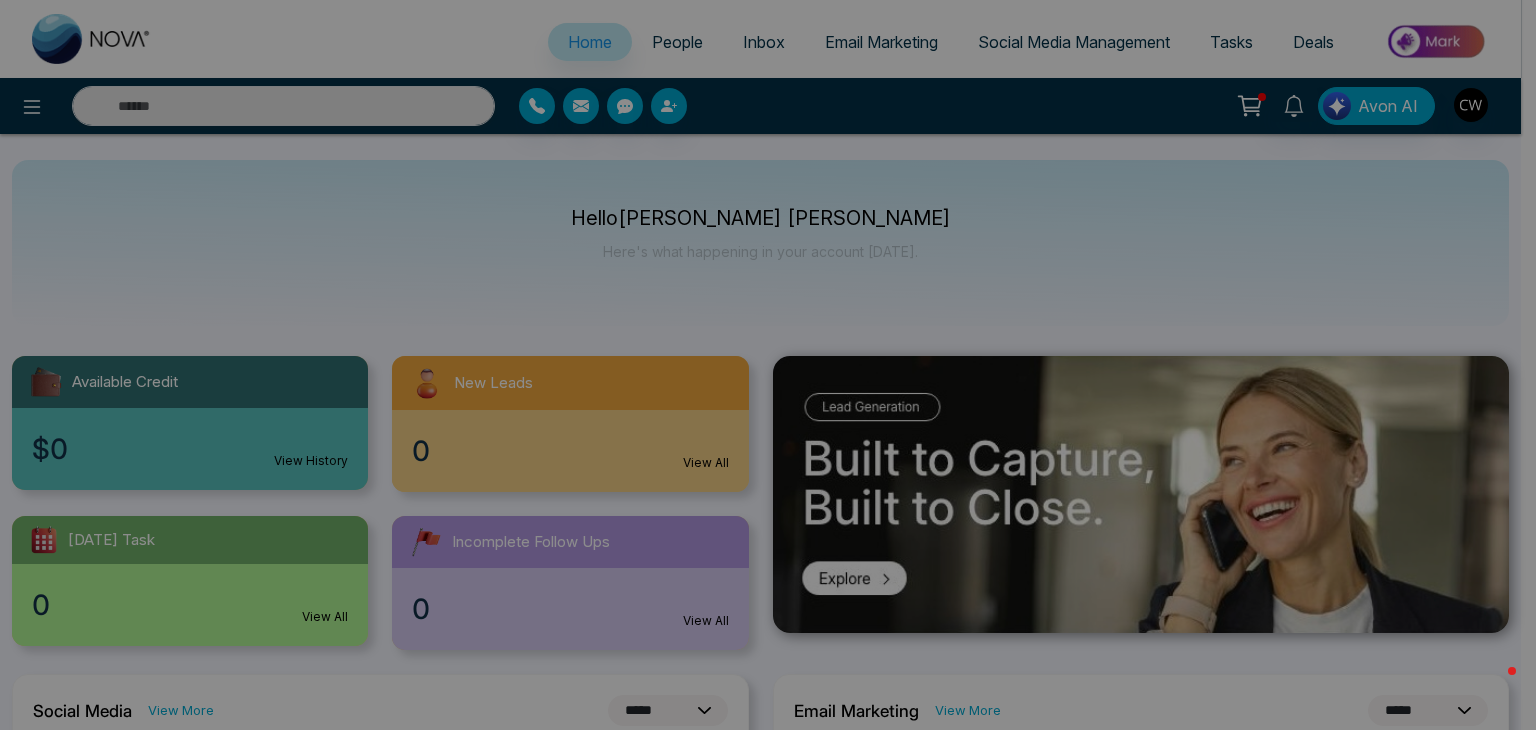 select on "*" 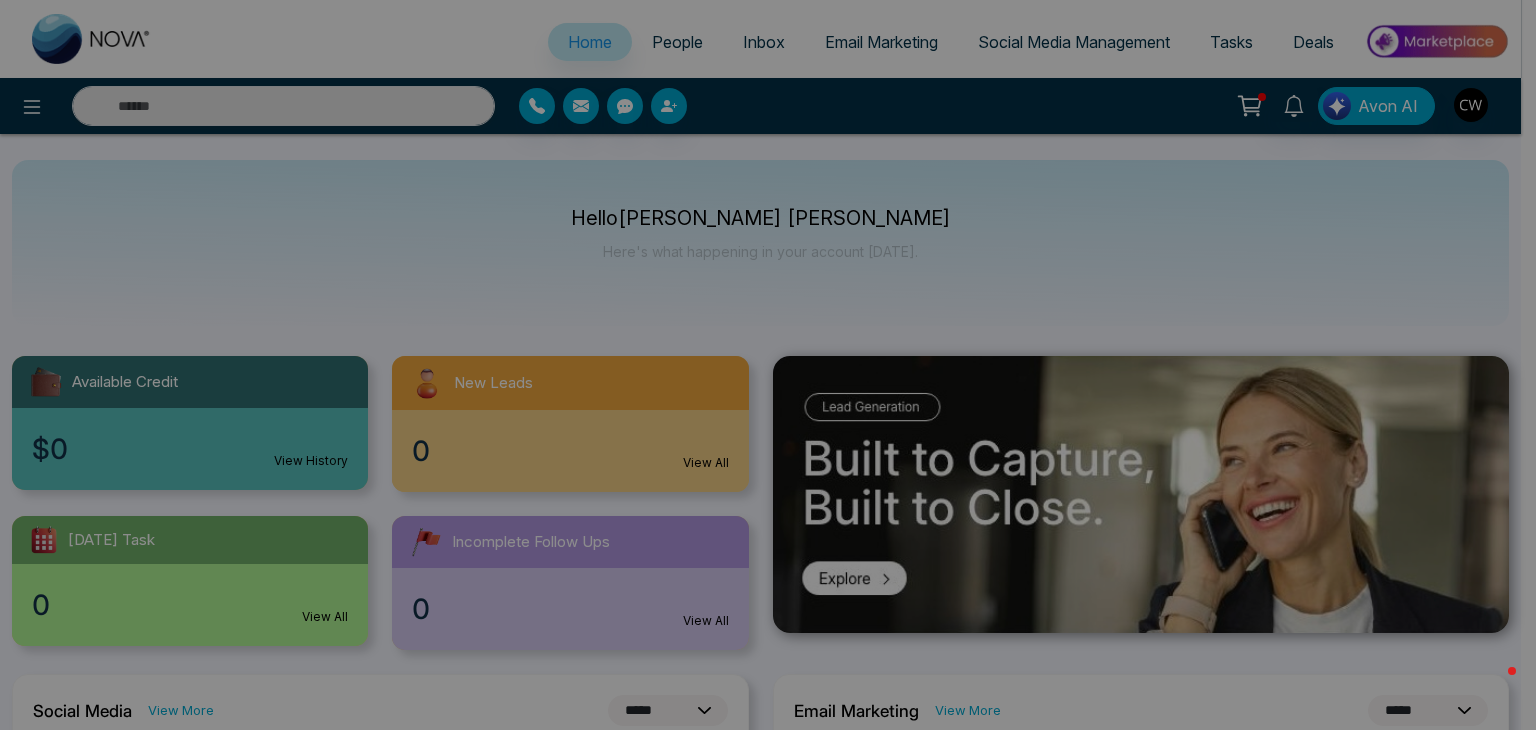 select on "*" 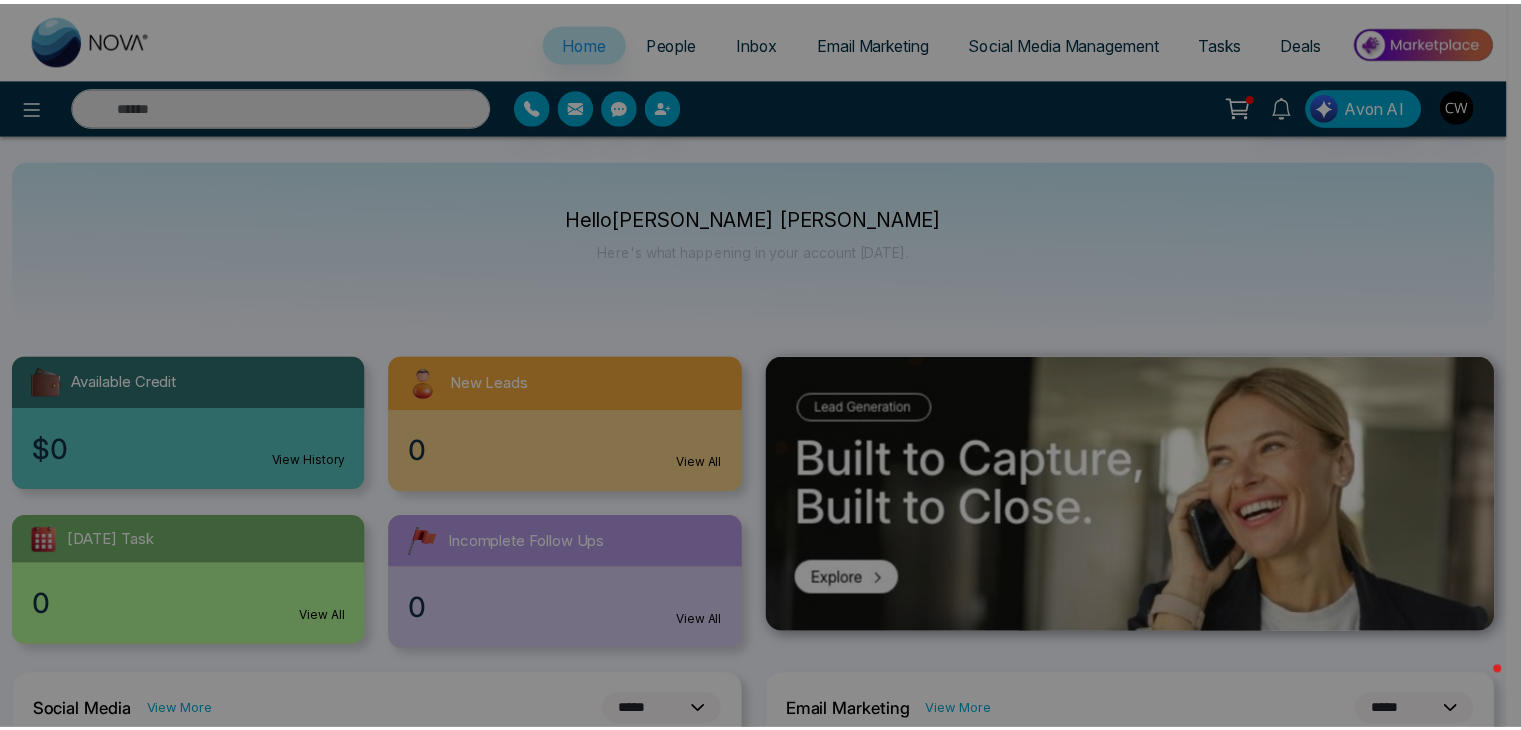 scroll, scrollTop: 0, scrollLeft: 0, axis: both 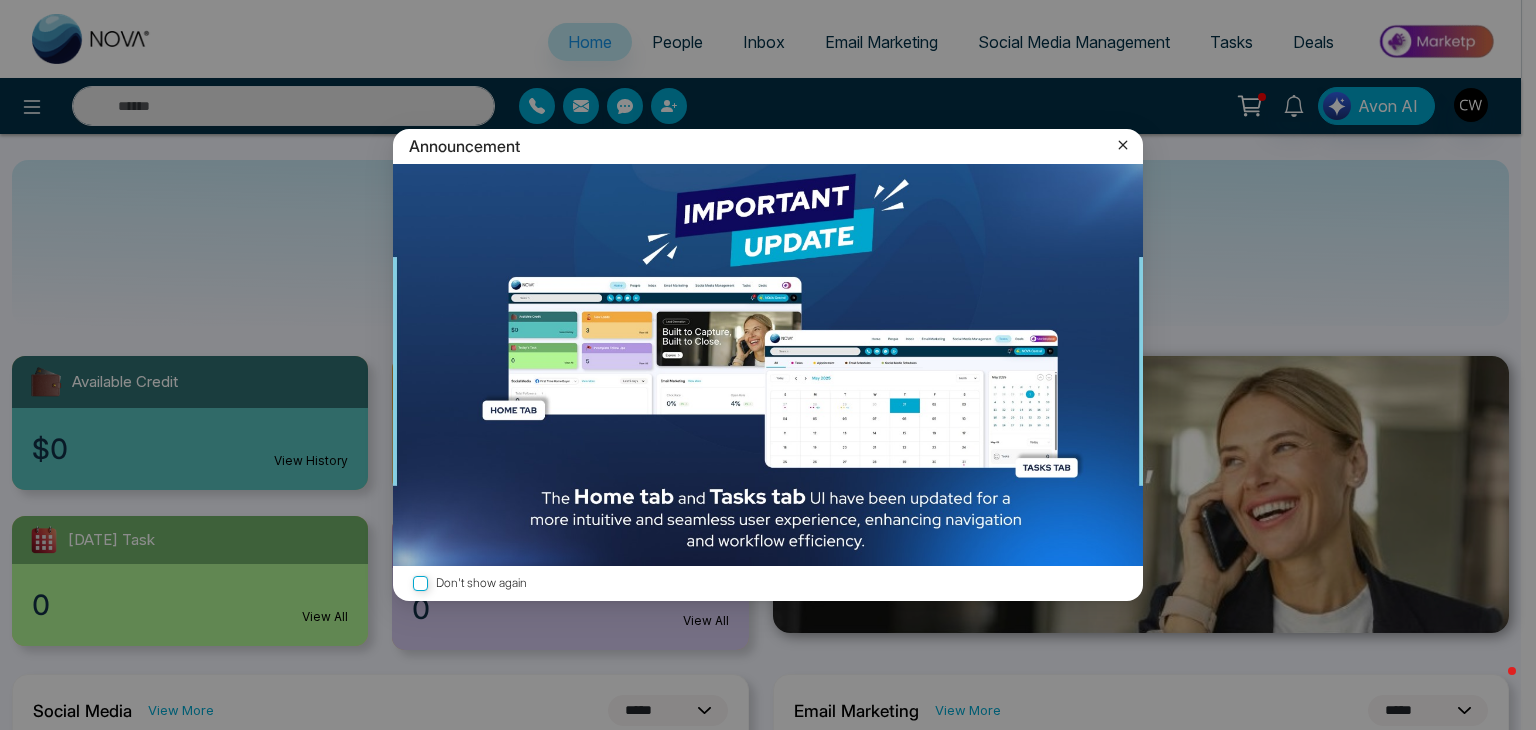 click 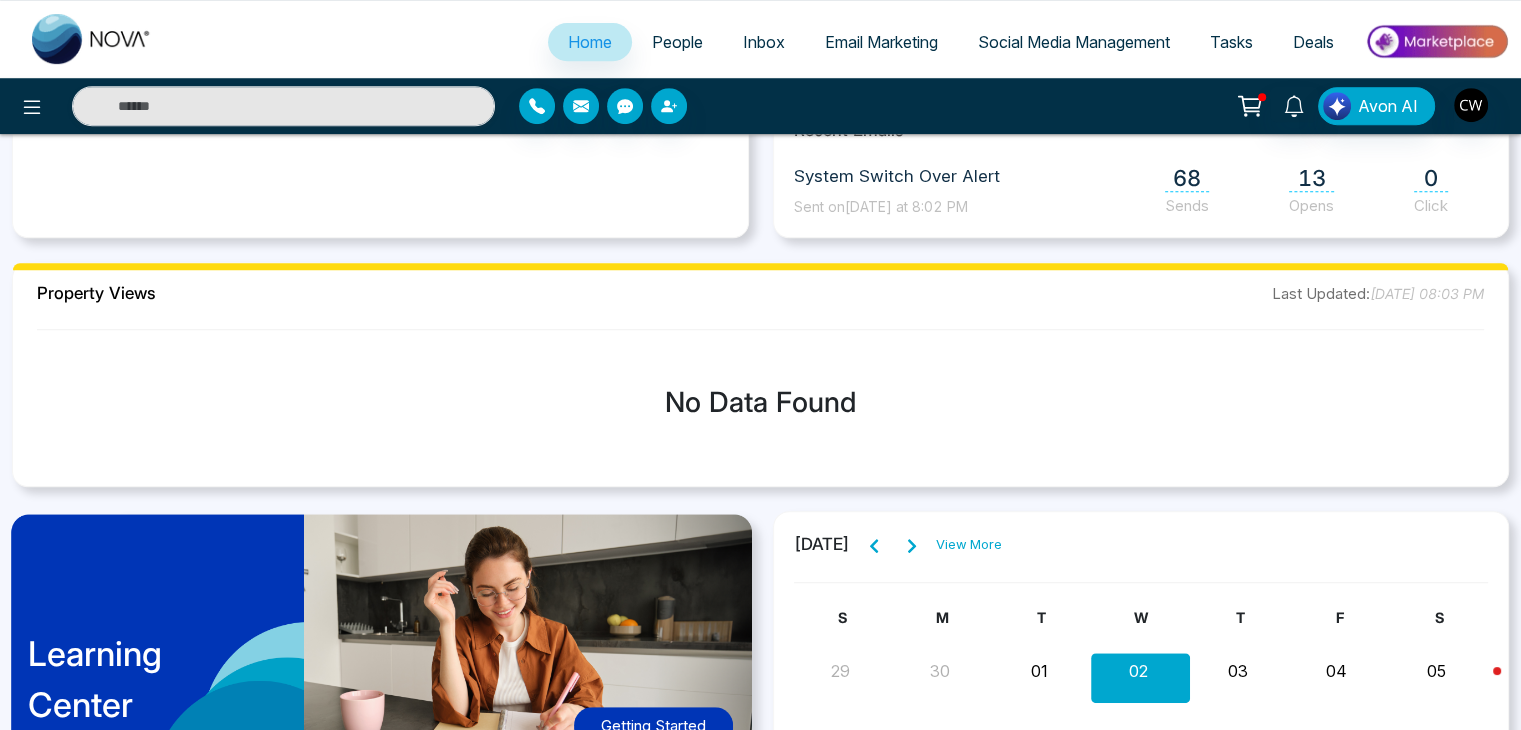 scroll, scrollTop: 923, scrollLeft: 0, axis: vertical 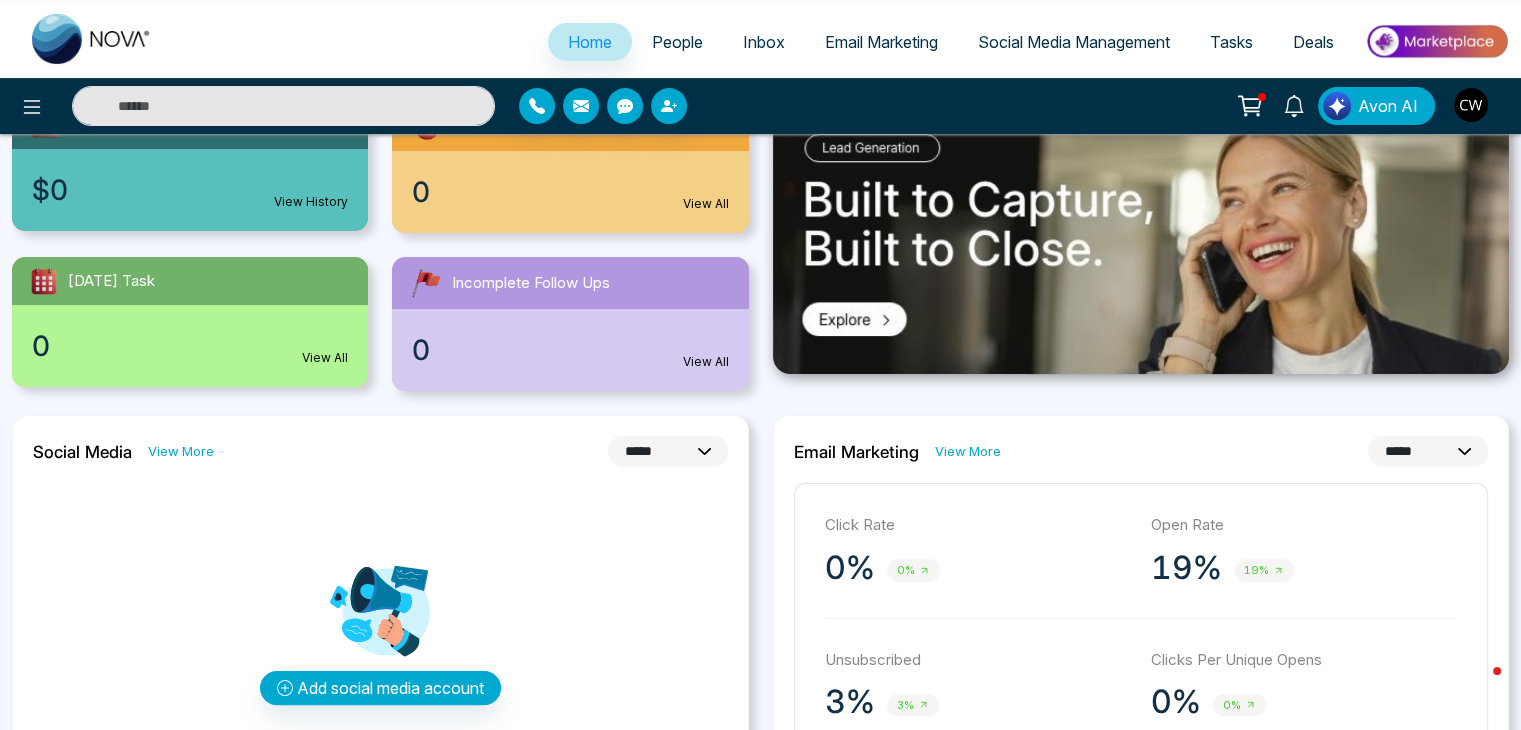 click on "Email Marketing" at bounding box center (881, 42) 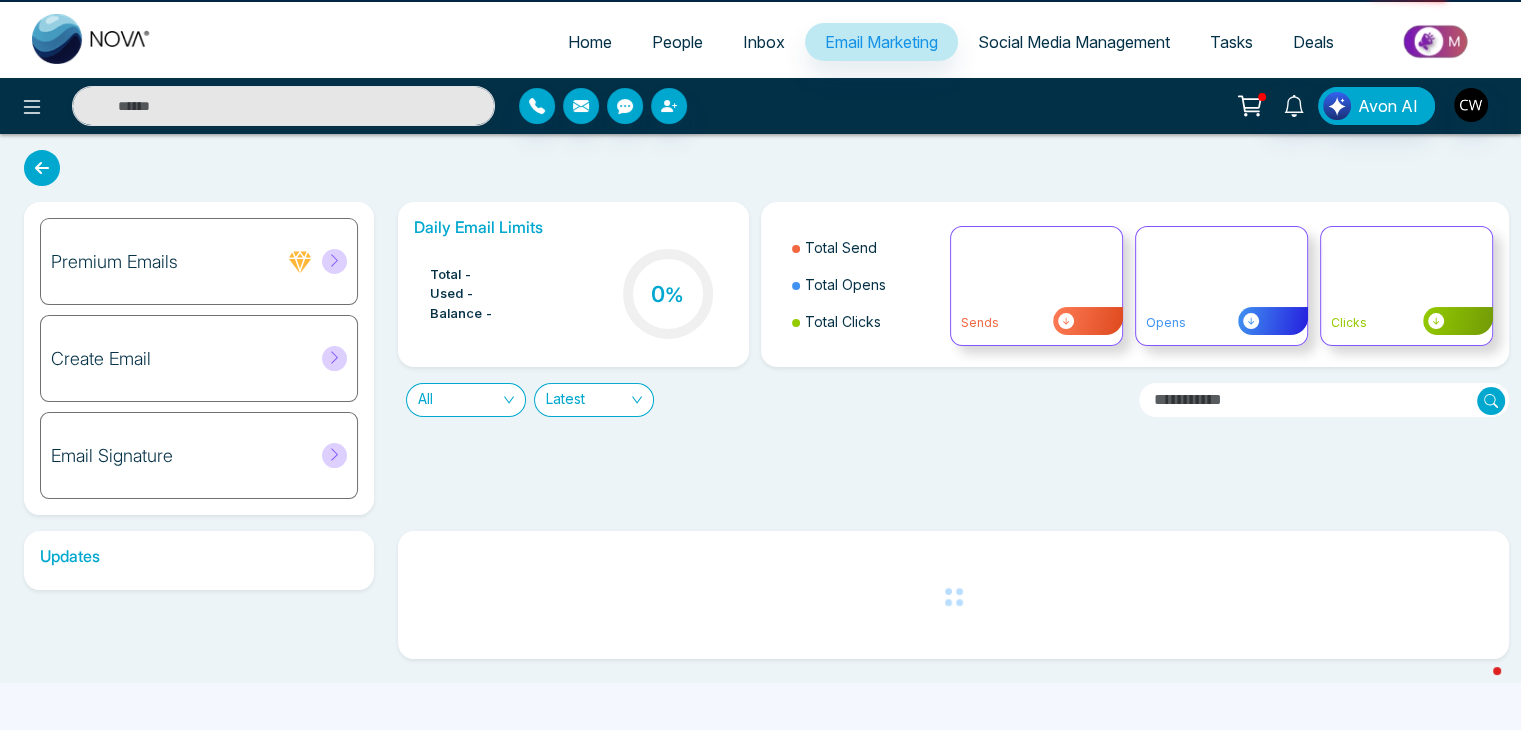 scroll, scrollTop: 0, scrollLeft: 0, axis: both 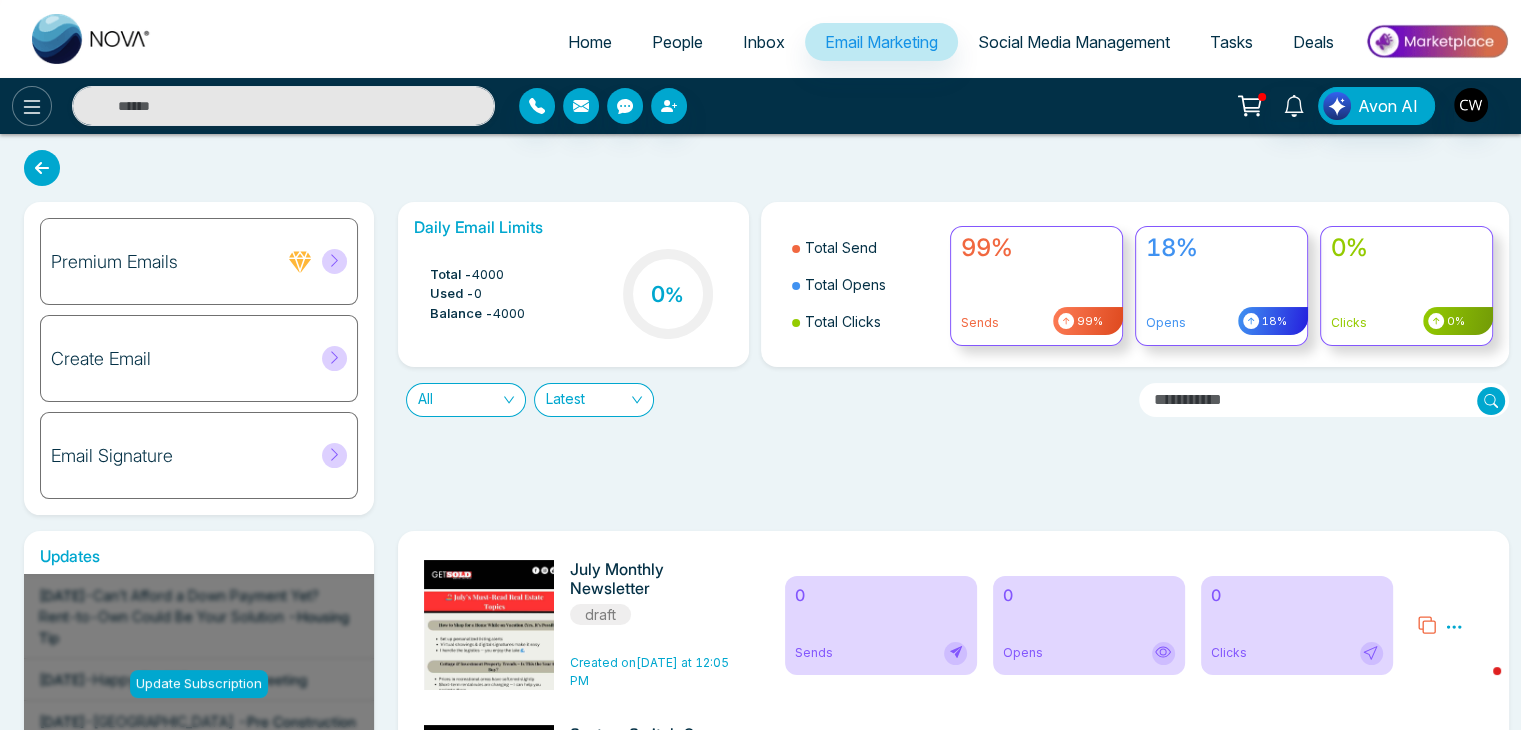 click 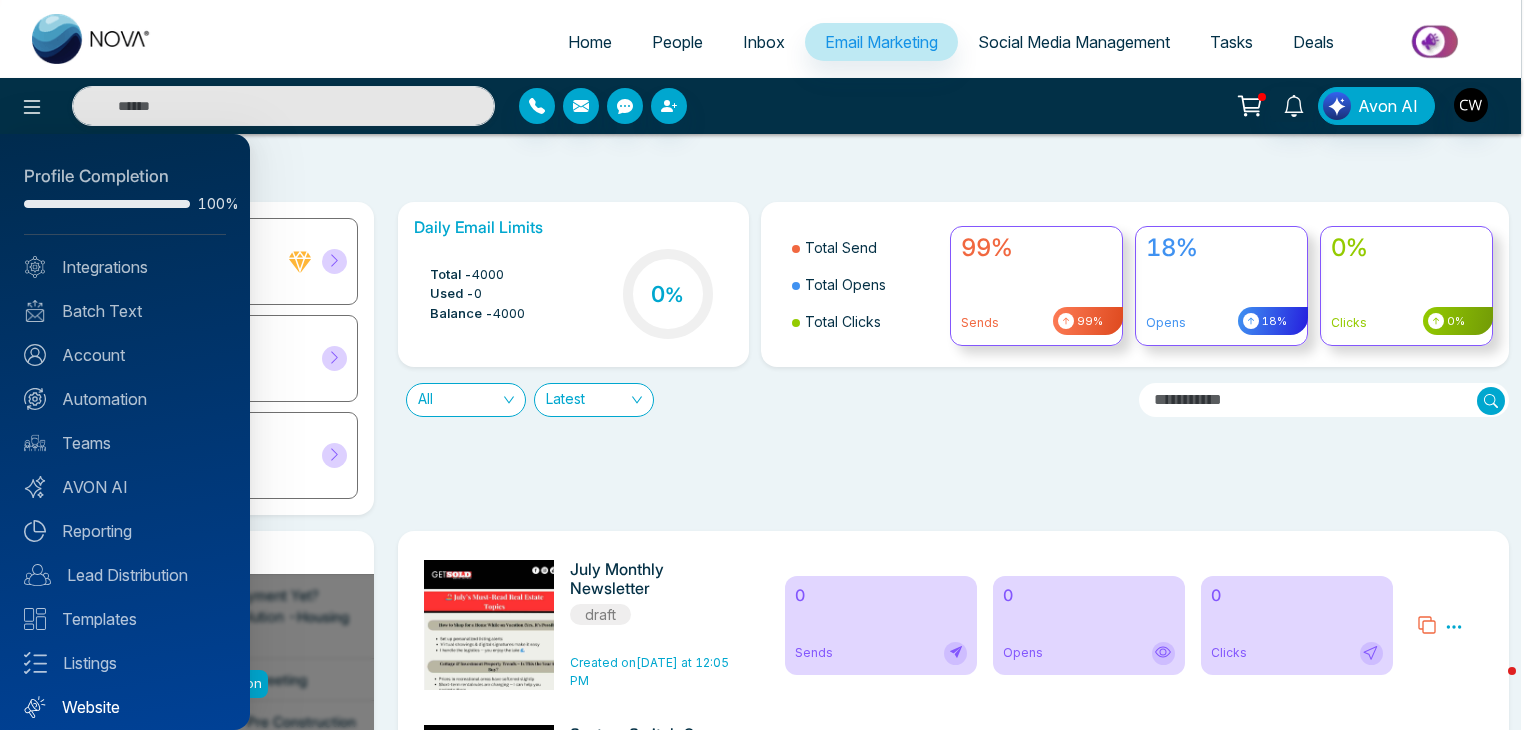 click on "Website" at bounding box center [125, 707] 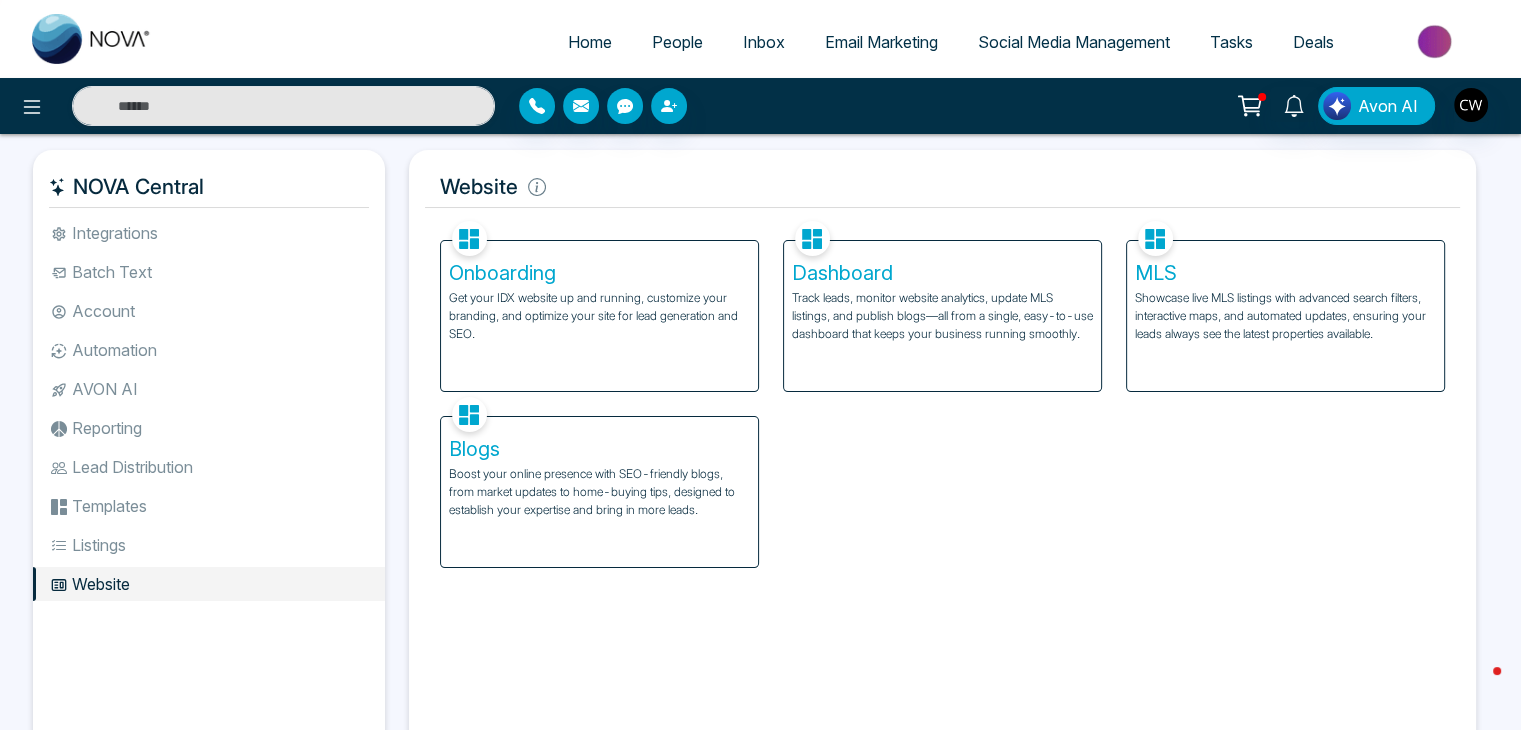 click on "Get your IDX website up and running, customize your branding, and optimize your site for lead generation and SEO." at bounding box center (599, 316) 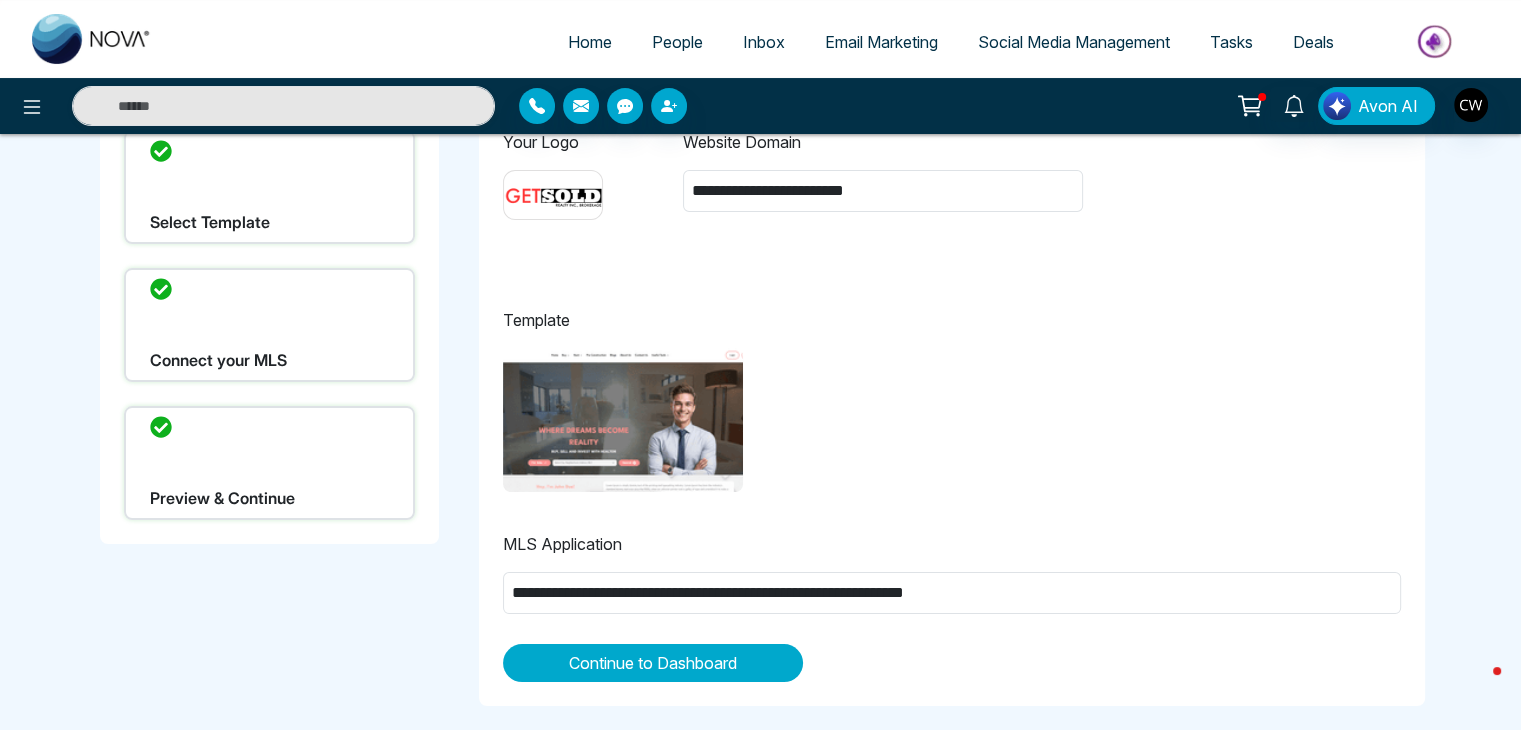 scroll, scrollTop: 128, scrollLeft: 0, axis: vertical 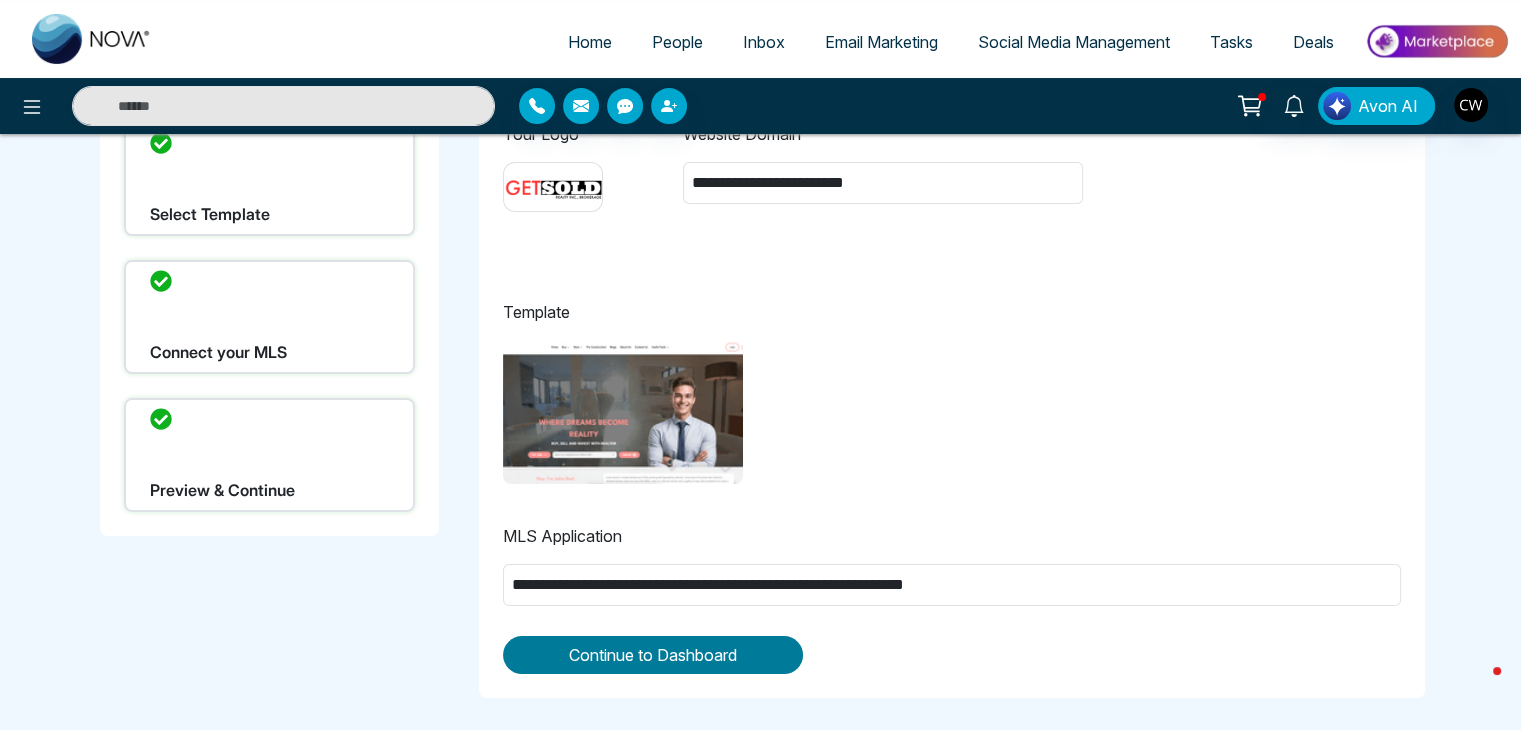 click on "Continue to Dashboard" at bounding box center (653, 655) 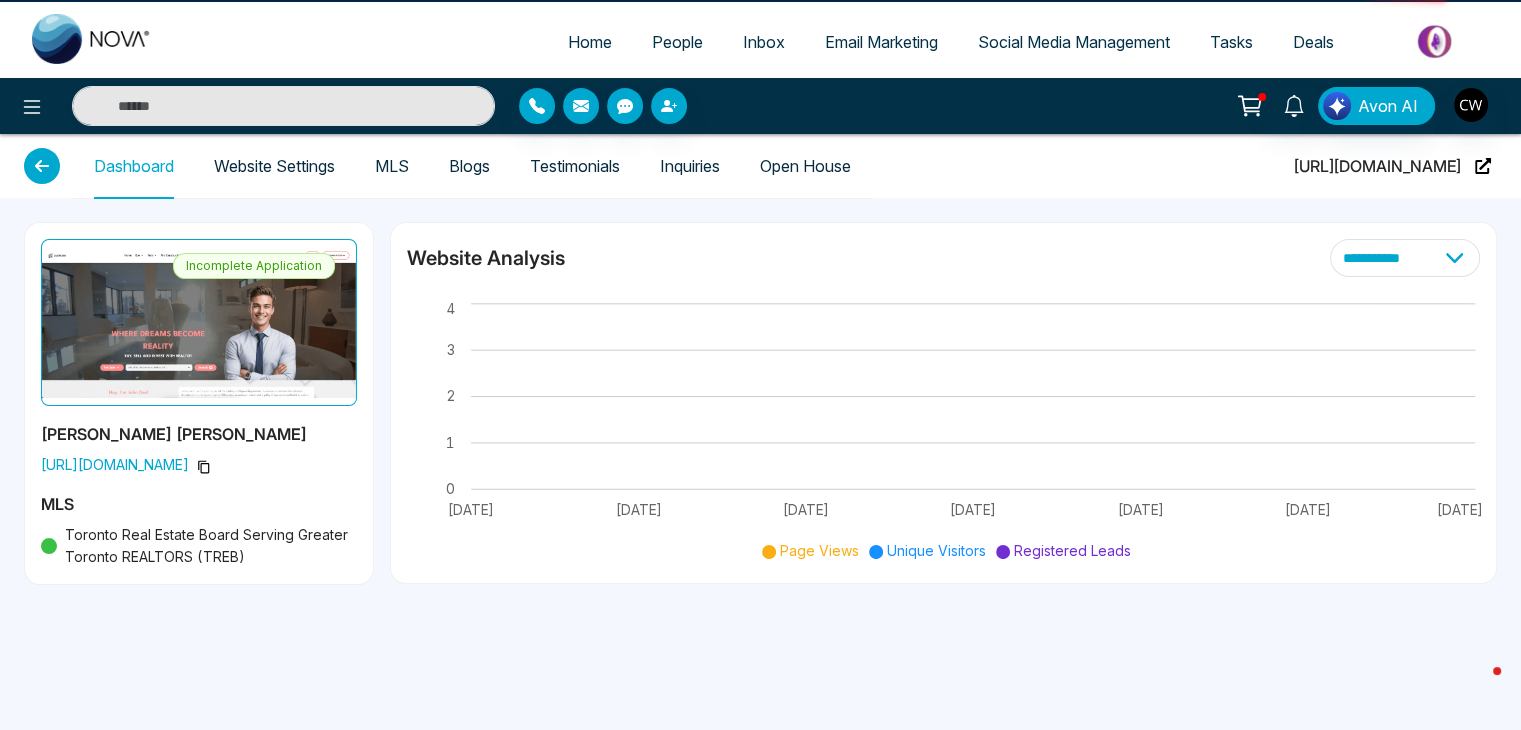 scroll, scrollTop: 0, scrollLeft: 0, axis: both 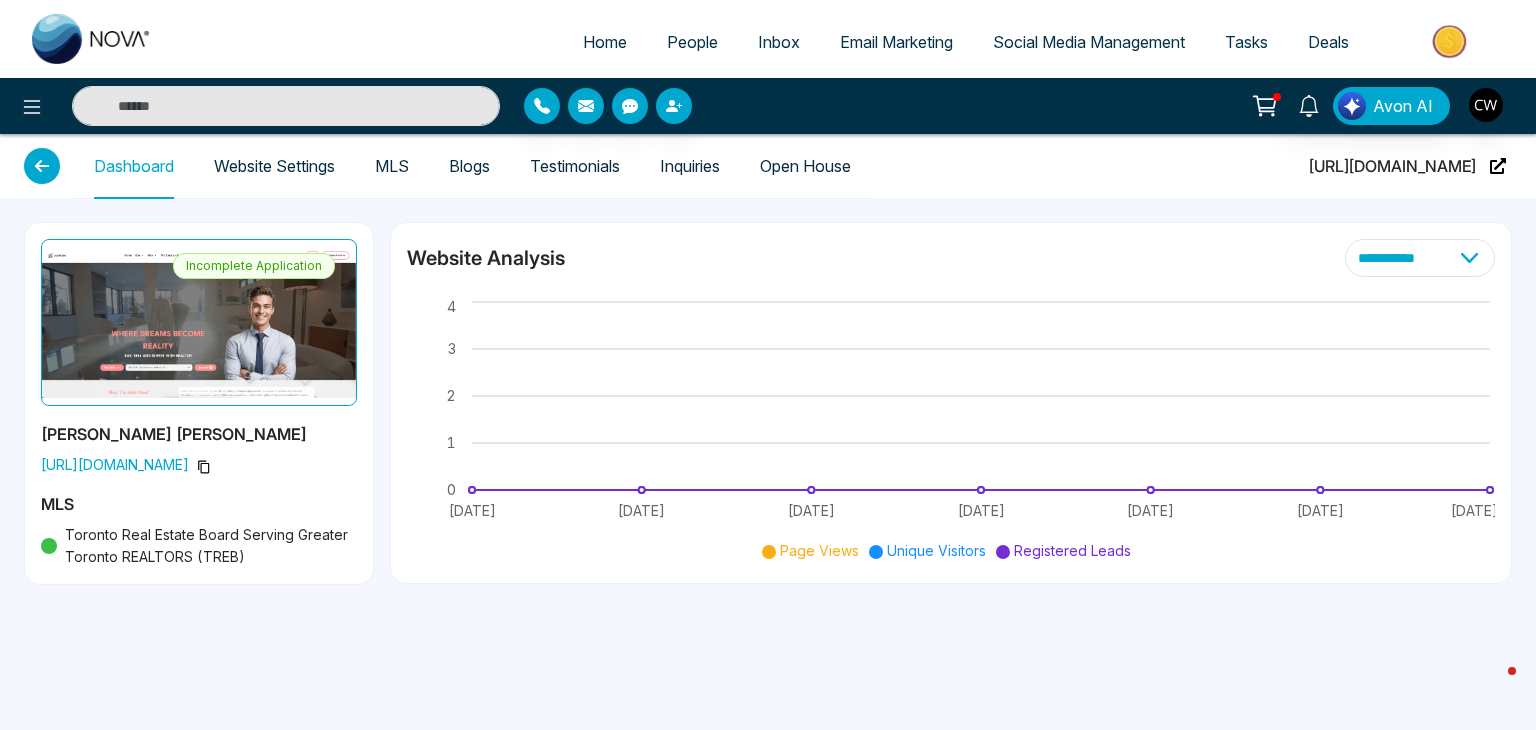 click on "MLS" at bounding box center [392, 166] 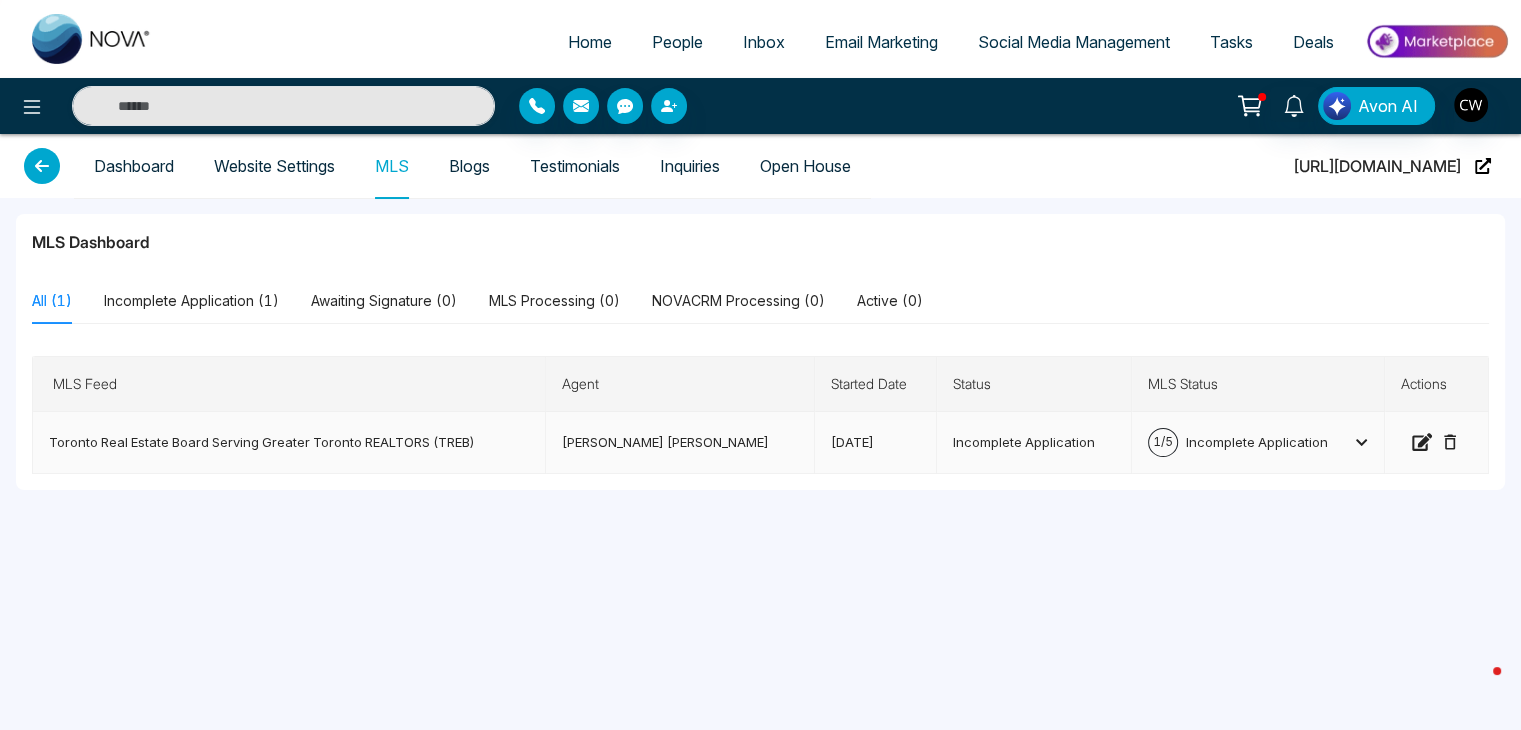 click on "Incomplete Application" at bounding box center [1257, 442] 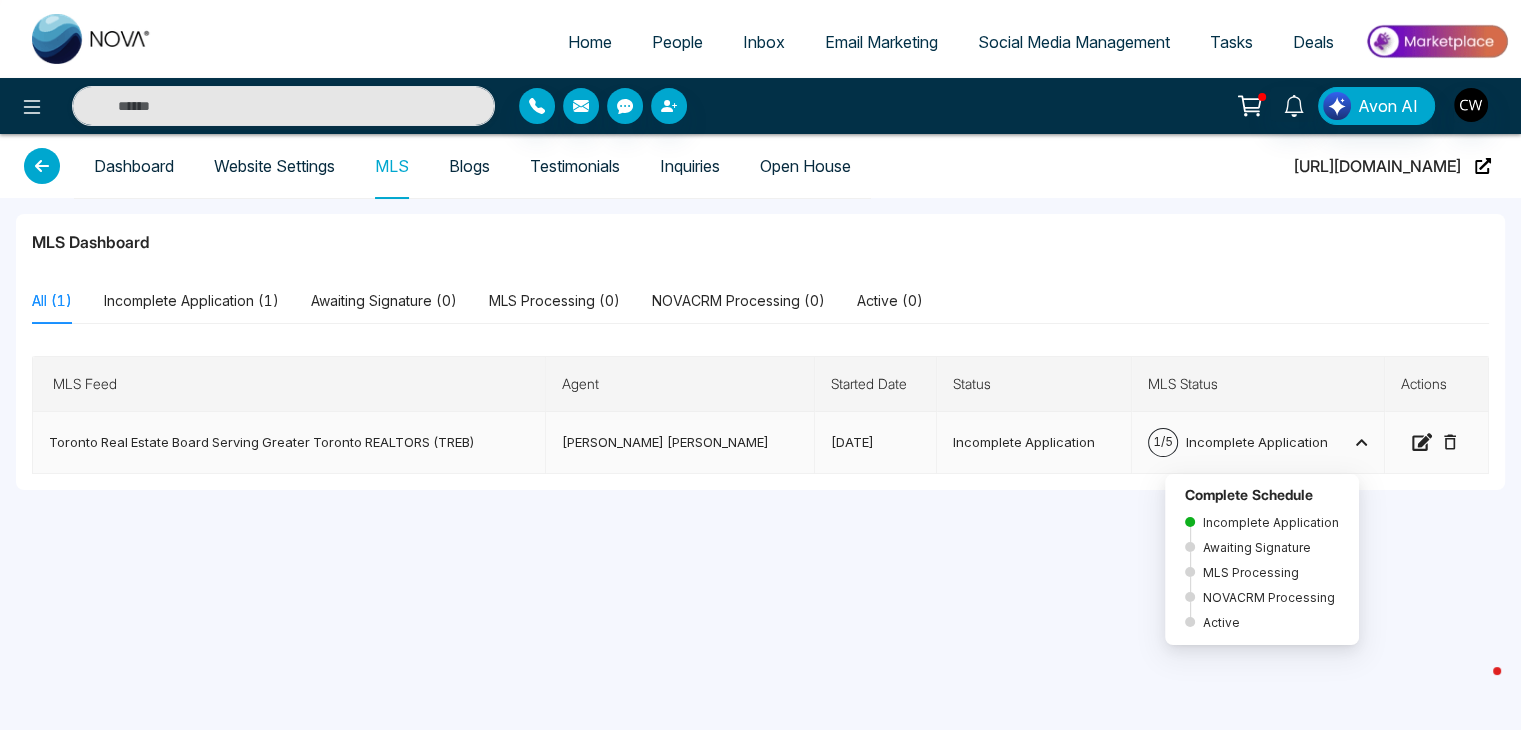 click on "Awaiting Signature" at bounding box center [1257, 547] 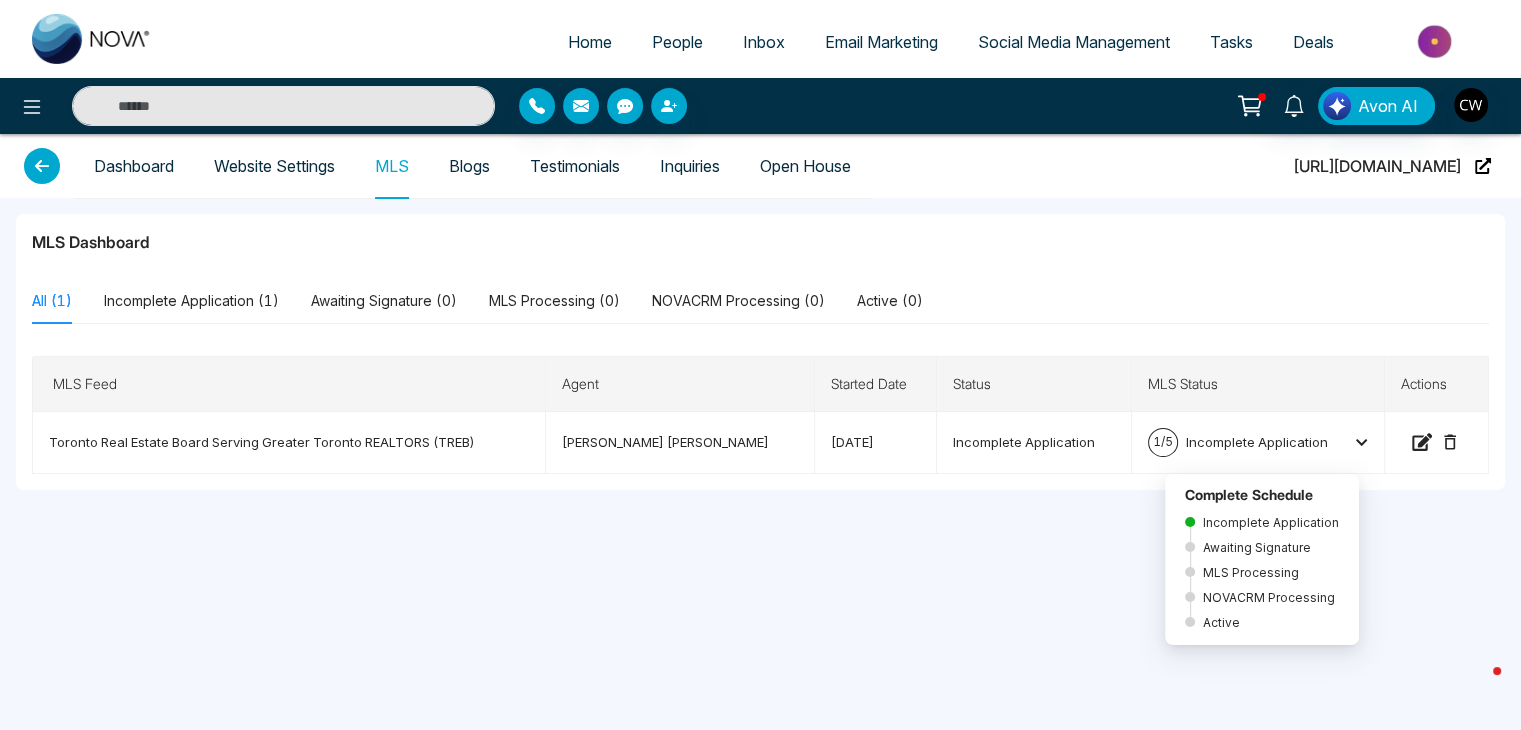 click on "Website Settings" at bounding box center (274, 166) 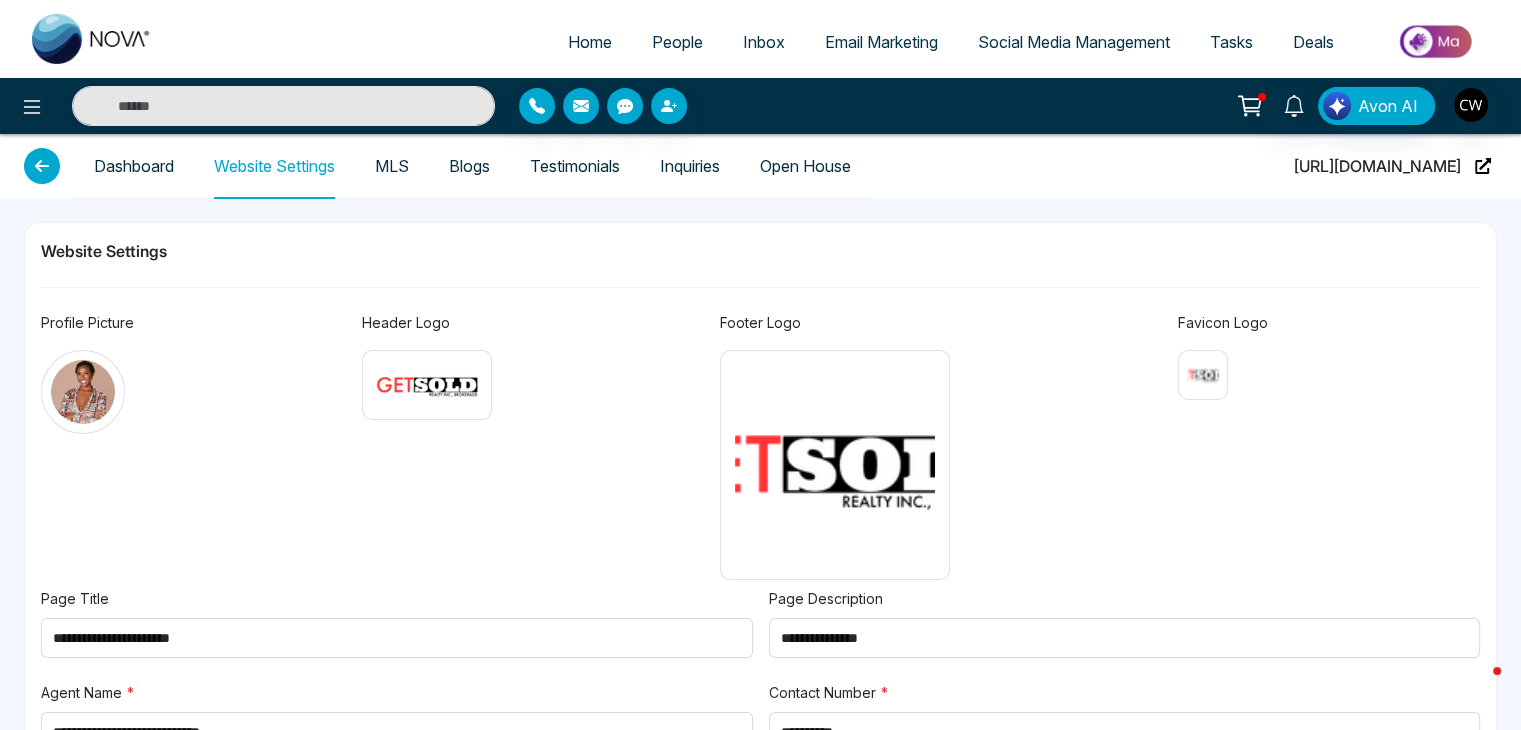 type on "**********" 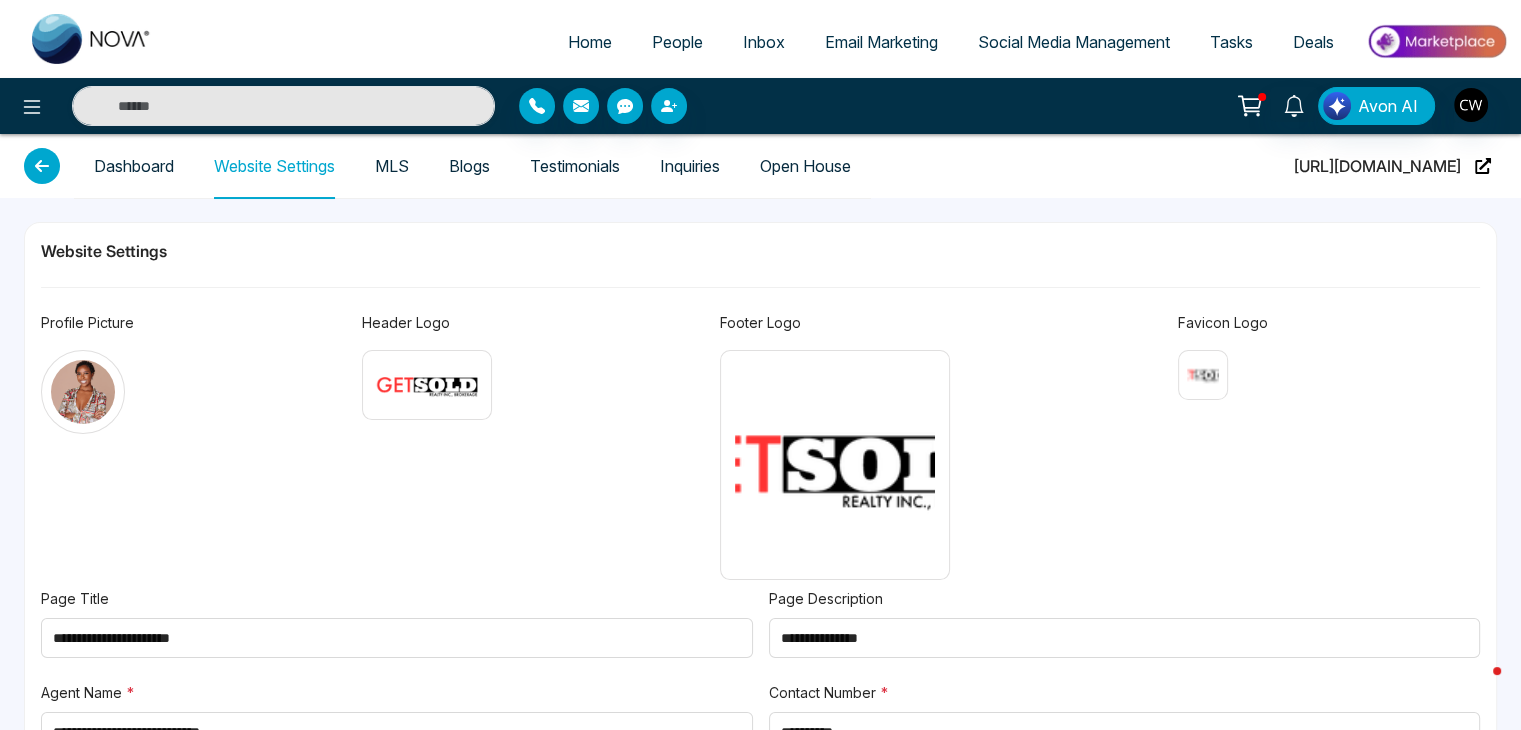 type on "**********" 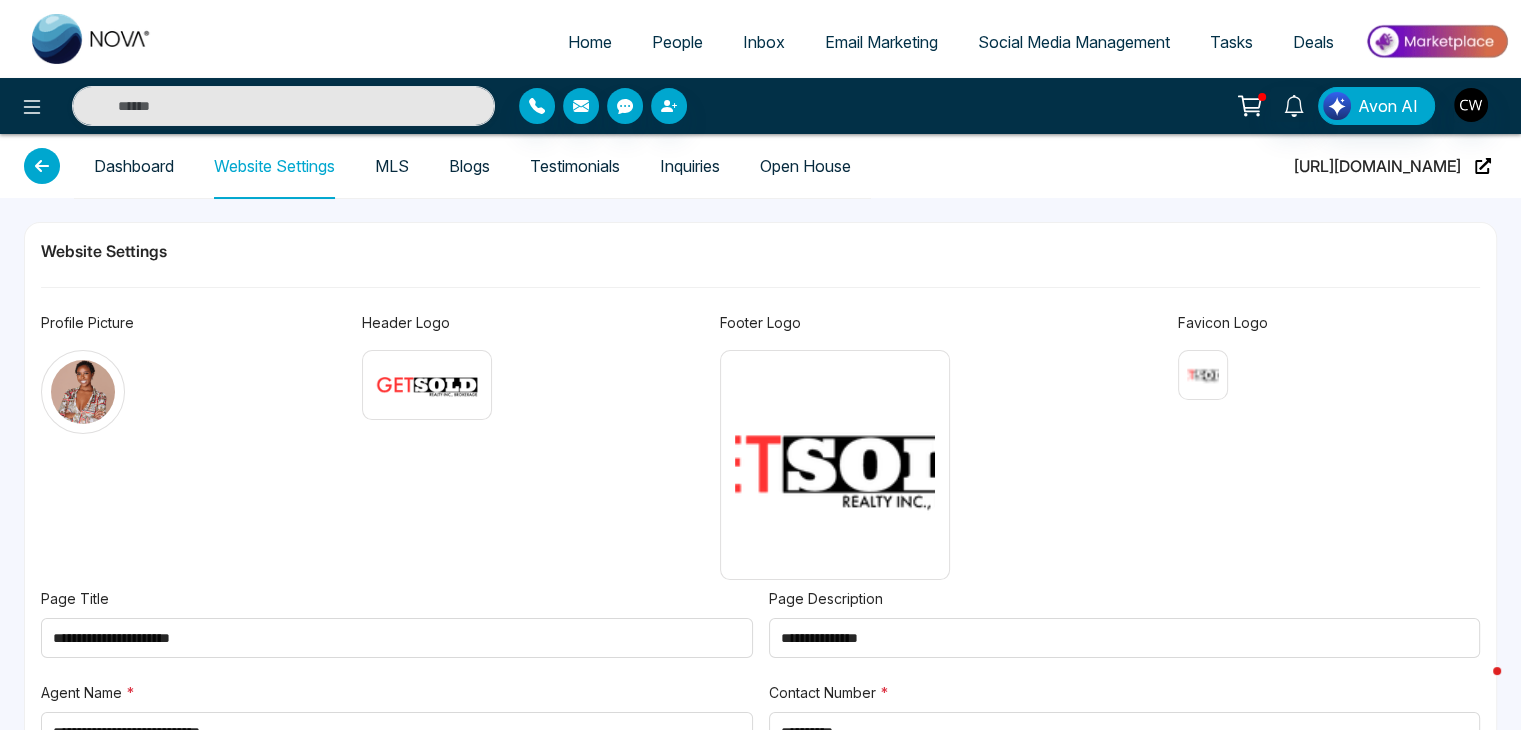 type on "**********" 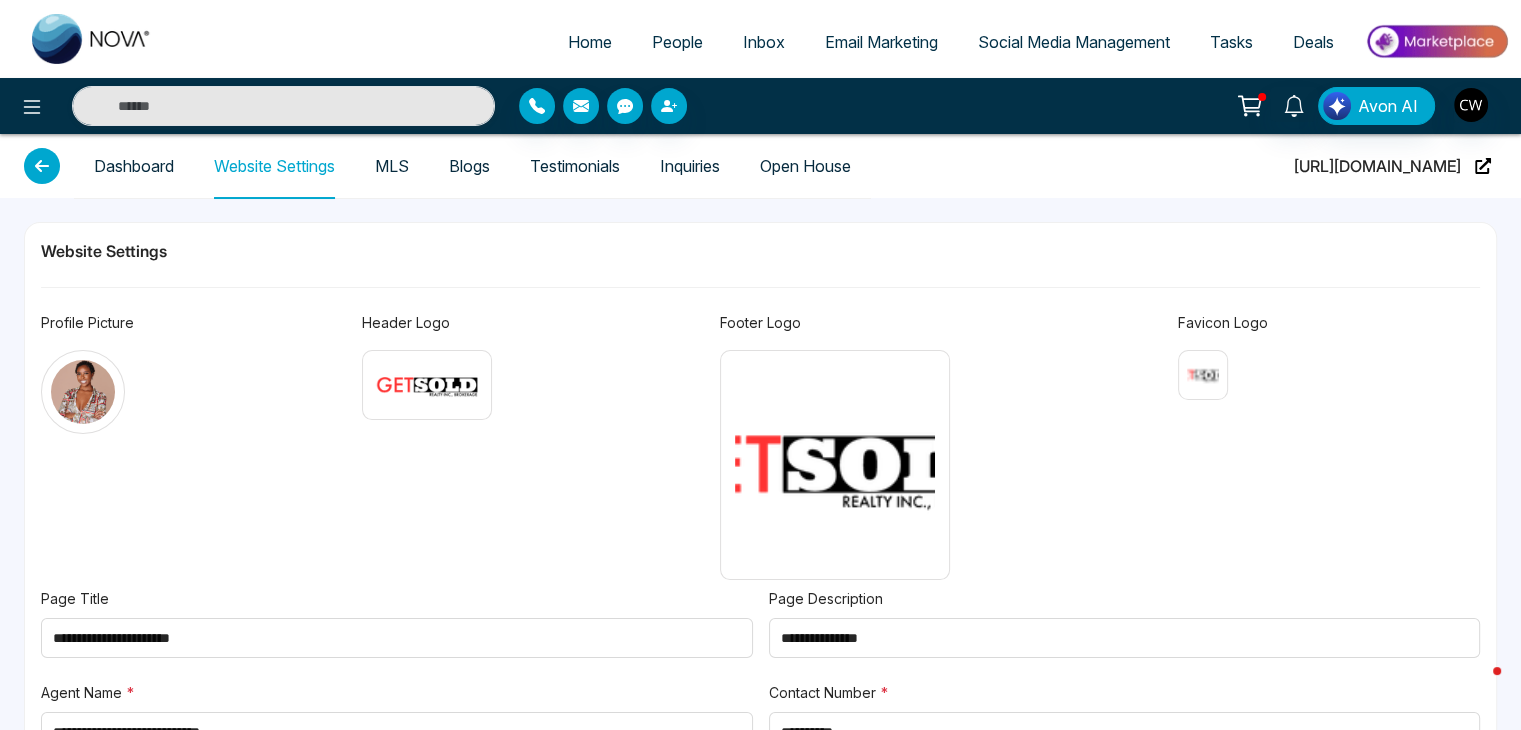 type on "**********" 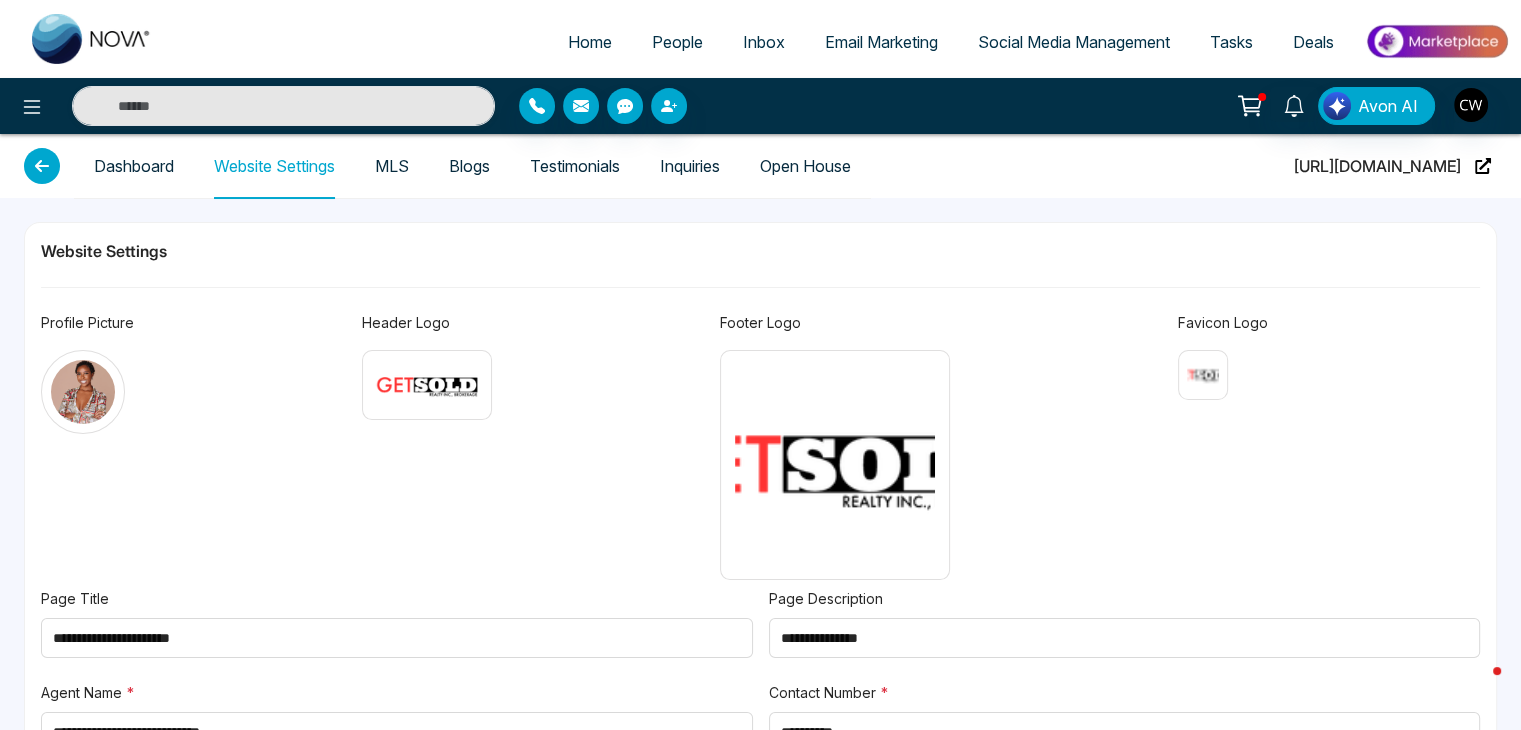 type on "**********" 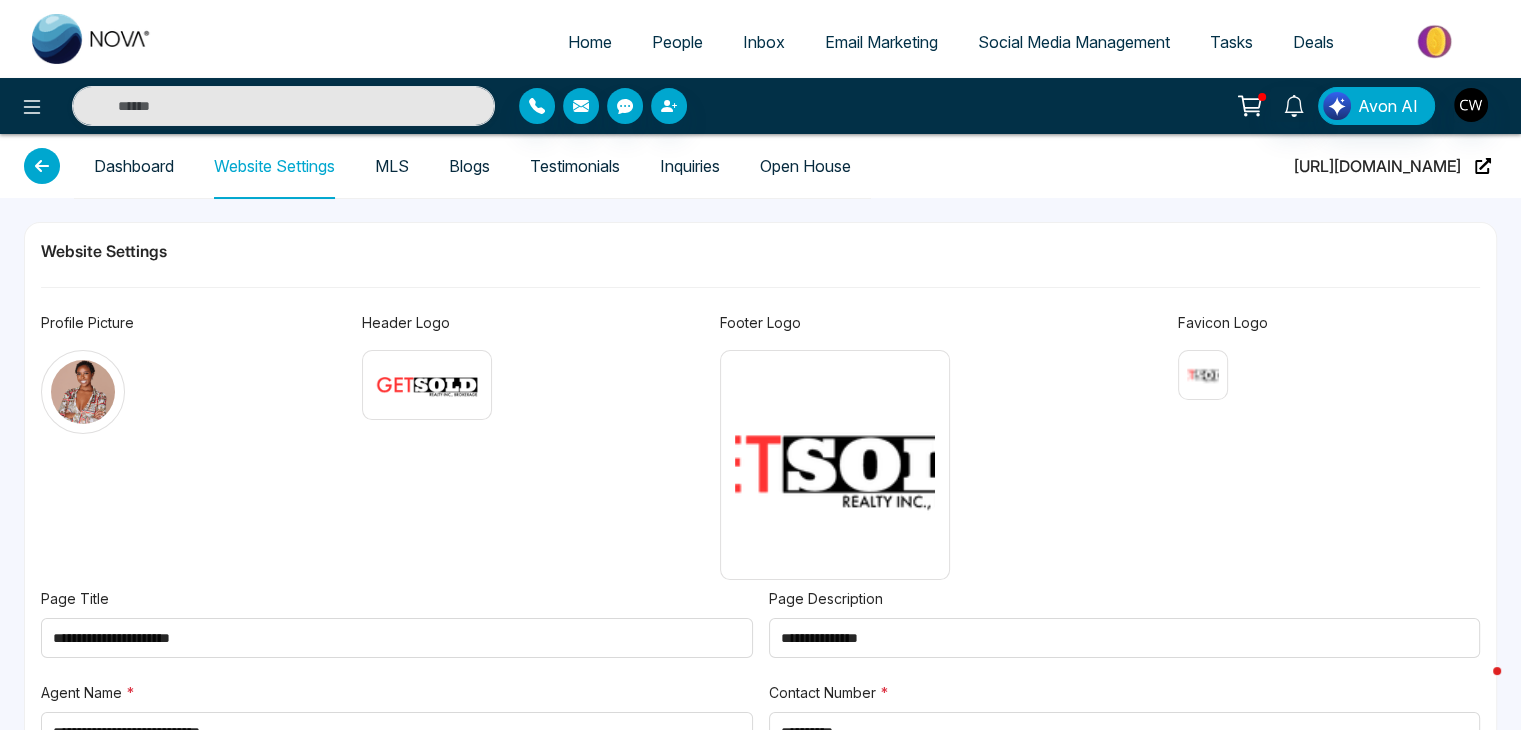 type on "**********" 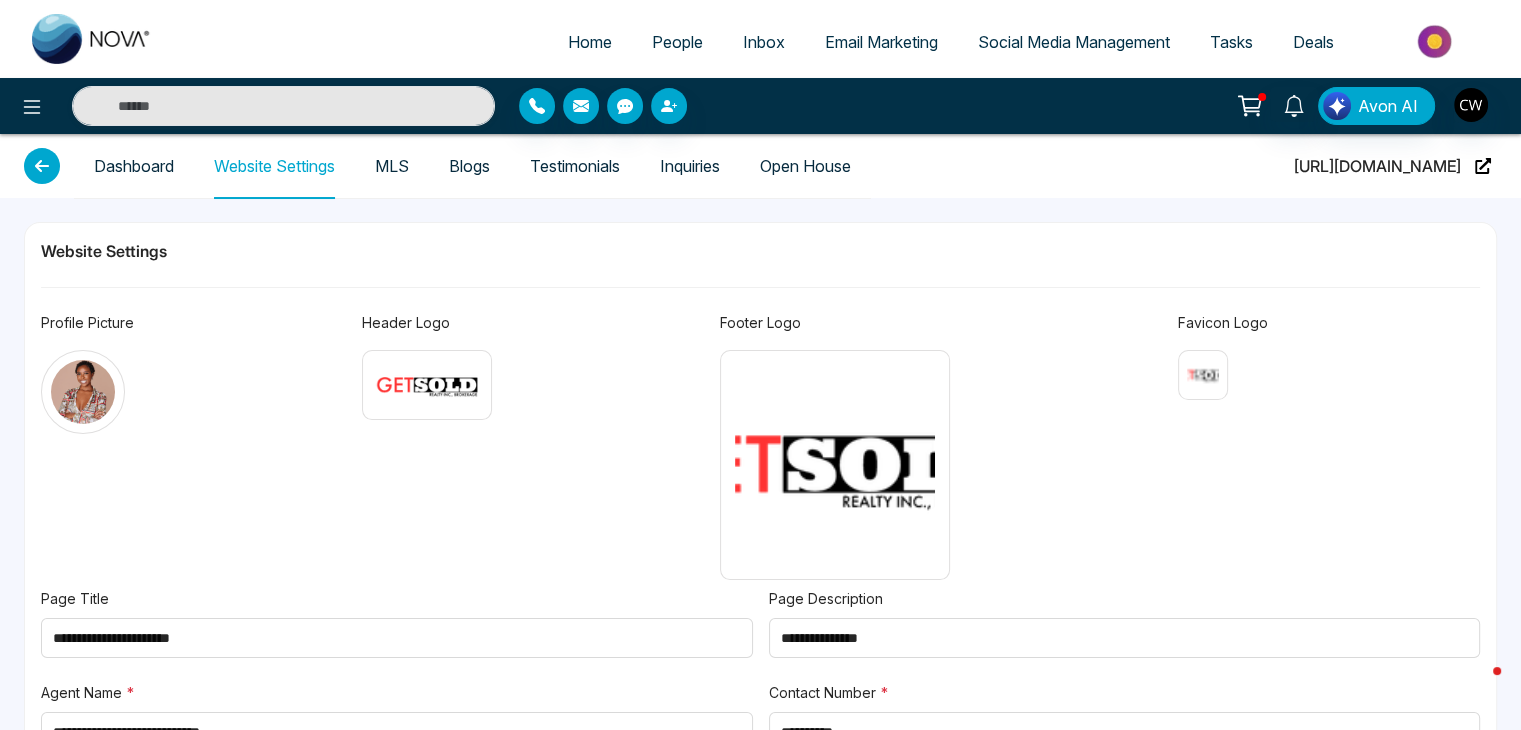 type on "**********" 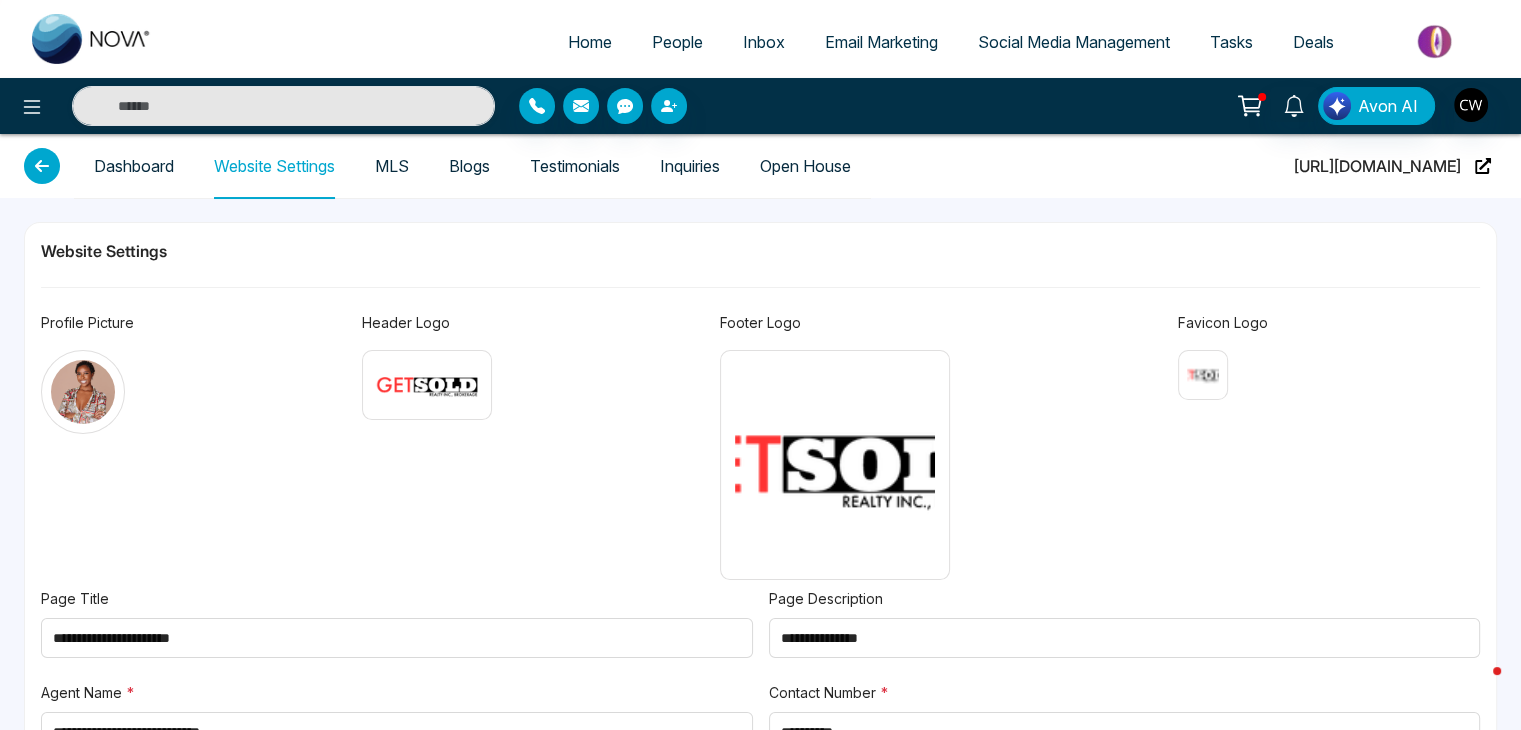 click on "MLS" at bounding box center (392, 166) 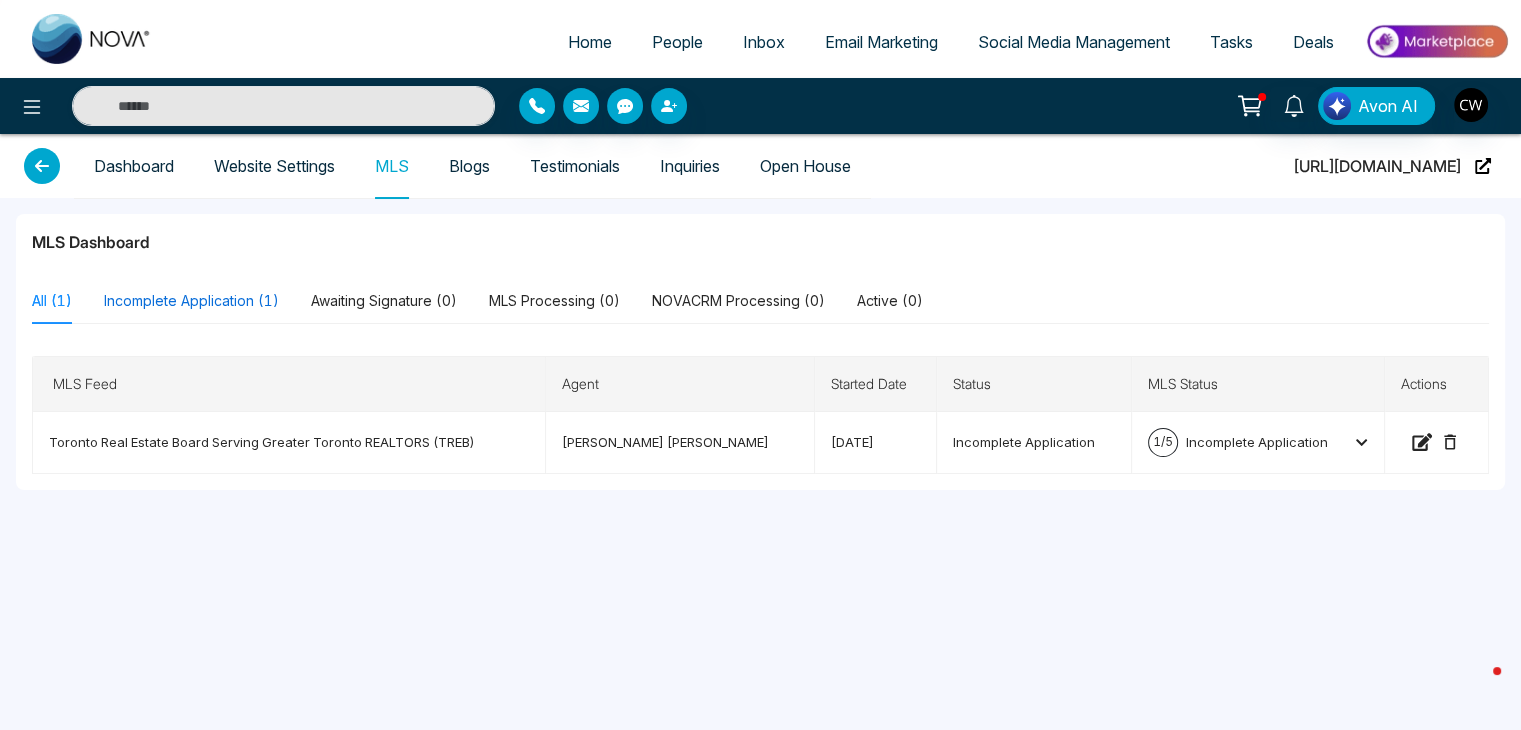 click on "Incomplete Application (1)" at bounding box center [191, 301] 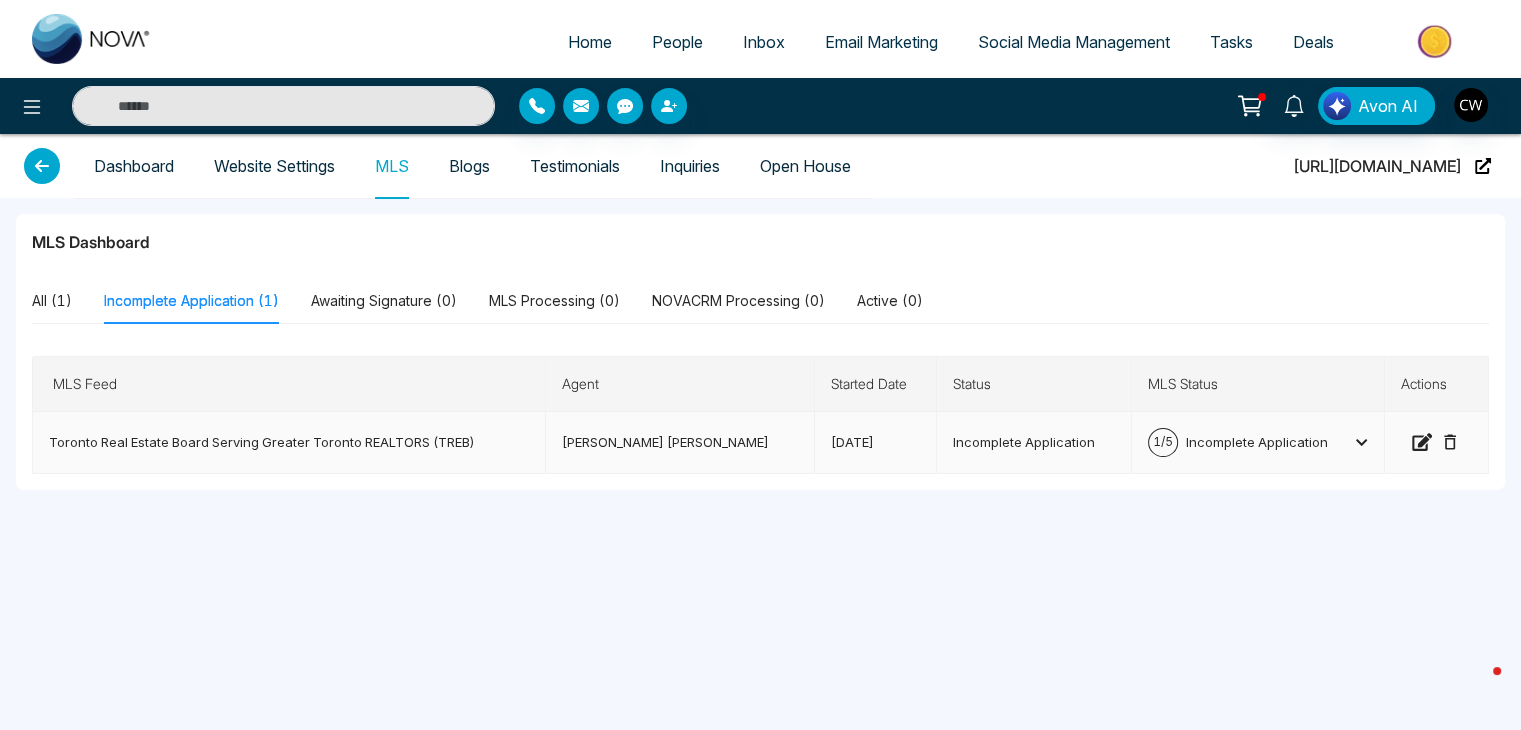 click on "Incomplete Application" at bounding box center [1257, 442] 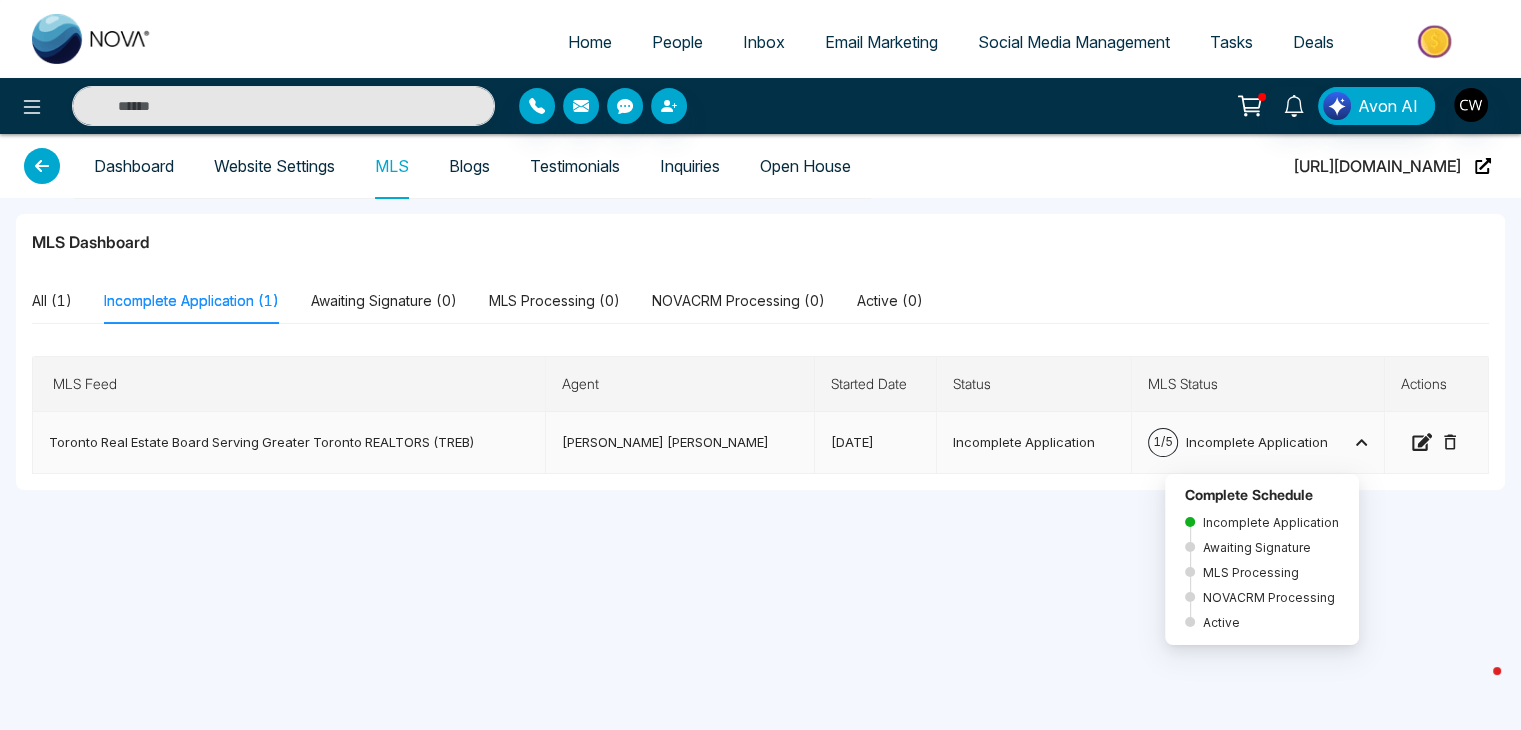 click 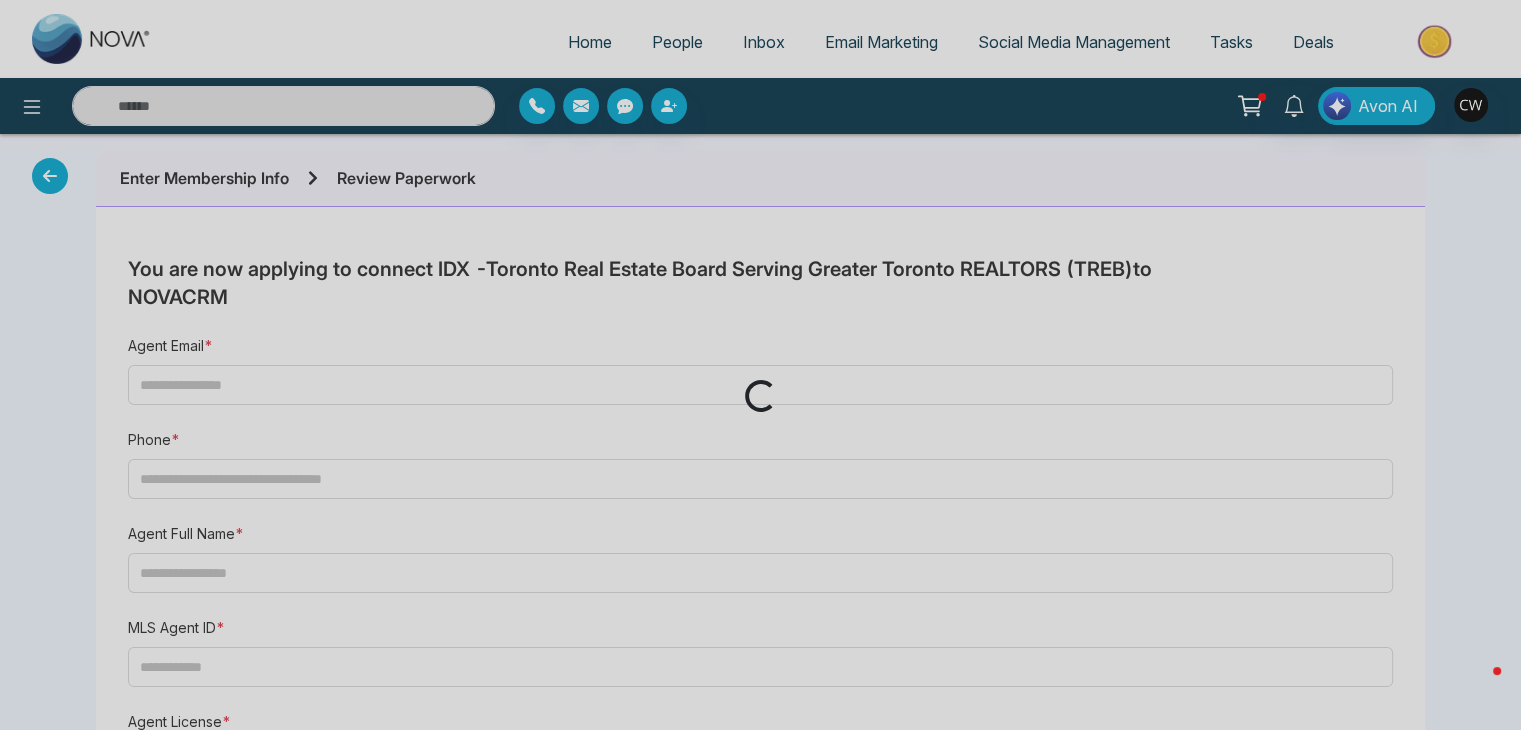 type on "**********" 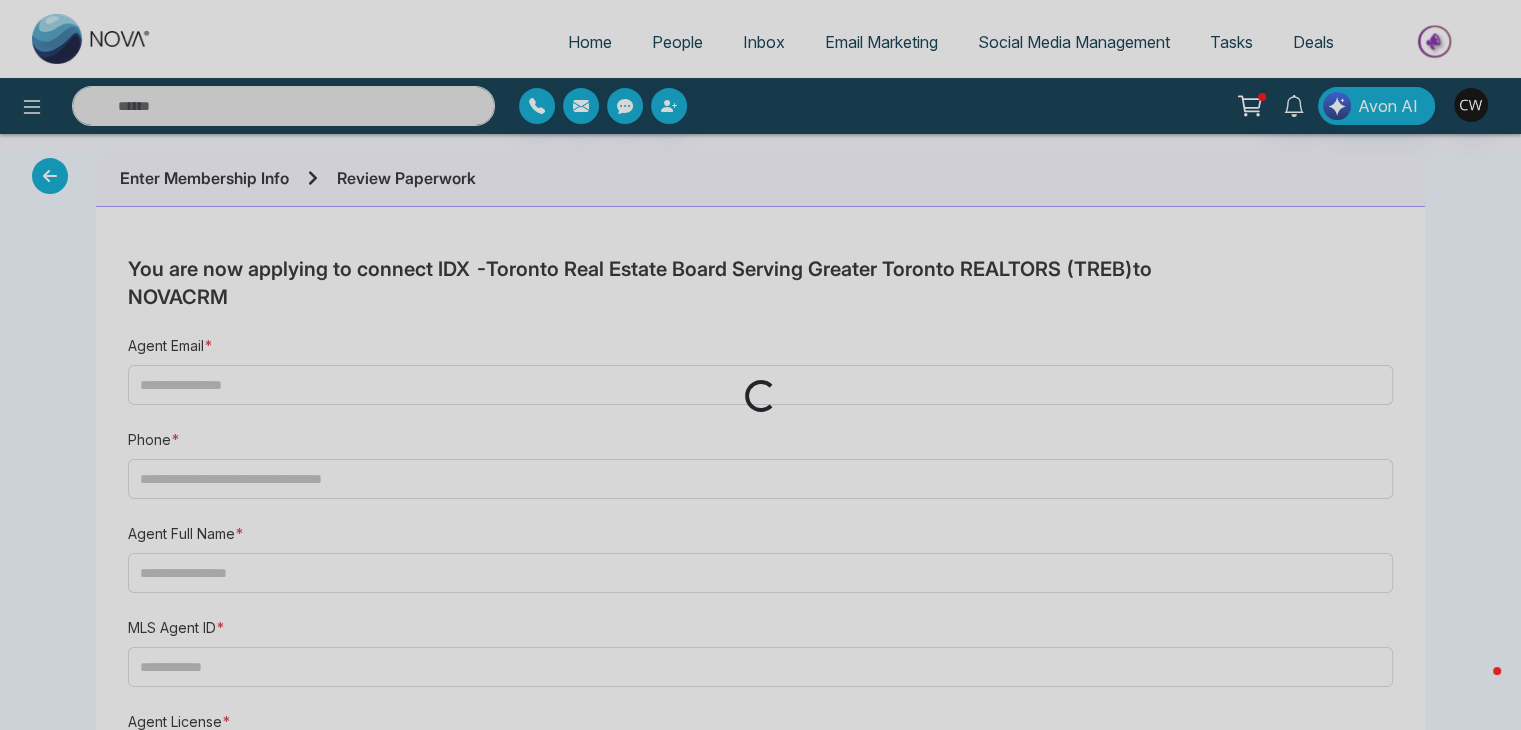 type on "**********" 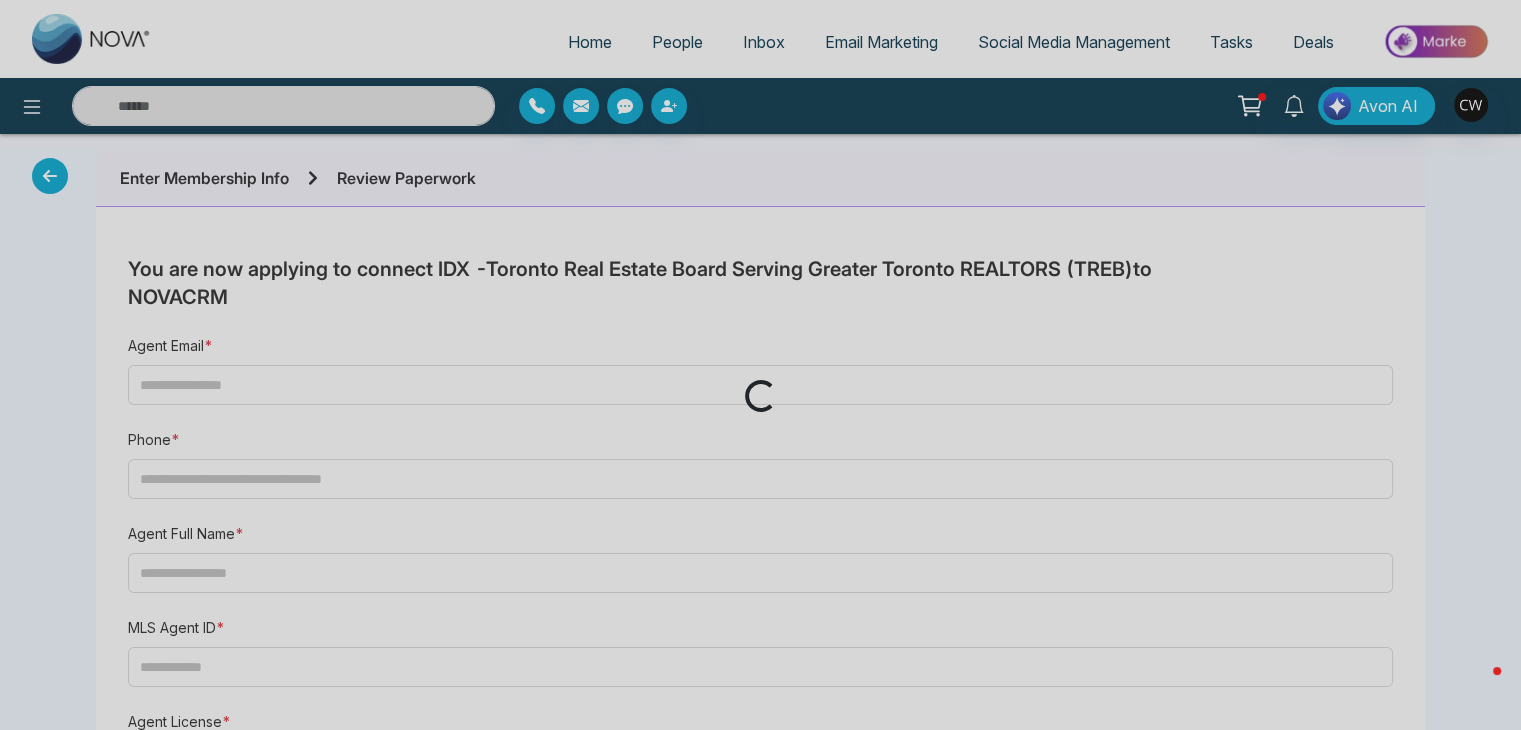 type on "**********" 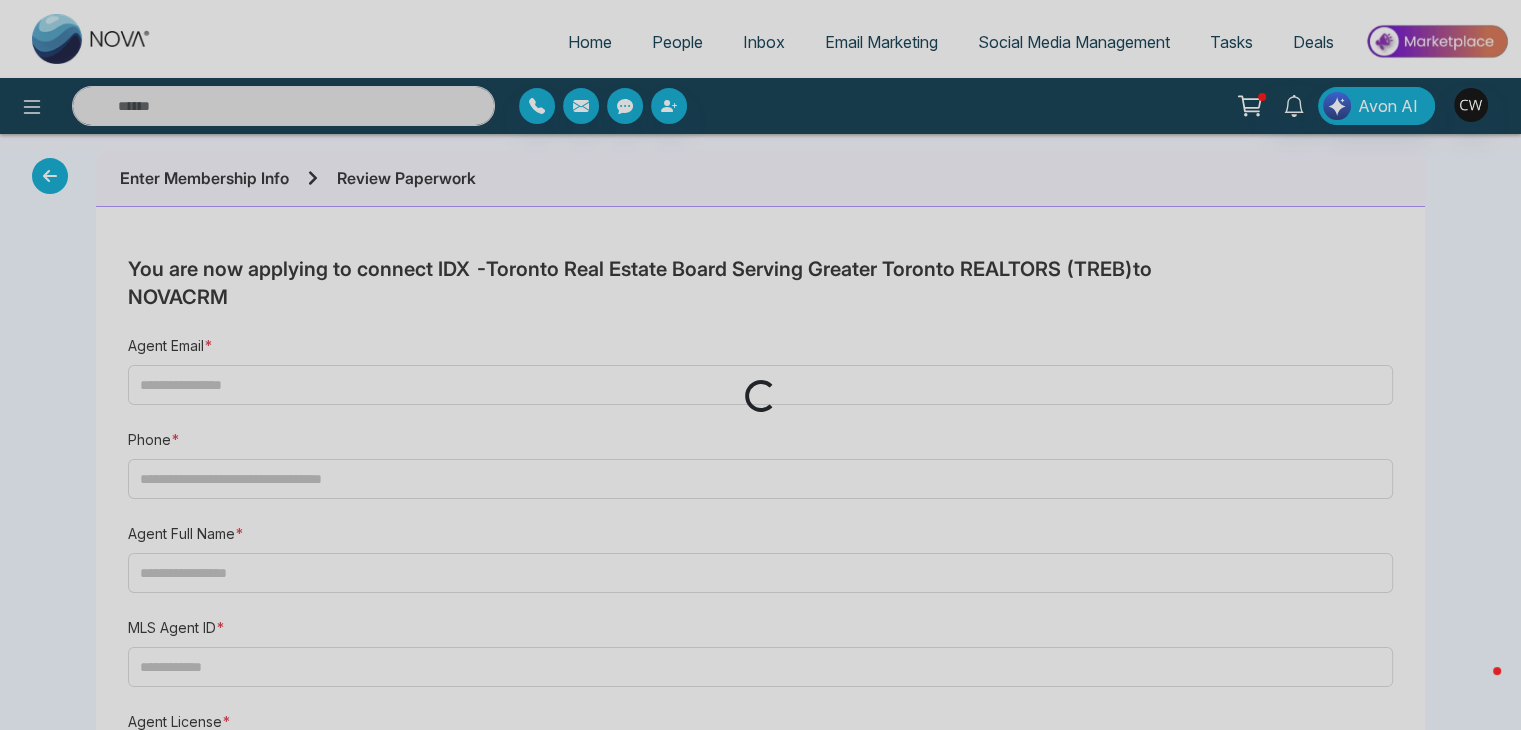 type on "*******" 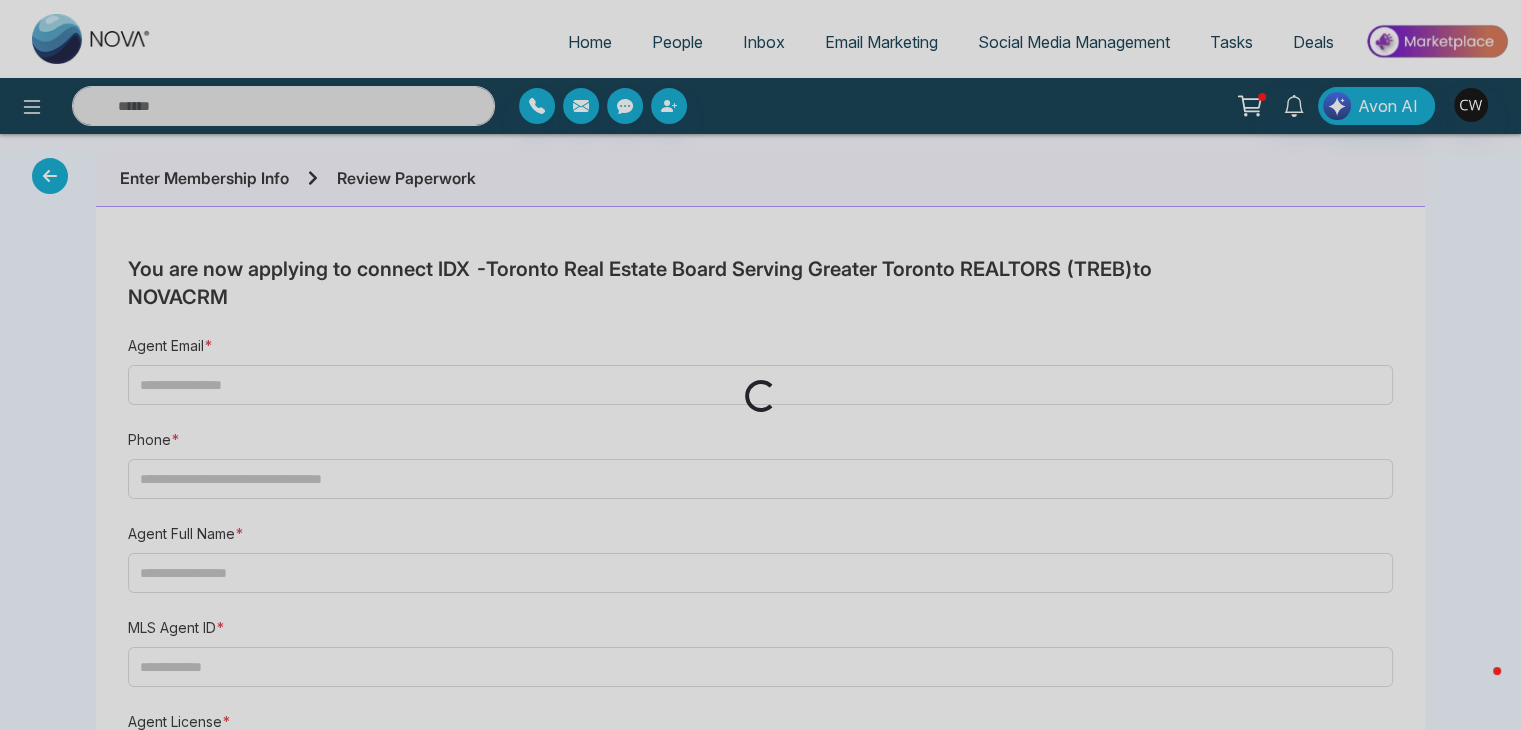 type on "*******" 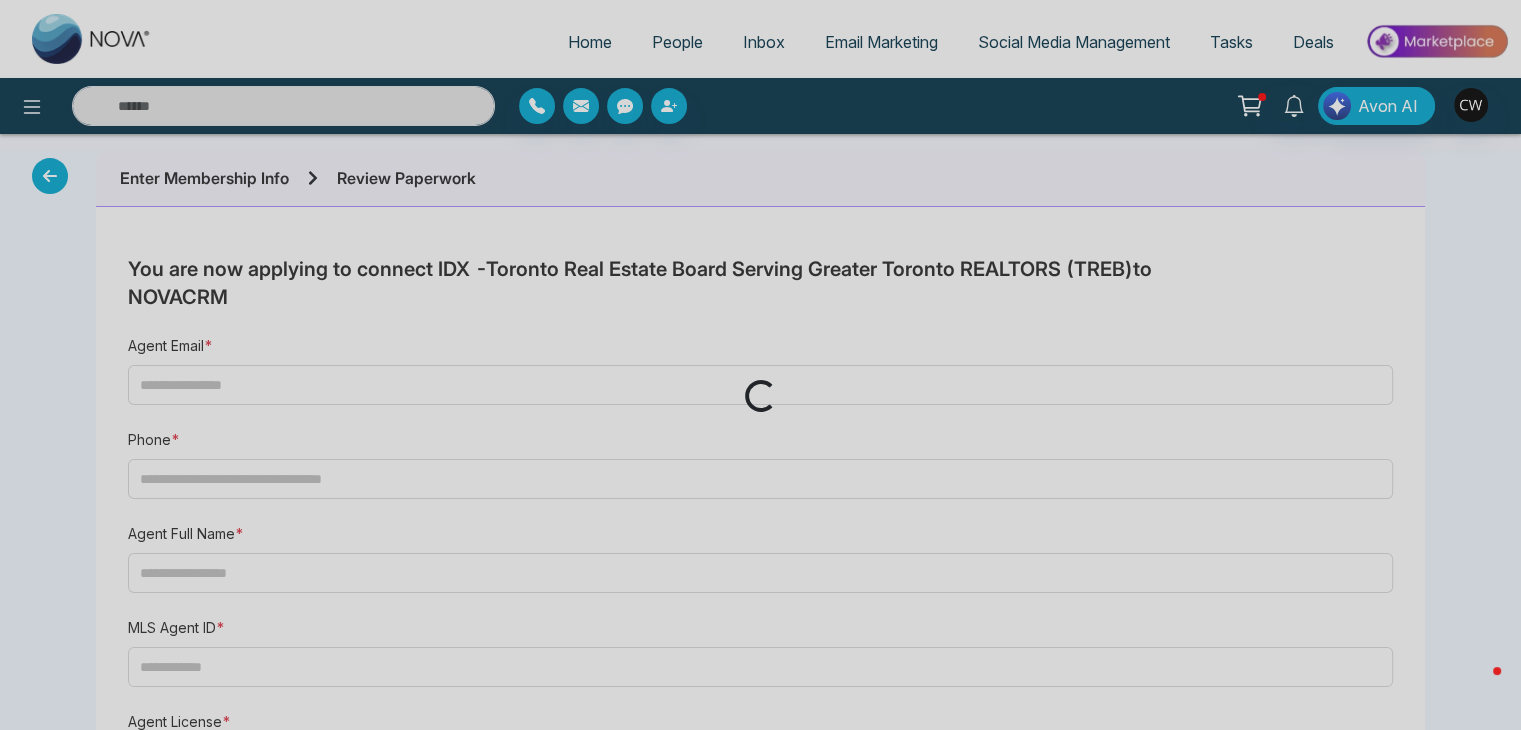 type on "**********" 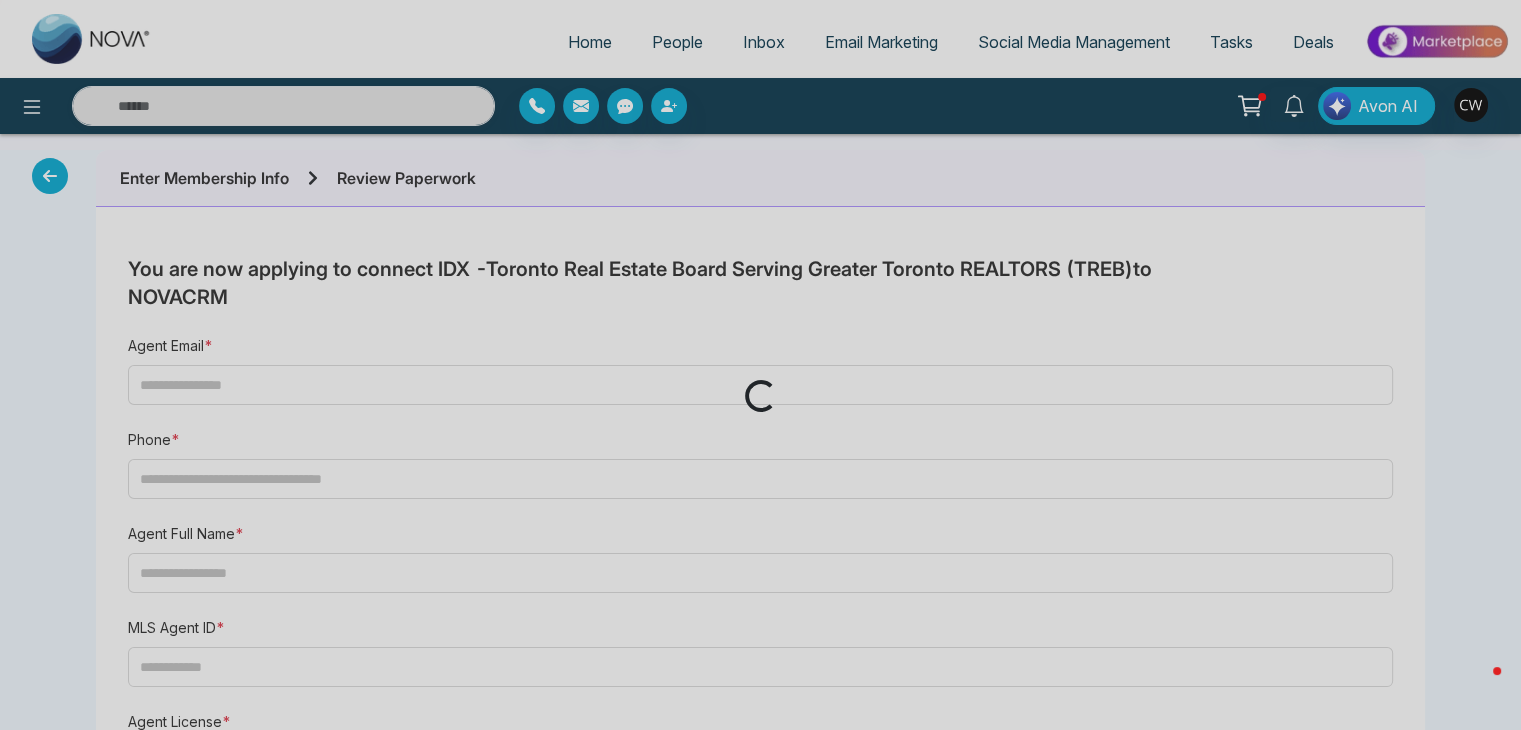 type on "**********" 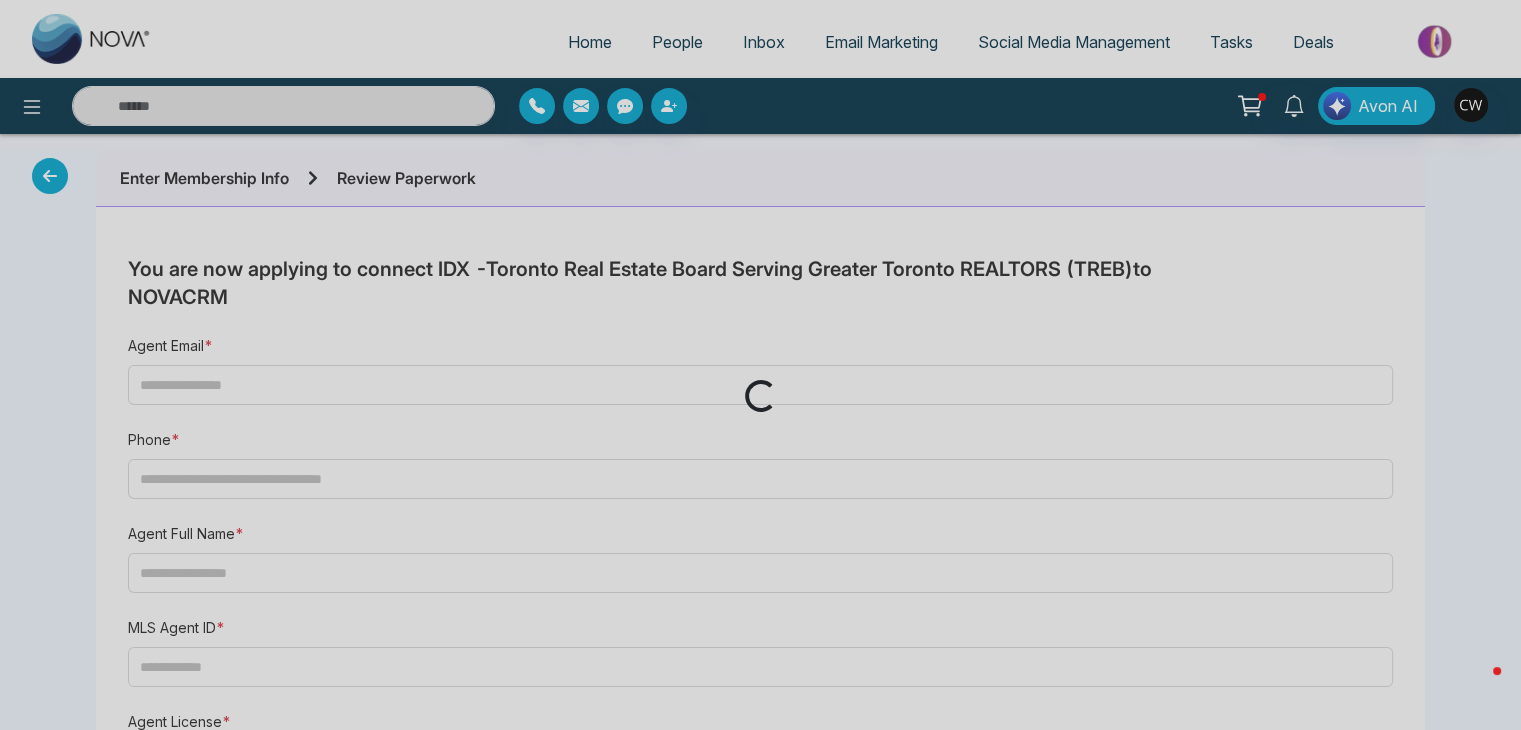 type on "**********" 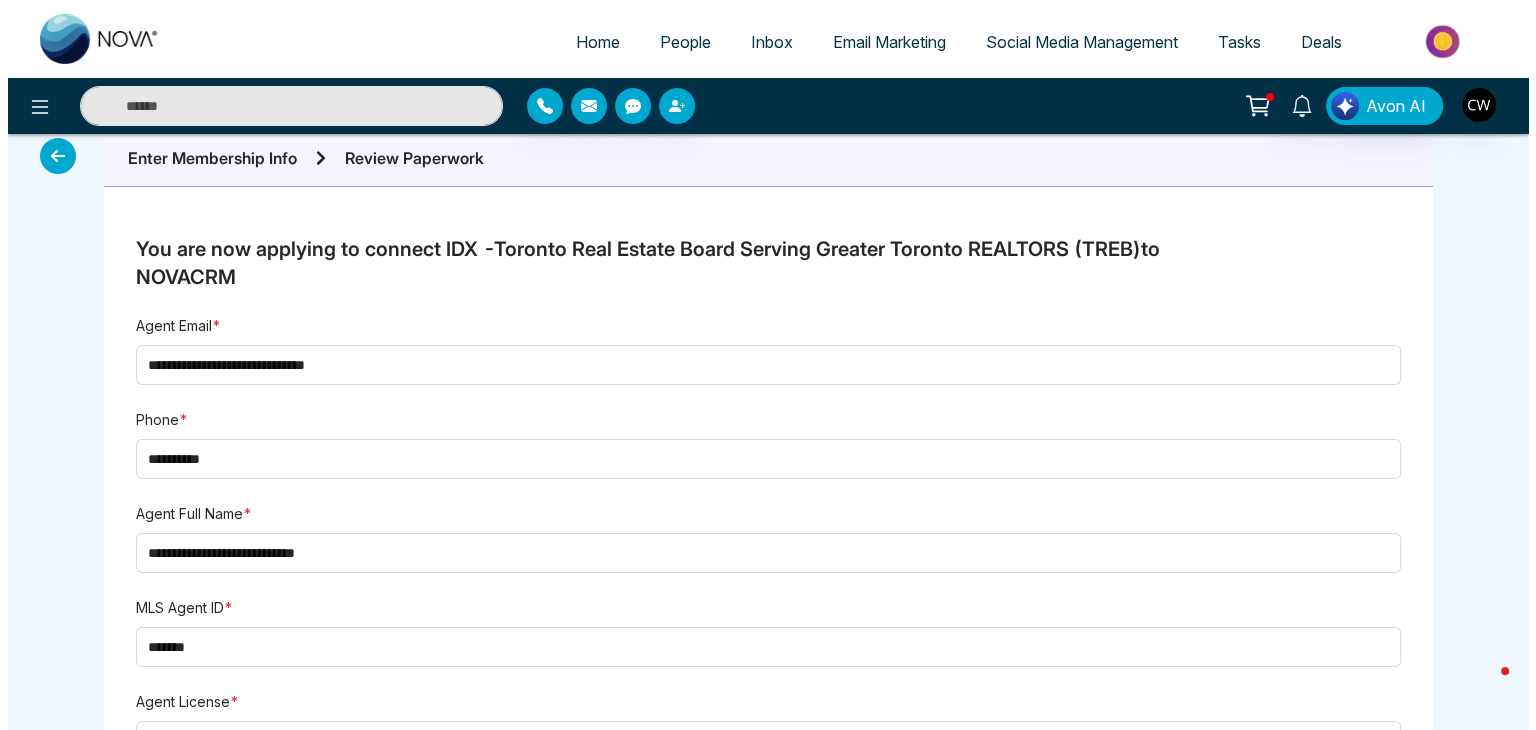 scroll, scrollTop: 0, scrollLeft: 0, axis: both 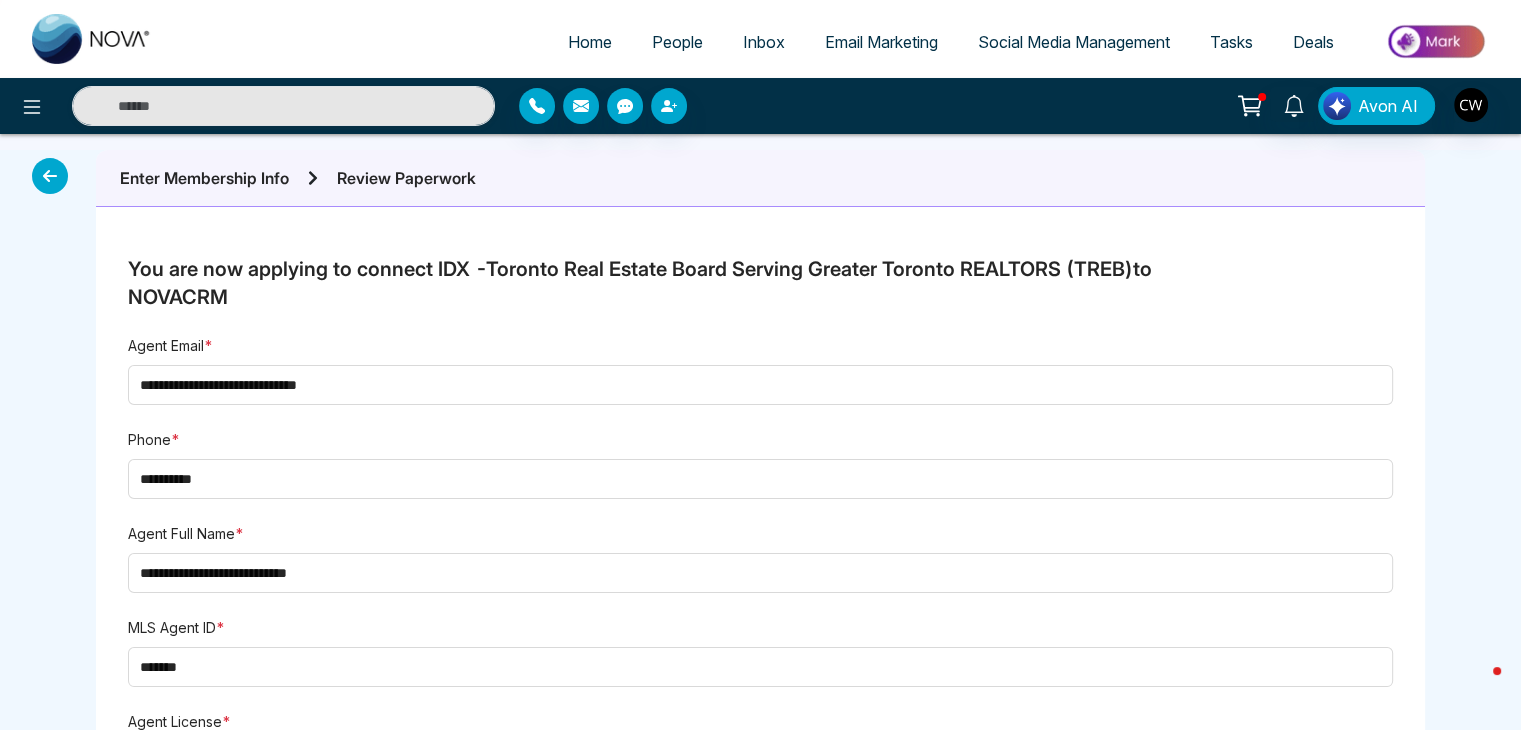 click on "Home" at bounding box center [590, 42] 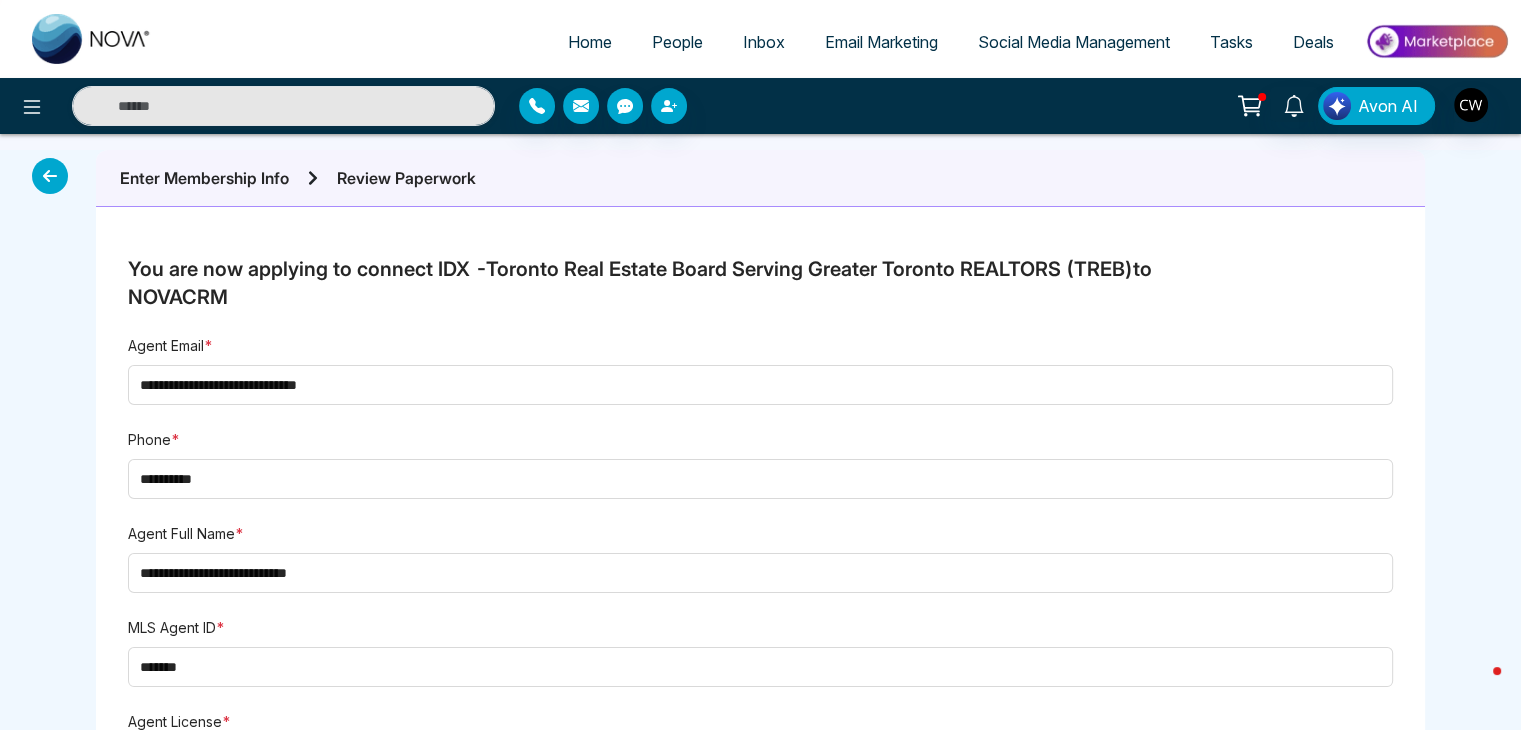 select on "*" 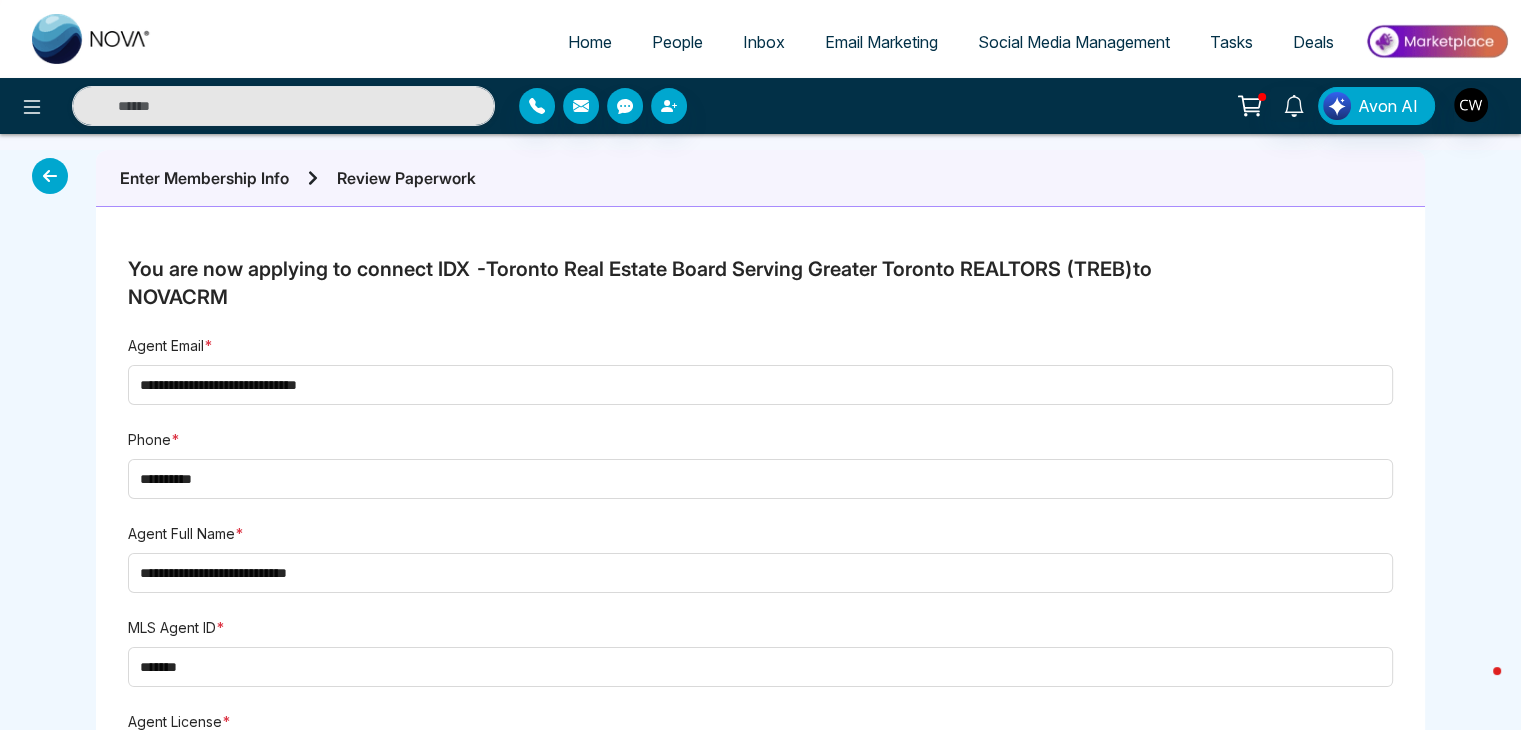 select on "*" 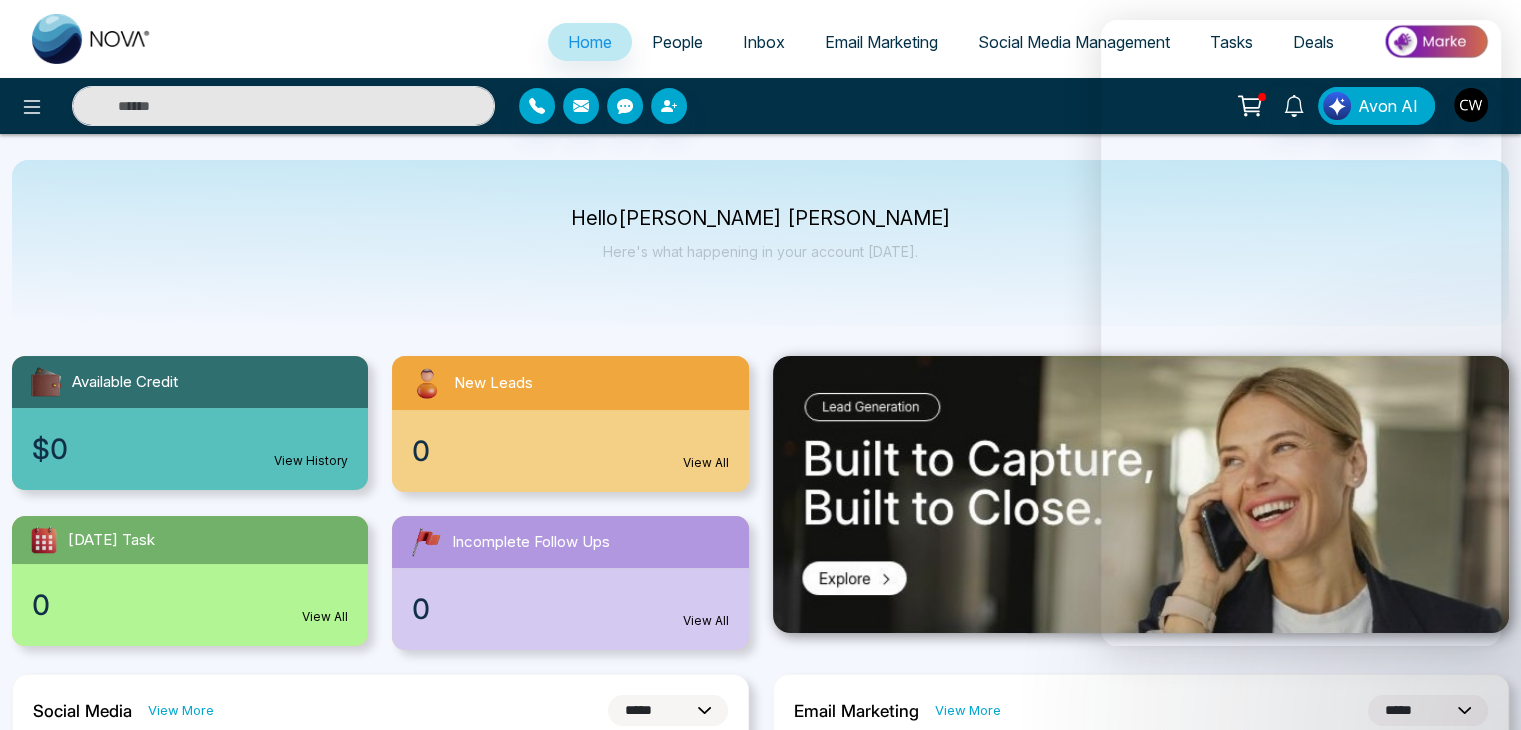 click on "**********" at bounding box center [760, 1097] 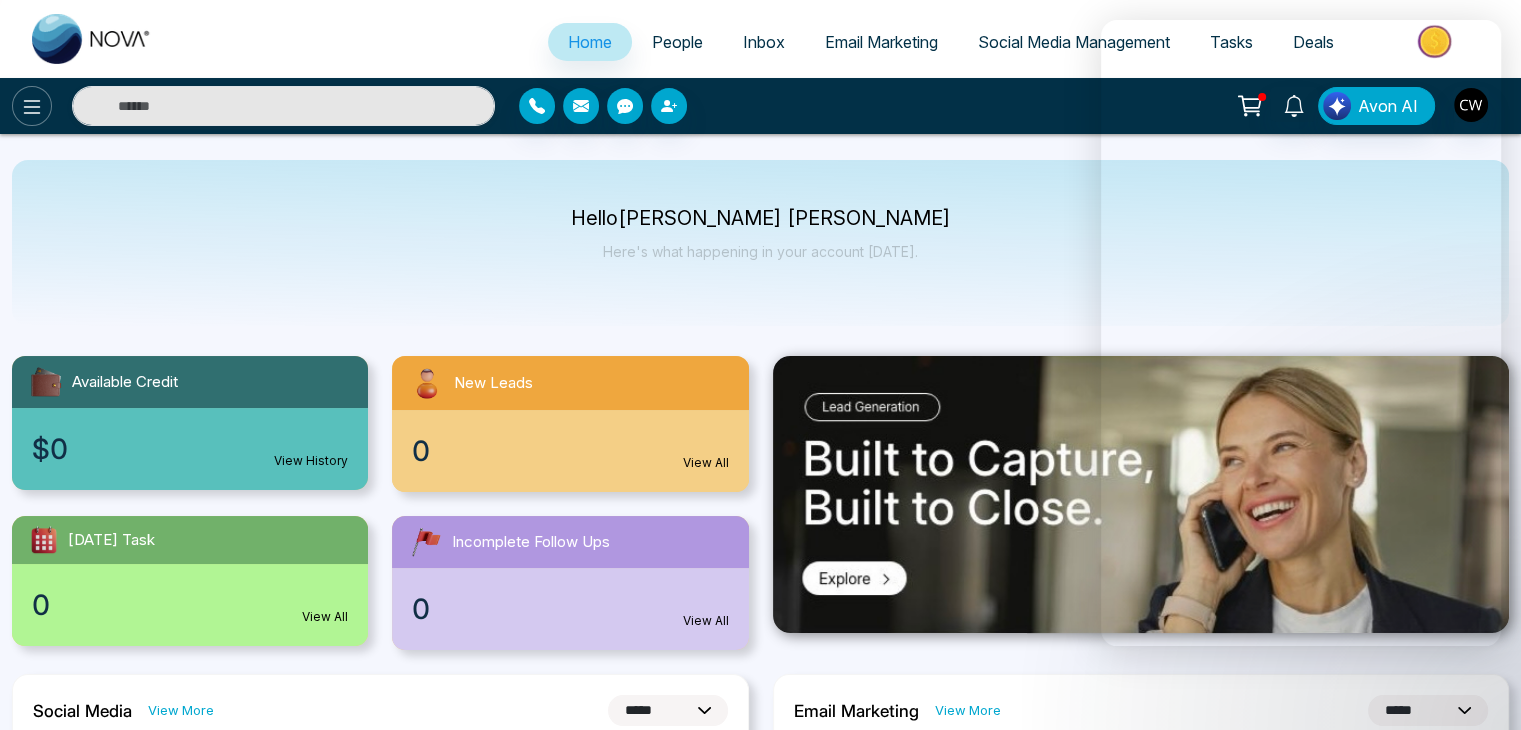 click 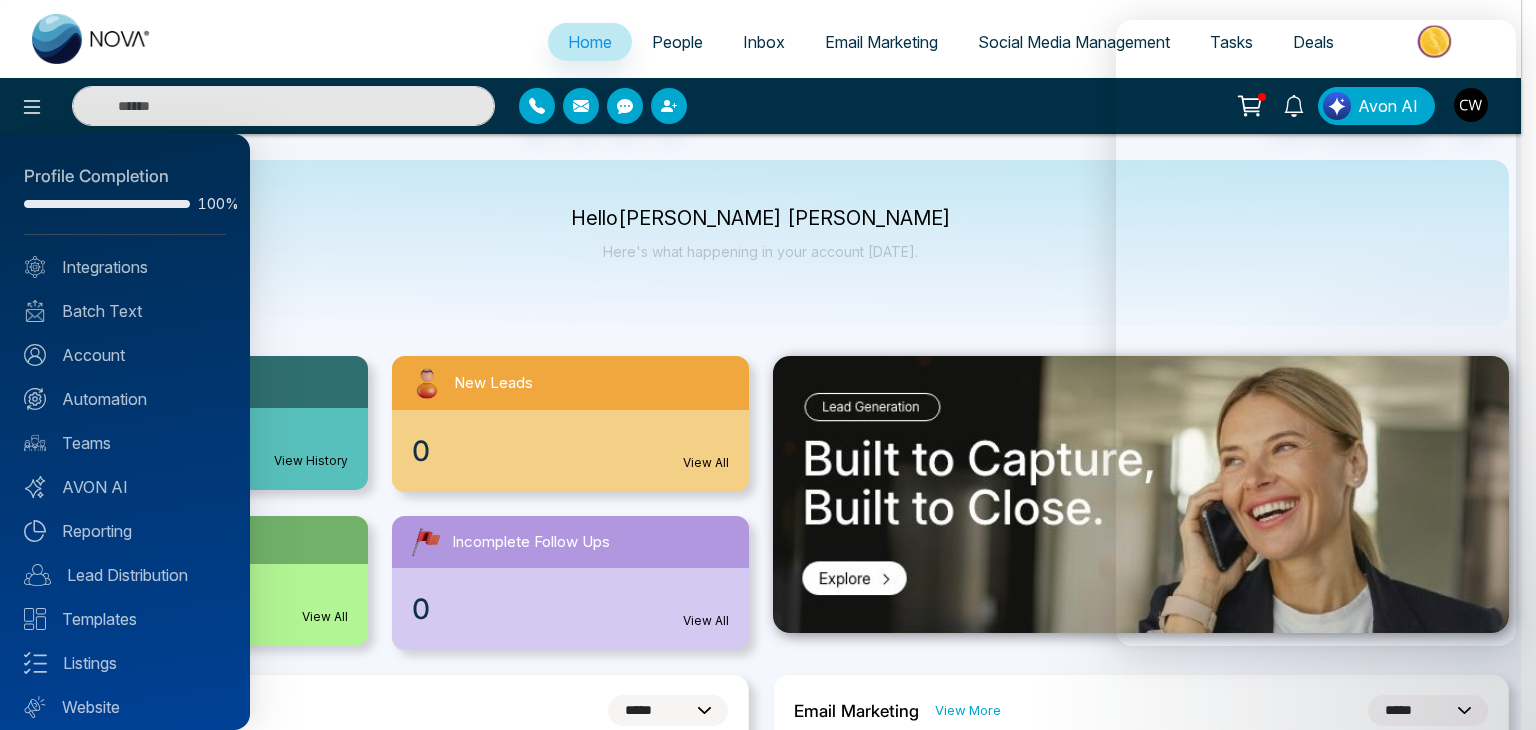 scroll, scrollTop: 56, scrollLeft: 0, axis: vertical 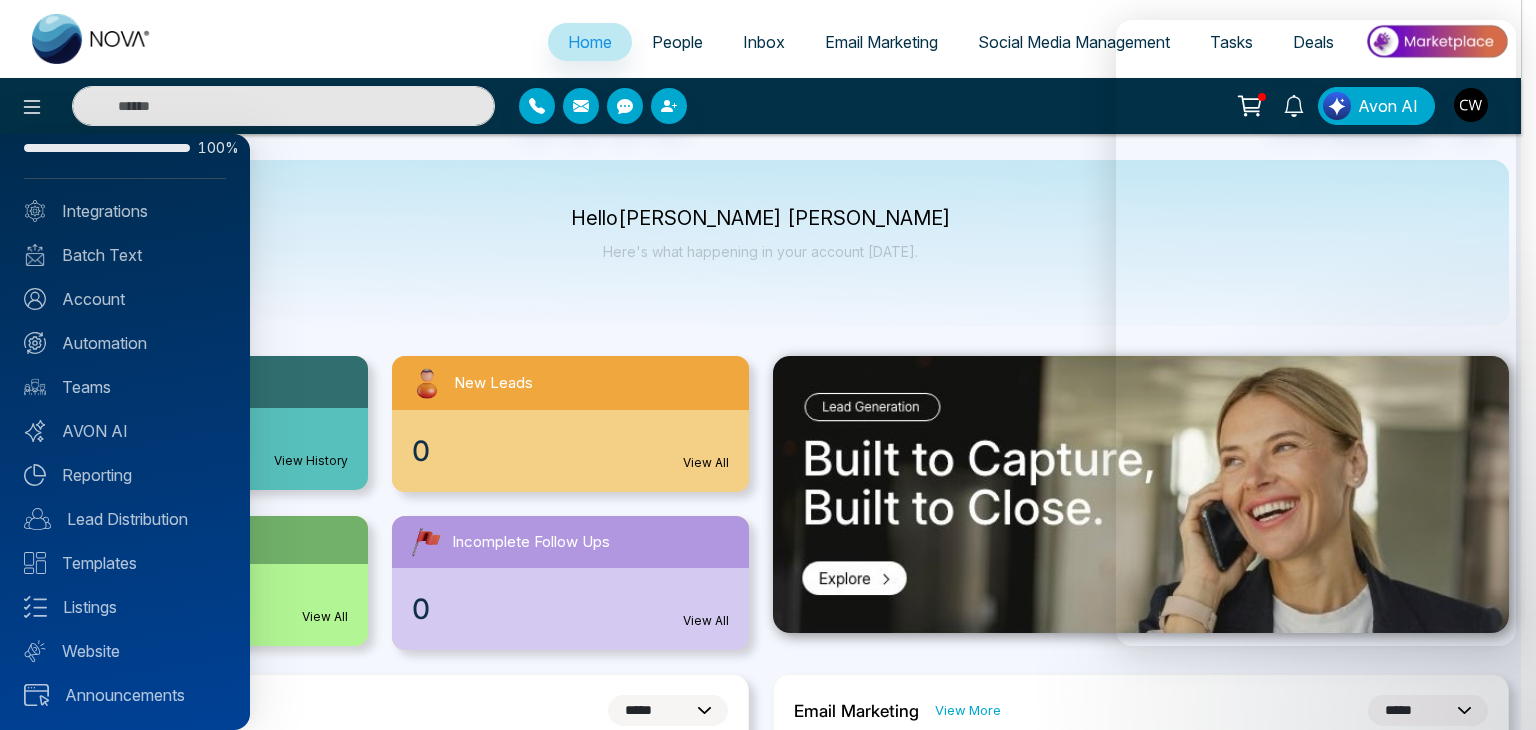 click at bounding box center (768, 365) 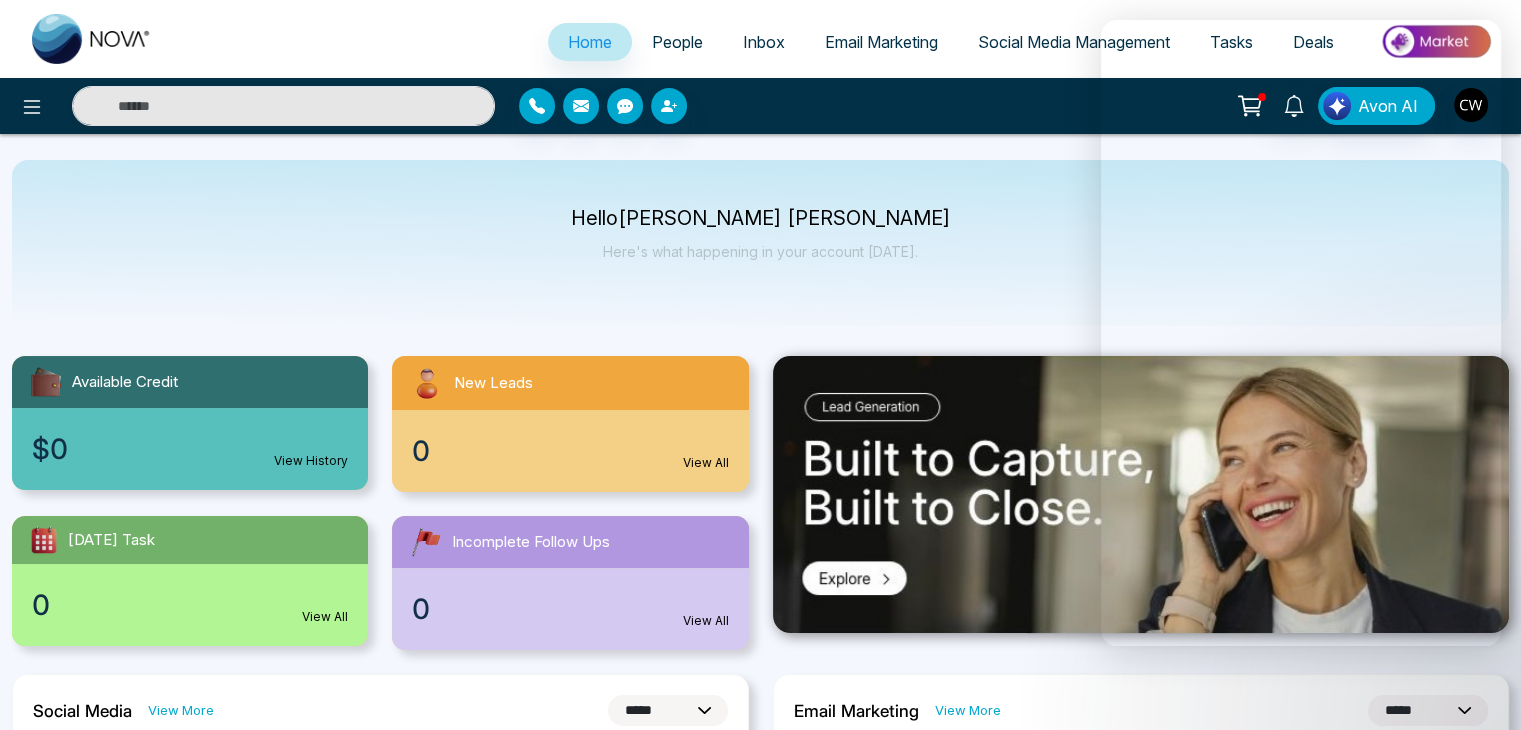 click on "People" at bounding box center (677, 42) 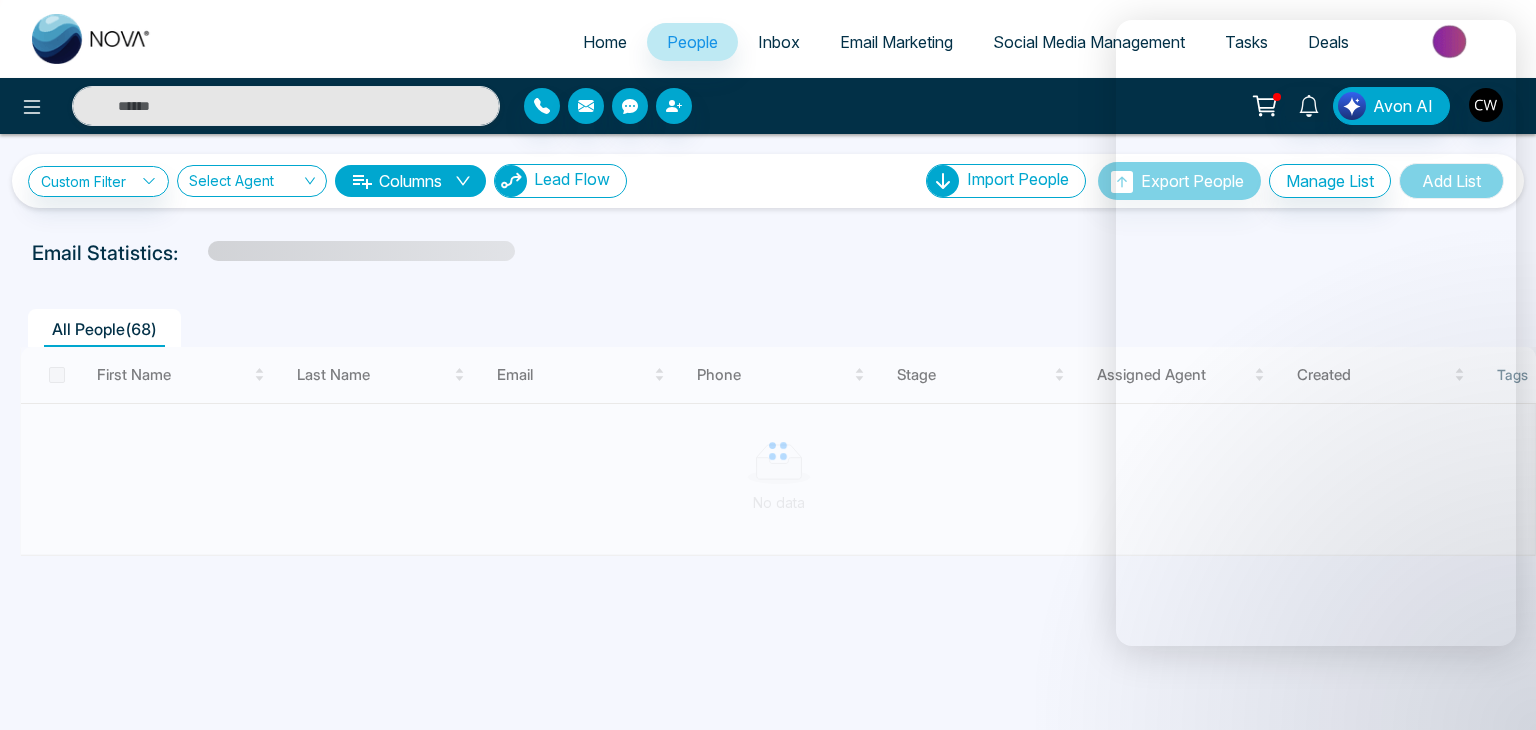 click on "Lead Flow" at bounding box center [572, 179] 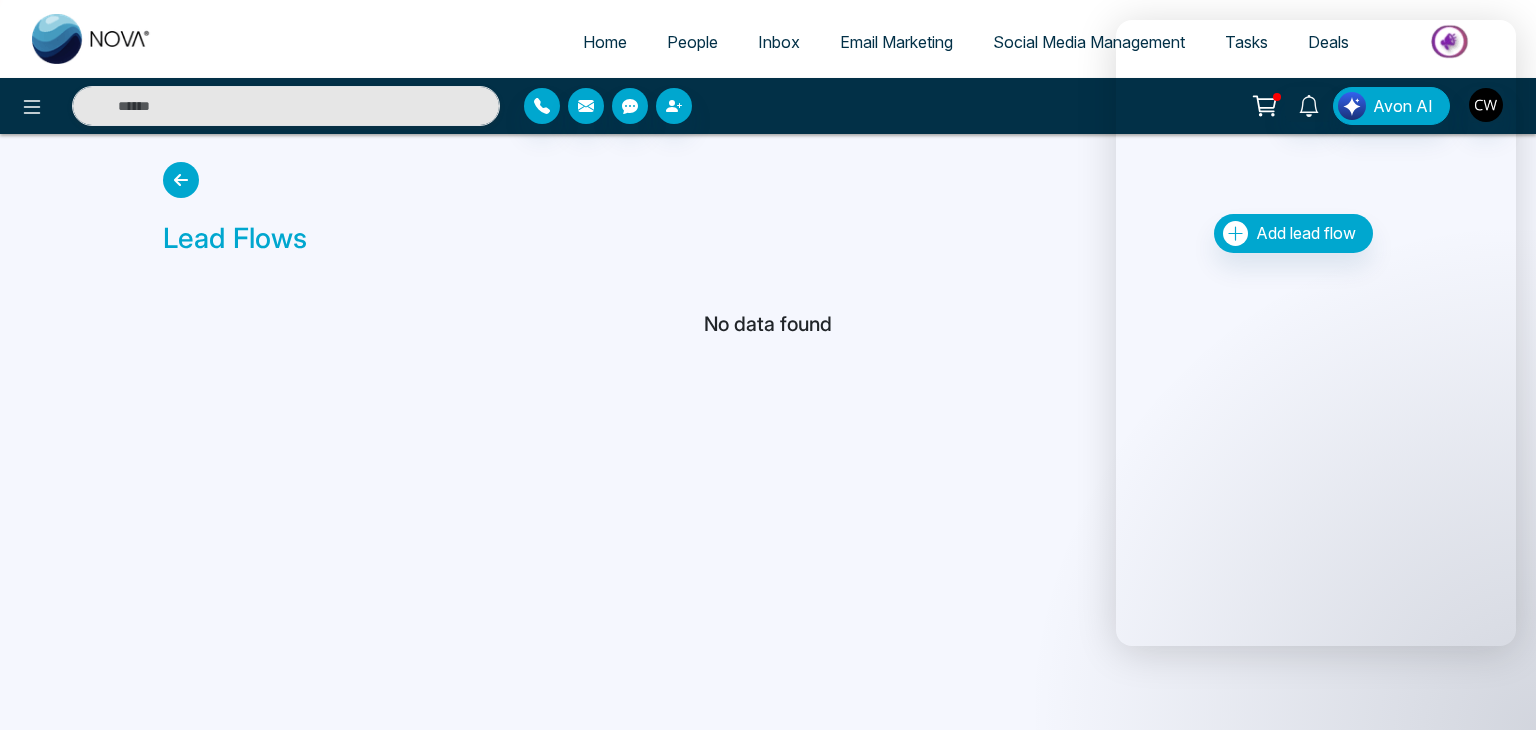 click on "No data found" at bounding box center [768, 324] 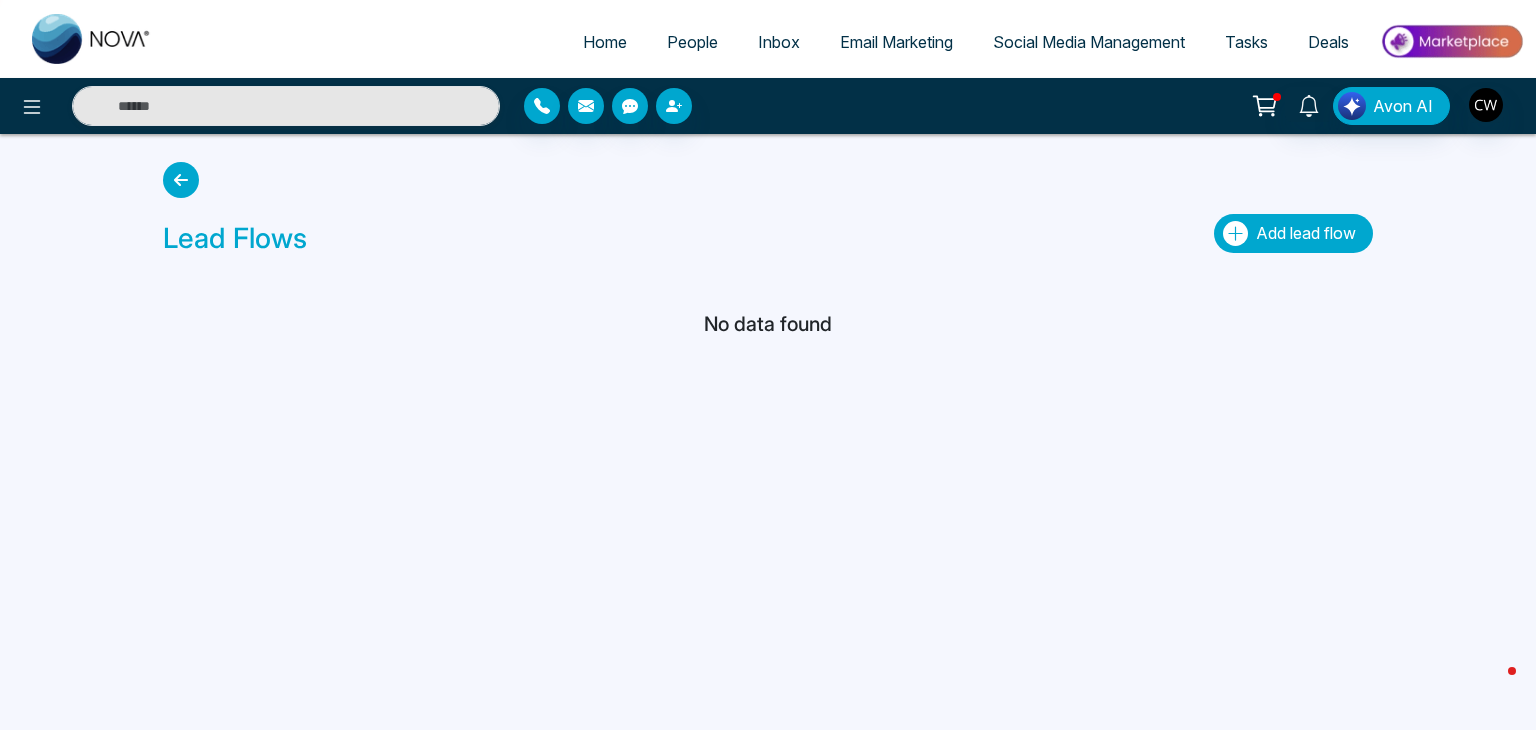 click on "Add lead flow" at bounding box center (1306, 233) 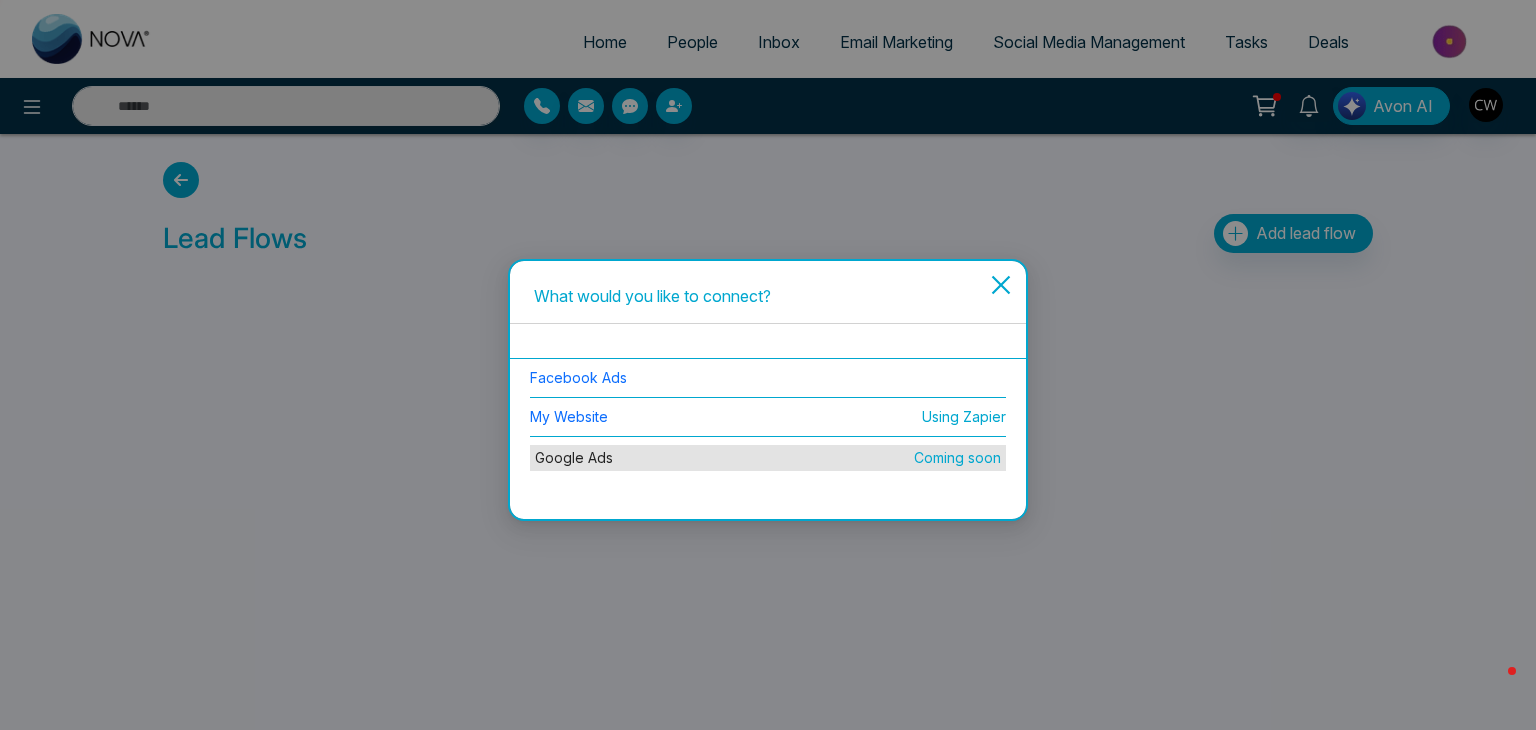 click 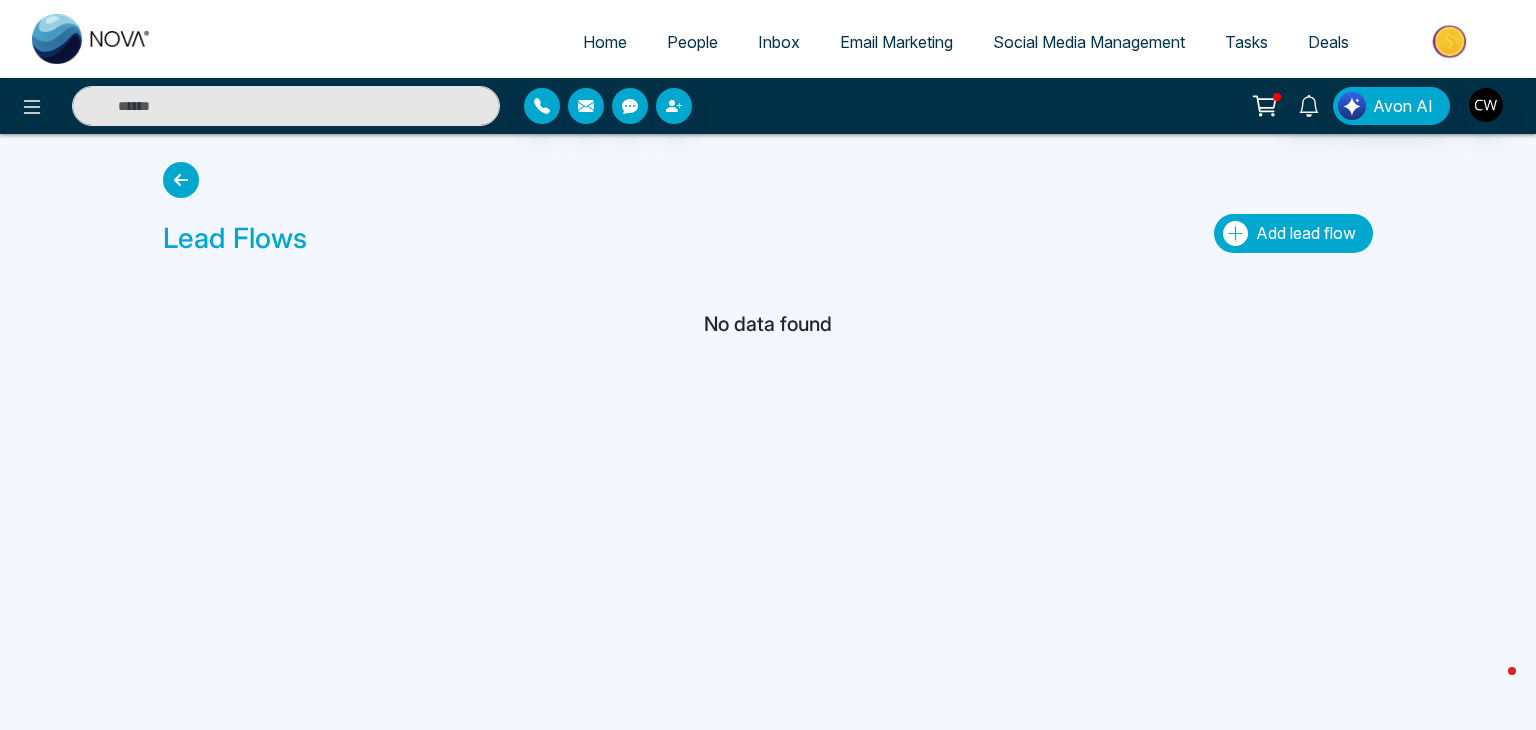click 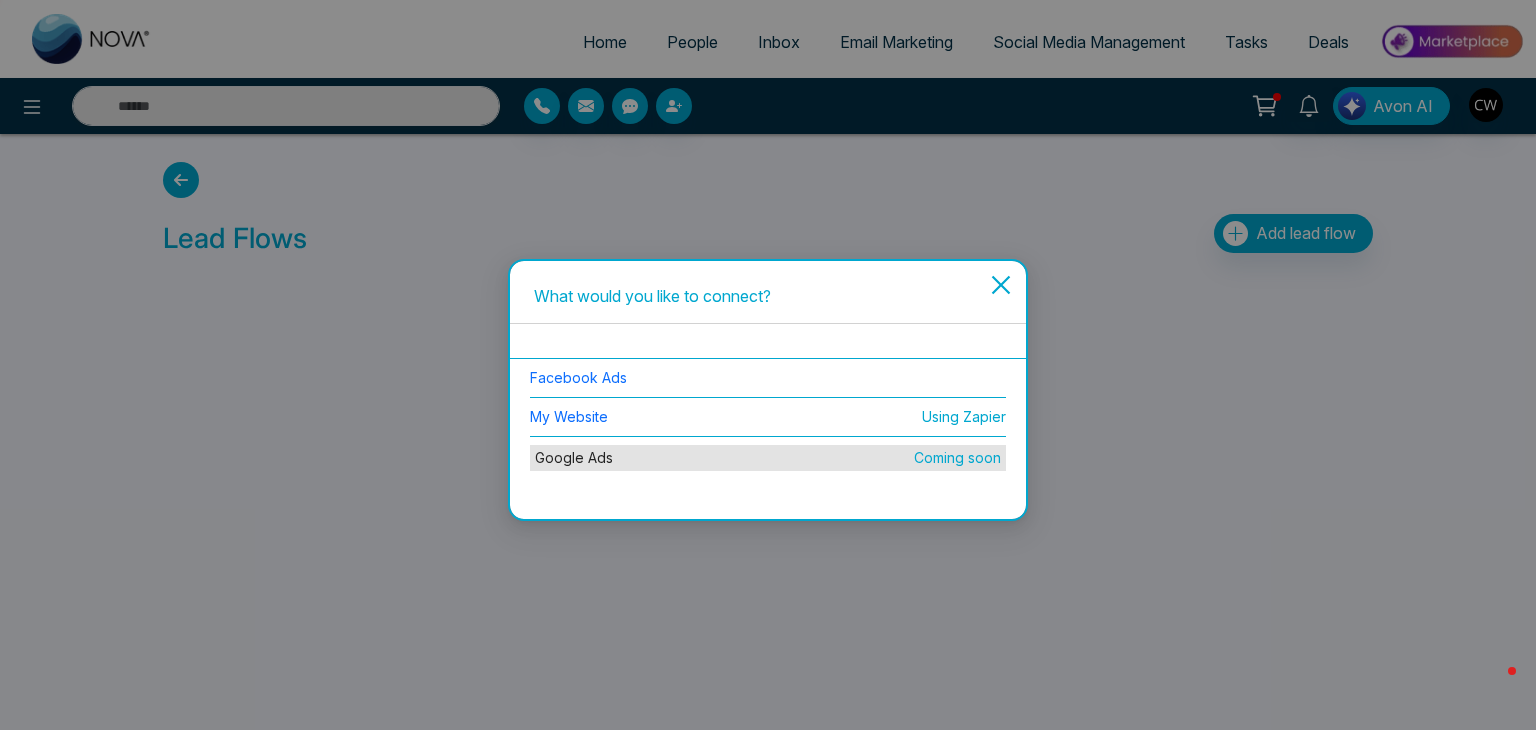 click 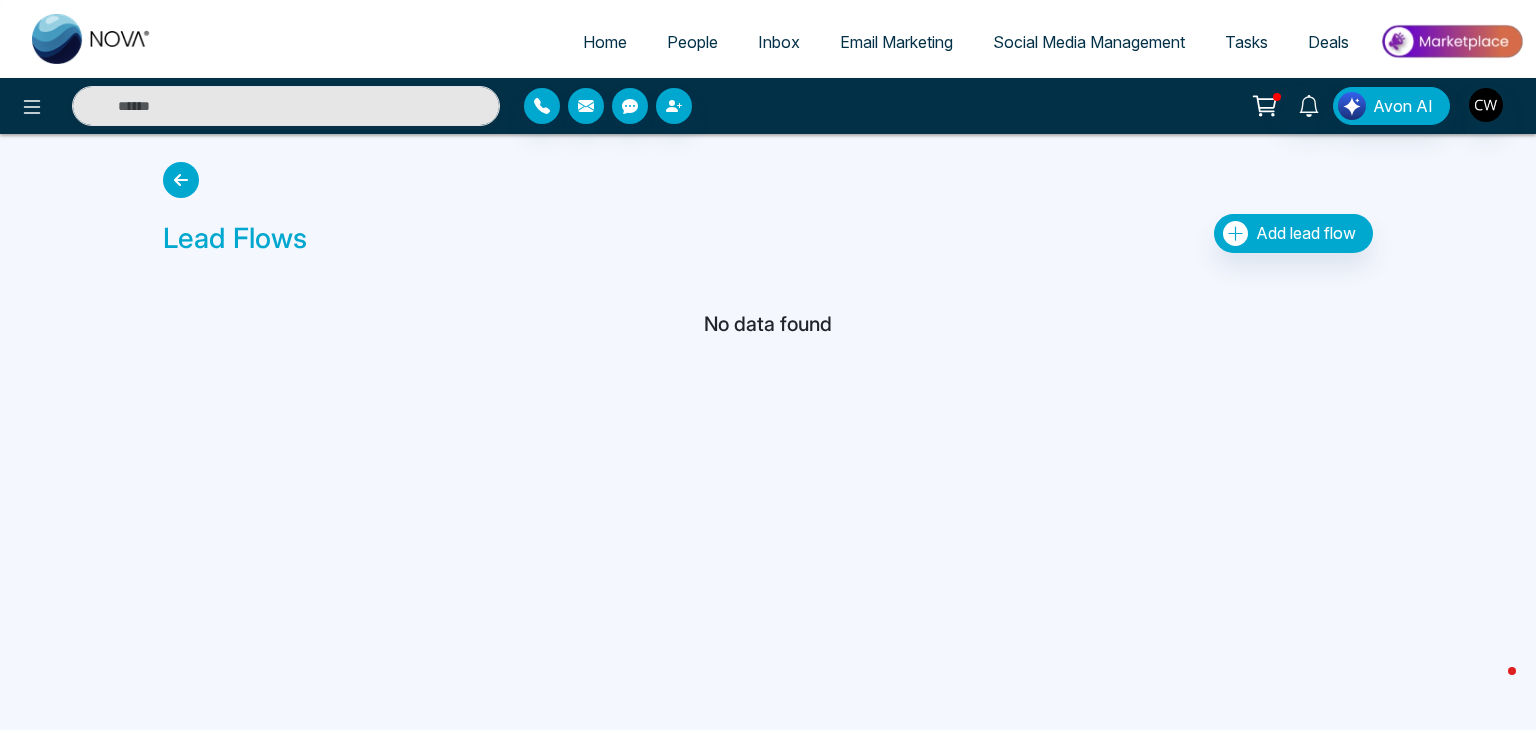click at bounding box center (181, 180) 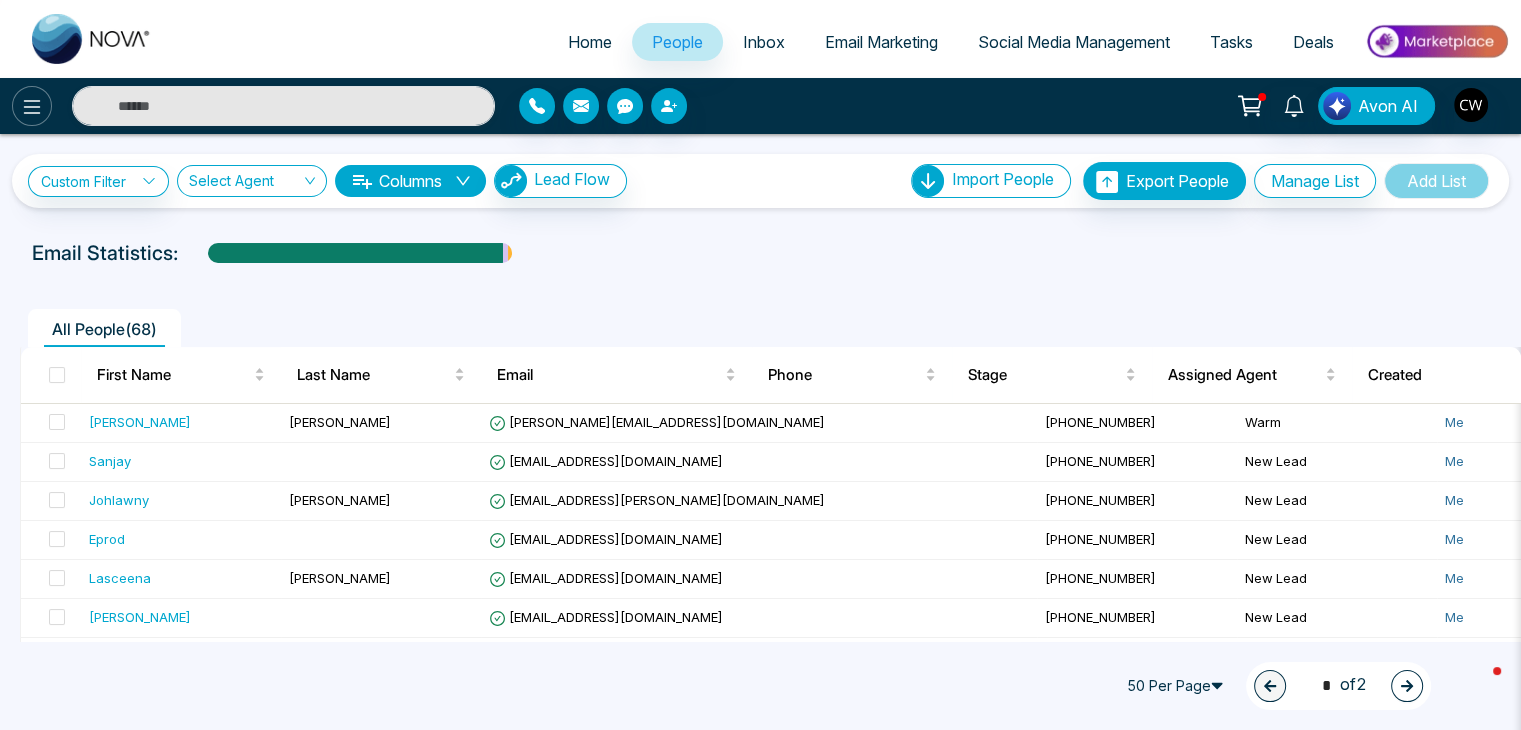 click 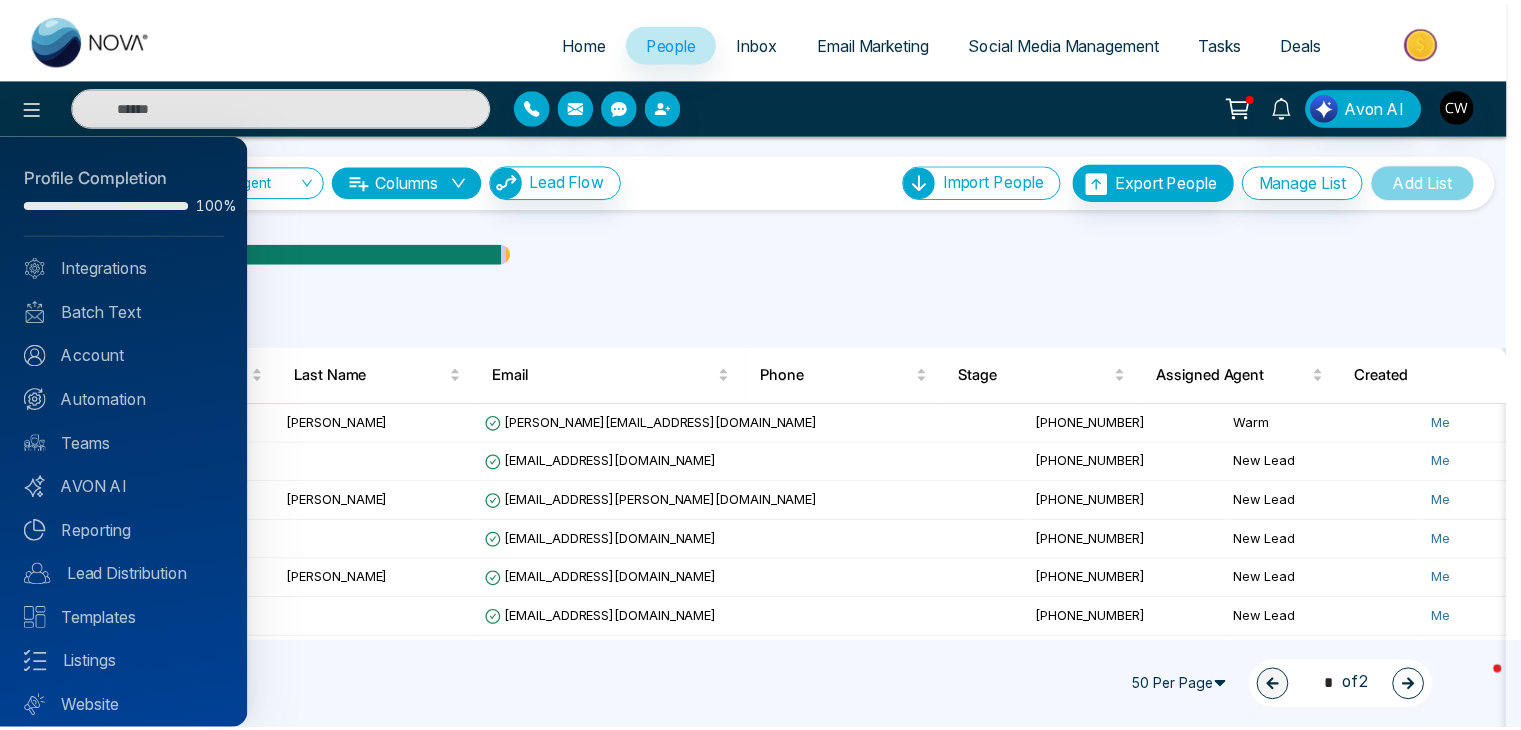 scroll, scrollTop: 56, scrollLeft: 0, axis: vertical 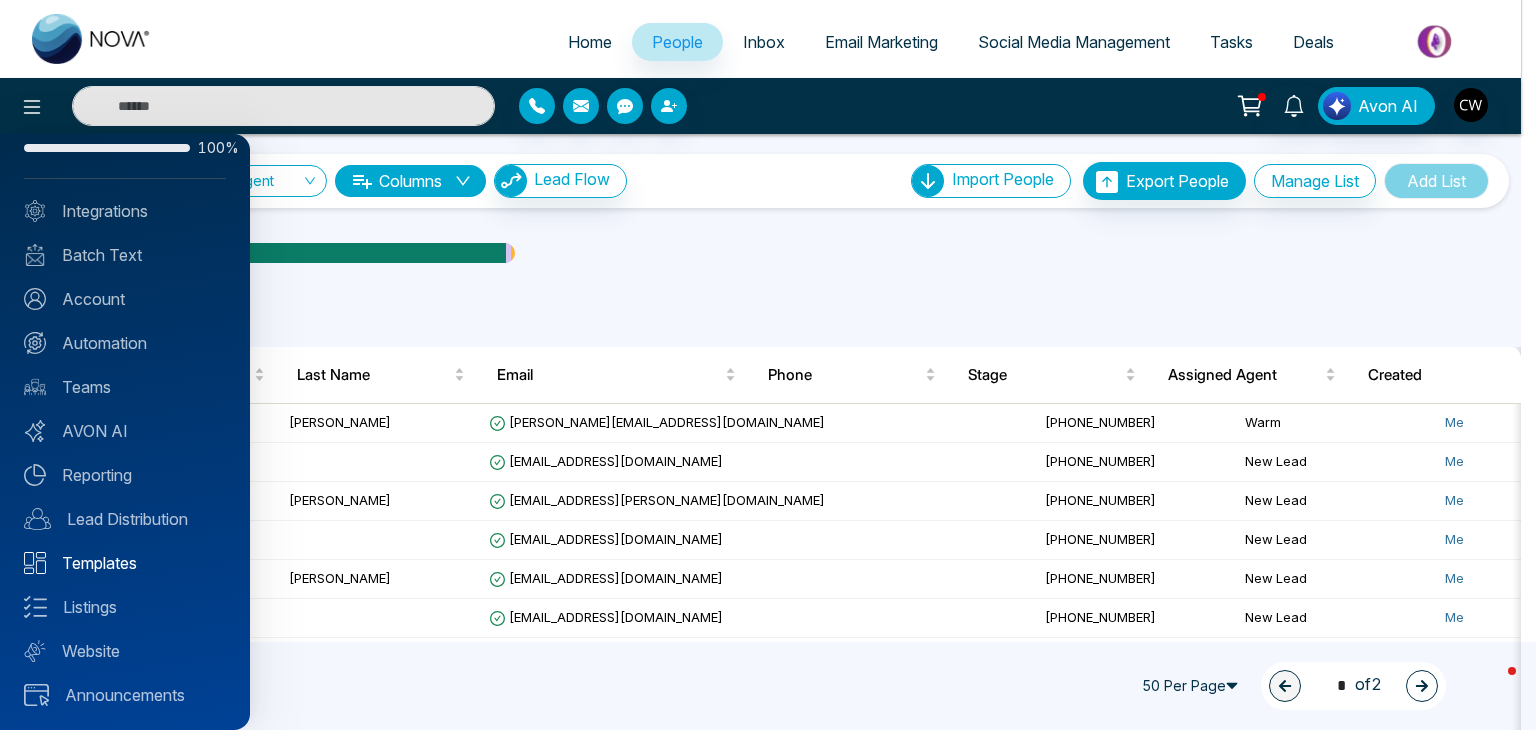 click on "Templates" at bounding box center [125, 563] 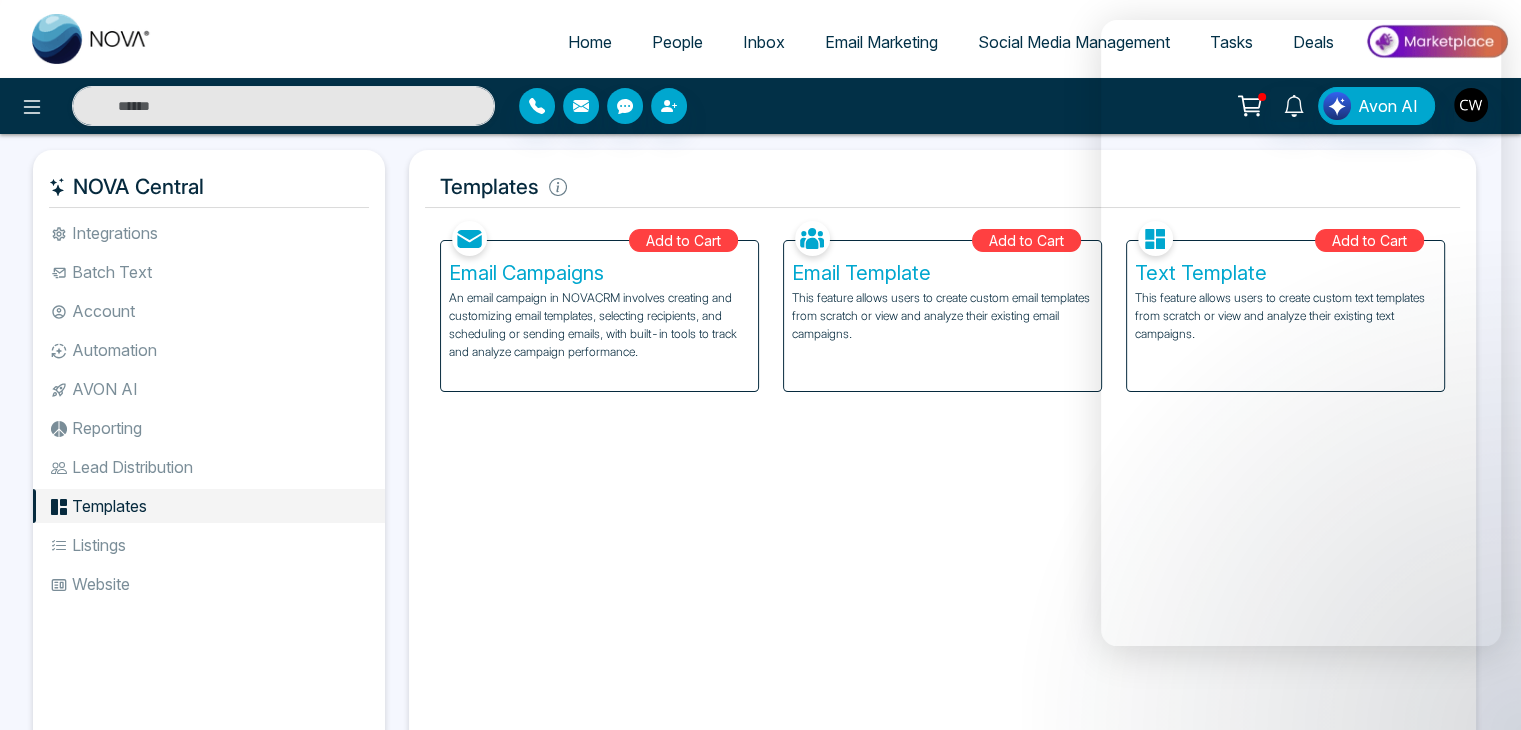 click on "People" at bounding box center [677, 42] 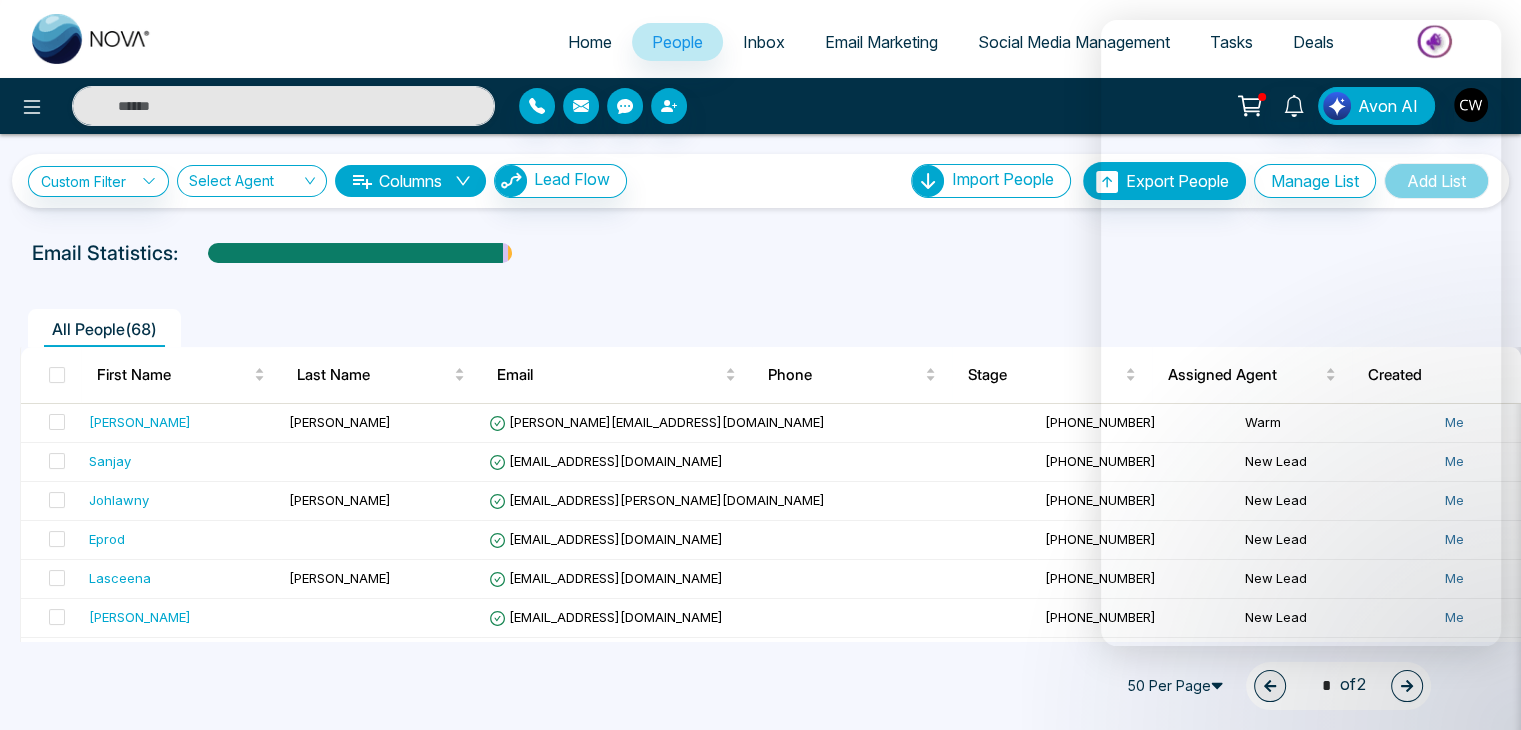 click on "**********" at bounding box center [760, 1296] 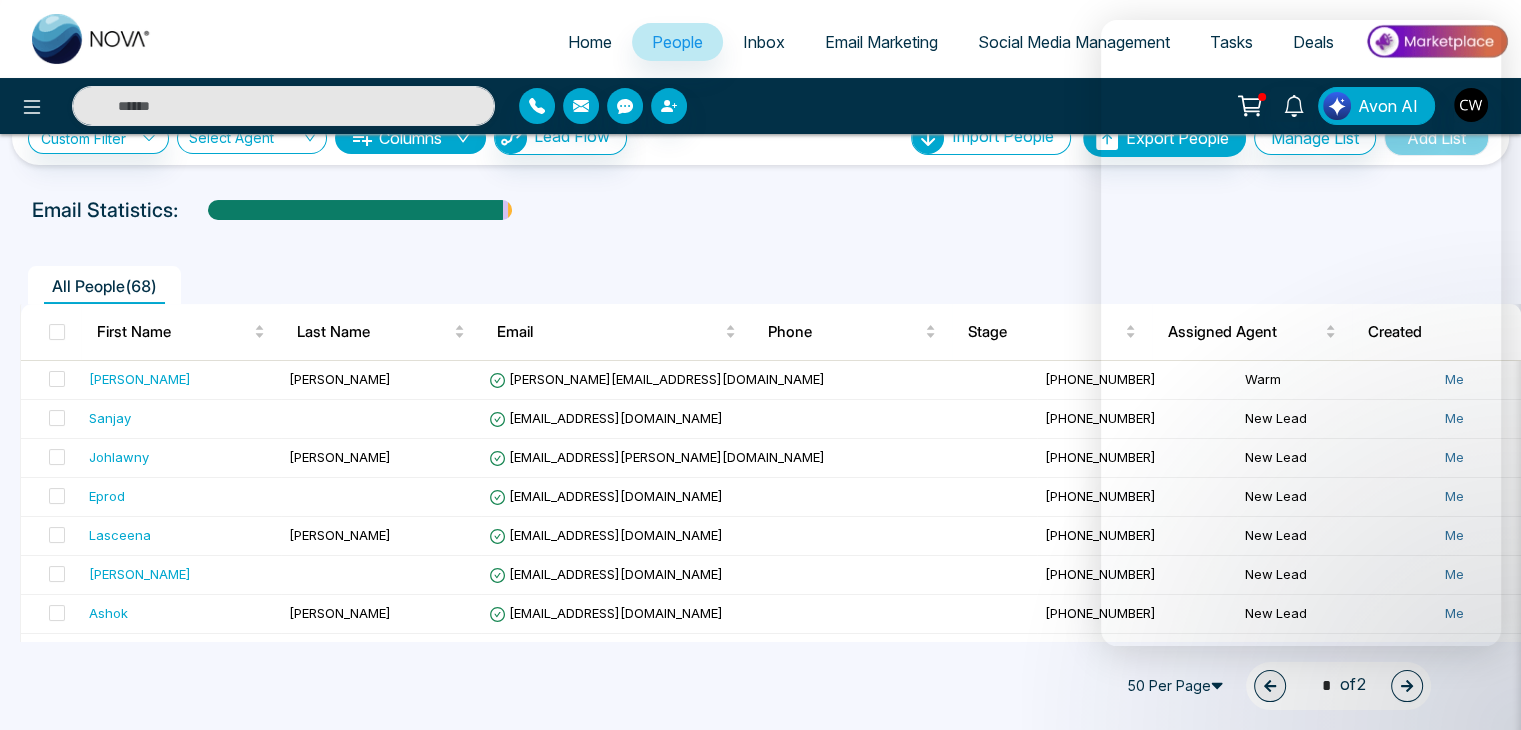 scroll, scrollTop: 0, scrollLeft: 0, axis: both 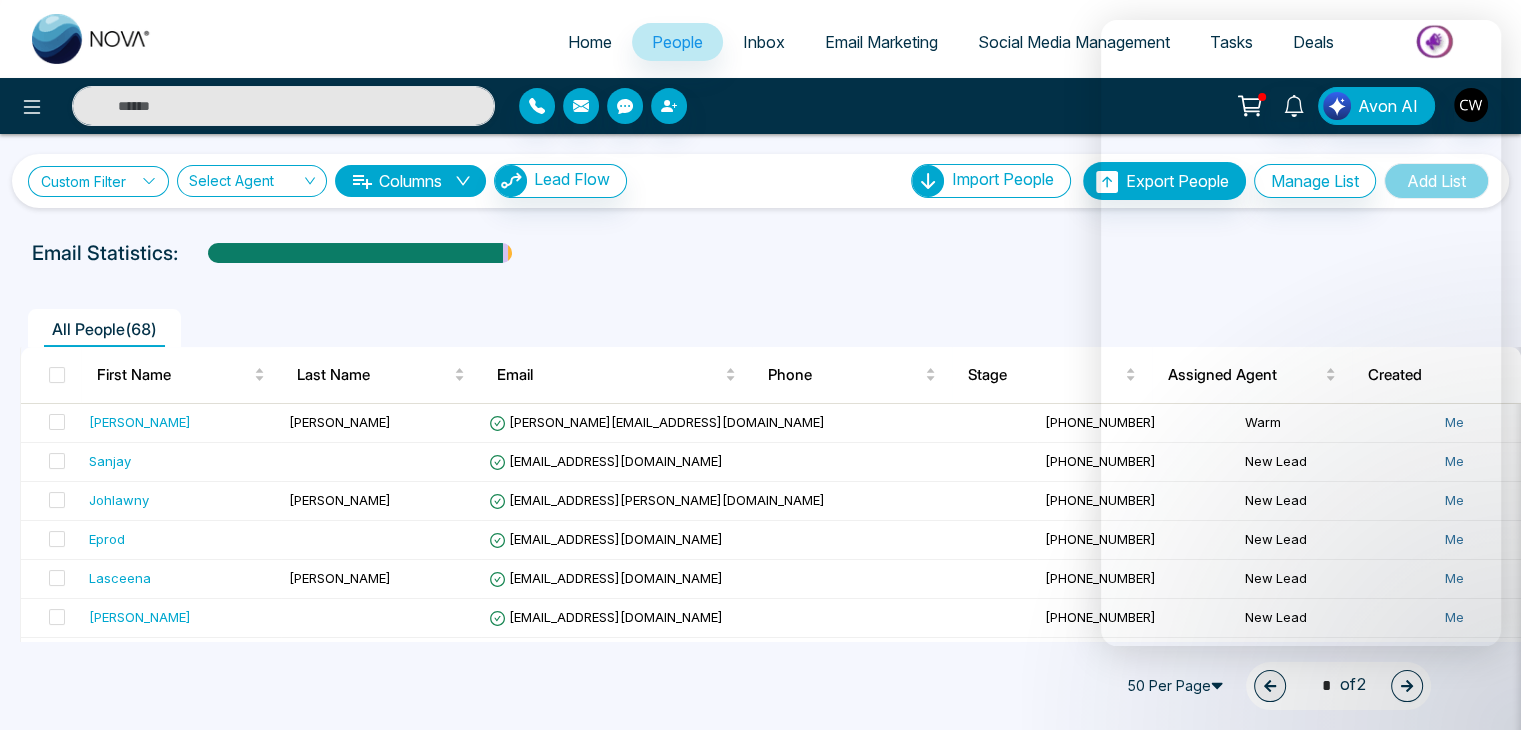 click on "Custom Filter" at bounding box center (98, 181) 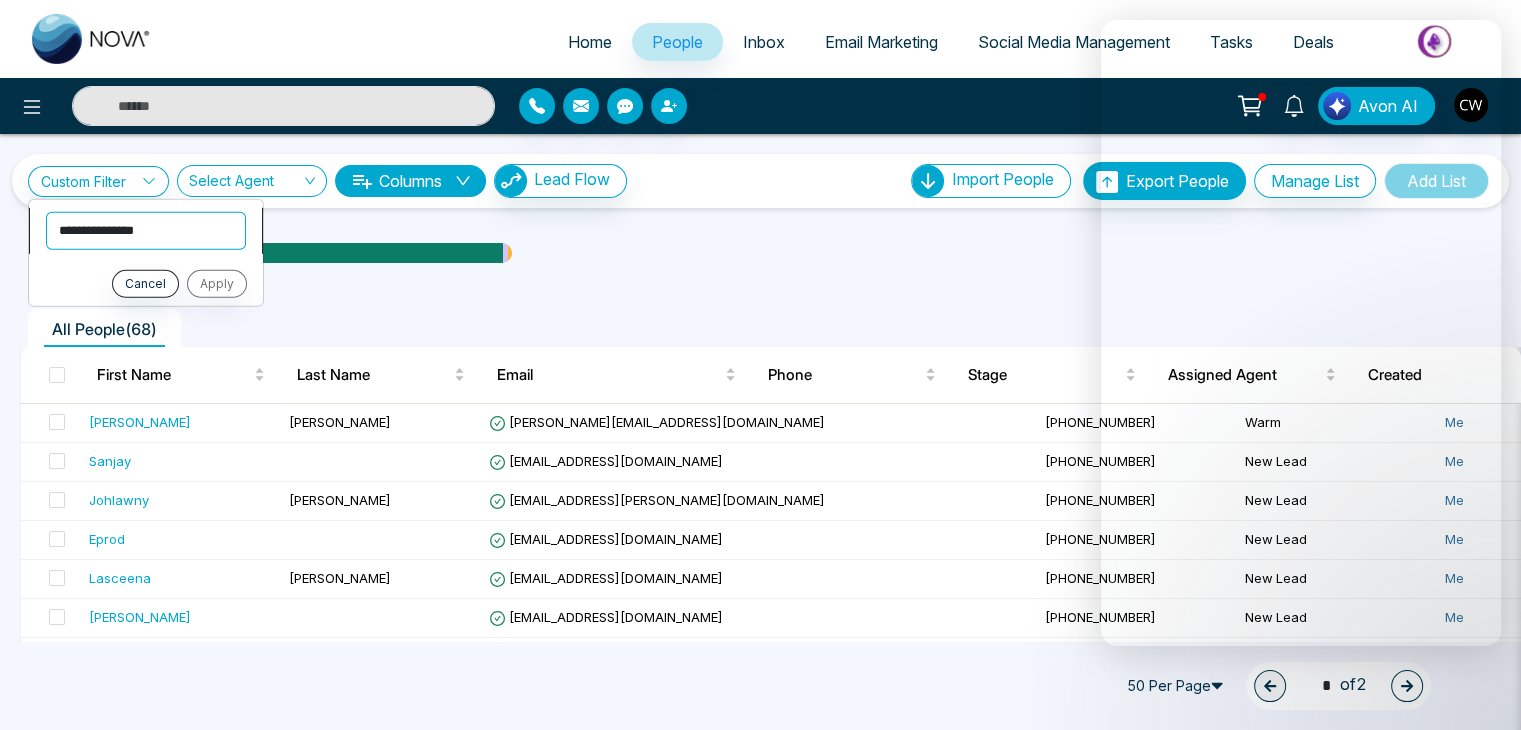 click on "**********" at bounding box center (146, 230) 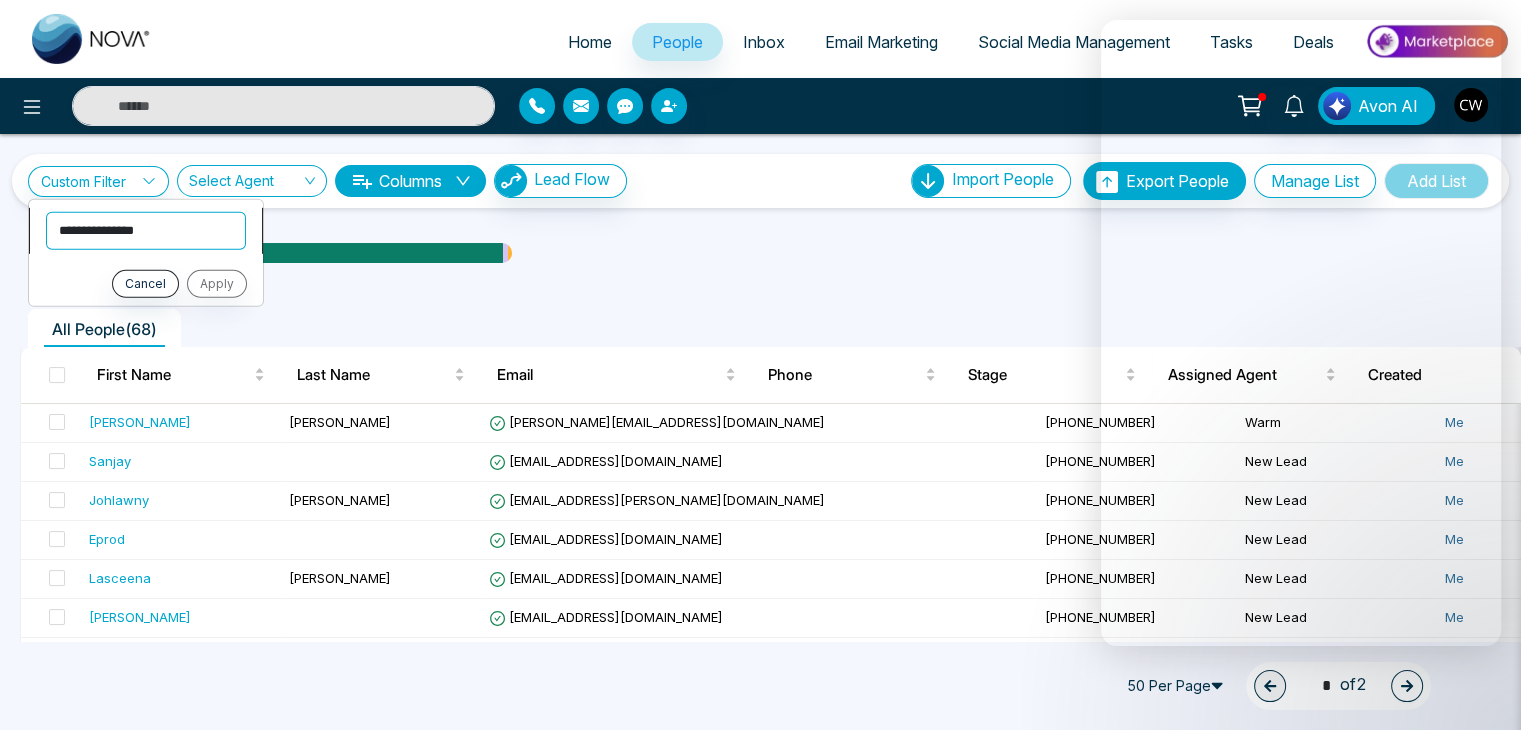 select on "******" 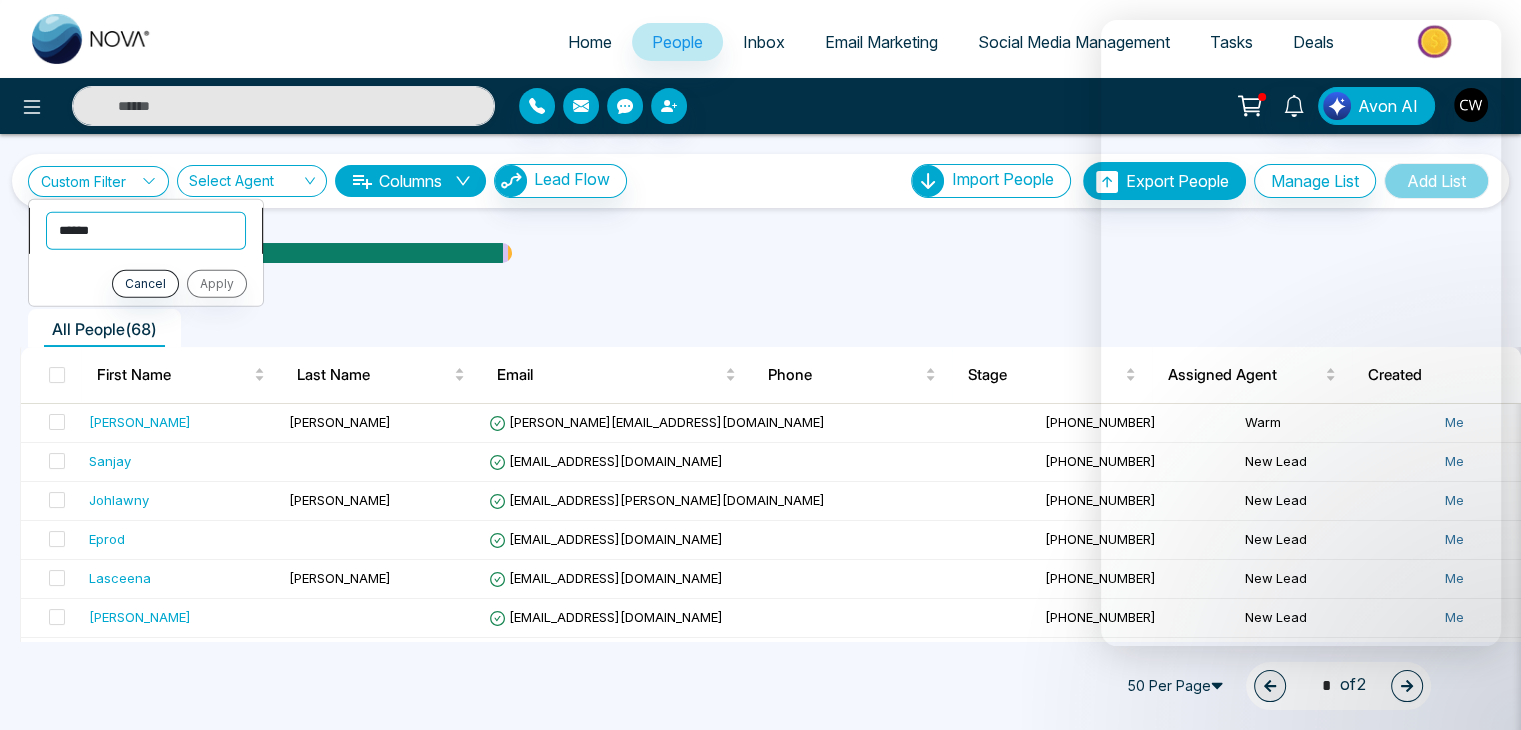 click on "**********" at bounding box center [146, 230] 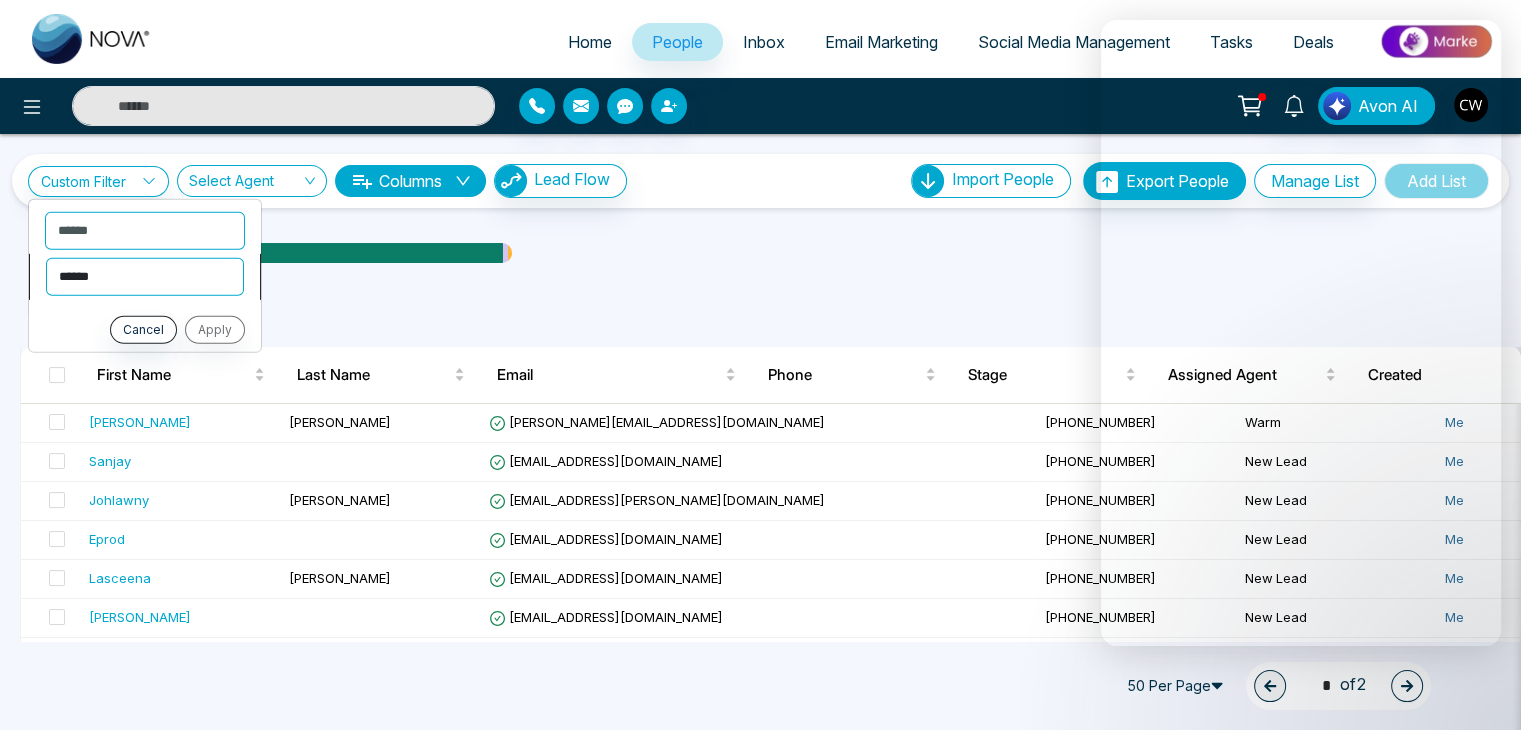 click on "**********" at bounding box center (145, 276) 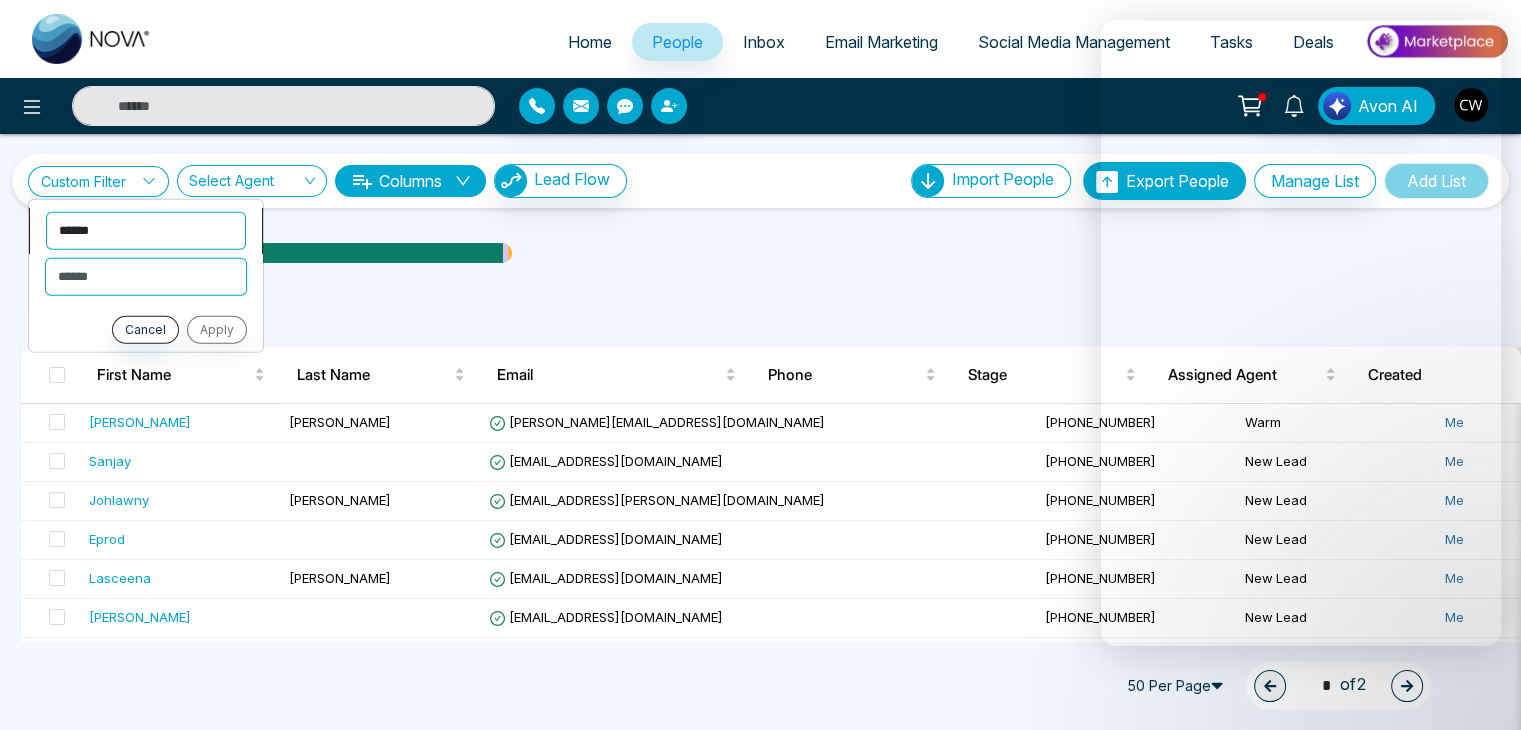 click on "**********" at bounding box center (146, 230) 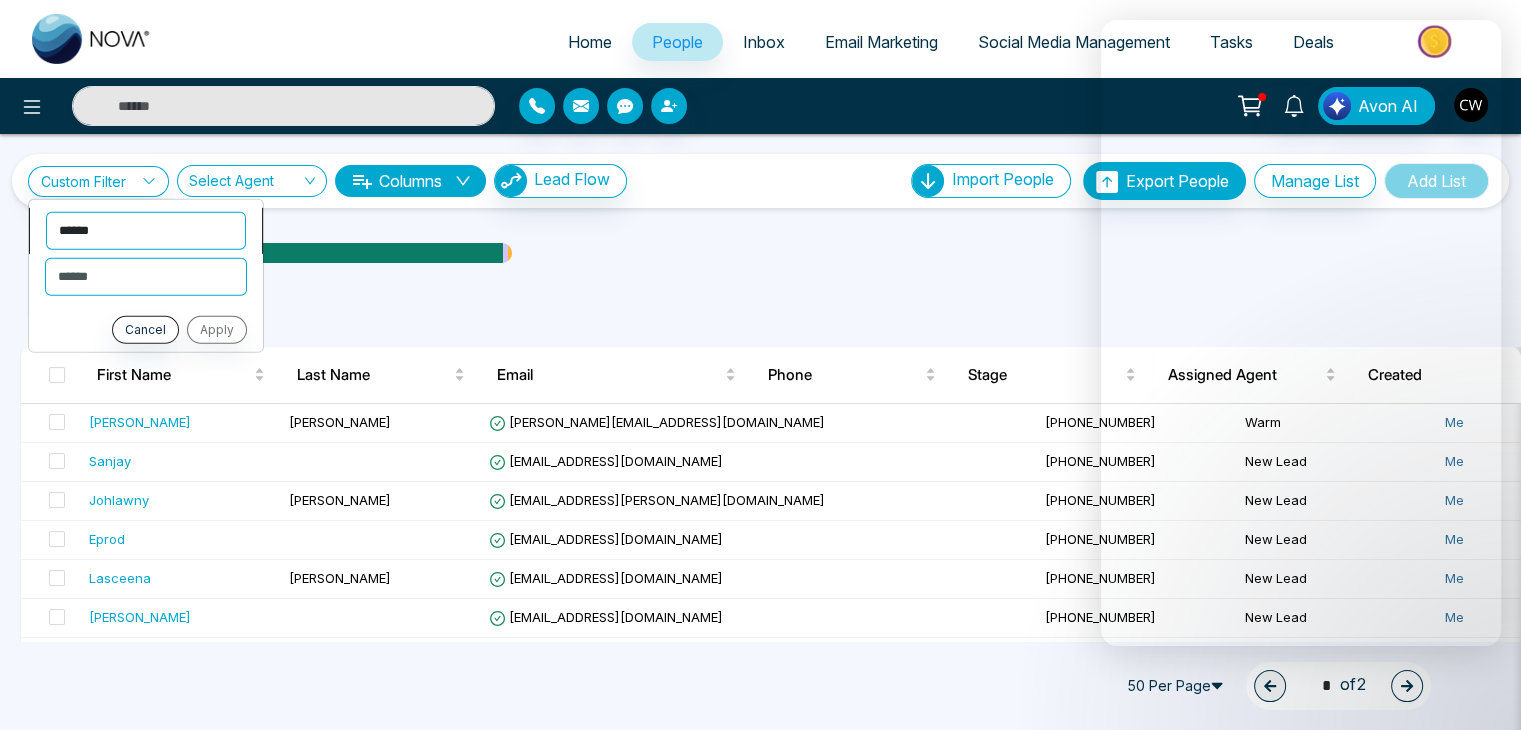 click on "**********" at bounding box center [146, 230] 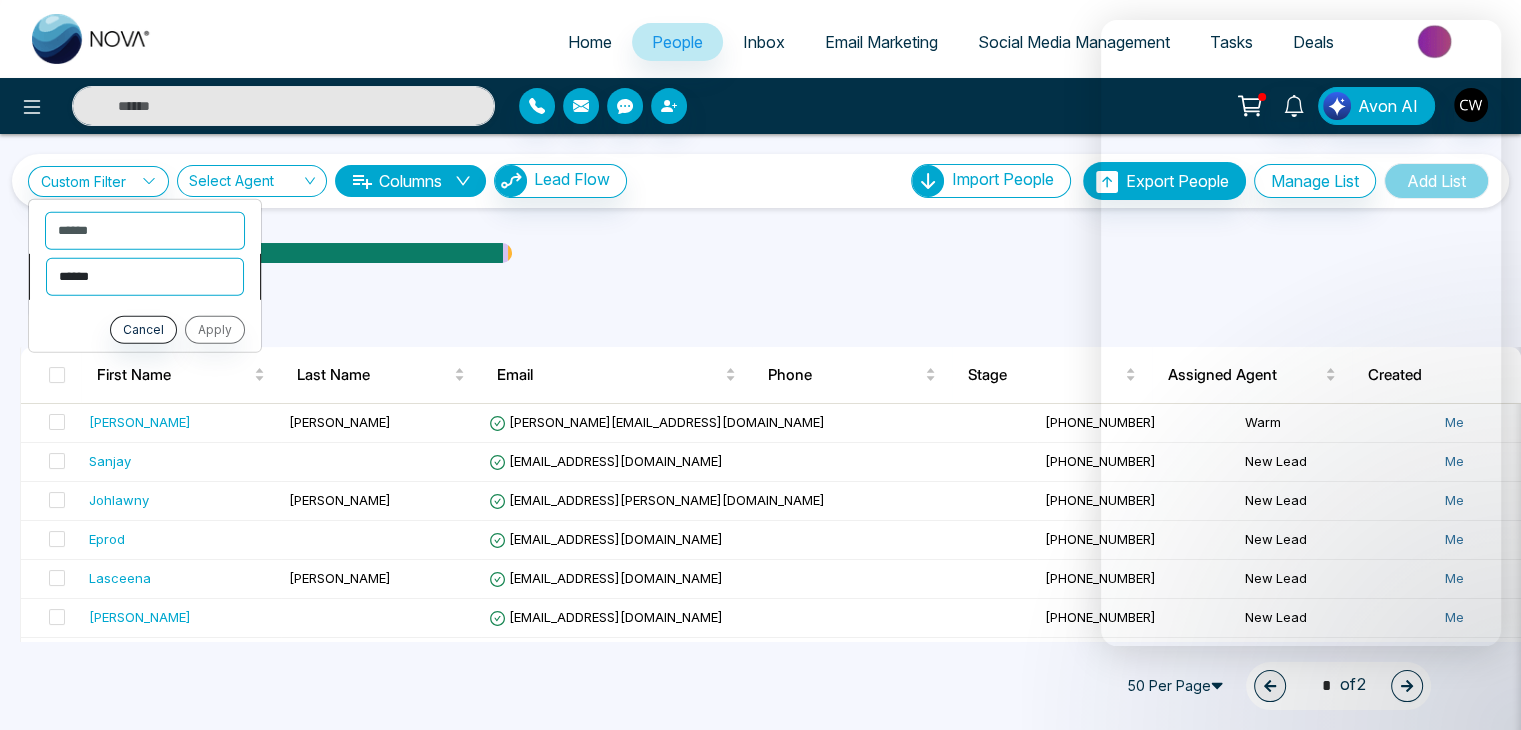 click on "**********" at bounding box center (145, 276) 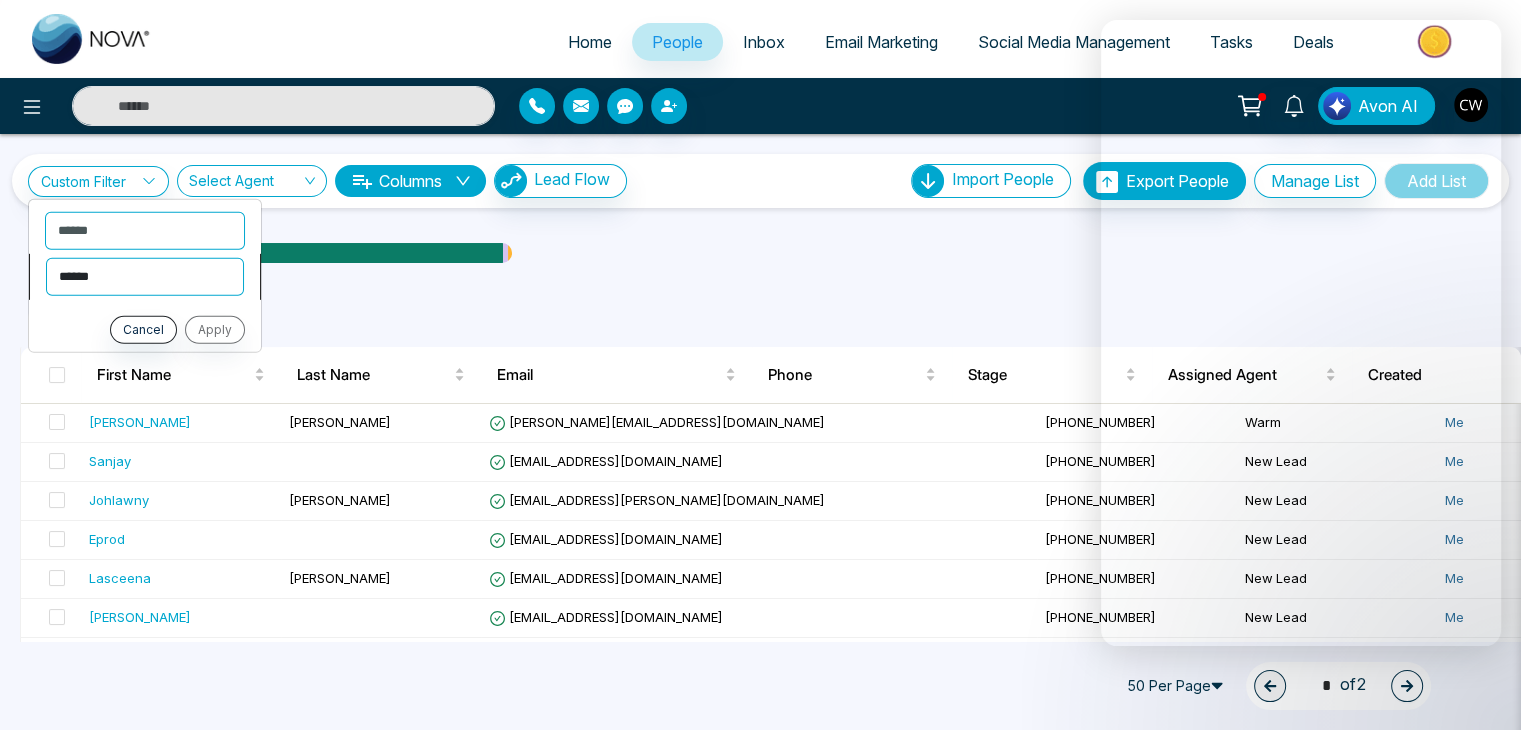 select on "*******" 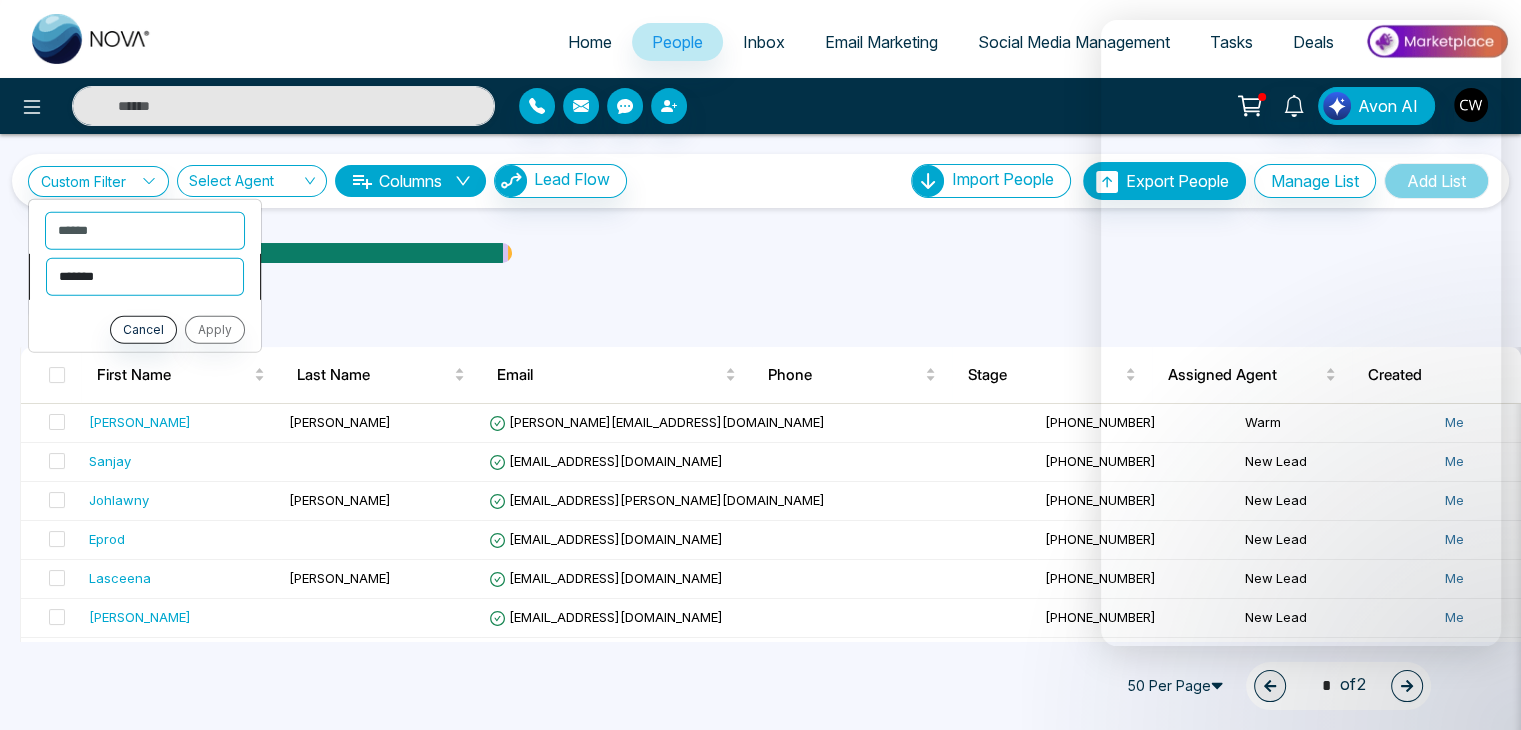 click on "**********" at bounding box center (145, 276) 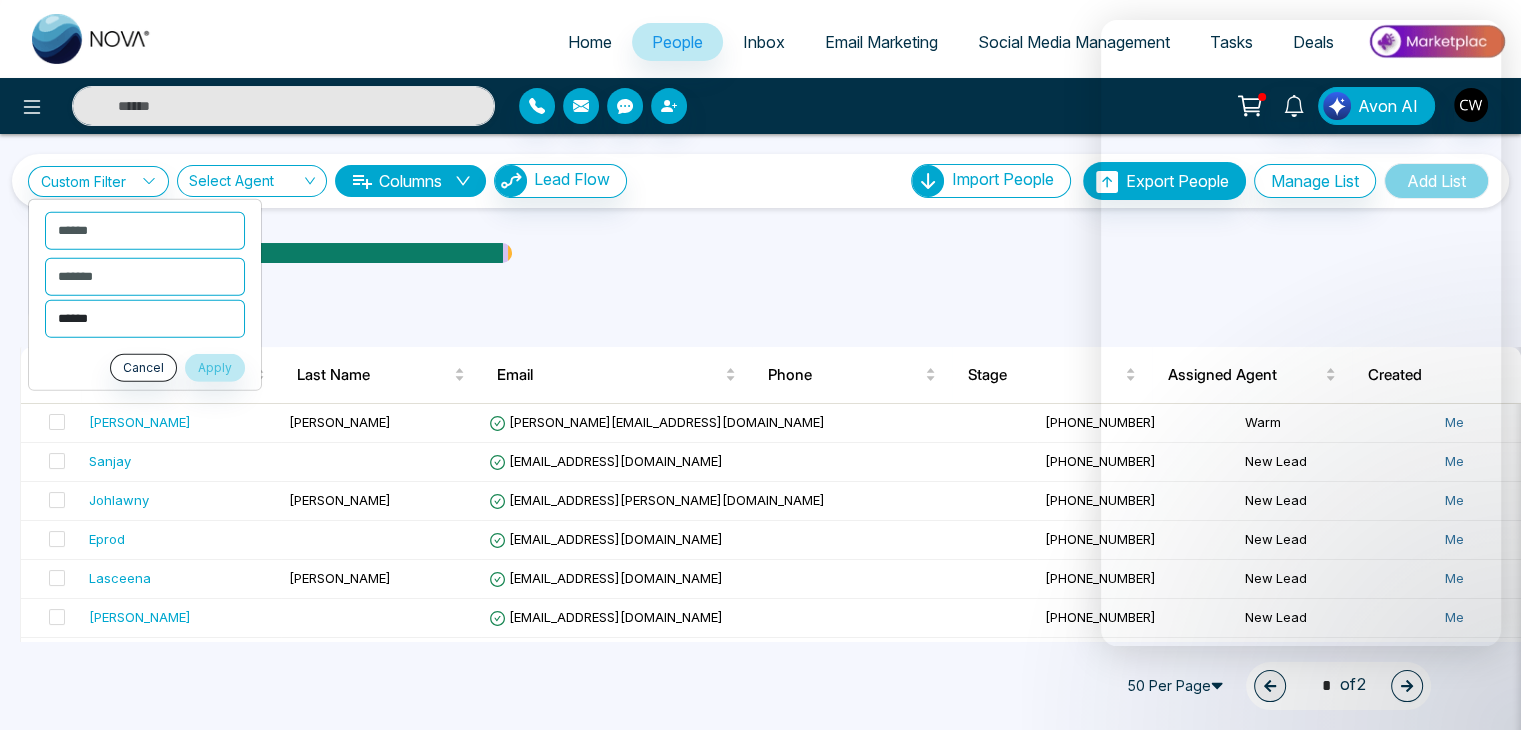 click on "**********" at bounding box center (145, 318) 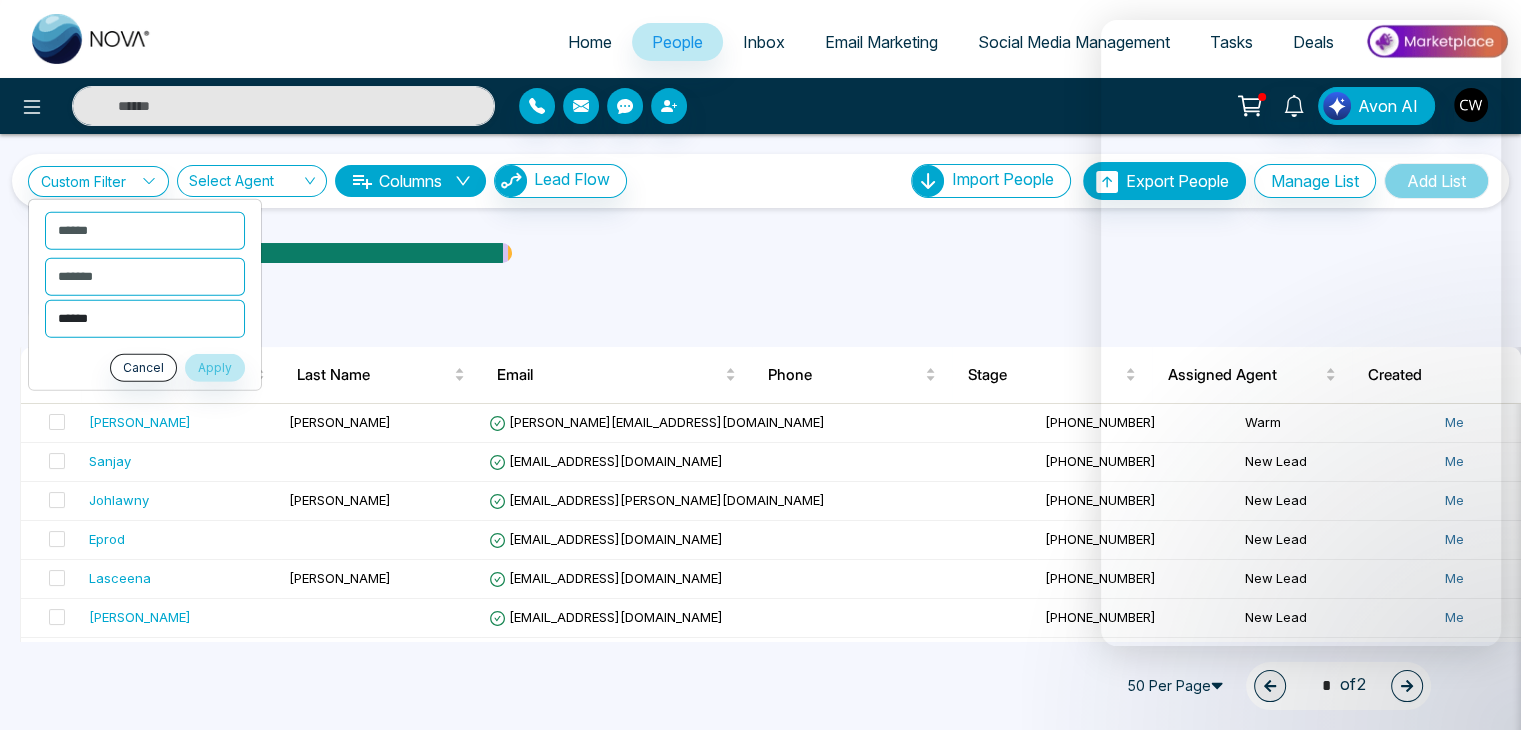select on "******" 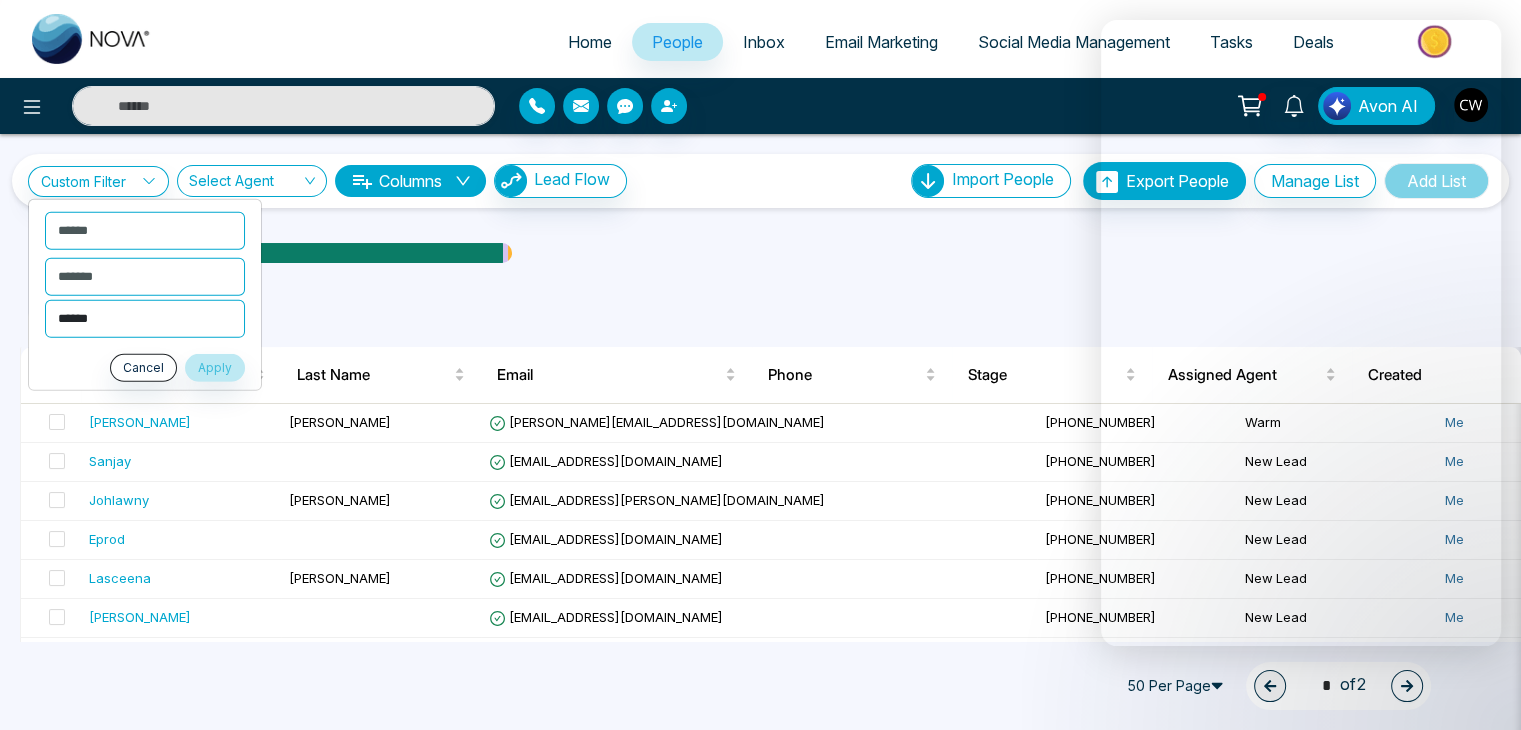click on "**********" at bounding box center (145, 318) 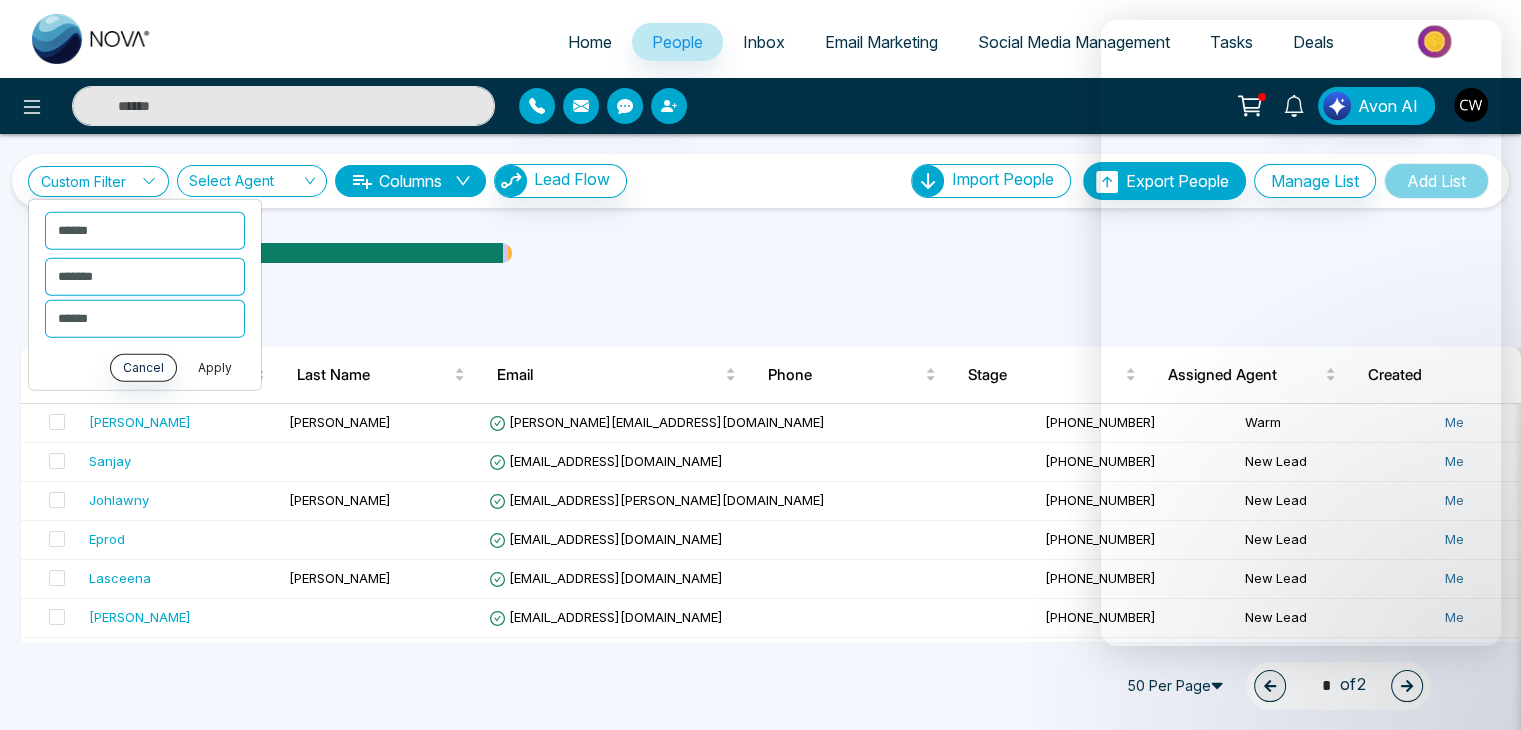 click on "Apply" at bounding box center [215, 367] 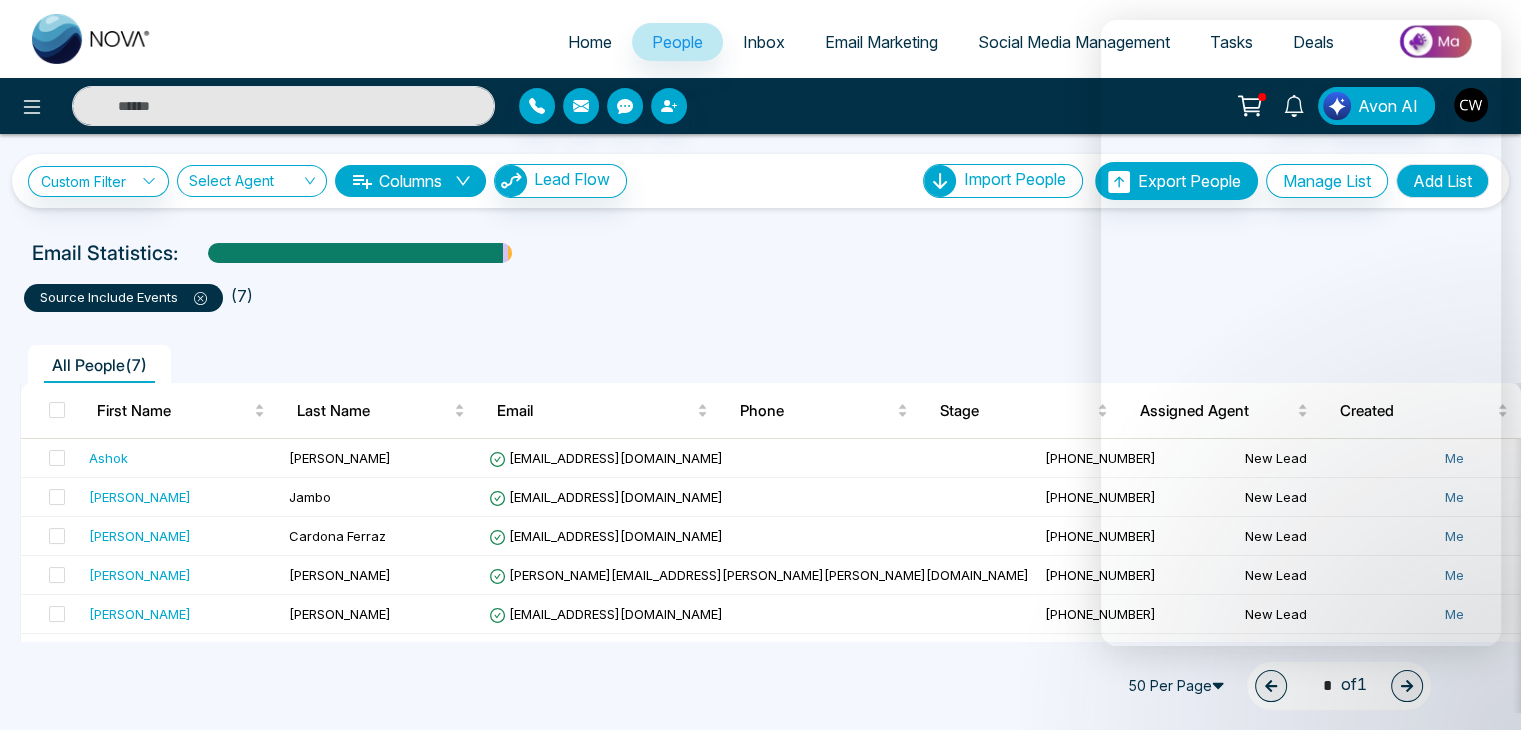 click on "50 Per Page 1 *  of  1" at bounding box center (760, 686) 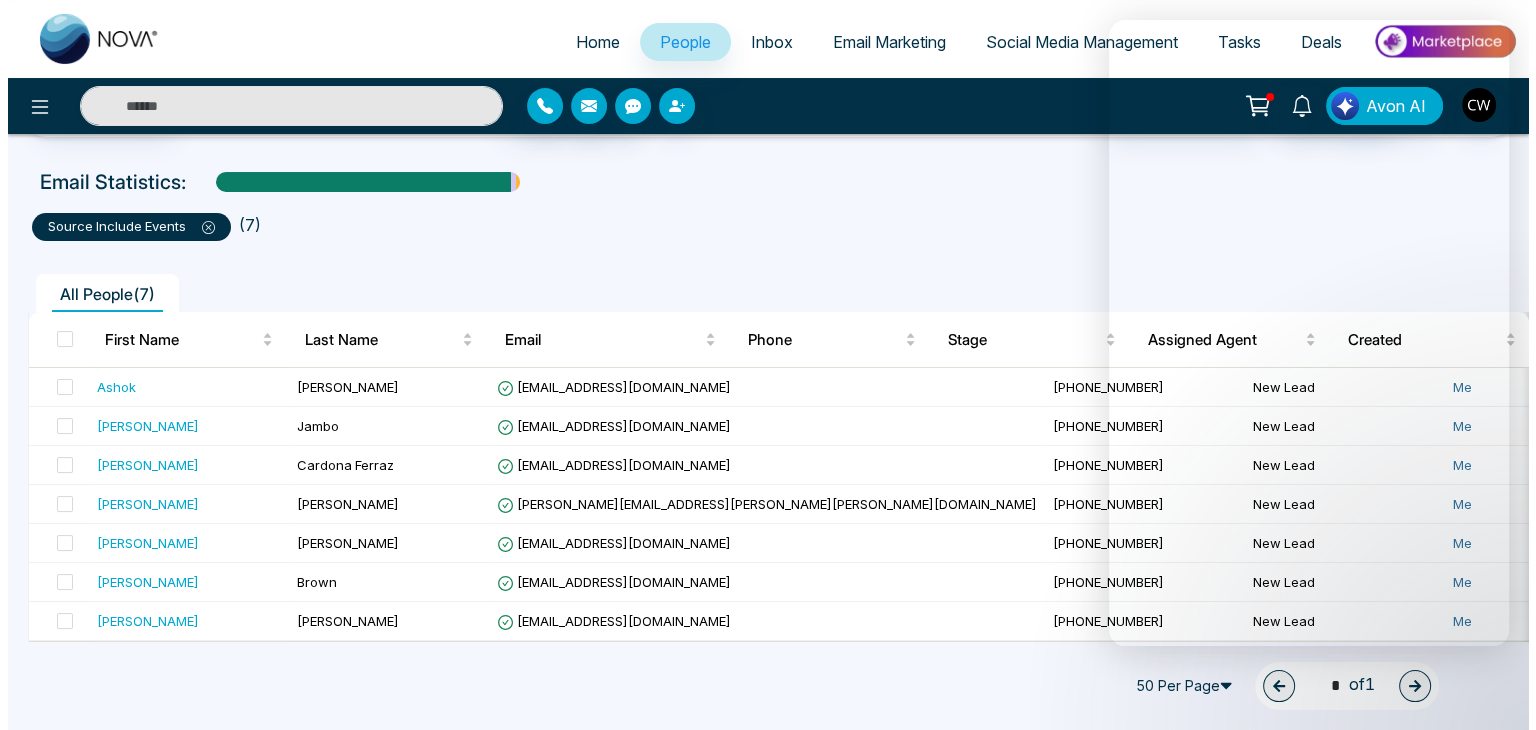 scroll, scrollTop: 84, scrollLeft: 0, axis: vertical 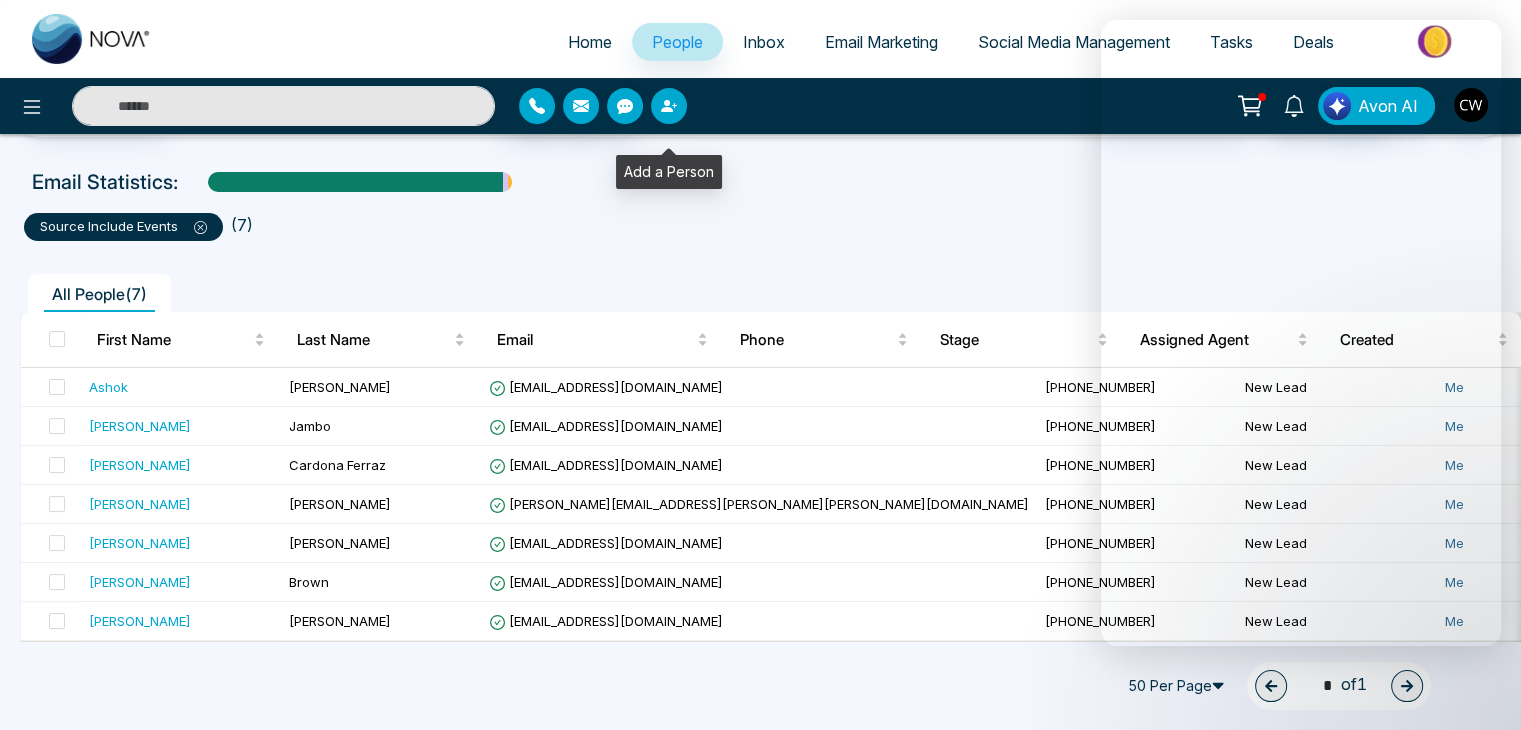click at bounding box center (669, 106) 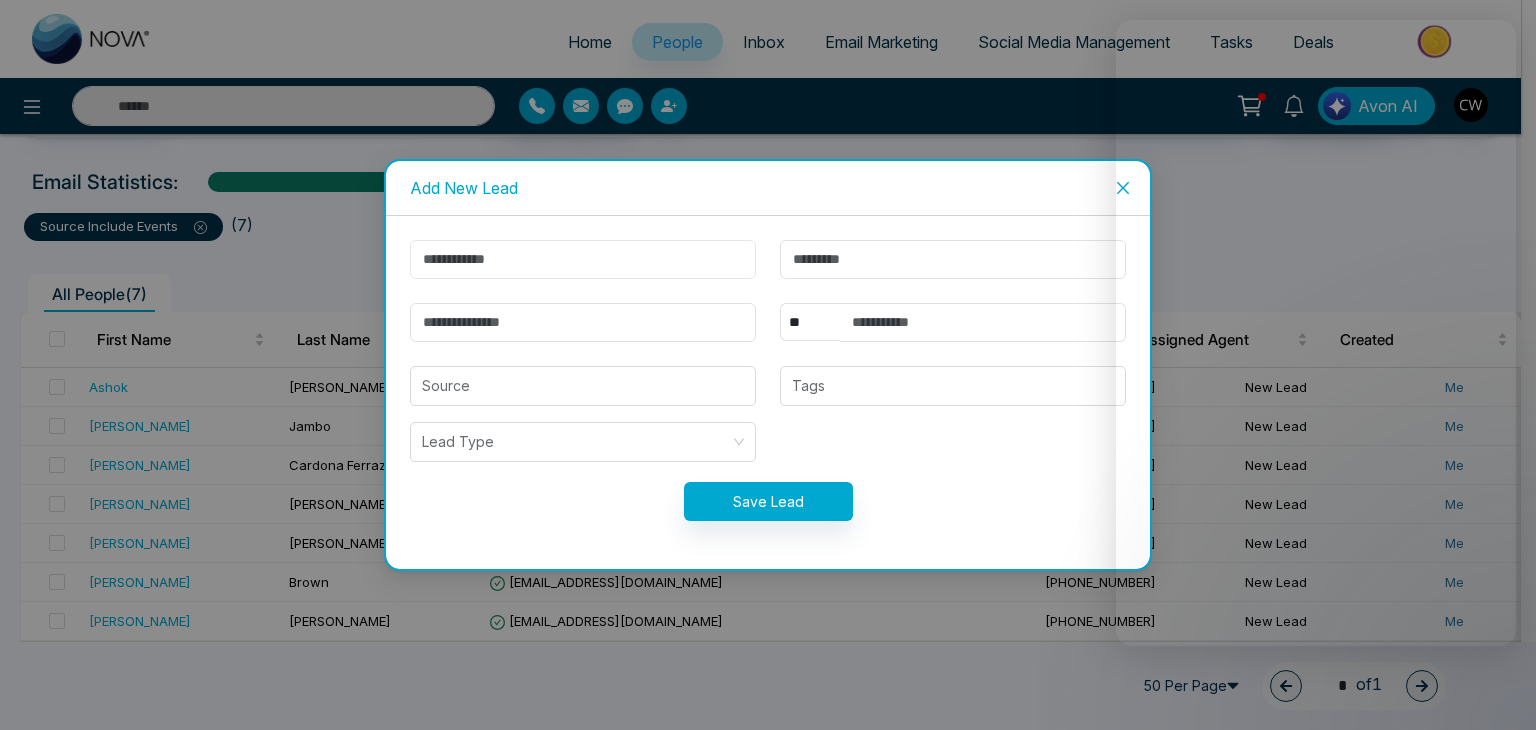 click at bounding box center (583, 259) 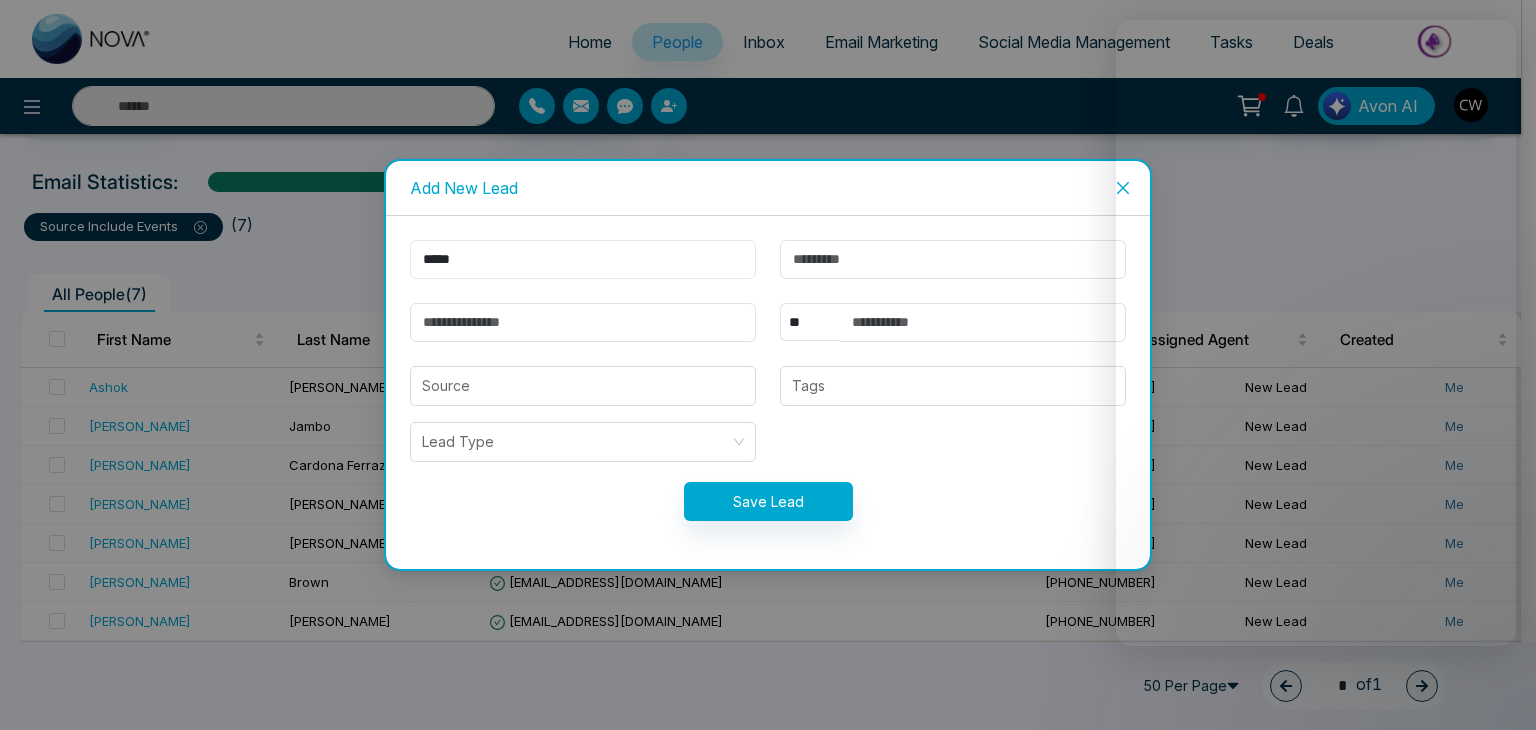 type on "*****" 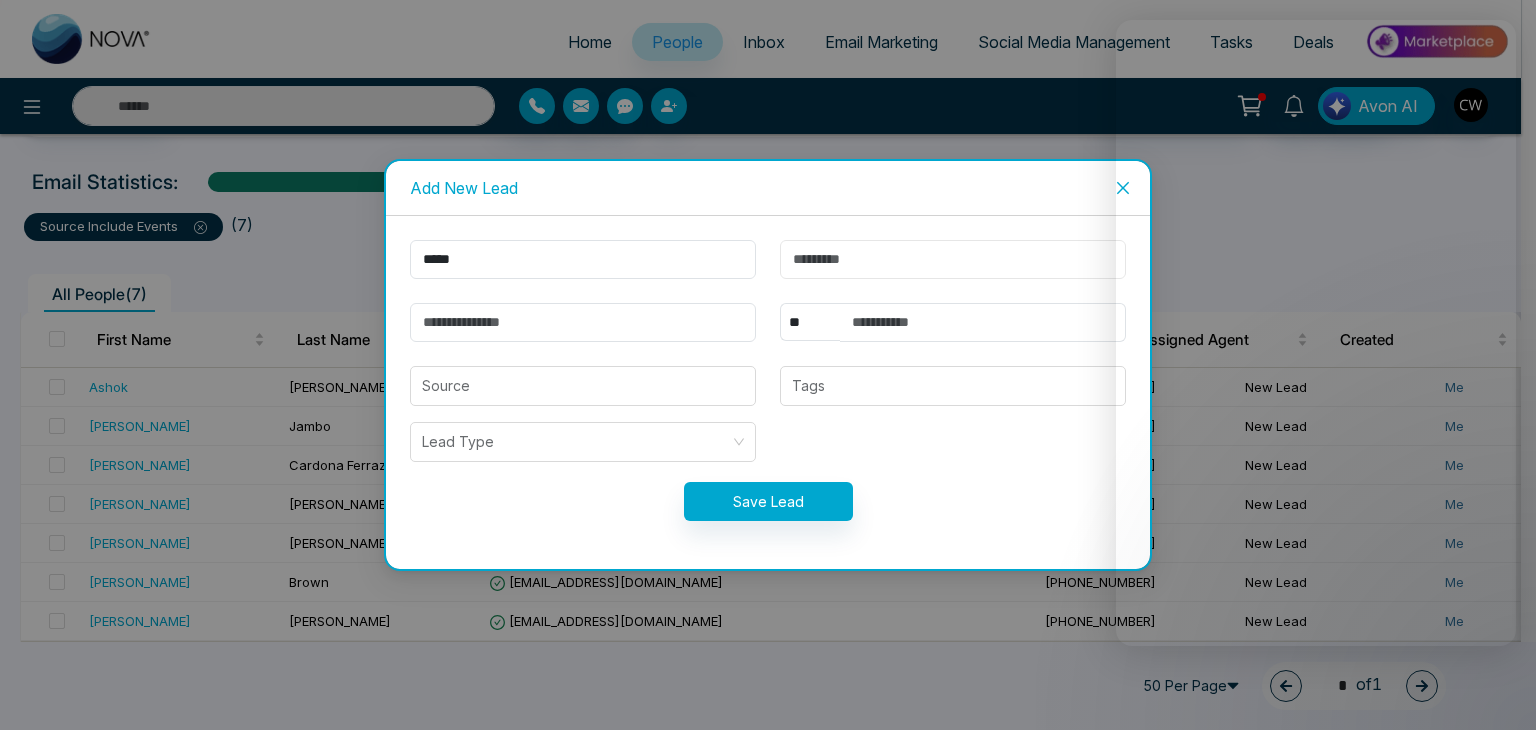 click at bounding box center (953, 259) 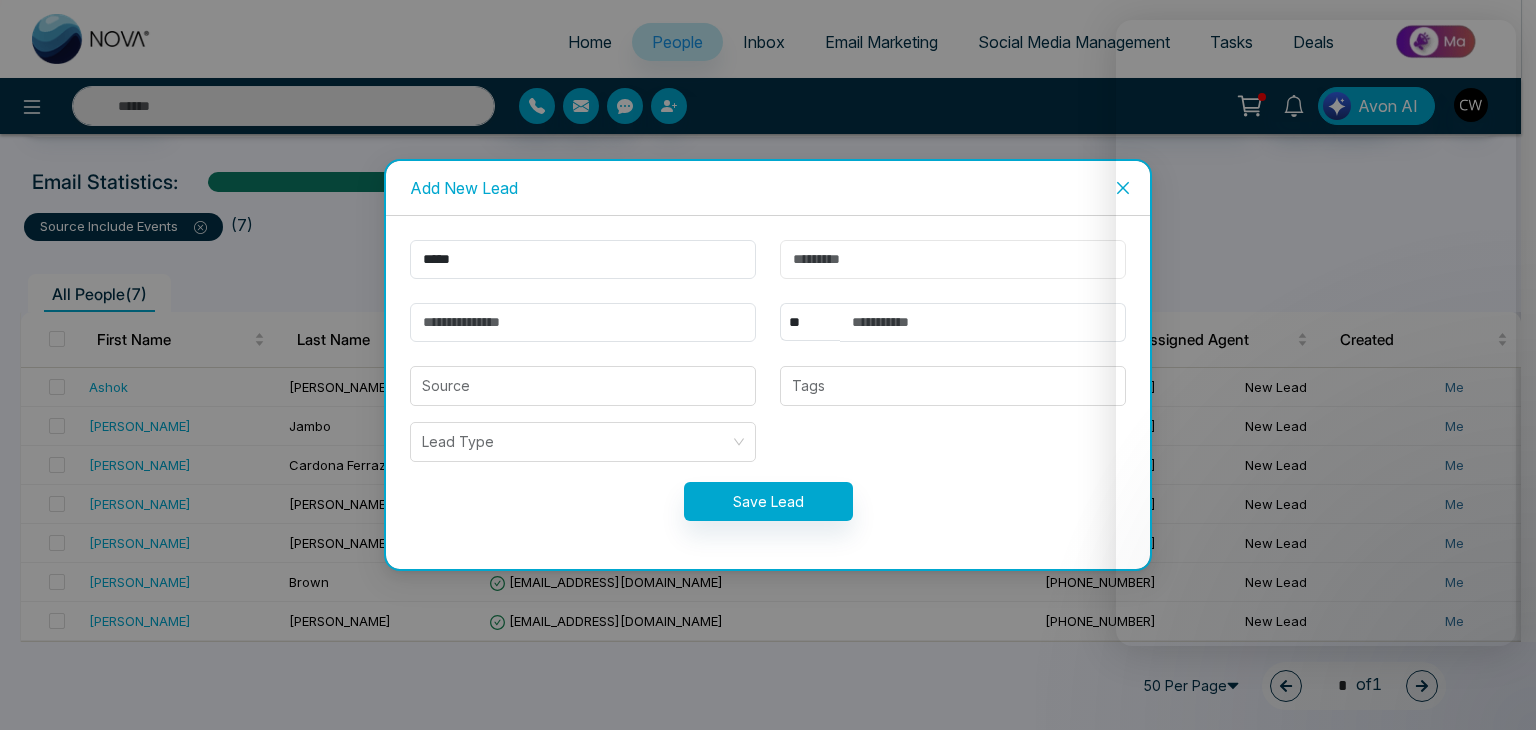type on "*" 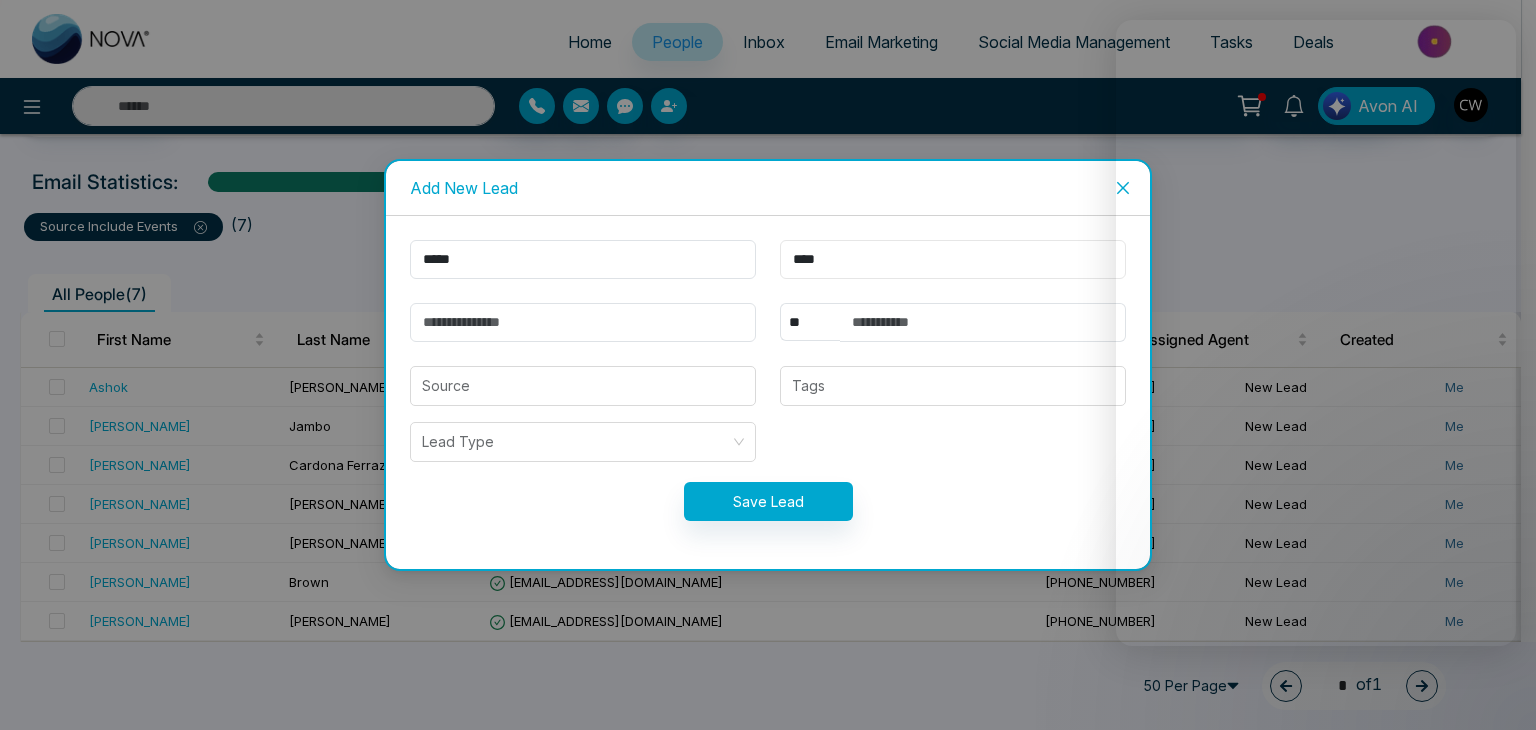 type on "****" 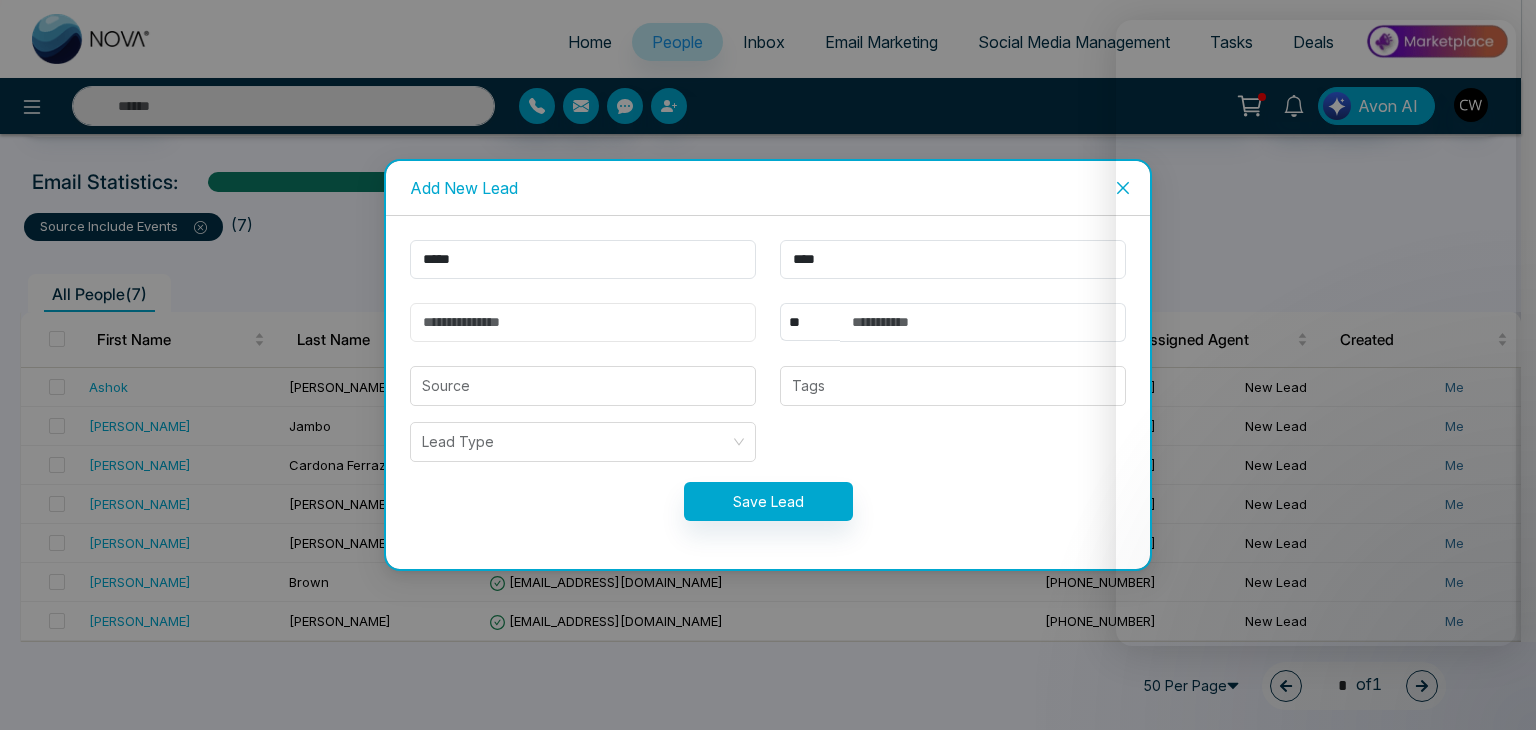 click at bounding box center [583, 322] 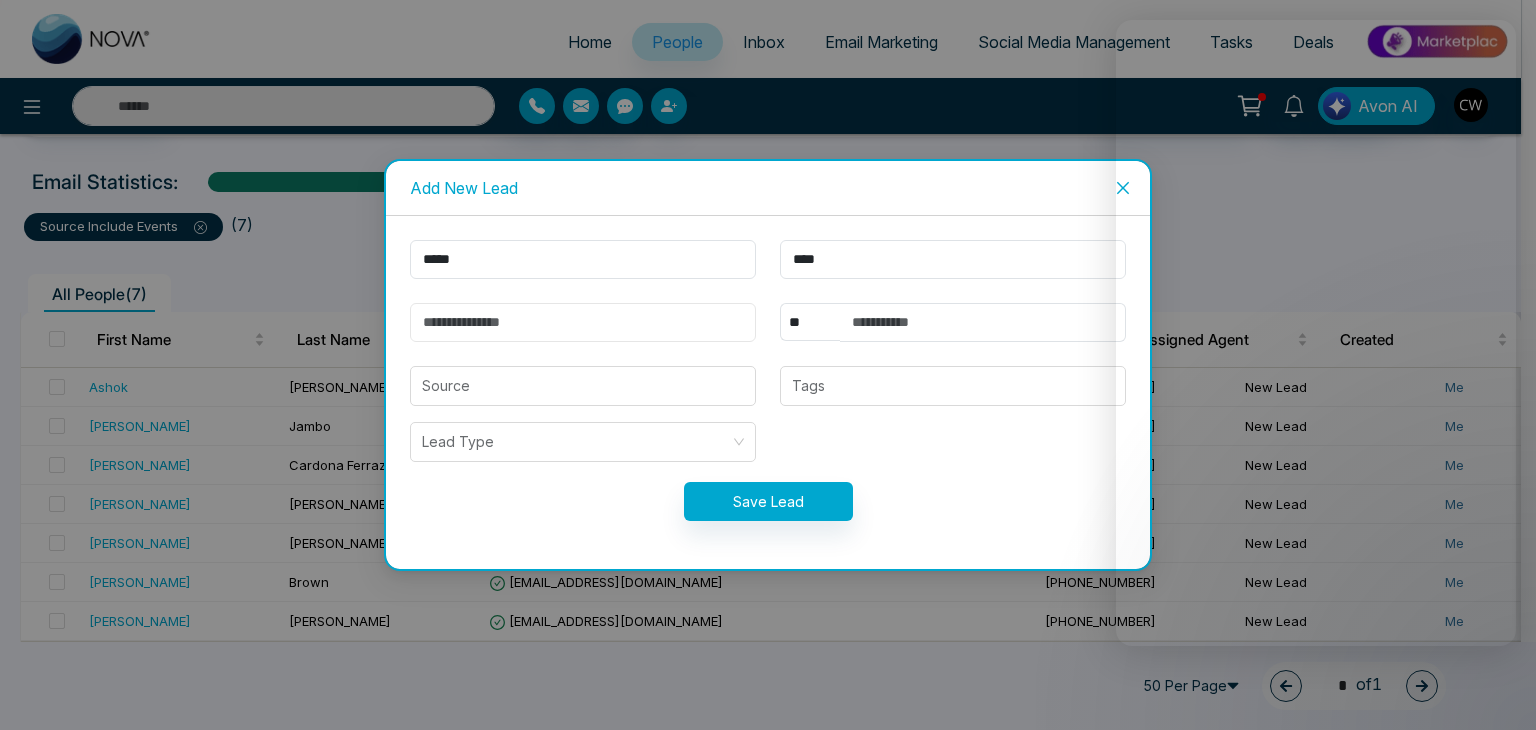 paste on "**********" 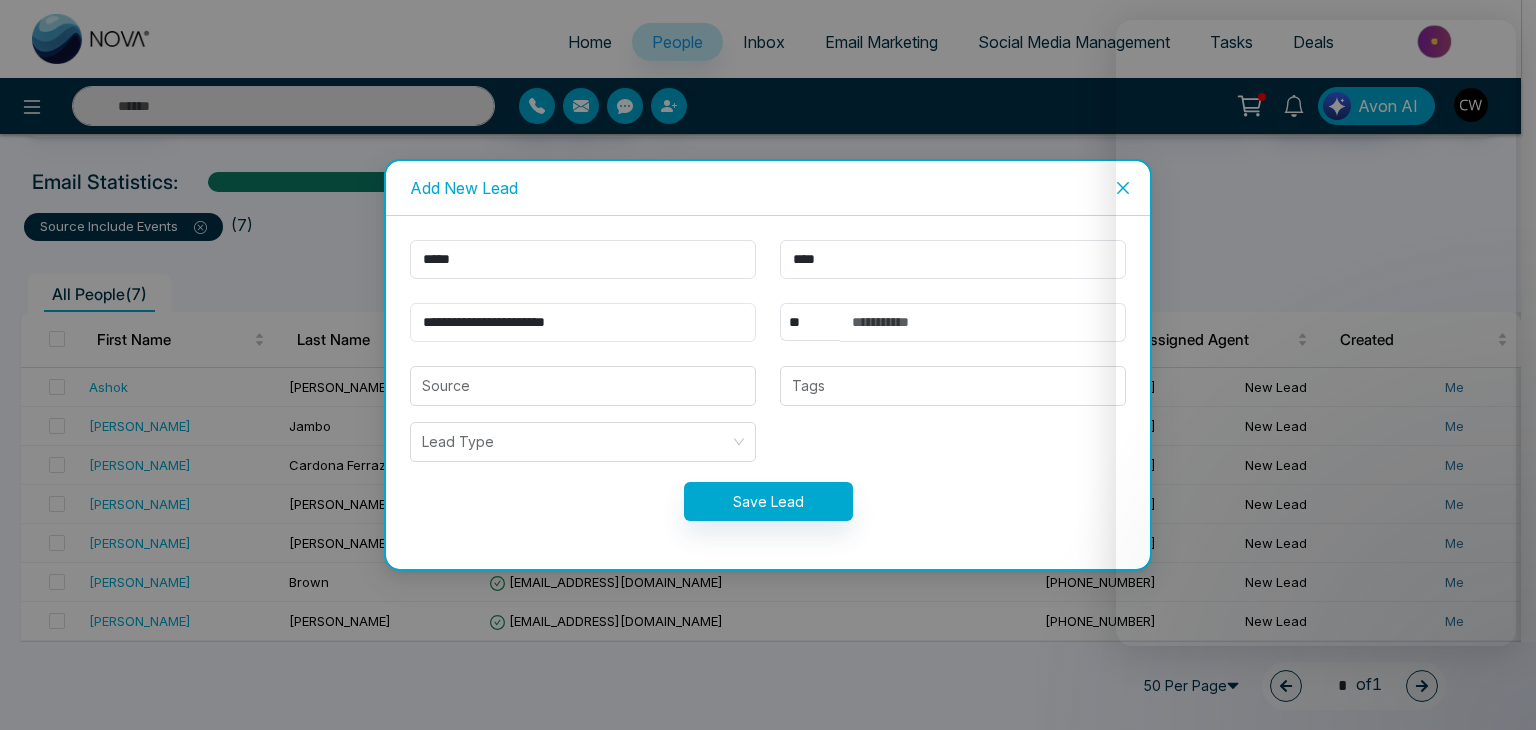 type on "**********" 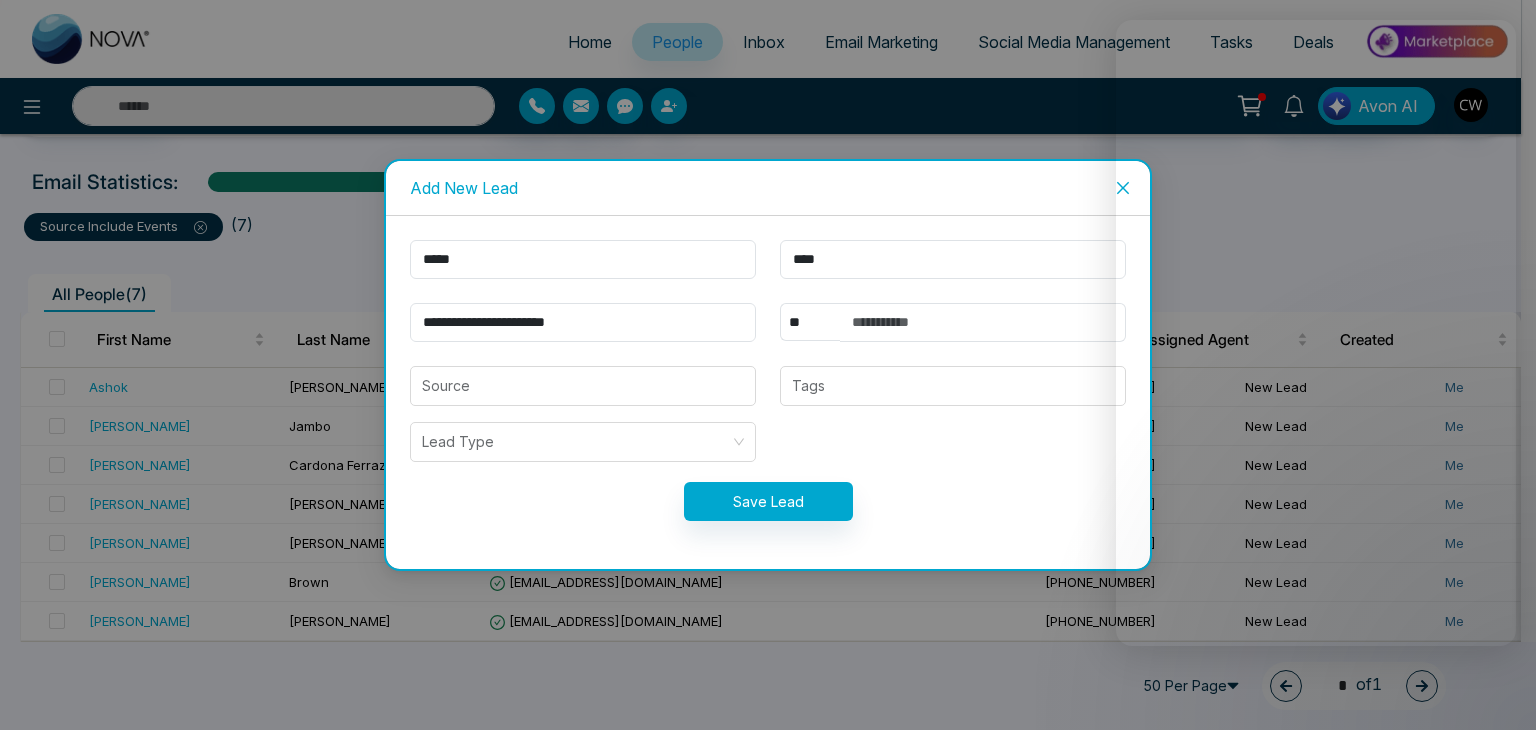 click on "**********" at bounding box center (768, 392) 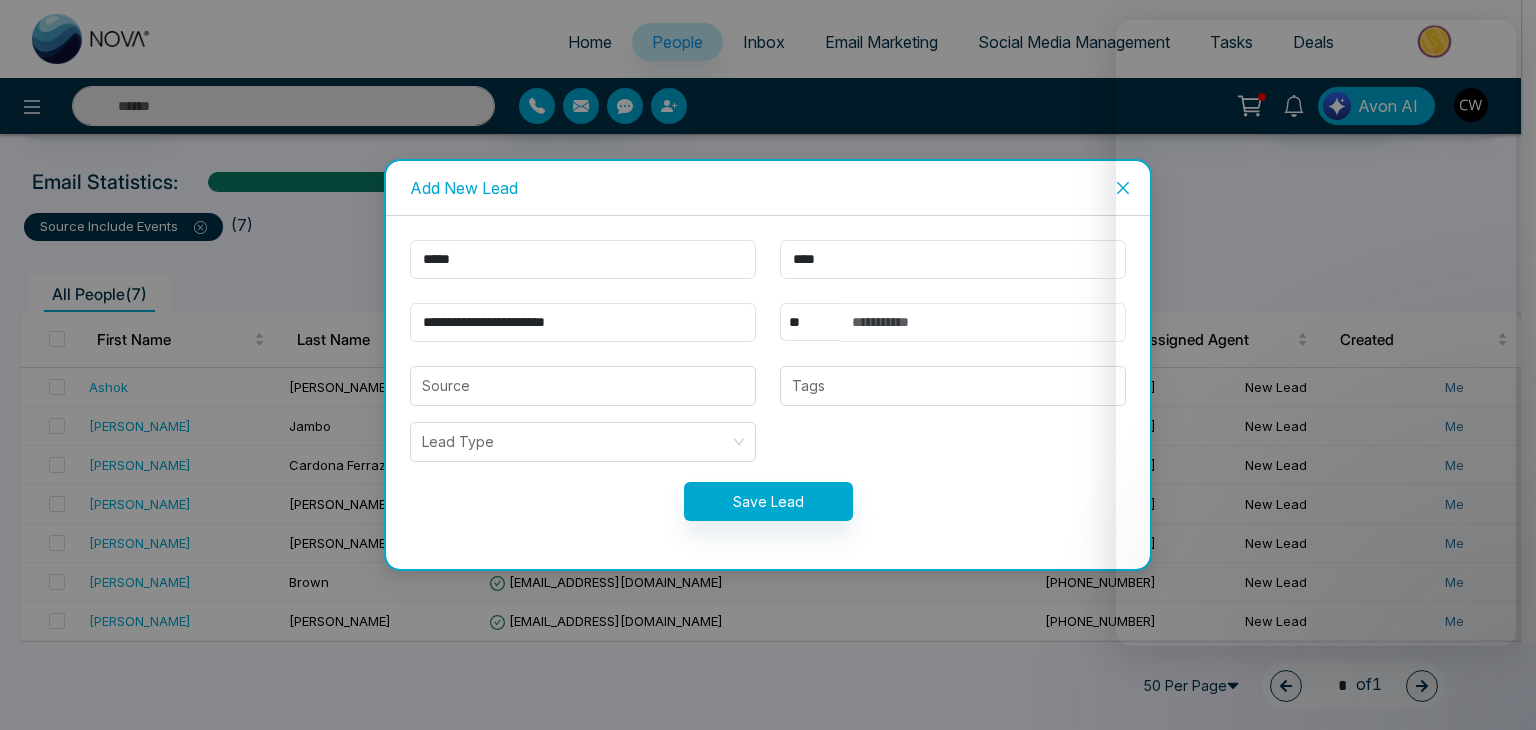 click at bounding box center [983, 322] 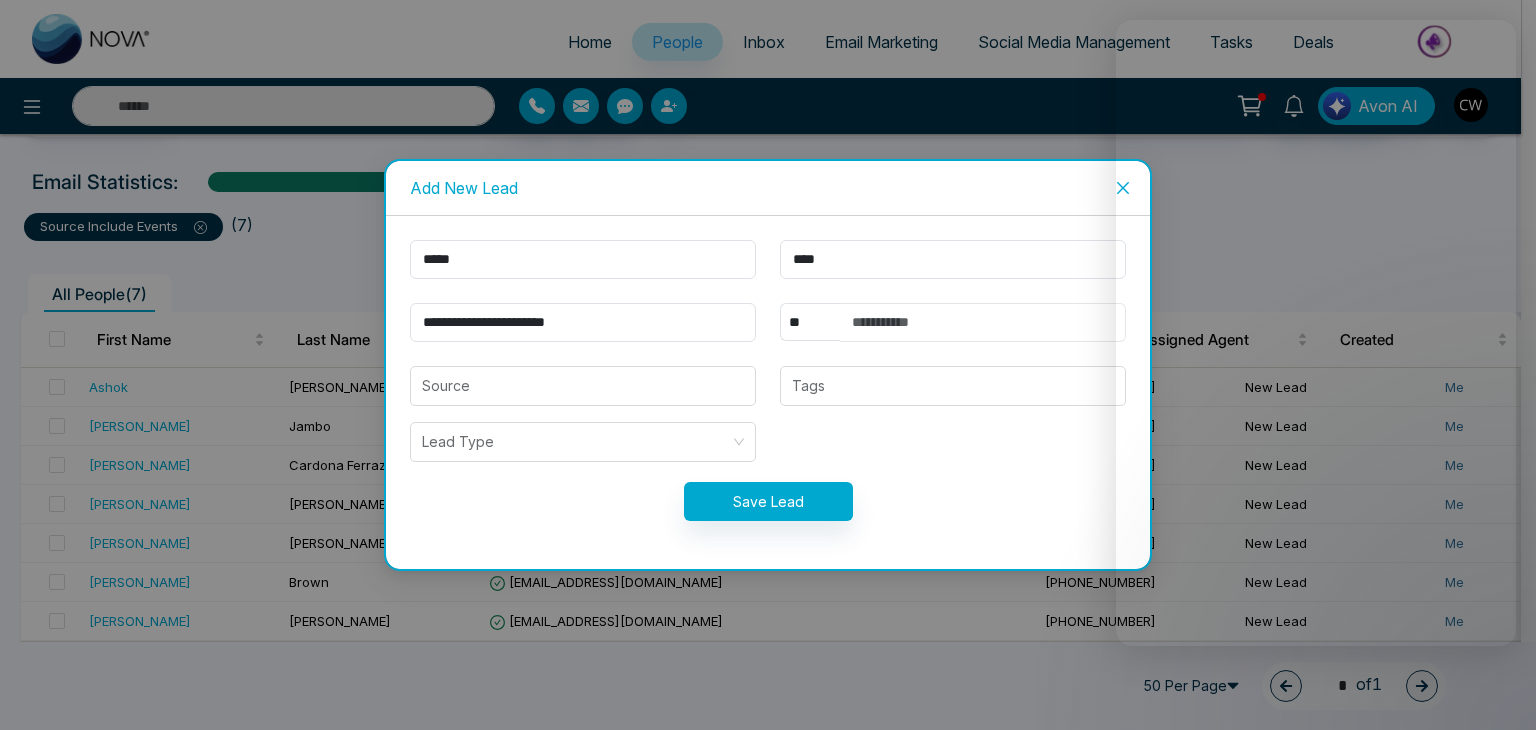 paste on "**********" 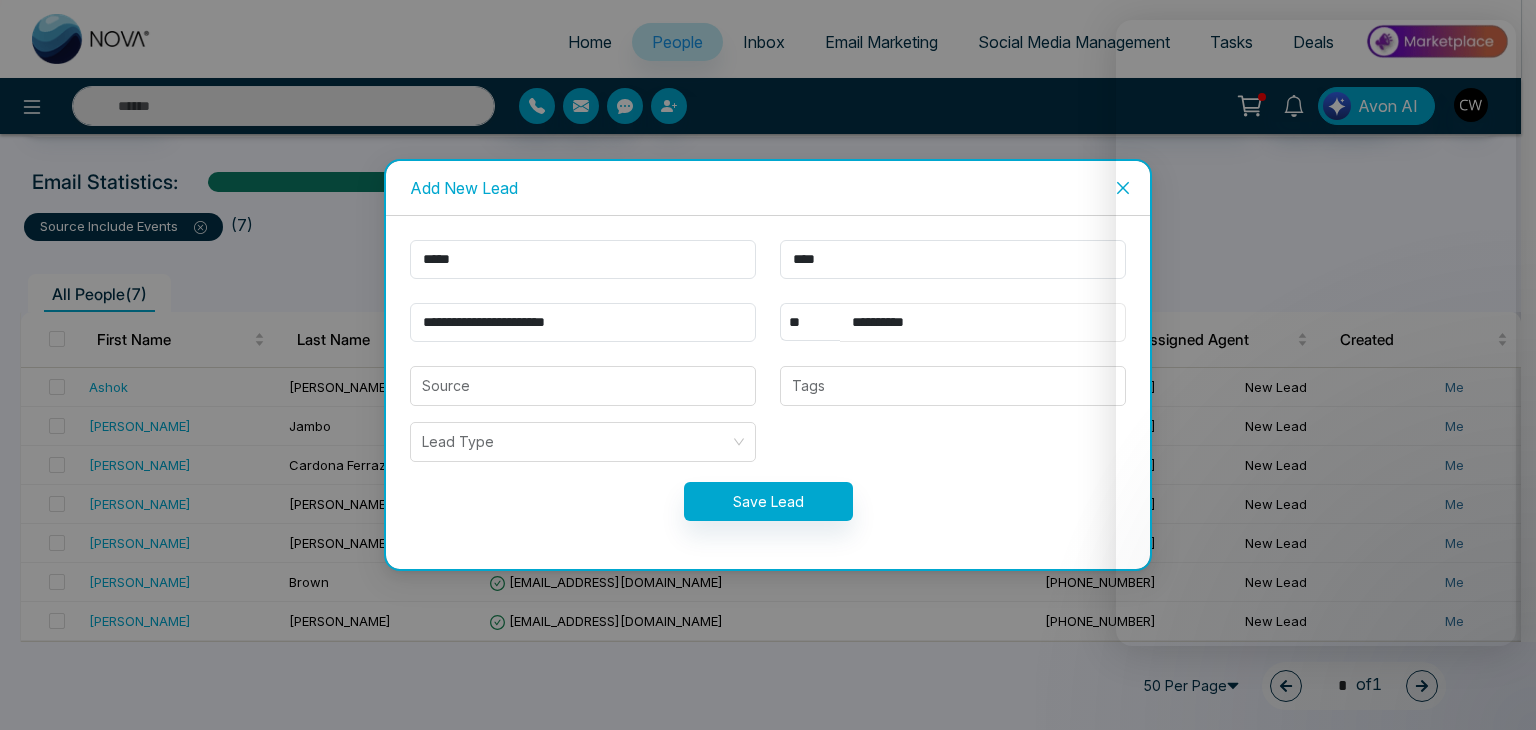 type on "**********" 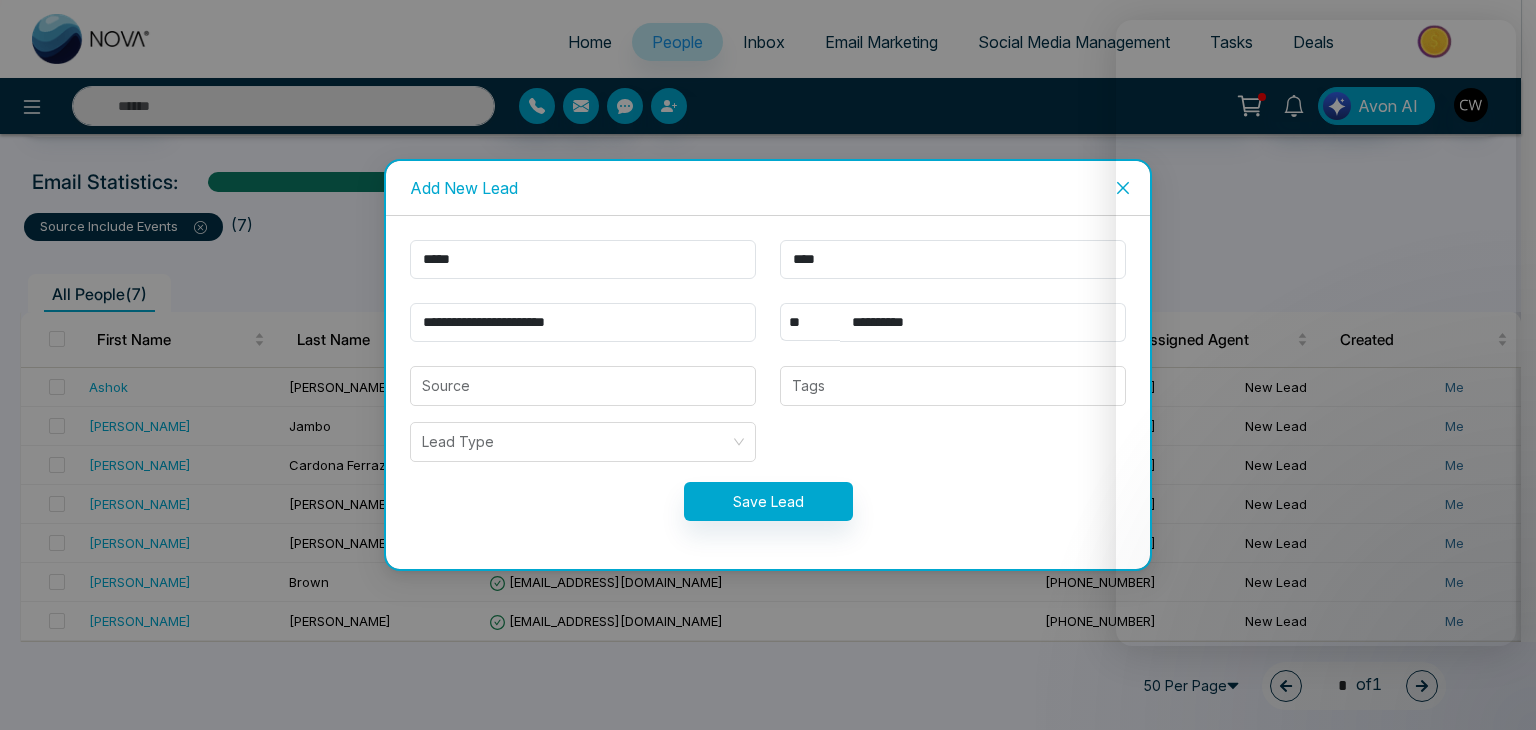 click on "**********" at bounding box center [768, 392] 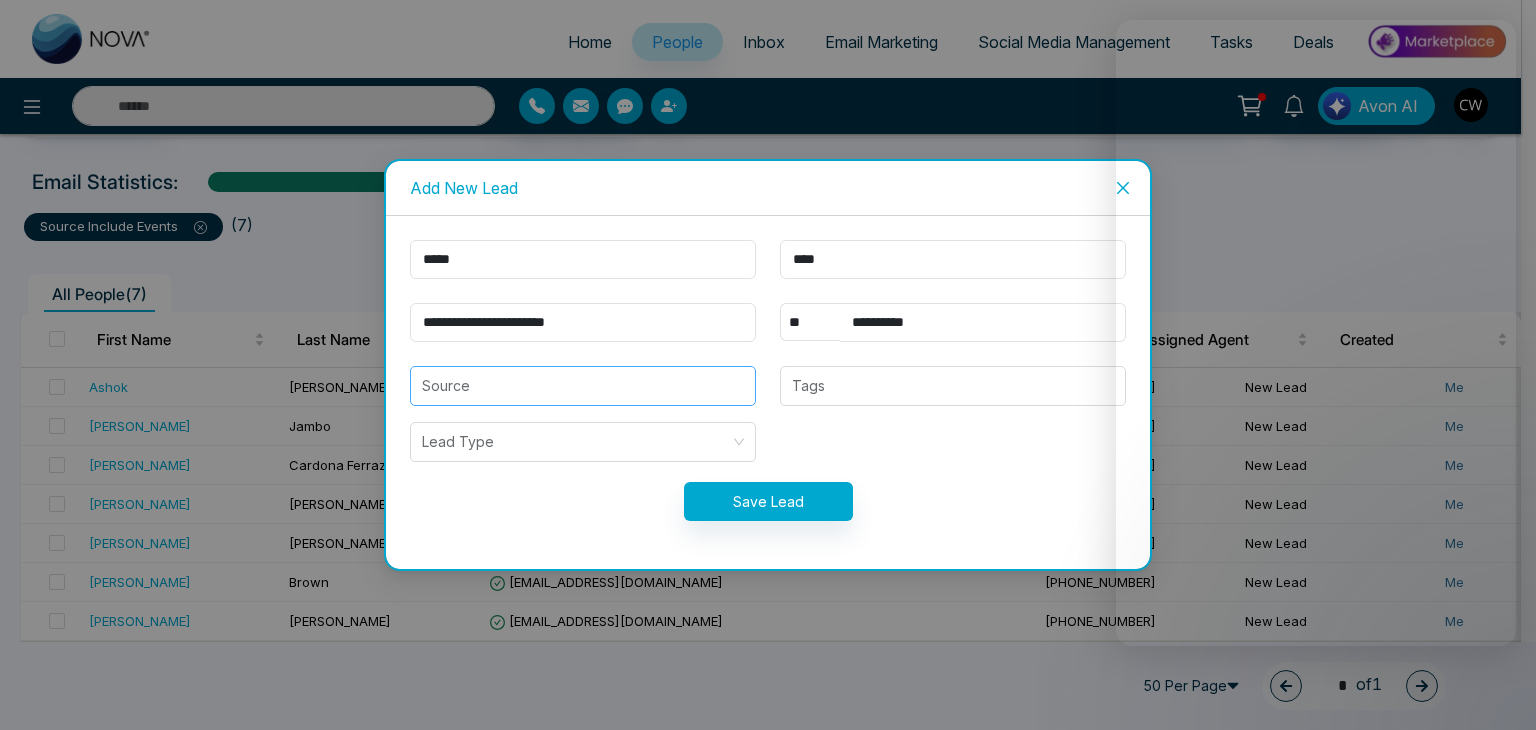 click at bounding box center [583, 386] 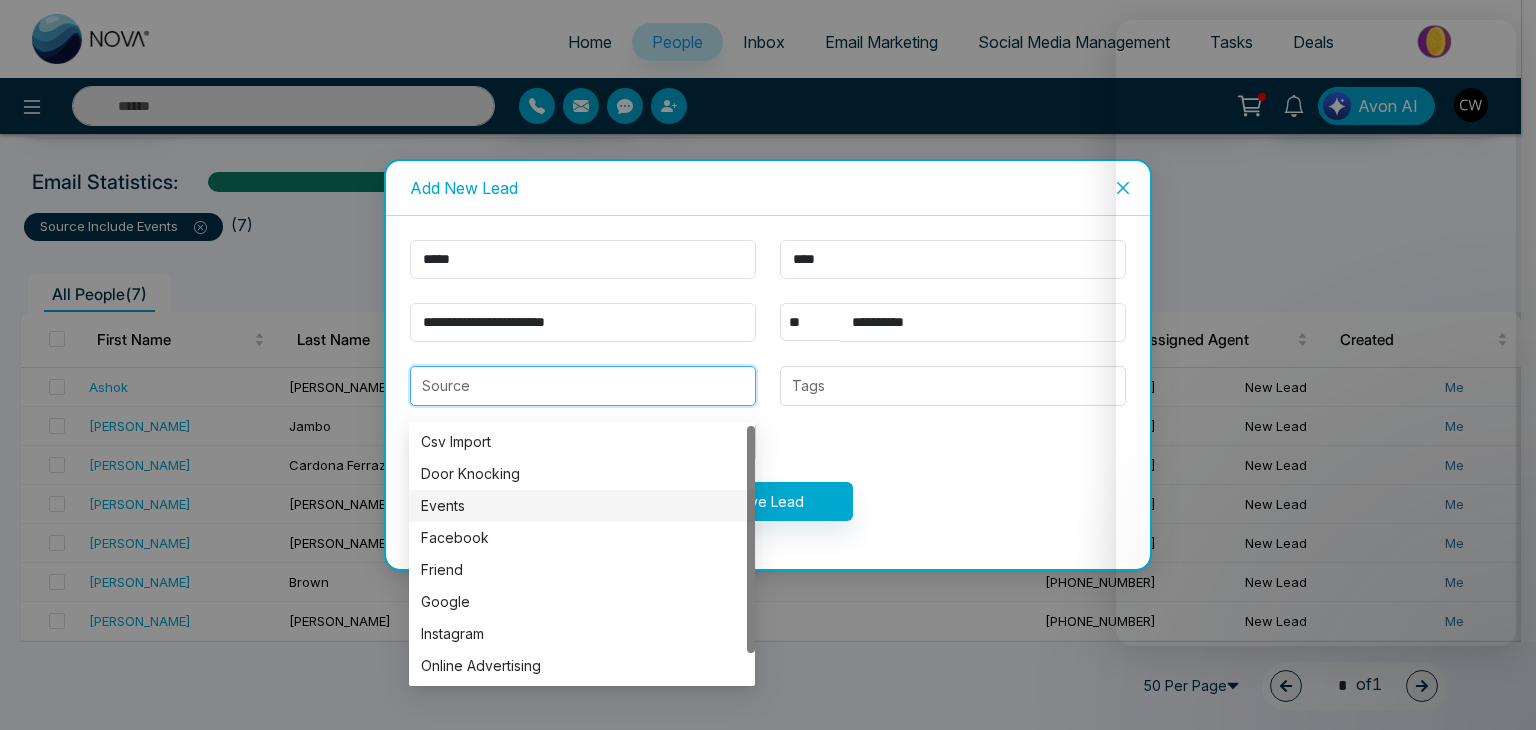 click on "Events" at bounding box center [582, 506] 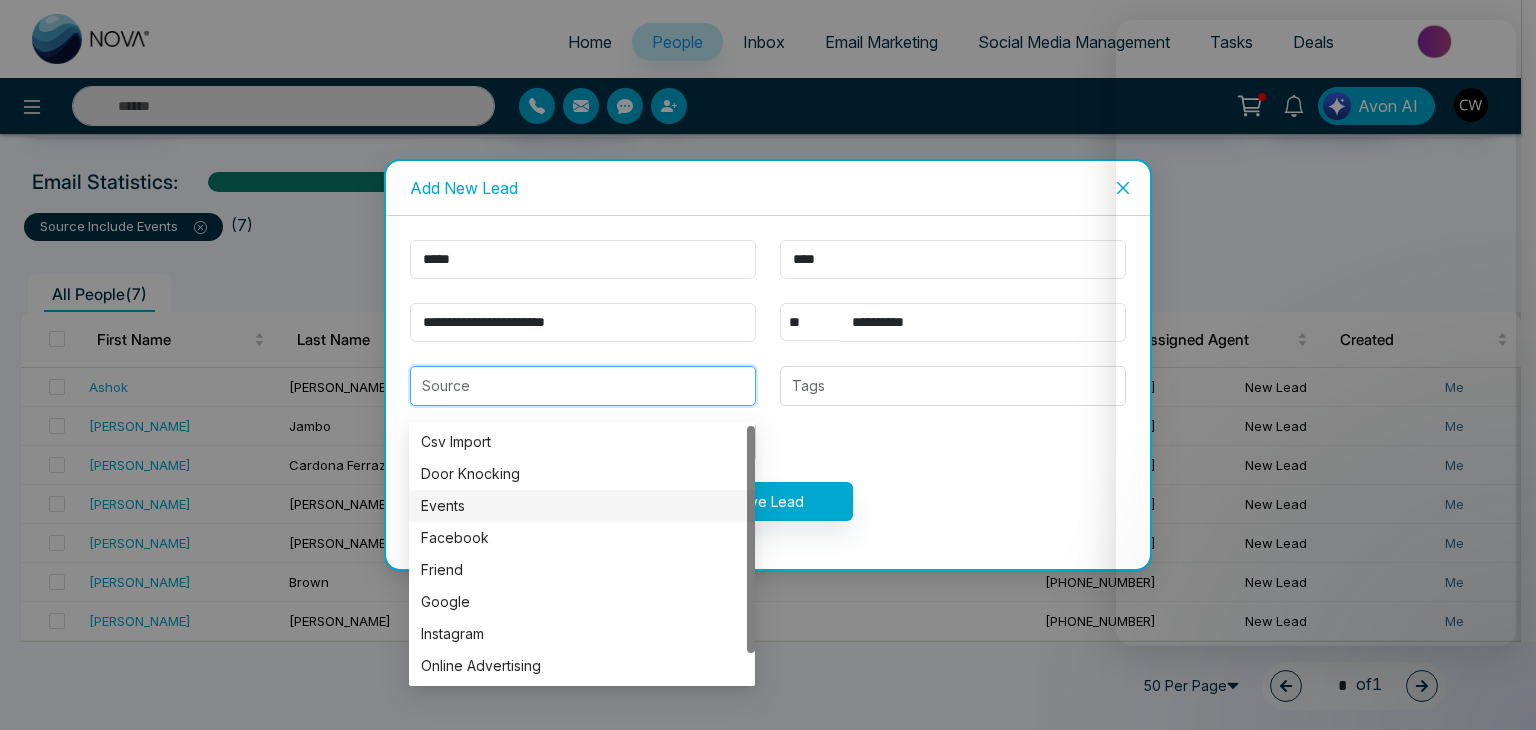 type on "******" 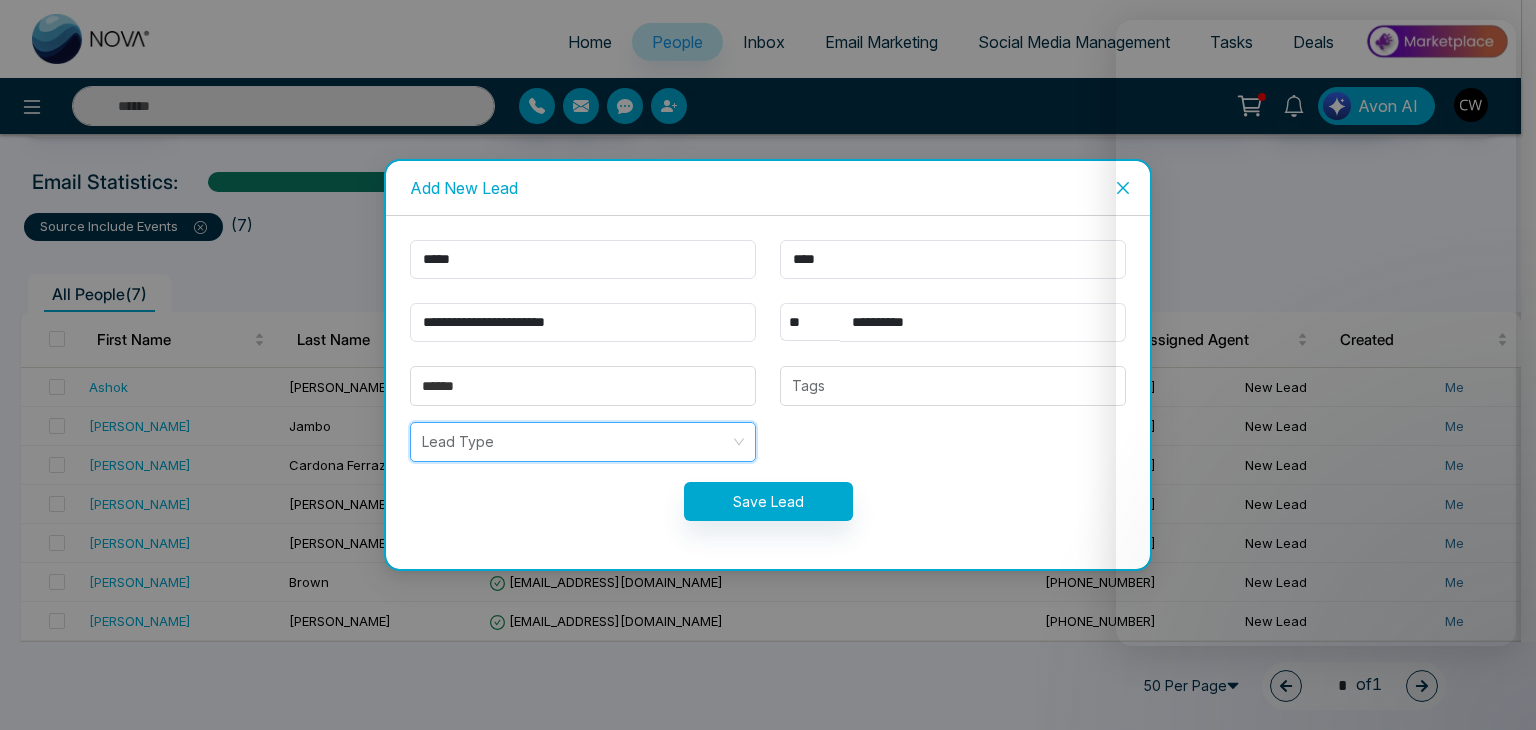 click at bounding box center [576, 442] 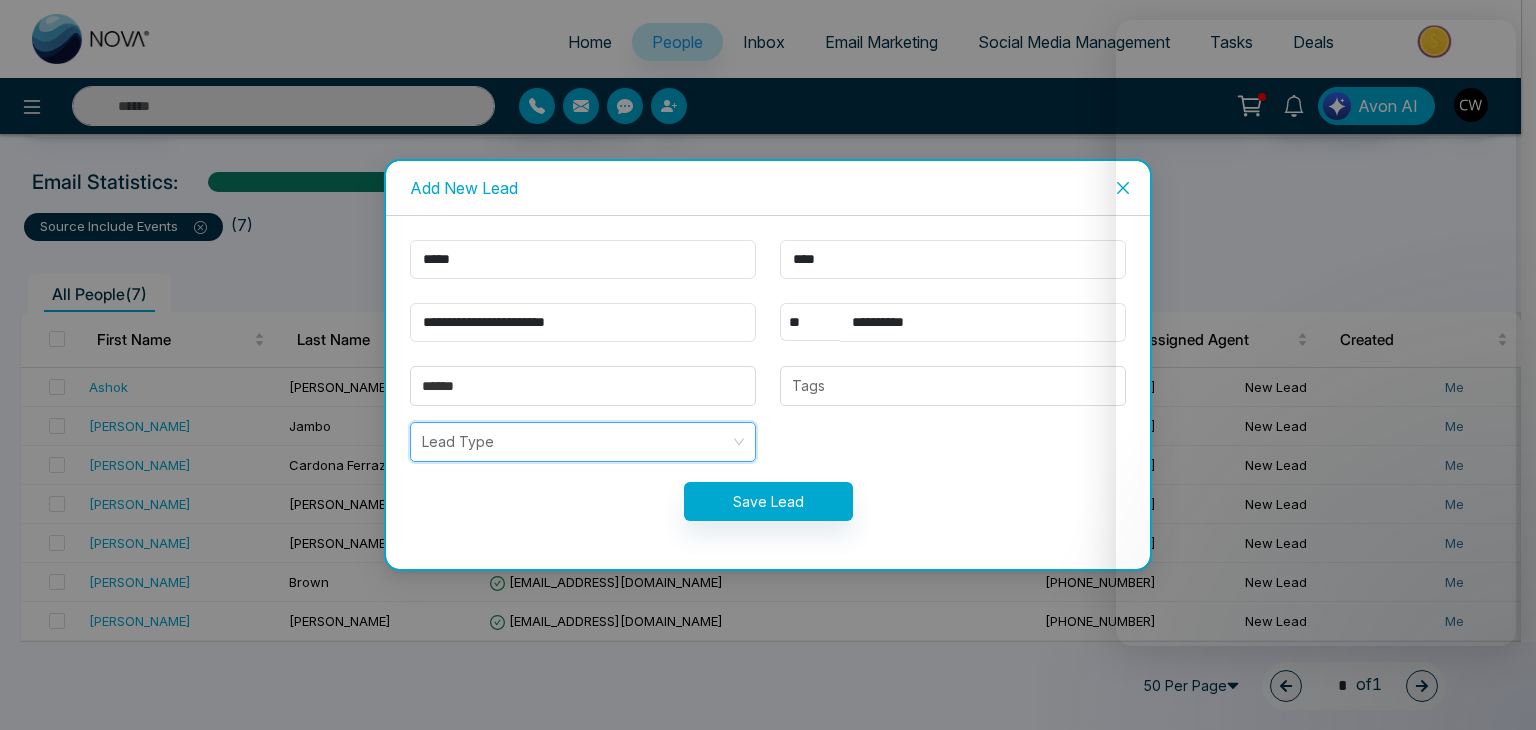 click at bounding box center (576, 442) 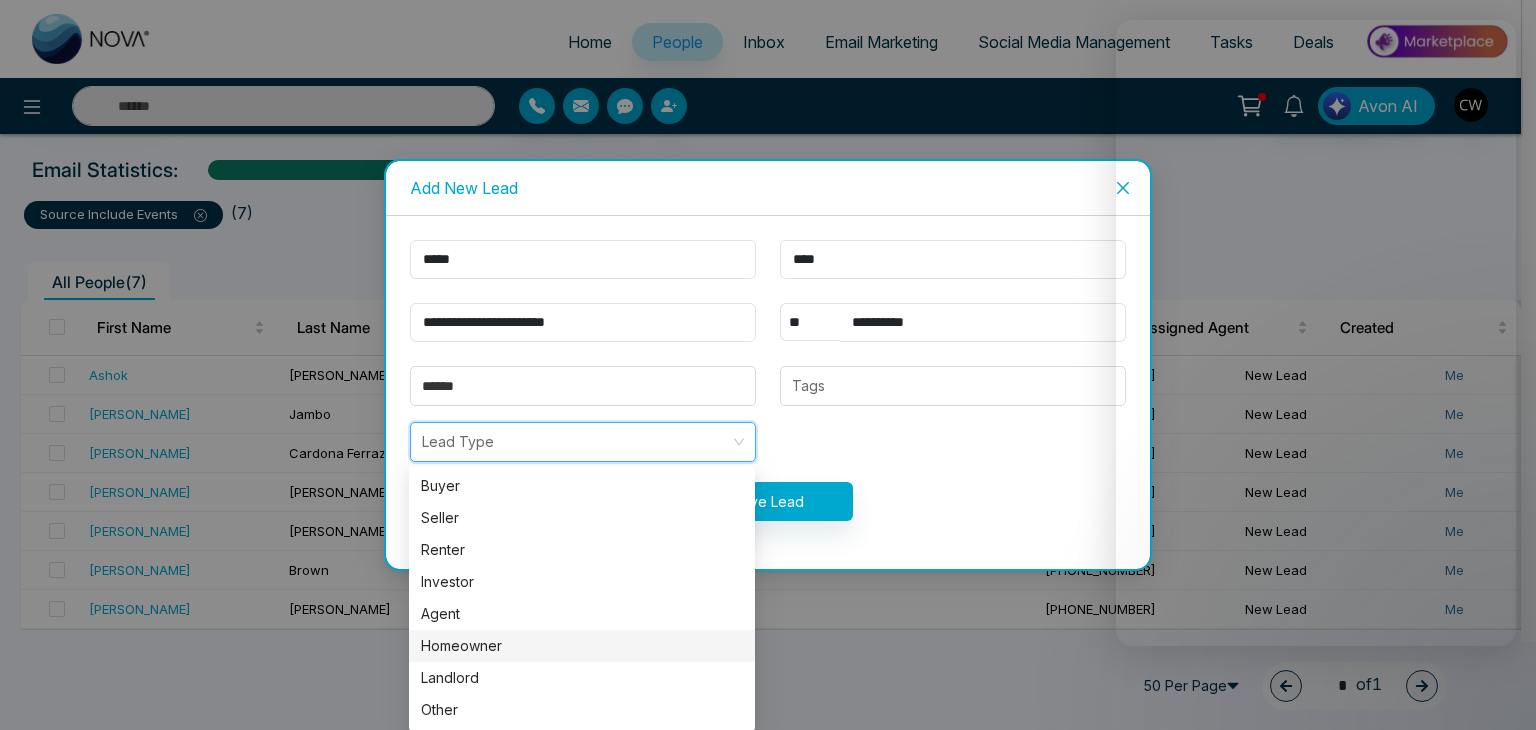 click on "Homeowner" at bounding box center [582, 646] 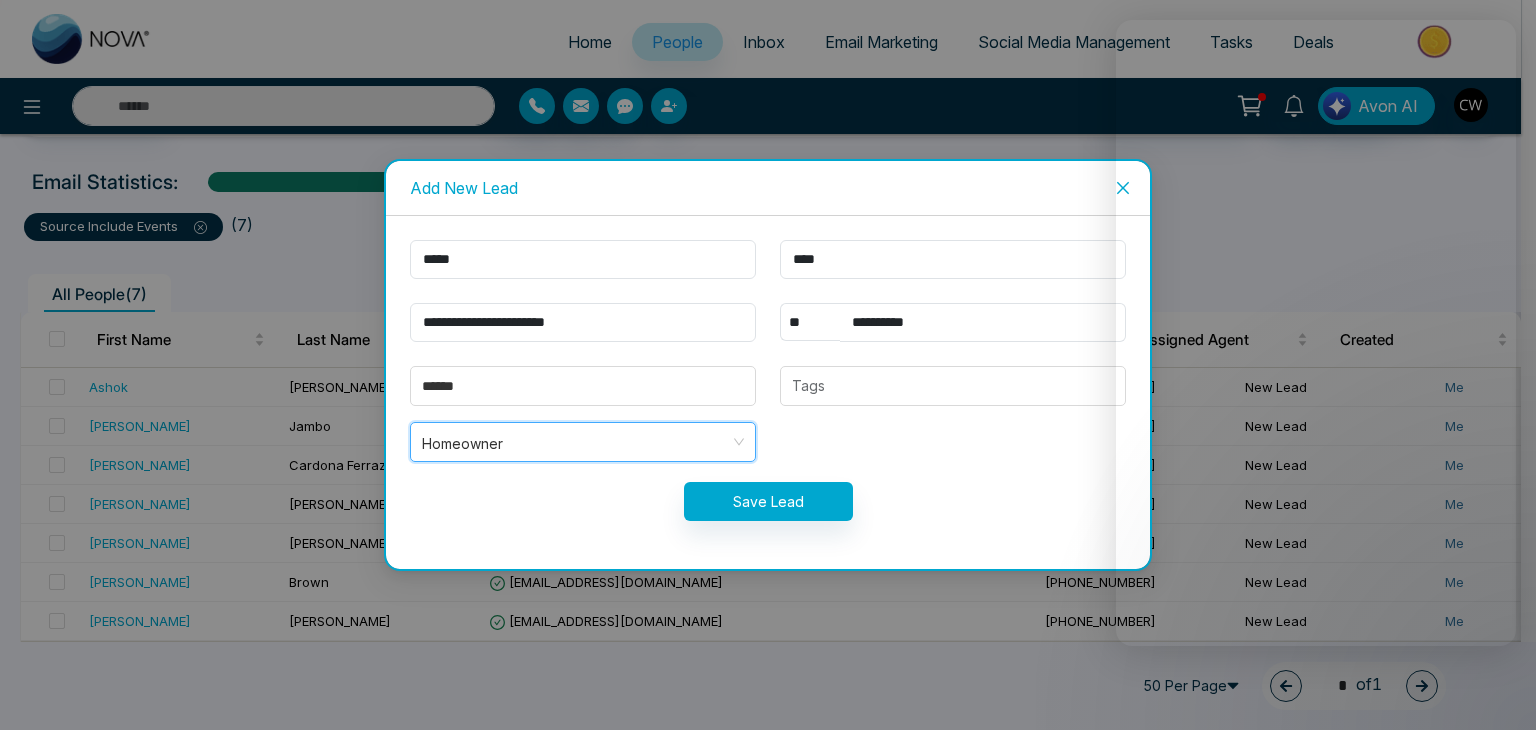 click on "**********" at bounding box center (768, 392) 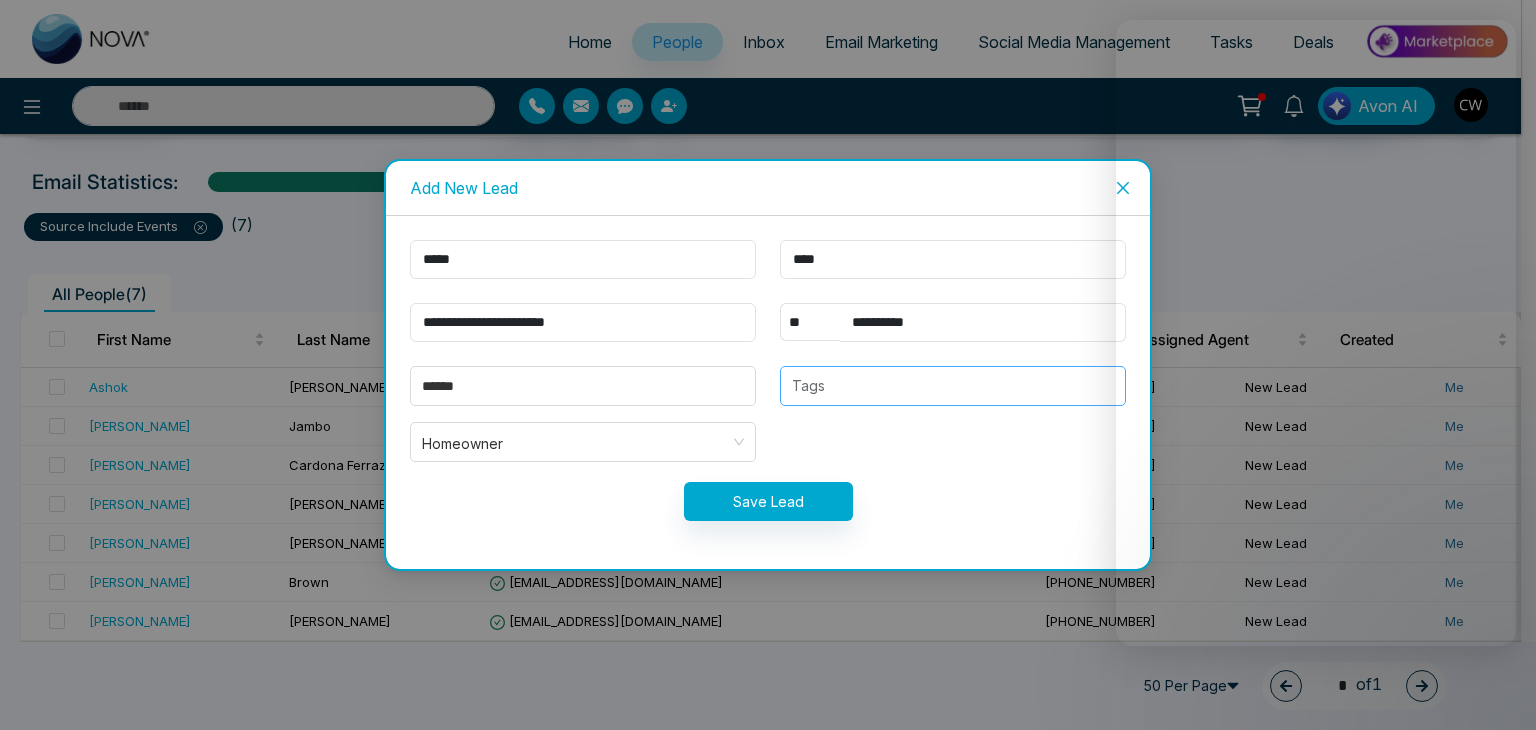 click at bounding box center [953, 386] 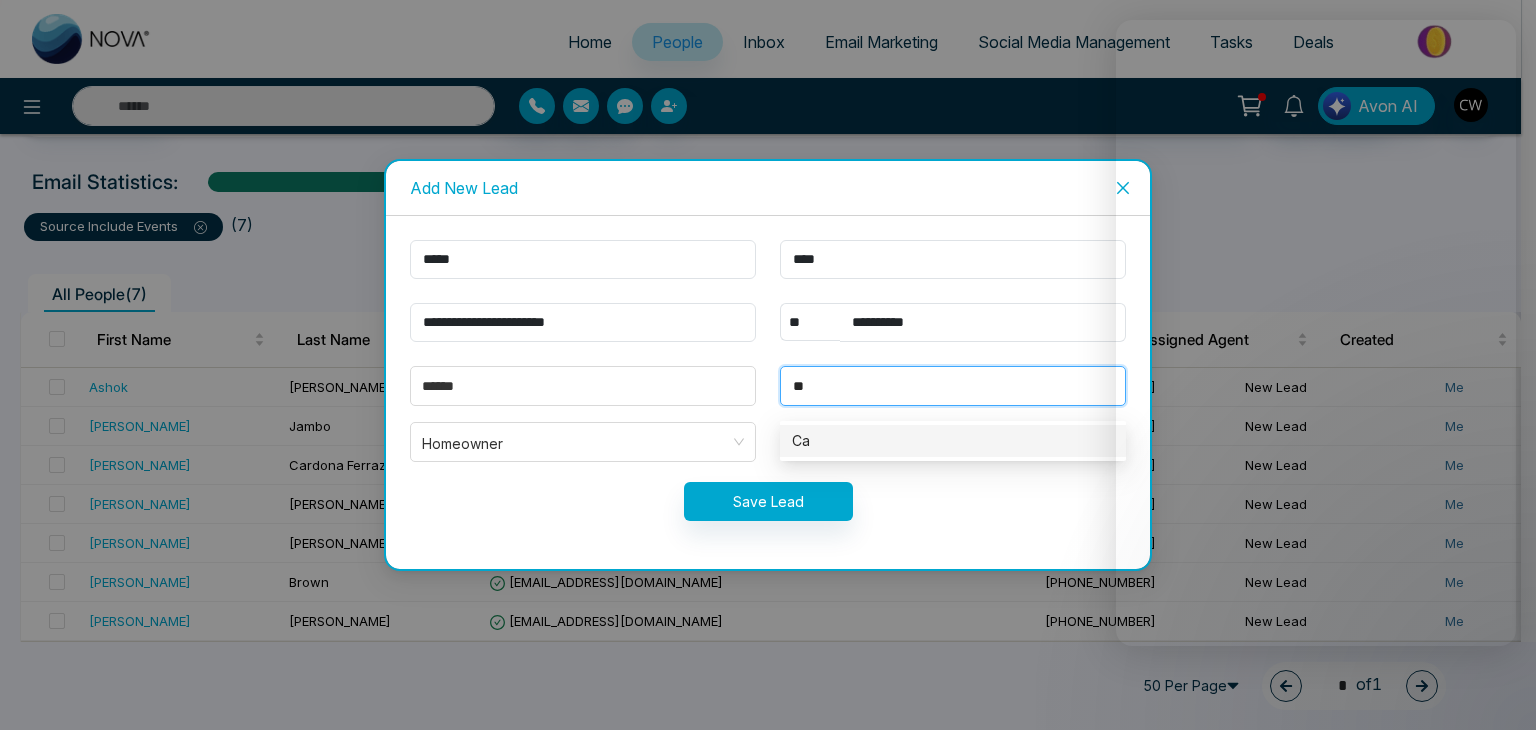 type on "*" 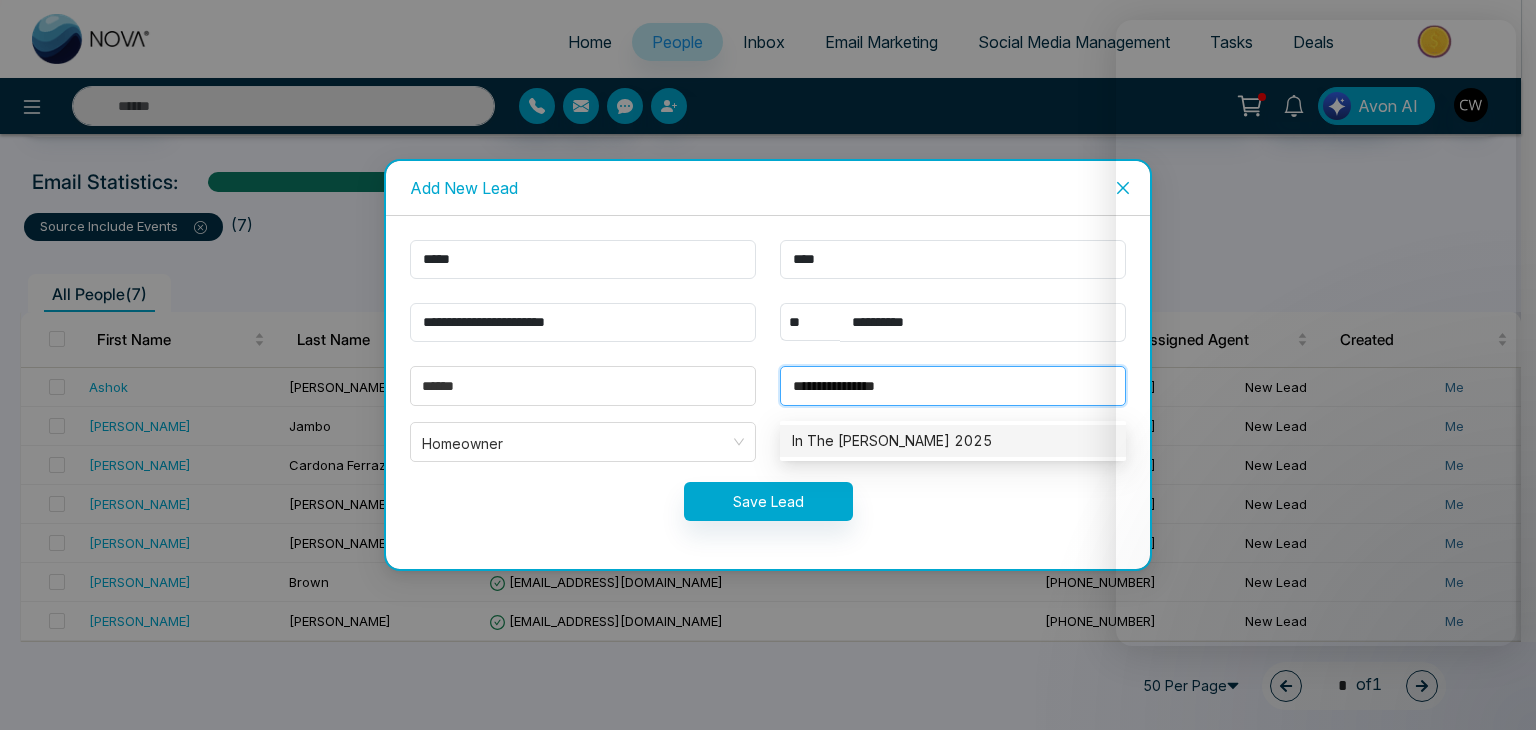 type on "**********" 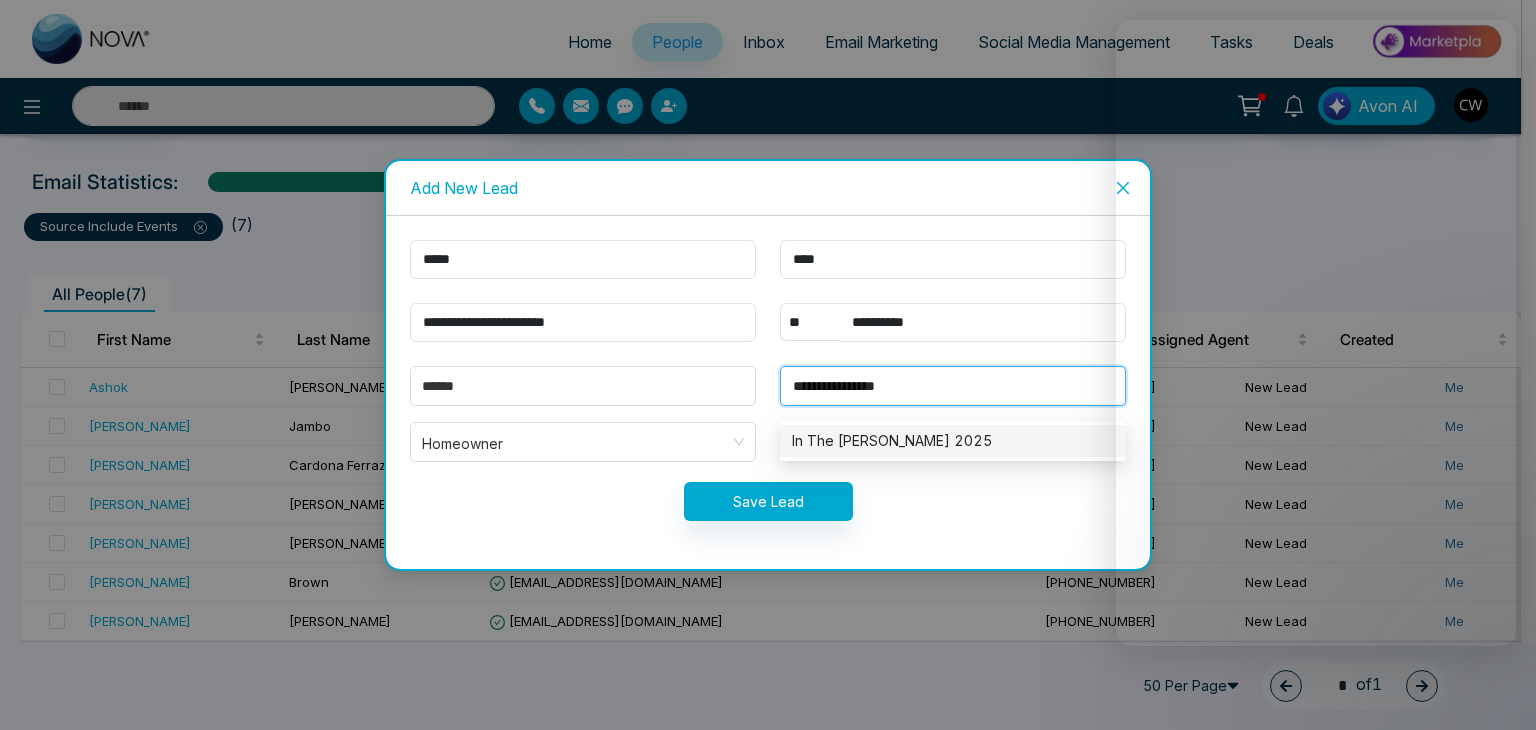 type 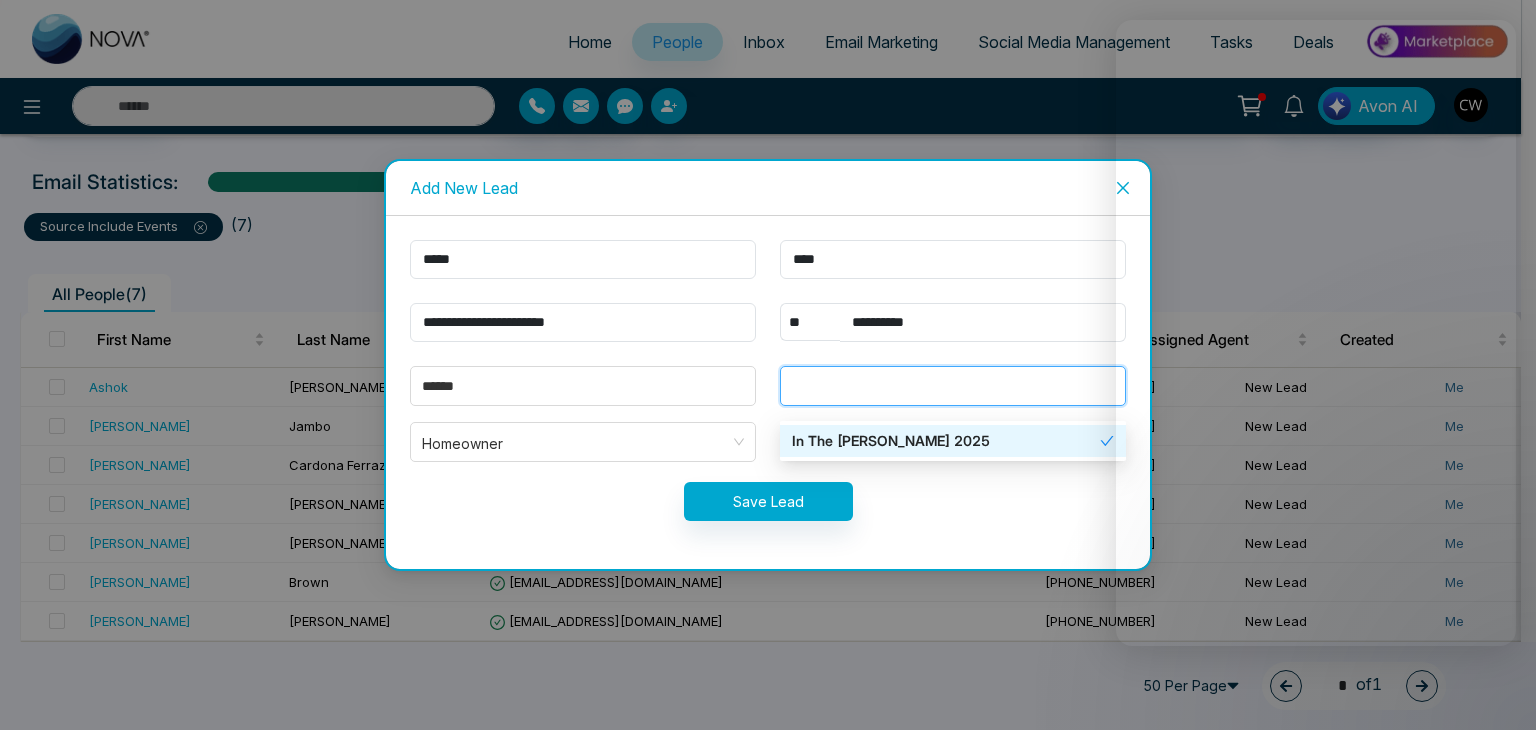 click on "**********" at bounding box center (768, 392) 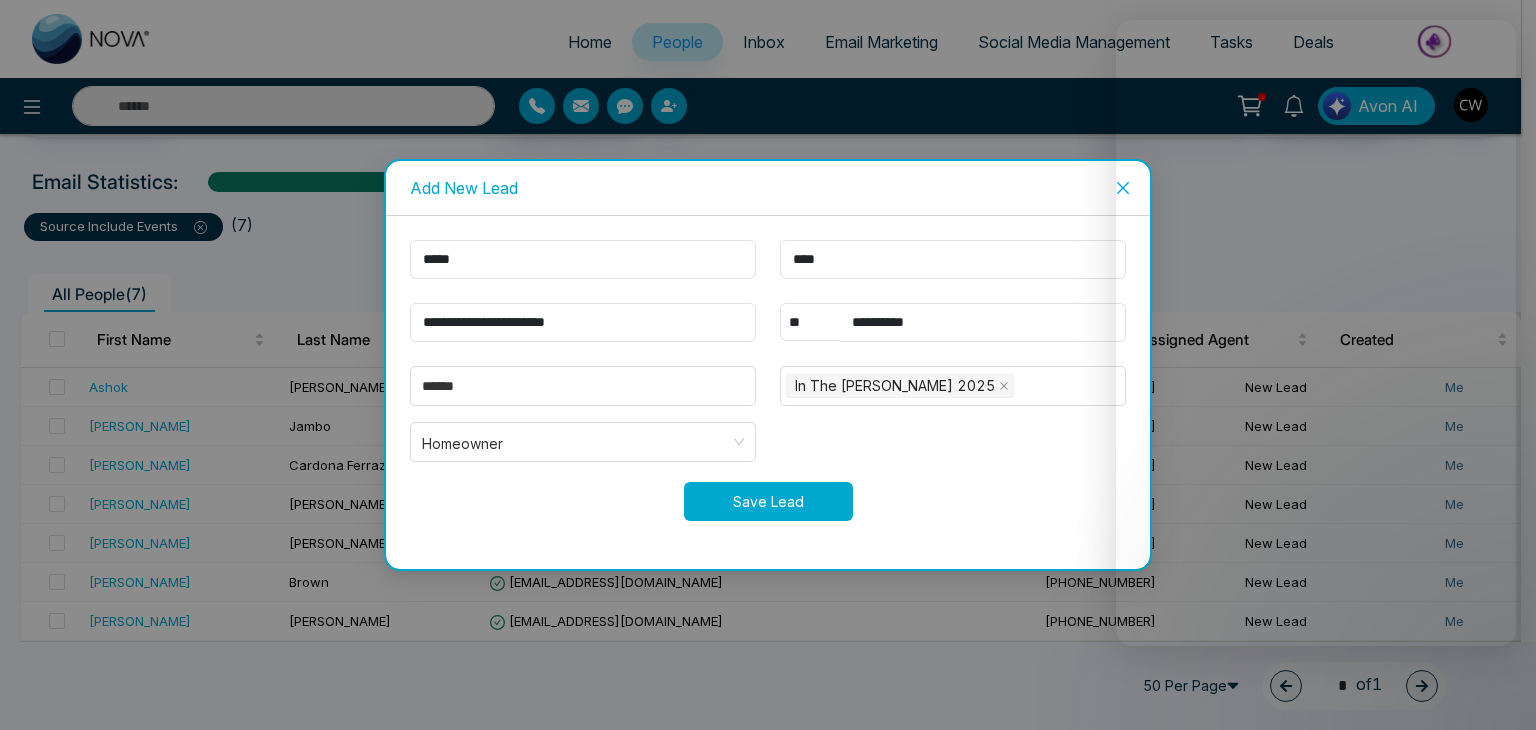 click on "Save Lead" at bounding box center [768, 501] 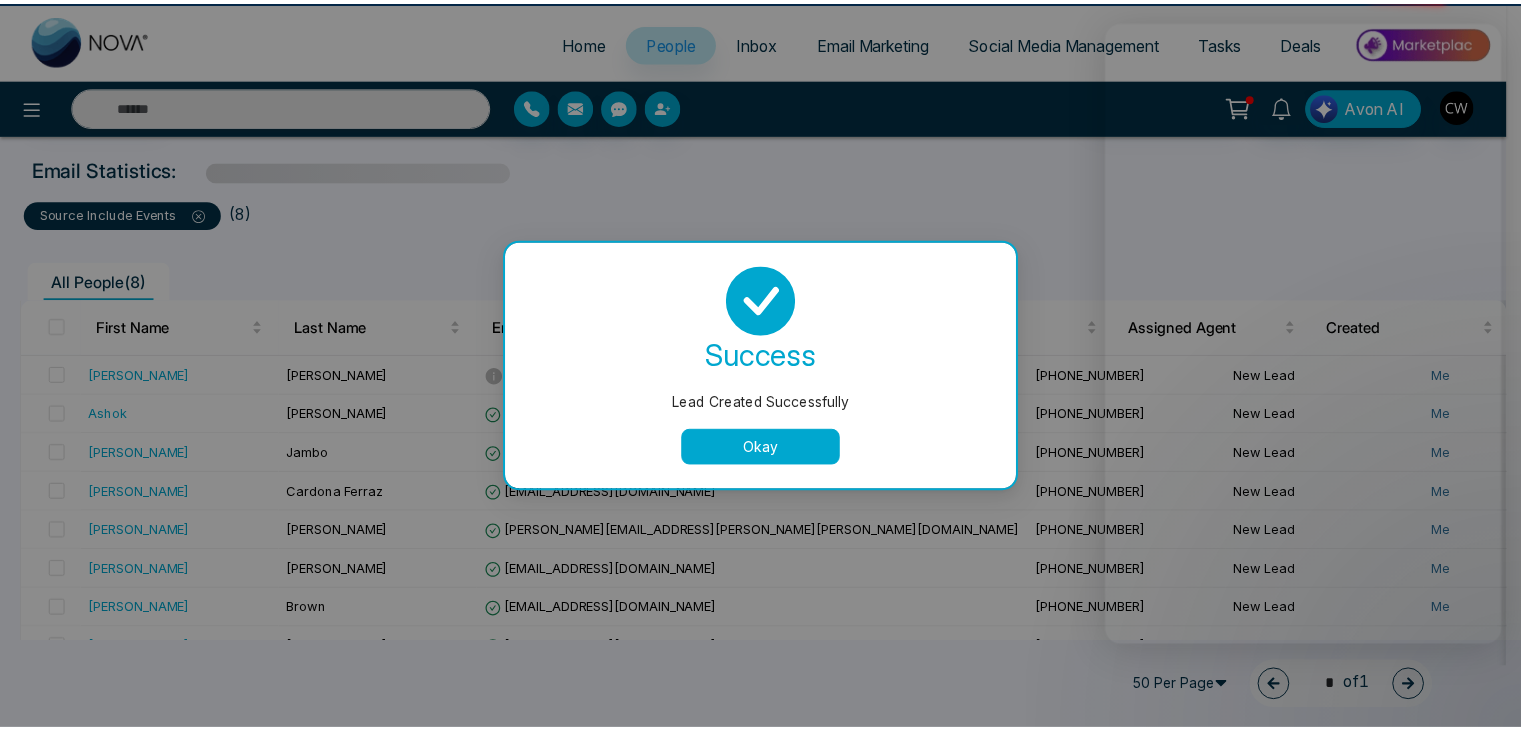 scroll, scrollTop: 0, scrollLeft: 0, axis: both 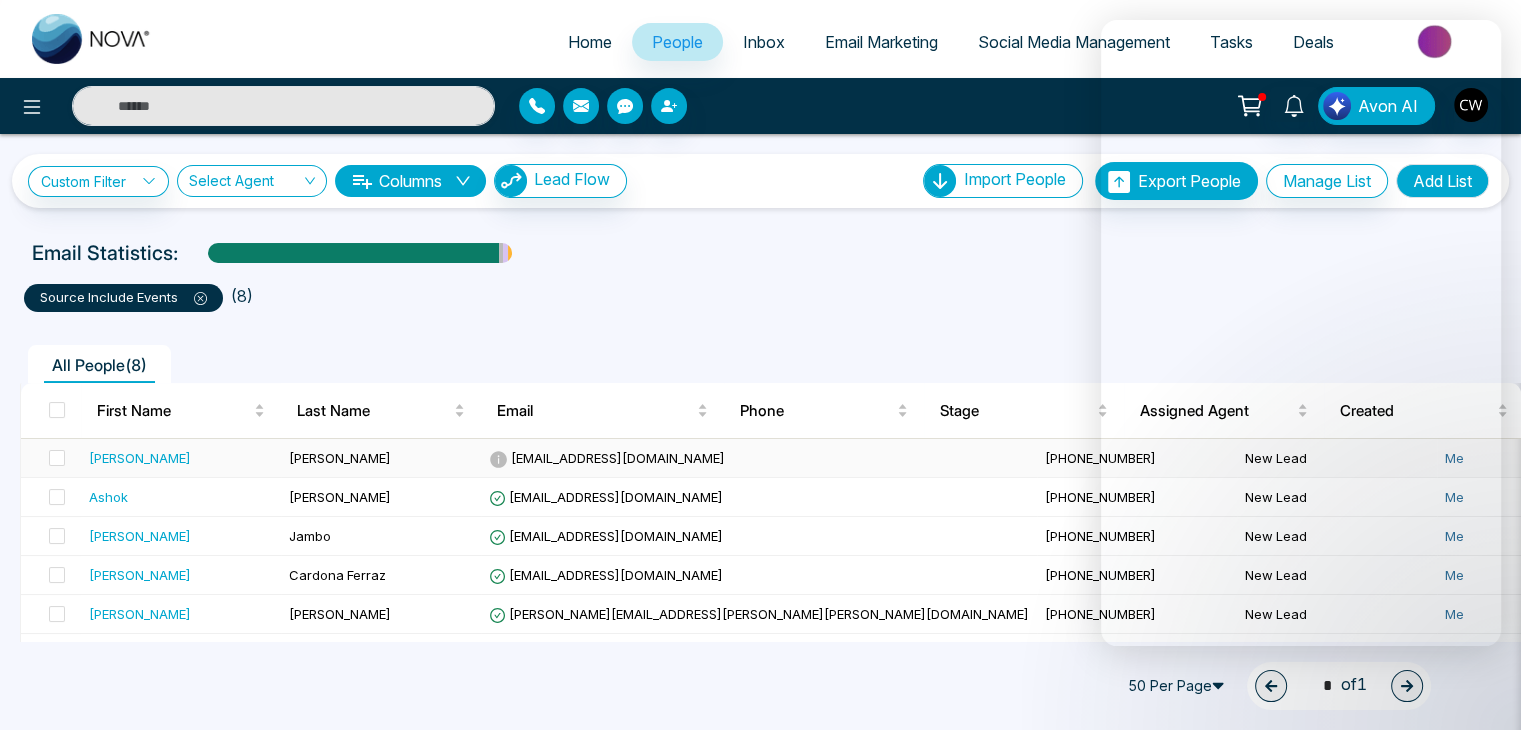 click on "[PERSON_NAME]" at bounding box center [140, 458] 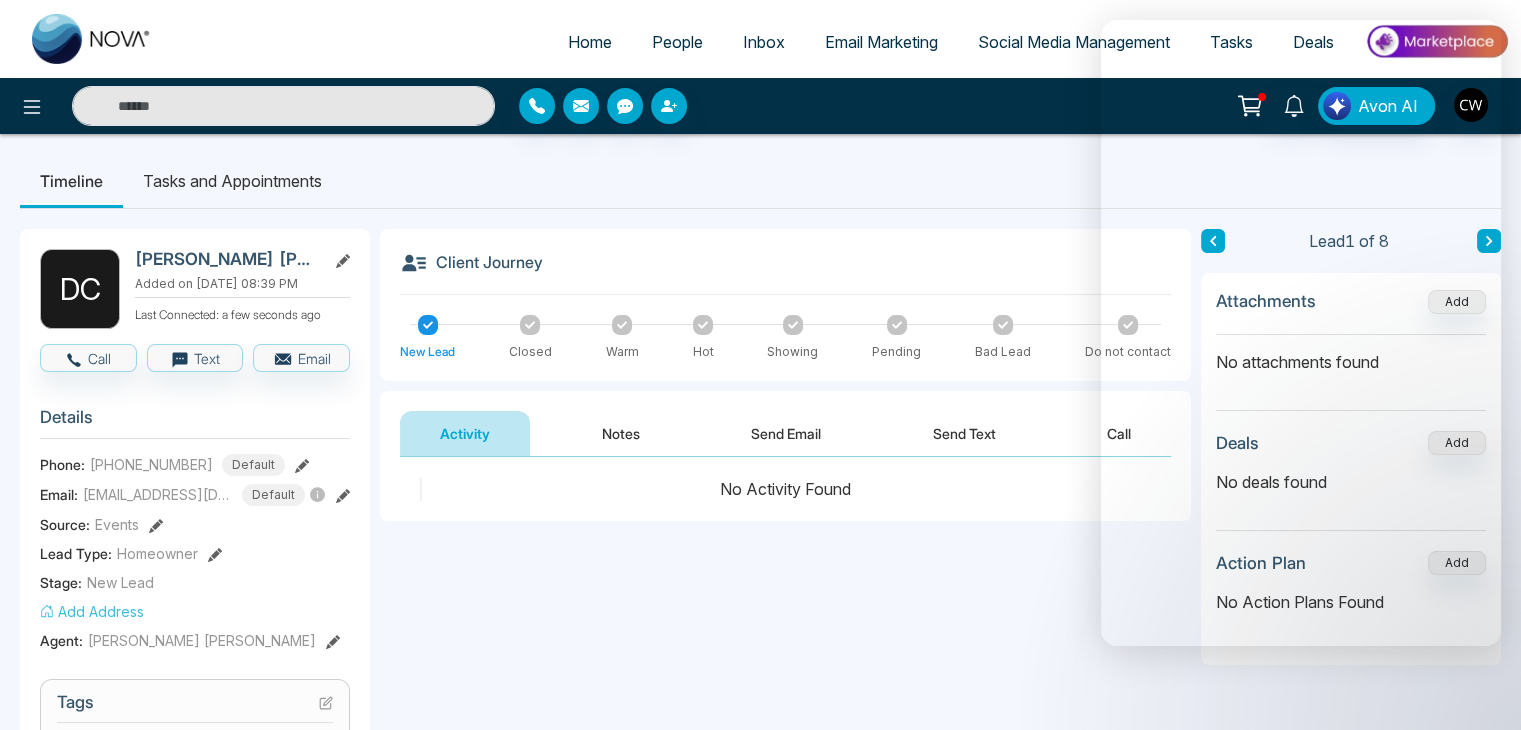 click on "Add Address" at bounding box center (92, 611) 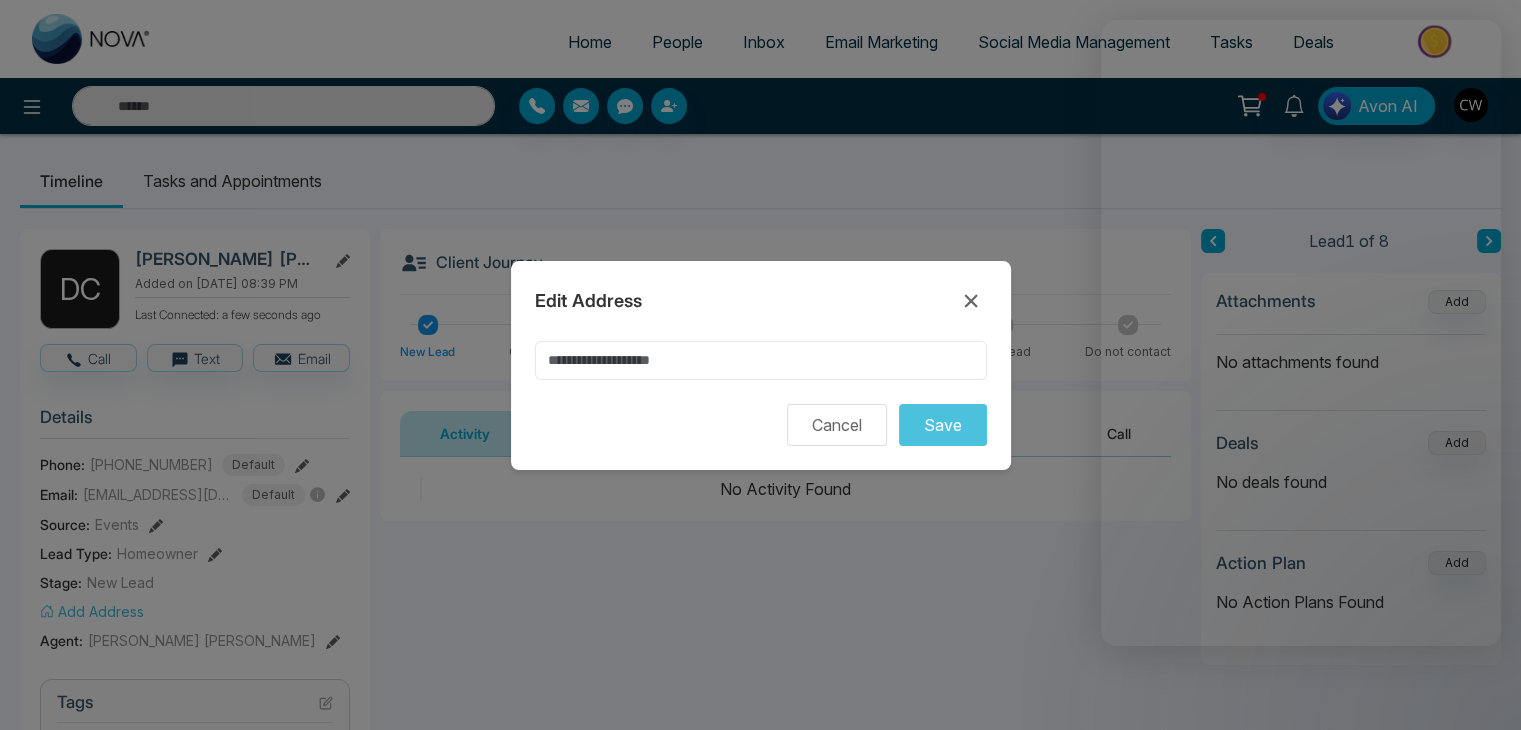 click at bounding box center [761, 360] 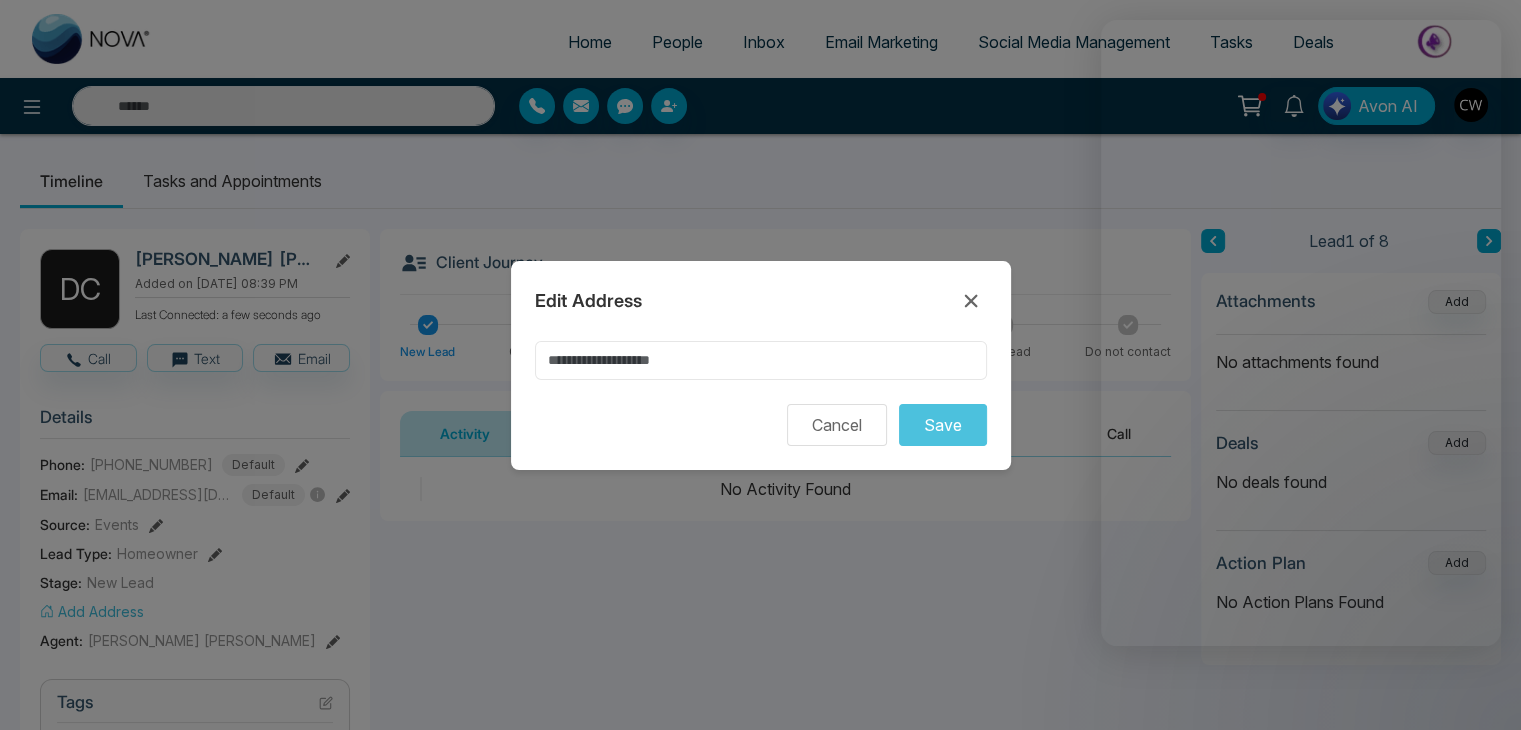 paste on "********" 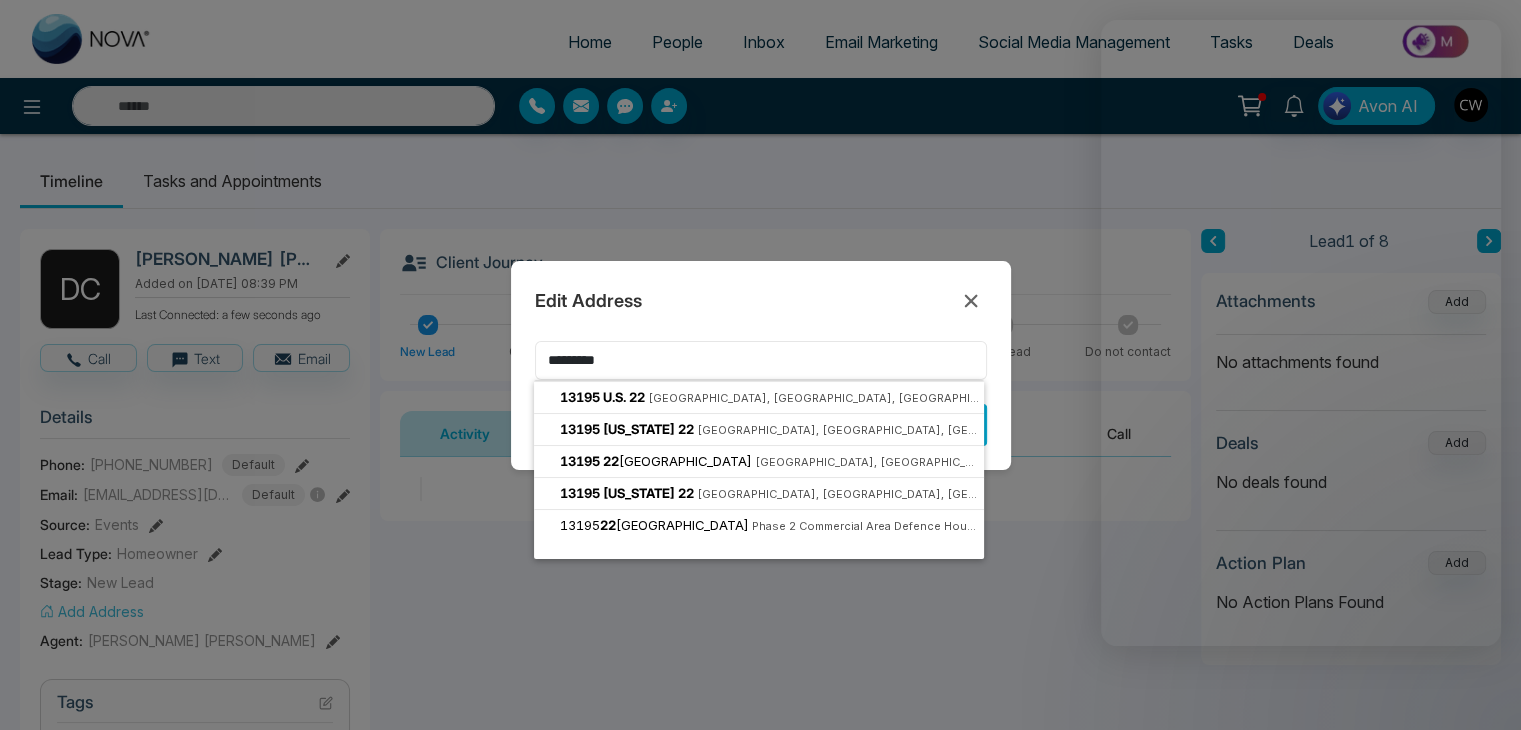 type on "********" 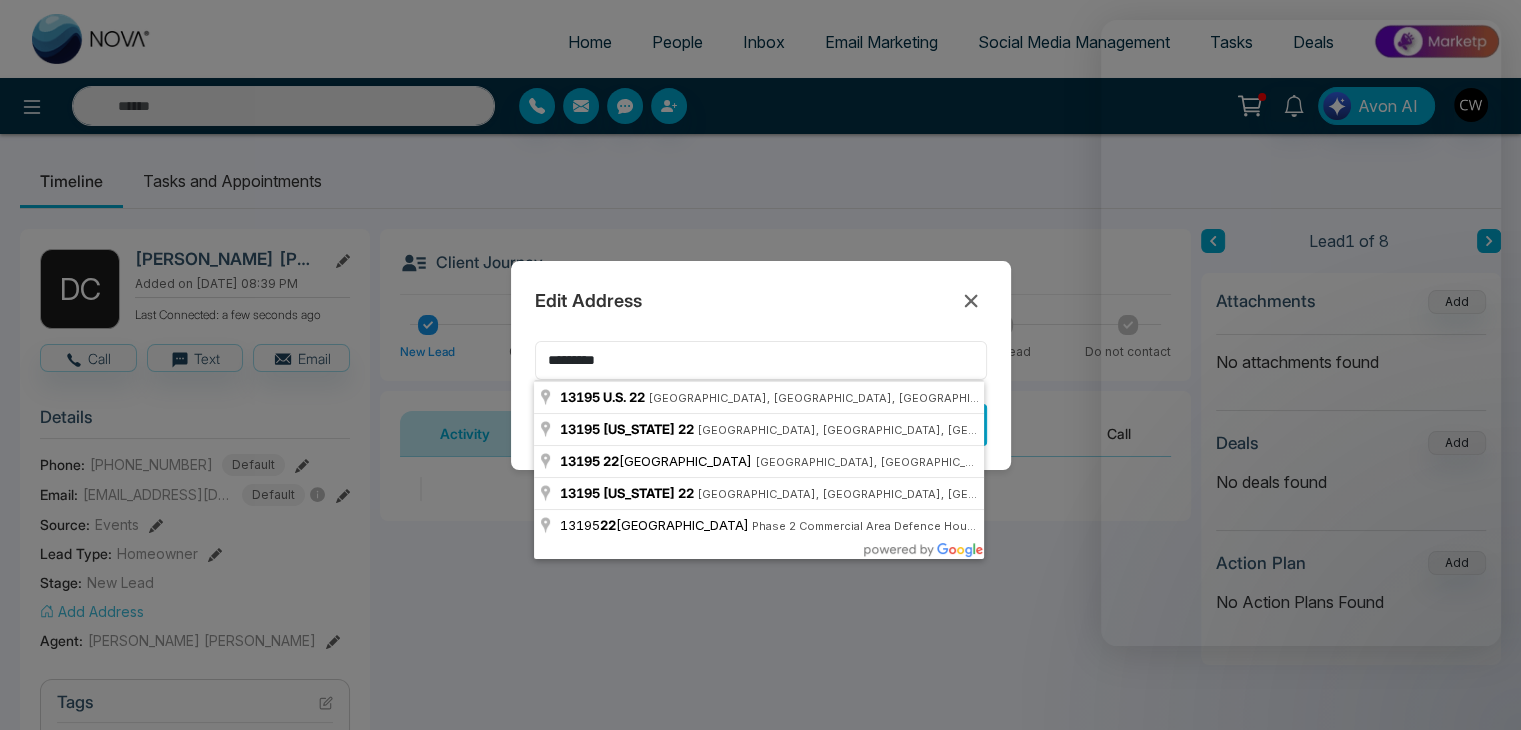 drag, startPoint x: 624, startPoint y: 367, endPoint x: 501, endPoint y: 348, distance: 124.45883 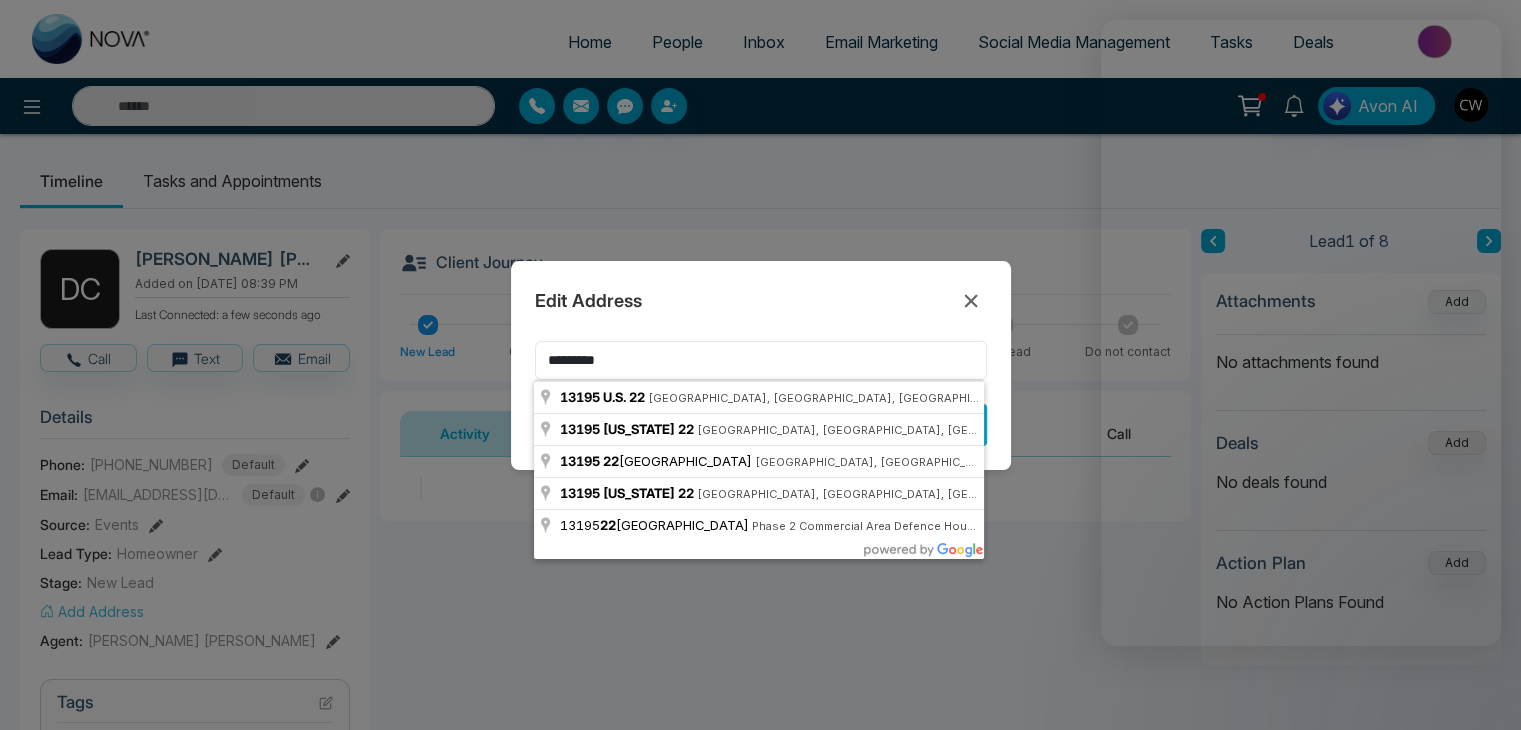 click on "Edit Address ******** Cancel Save" at bounding box center [760, 365] 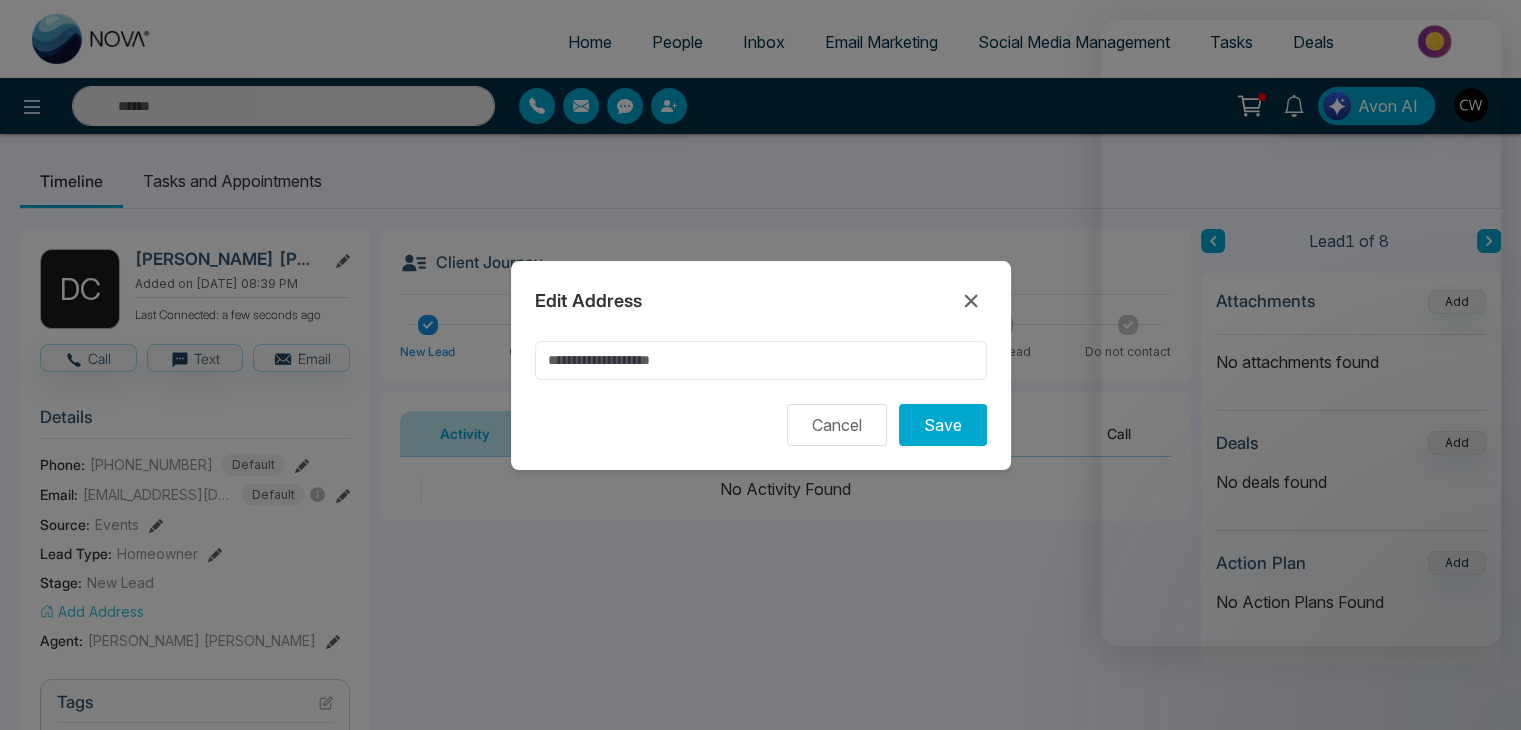 paste on "******" 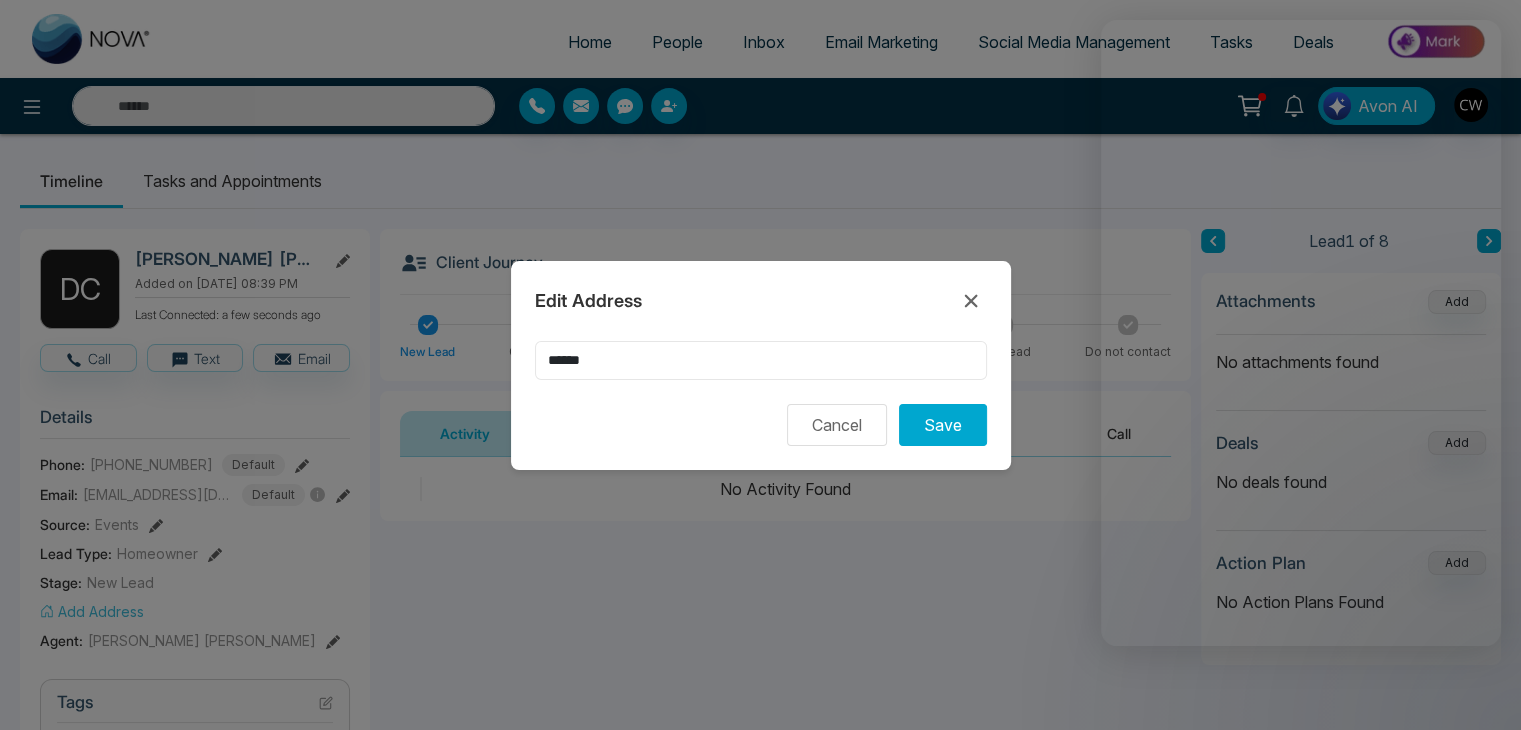 click on "******" at bounding box center (761, 360) 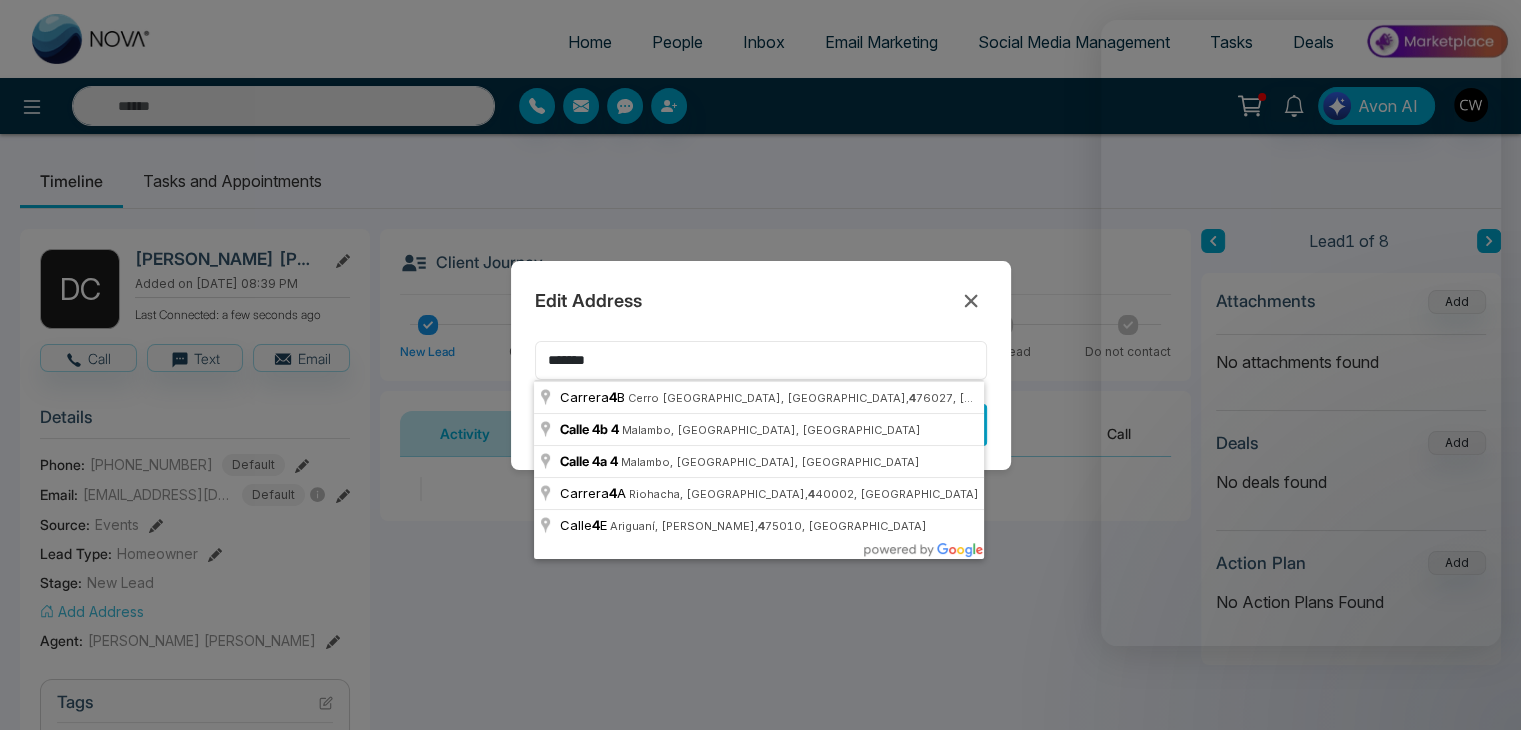 type on "*******" 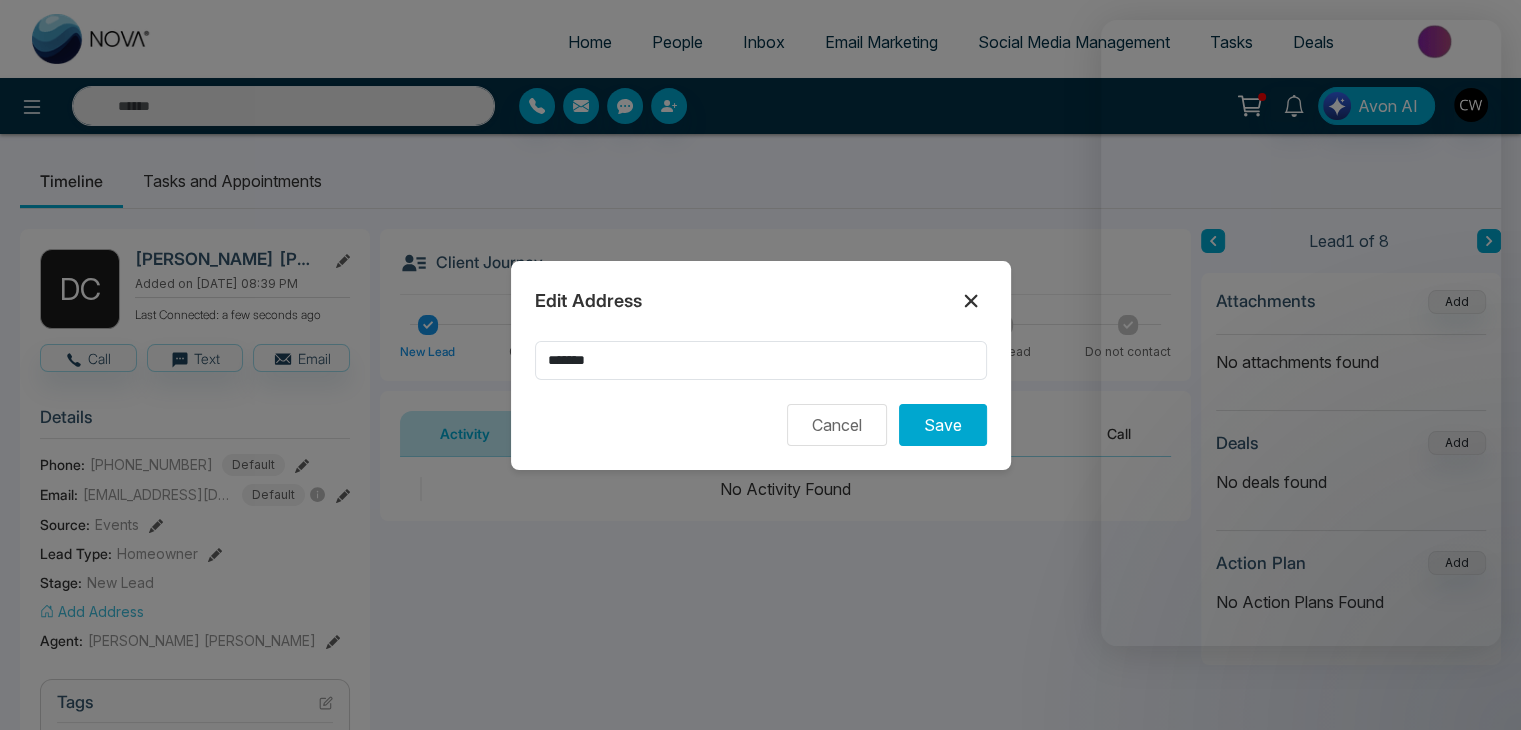 click 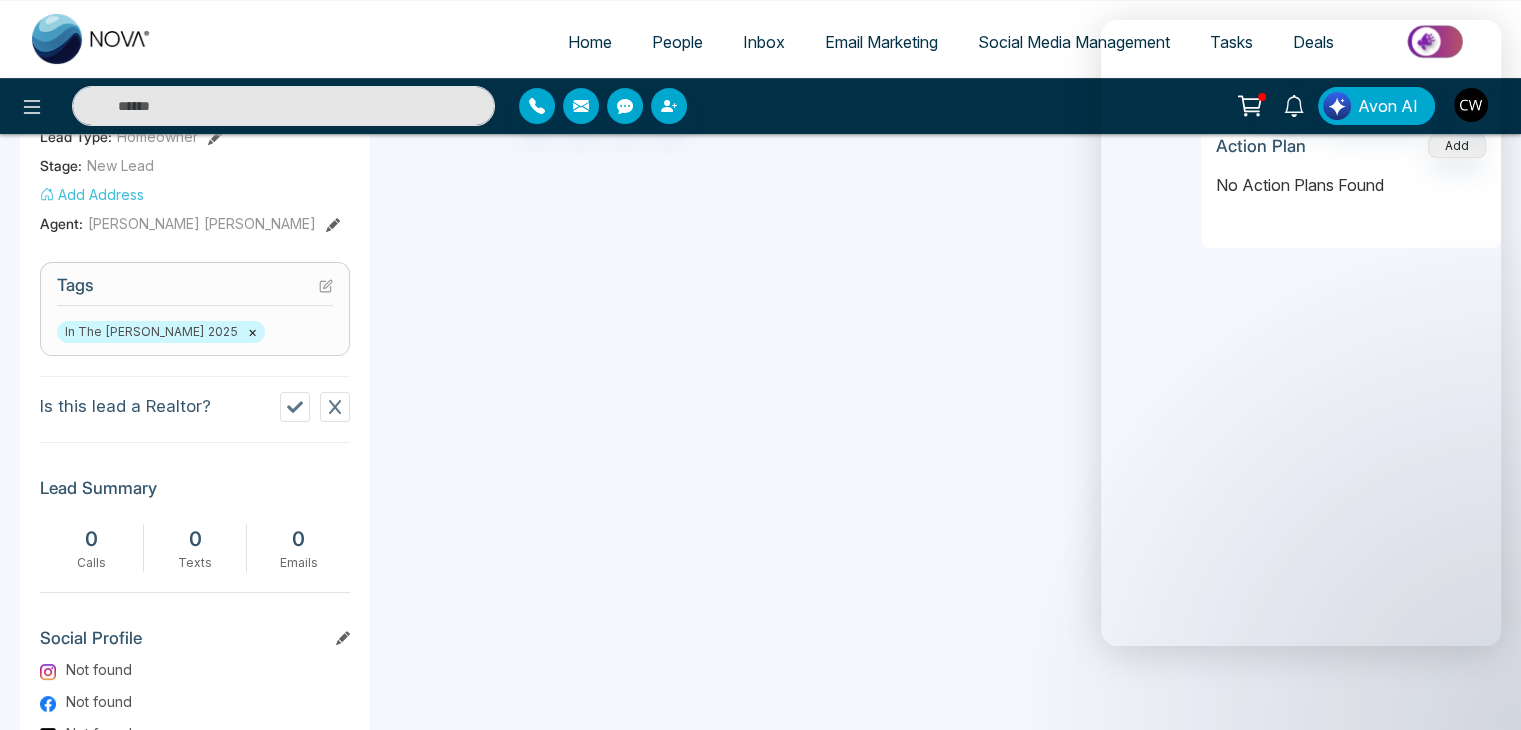 scroll, scrollTop: 452, scrollLeft: 0, axis: vertical 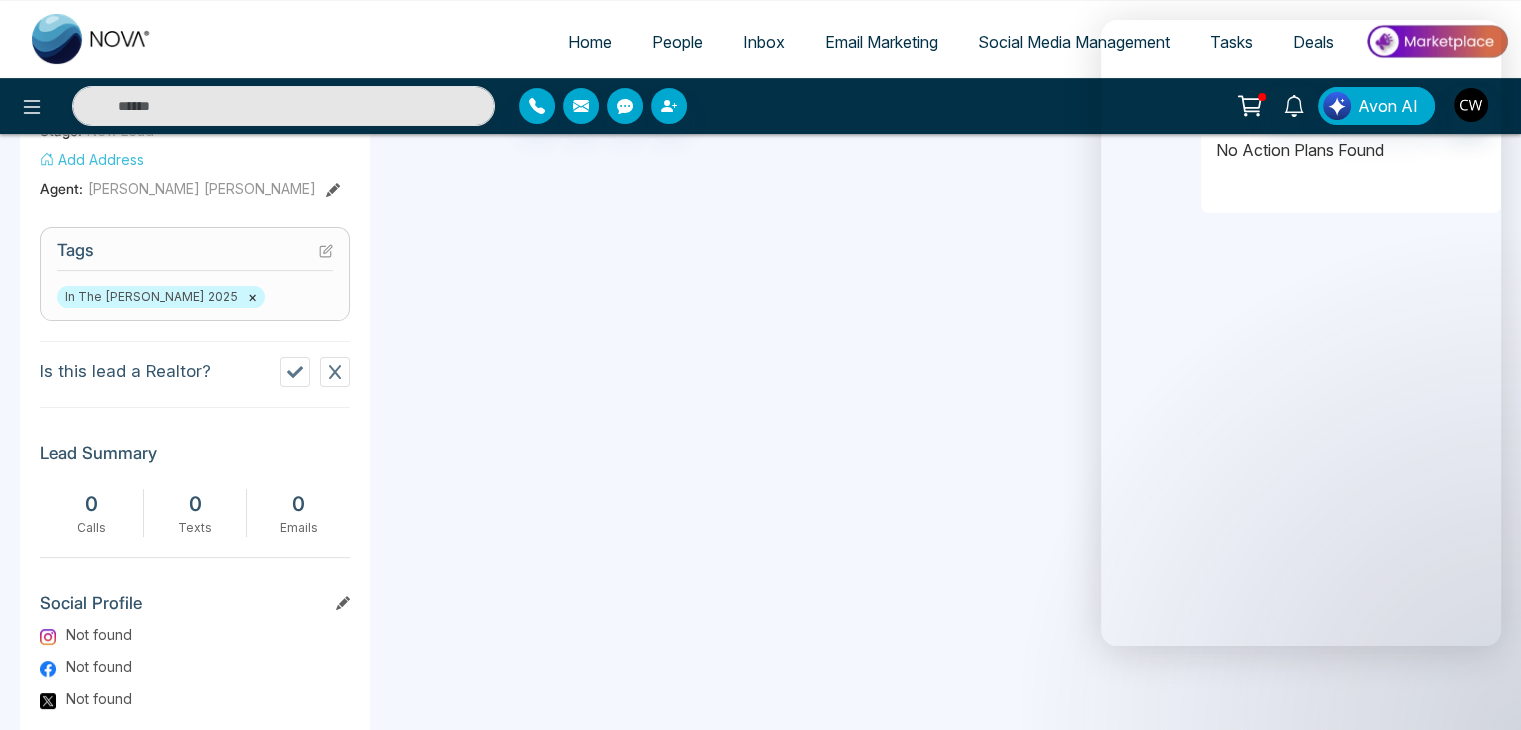 click 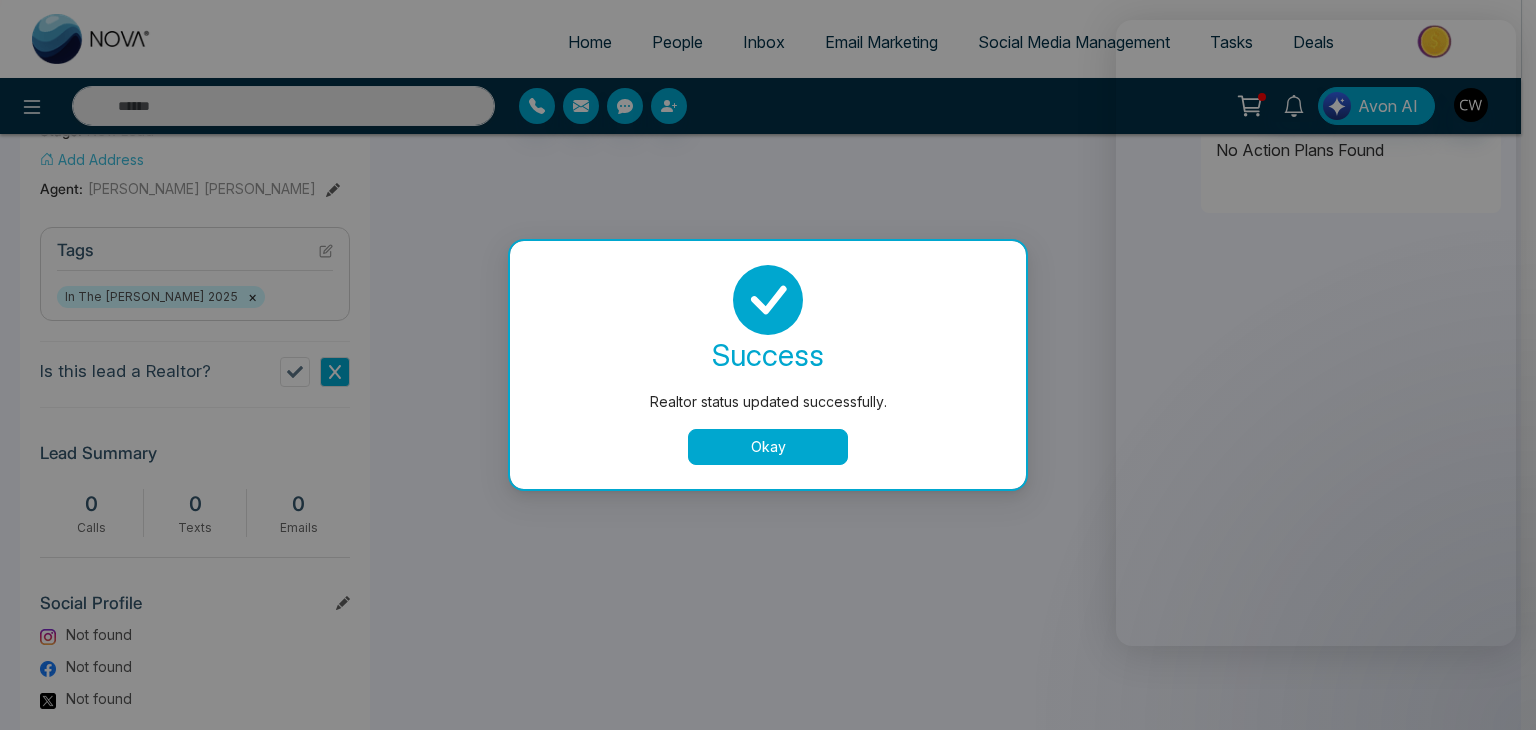 click on "Okay" at bounding box center [768, 447] 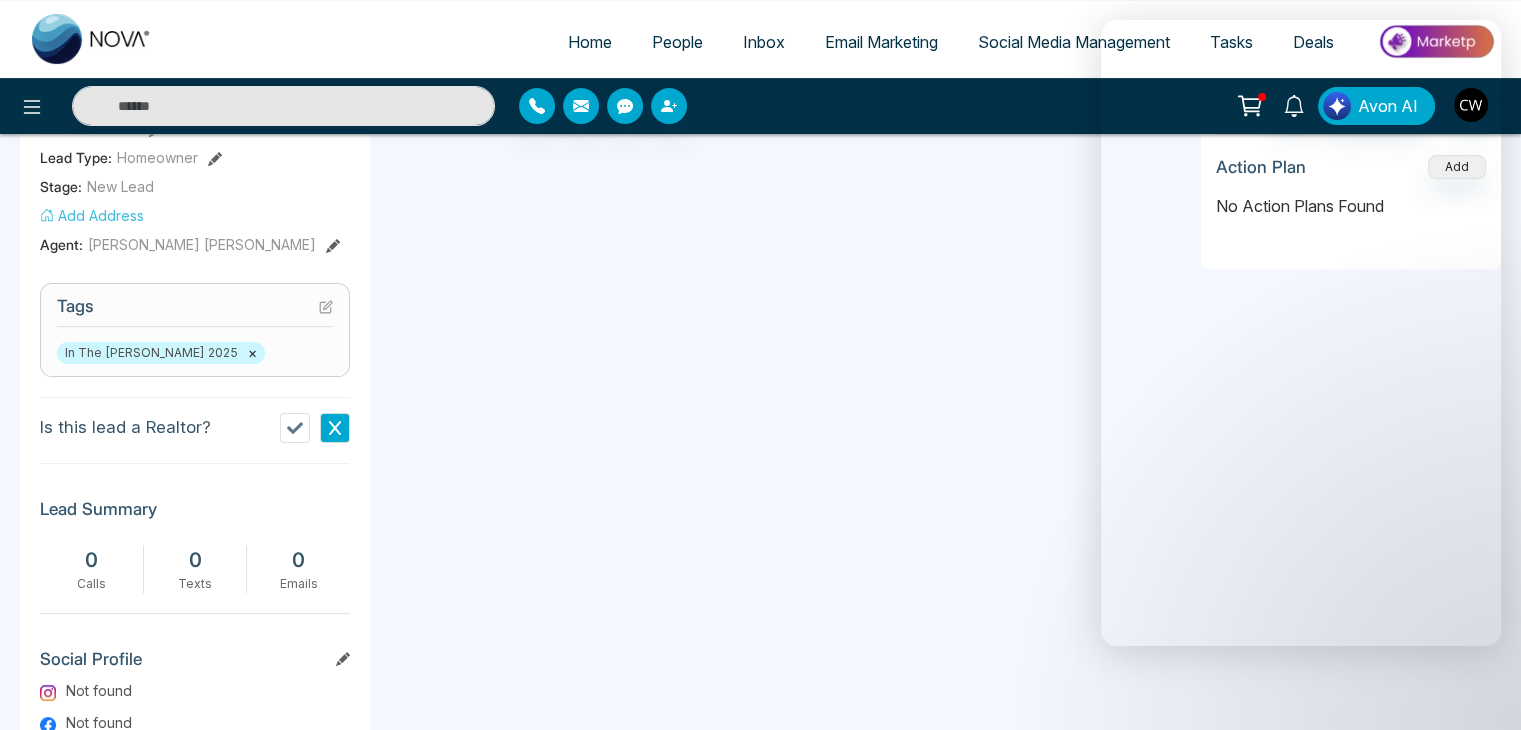 scroll, scrollTop: 336, scrollLeft: 0, axis: vertical 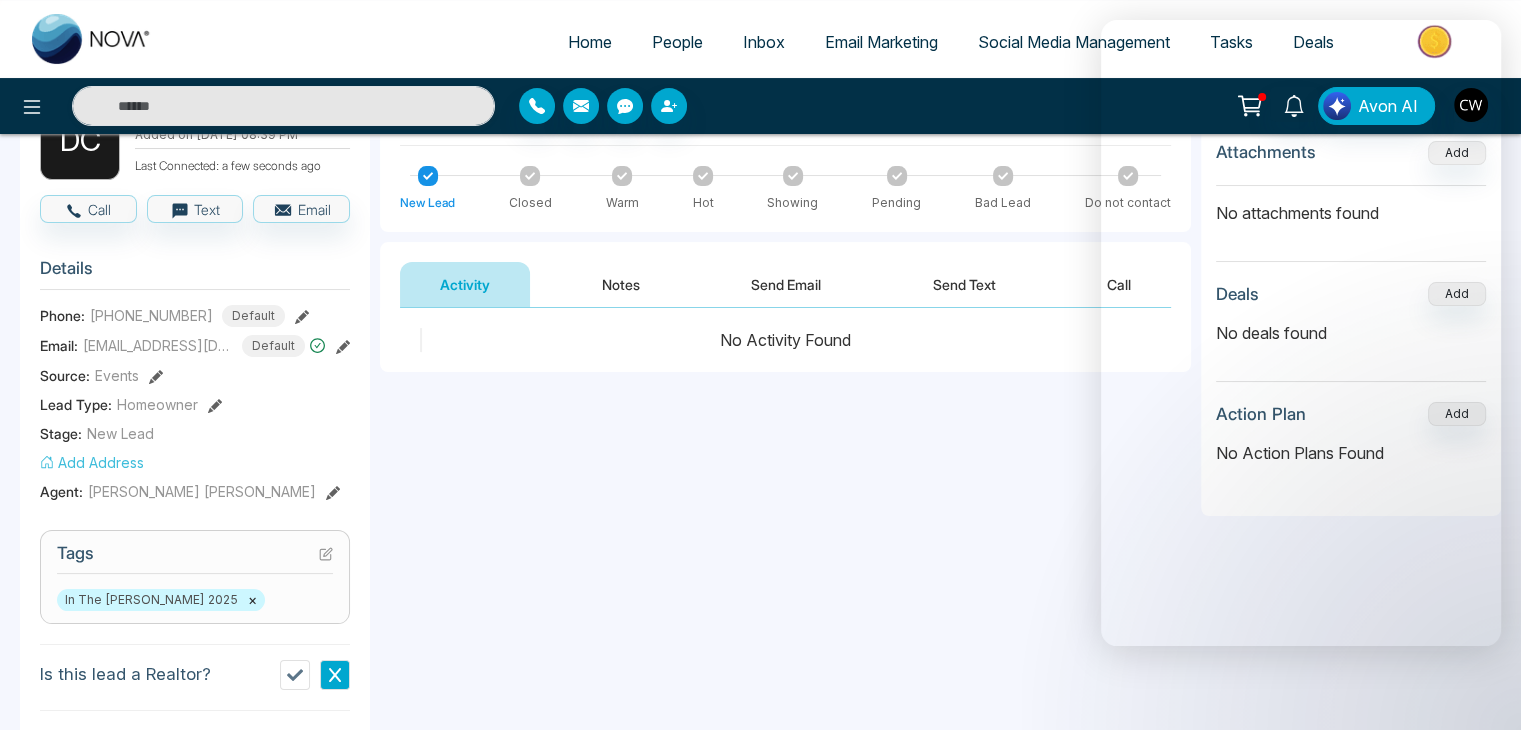 click on "Notes" at bounding box center [621, 284] 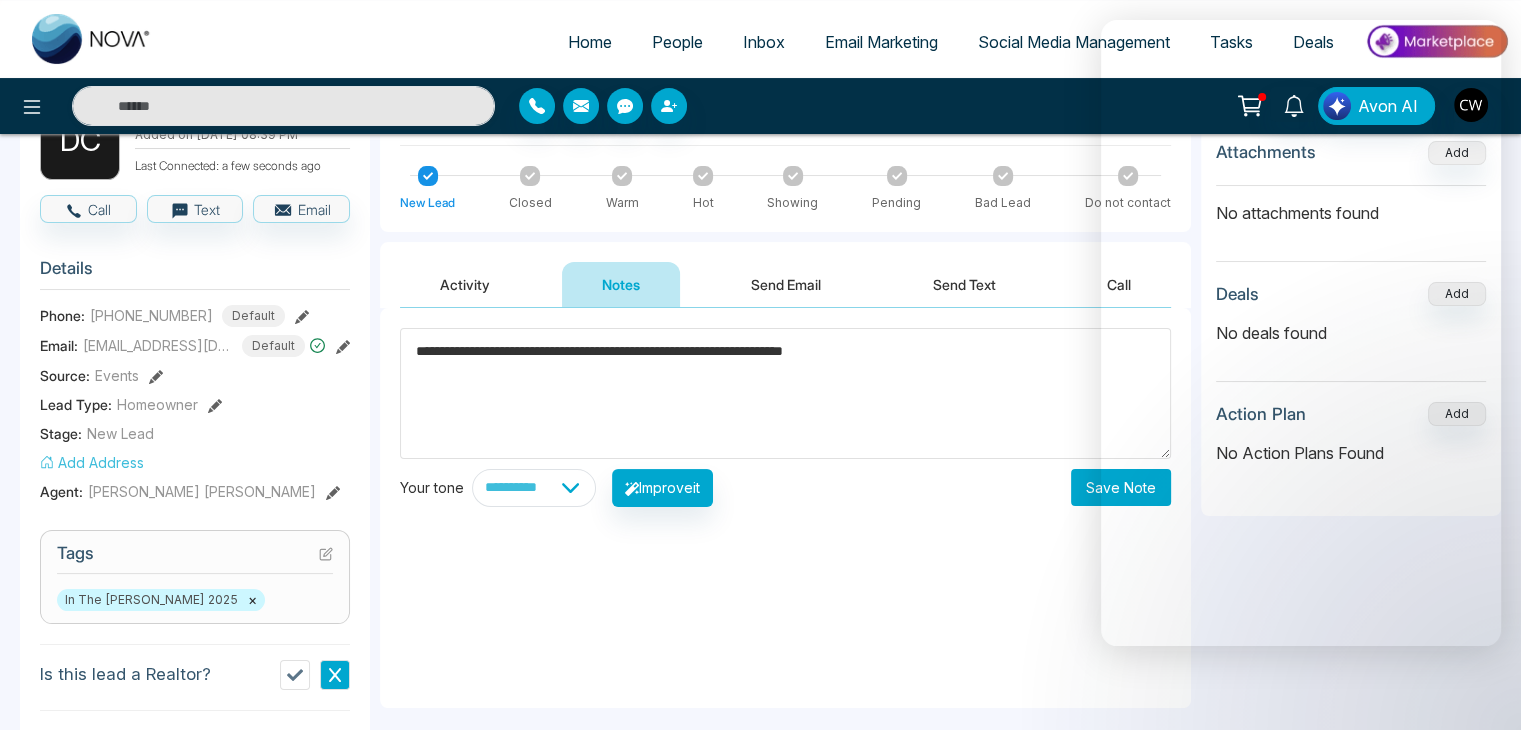 paste on "**********" 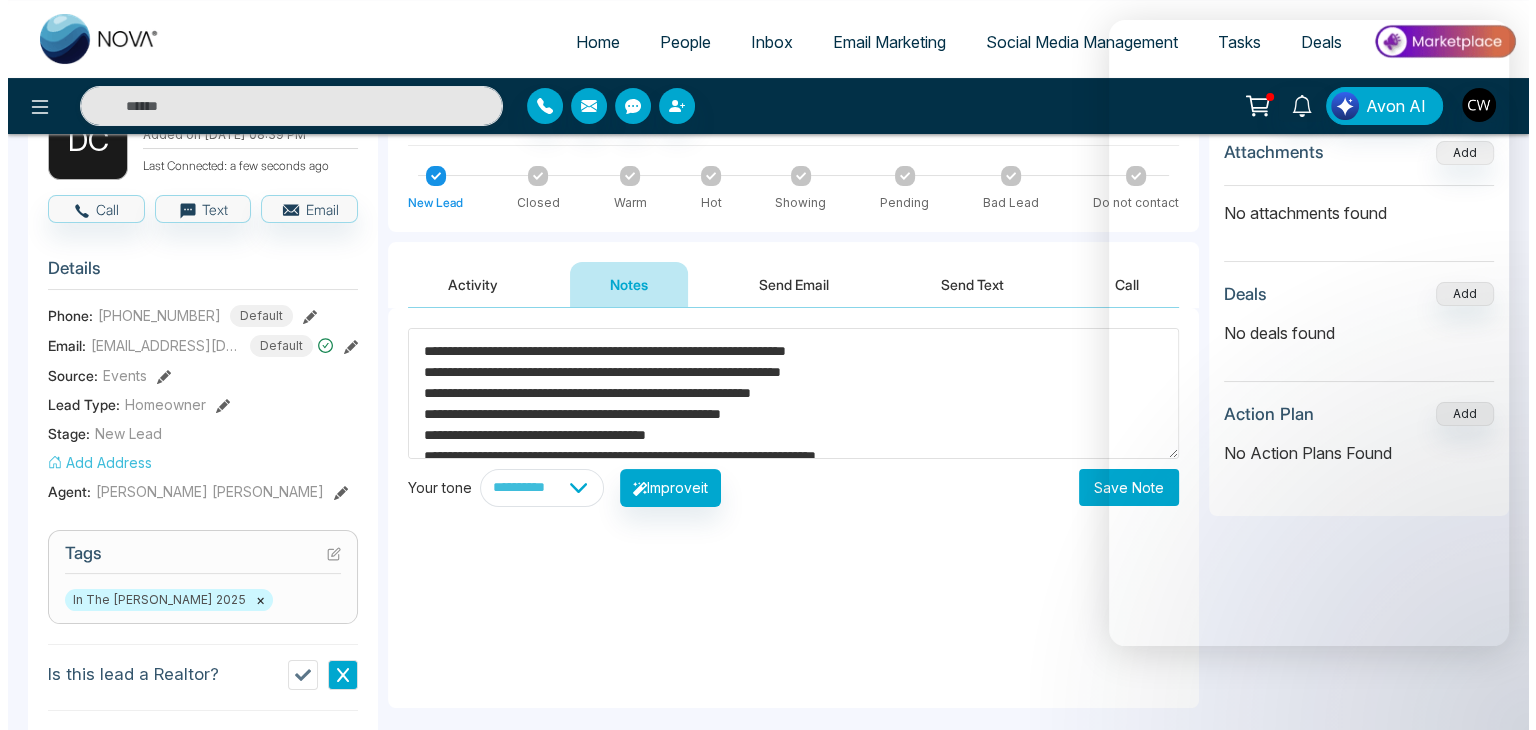 scroll, scrollTop: 27, scrollLeft: 0, axis: vertical 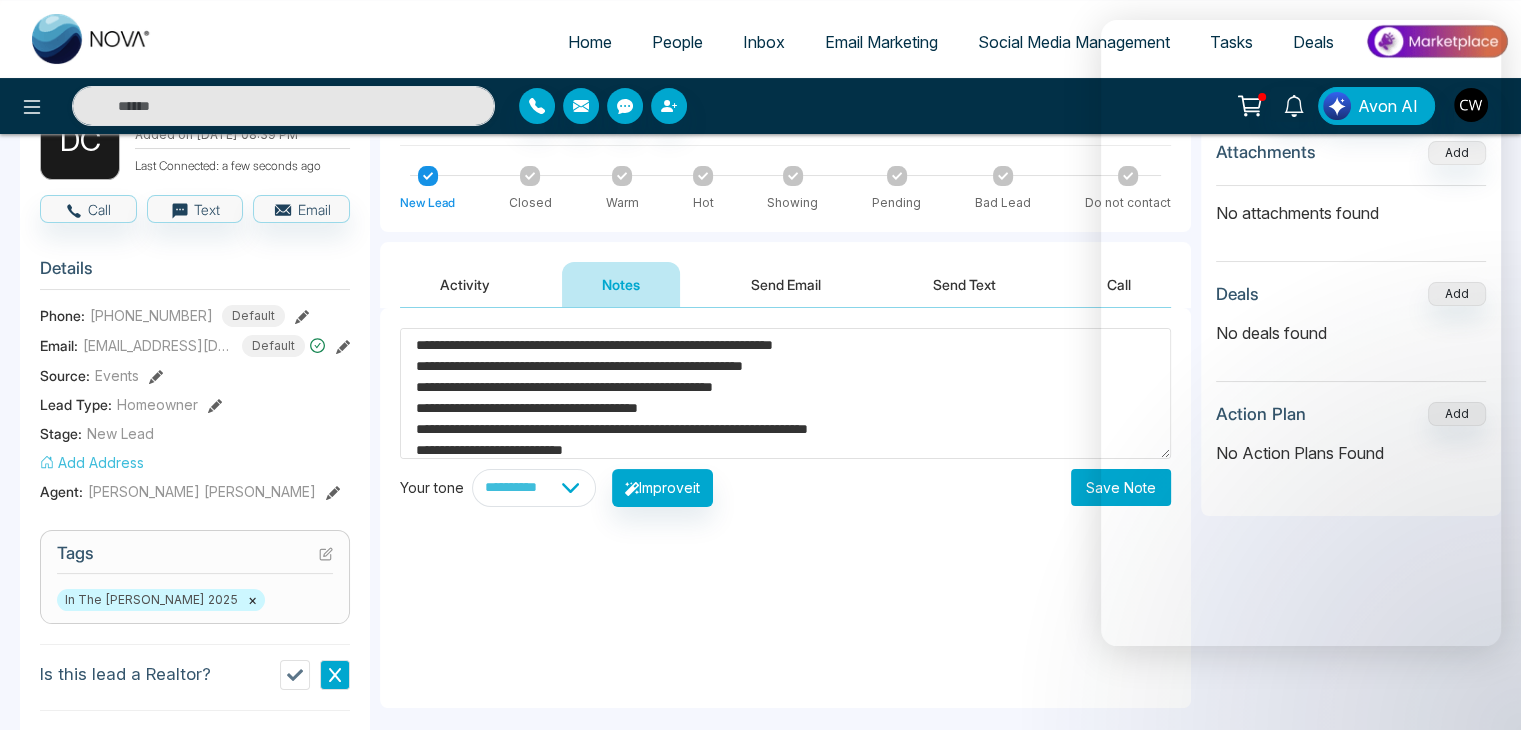 type on "**********" 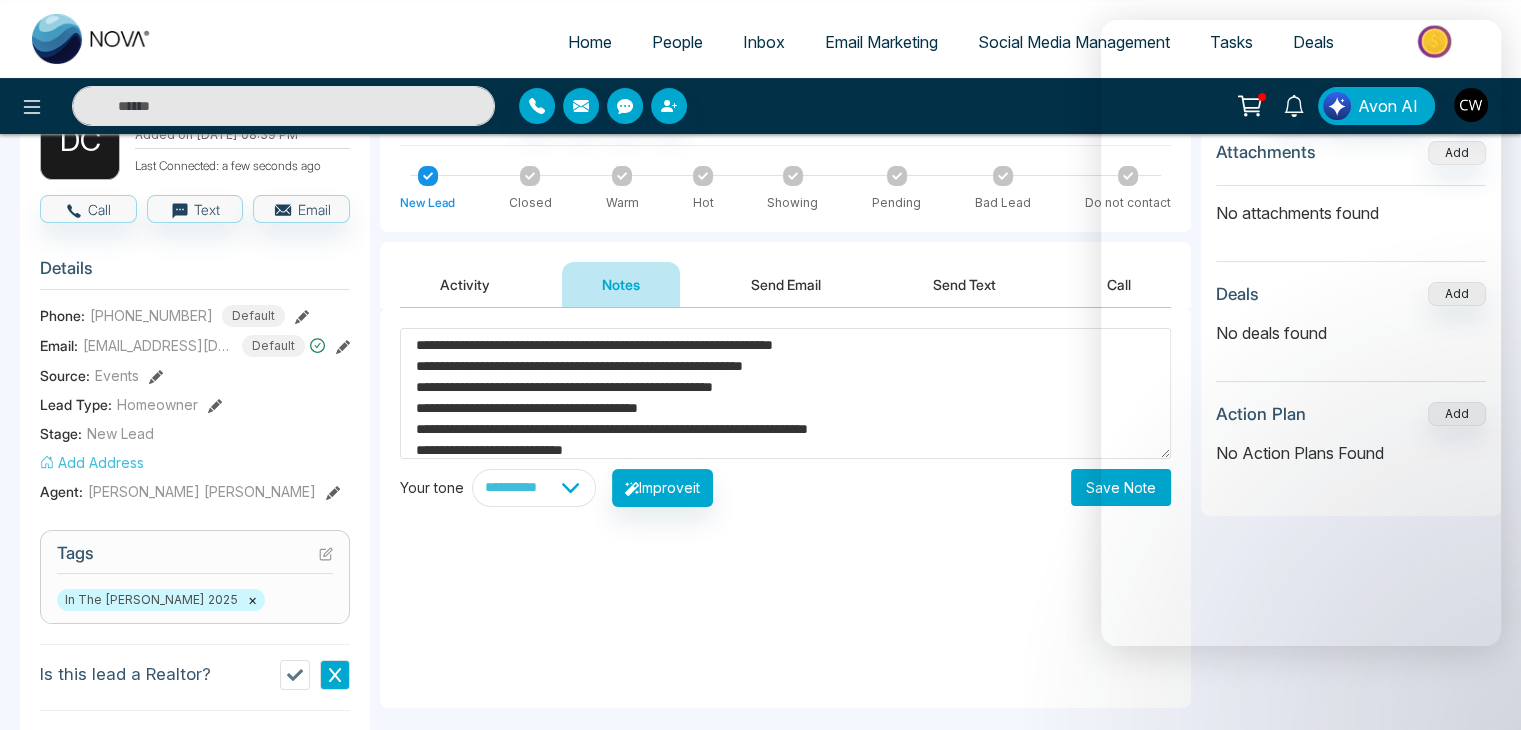 click on "Save Note" at bounding box center (1121, 487) 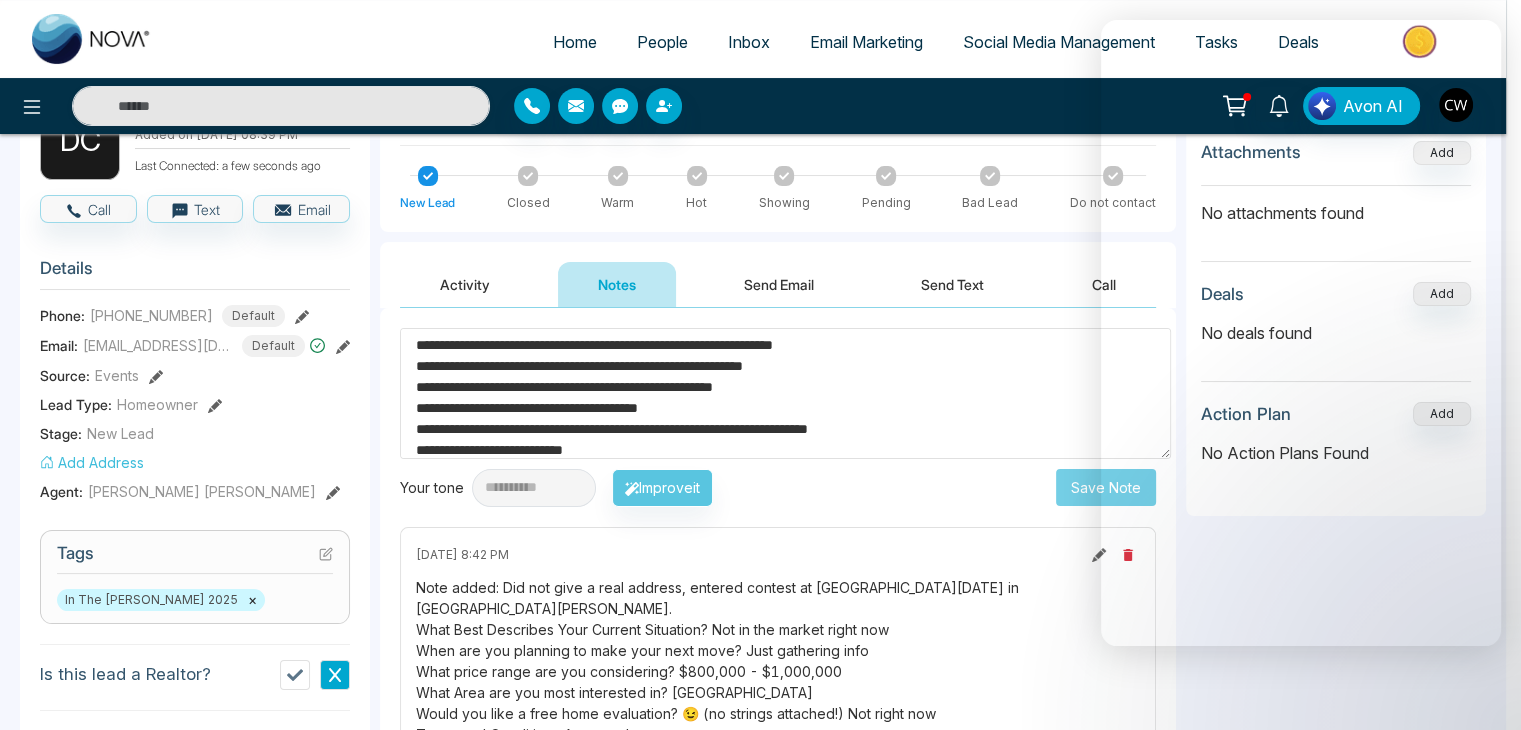 type 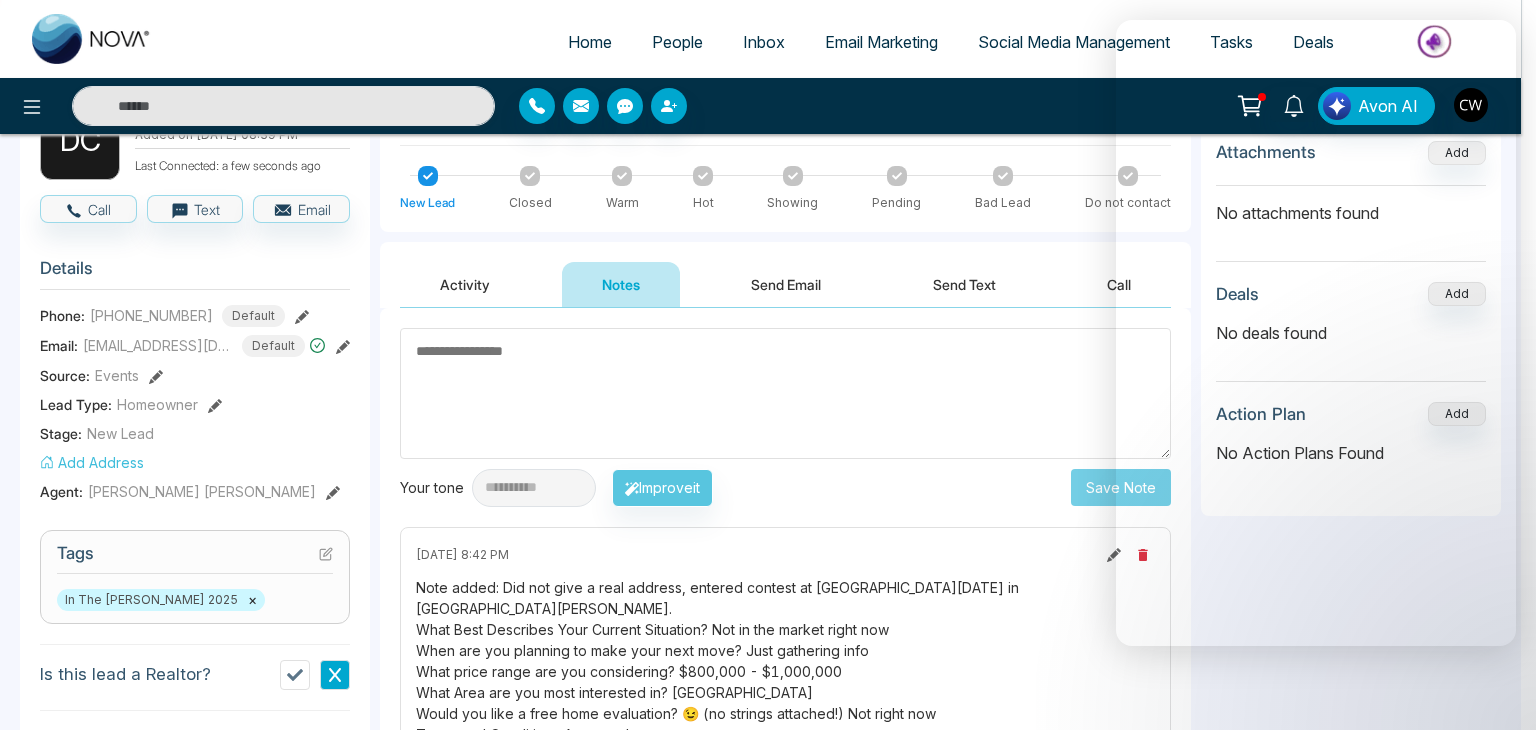 scroll, scrollTop: 0, scrollLeft: 0, axis: both 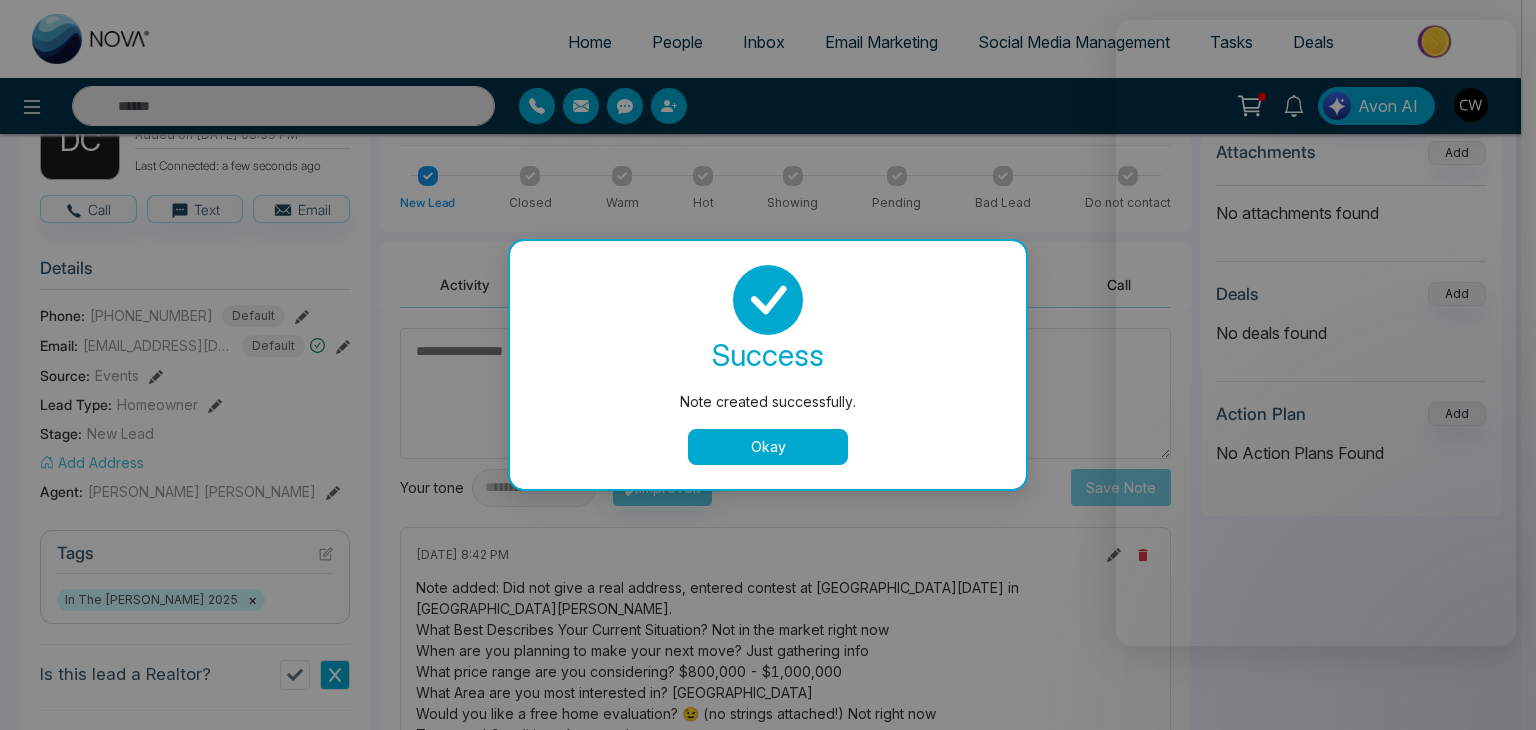 click on "Okay" at bounding box center (768, 447) 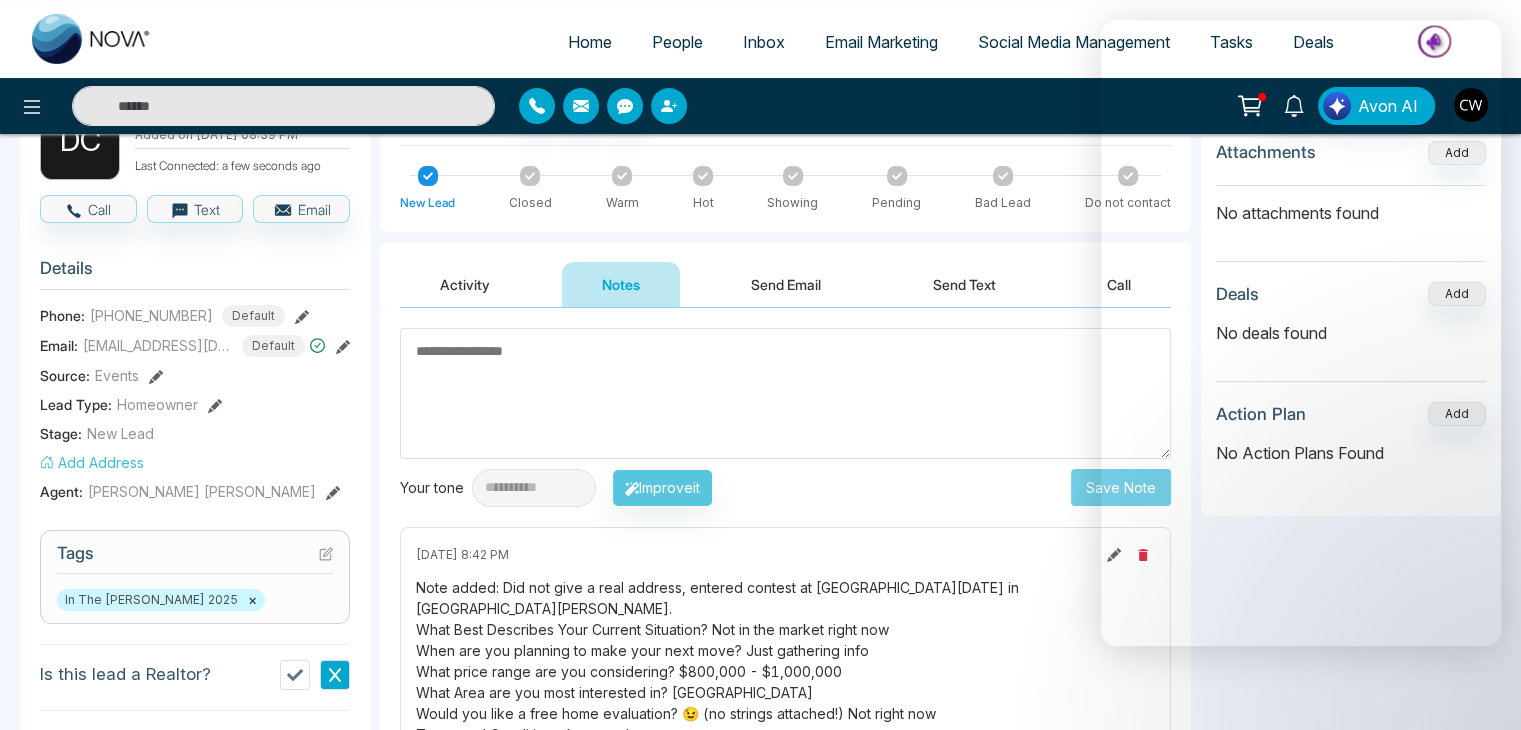 click at bounding box center (669, 106) 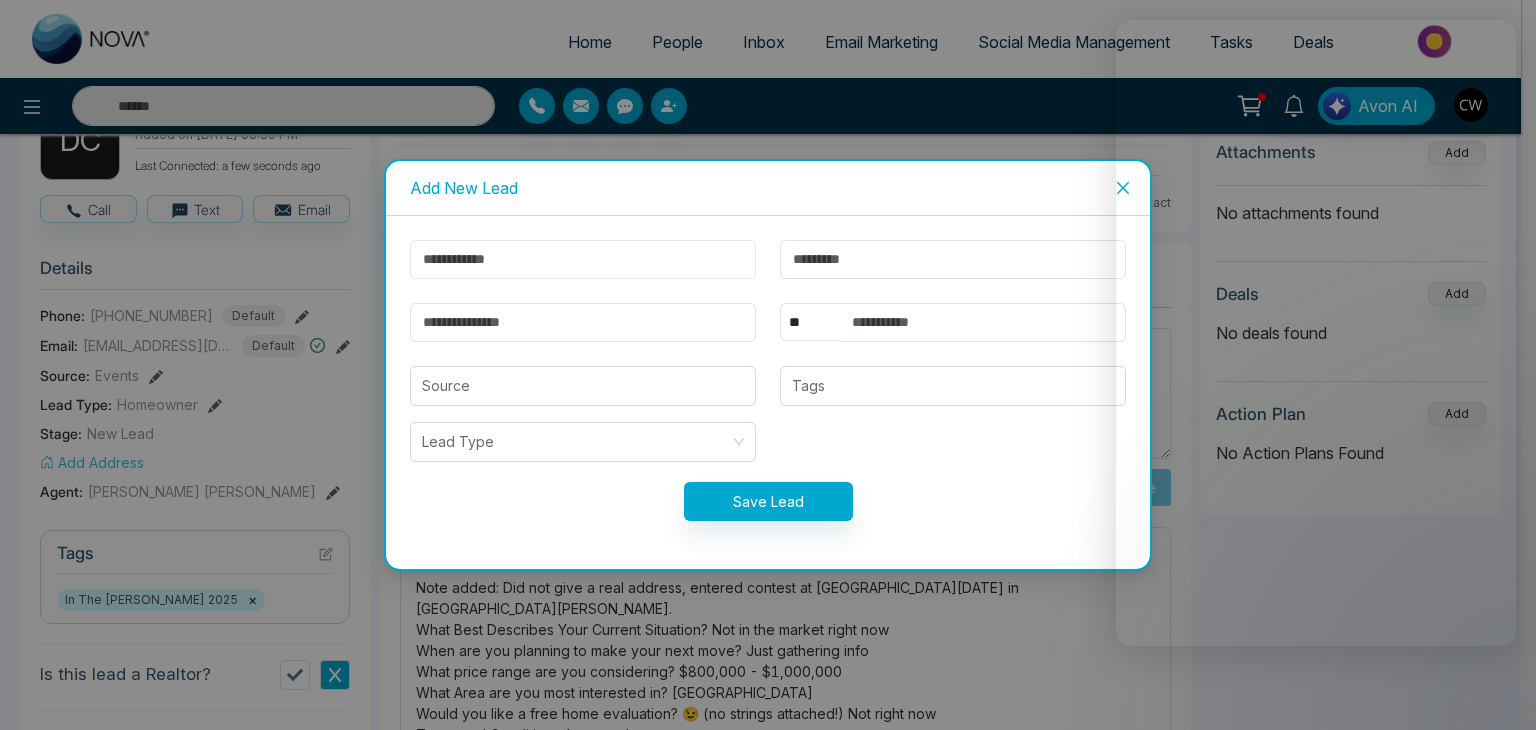 click at bounding box center (583, 259) 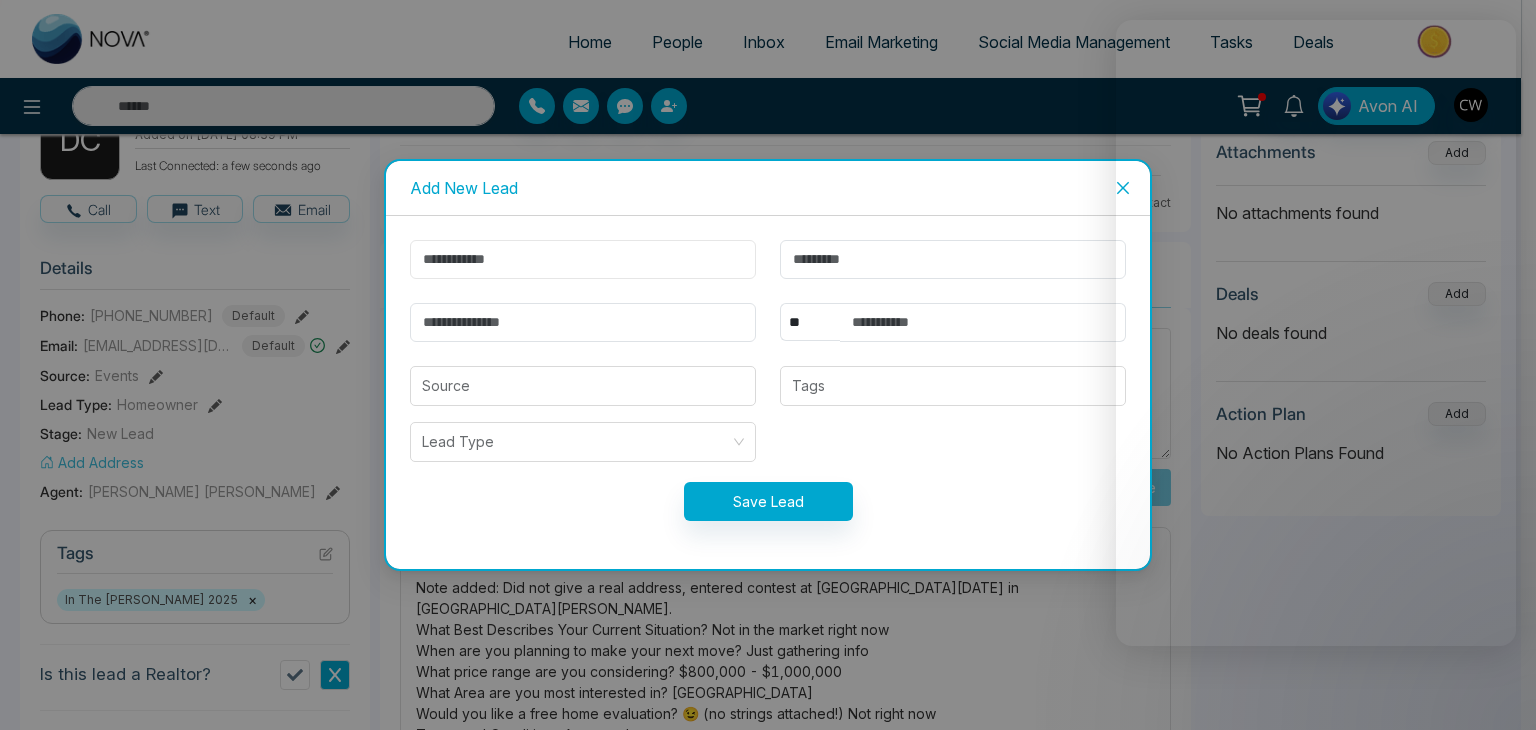 paste on "**********" 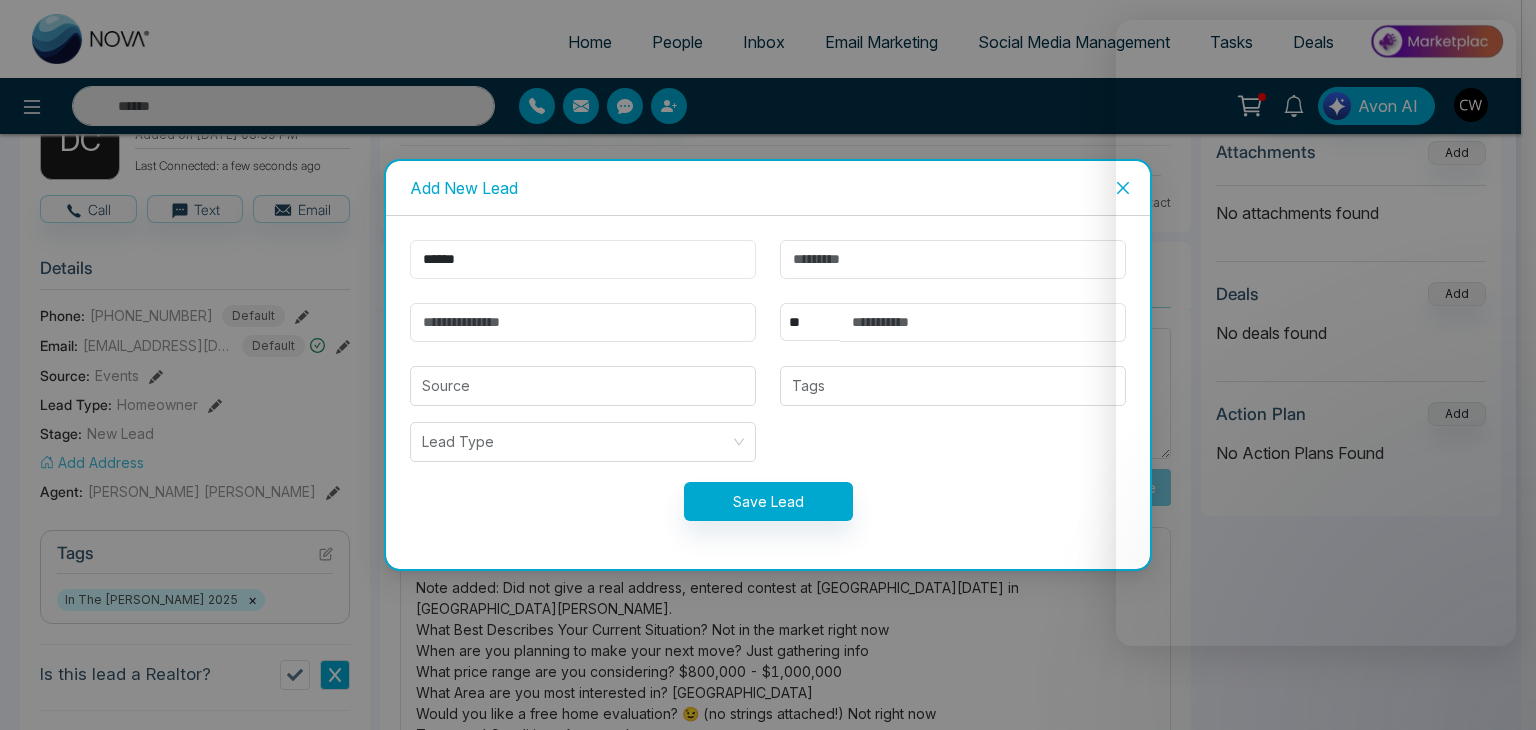 type on "******" 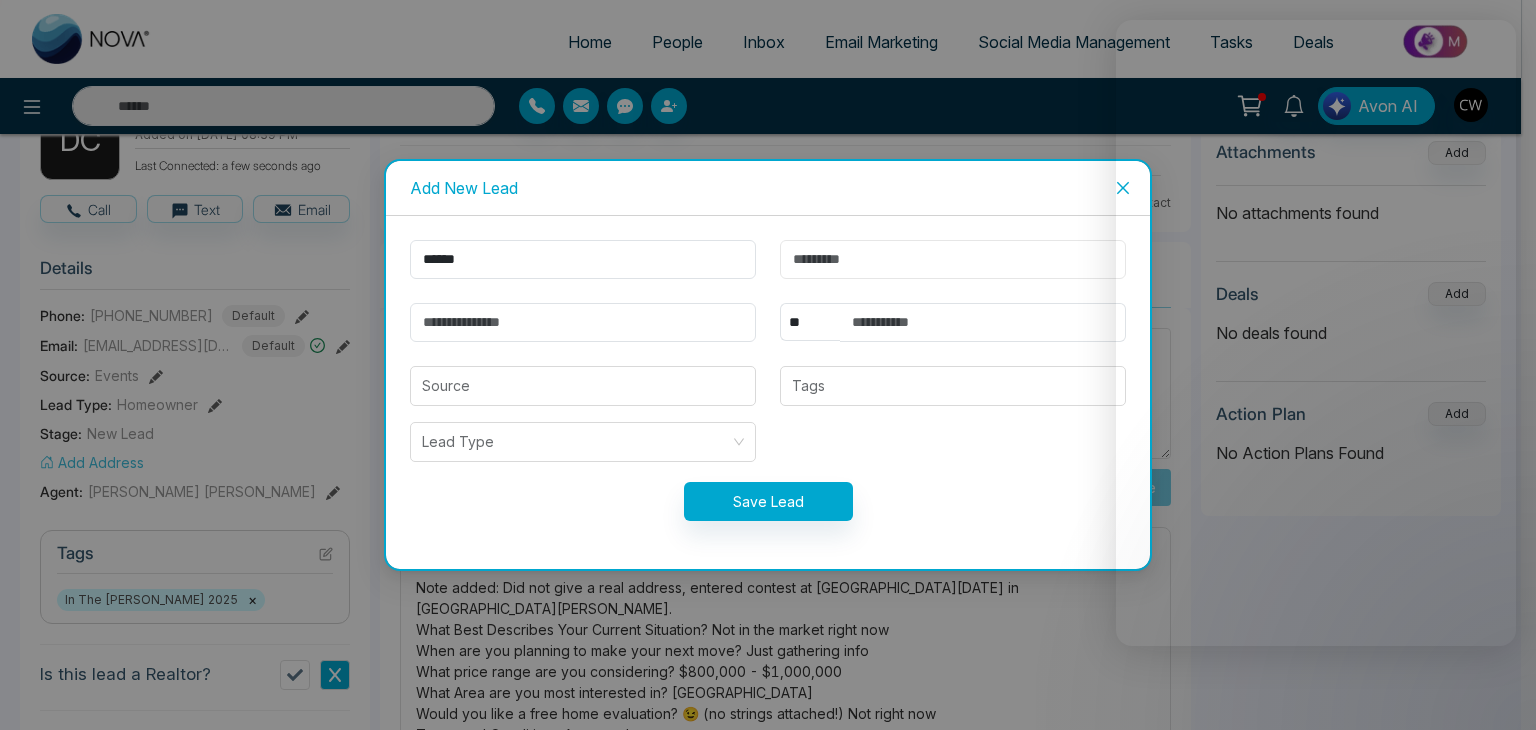 click at bounding box center [953, 259] 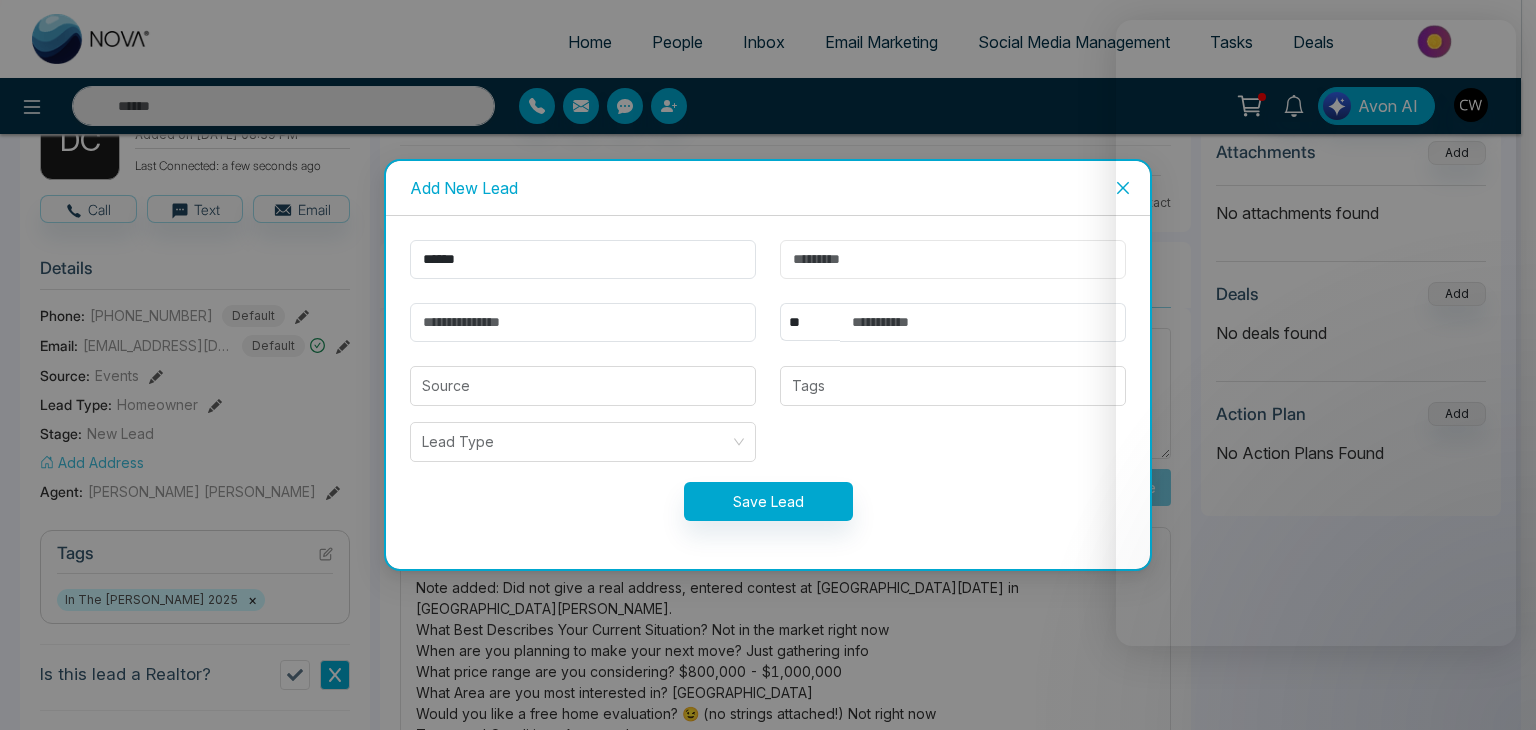 paste on "**********" 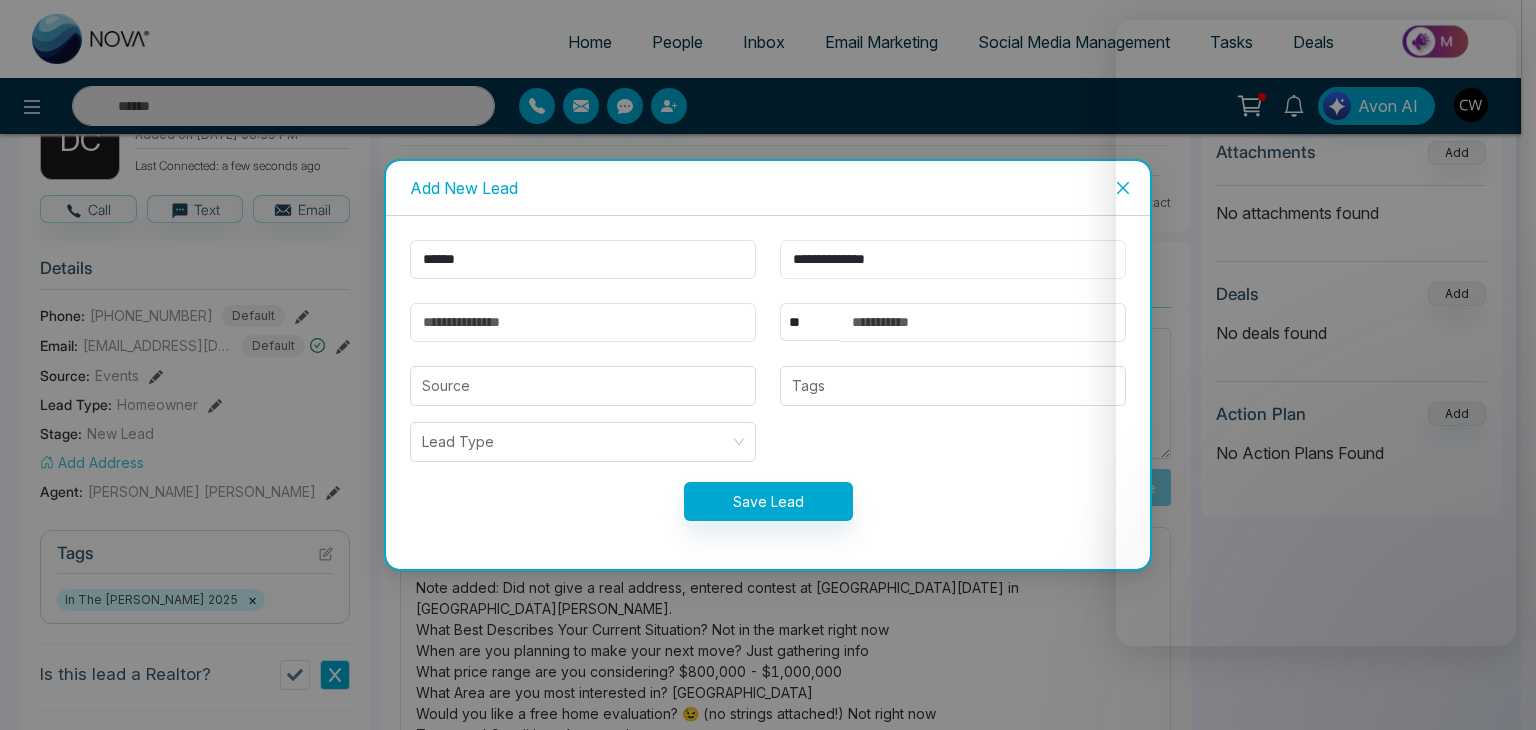 click on "**********" at bounding box center [953, 259] 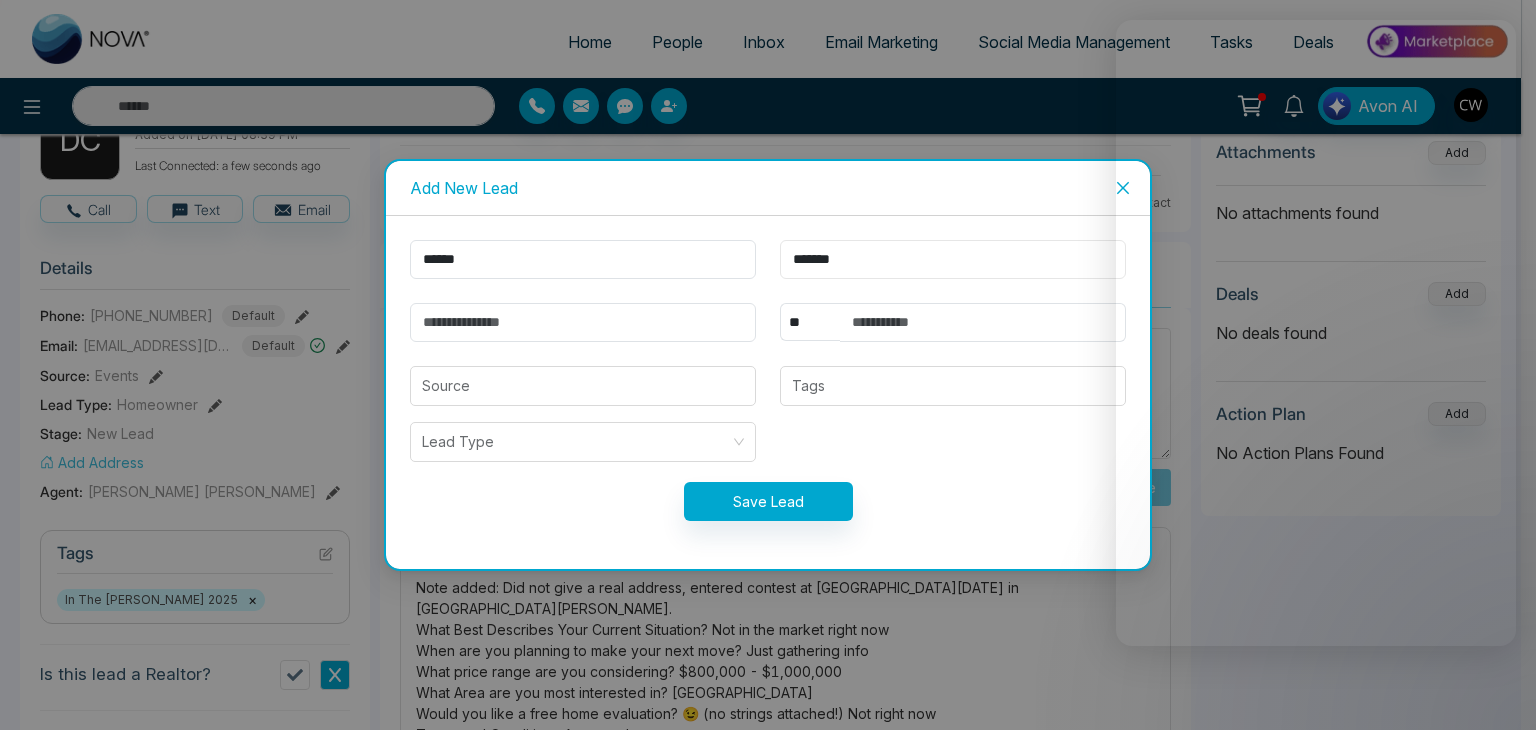 type on "*******" 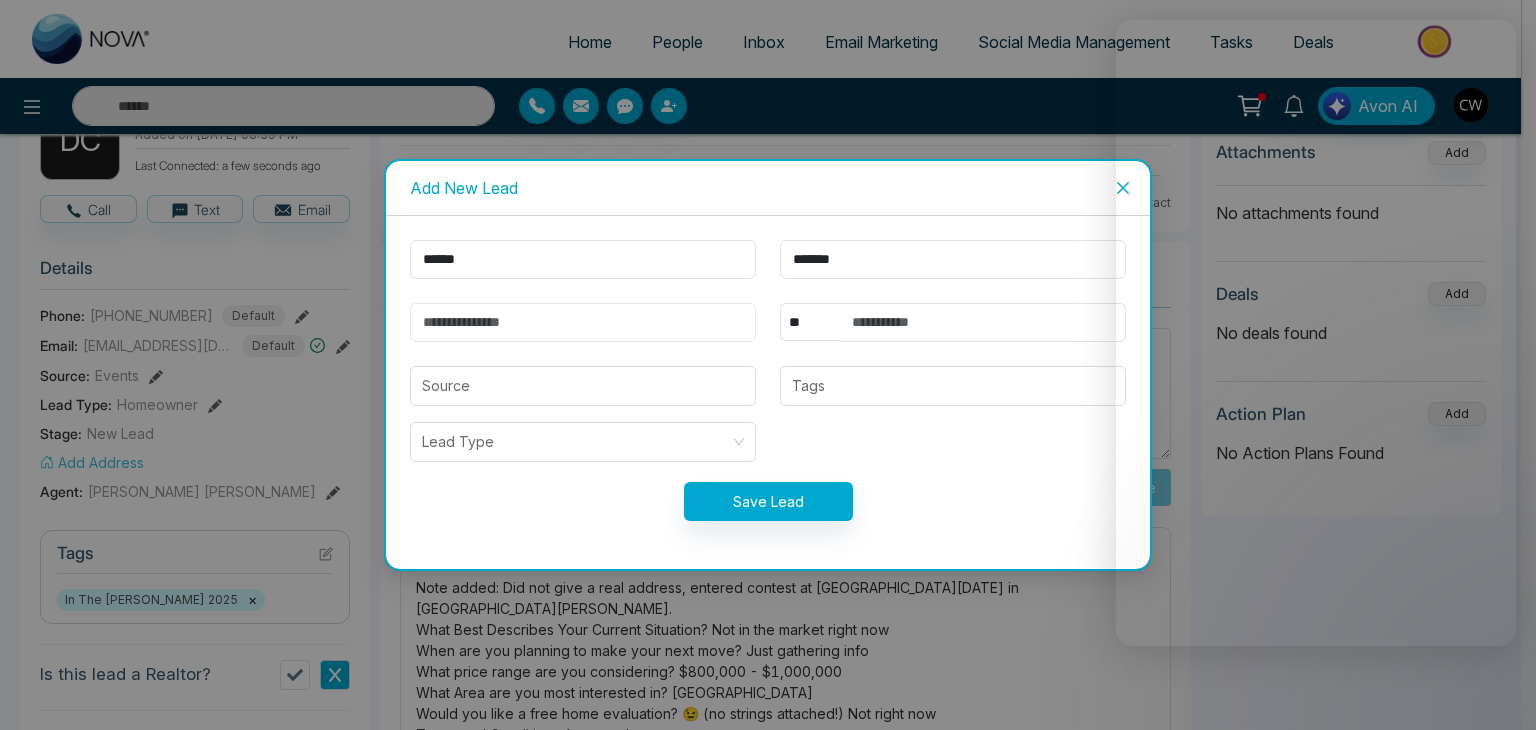 click at bounding box center (583, 322) 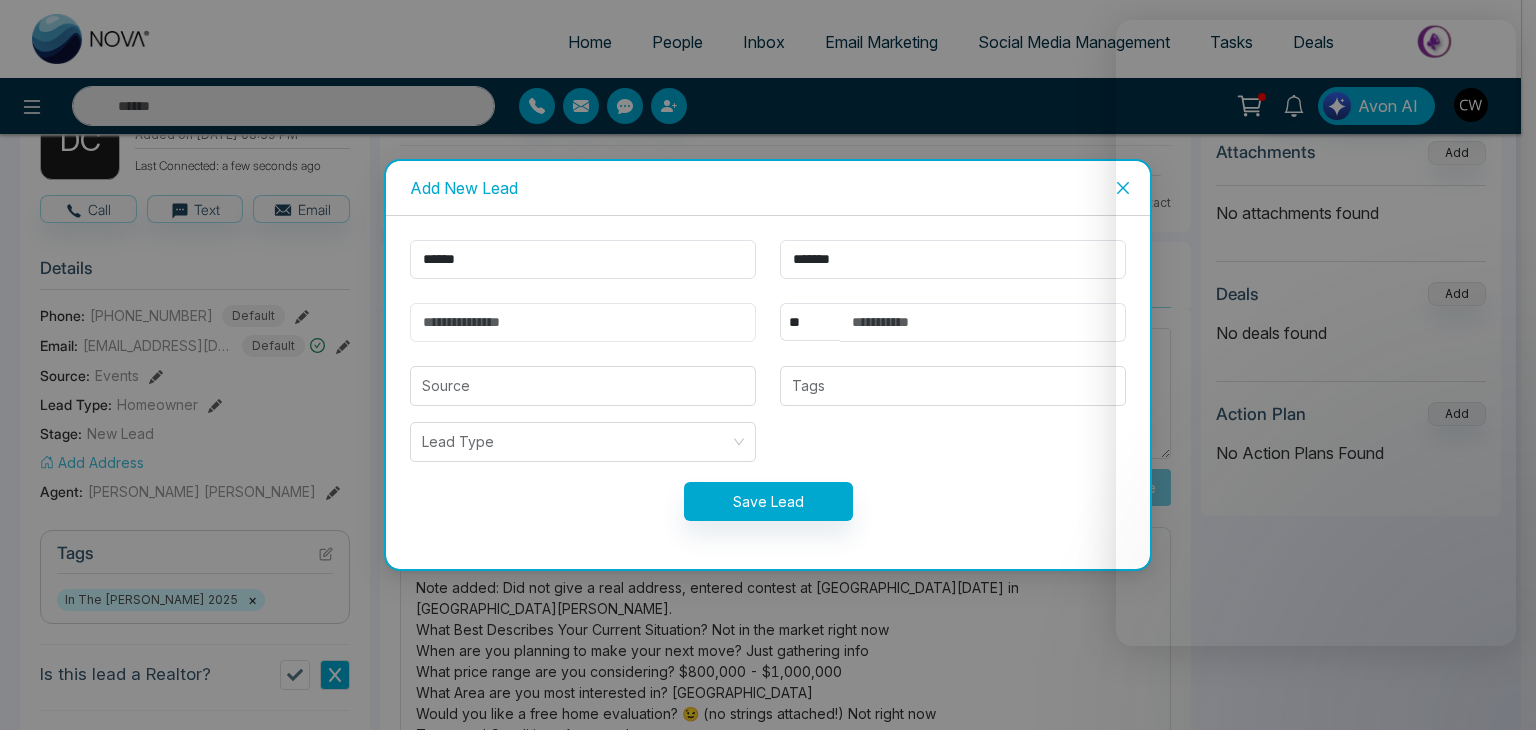 paste on "**********" 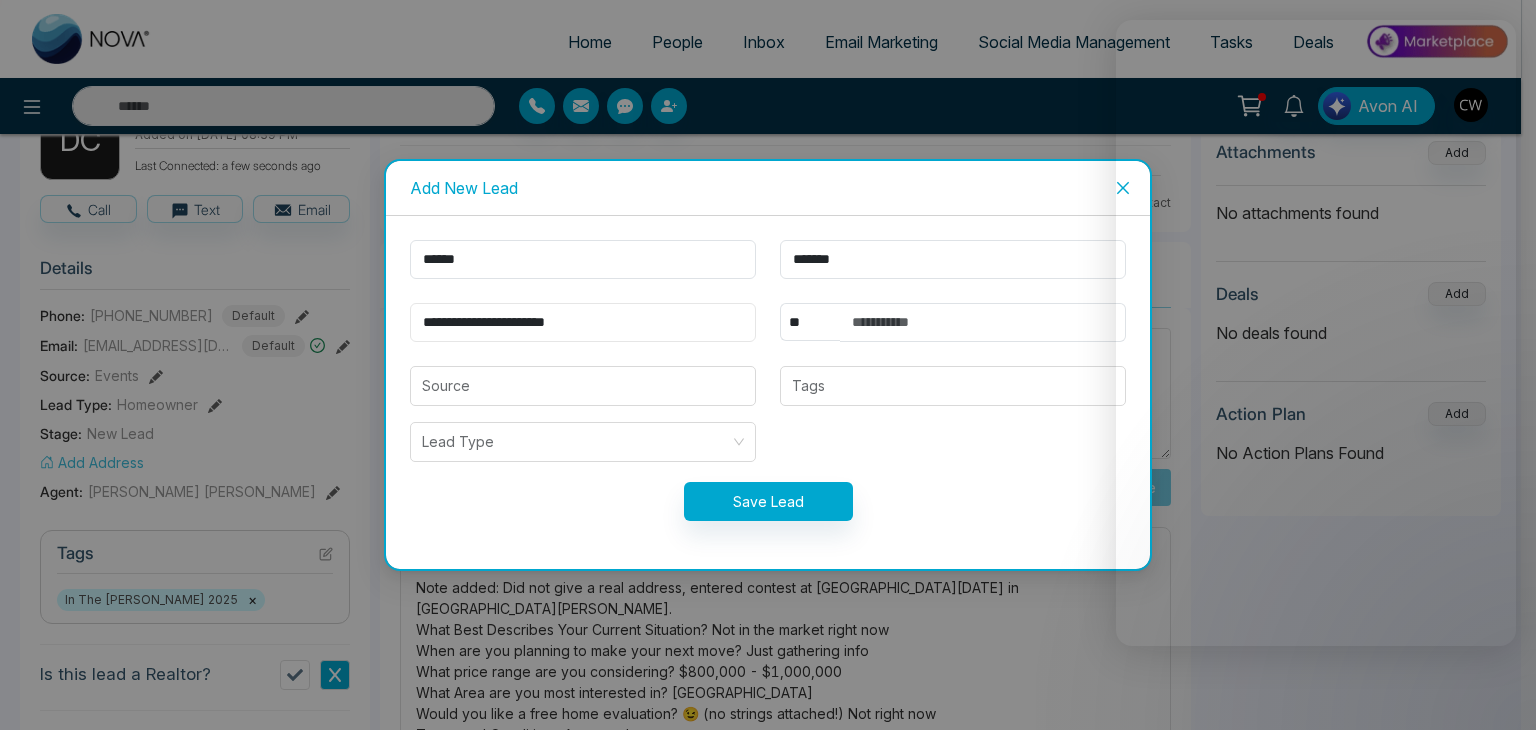 click on "**********" at bounding box center (583, 322) 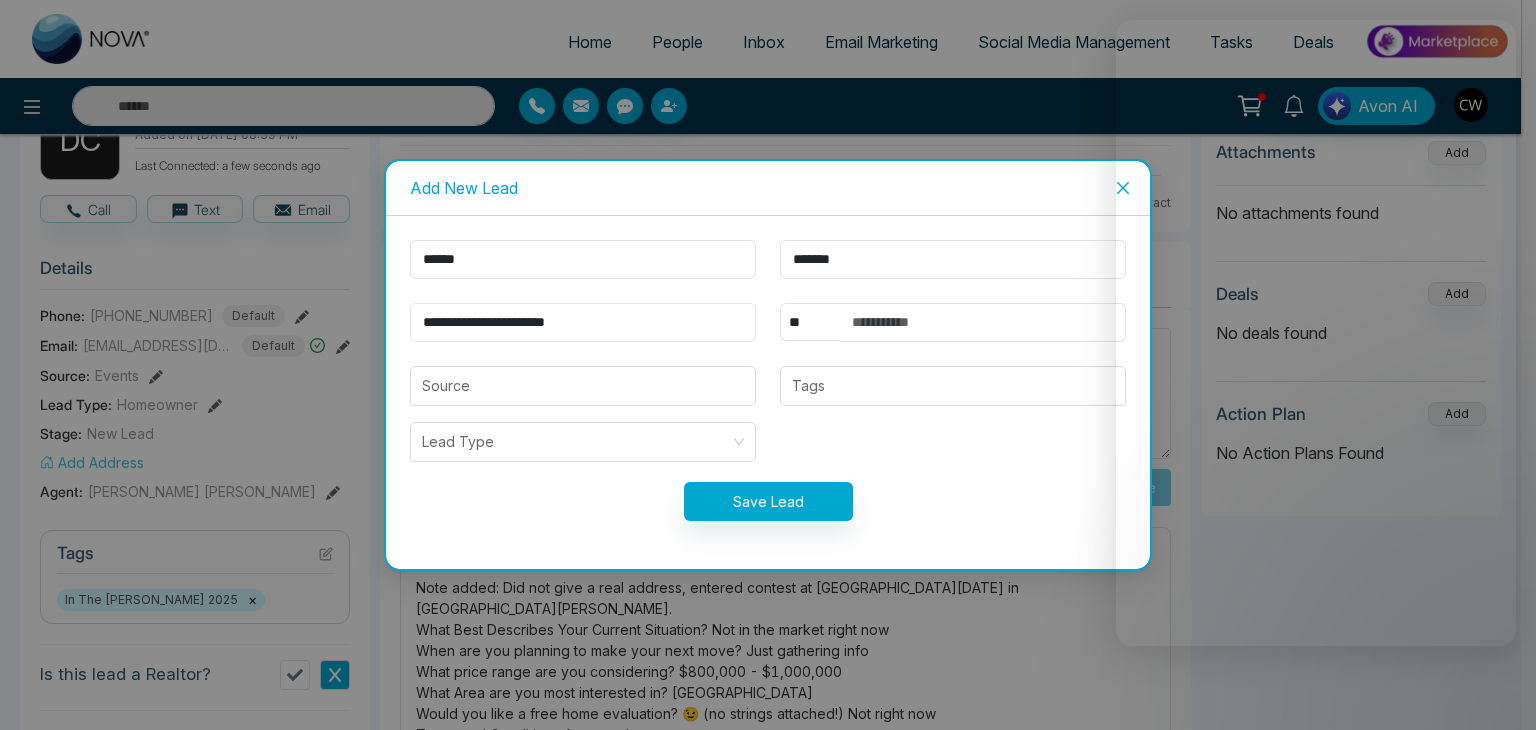 type on "**********" 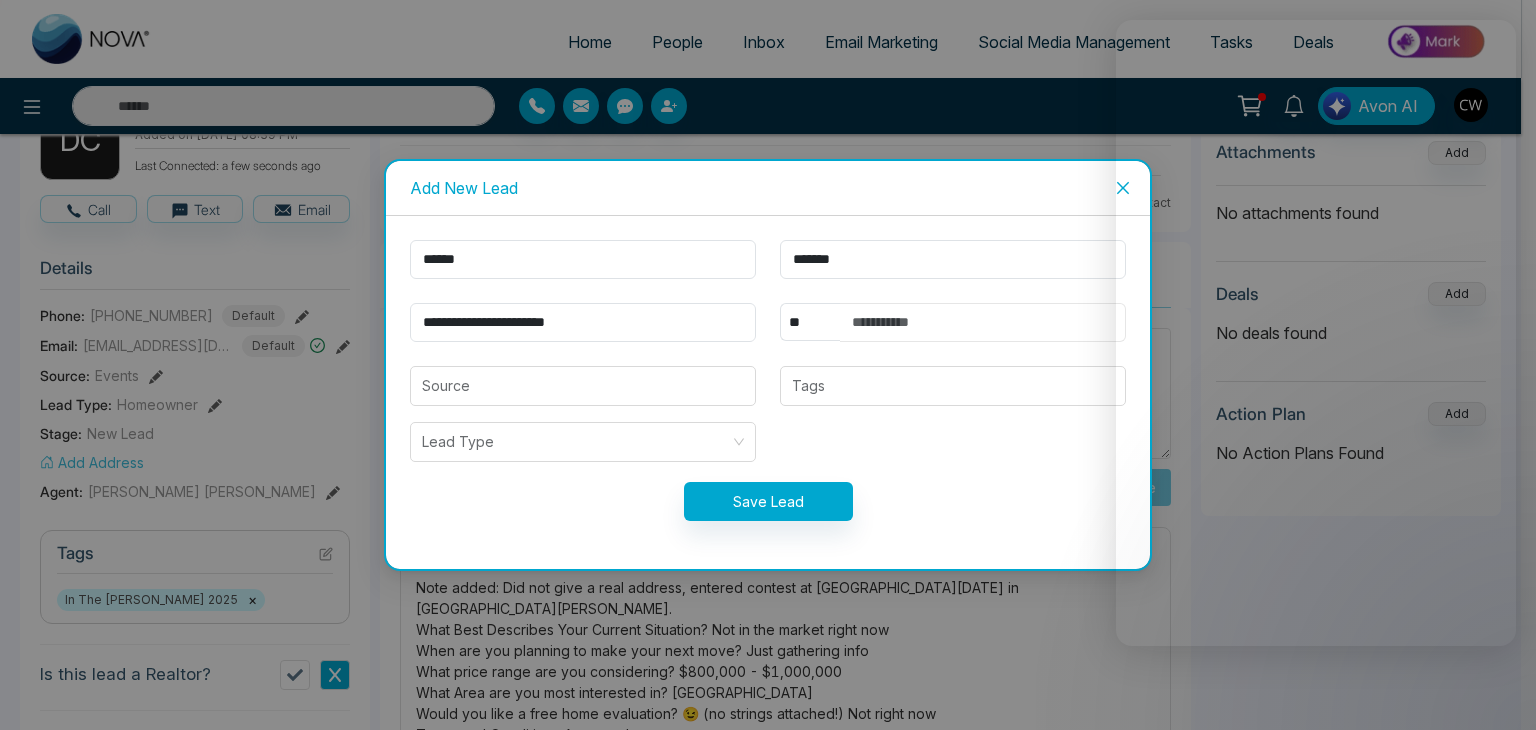 click at bounding box center [983, 322] 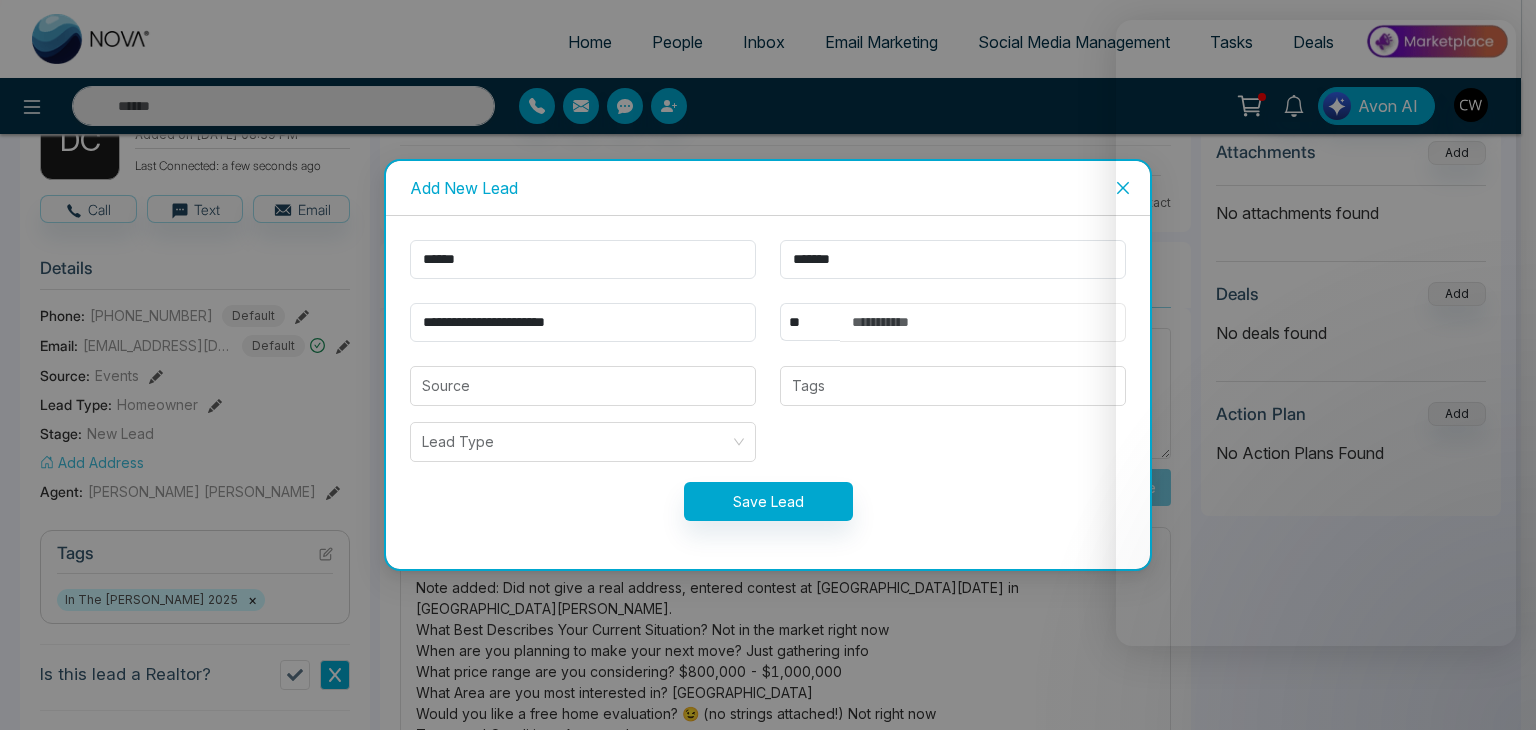 paste on "**********" 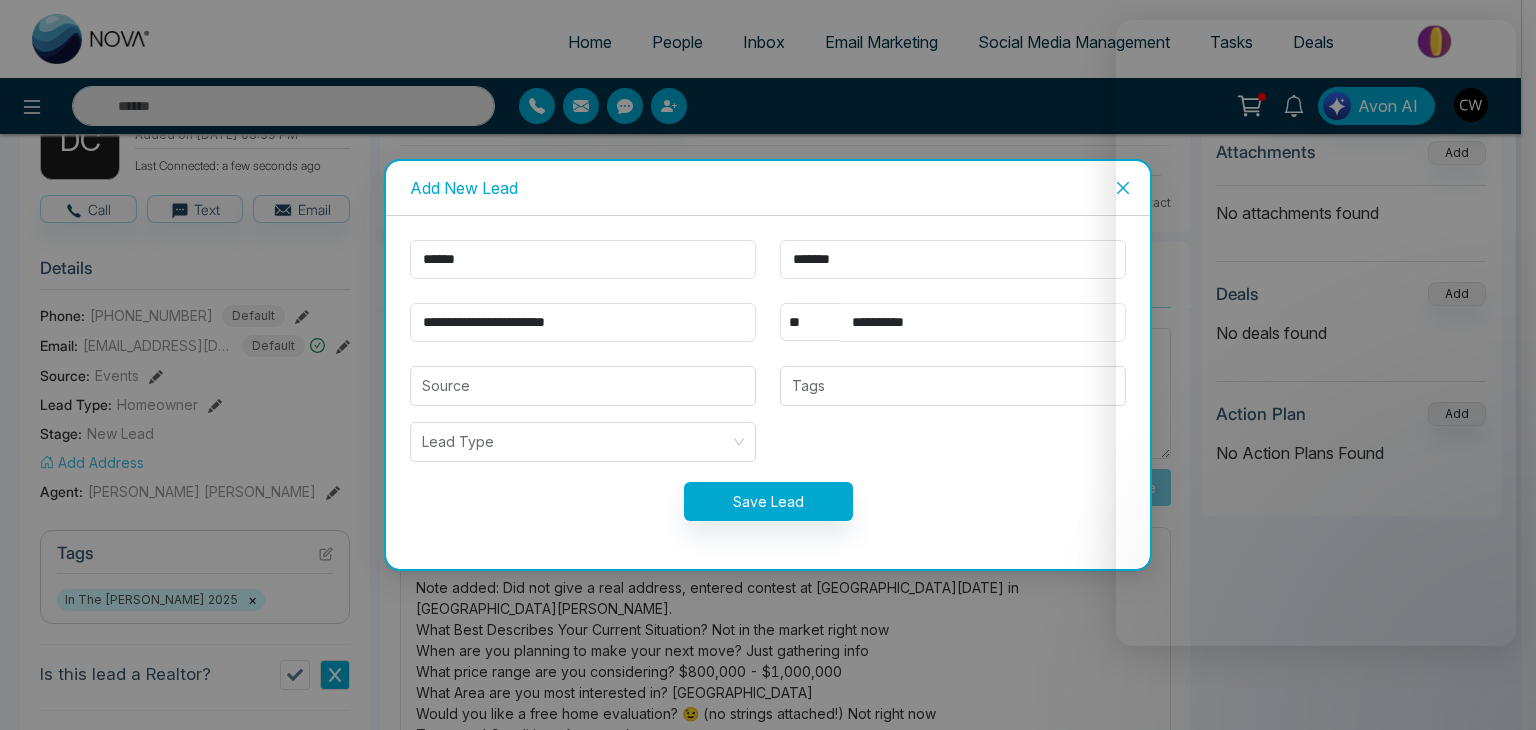 click on "**********" at bounding box center [983, 322] 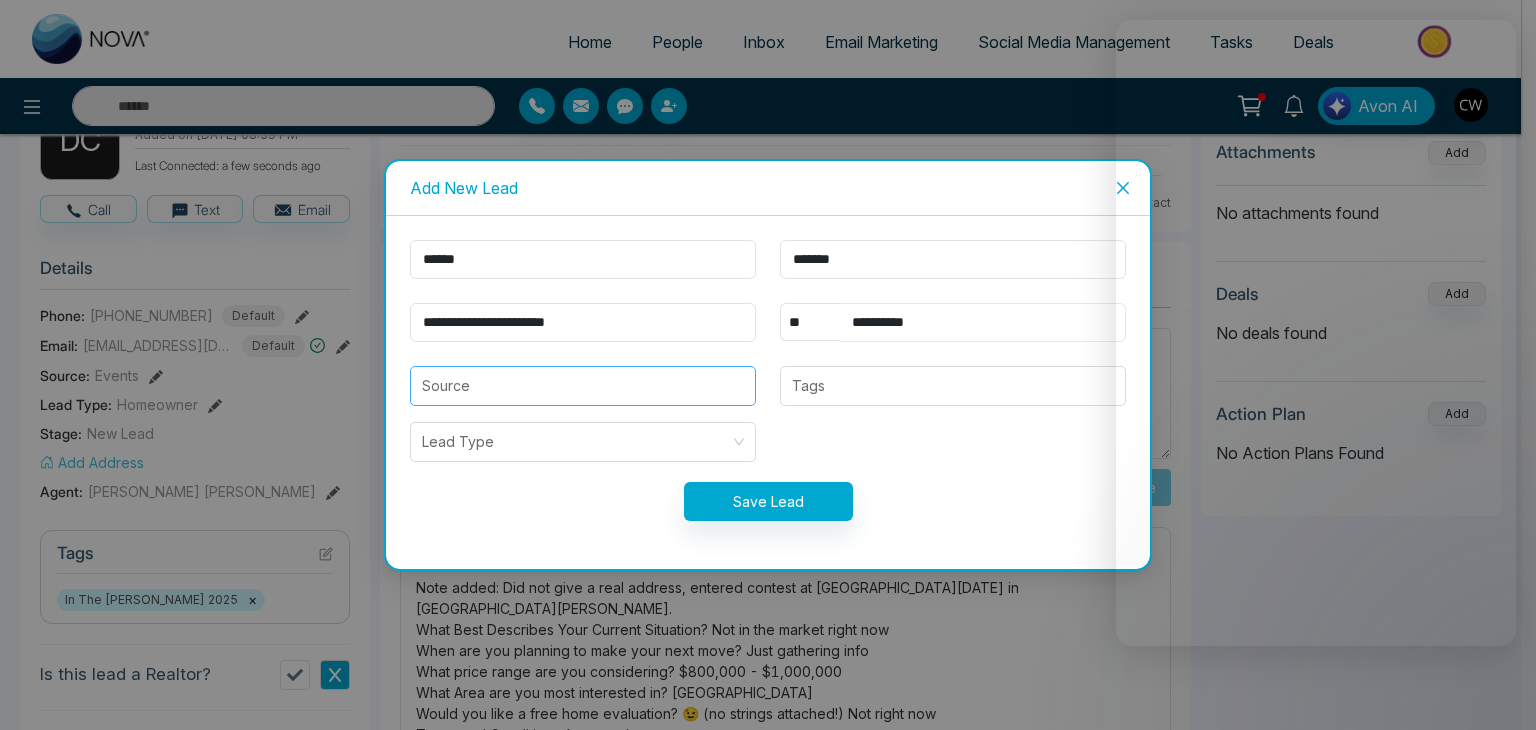 type on "**********" 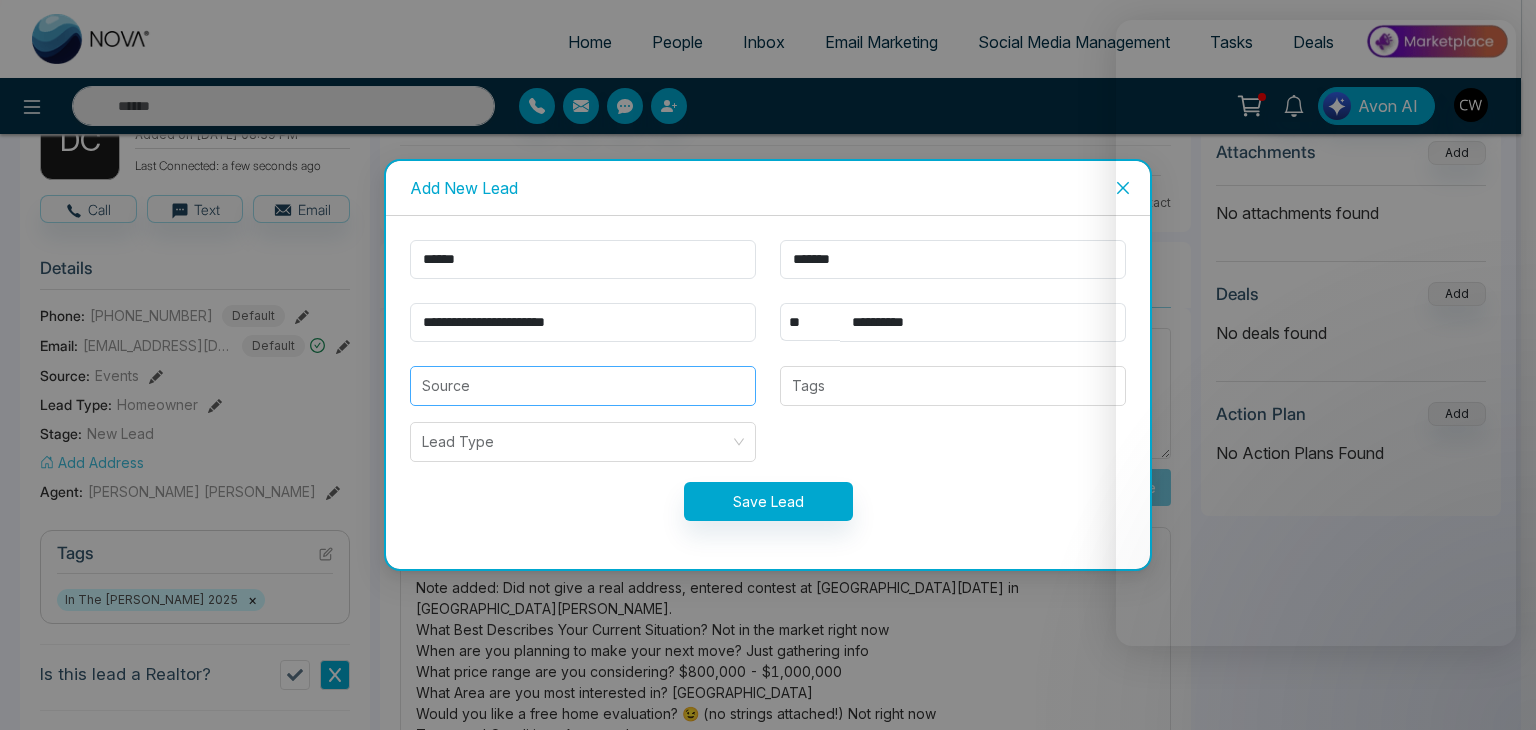 click at bounding box center [583, 386] 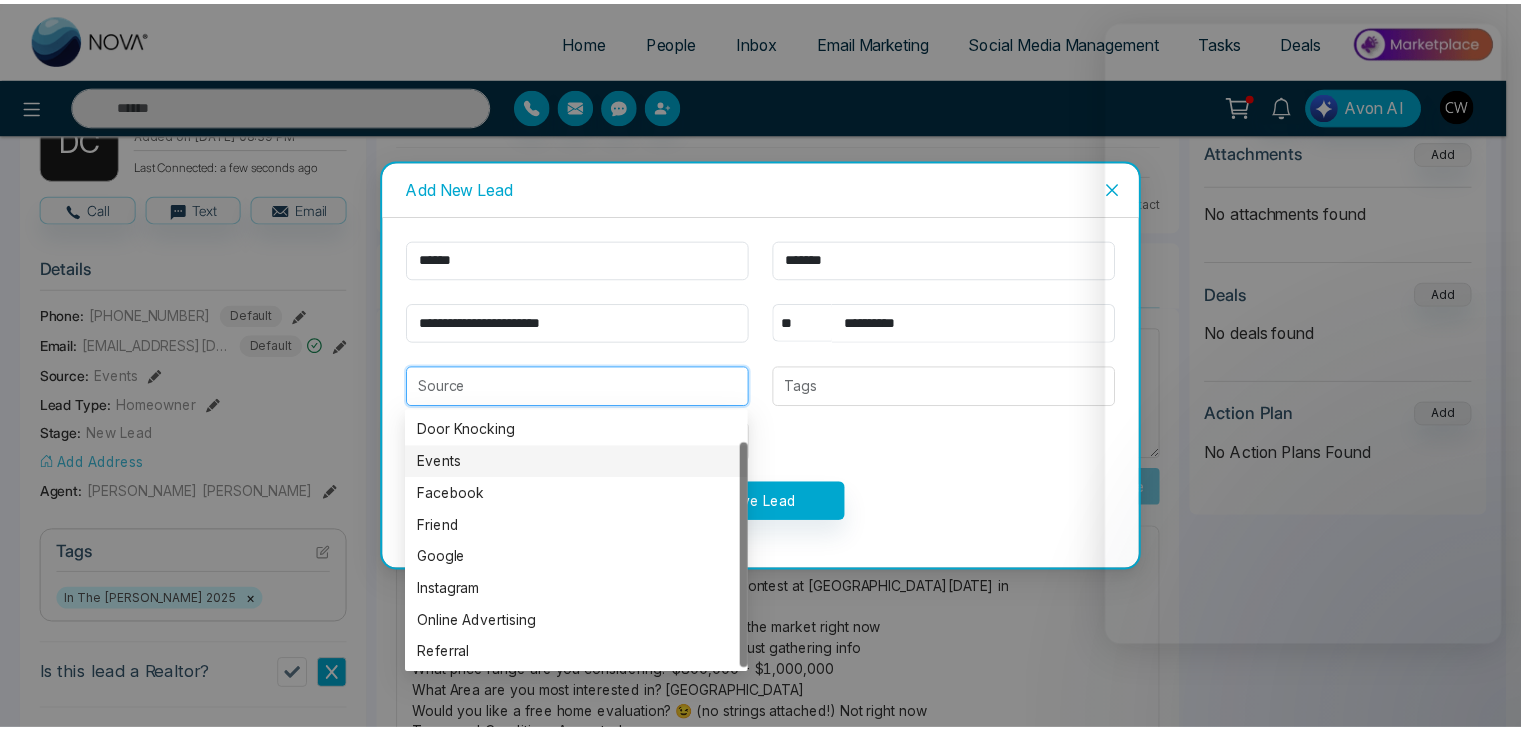 scroll, scrollTop: 0, scrollLeft: 0, axis: both 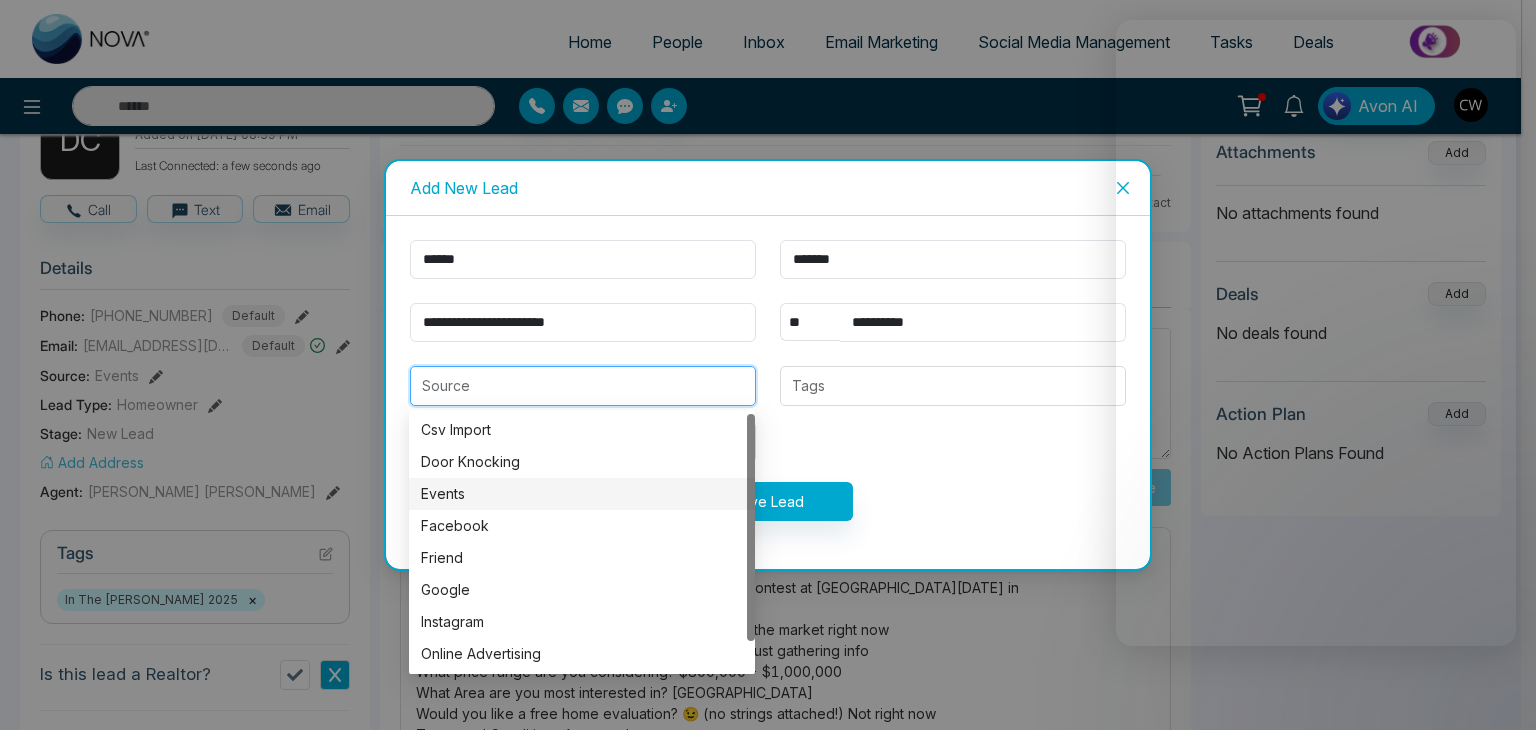 drag, startPoint x: 748, startPoint y: 485, endPoint x: 744, endPoint y: 438, distance: 47.169907 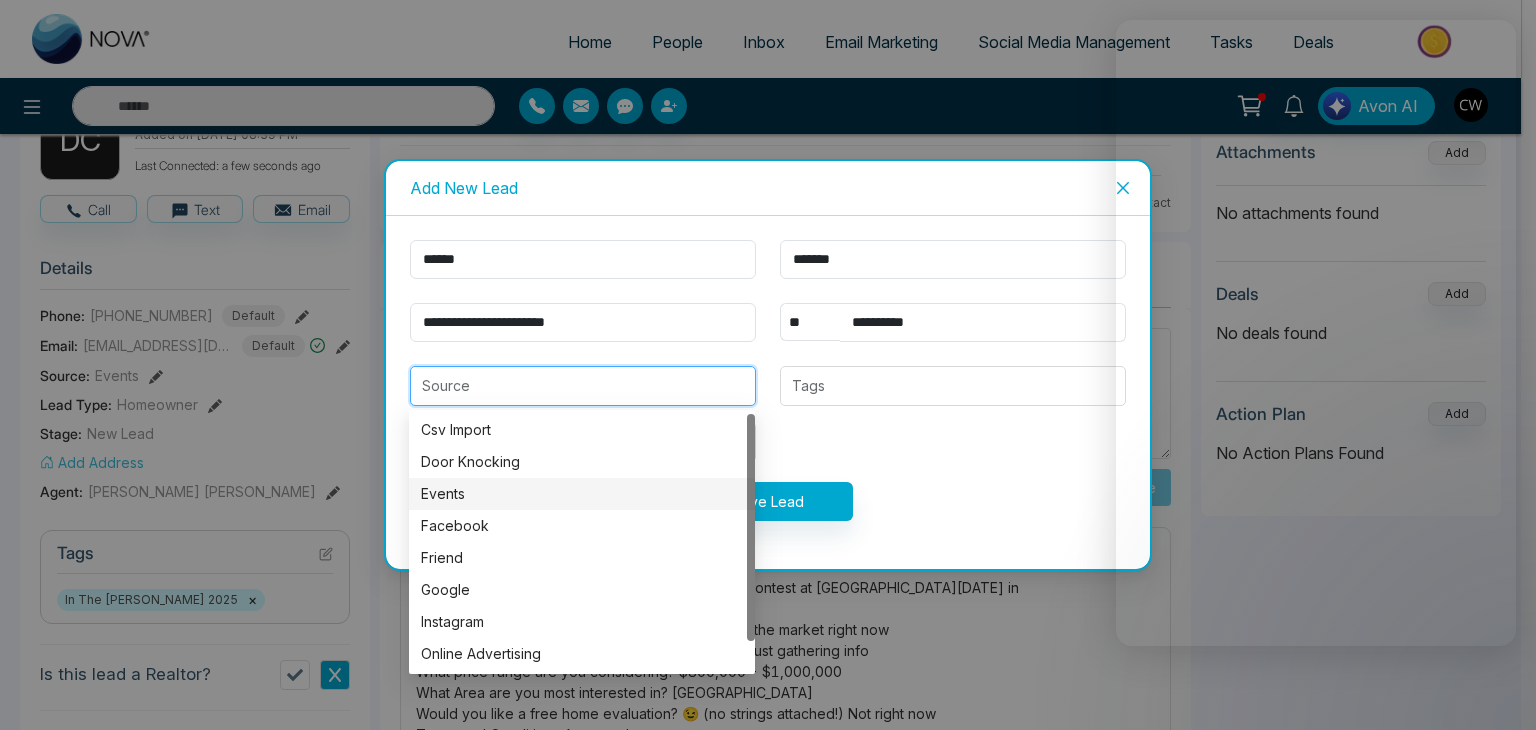 click on "Csv Import Door Knocking Events Facebook Friend Google Instagram Online Advertising Referral" at bounding box center [582, 542] 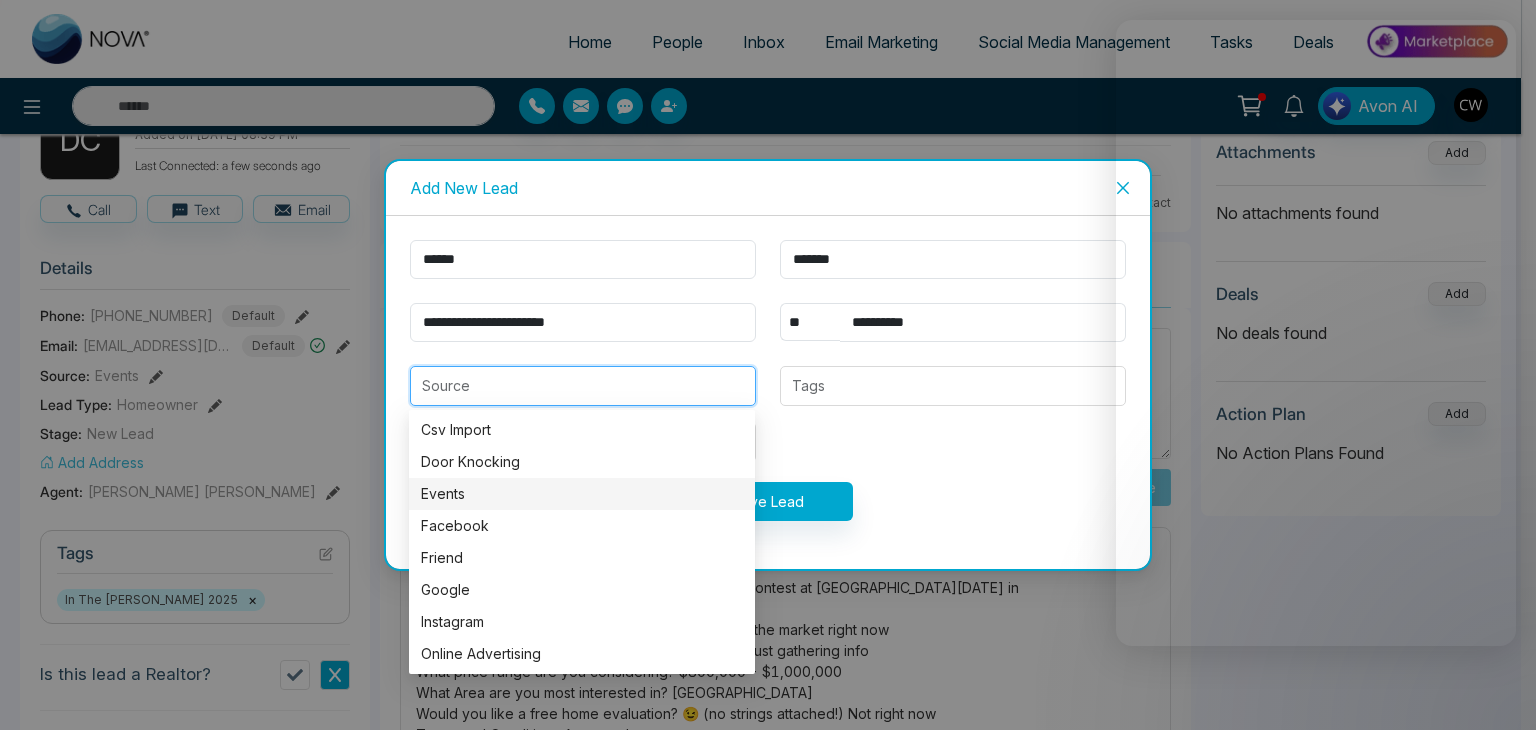 click on "Events" at bounding box center (582, 494) 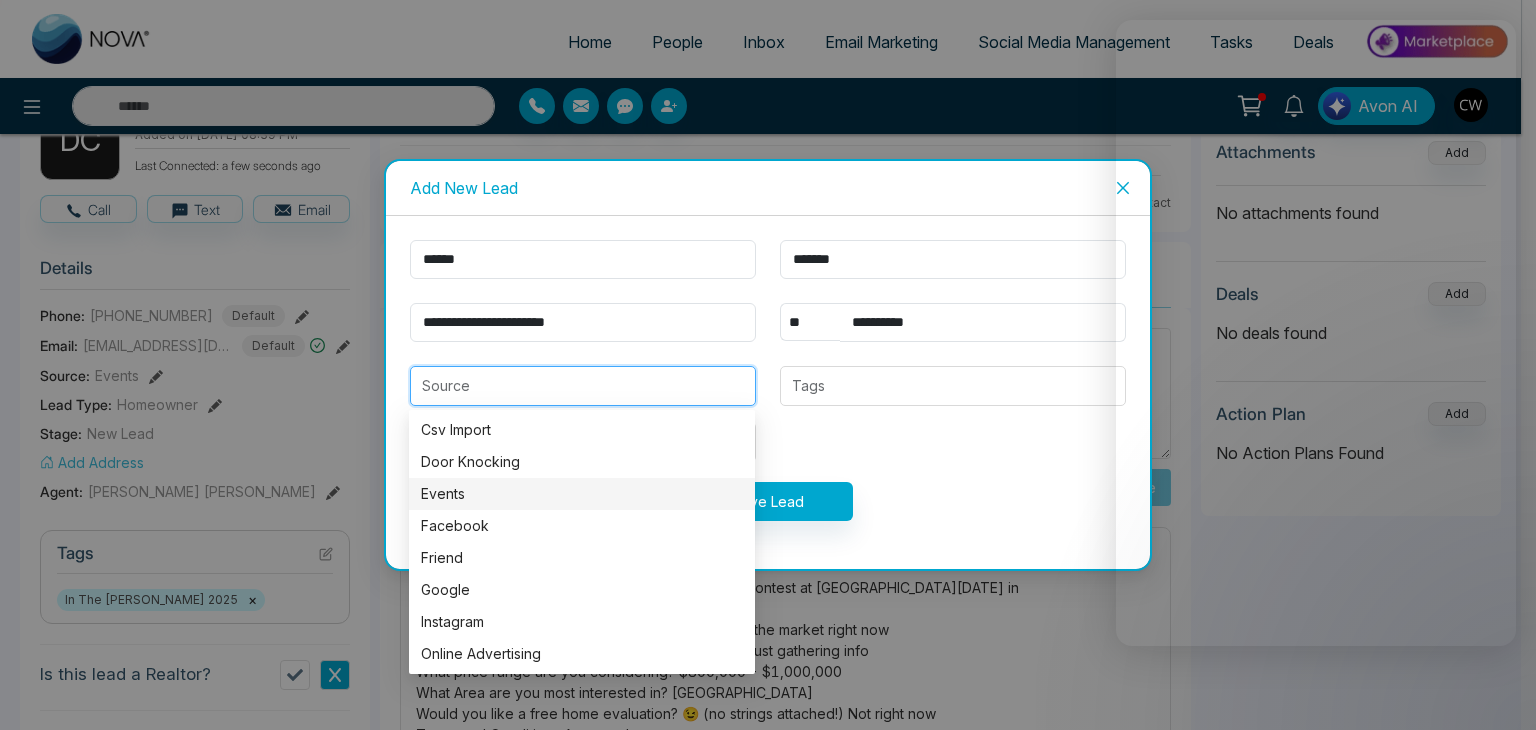 type on "******" 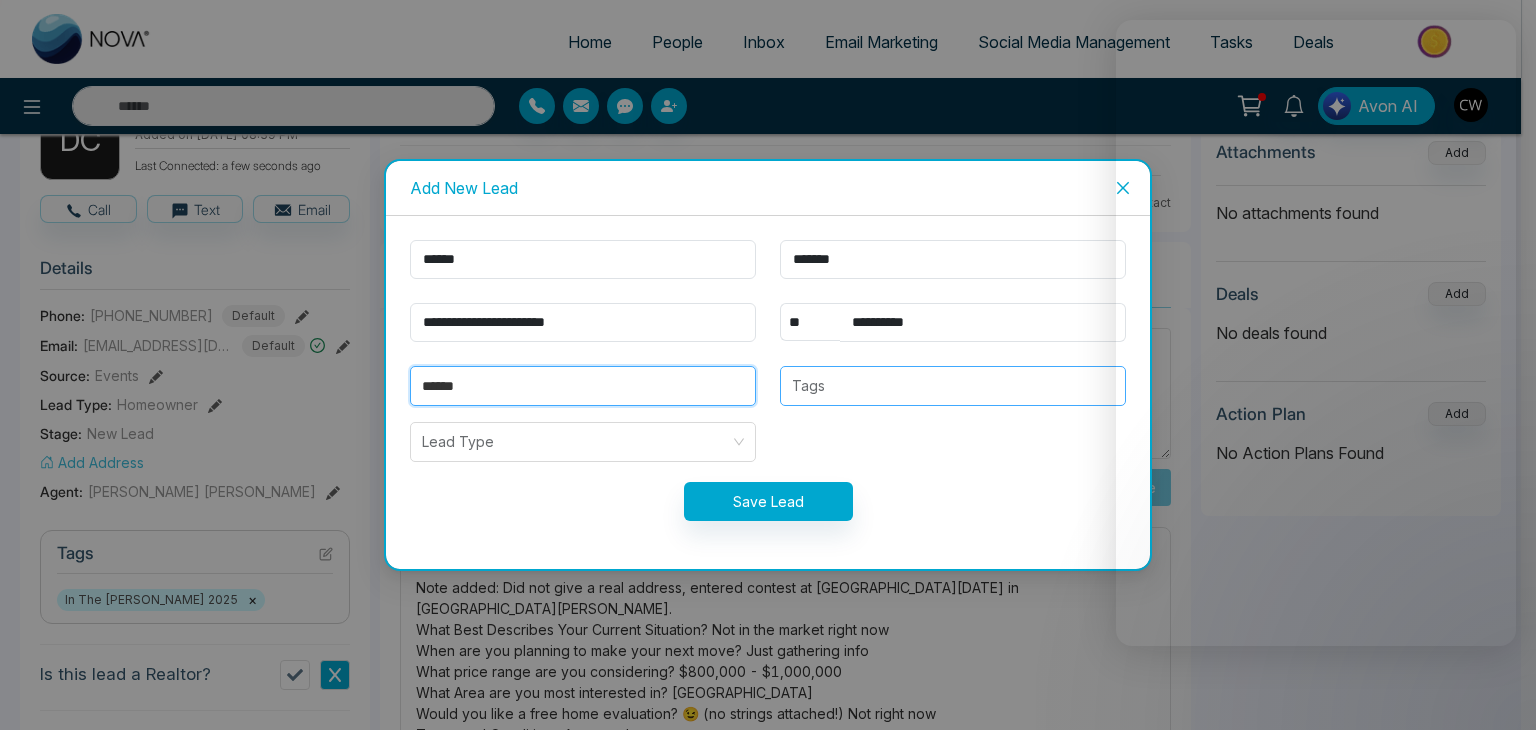 click at bounding box center (953, 386) 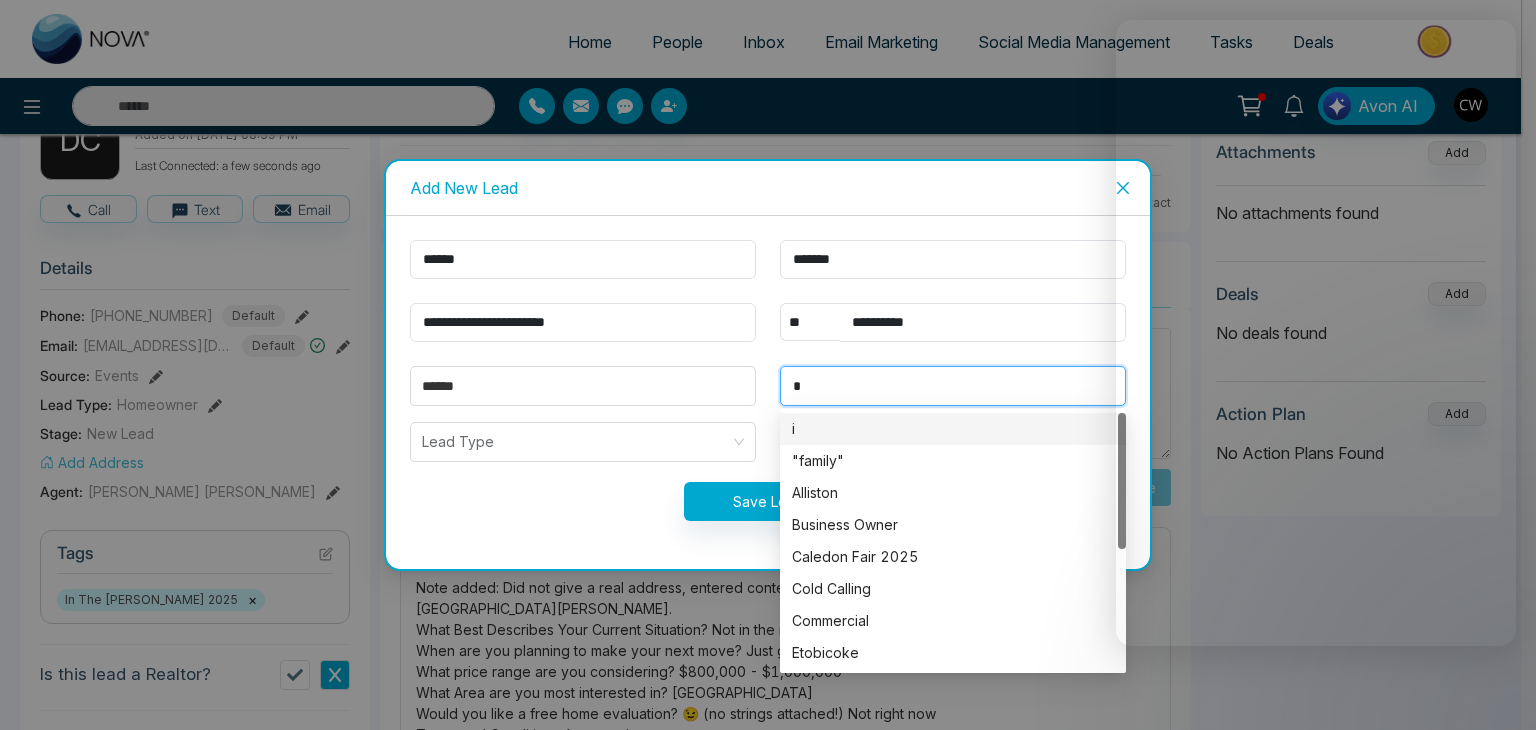 type on "**" 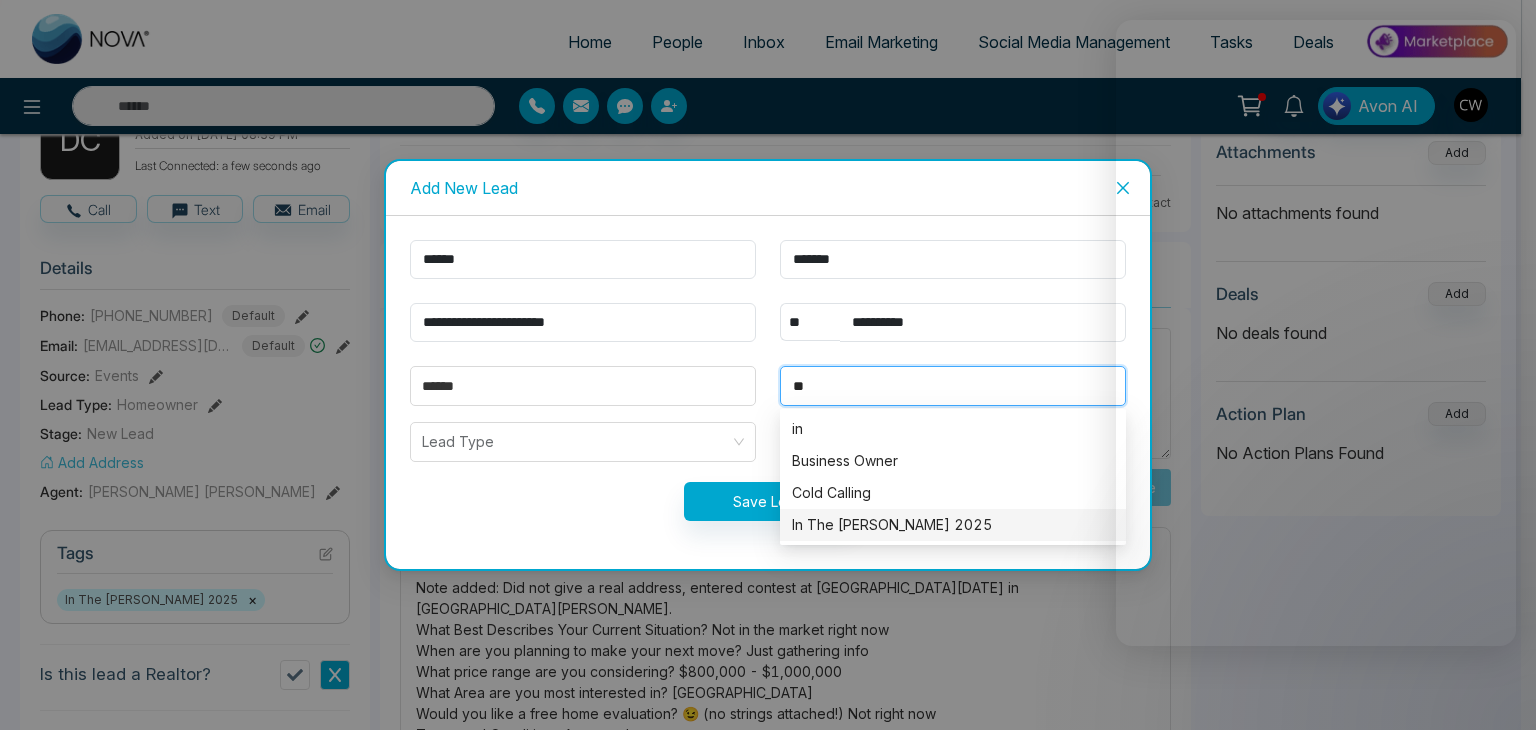click on "In The [PERSON_NAME] 2025" at bounding box center (953, 525) 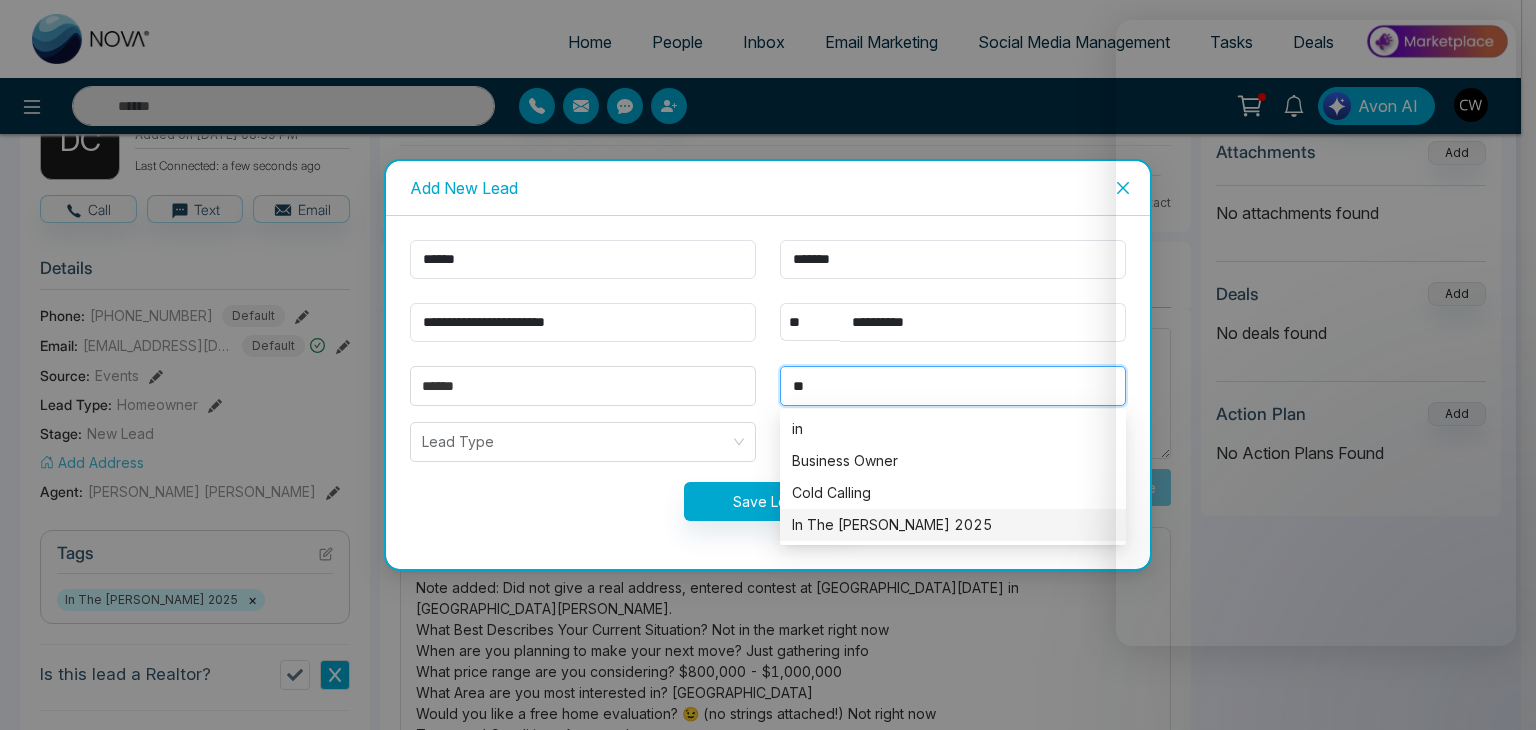 type 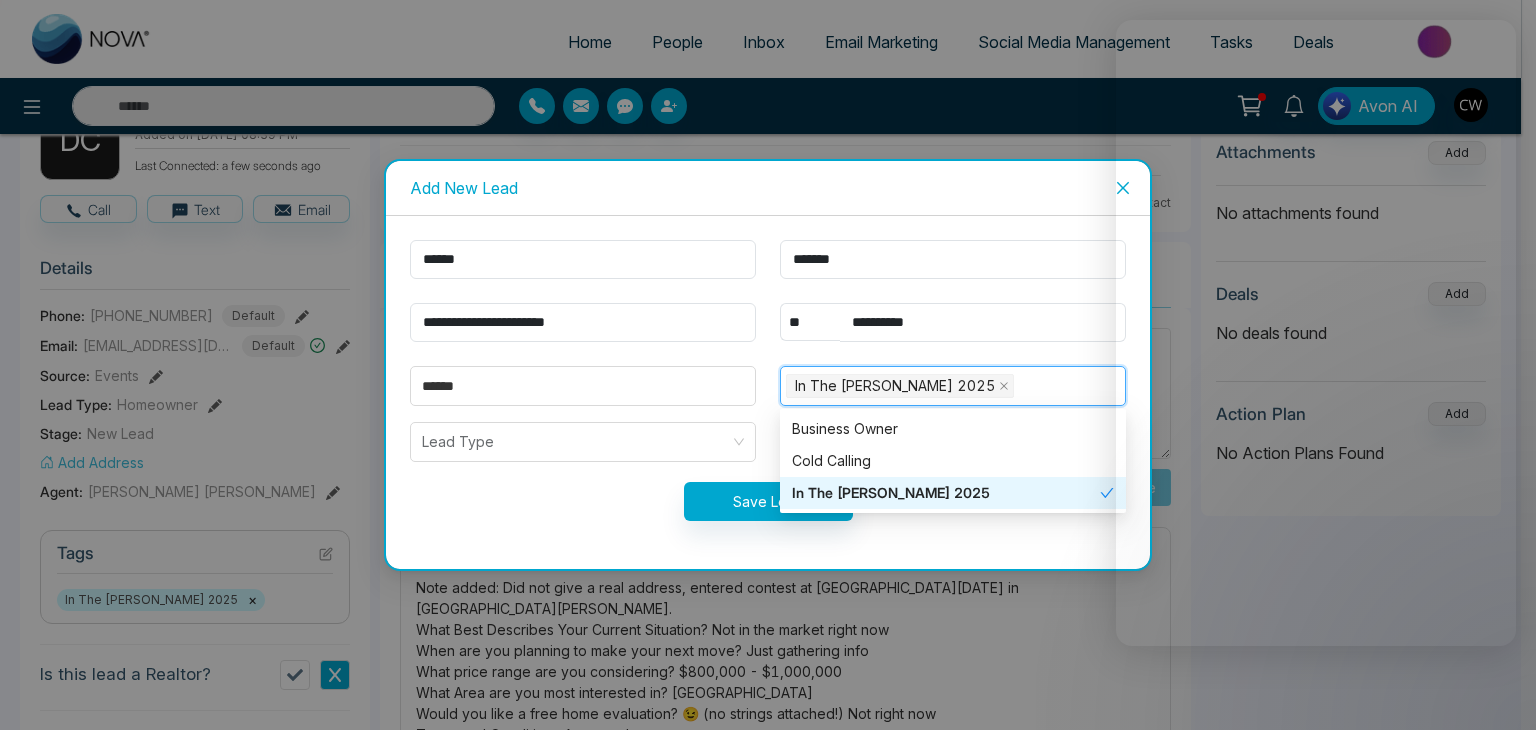click on "In The [PERSON_NAME] 2025" at bounding box center [946, 493] 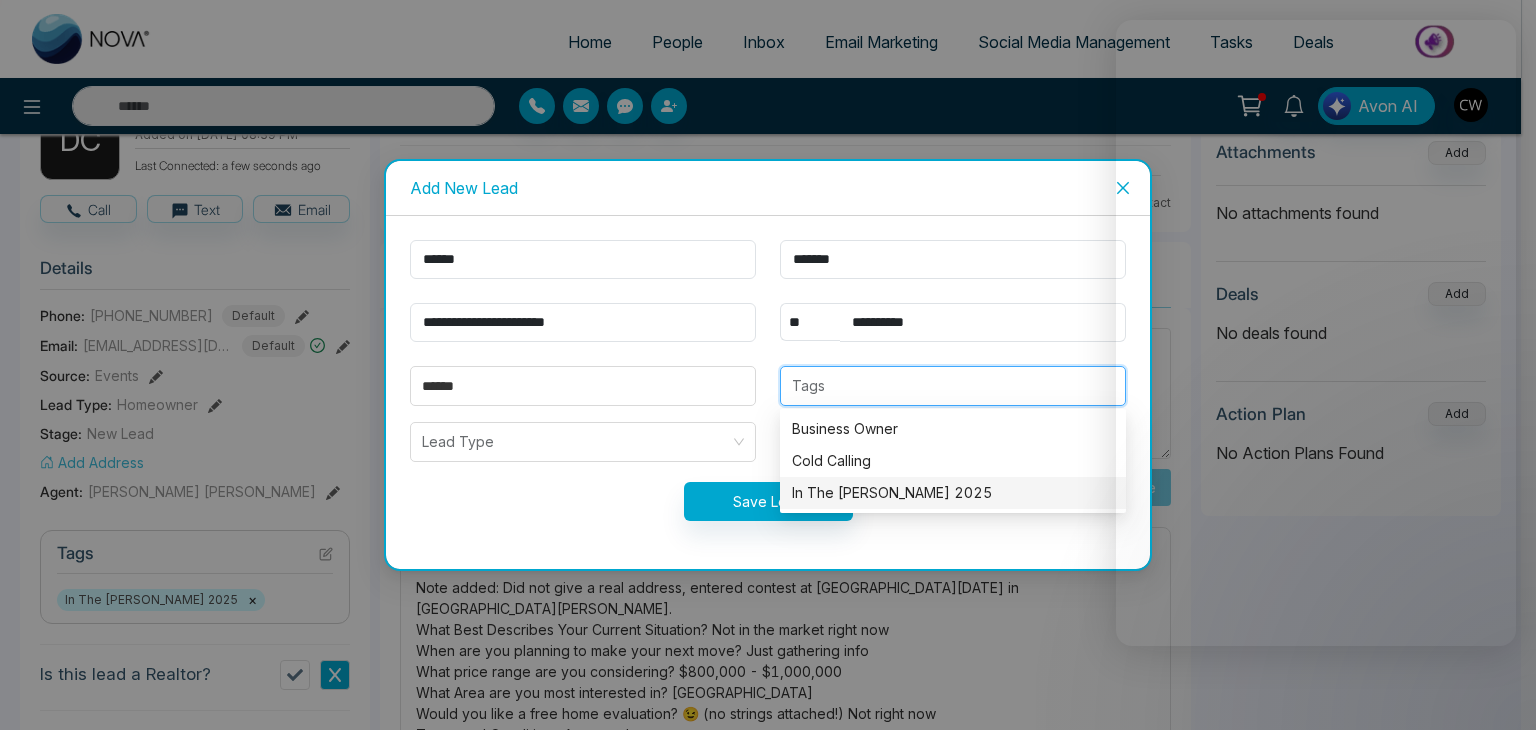 click on "In The [PERSON_NAME] 2025" at bounding box center (953, 493) 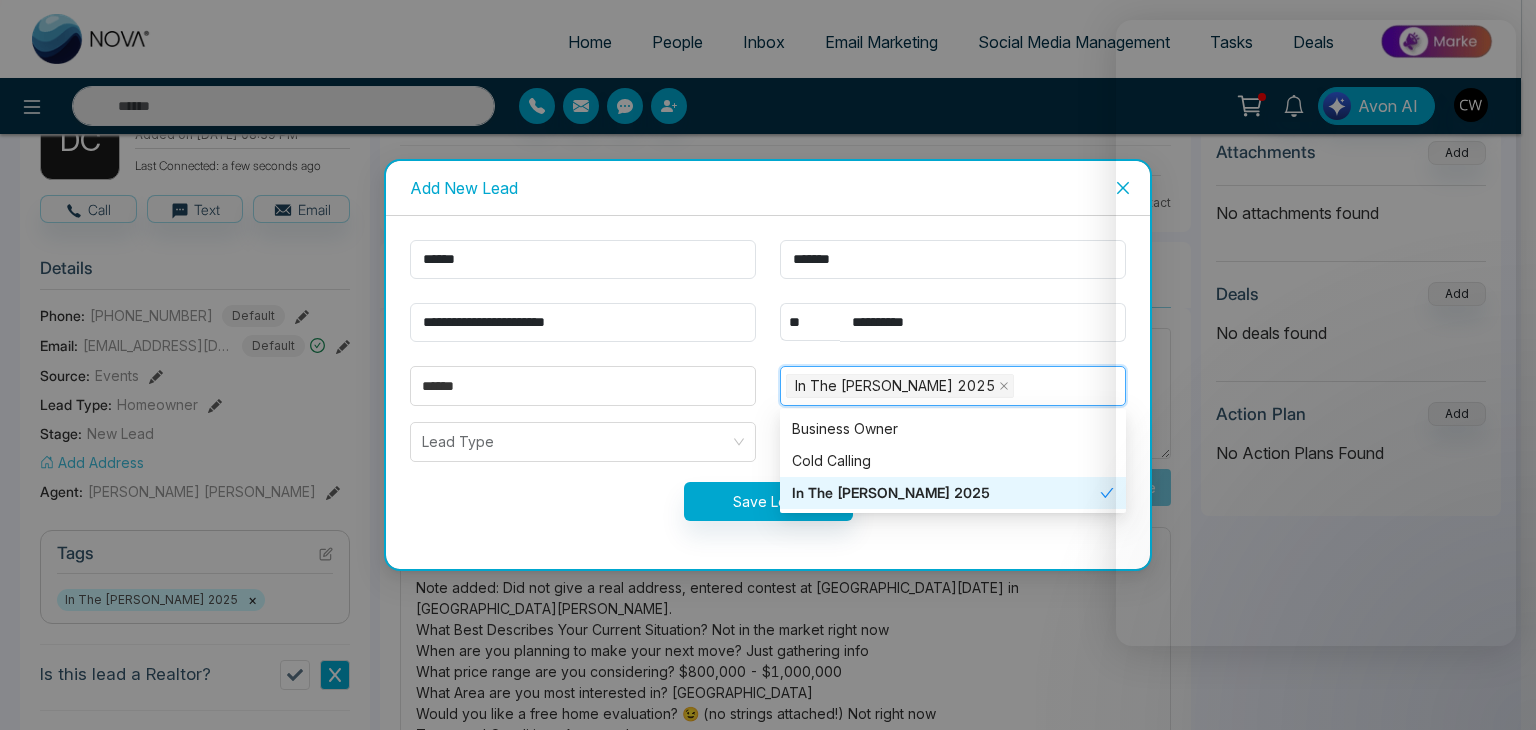 click on "Save Lead" at bounding box center [768, 501] 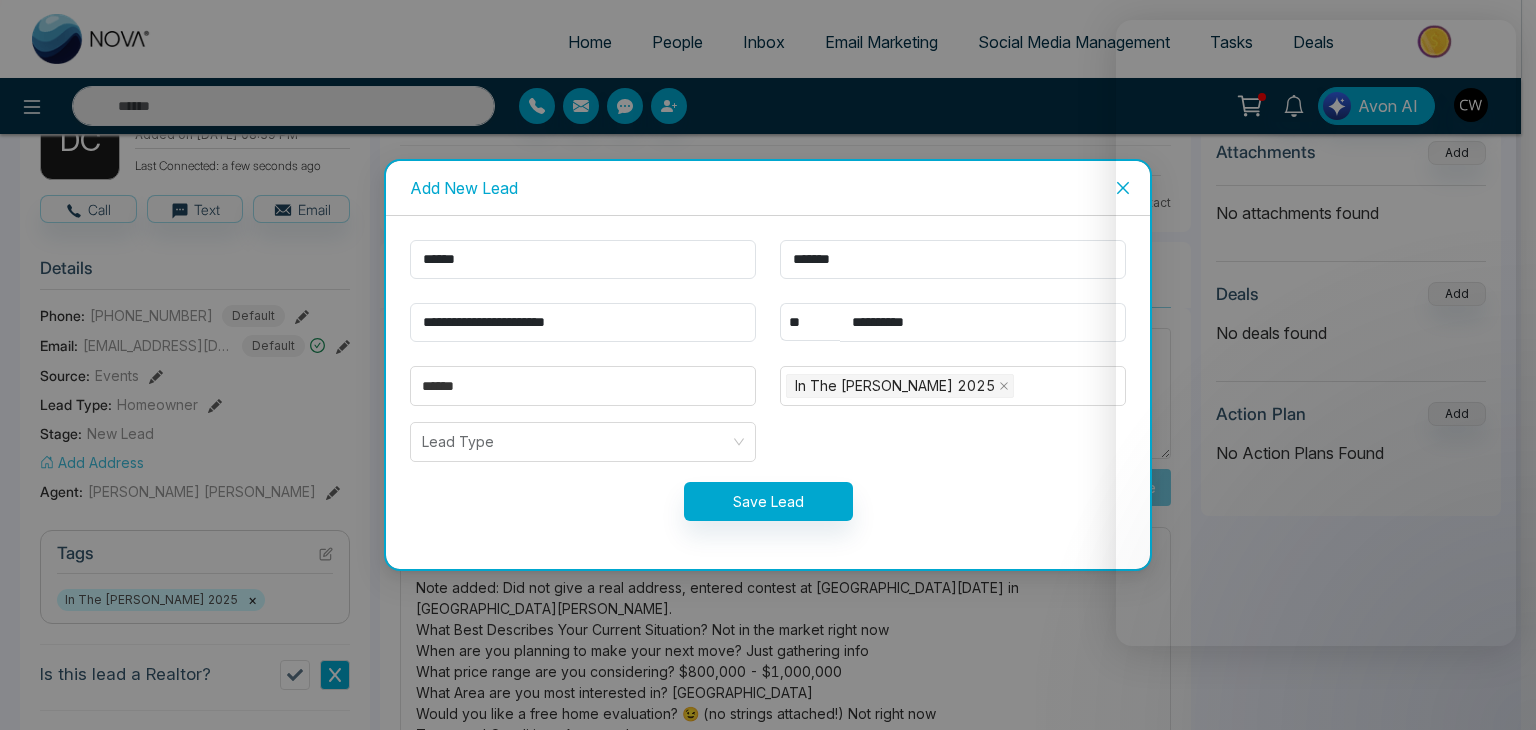 click on "Lead Type" at bounding box center [583, 442] 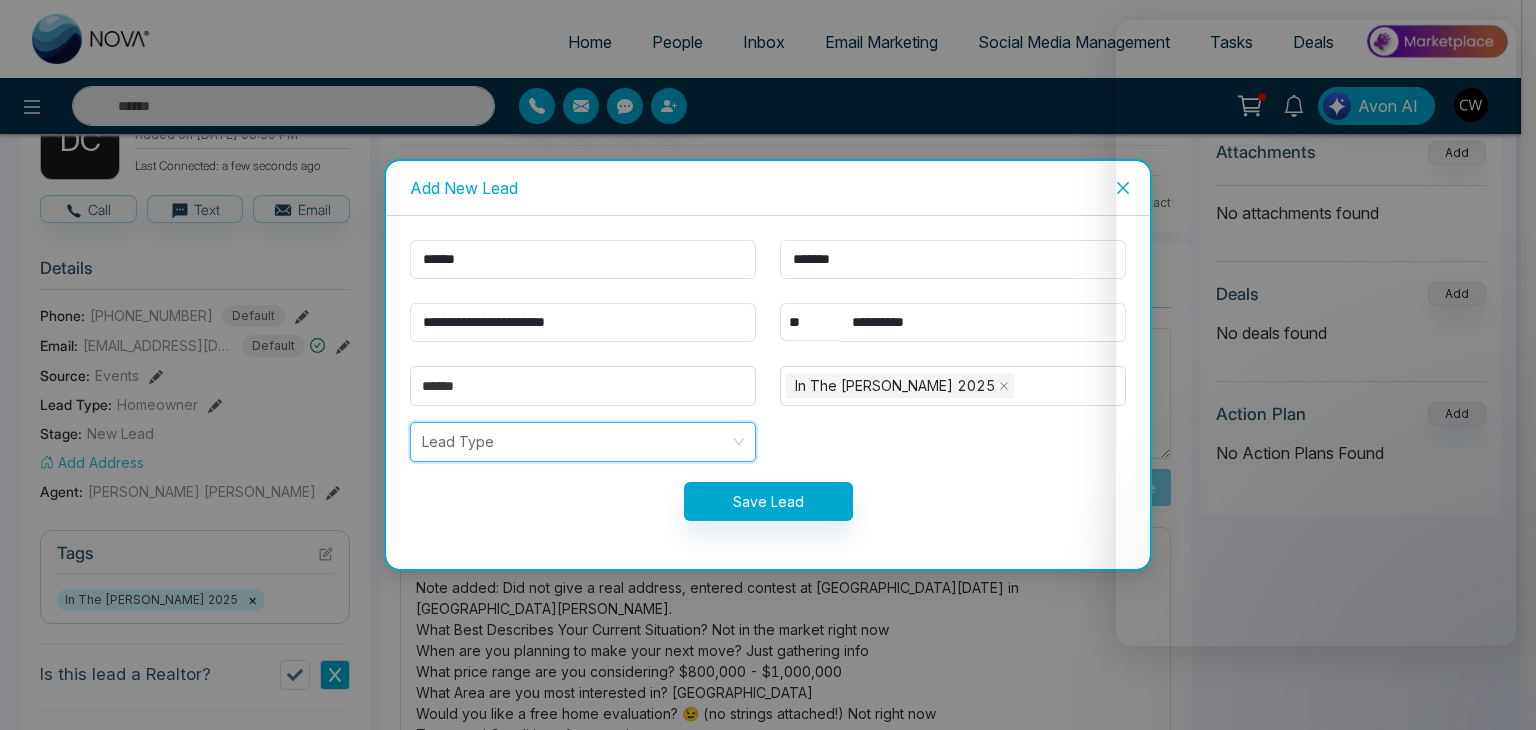 click at bounding box center (576, 442) 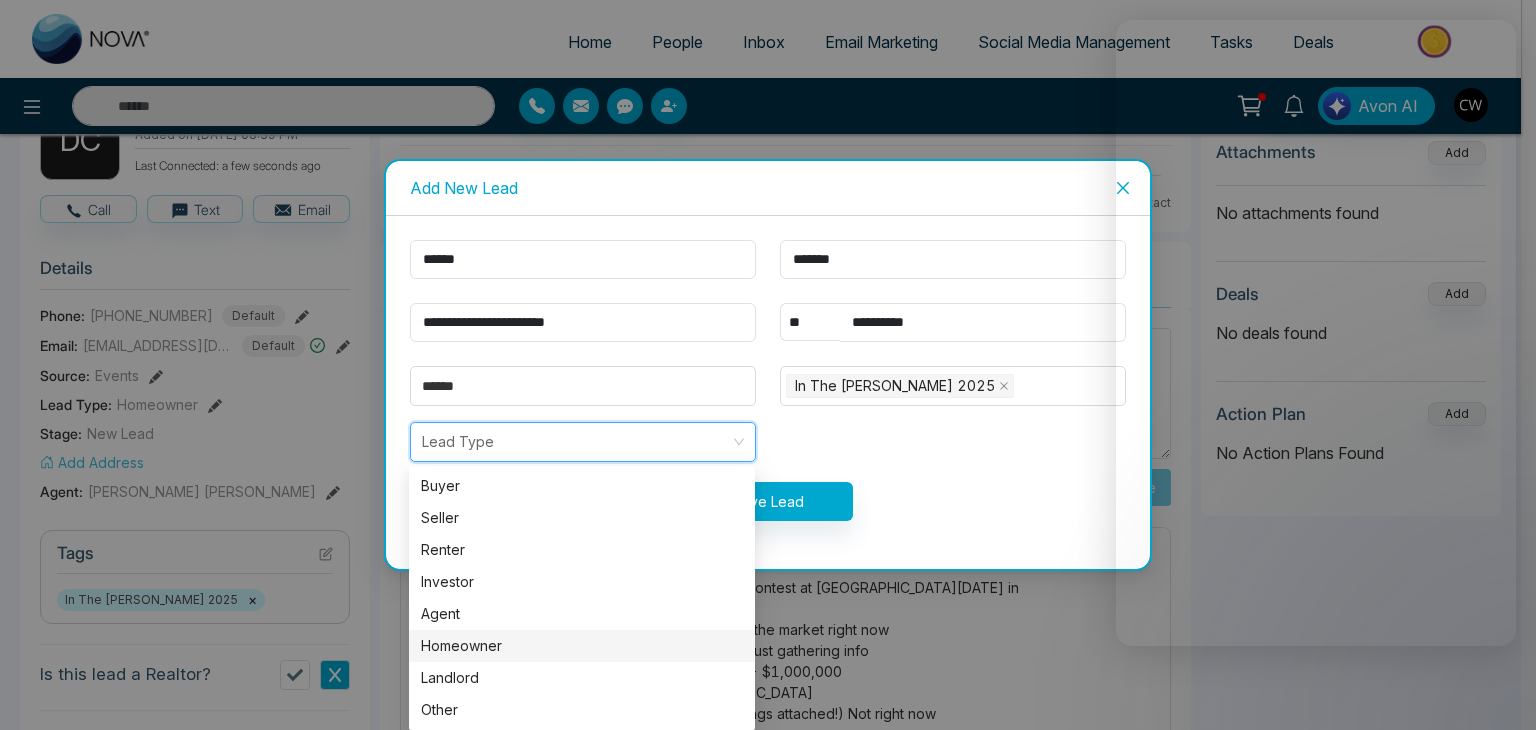 click on "Homeowner" at bounding box center (582, 646) 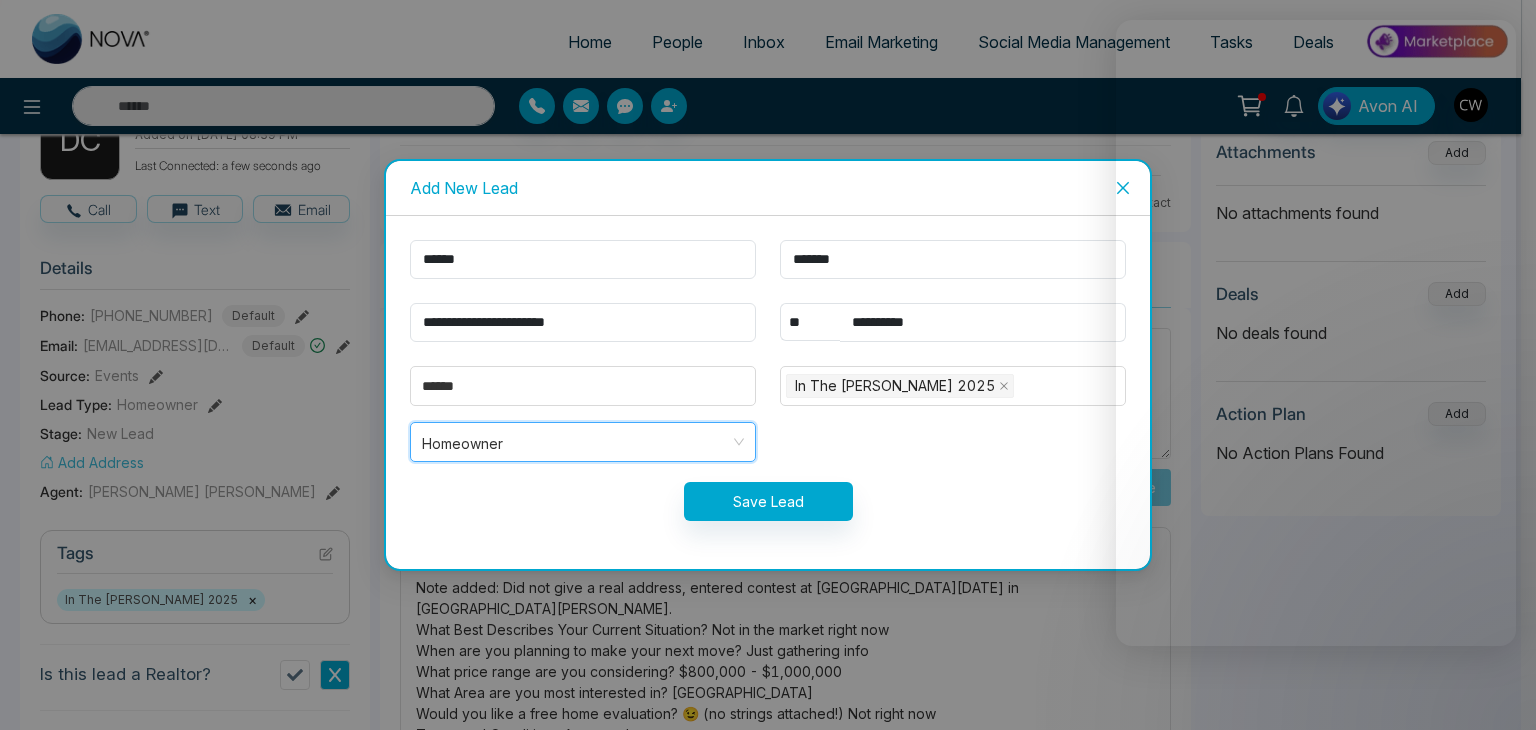 click on "**********" at bounding box center [768, 392] 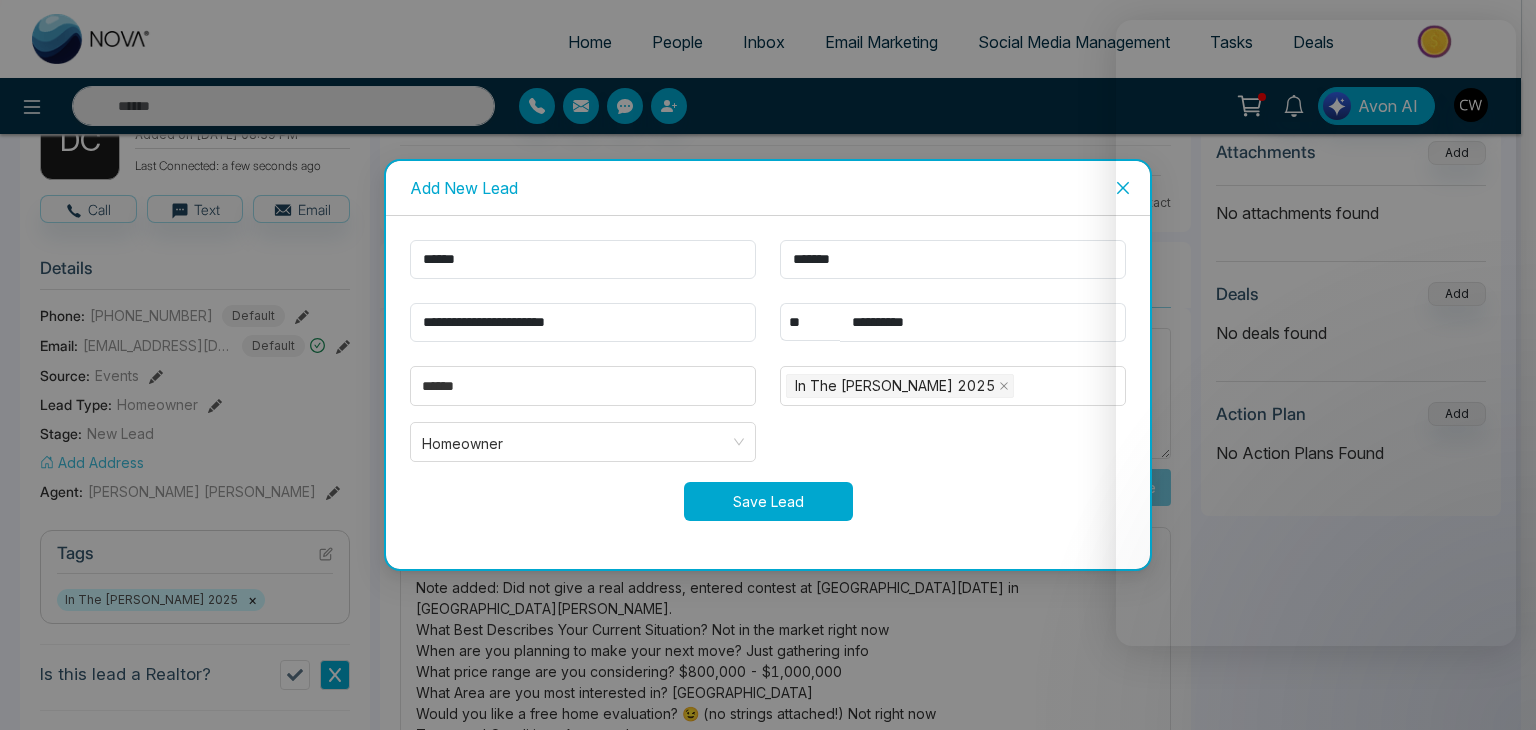 click on "Save Lead" at bounding box center [768, 501] 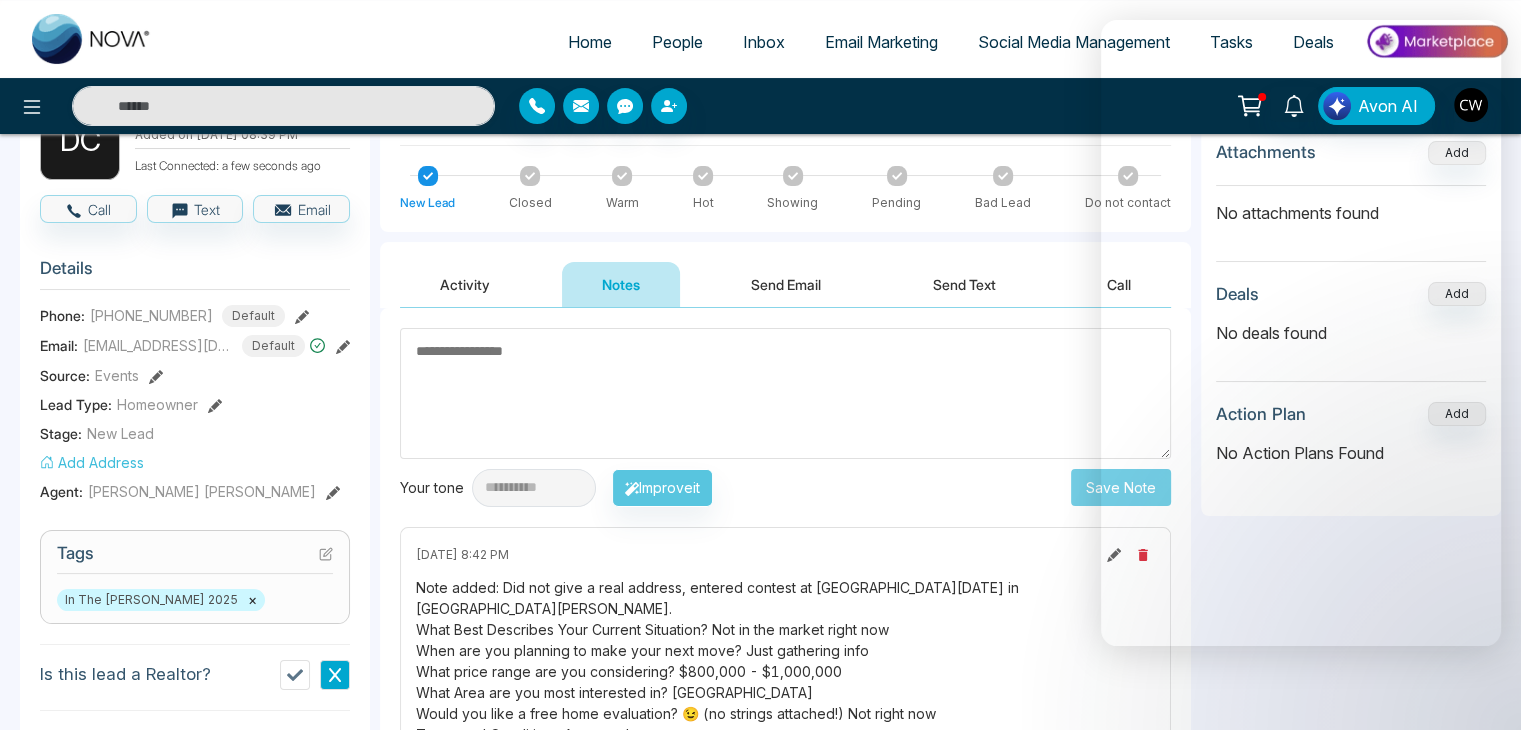 click on "People" at bounding box center [677, 42] 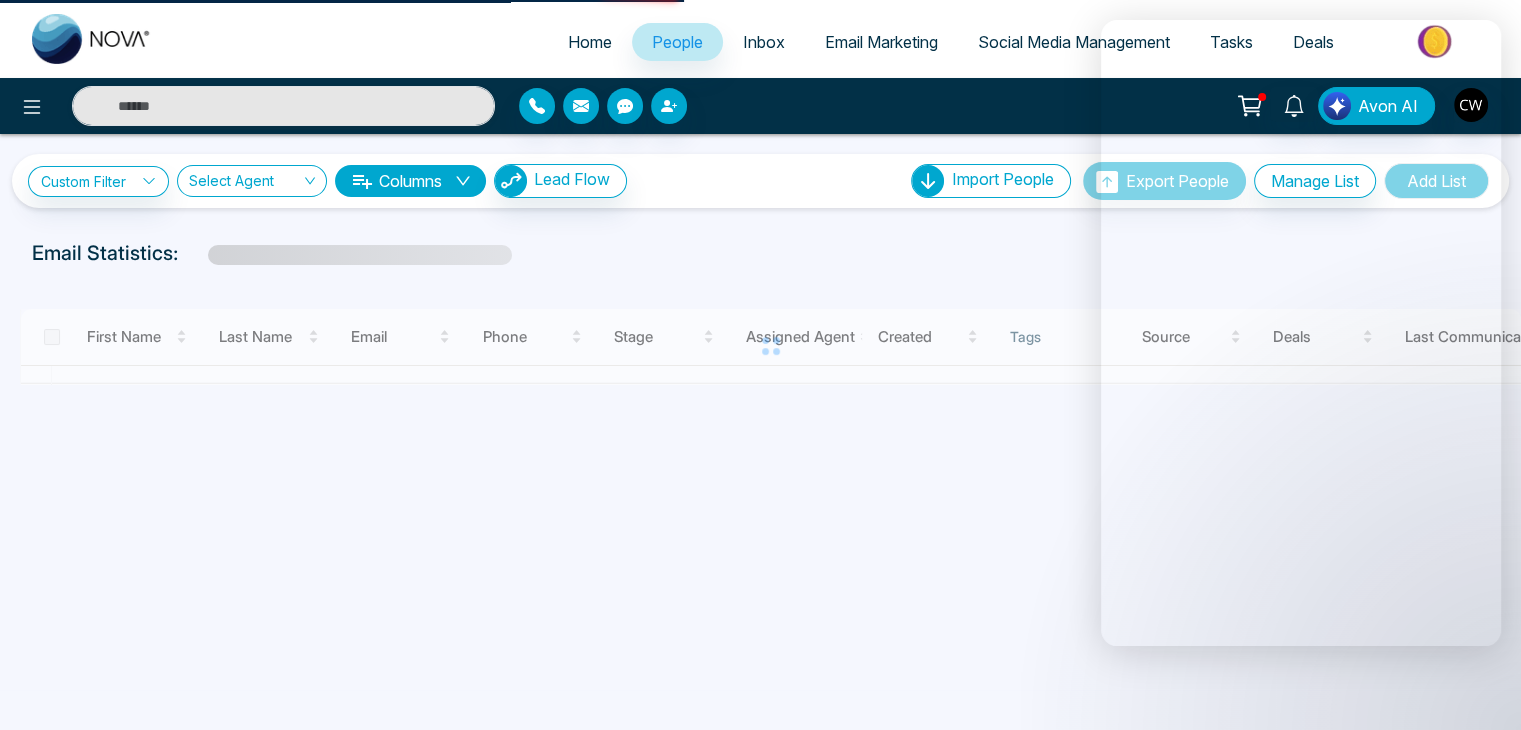 scroll, scrollTop: 0, scrollLeft: 0, axis: both 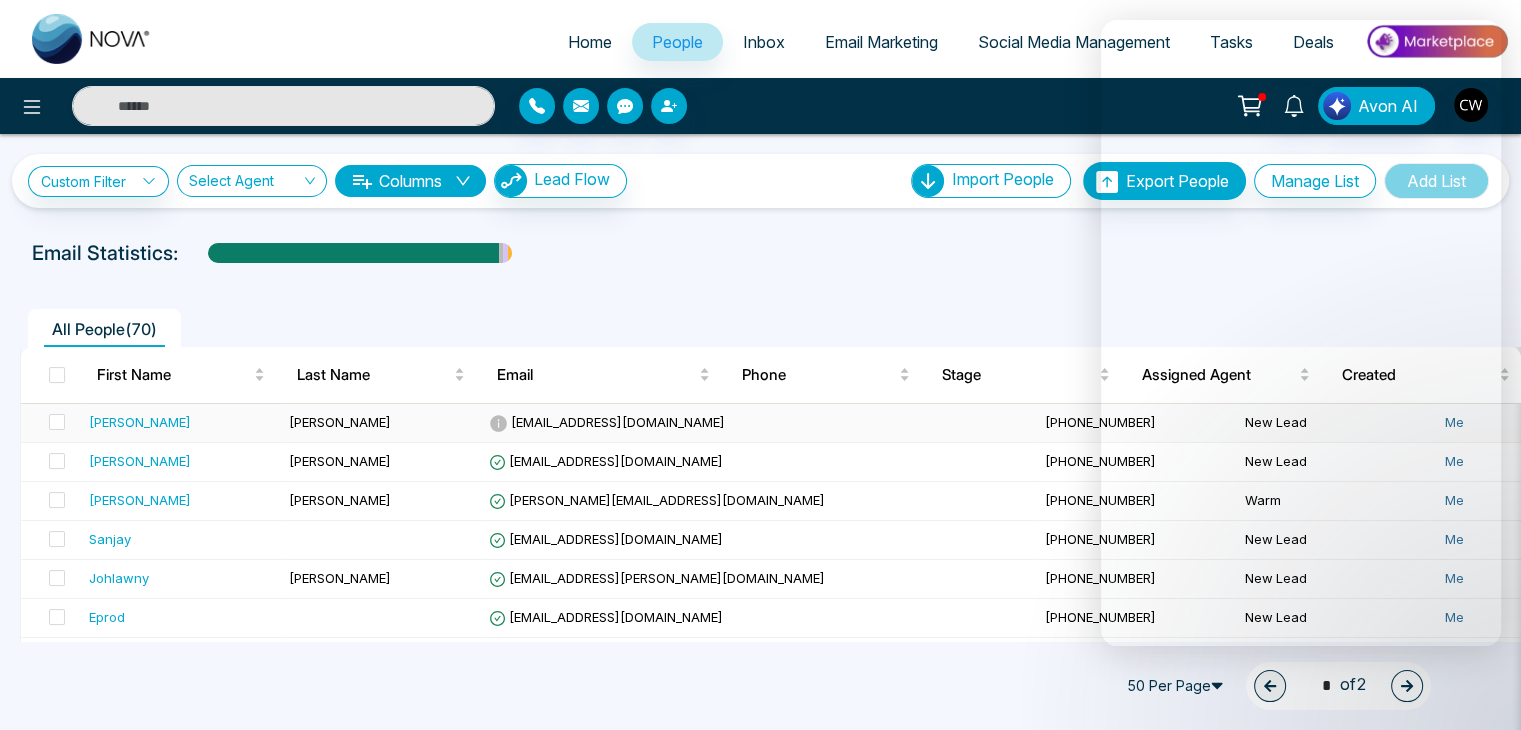 click on "[PERSON_NAME]" at bounding box center (140, 422) 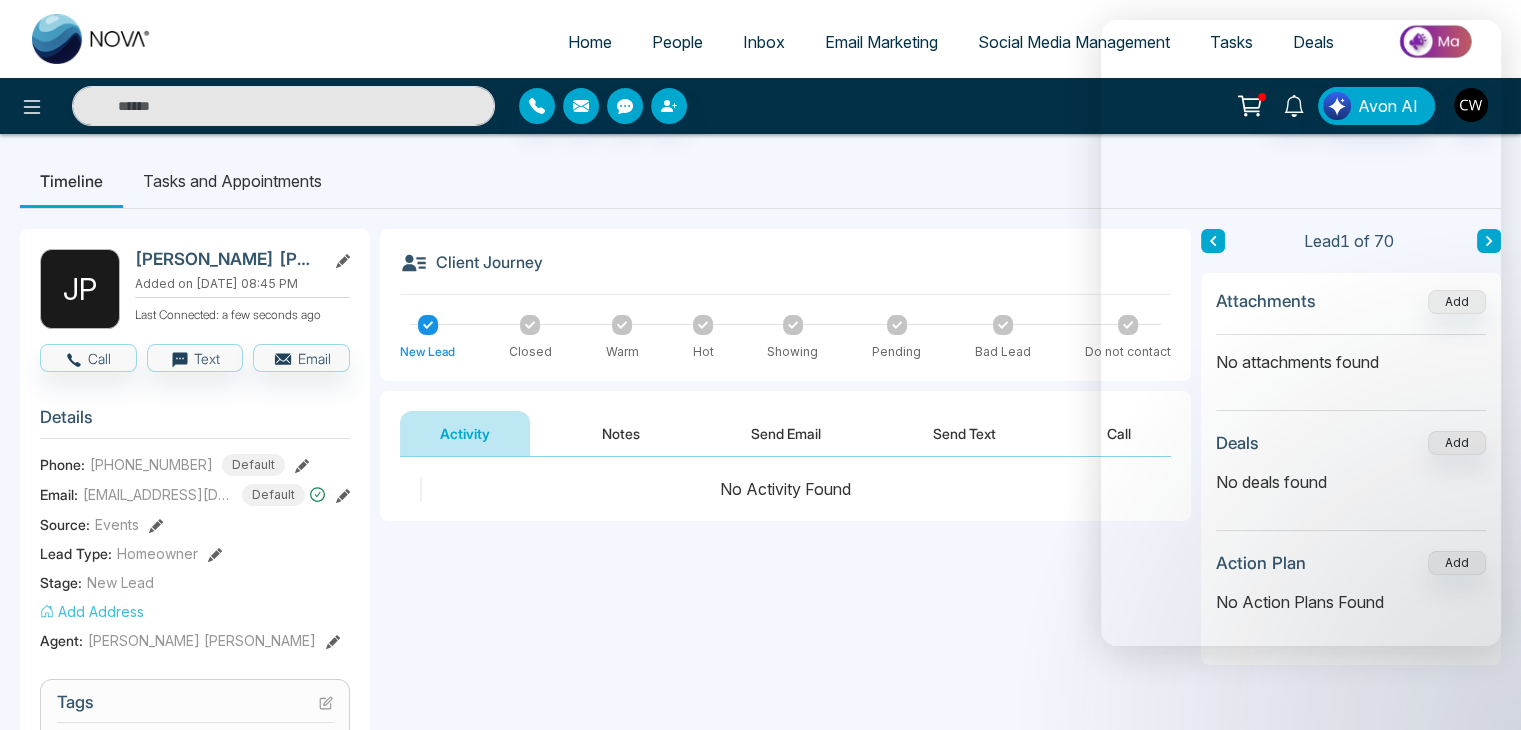 click on "Add Address" at bounding box center (92, 611) 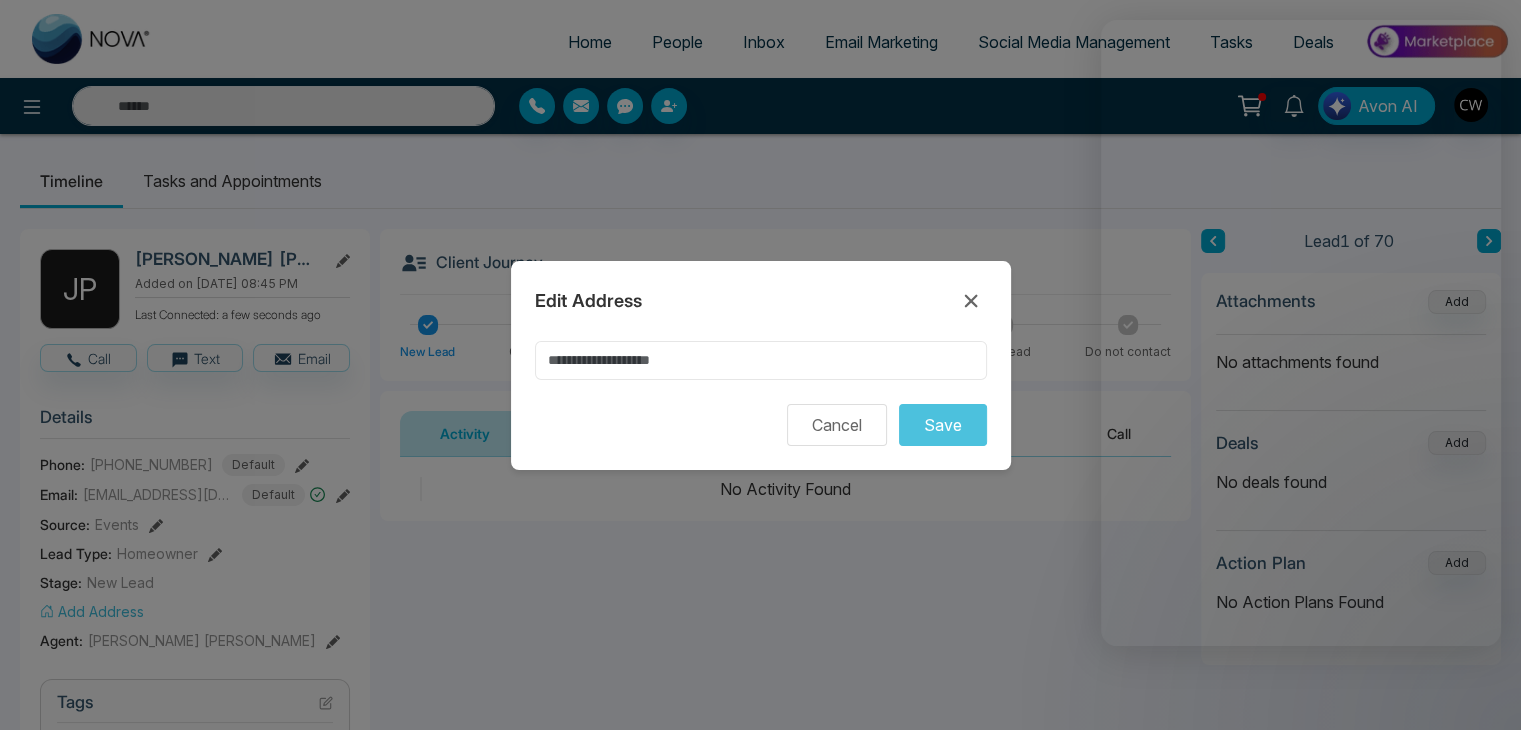click at bounding box center [761, 360] 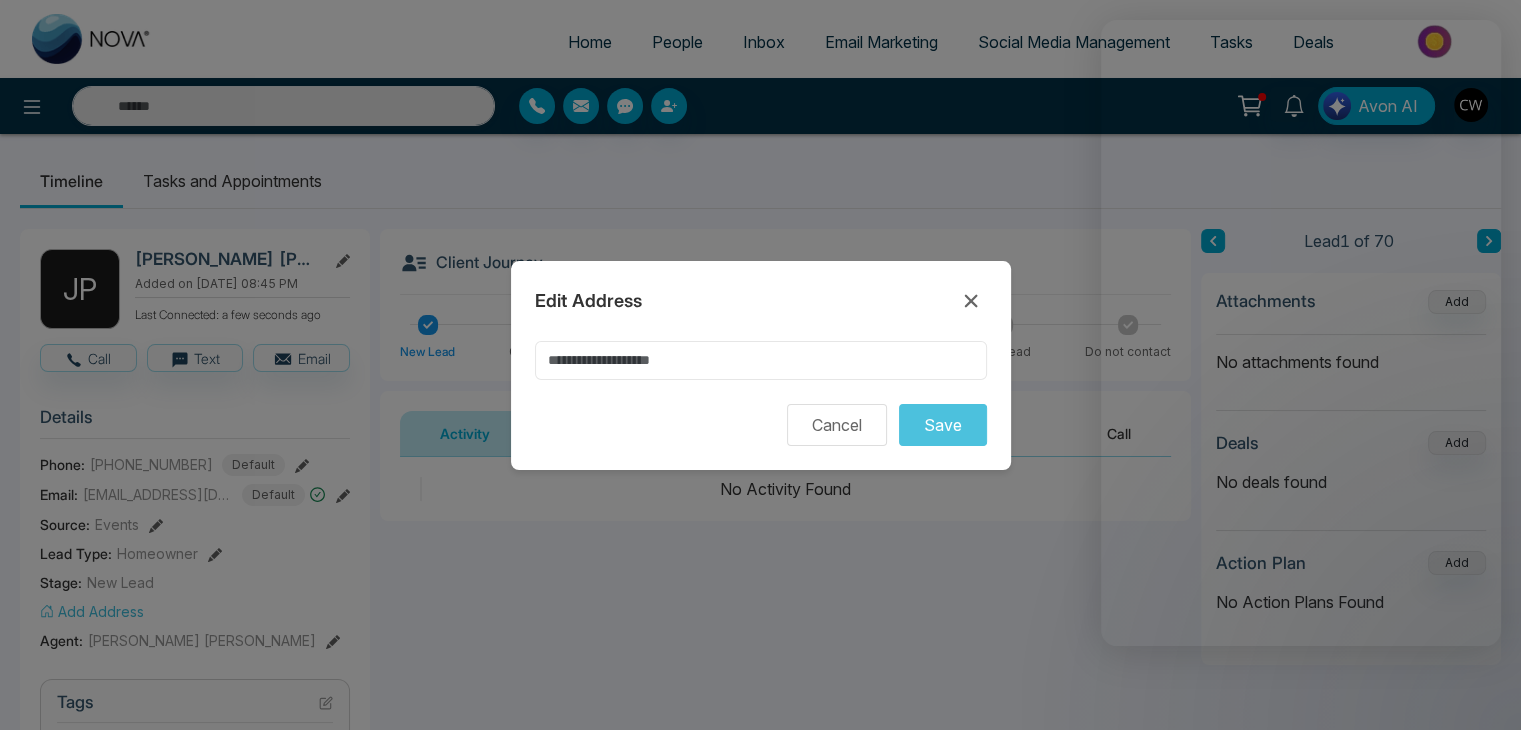 paste on "**********" 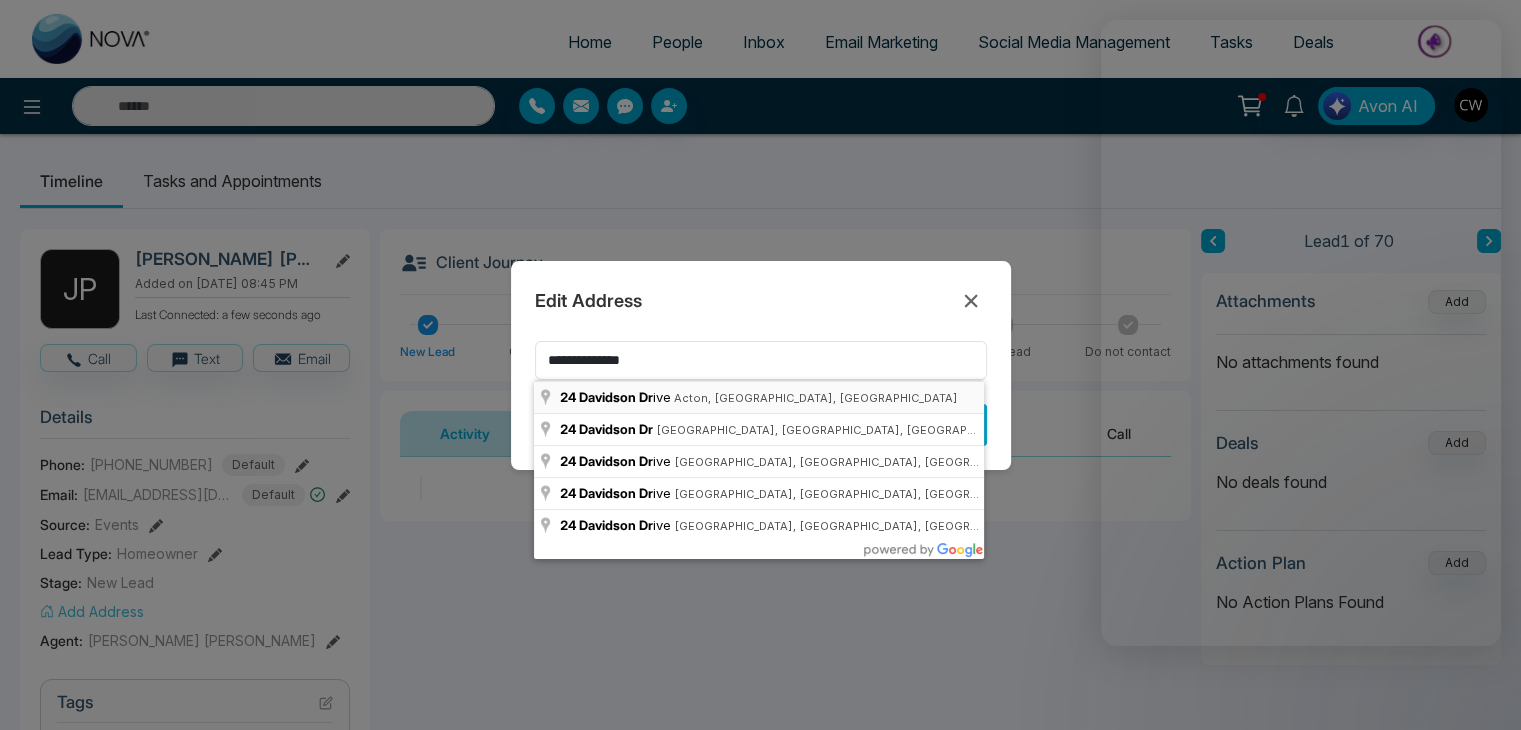type on "**********" 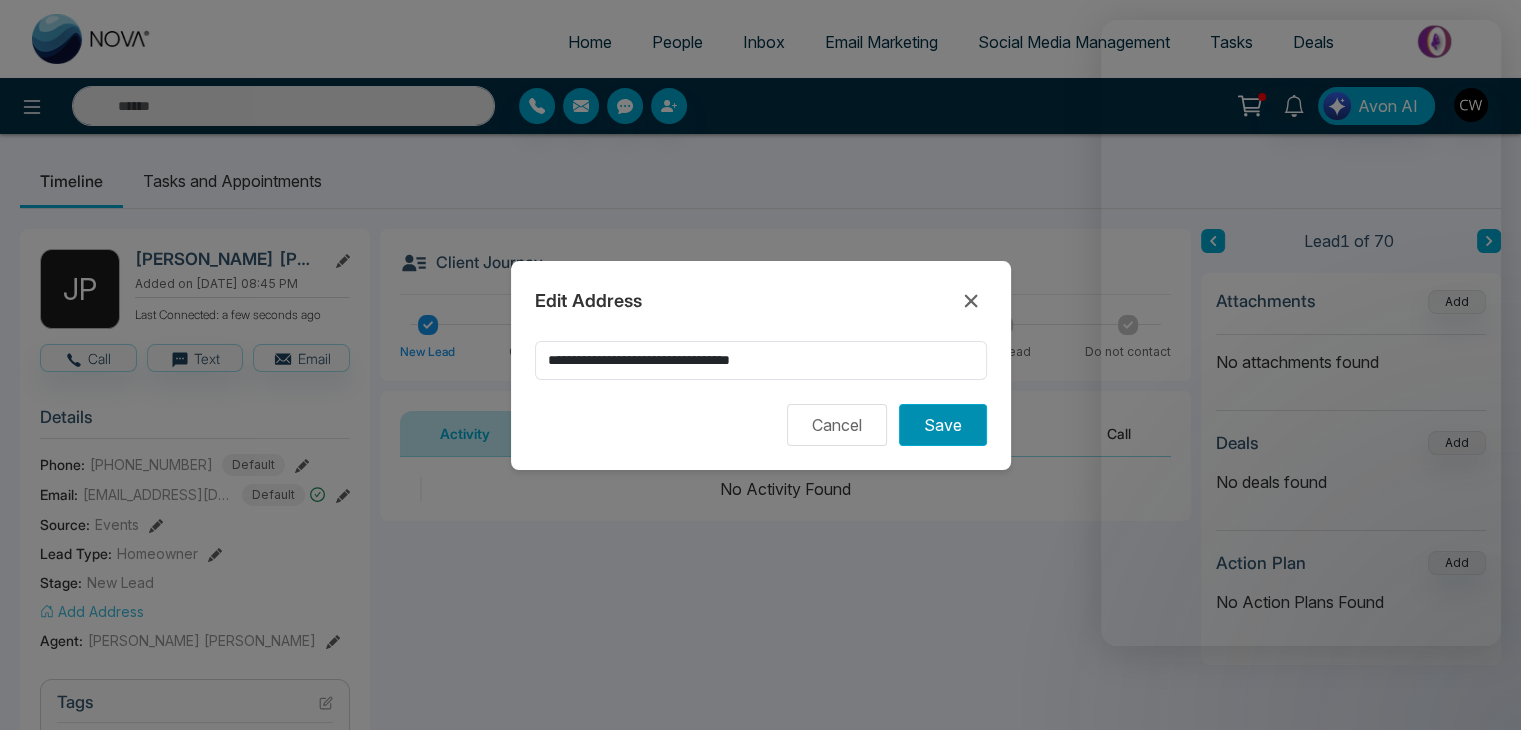 click on "Save" at bounding box center (943, 425) 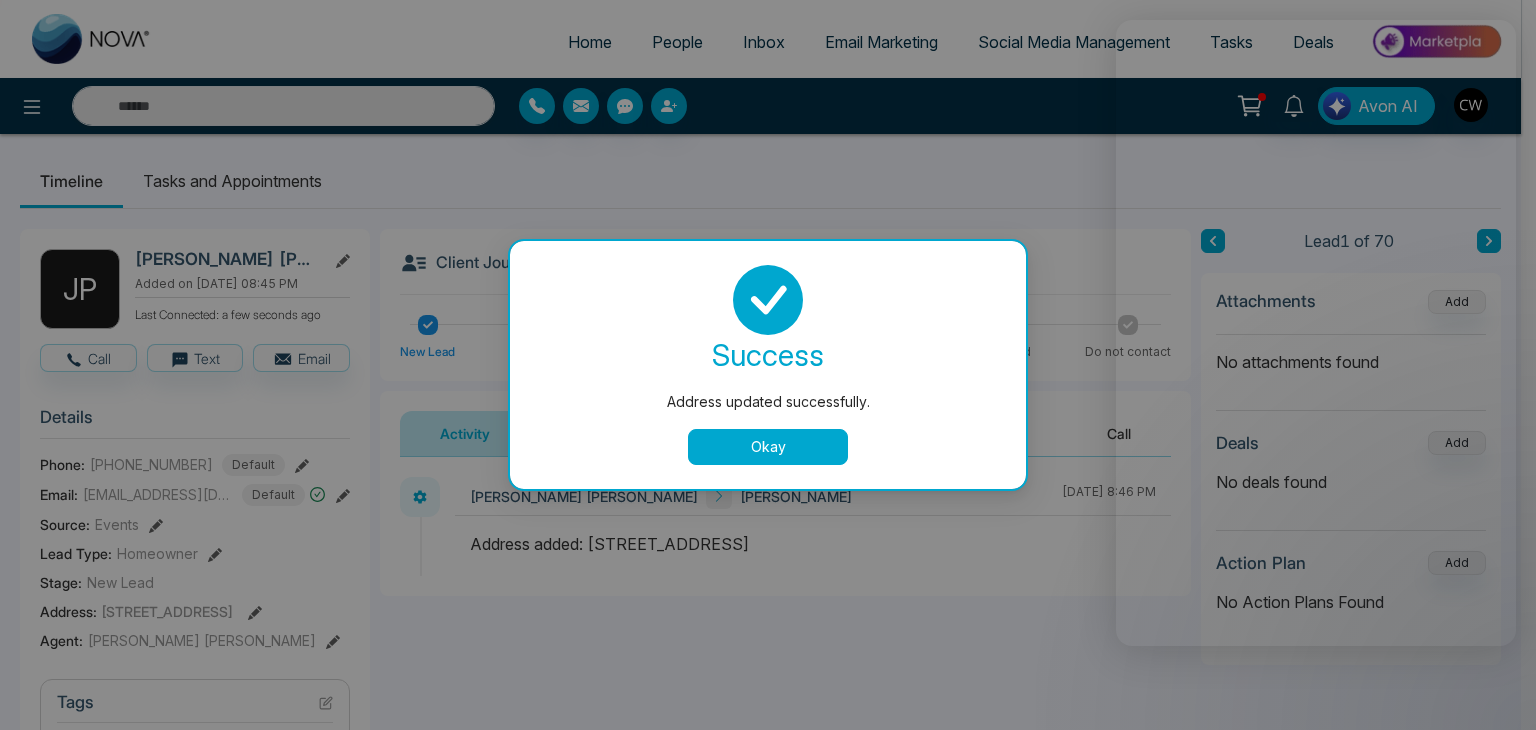 click on "Okay" at bounding box center (768, 447) 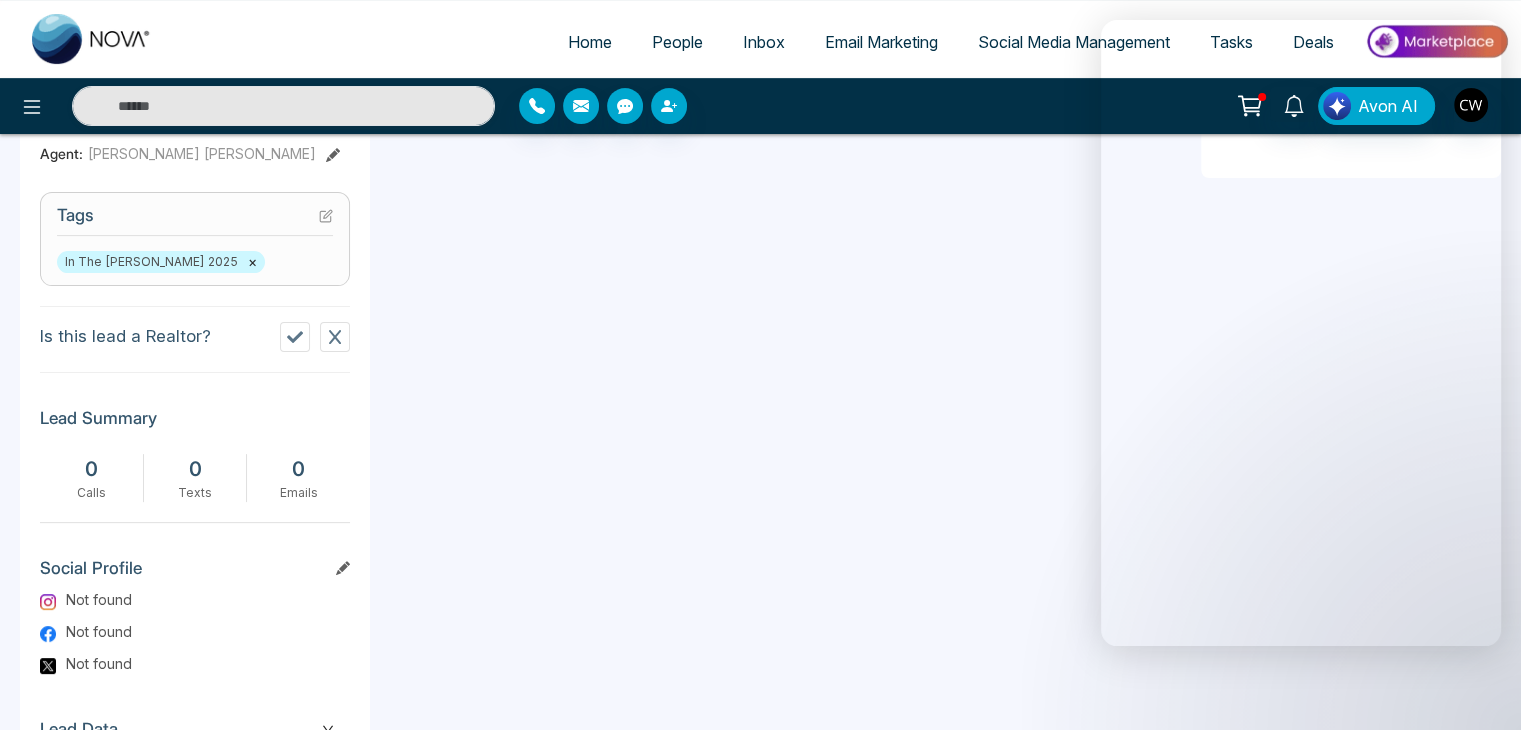 scroll, scrollTop: 488, scrollLeft: 0, axis: vertical 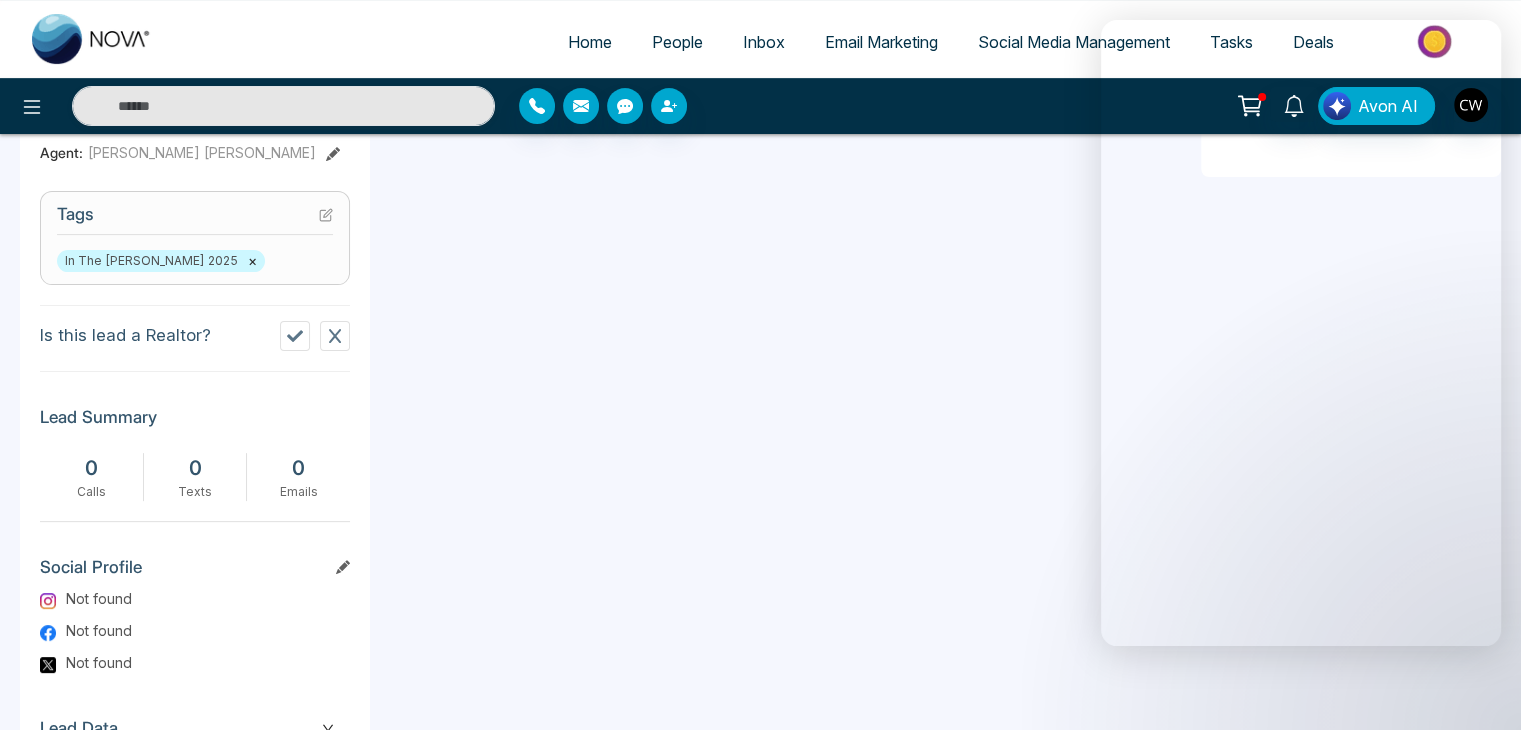 click 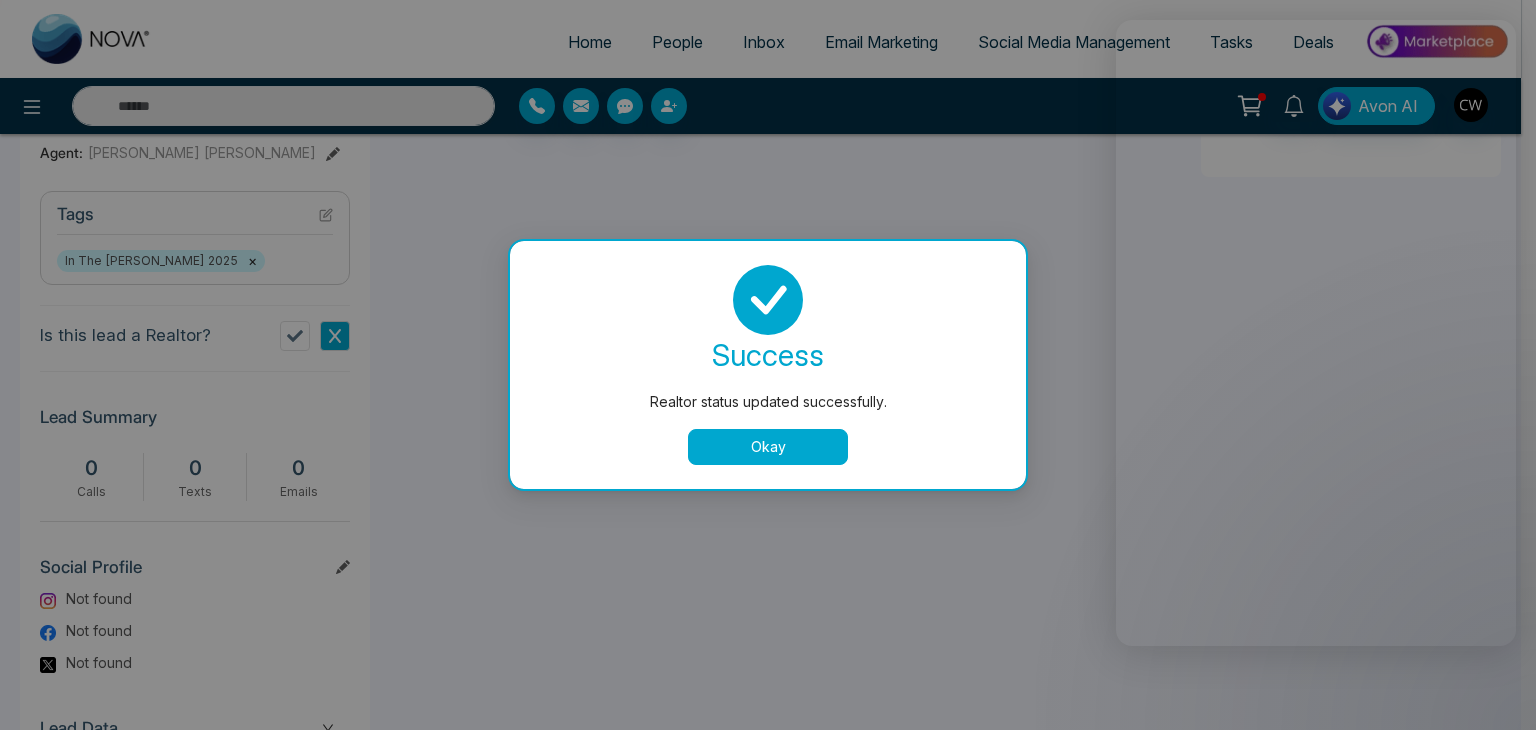 click on "Okay" at bounding box center [768, 447] 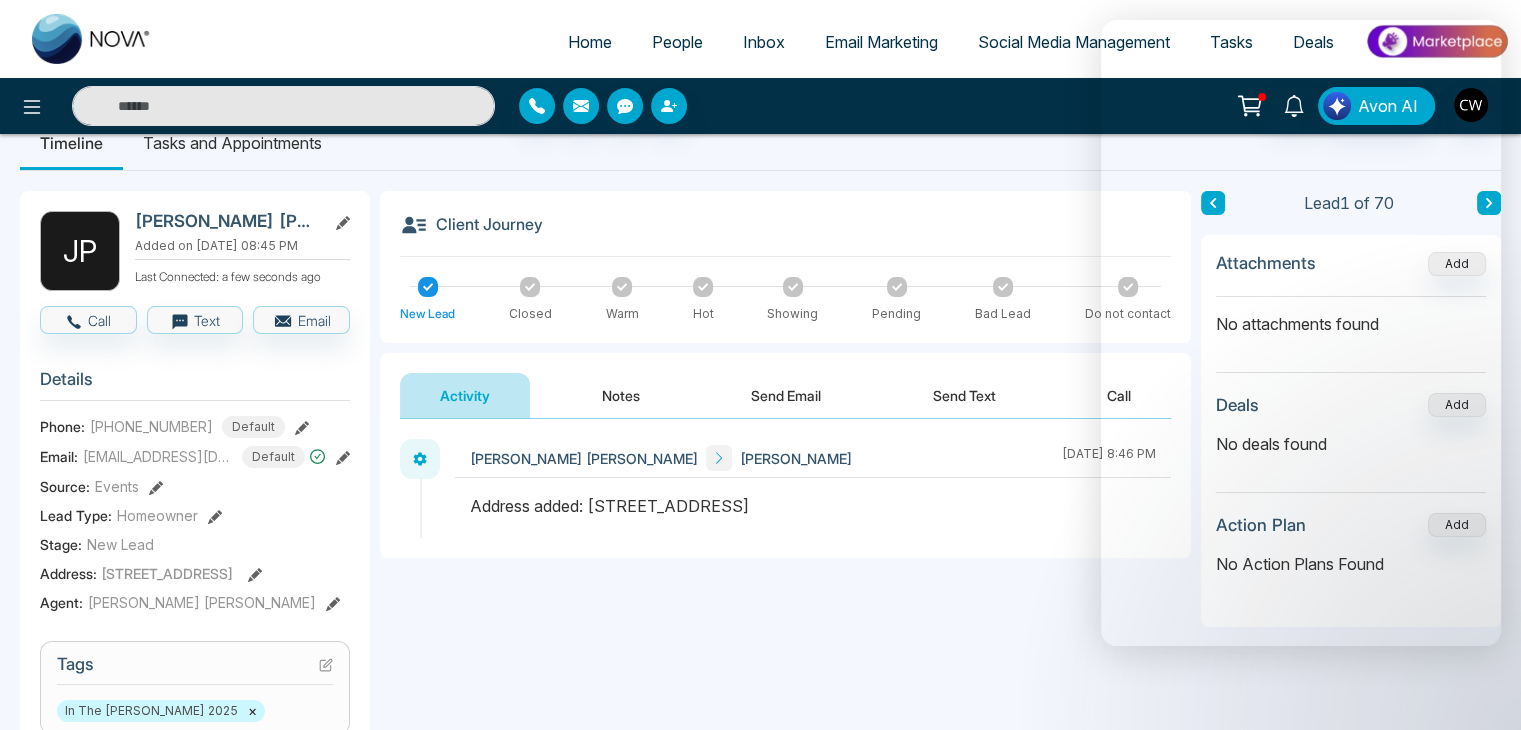 scroll, scrollTop: 29, scrollLeft: 0, axis: vertical 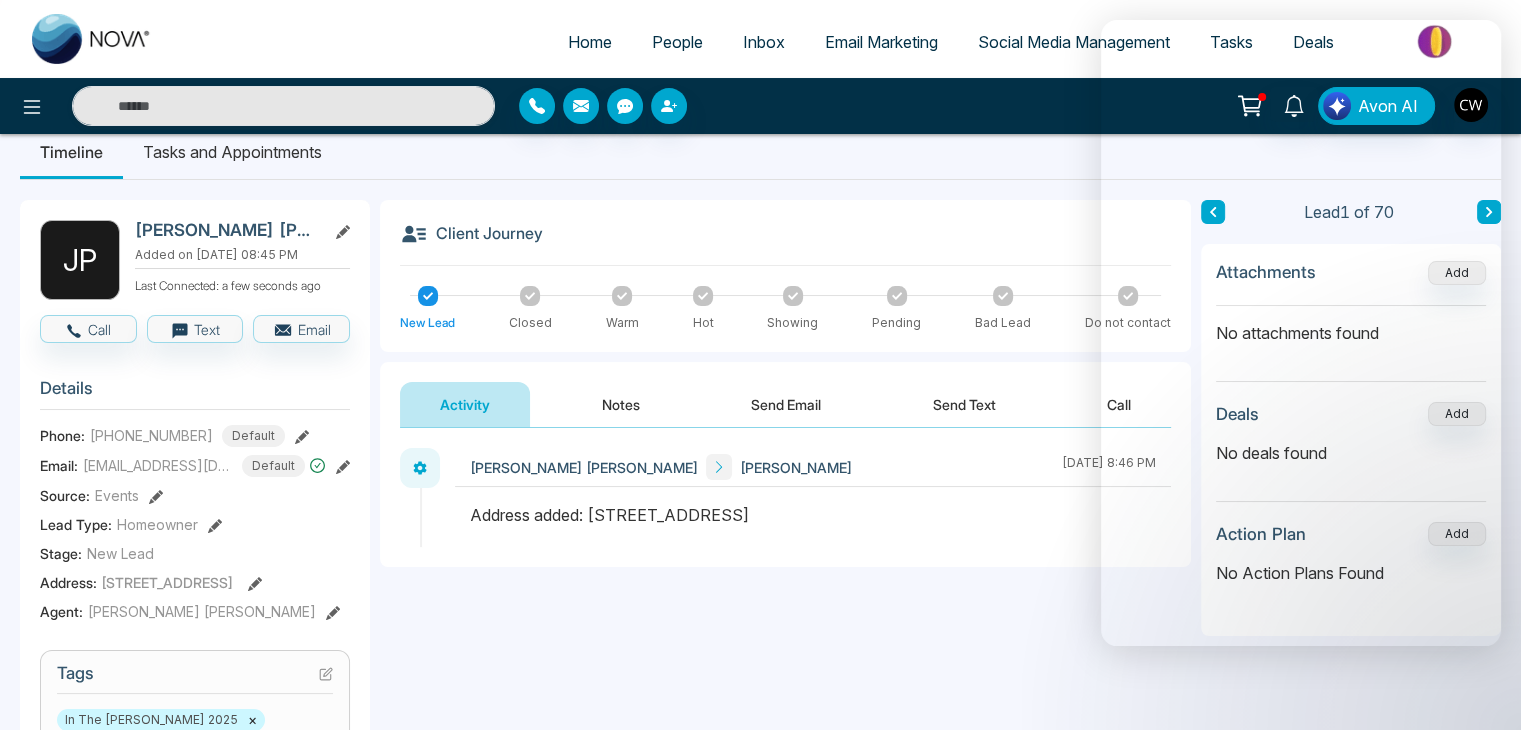 click on "Notes" at bounding box center (621, 404) 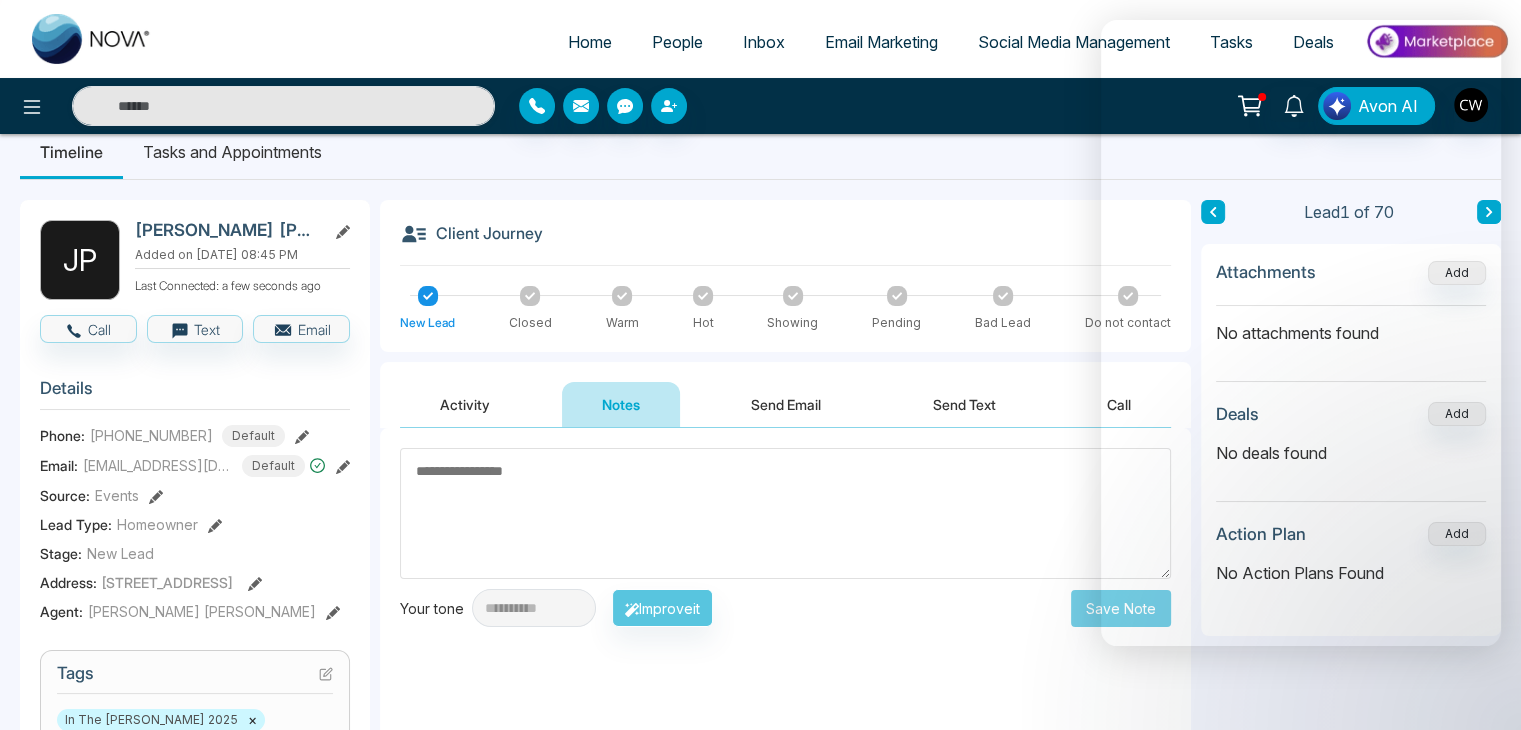 click at bounding box center (785, 513) 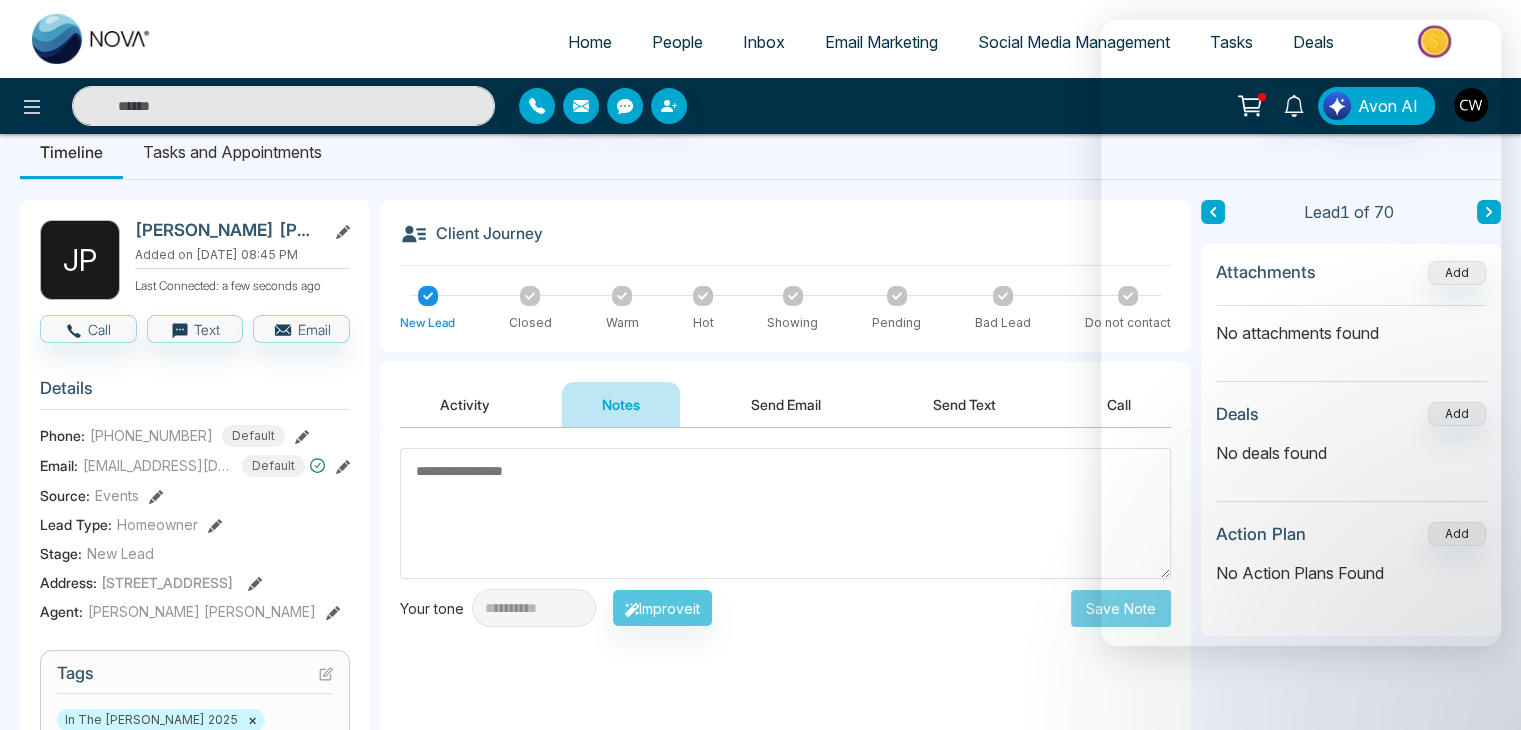 click at bounding box center (785, 513) 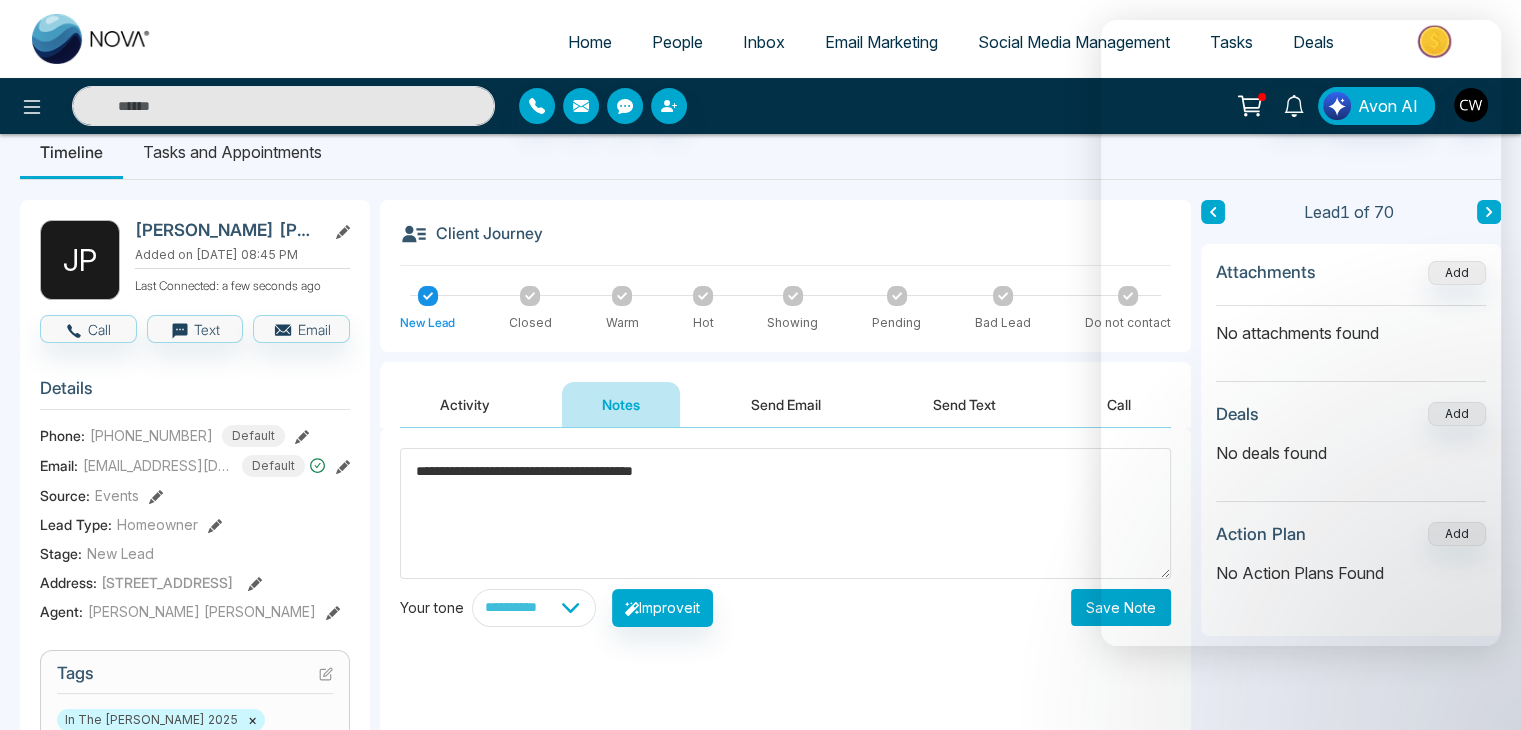 paste on "**********" 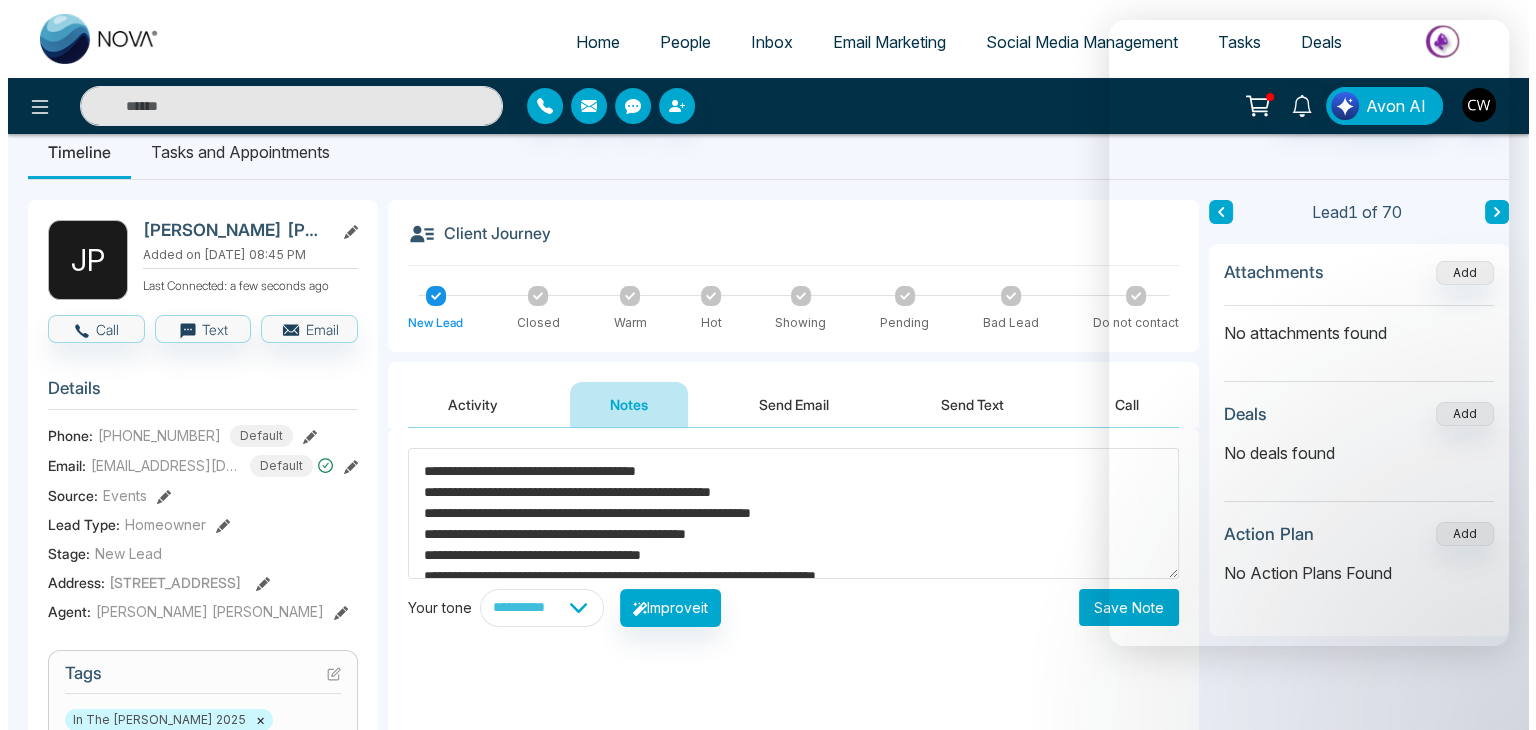 scroll, scrollTop: 27, scrollLeft: 0, axis: vertical 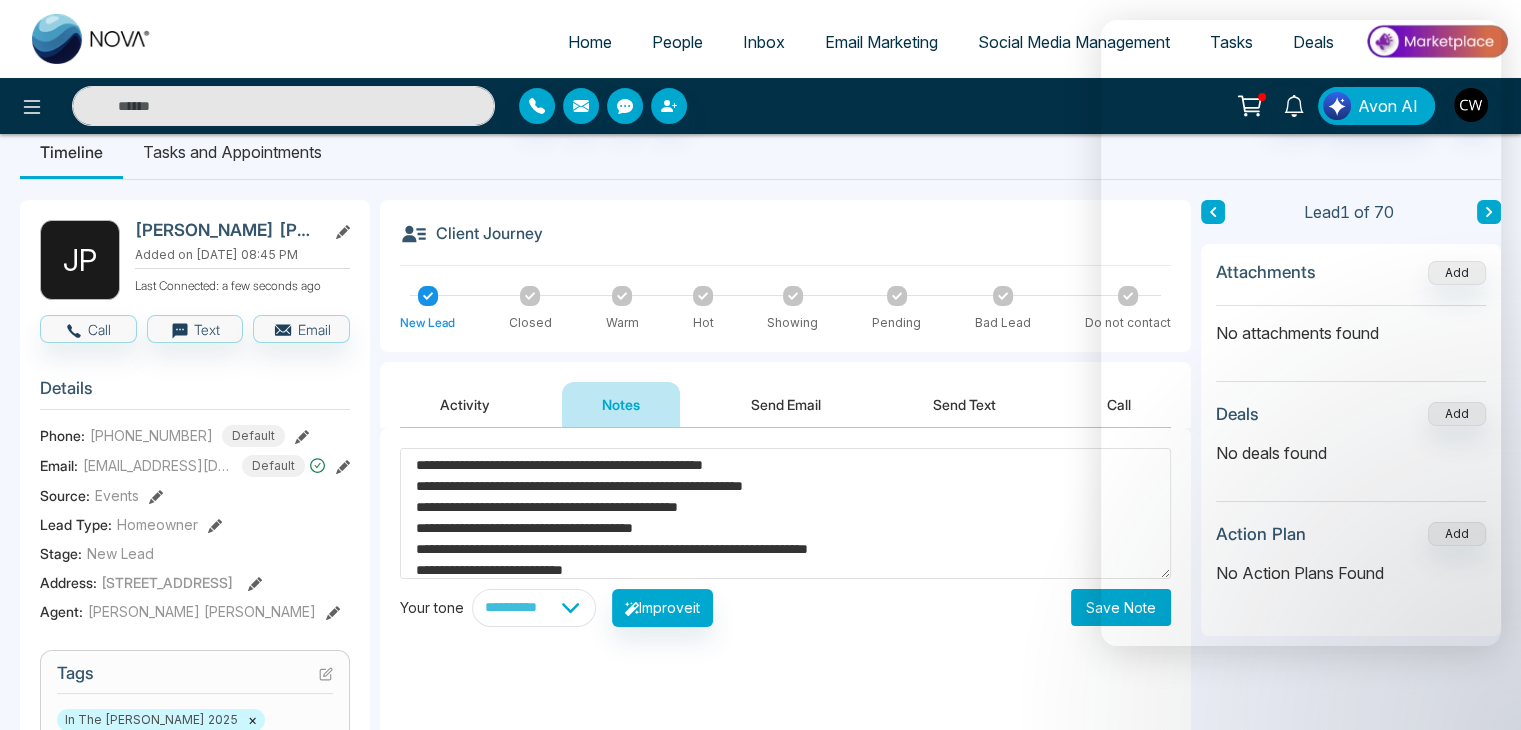 type on "**********" 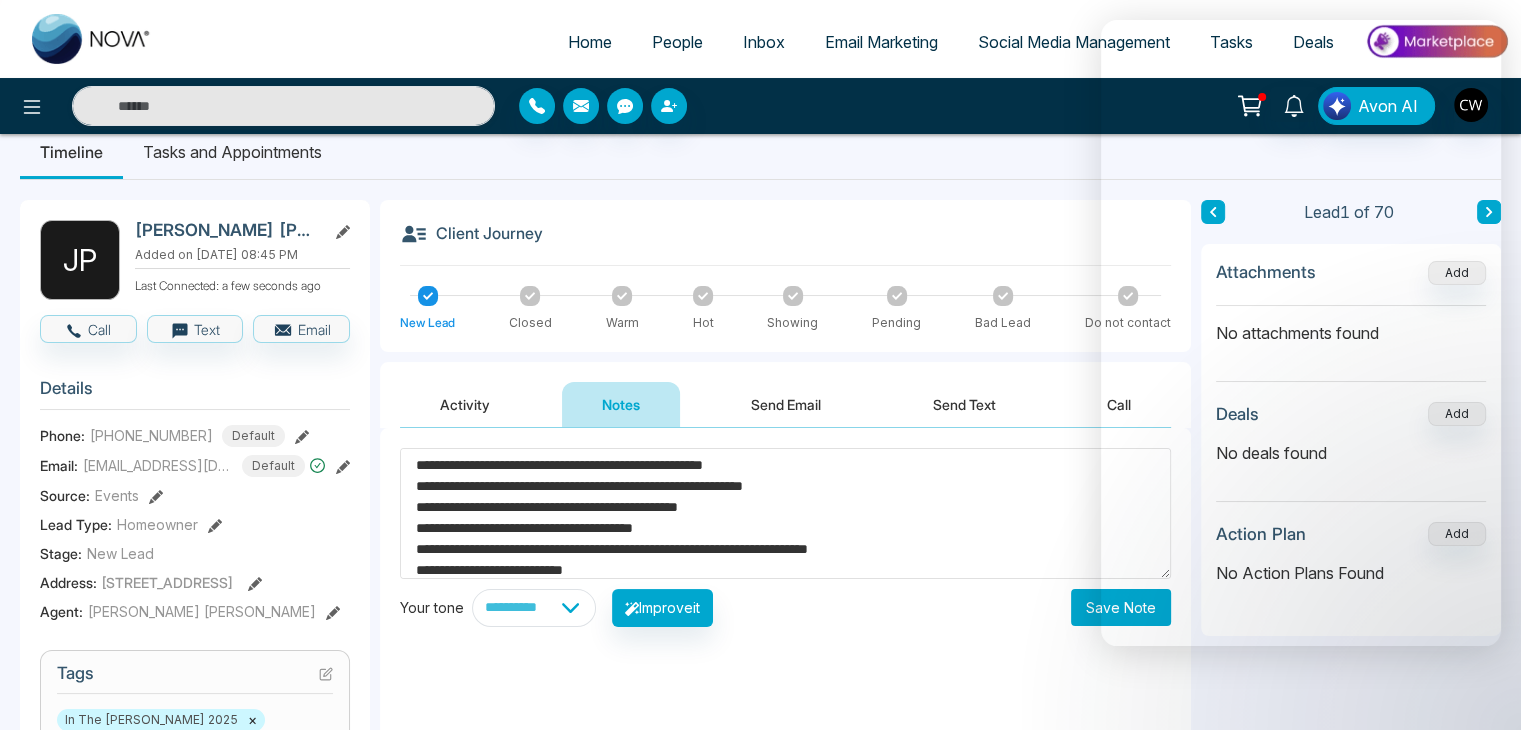 click on "Save Note" at bounding box center [1121, 607] 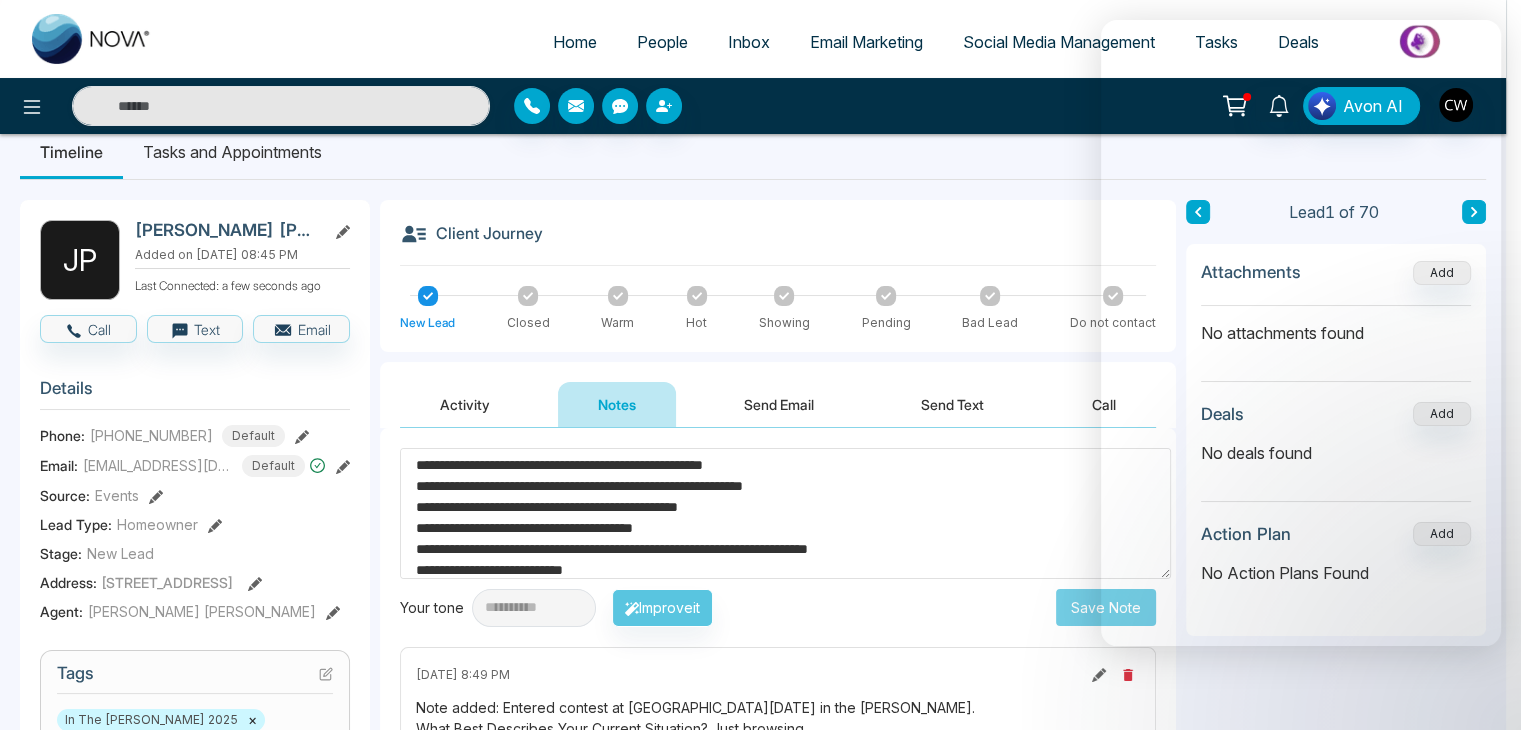 type 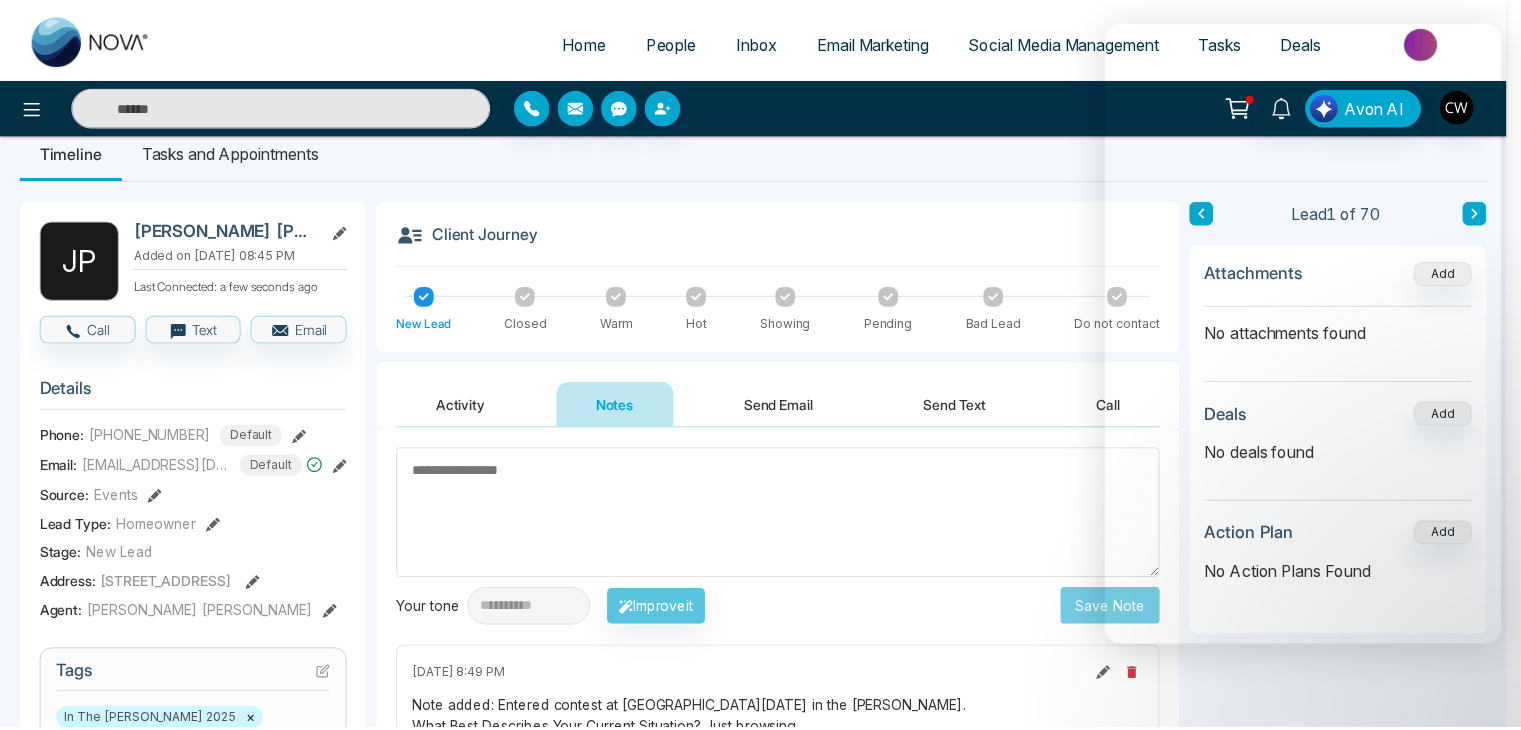 scroll, scrollTop: 0, scrollLeft: 0, axis: both 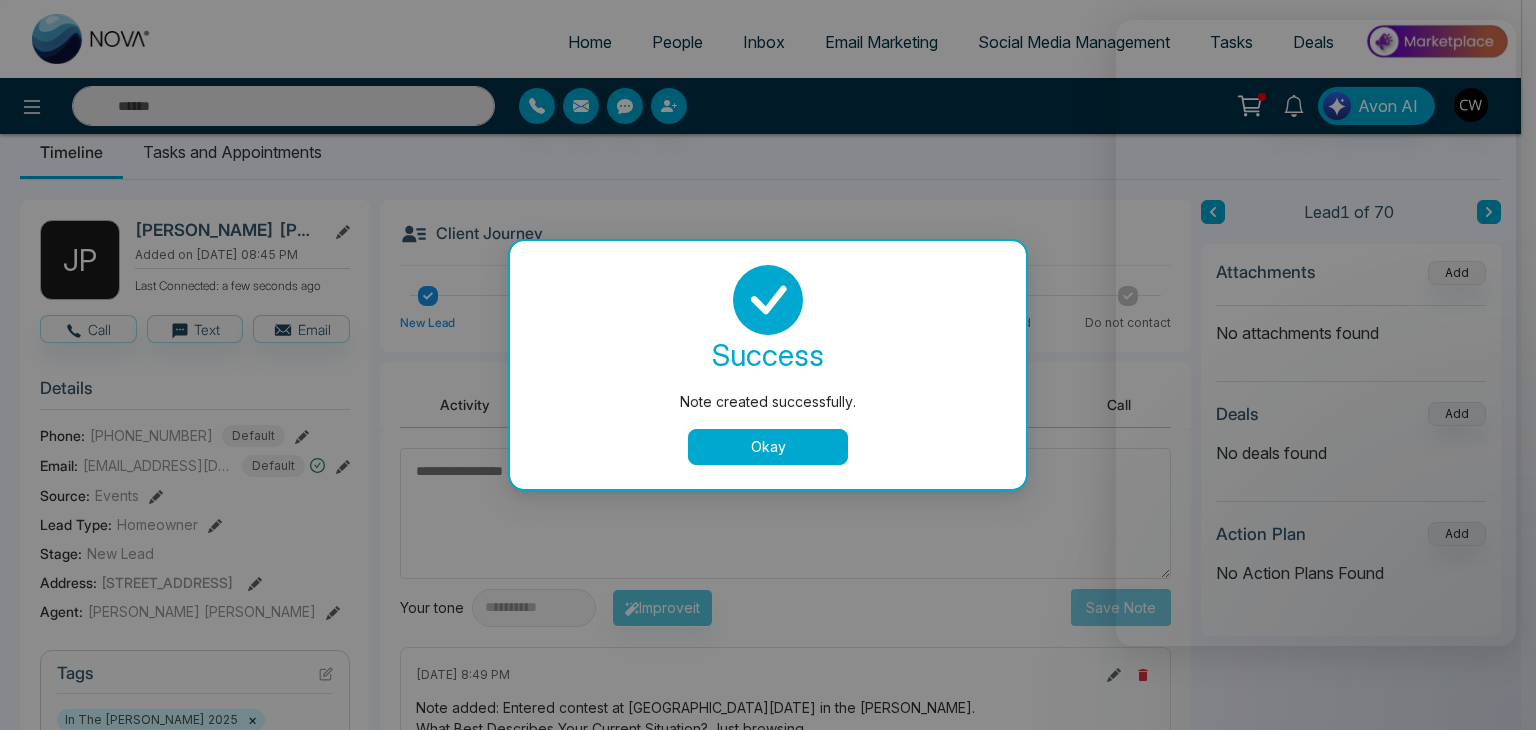 click on "Okay" at bounding box center (768, 447) 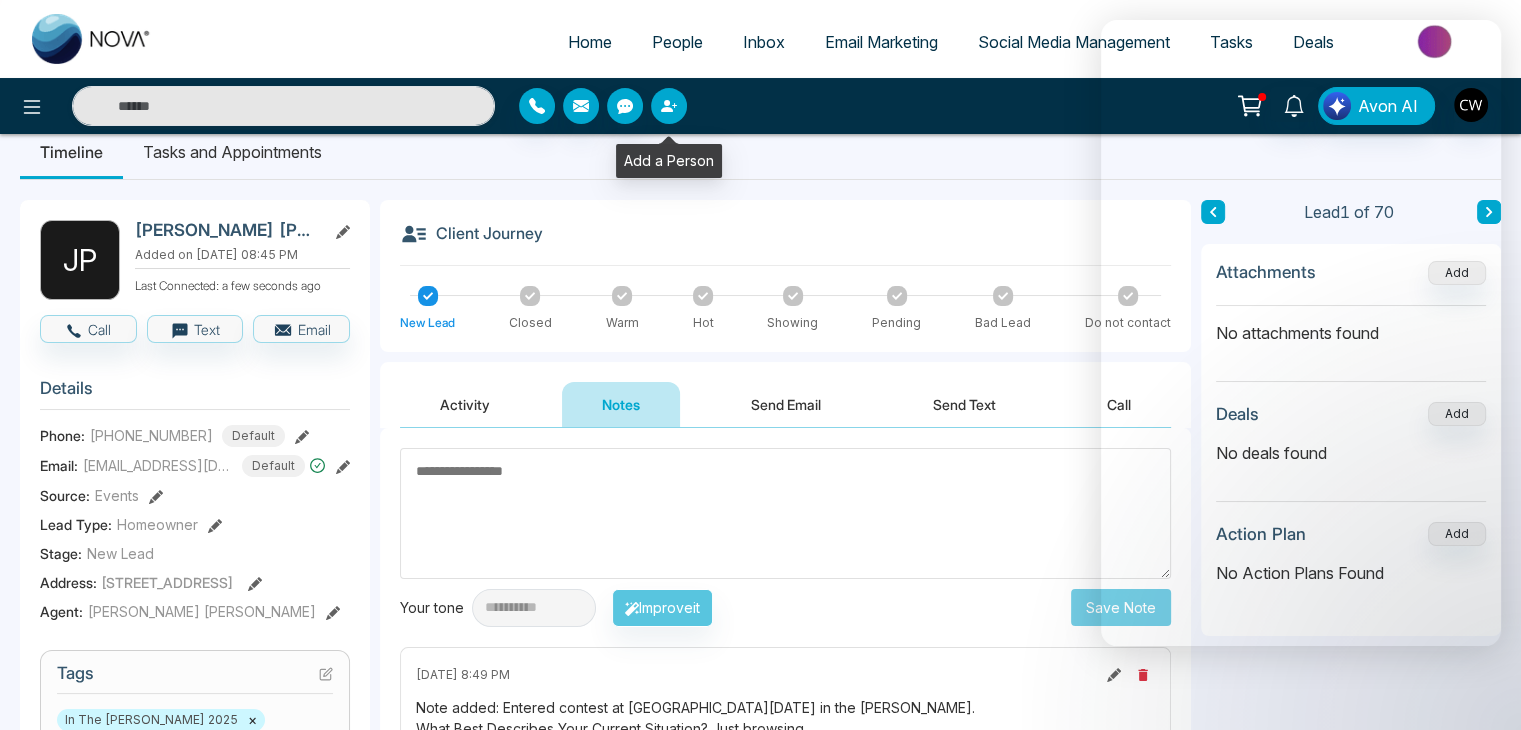click 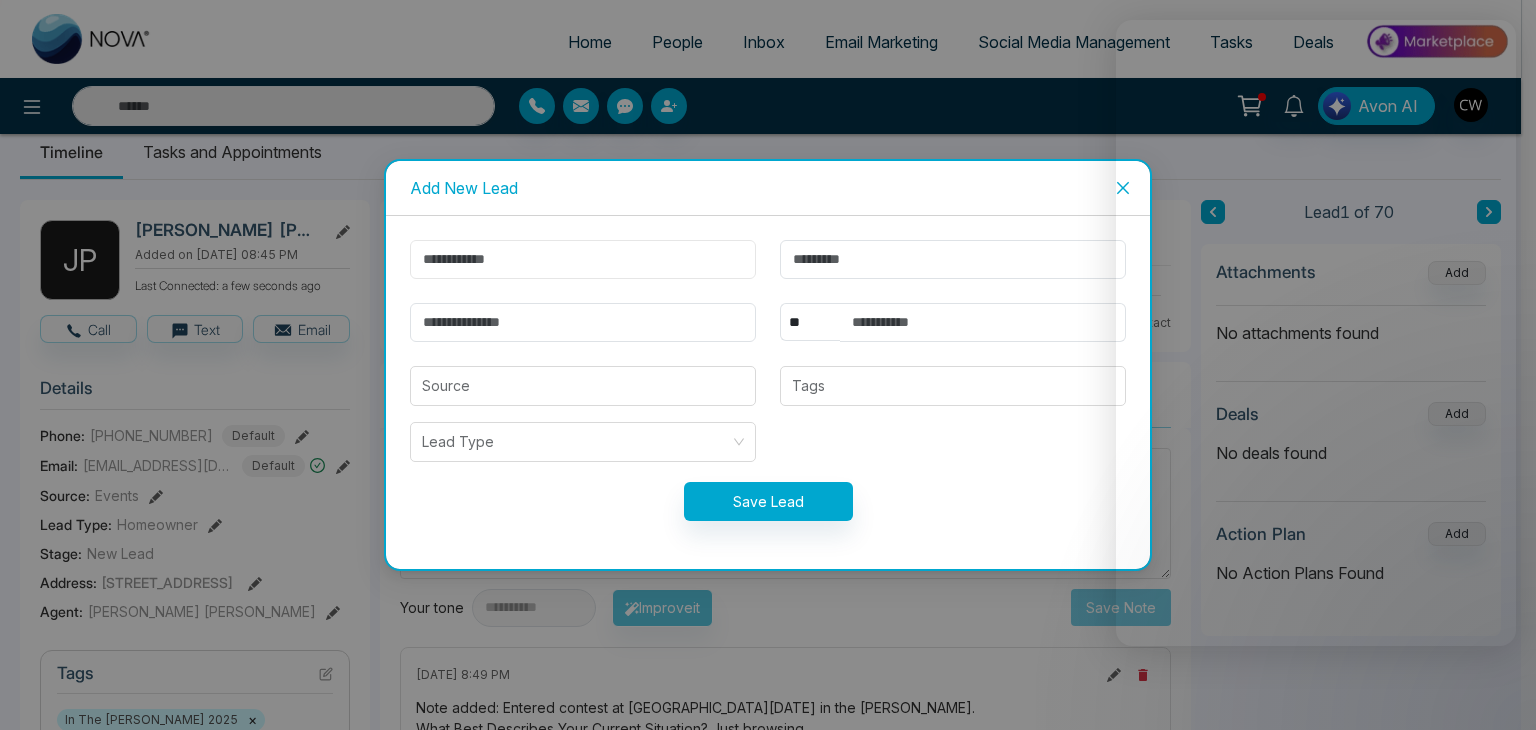 click at bounding box center [583, 259] 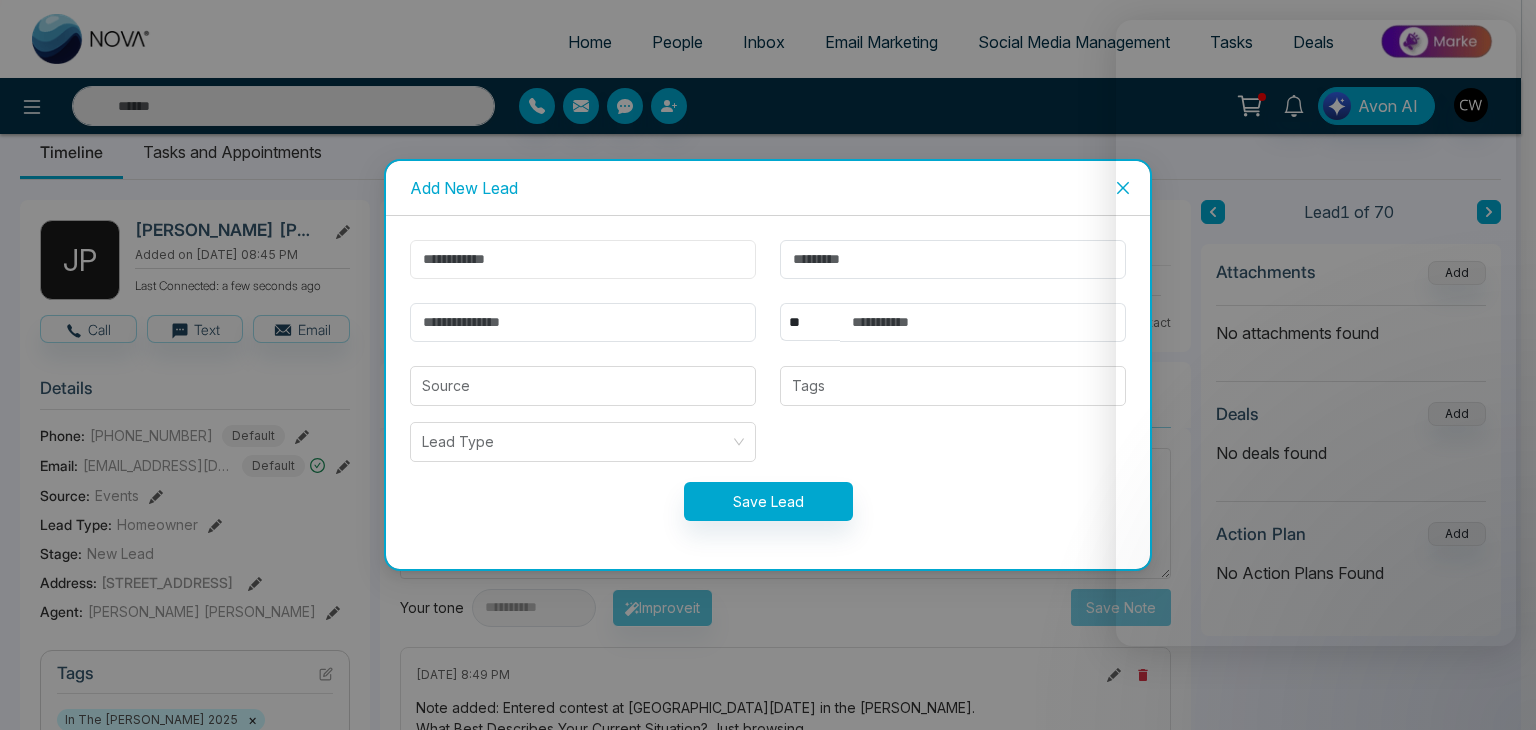 paste on "**********" 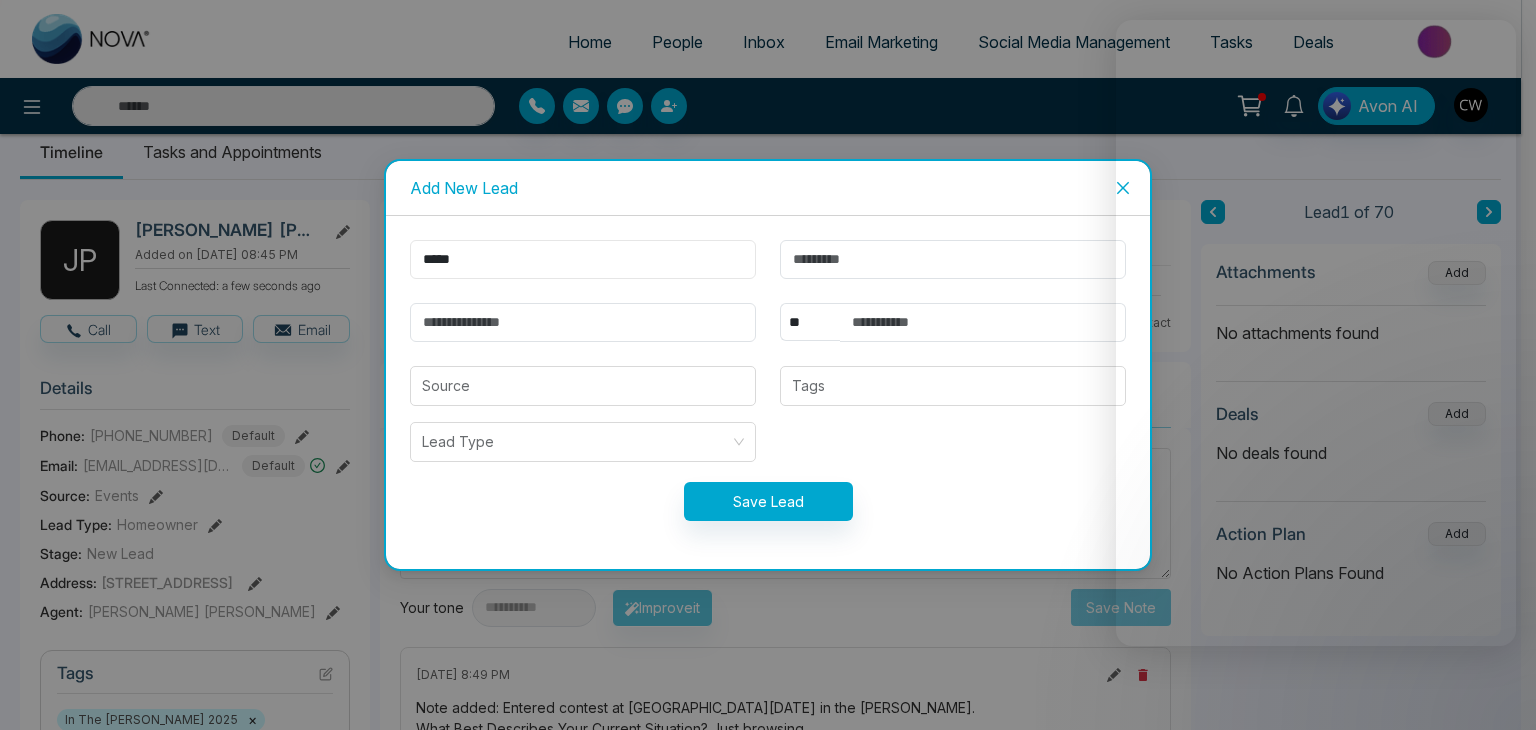 type on "*****" 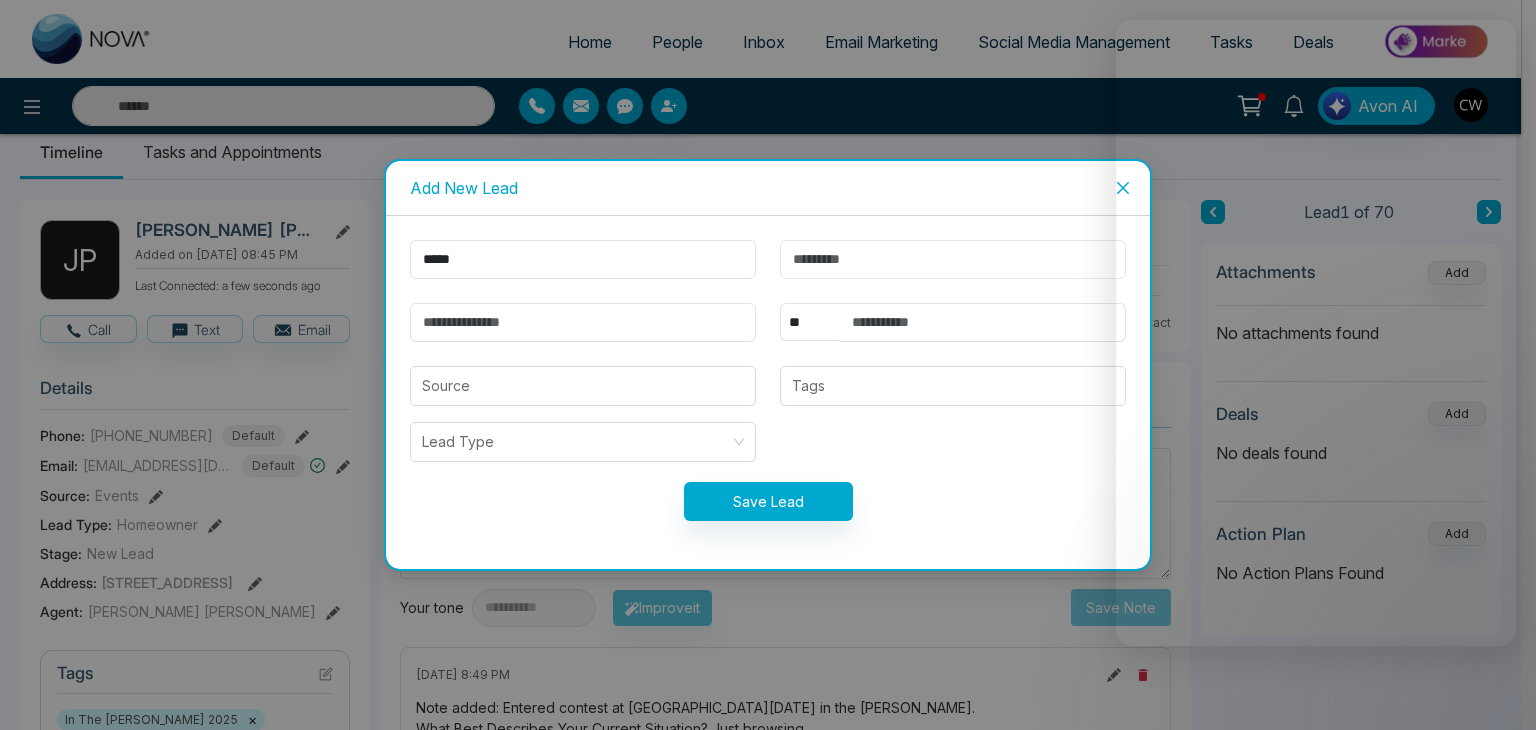 click at bounding box center [953, 259] 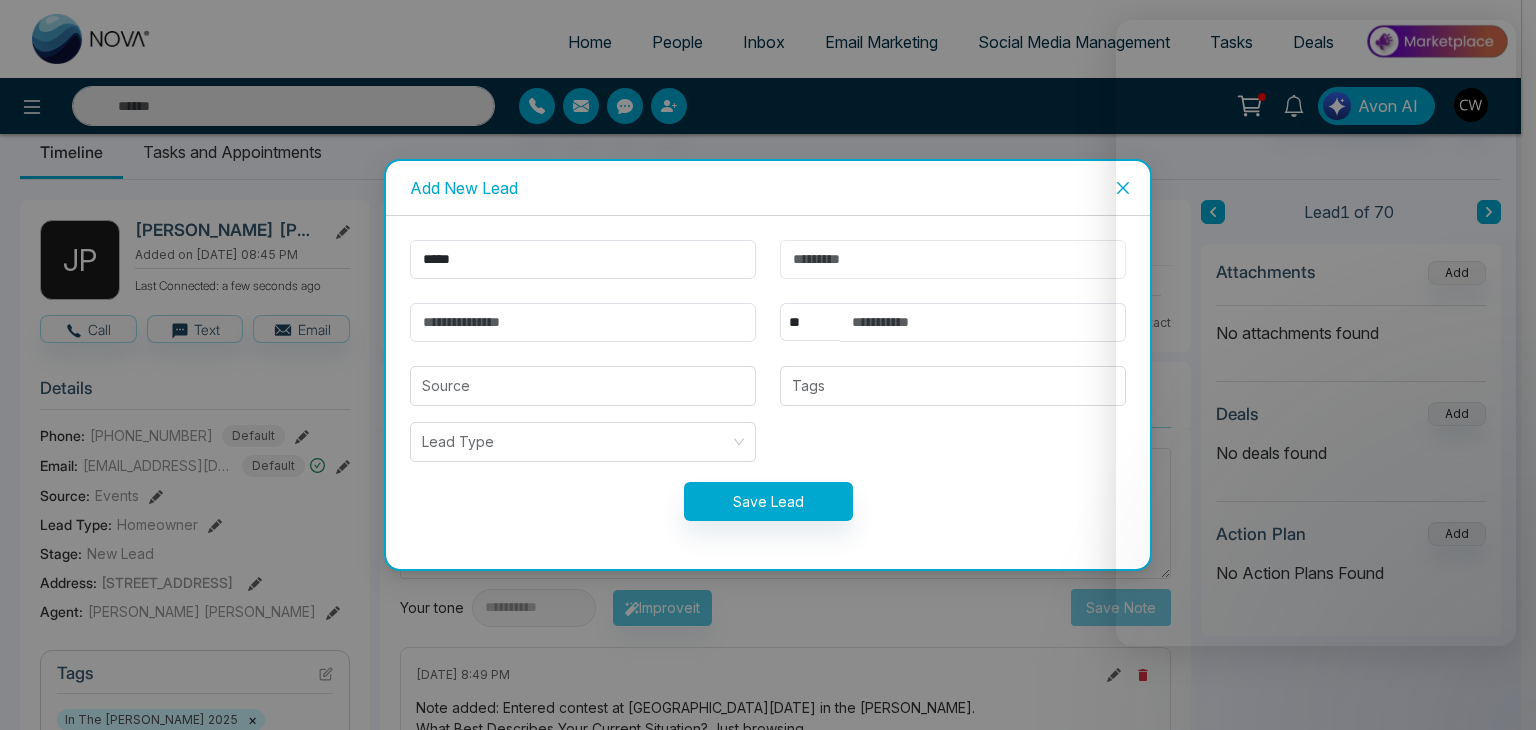 paste on "**********" 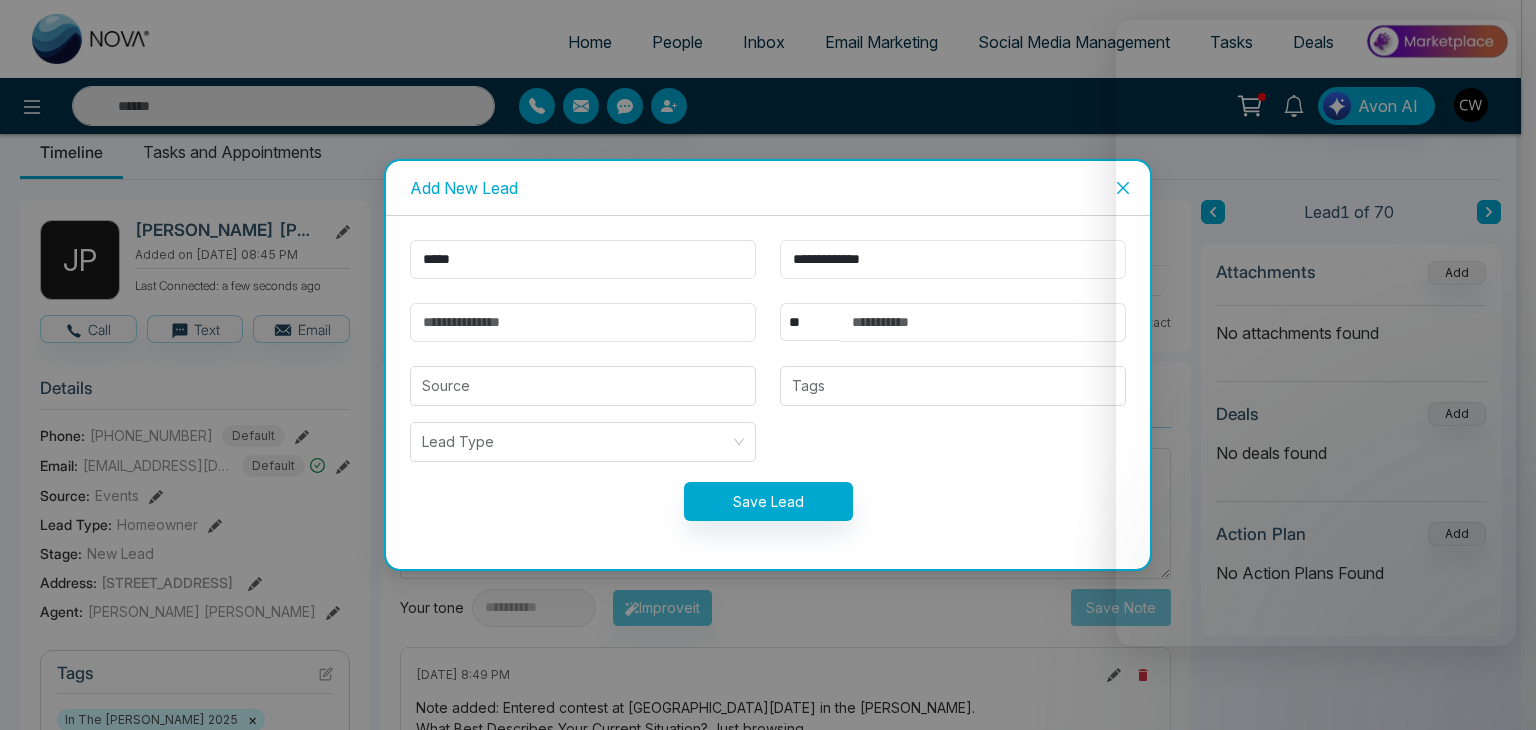 drag, startPoint x: 836, startPoint y: 259, endPoint x: 753, endPoint y: 261, distance: 83.02409 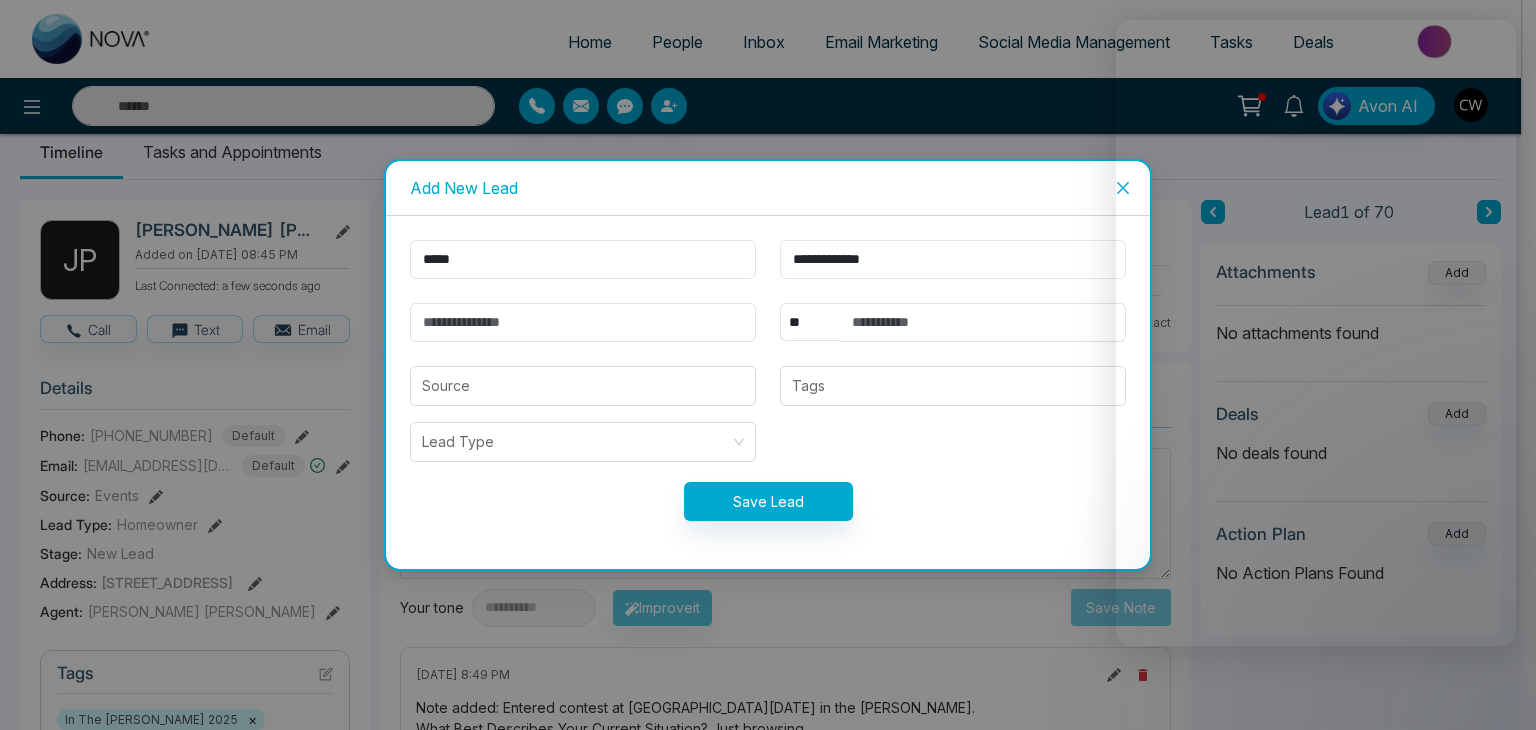 click on "**********" at bounding box center (768, 392) 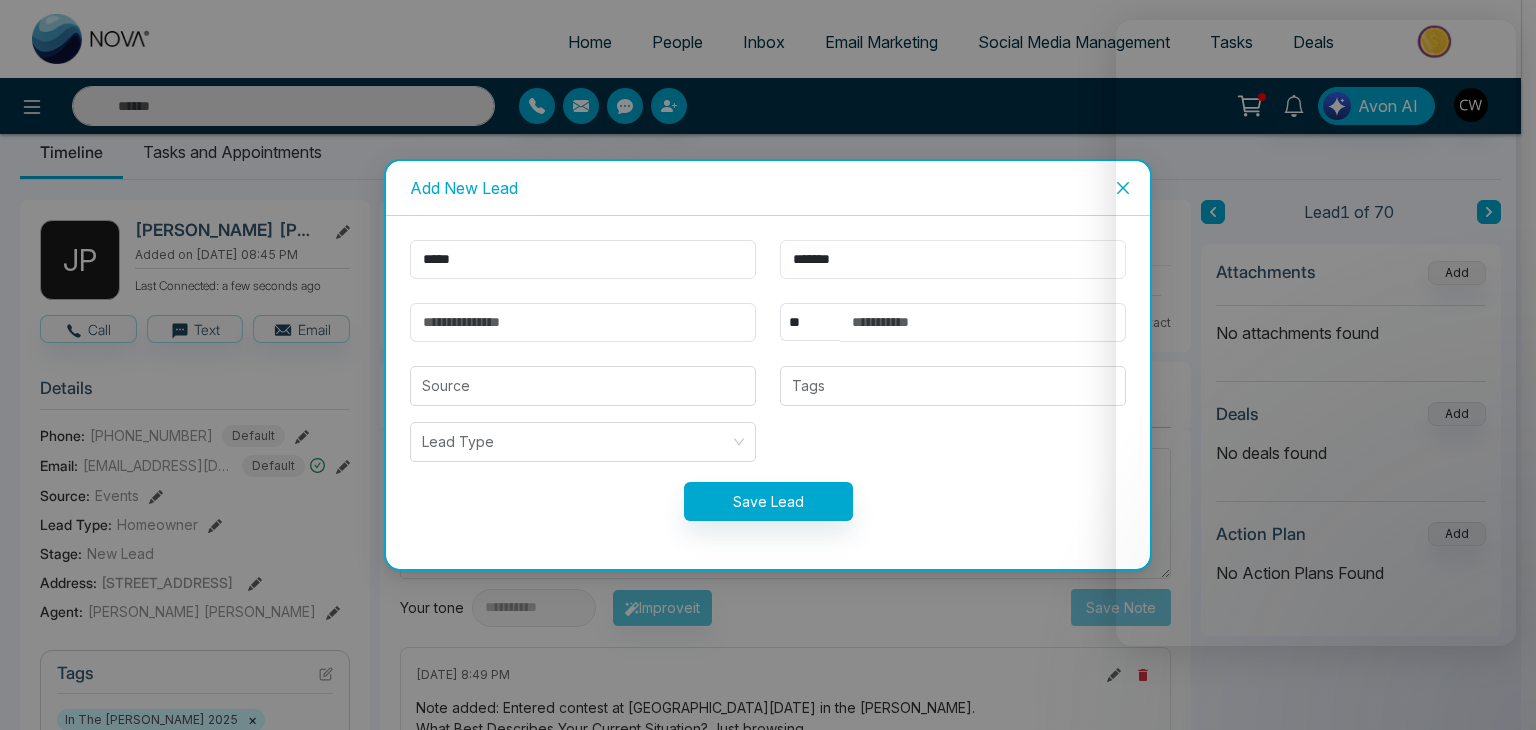 type on "*******" 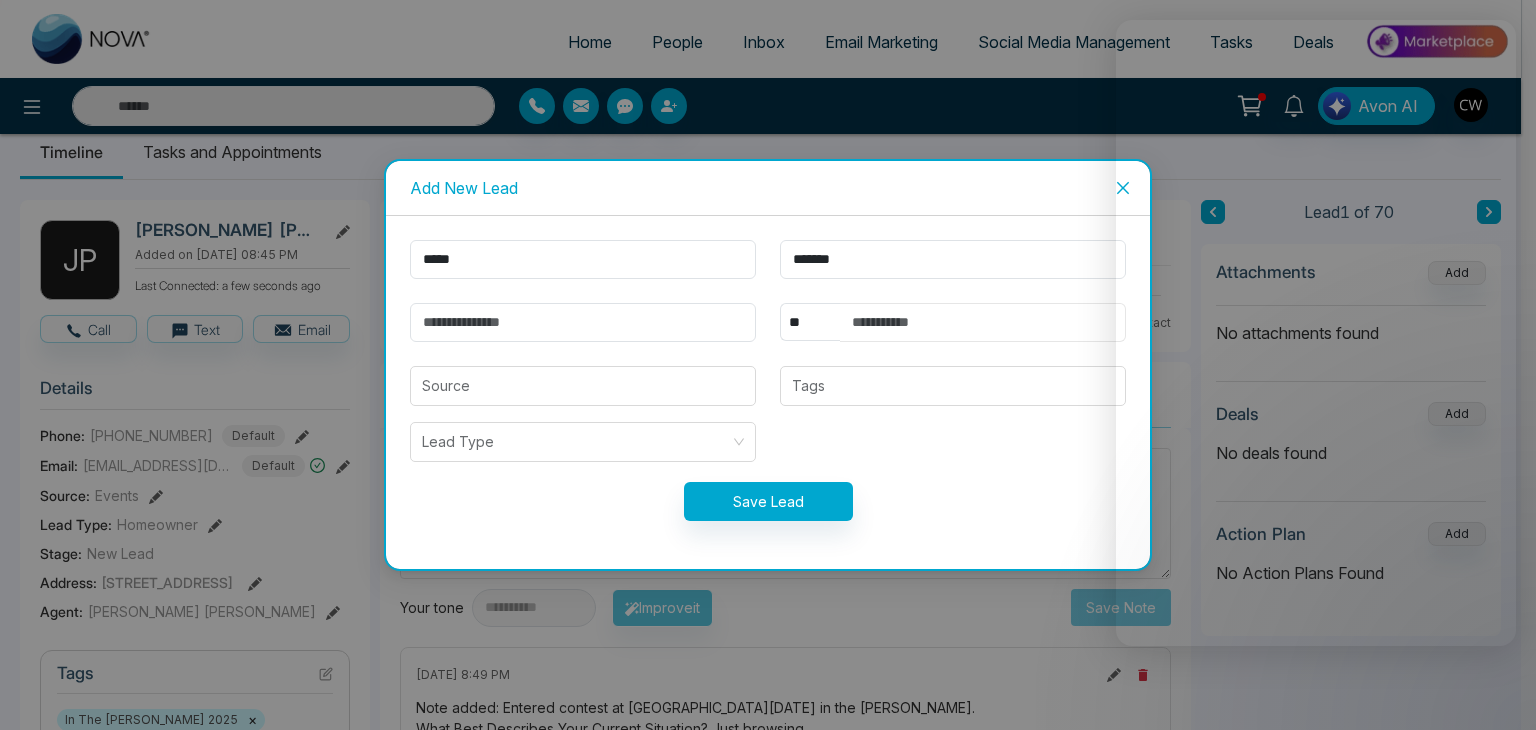 click at bounding box center [983, 322] 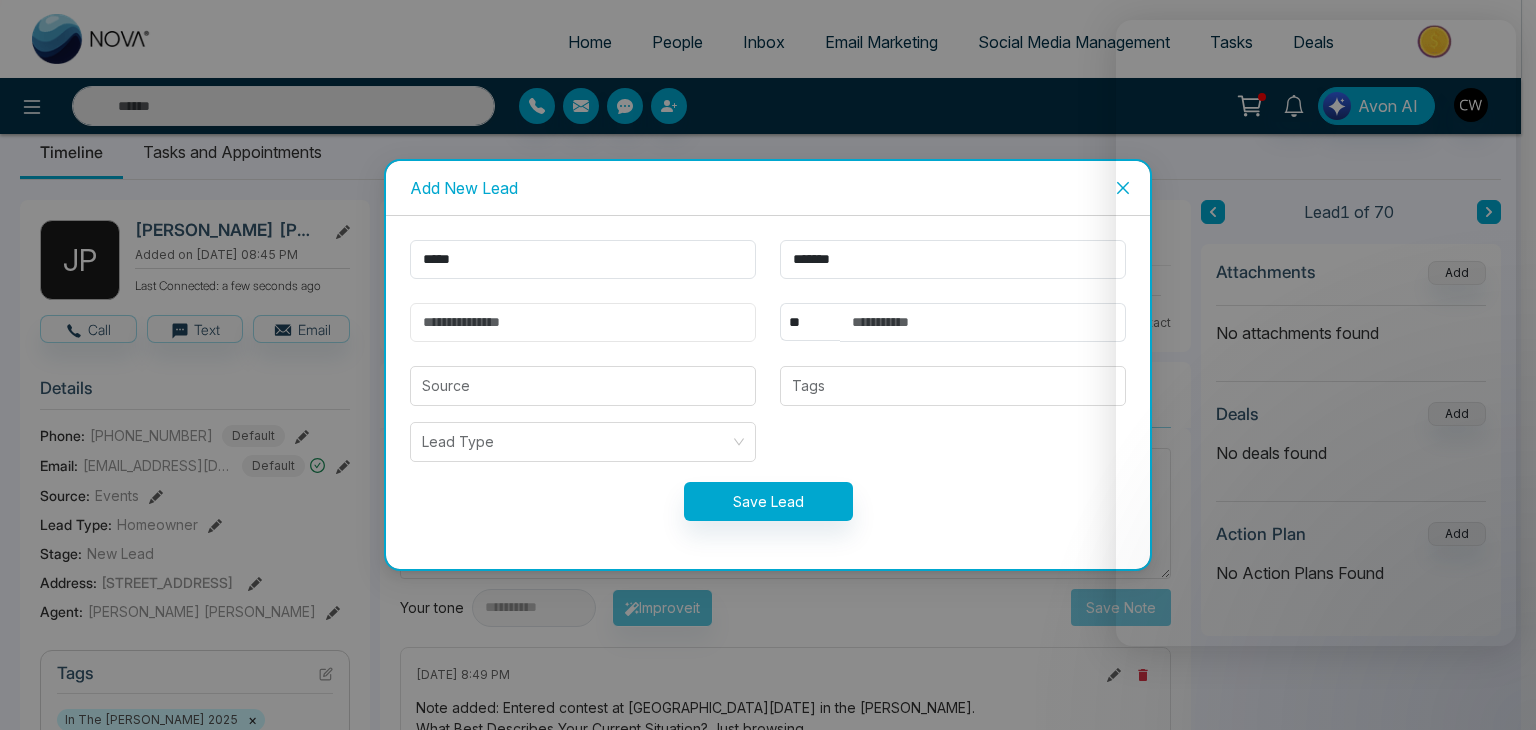 click at bounding box center [583, 322] 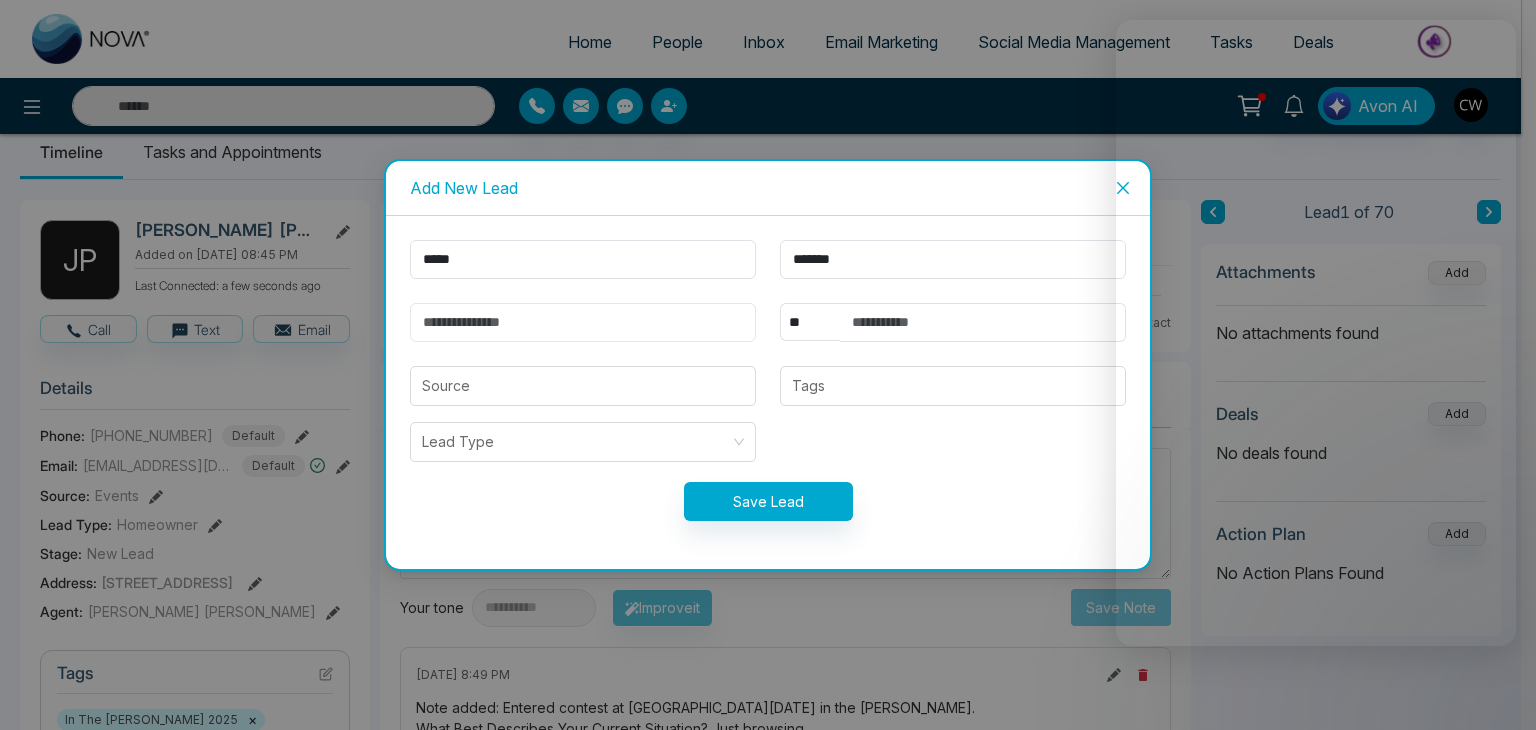 paste on "**********" 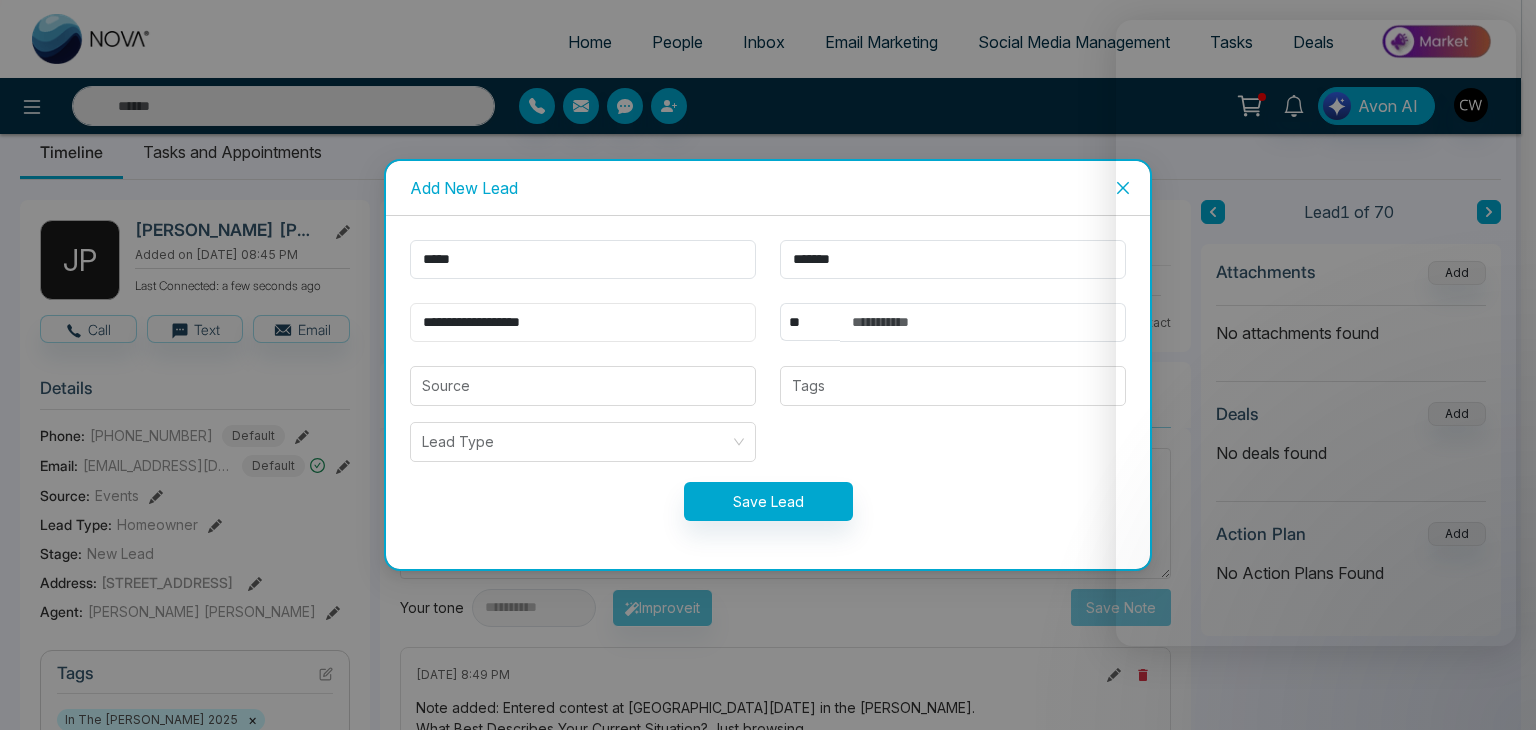 type on "**********" 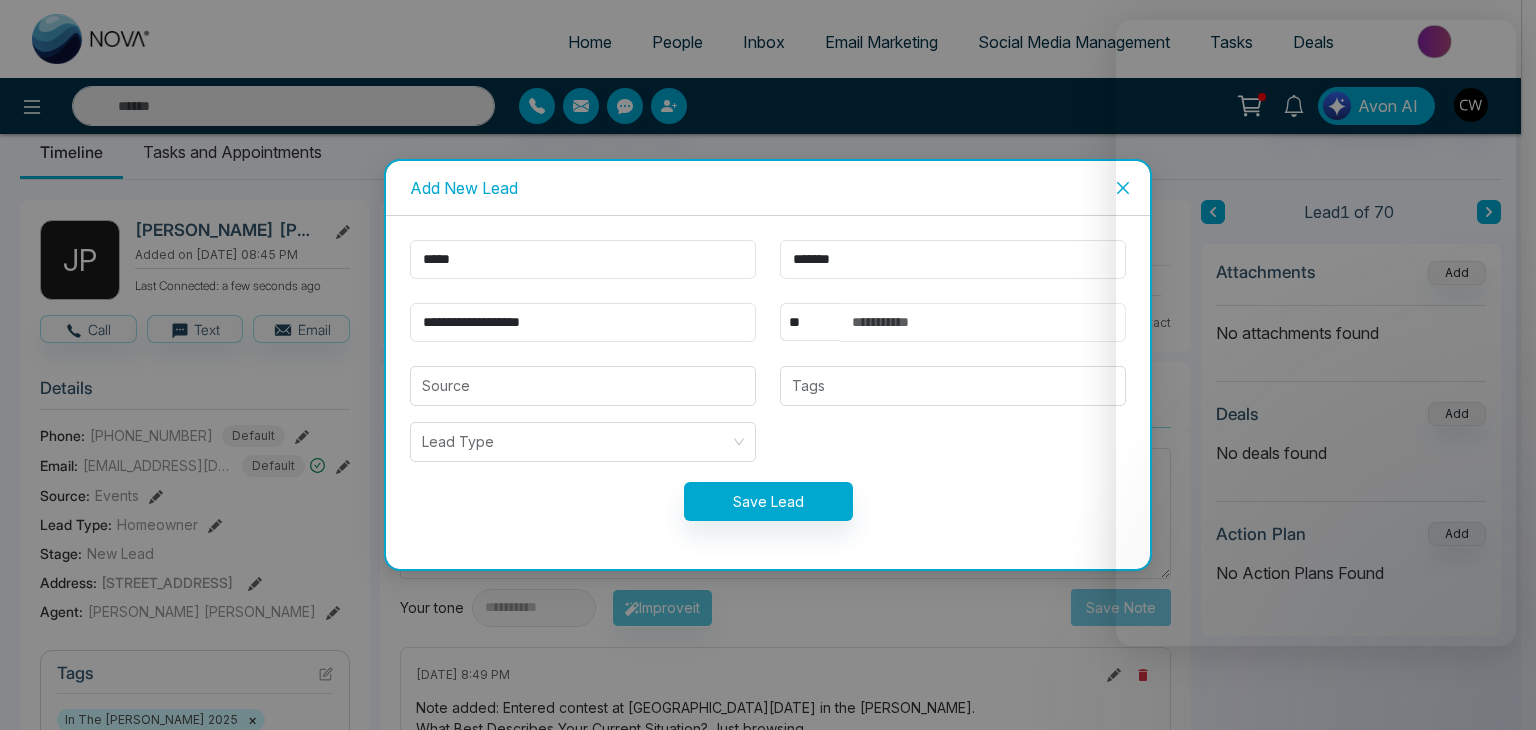 click at bounding box center (983, 322) 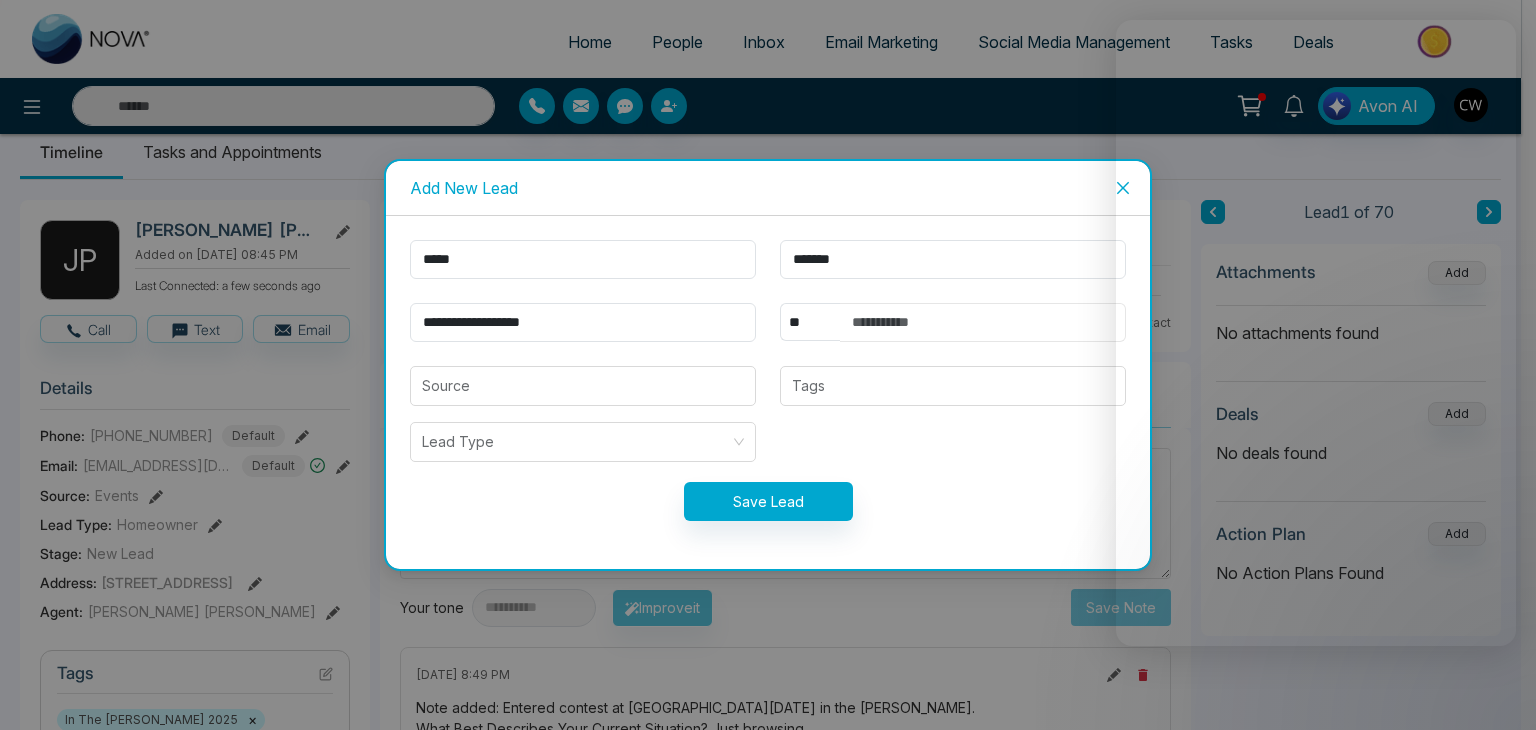 paste on "**********" 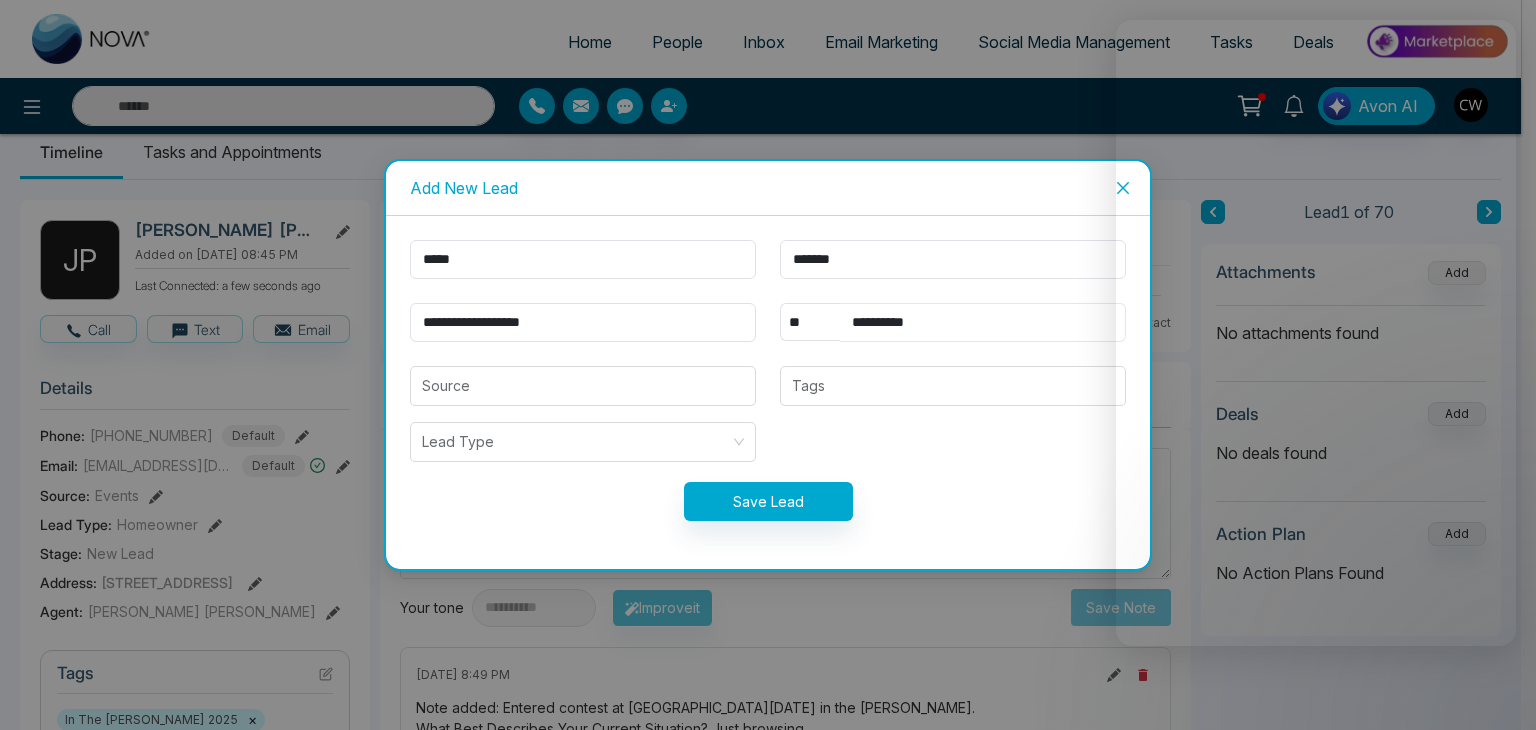 click on "**********" at bounding box center [983, 322] 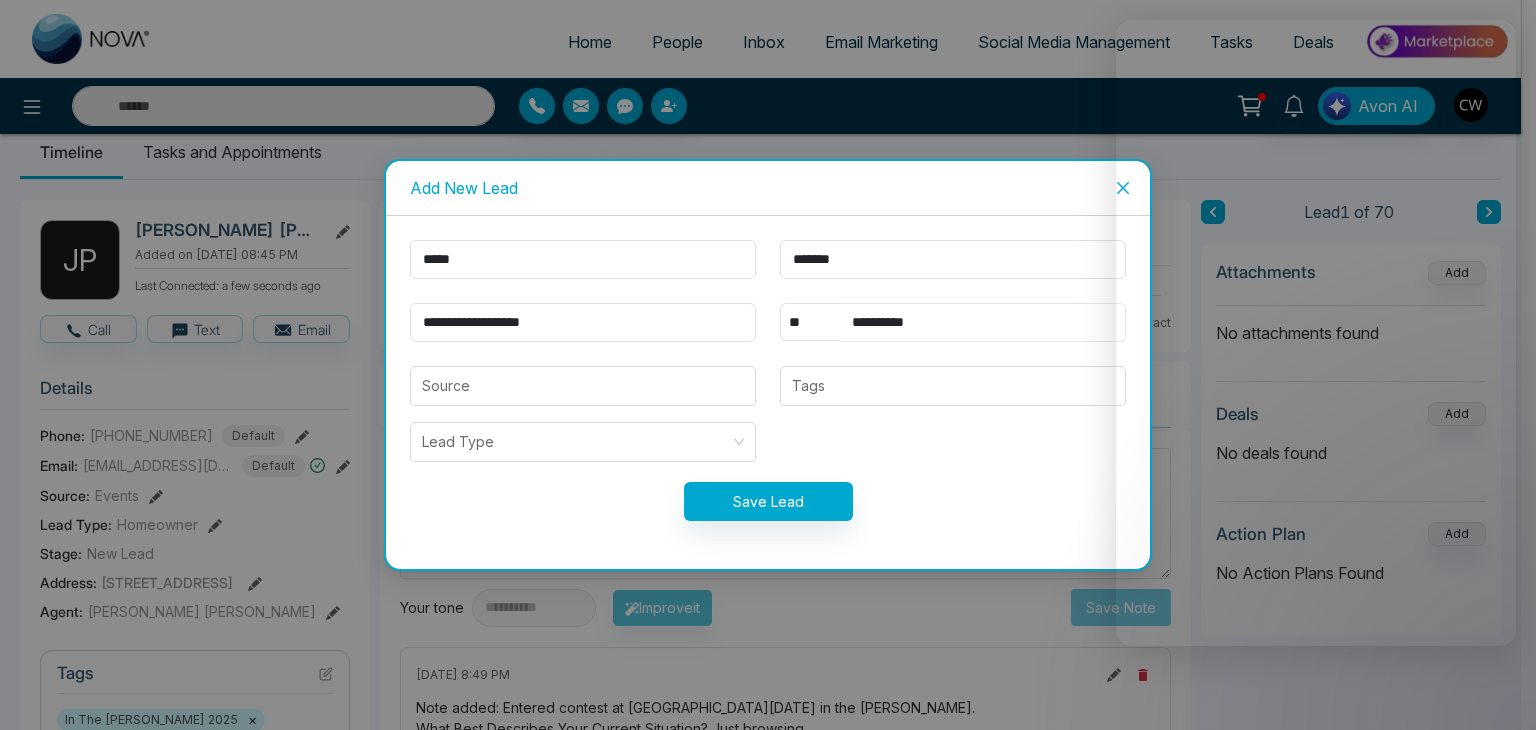 type on "**********" 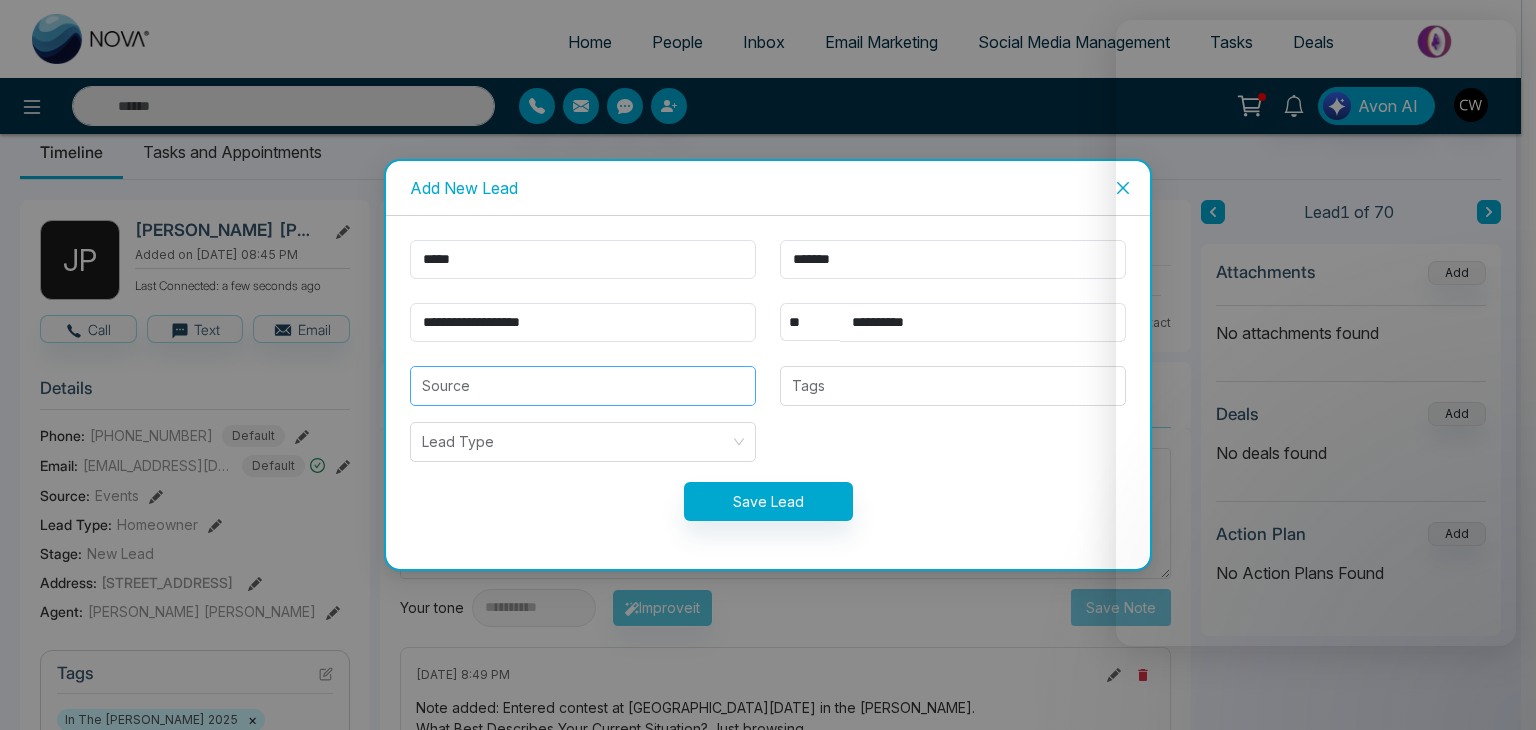 click at bounding box center (583, 386) 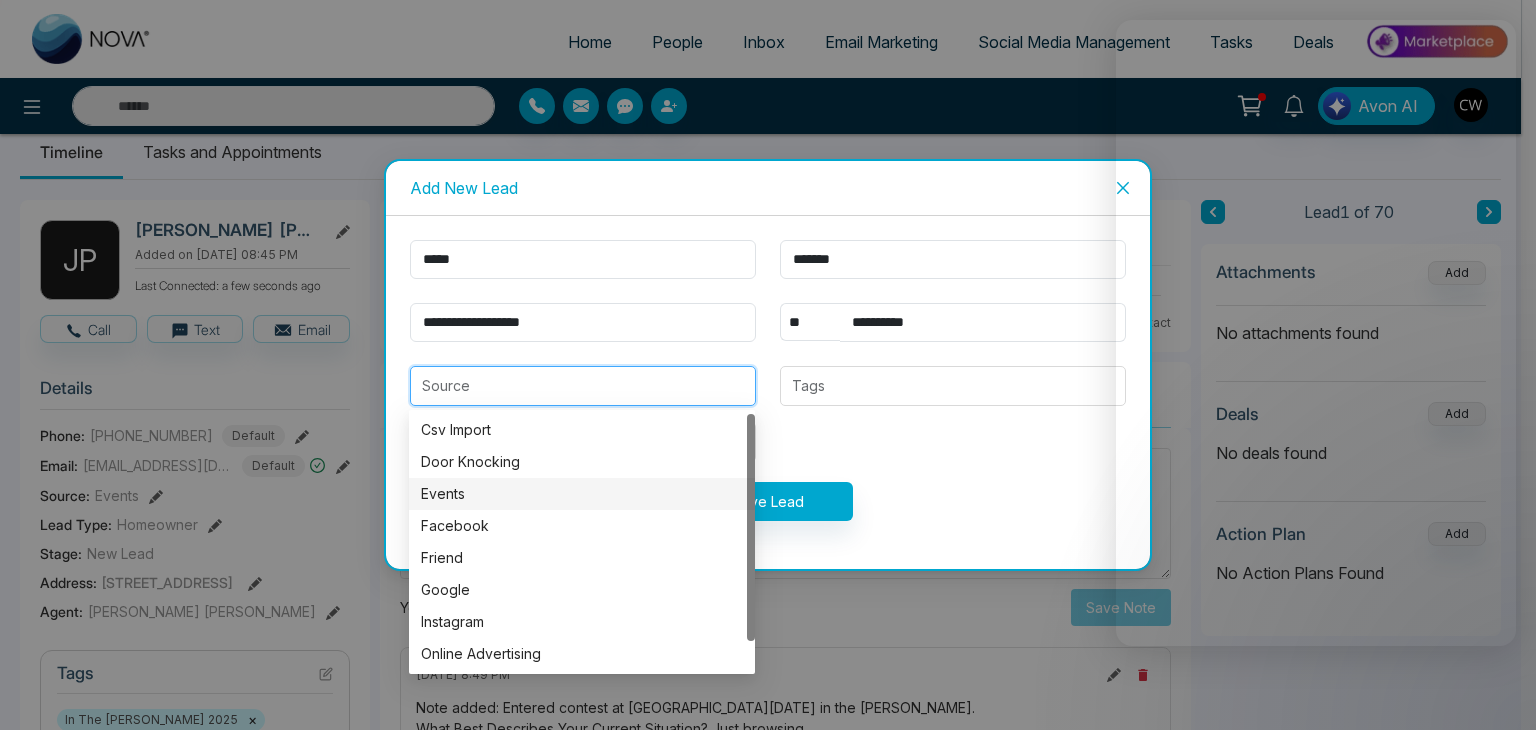 click on "Events" at bounding box center [582, 494] 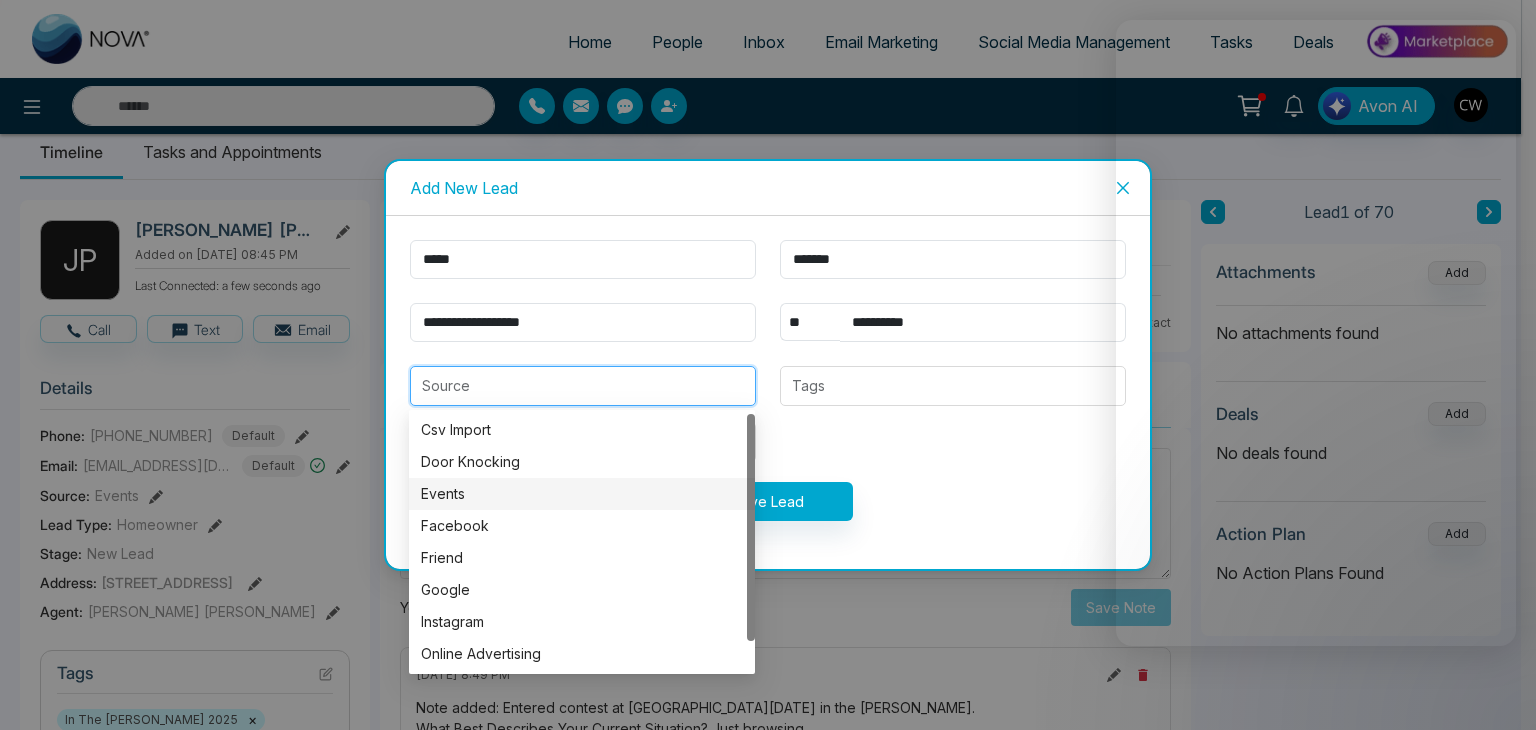 type on "******" 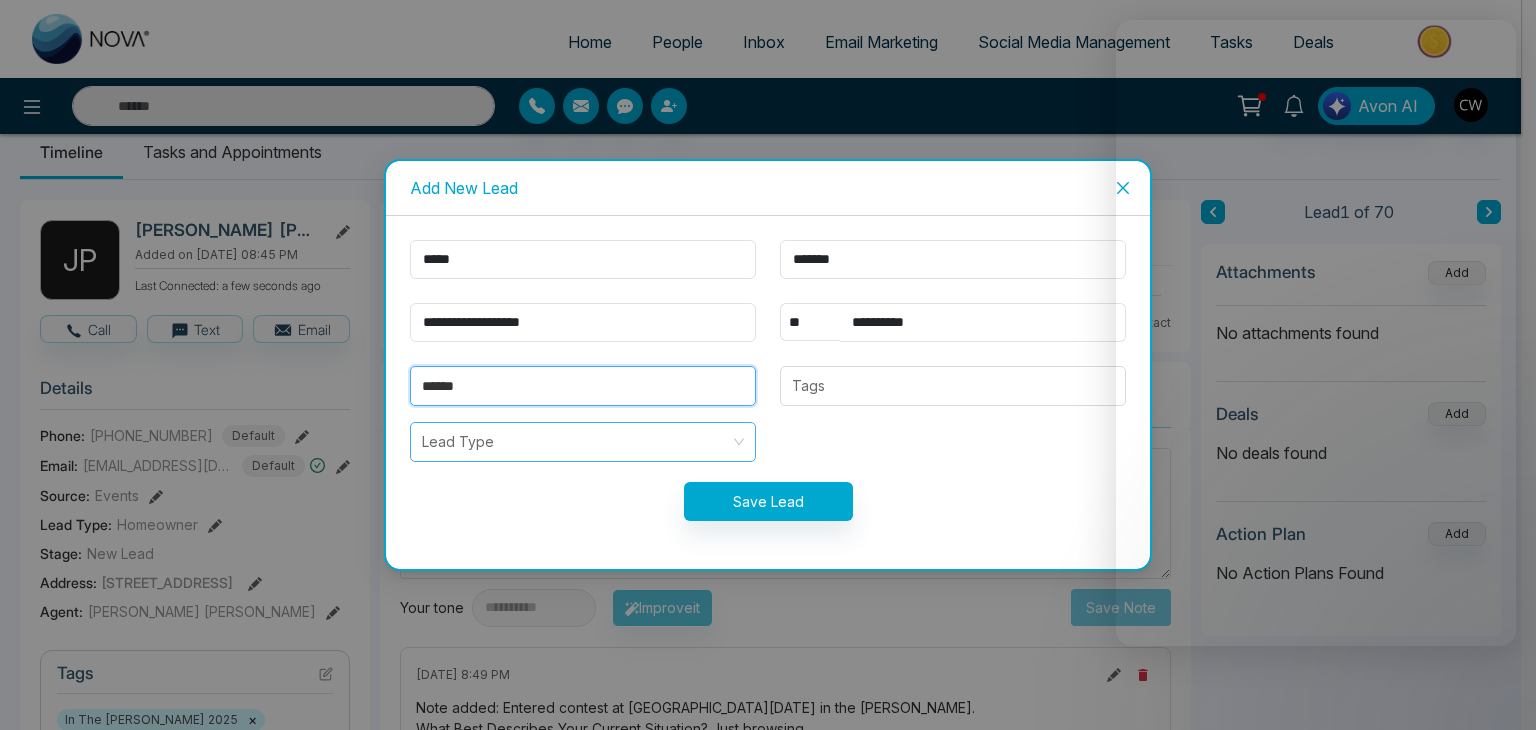 click at bounding box center (576, 442) 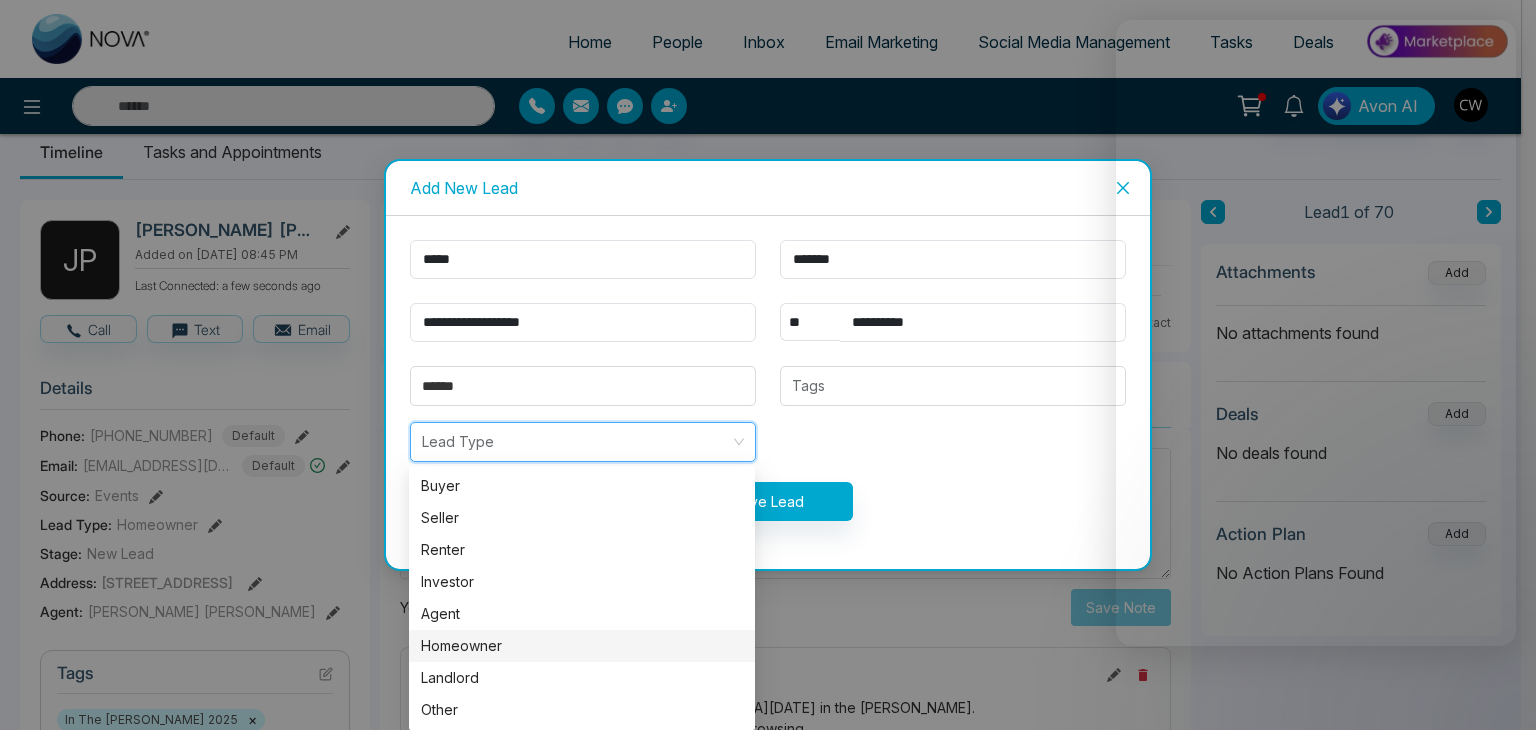 click on "Homeowner" at bounding box center (582, 646) 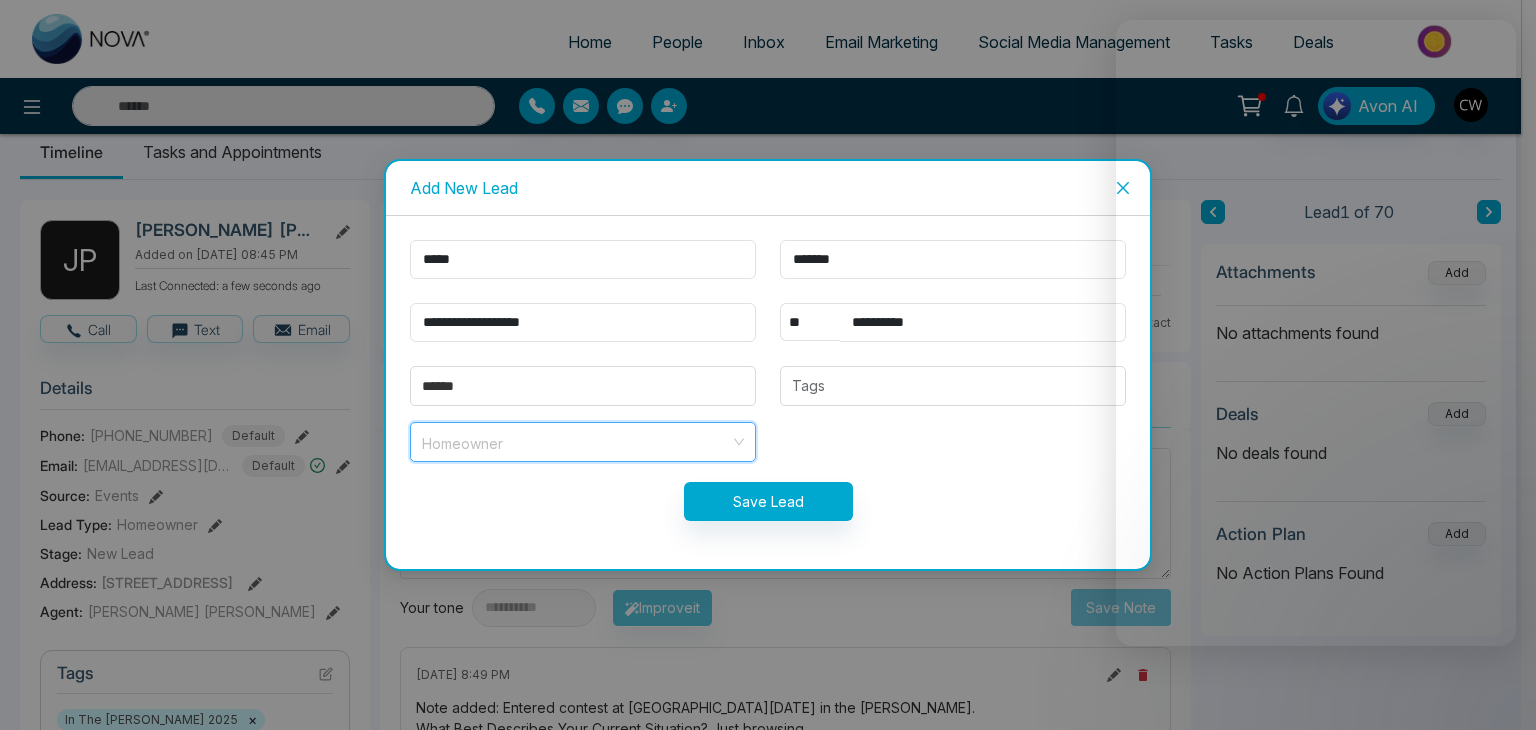 click on "Homeowner" at bounding box center [583, 442] 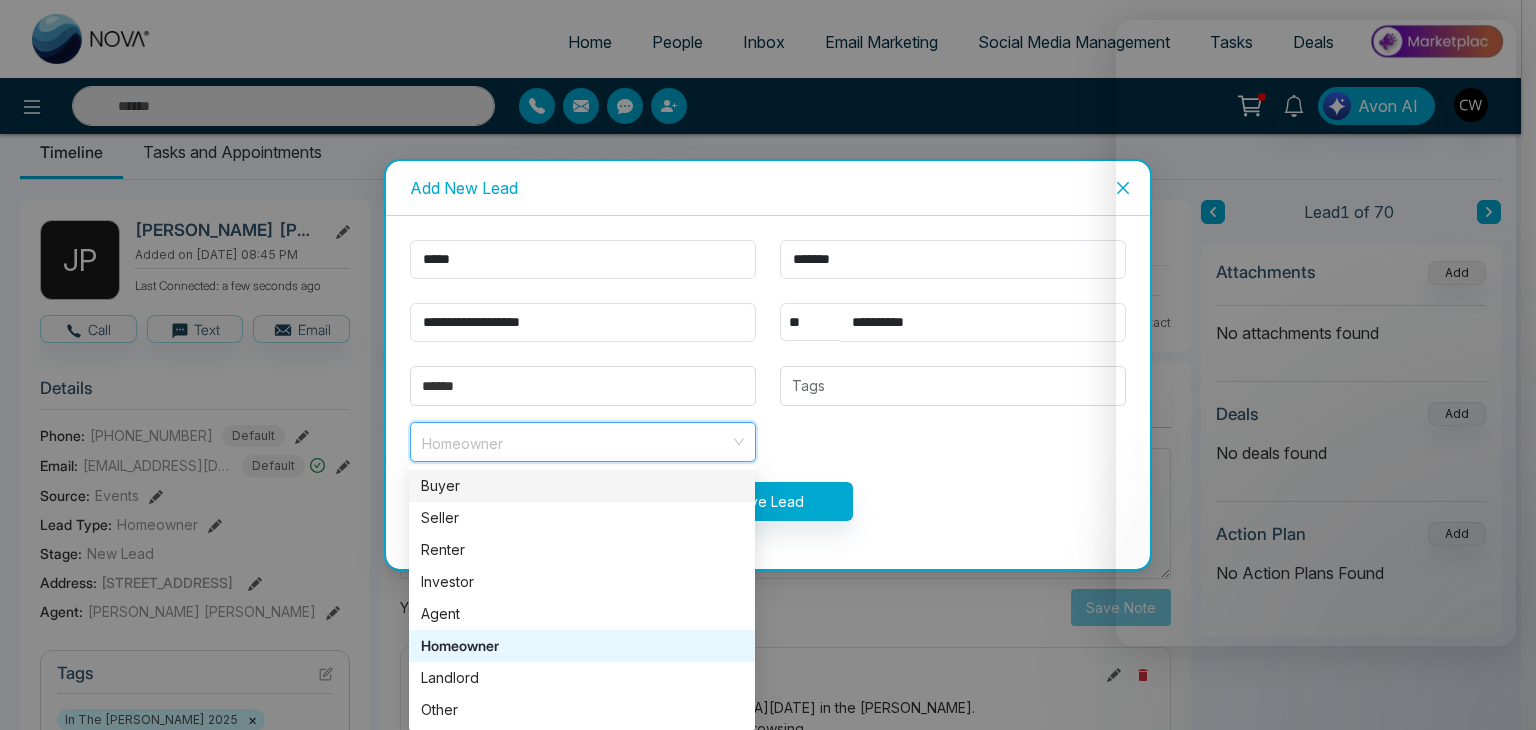 click on "Buyer" at bounding box center (582, 486) 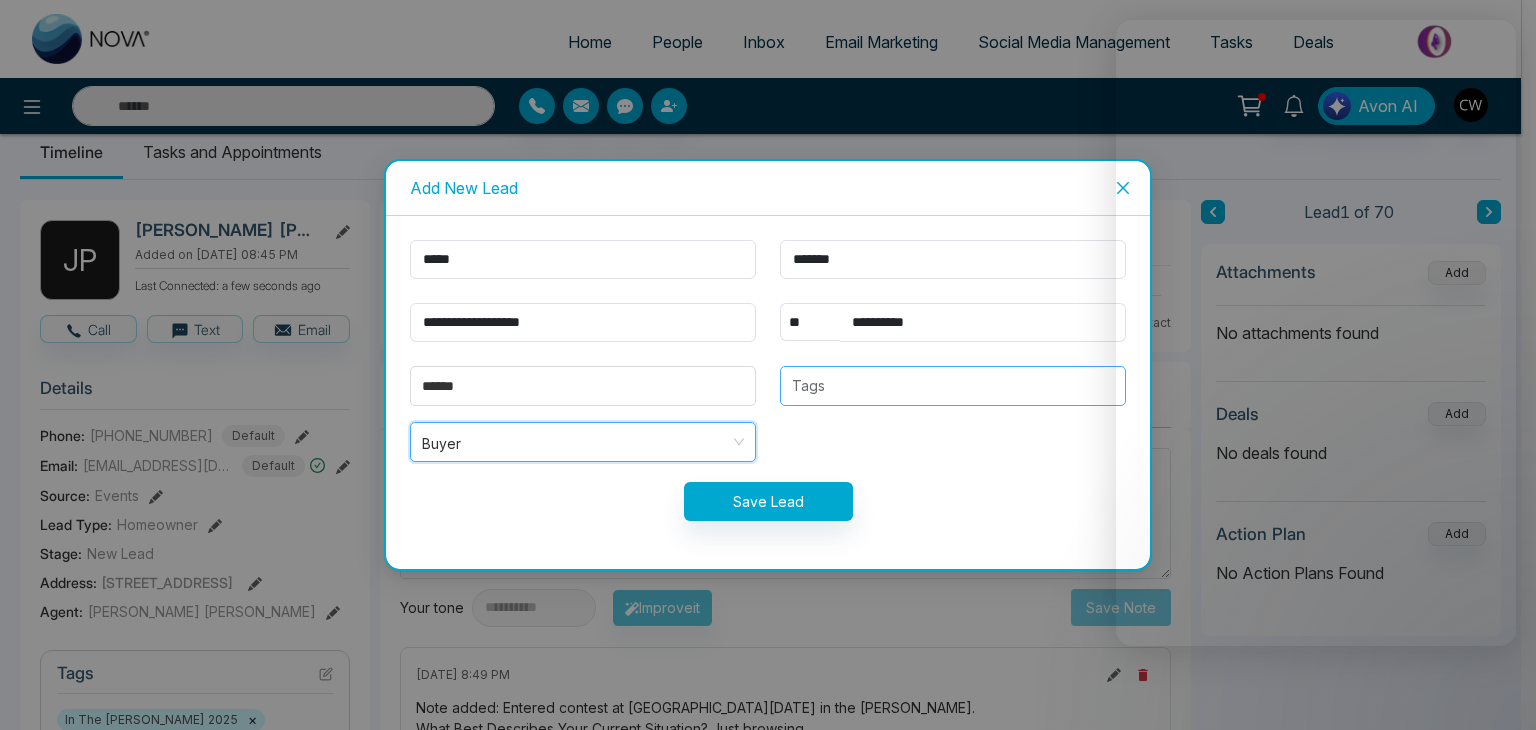 click at bounding box center (953, 386) 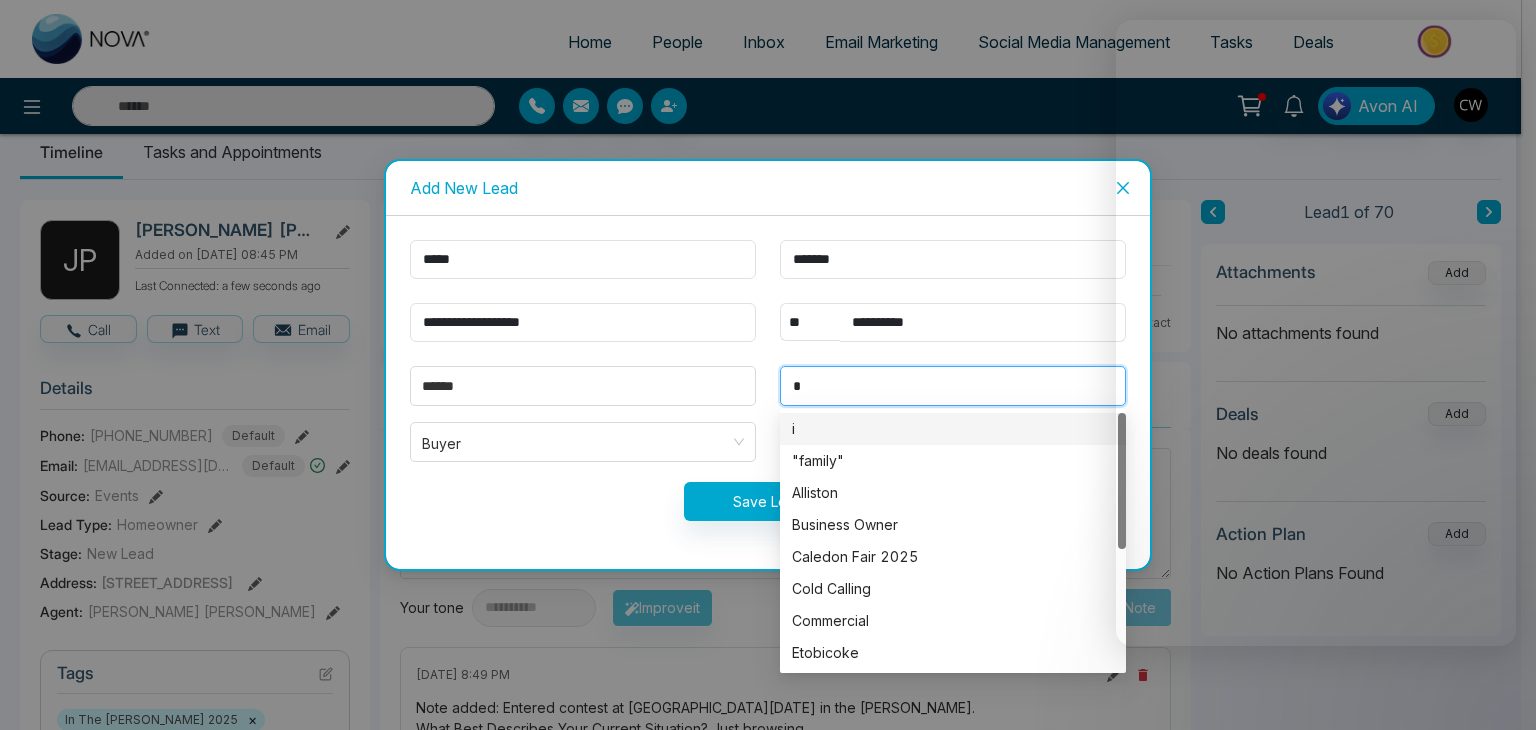 type on "**" 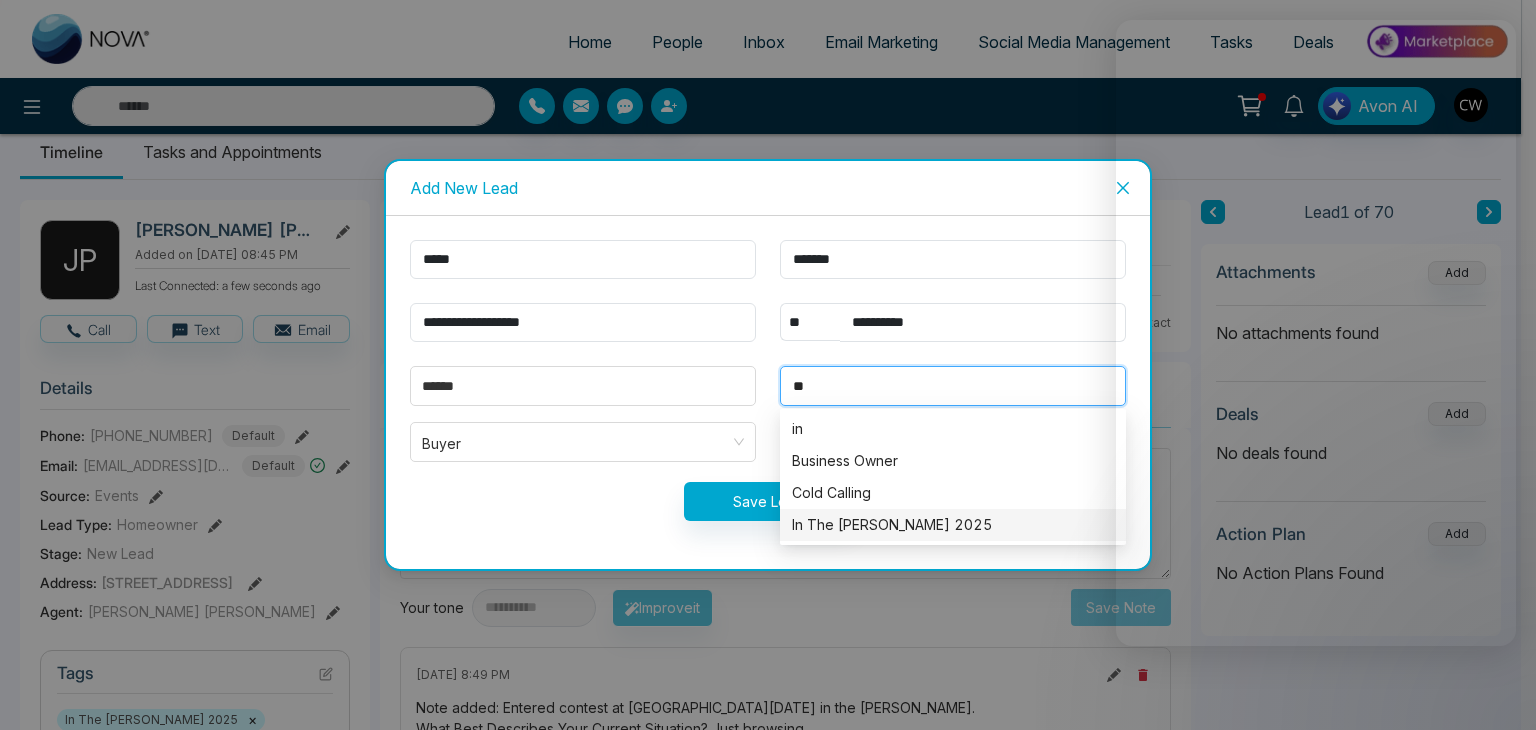 click on "In The [PERSON_NAME] 2025" at bounding box center [953, 525] 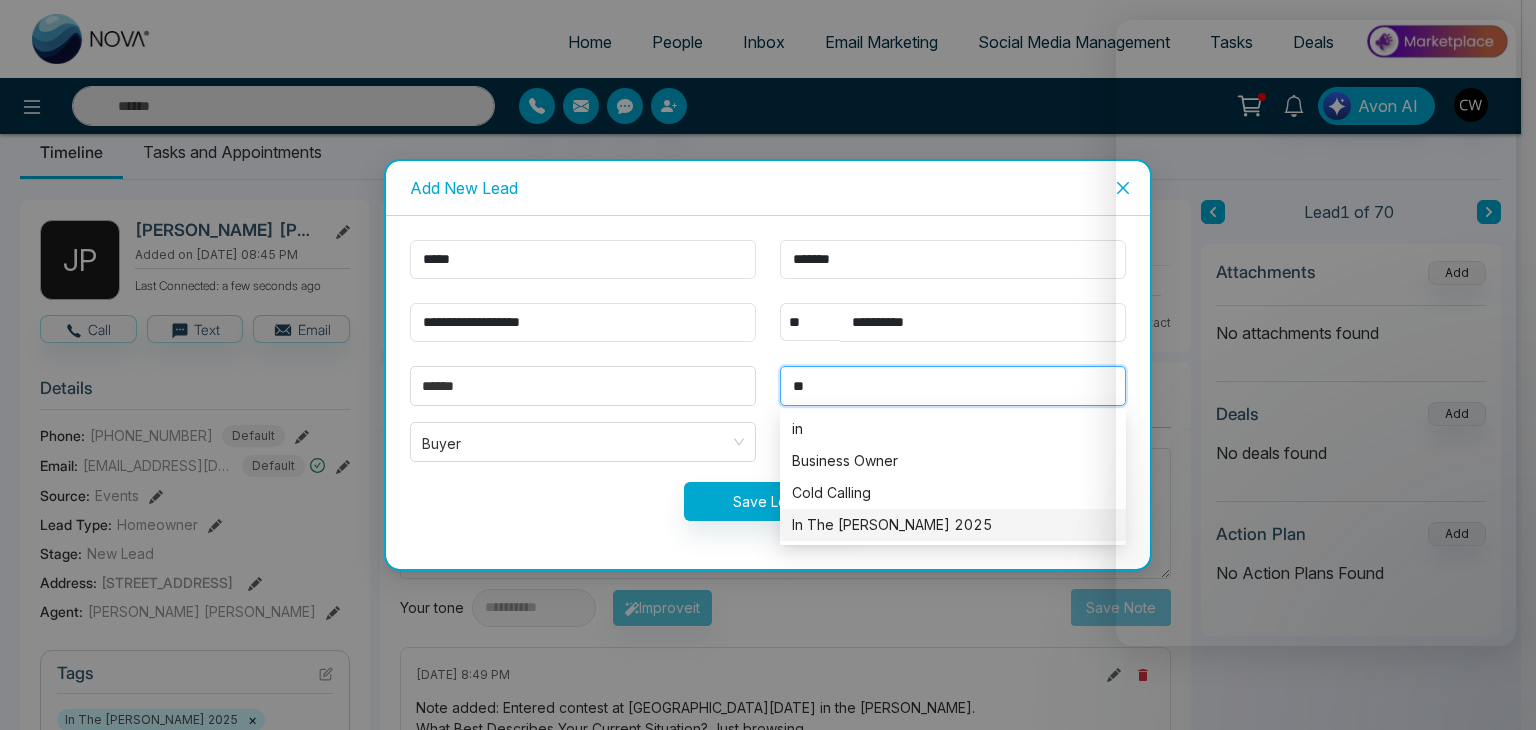 type 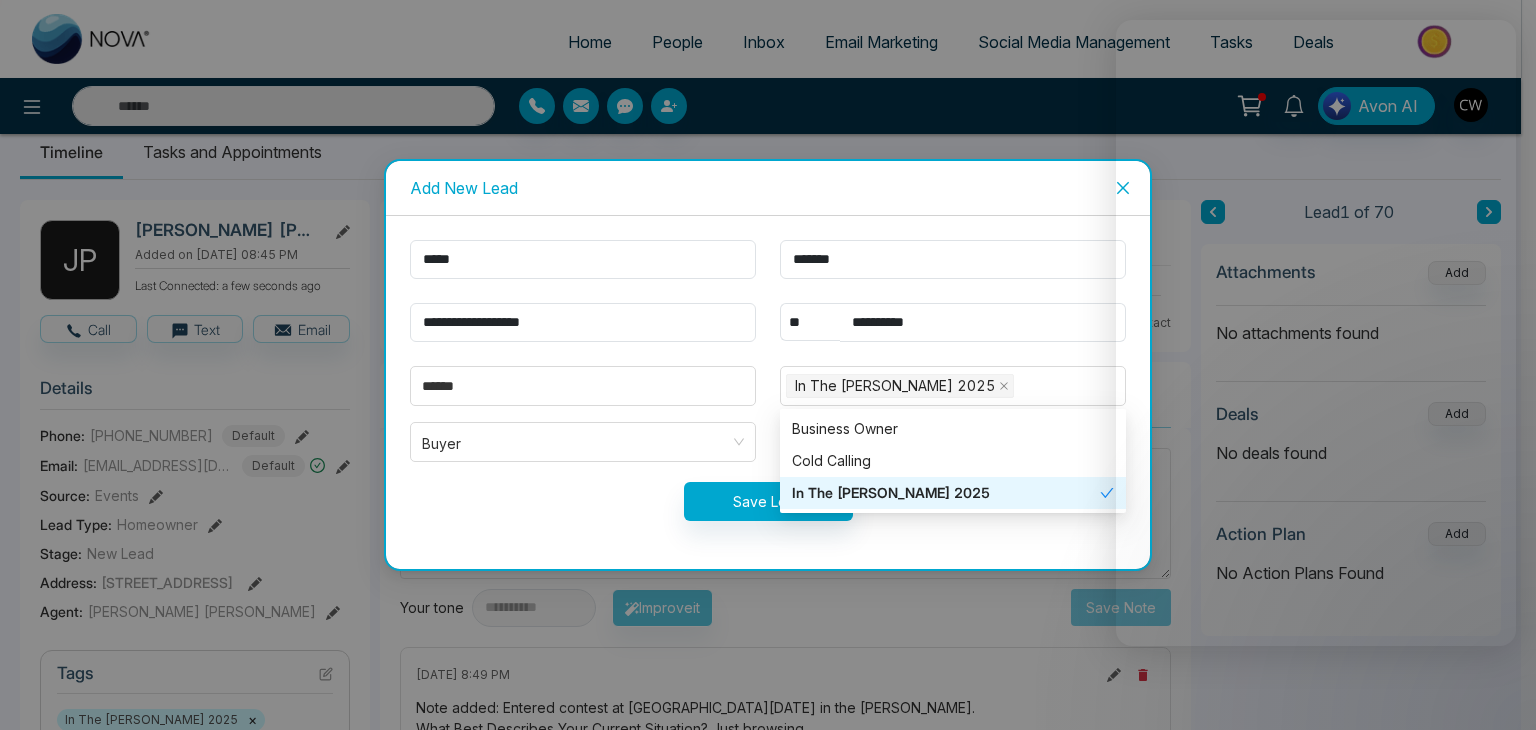 click on "Buyer" at bounding box center [583, 442] 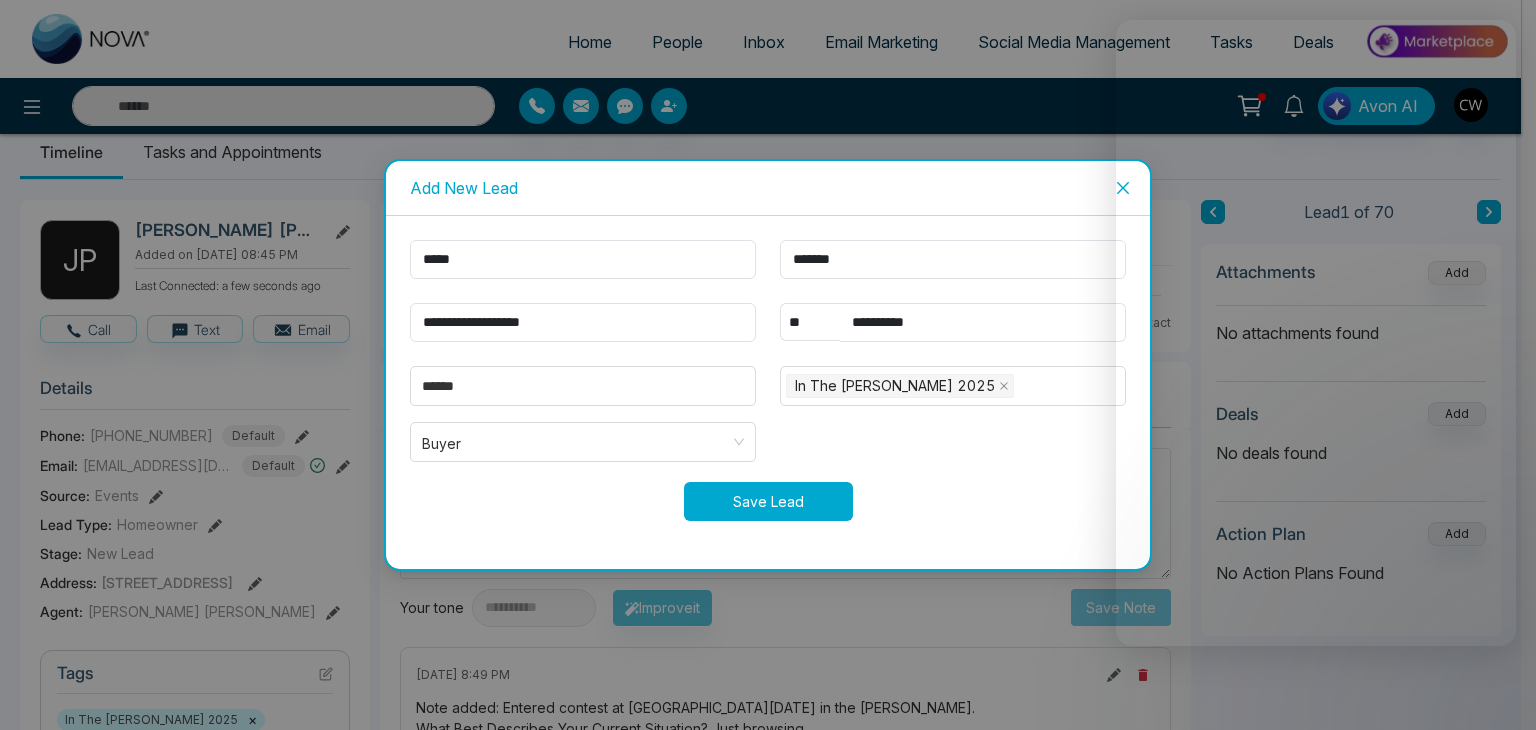 click on "Save Lead" at bounding box center [768, 501] 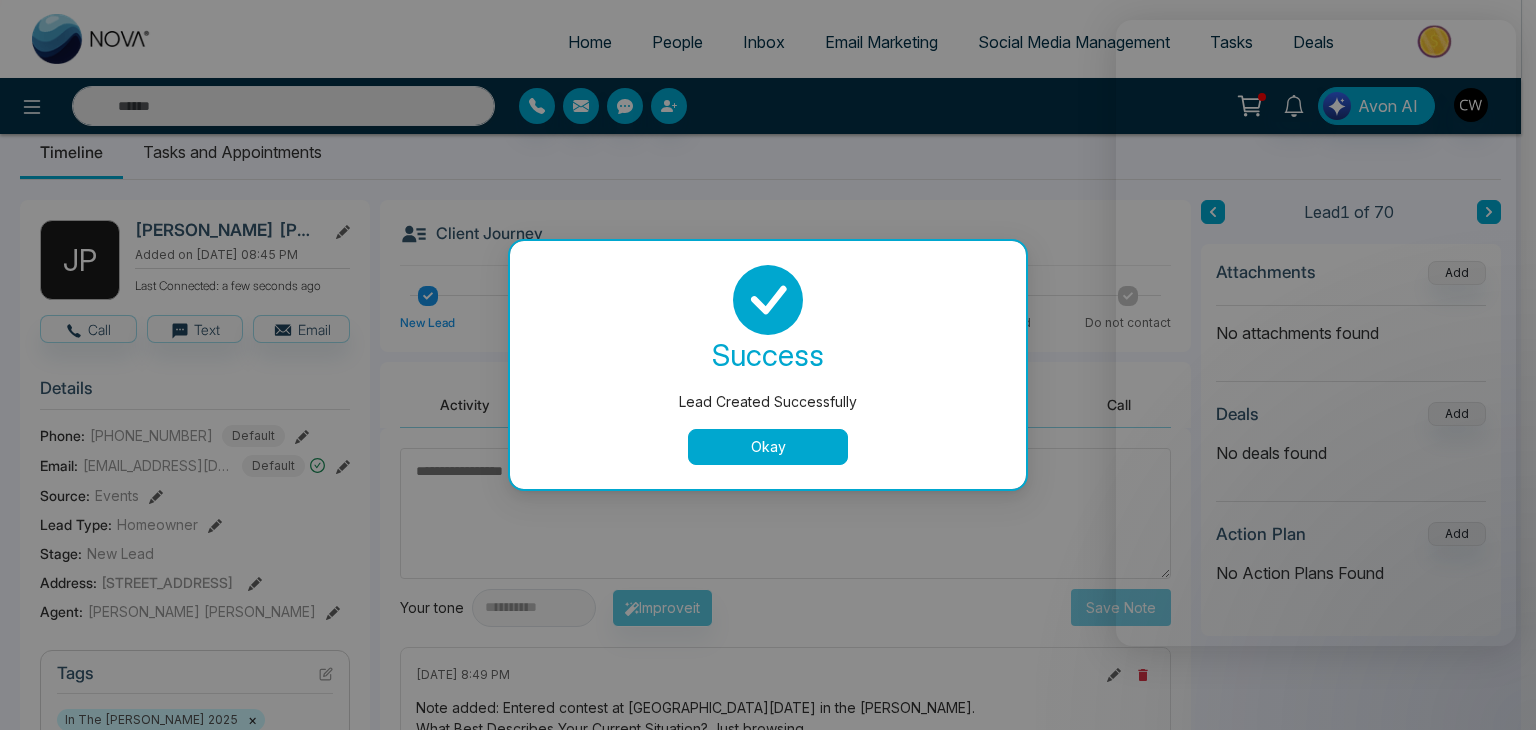 click on "Okay" at bounding box center [768, 447] 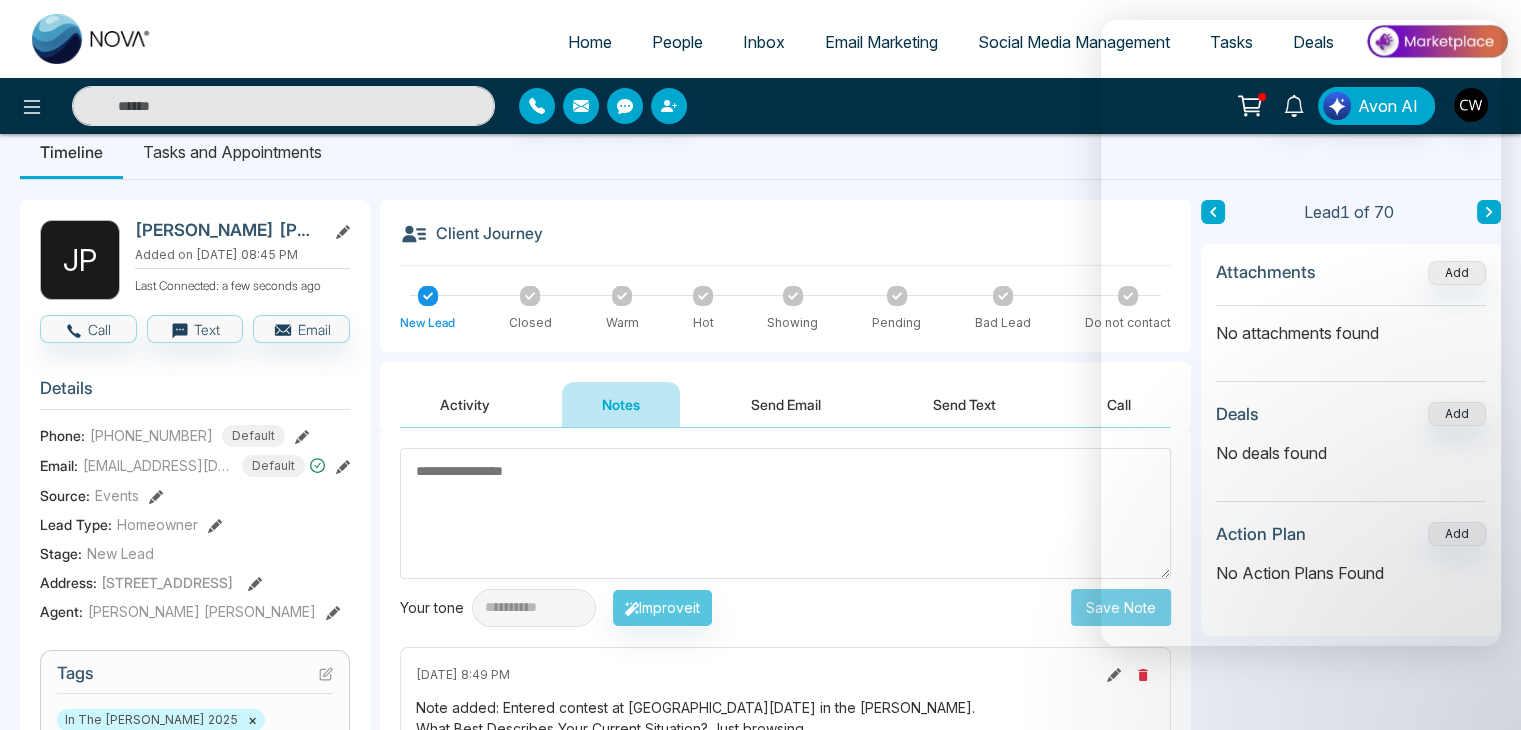 click at bounding box center (785, 513) 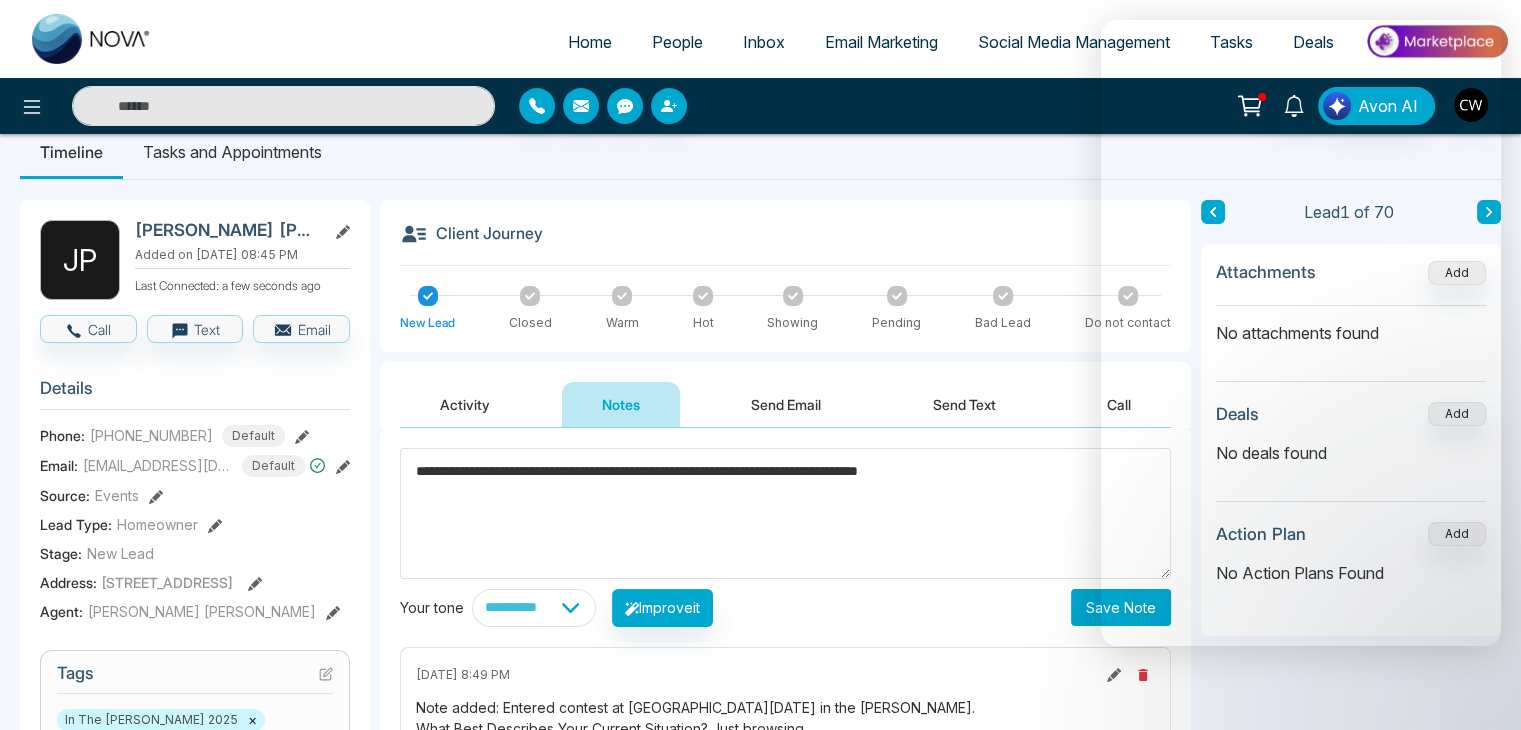 paste on "**********" 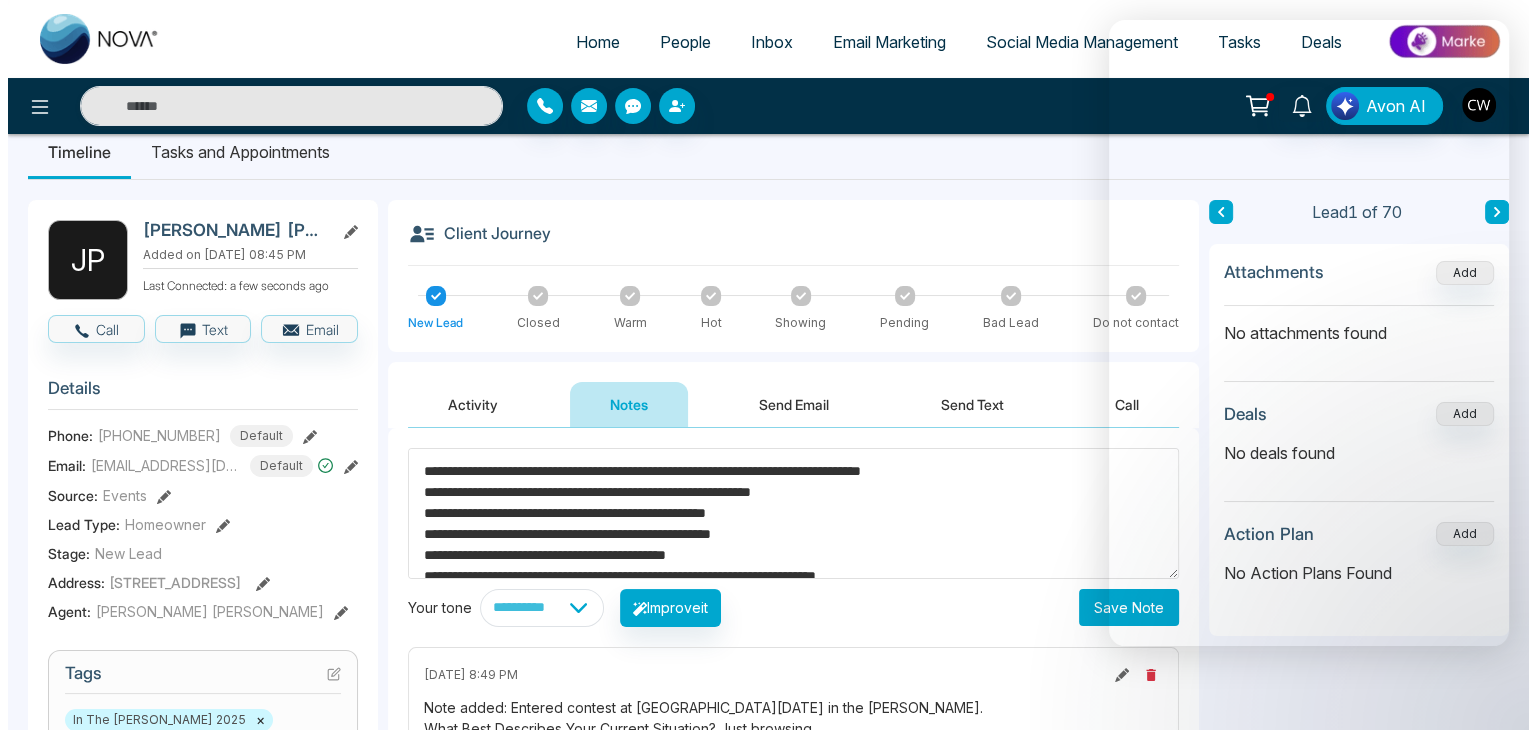 scroll, scrollTop: 27, scrollLeft: 0, axis: vertical 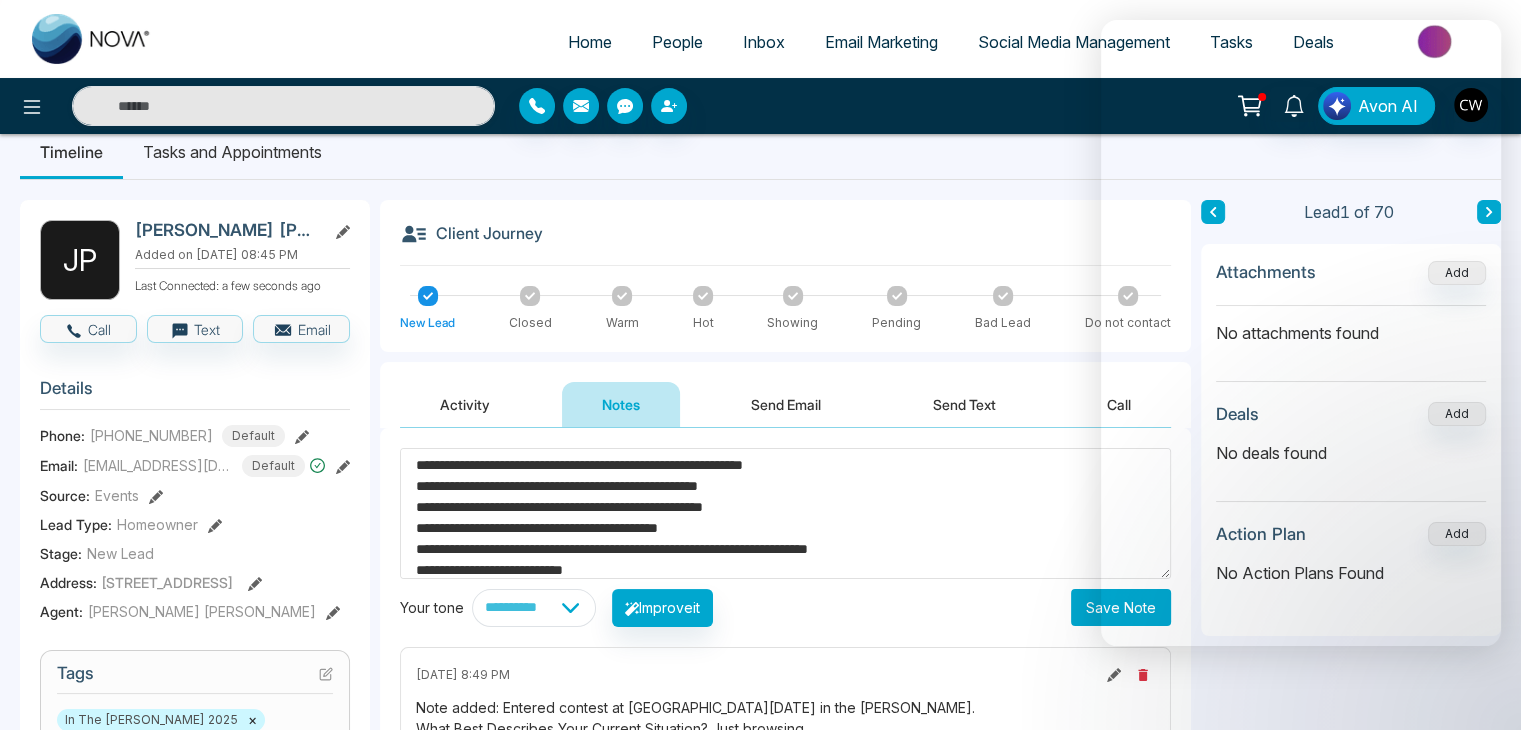 type on "**********" 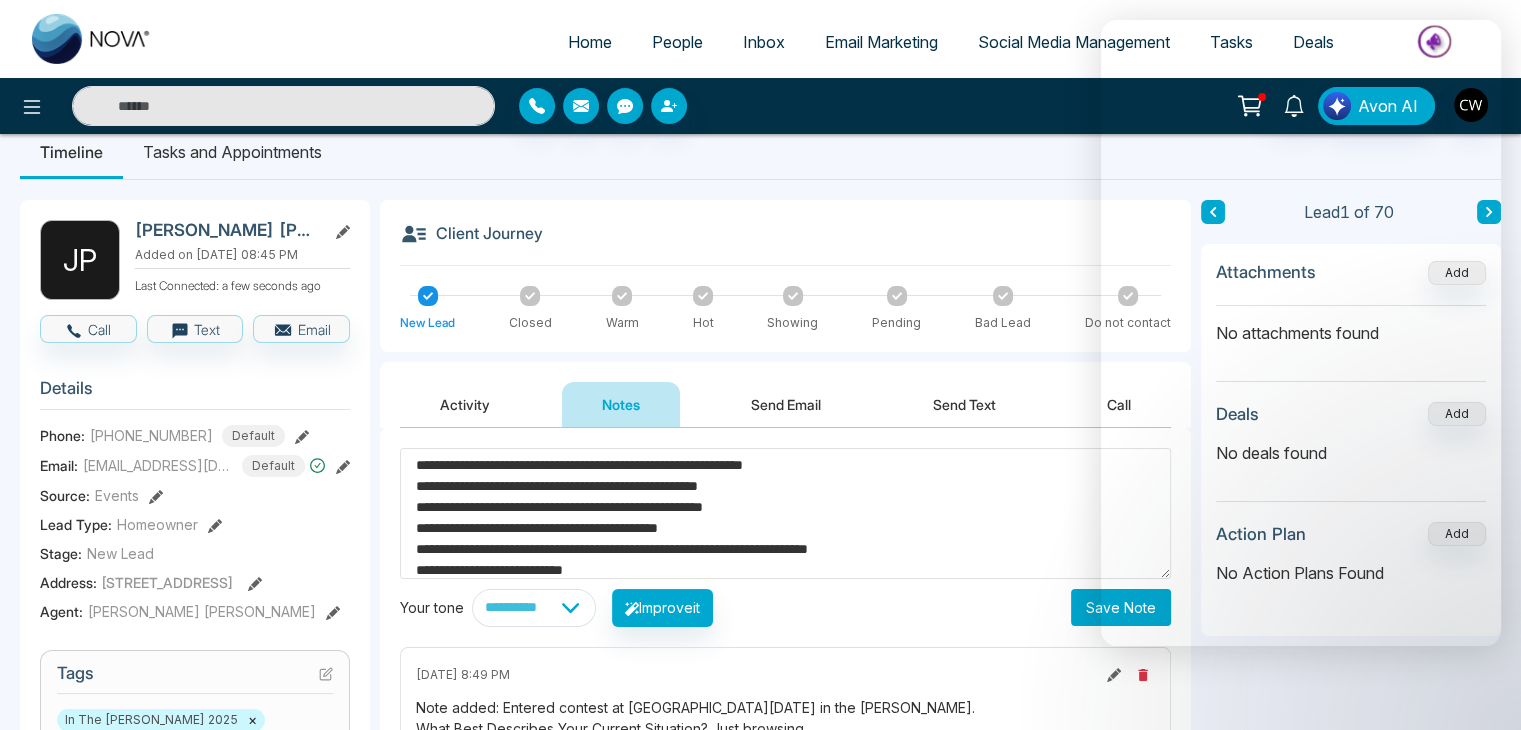 click on "Save Note" at bounding box center (1121, 607) 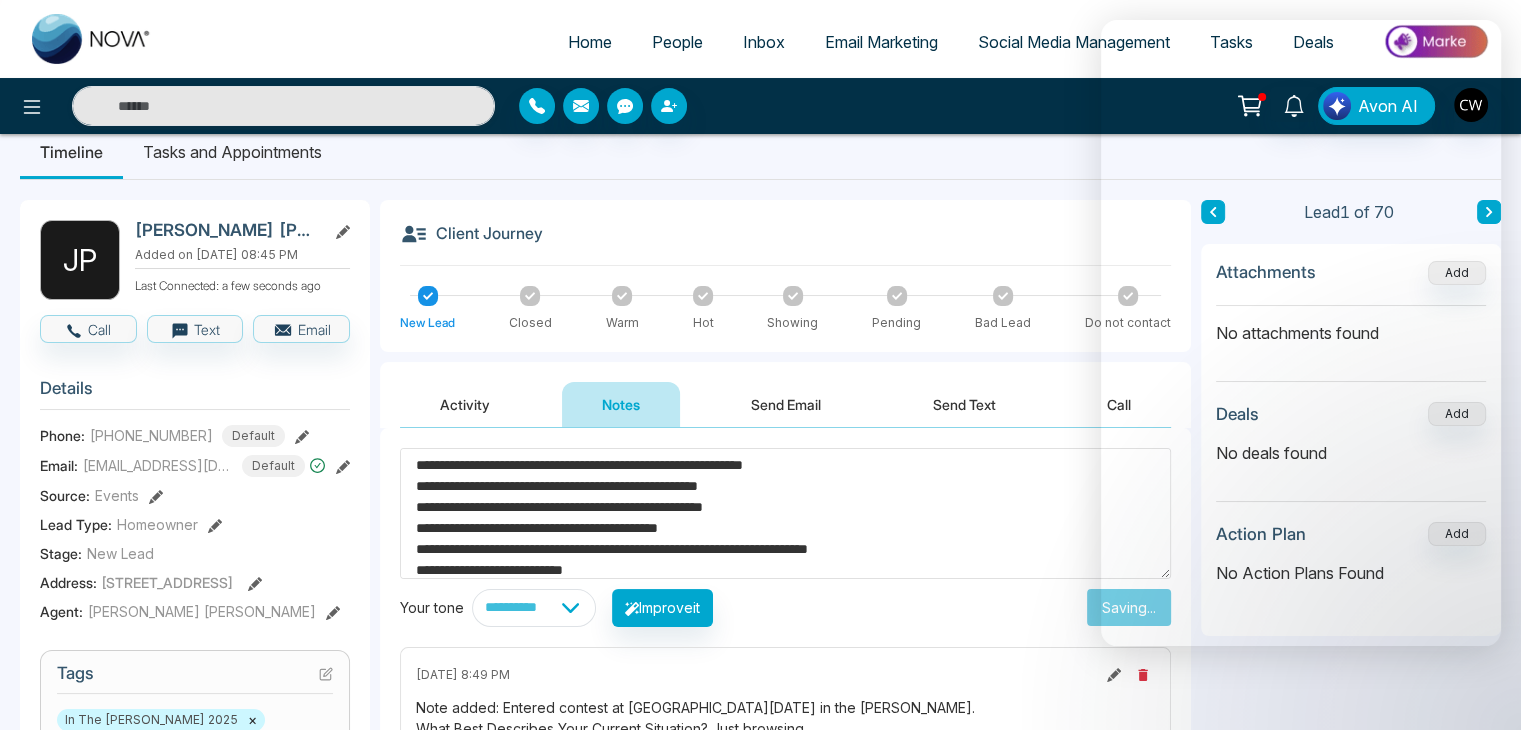 type 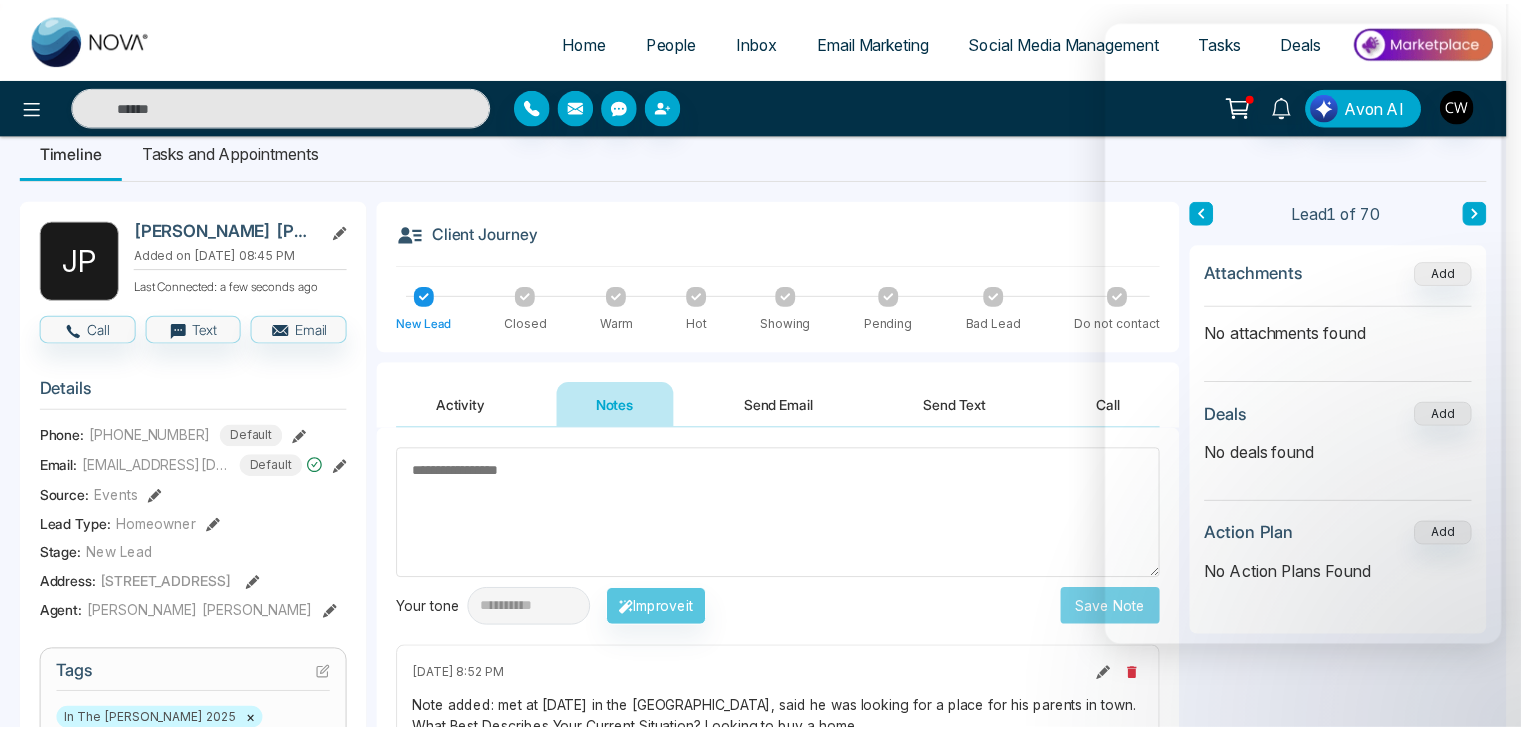 scroll, scrollTop: 0, scrollLeft: 0, axis: both 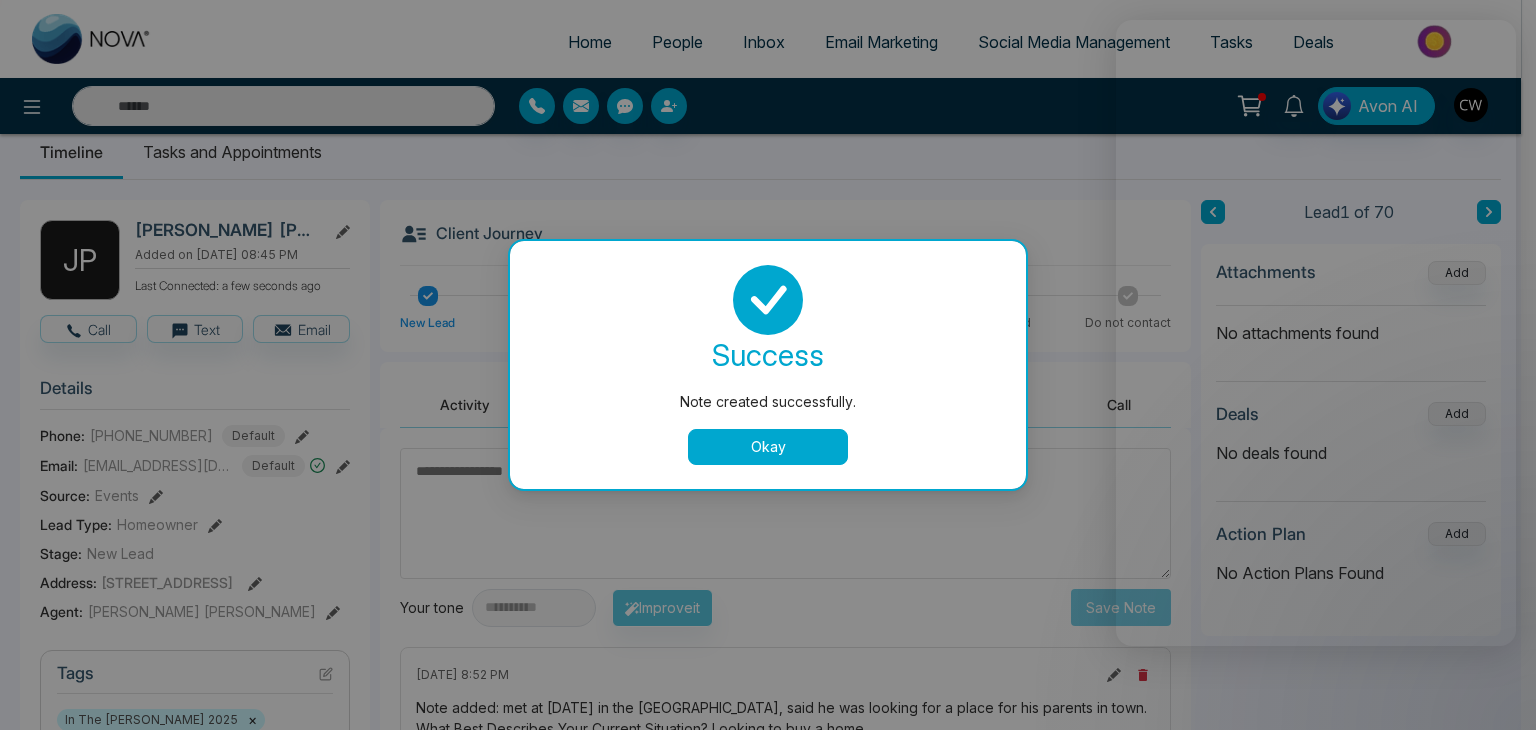 click on "Okay" at bounding box center [768, 447] 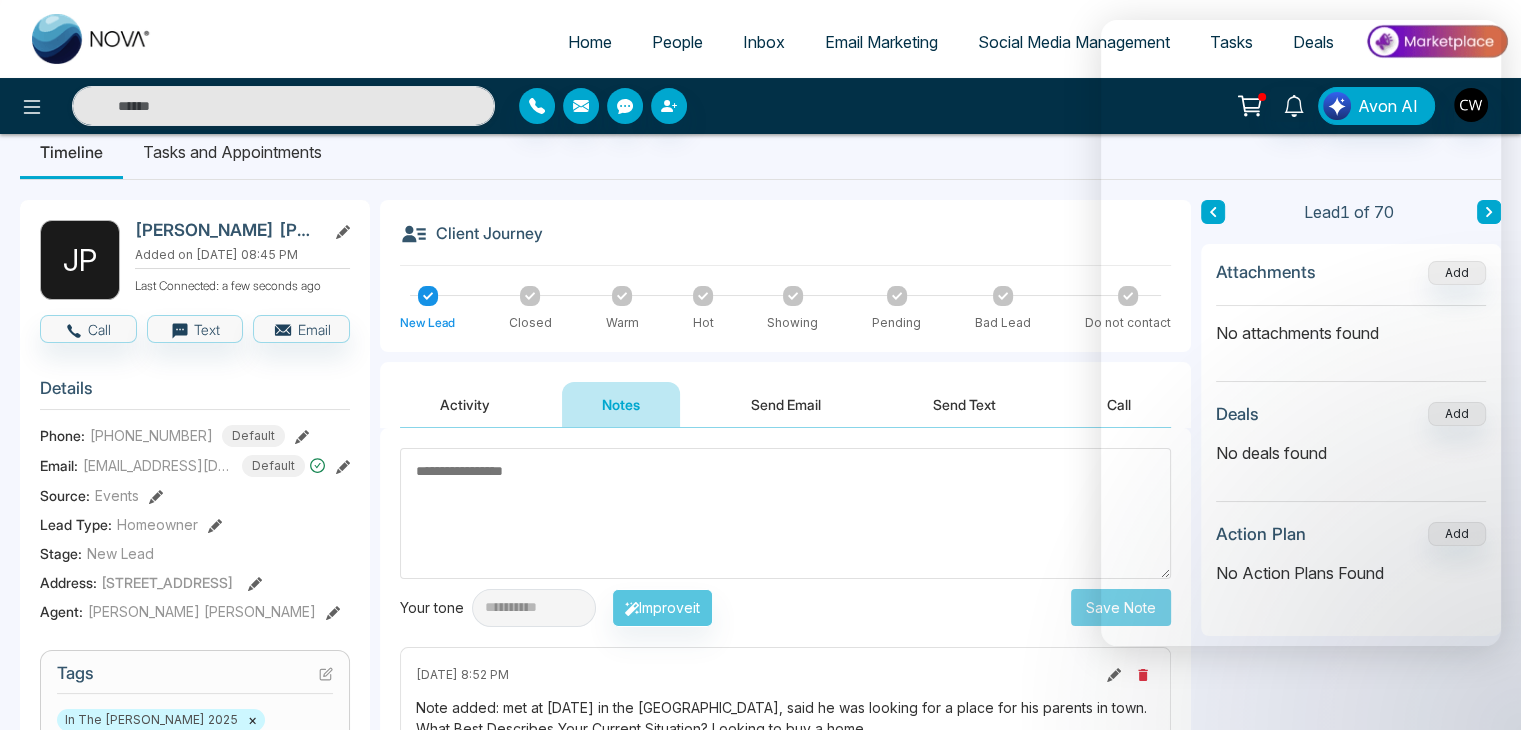 click on "People" at bounding box center (677, 42) 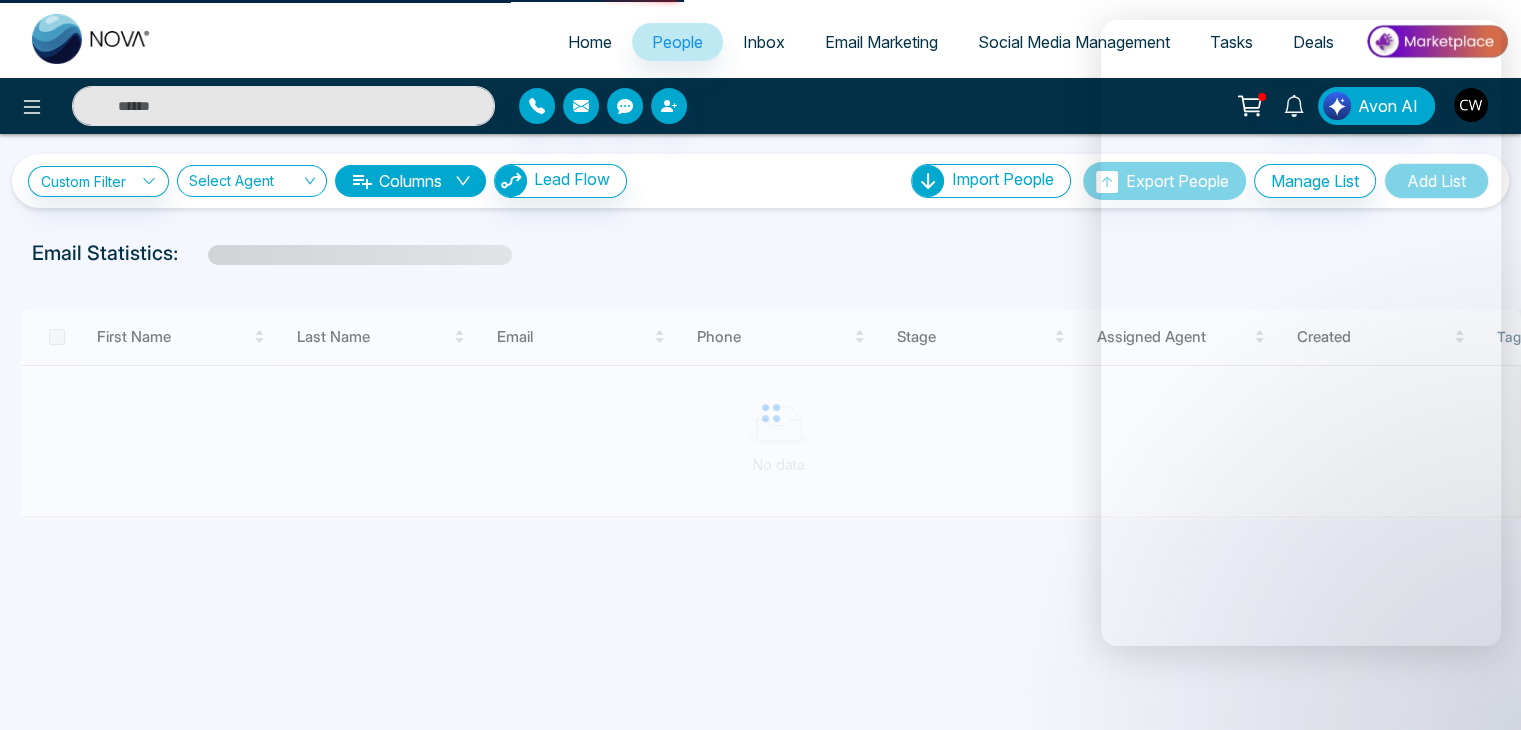 scroll, scrollTop: 0, scrollLeft: 0, axis: both 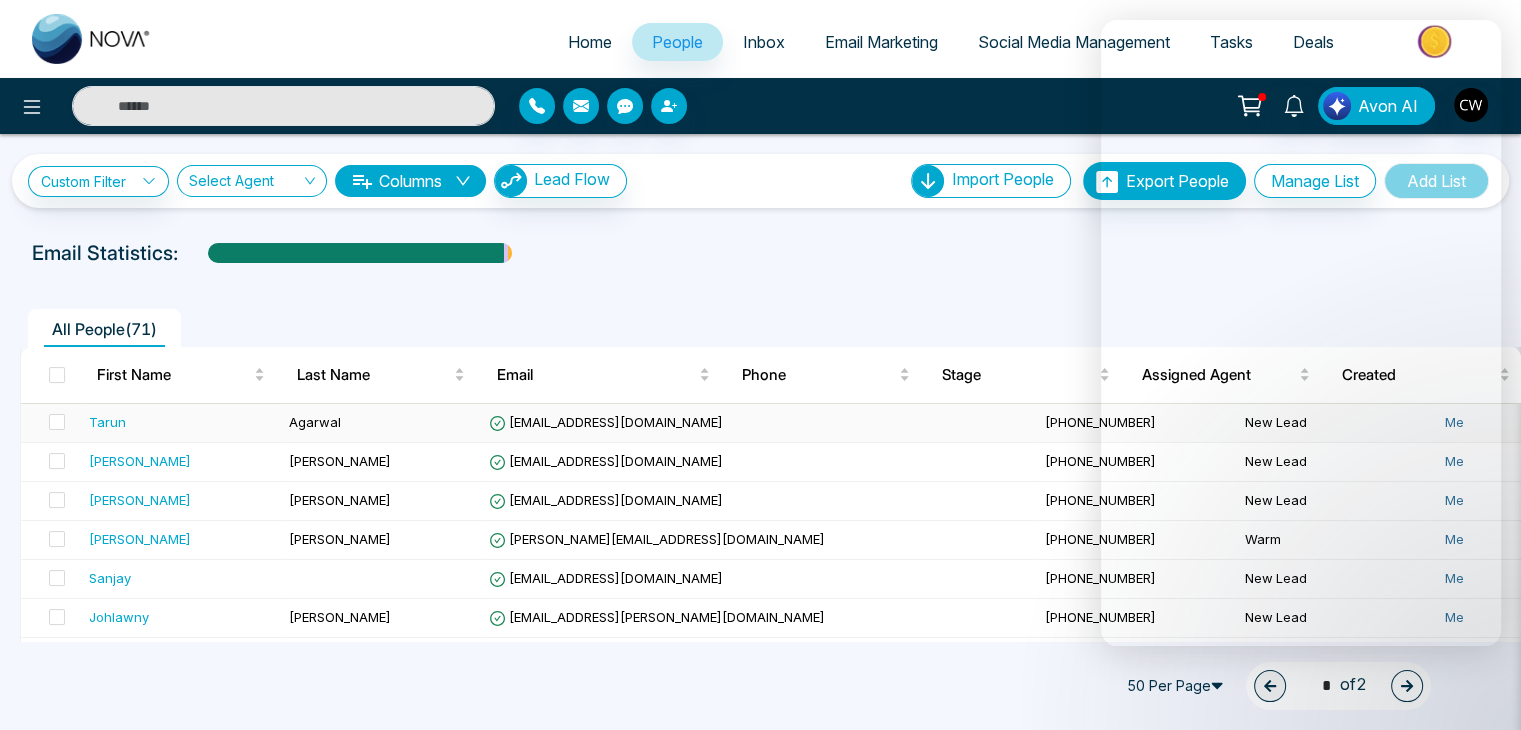 click on "Agarwal" at bounding box center (315, 422) 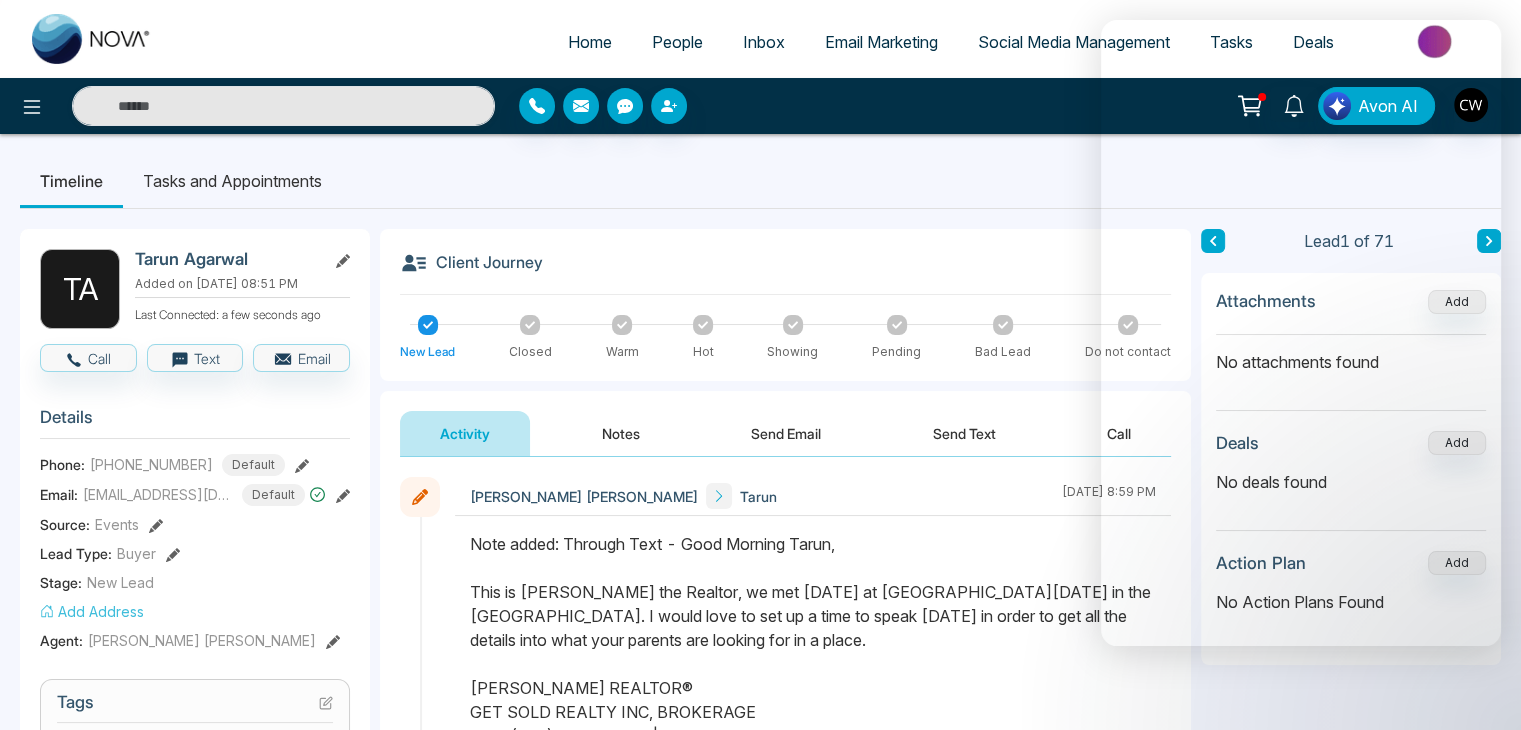 click on "Add Address" at bounding box center (92, 611) 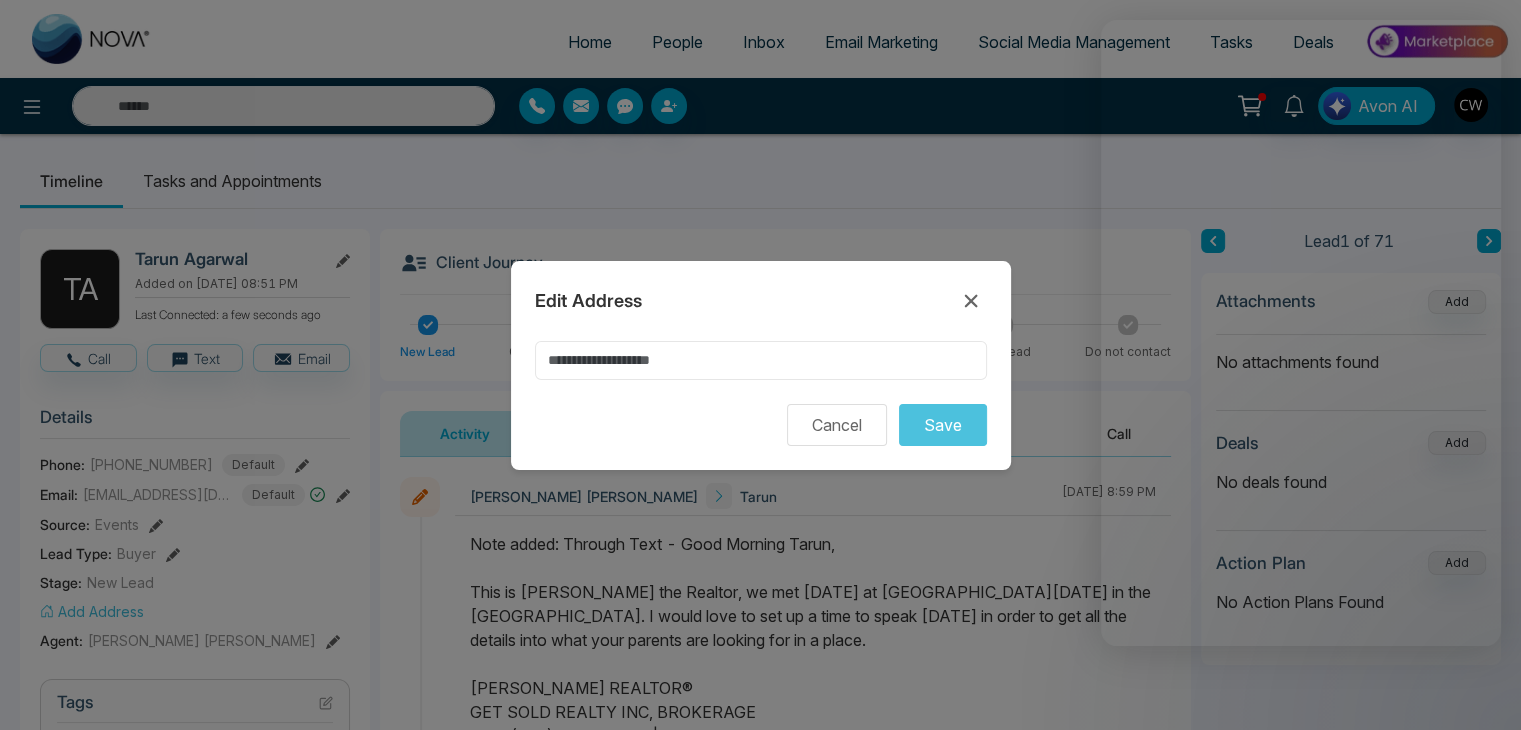 click at bounding box center [761, 360] 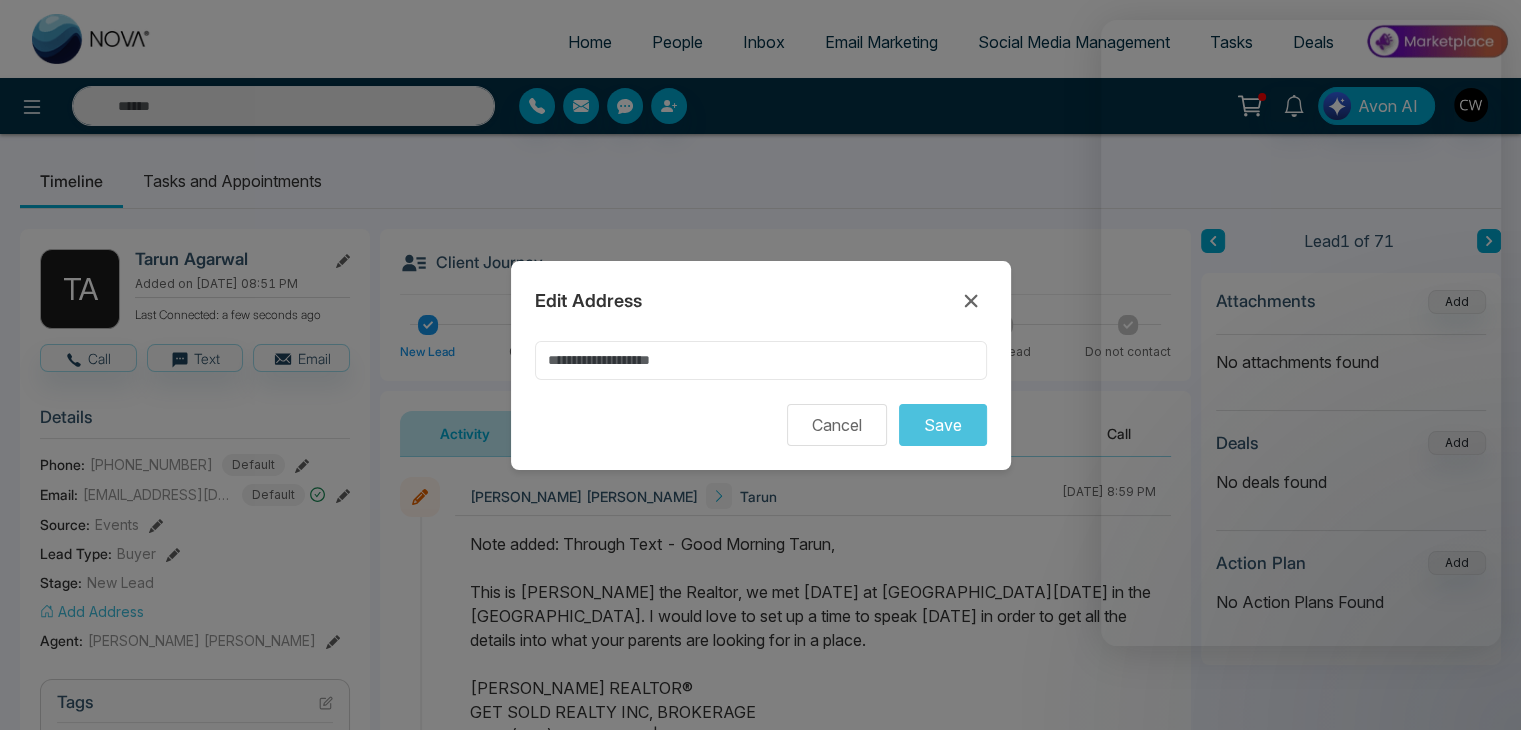 paste on "**********" 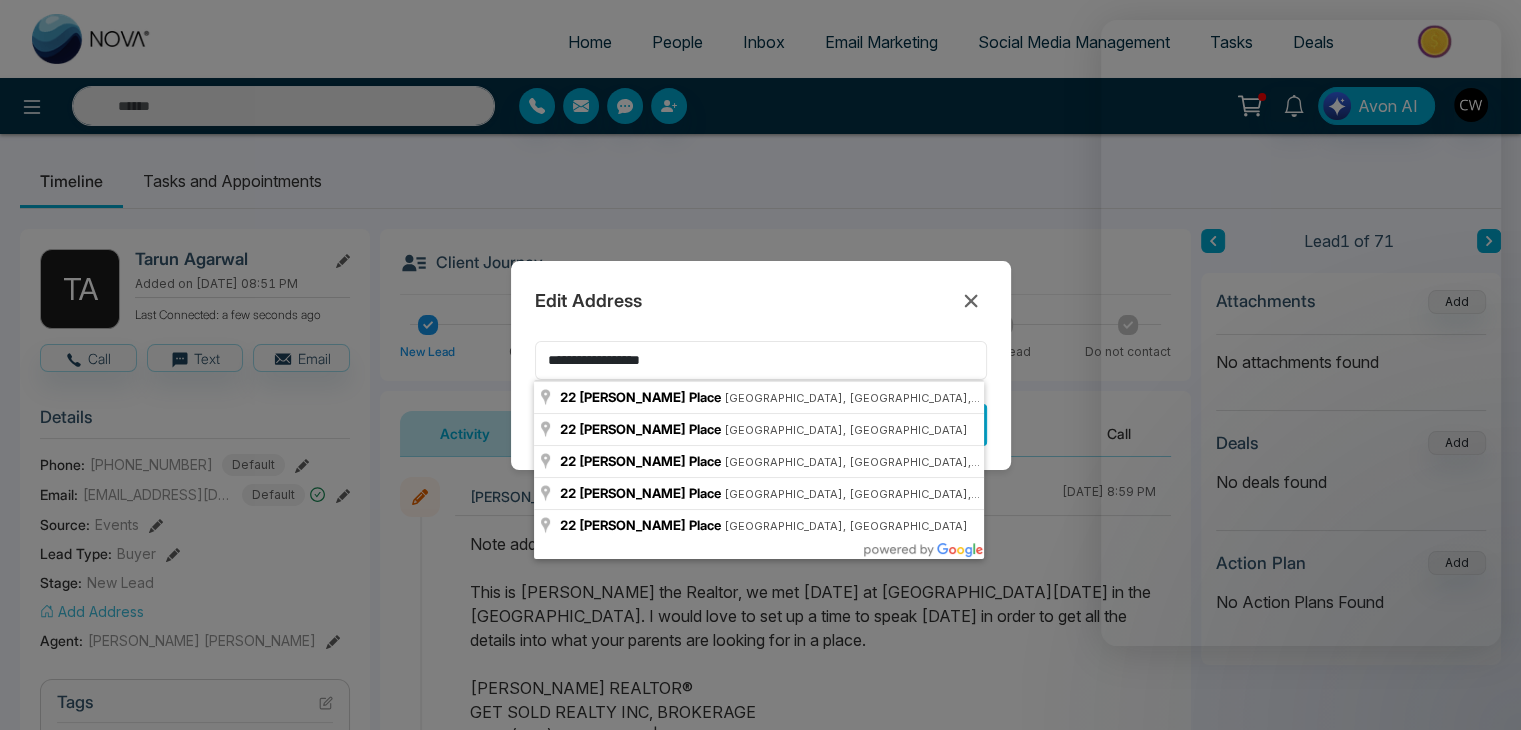 paste on "*******" 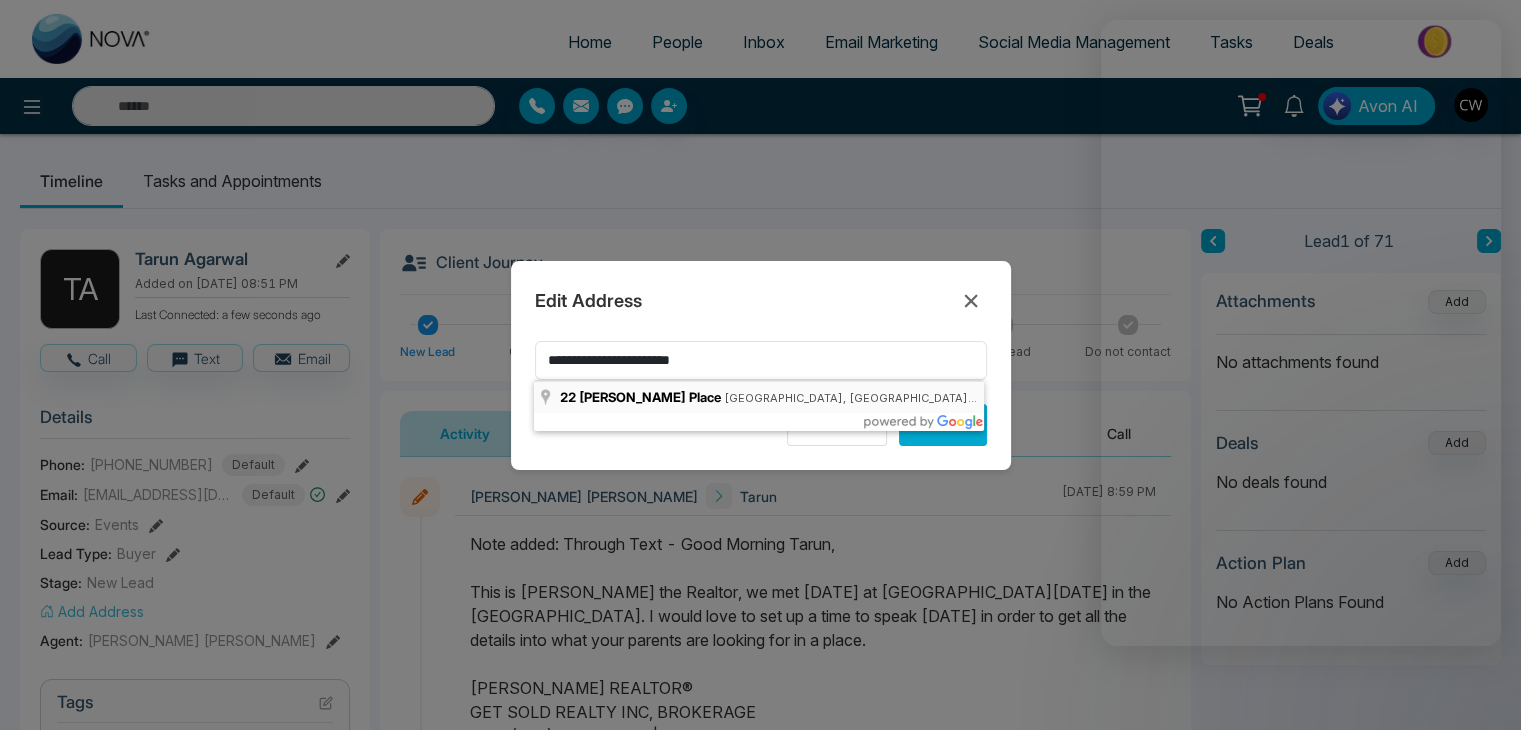 type on "**********" 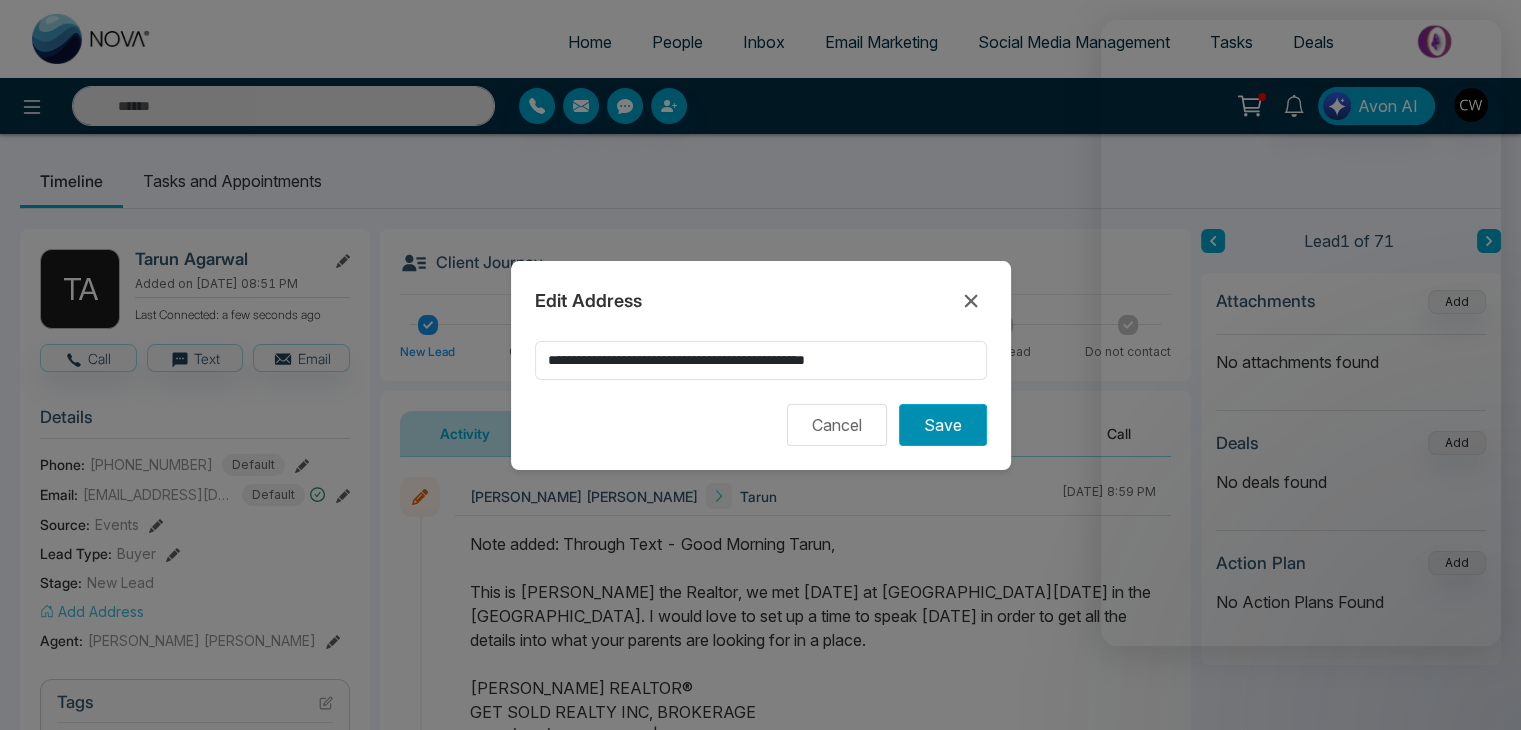 click on "Save" at bounding box center (943, 425) 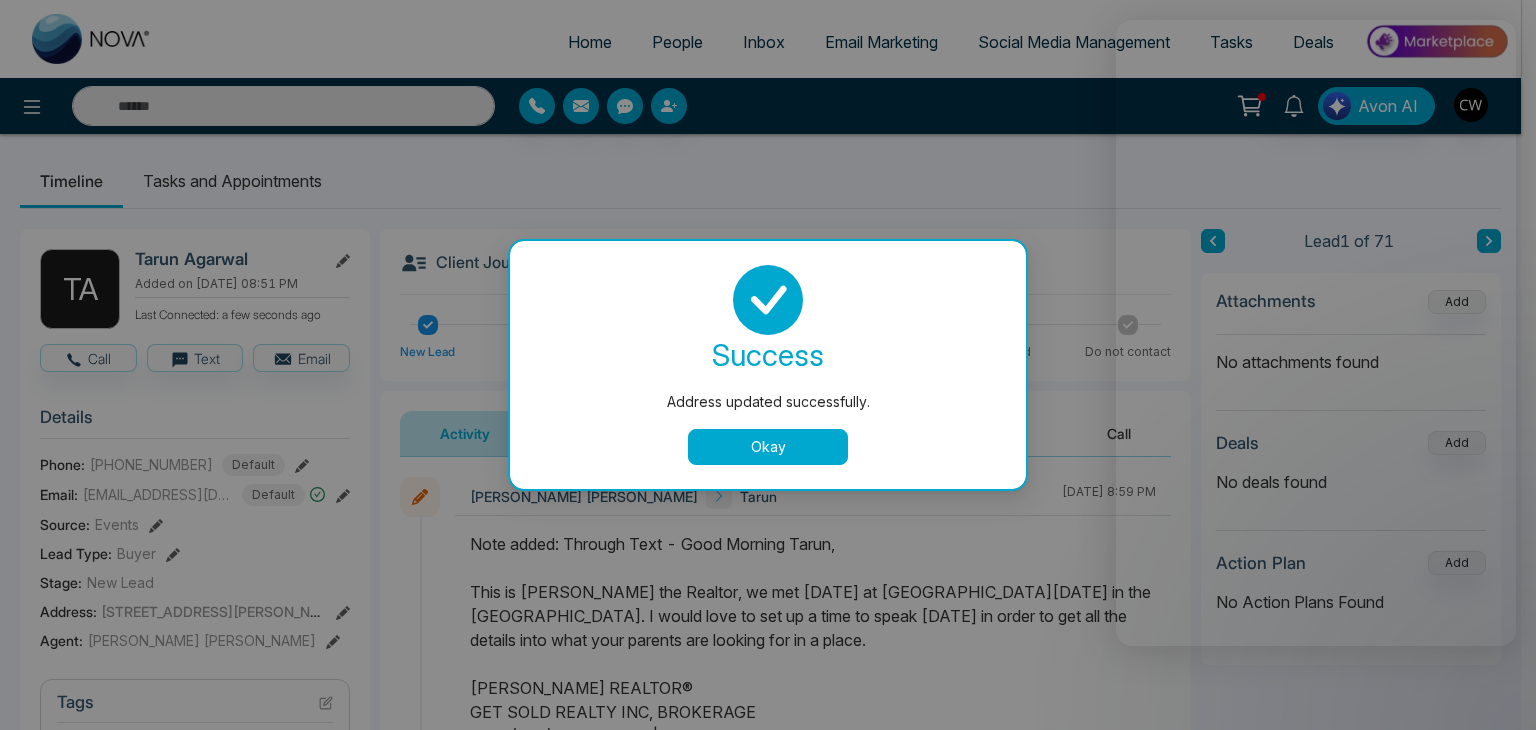 click on "Okay" at bounding box center (768, 447) 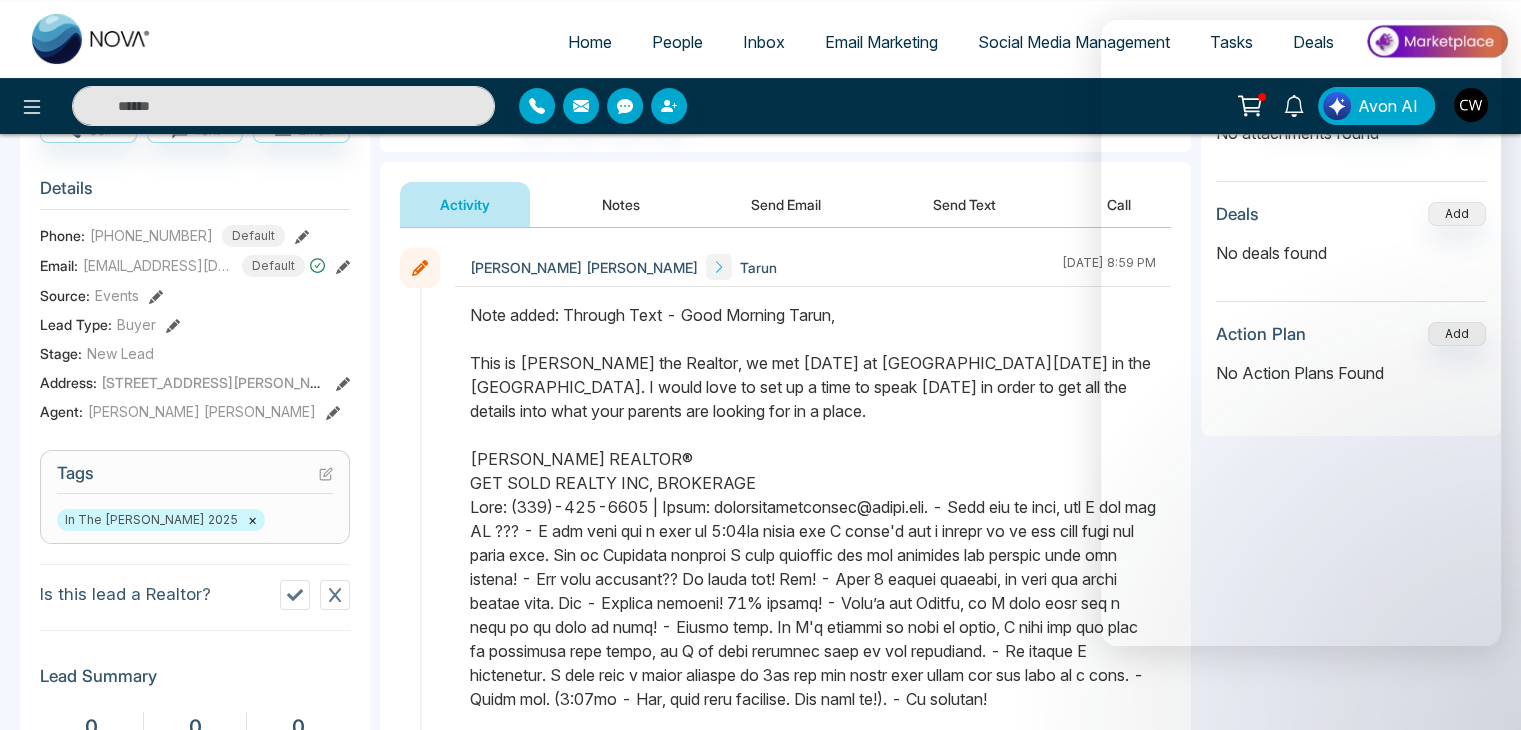 scroll, scrollTop: 321, scrollLeft: 0, axis: vertical 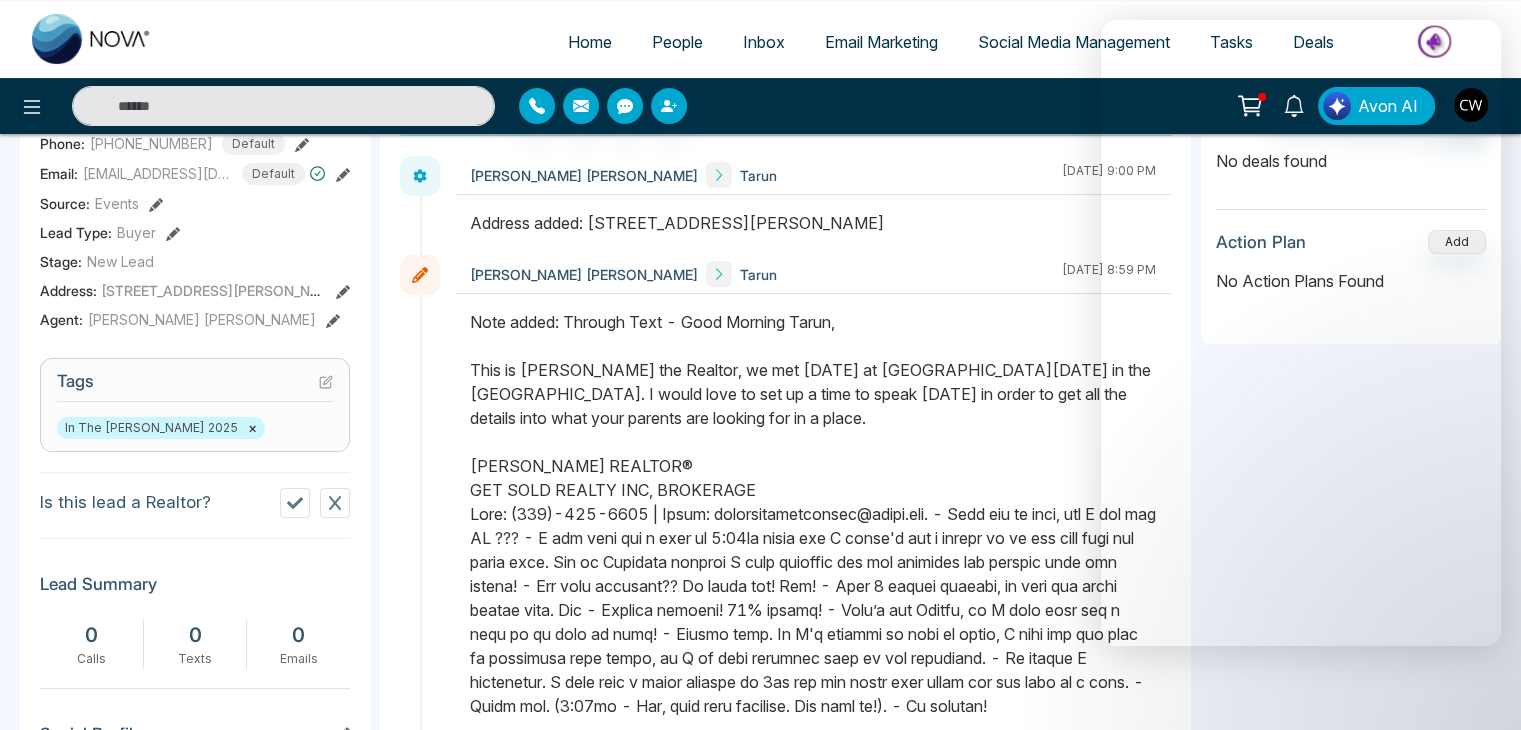 click at bounding box center (335, 503) 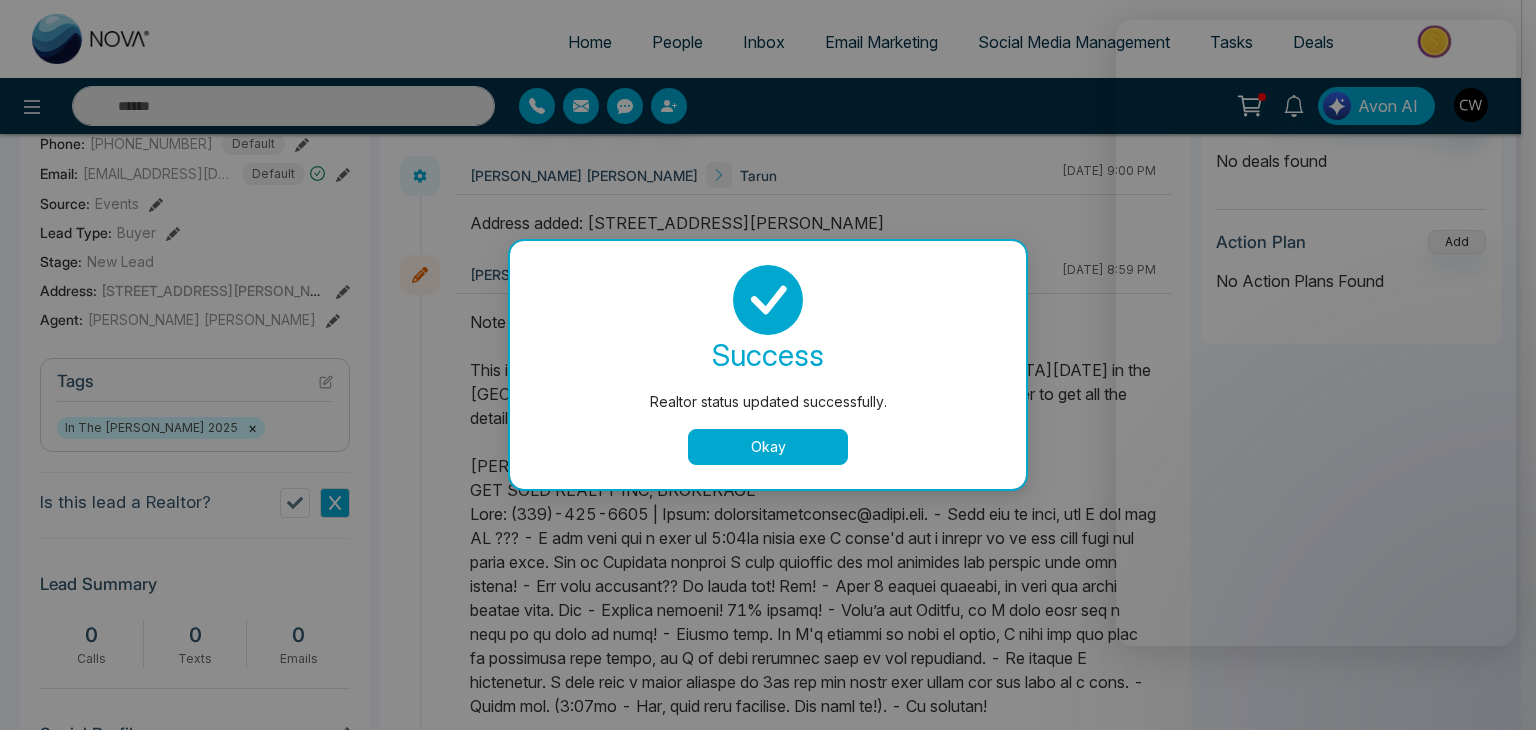 click on "Okay" at bounding box center [768, 447] 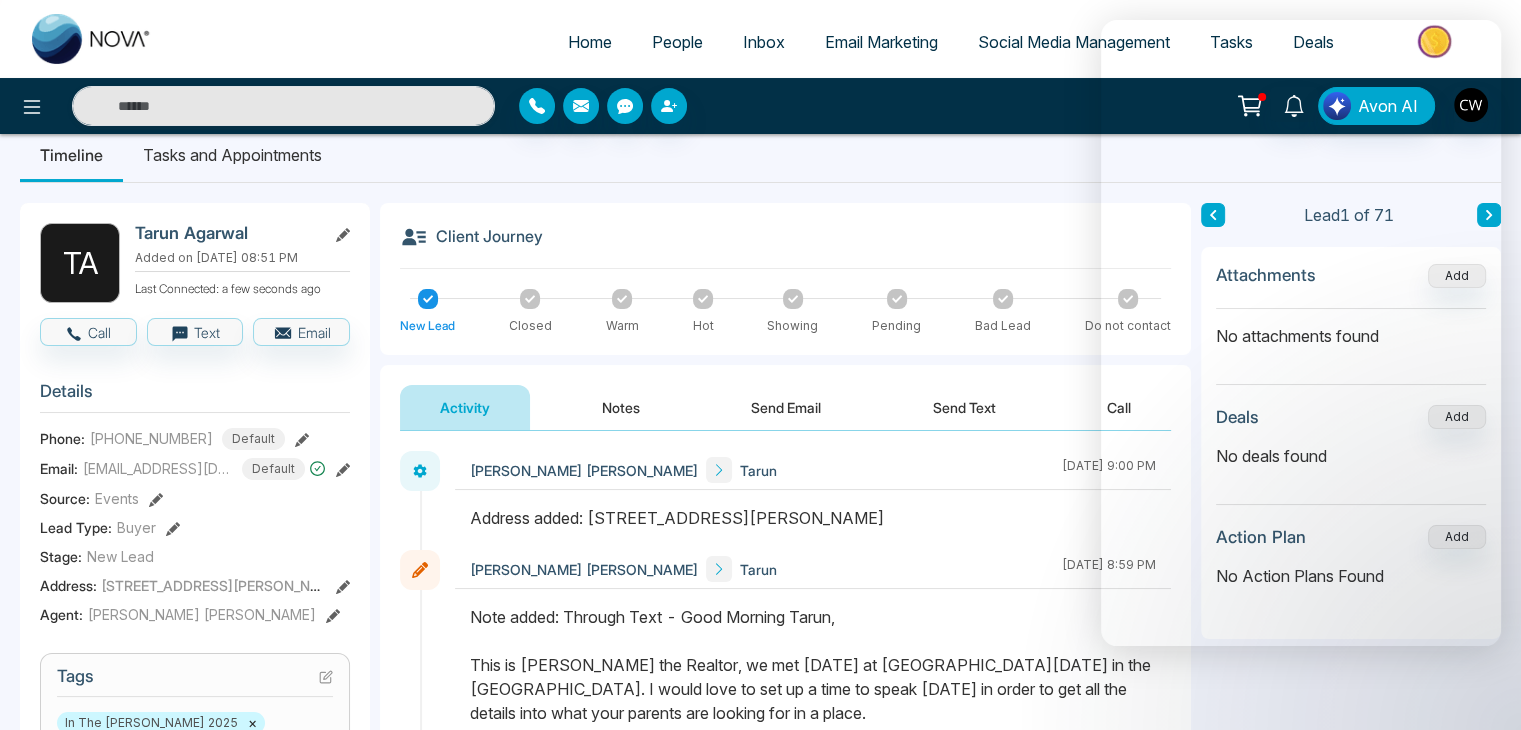 scroll, scrollTop: 0, scrollLeft: 0, axis: both 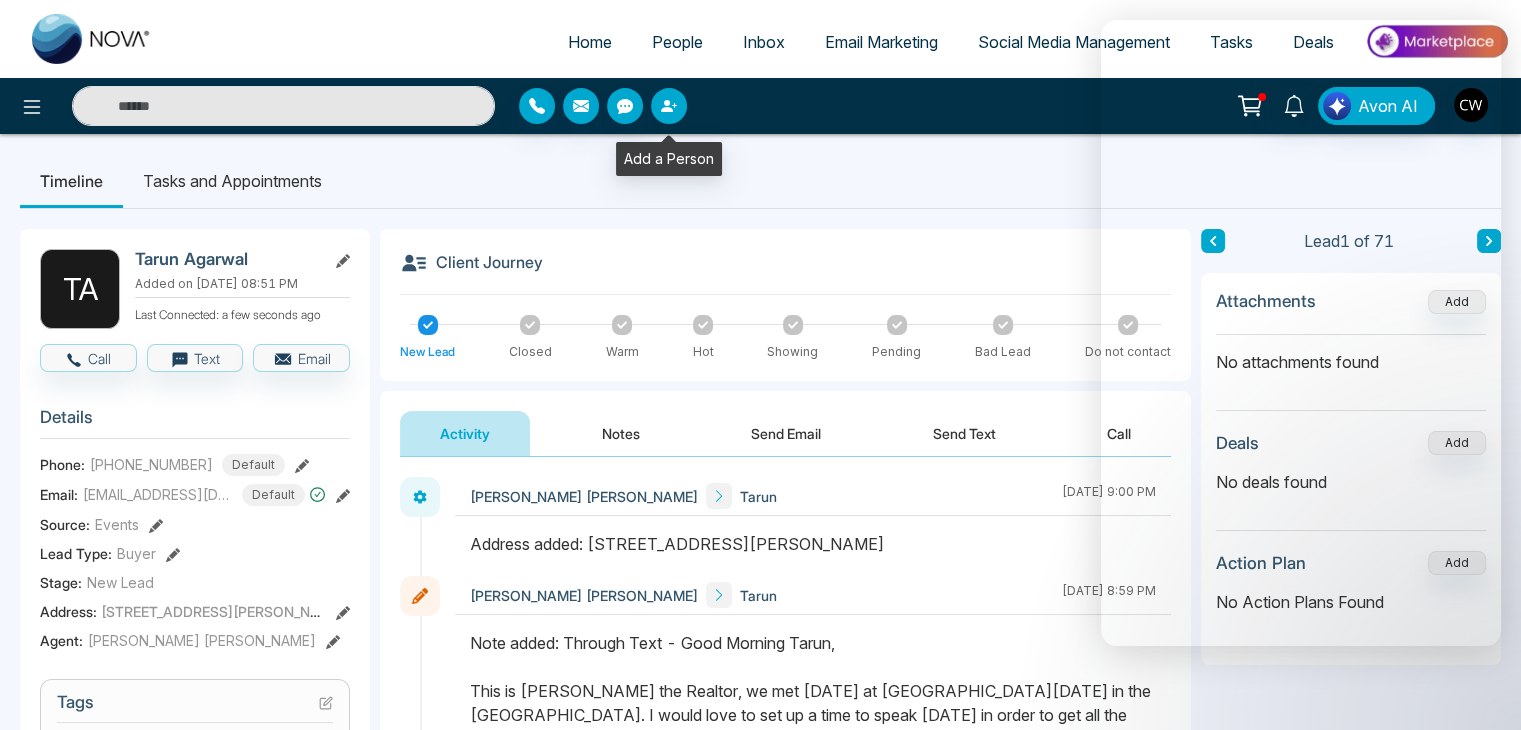 click 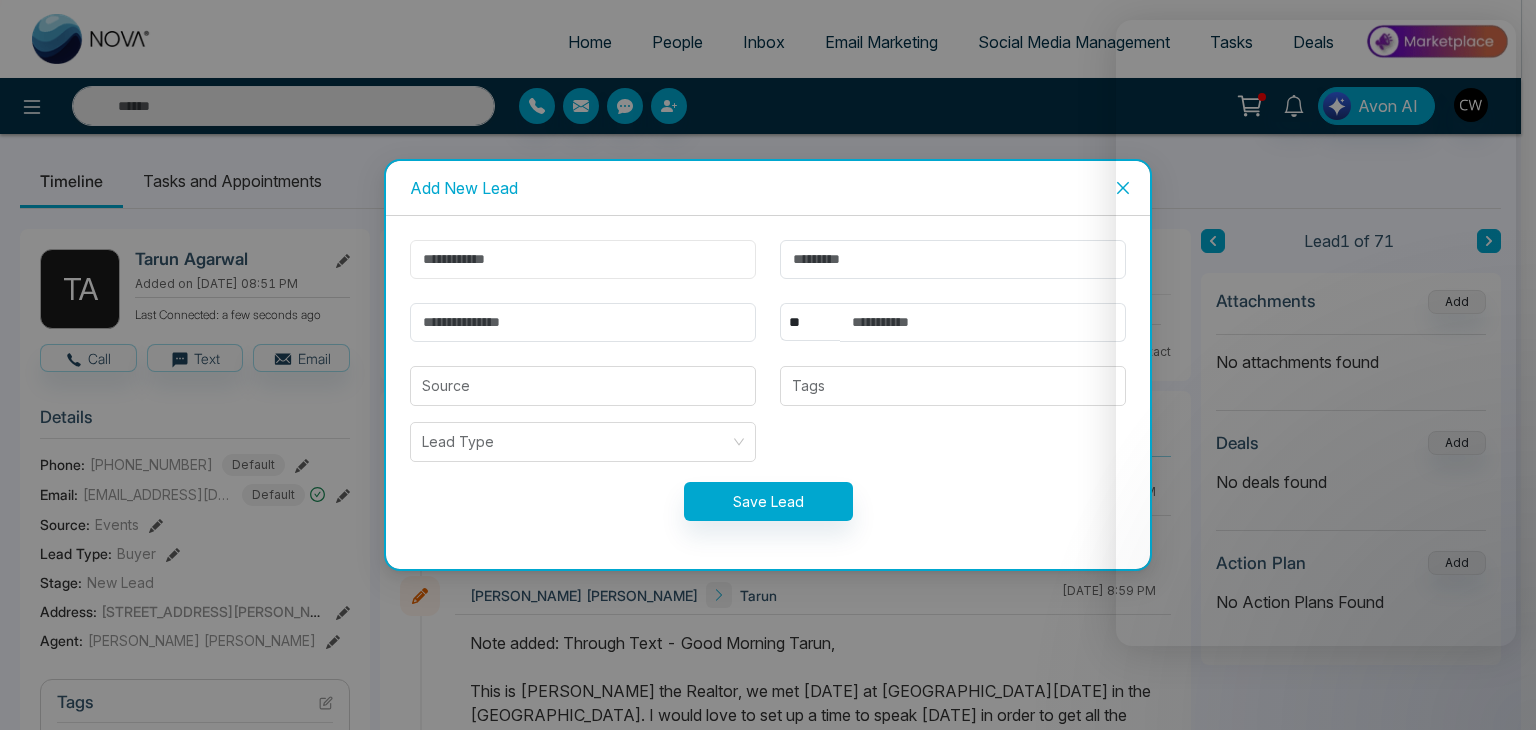 click at bounding box center [583, 259] 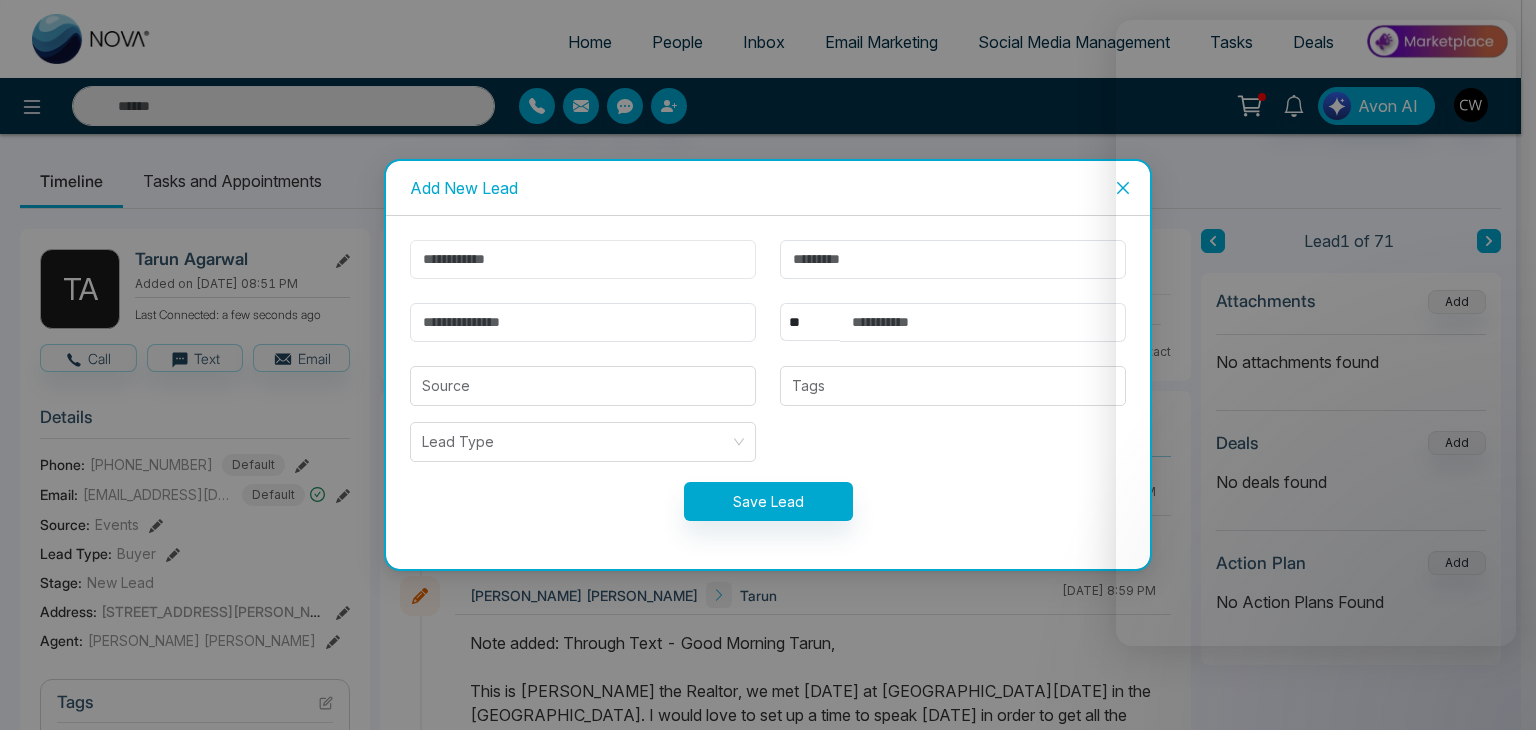 paste on "**********" 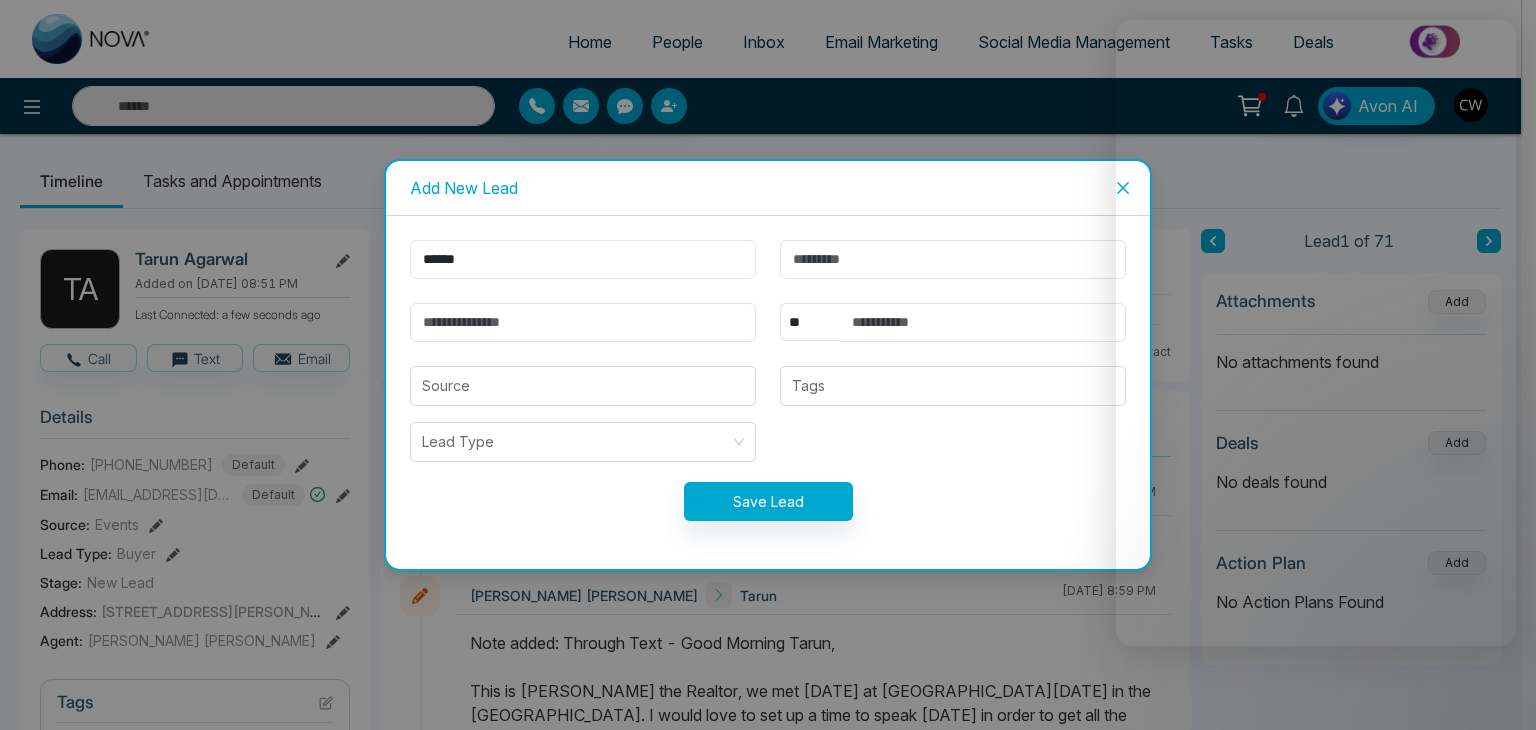 drag, startPoint x: 482, startPoint y: 273, endPoint x: 562, endPoint y: 272, distance: 80.00625 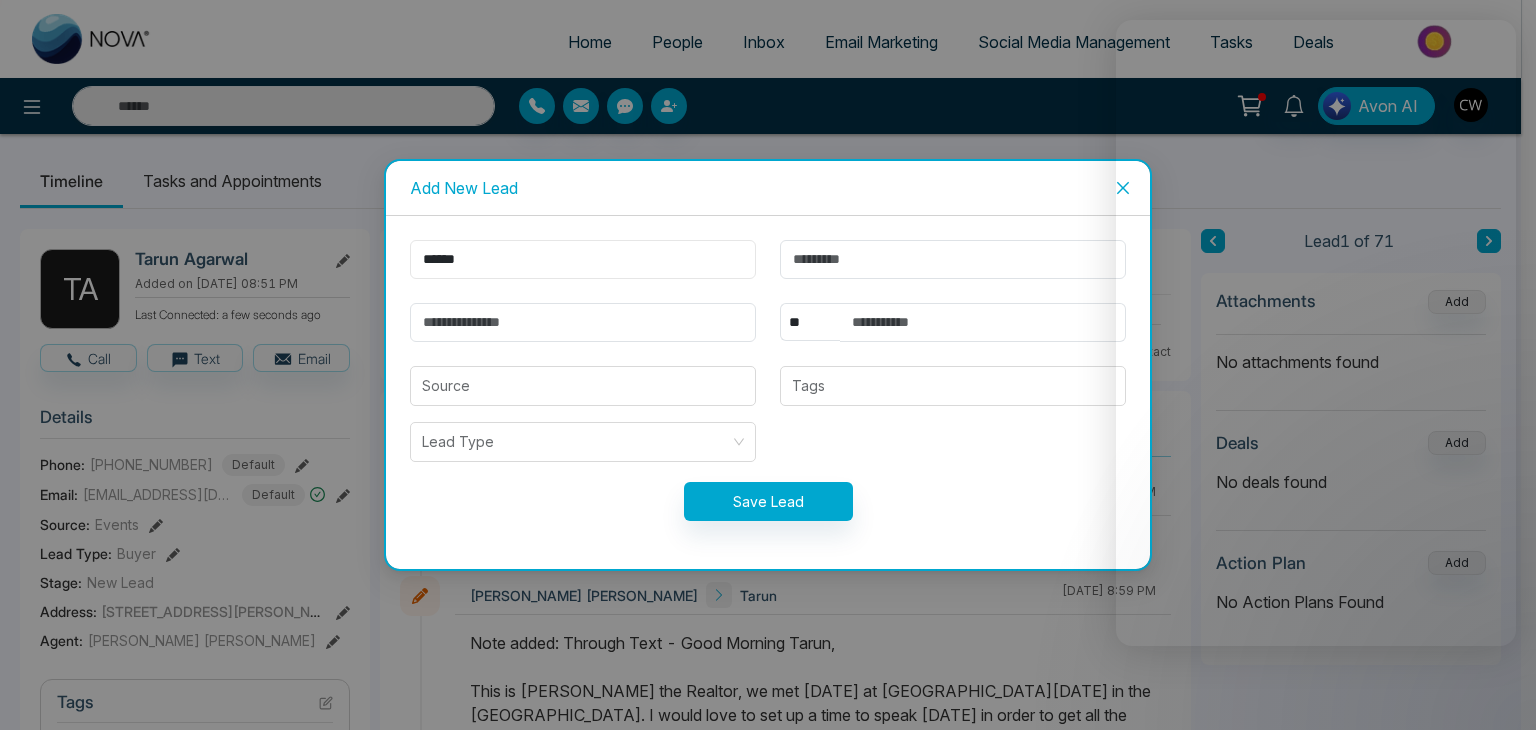 click on "******" at bounding box center (583, 259) 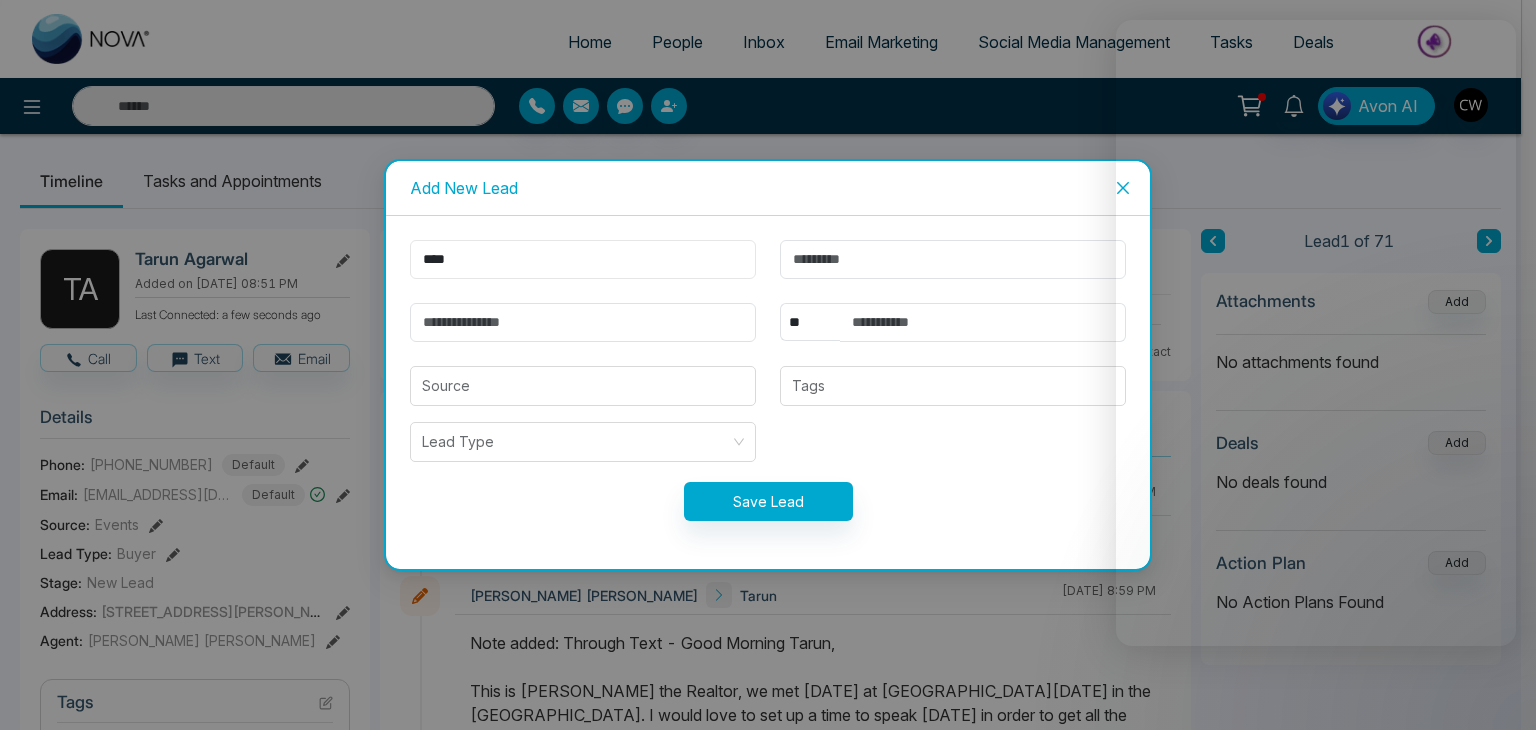 type on "****" 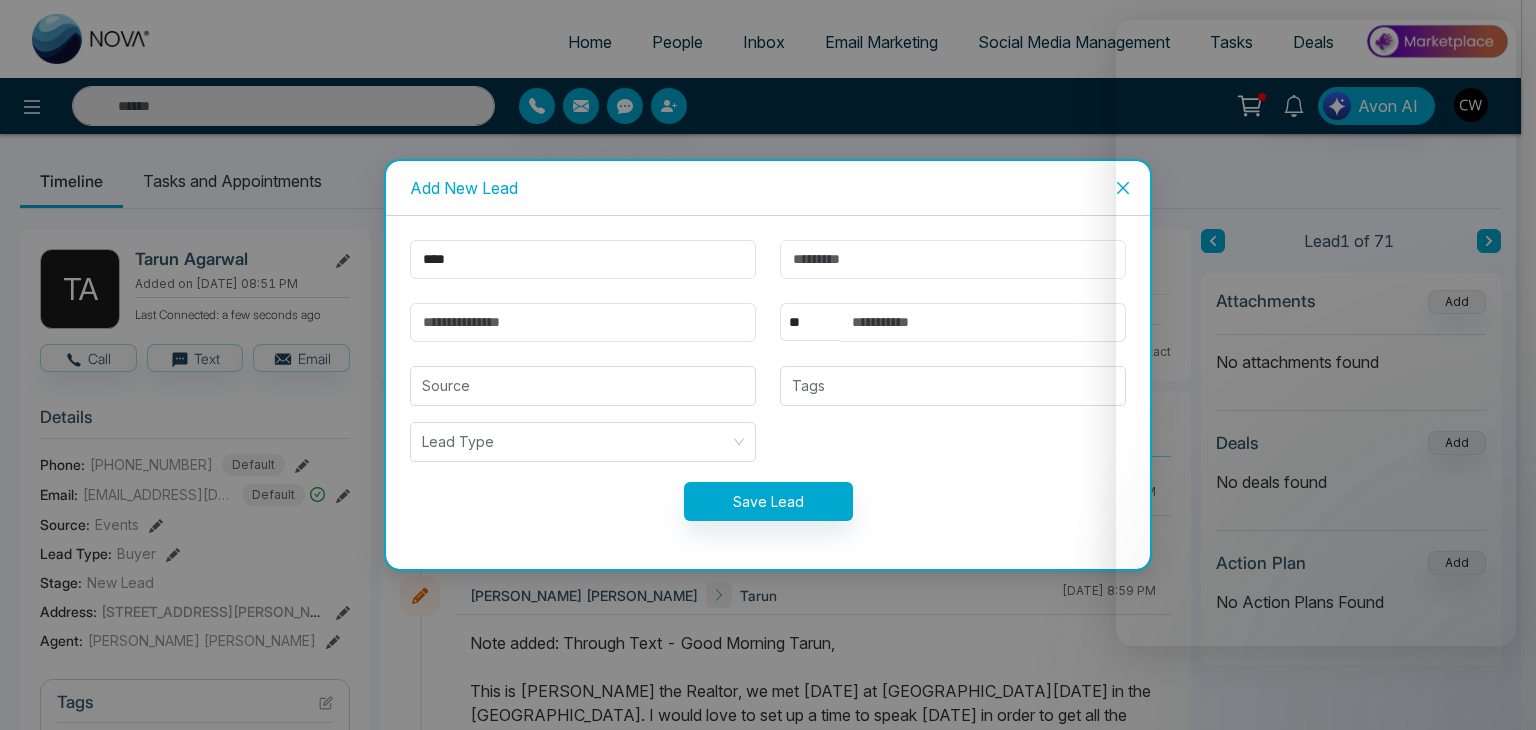 click at bounding box center [953, 259] 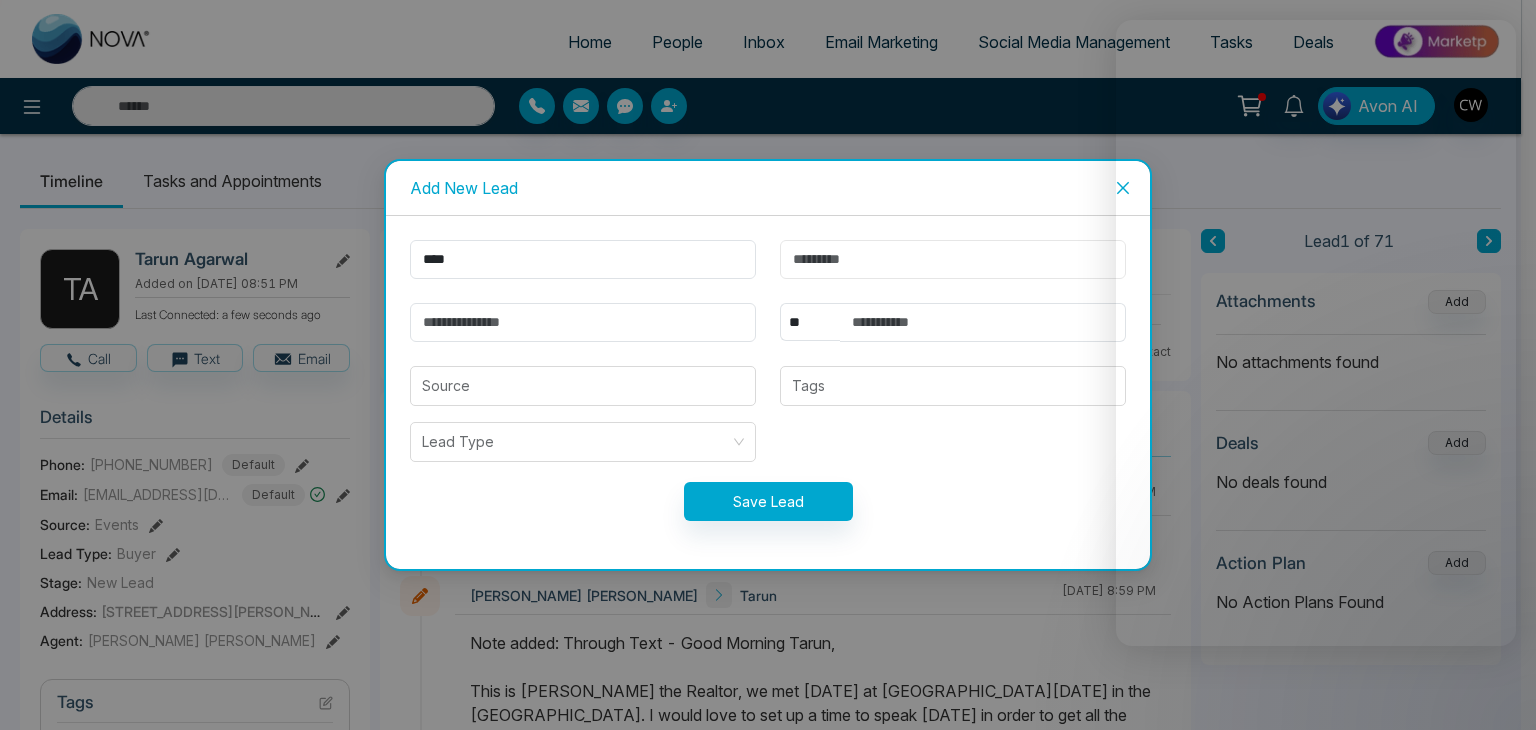 paste on "**********" 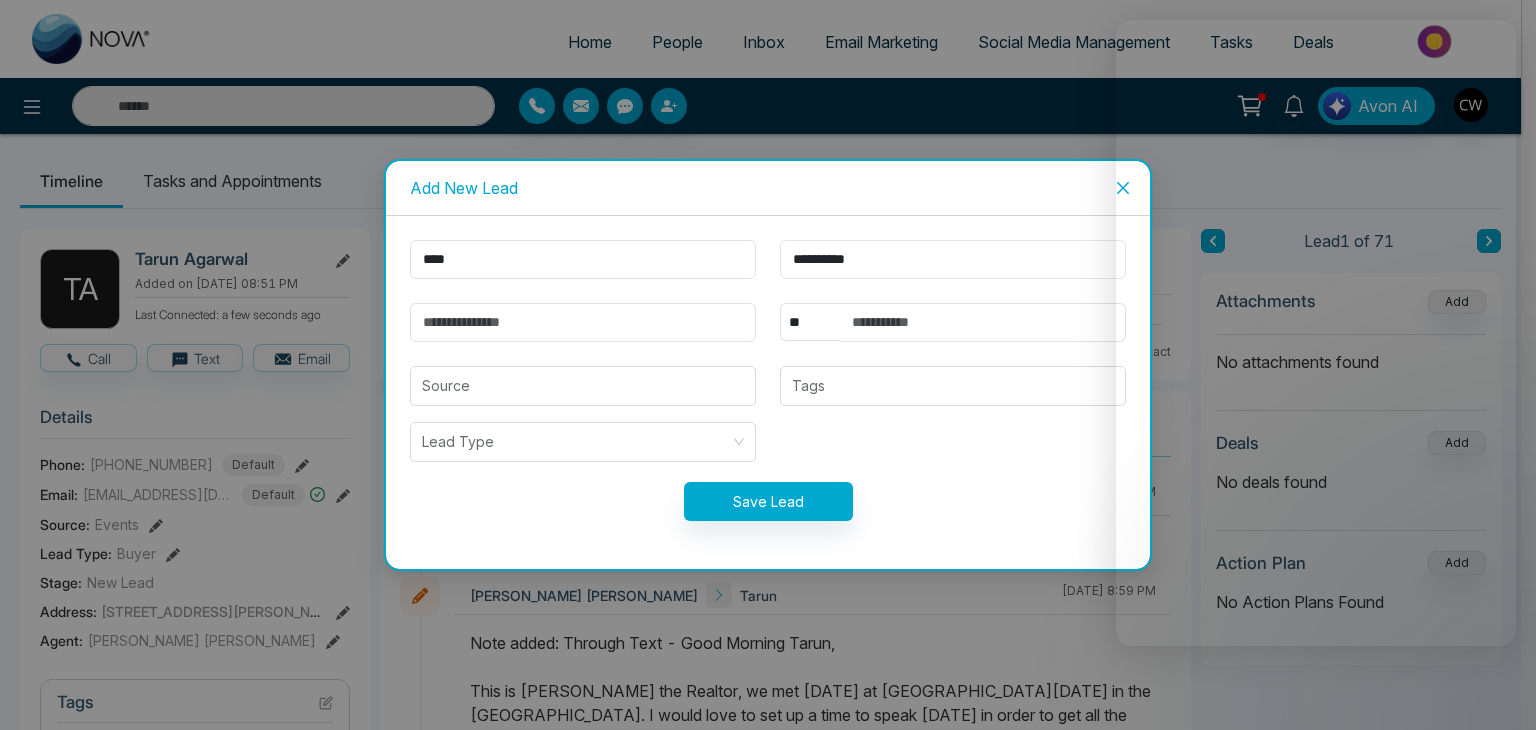 drag, startPoint x: 828, startPoint y: 257, endPoint x: 764, endPoint y: 253, distance: 64.12488 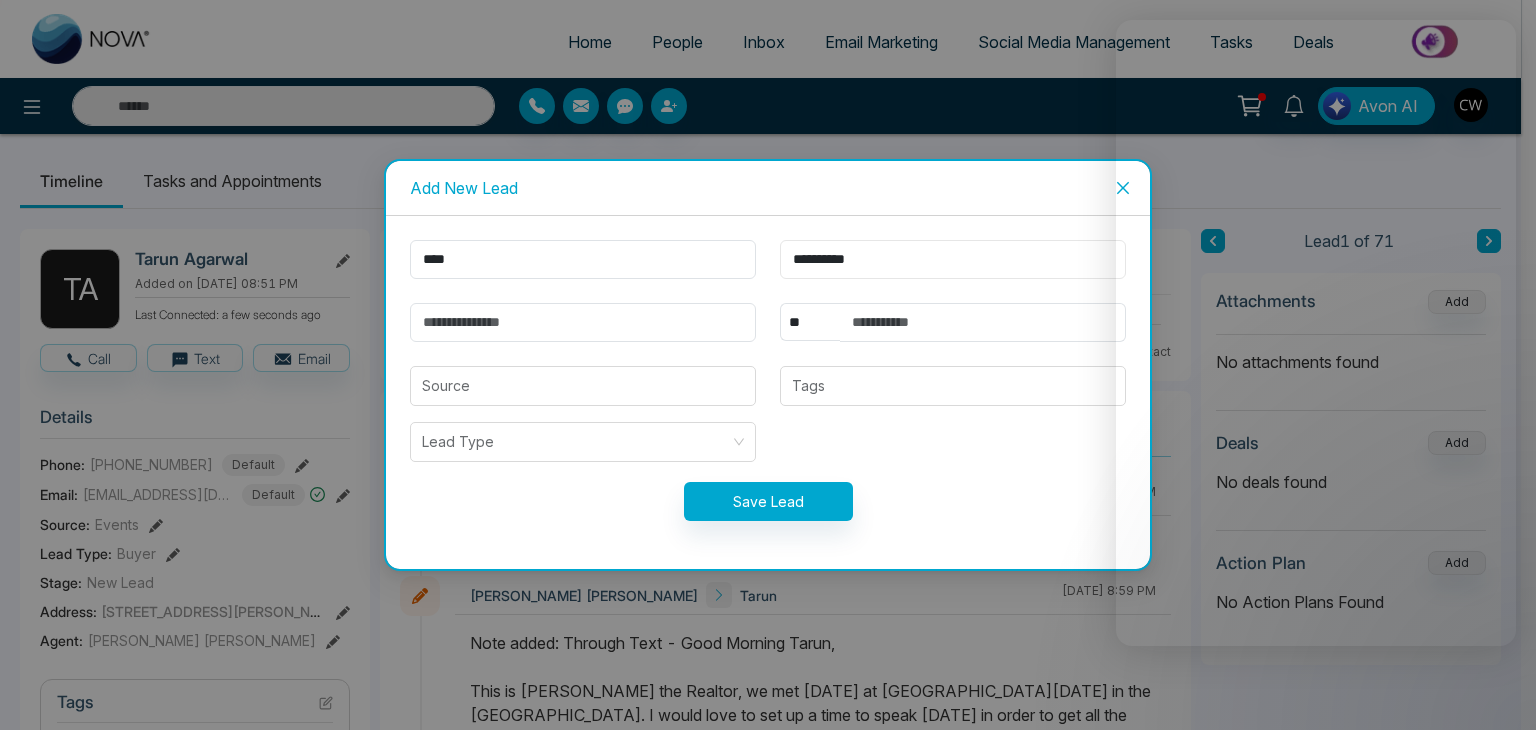 click on "**********" at bounding box center (768, 392) 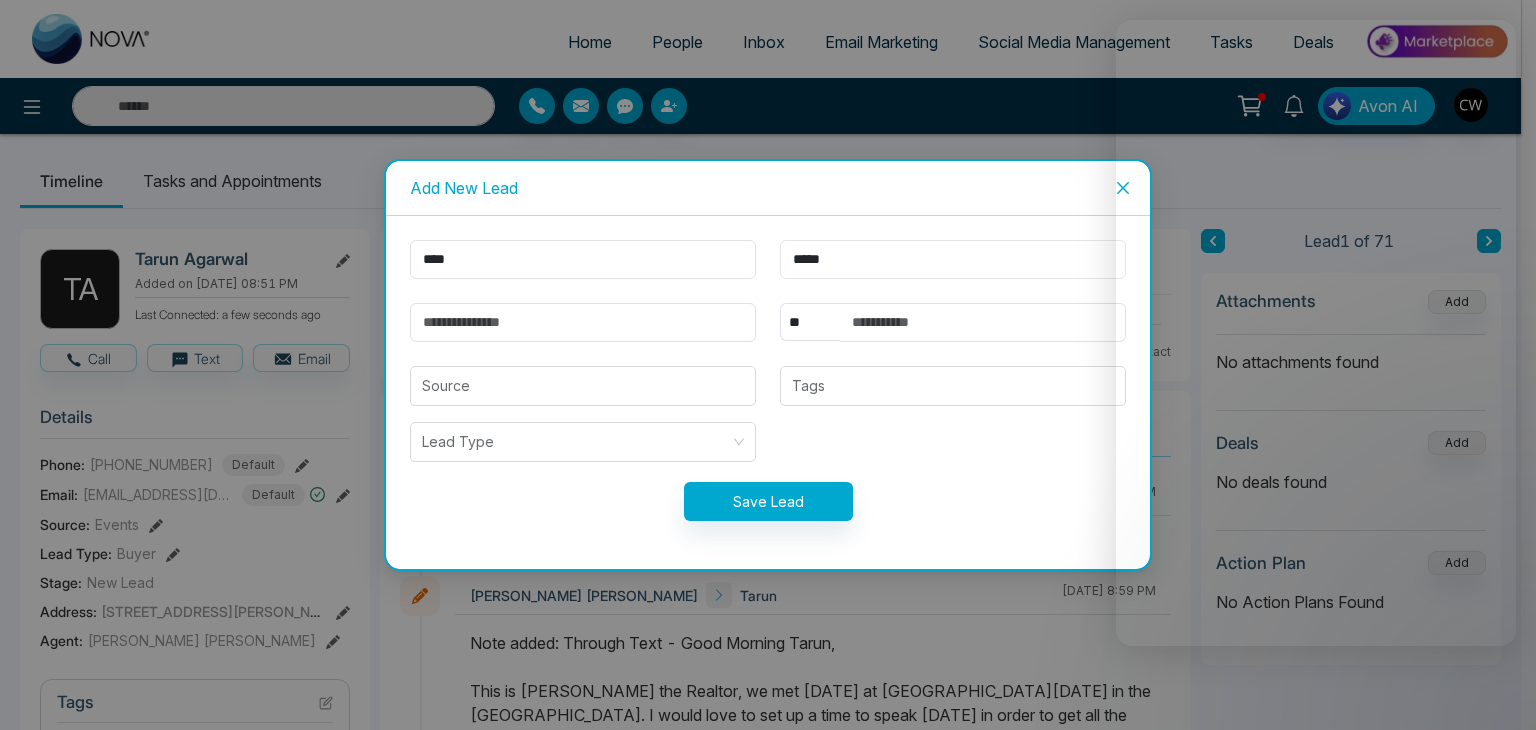 type on "*****" 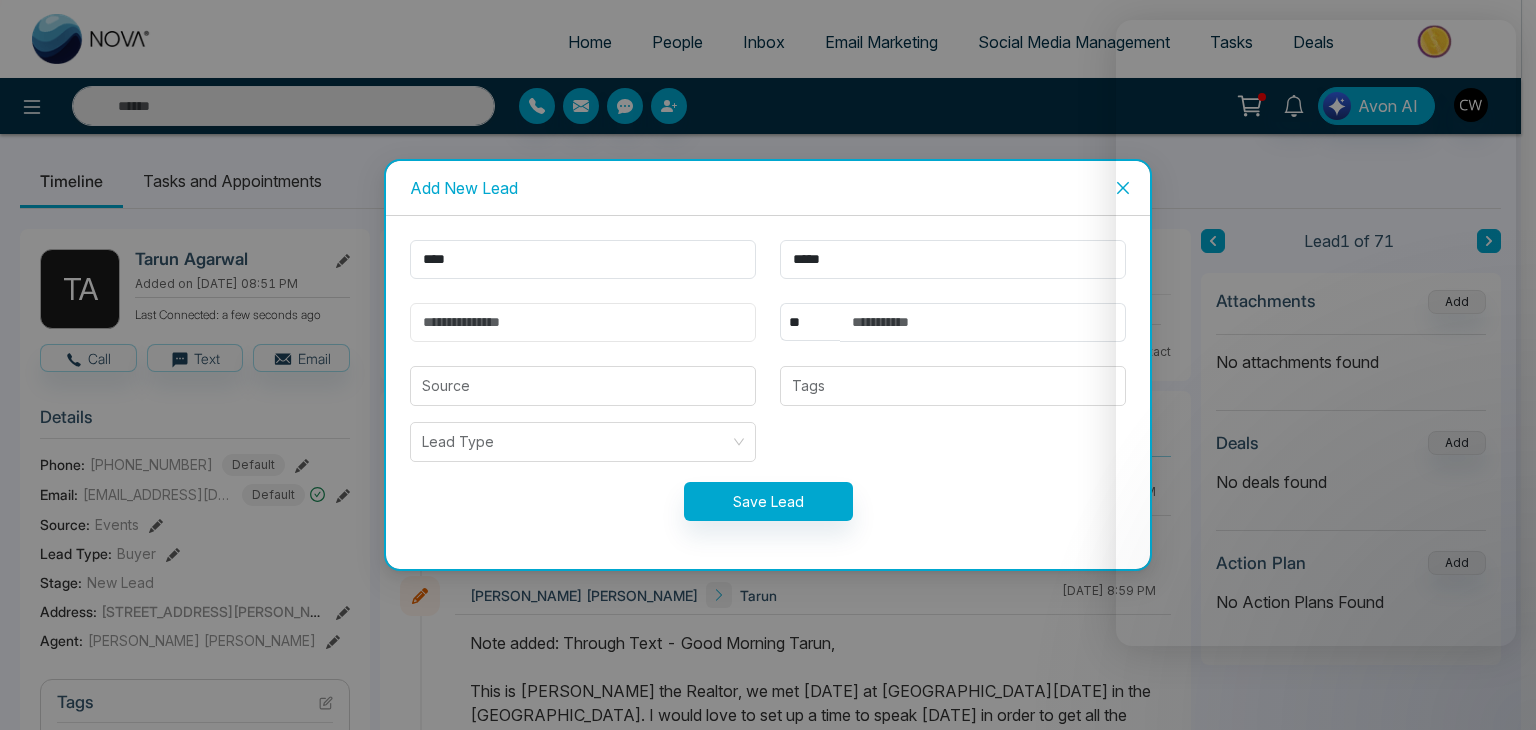 click at bounding box center [583, 322] 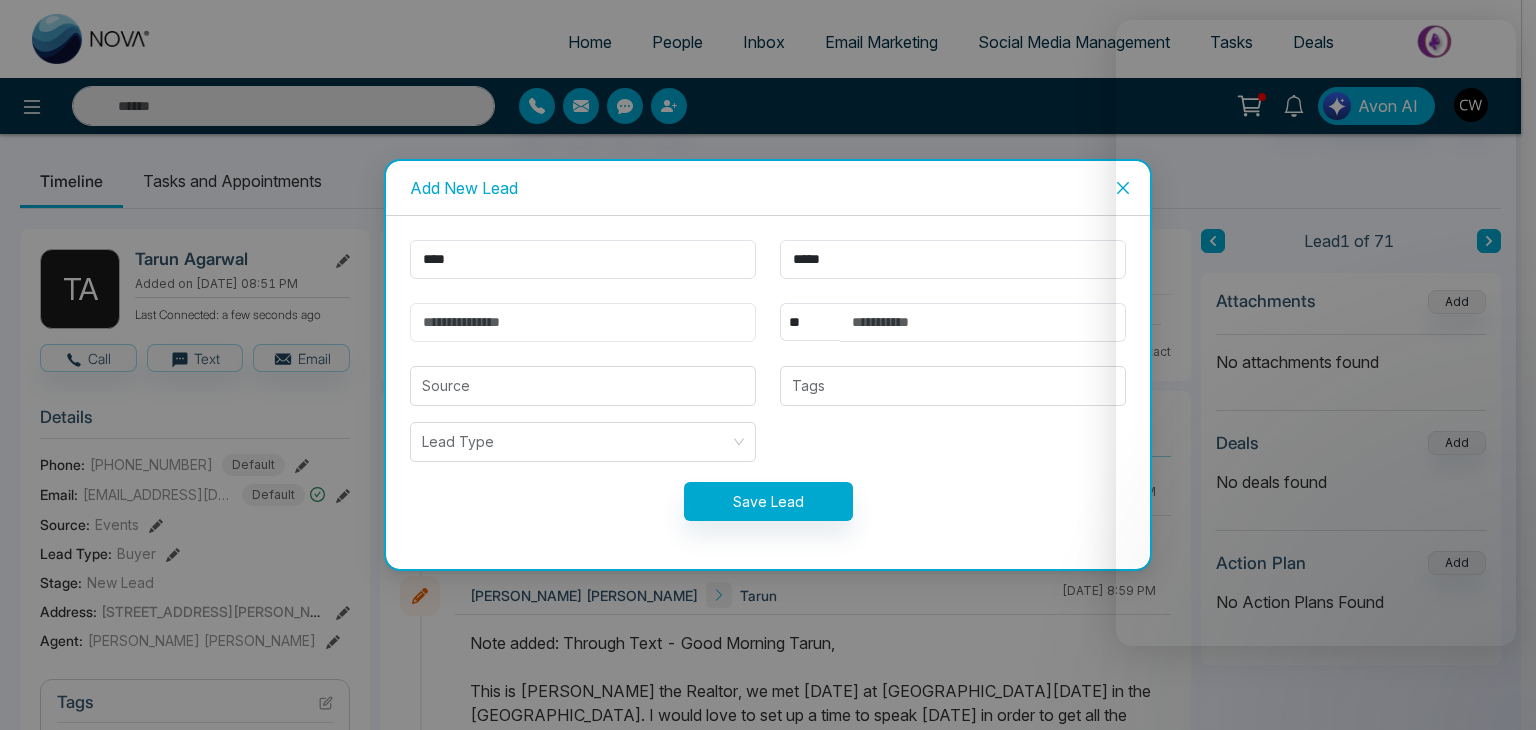 paste on "**********" 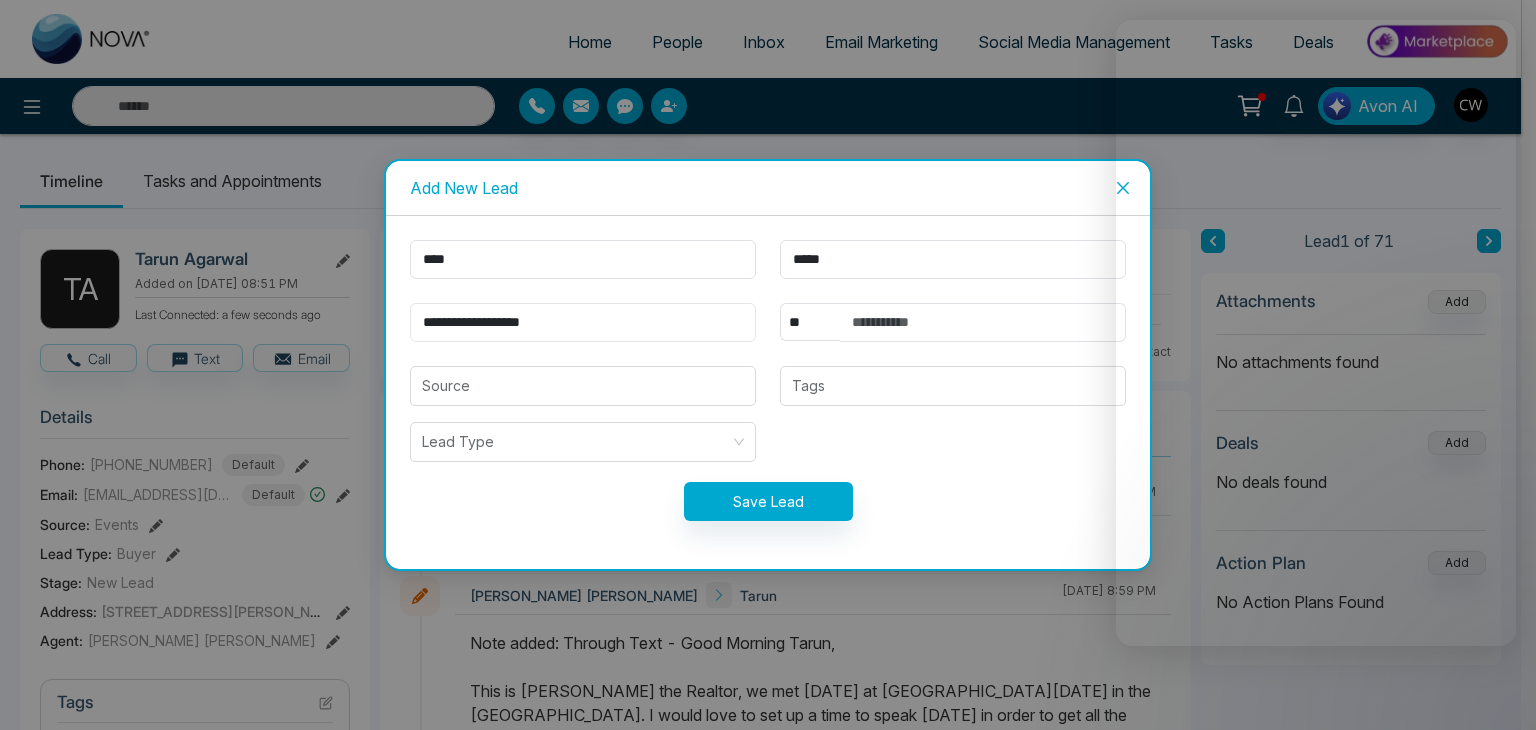 click on "**********" at bounding box center (583, 322) 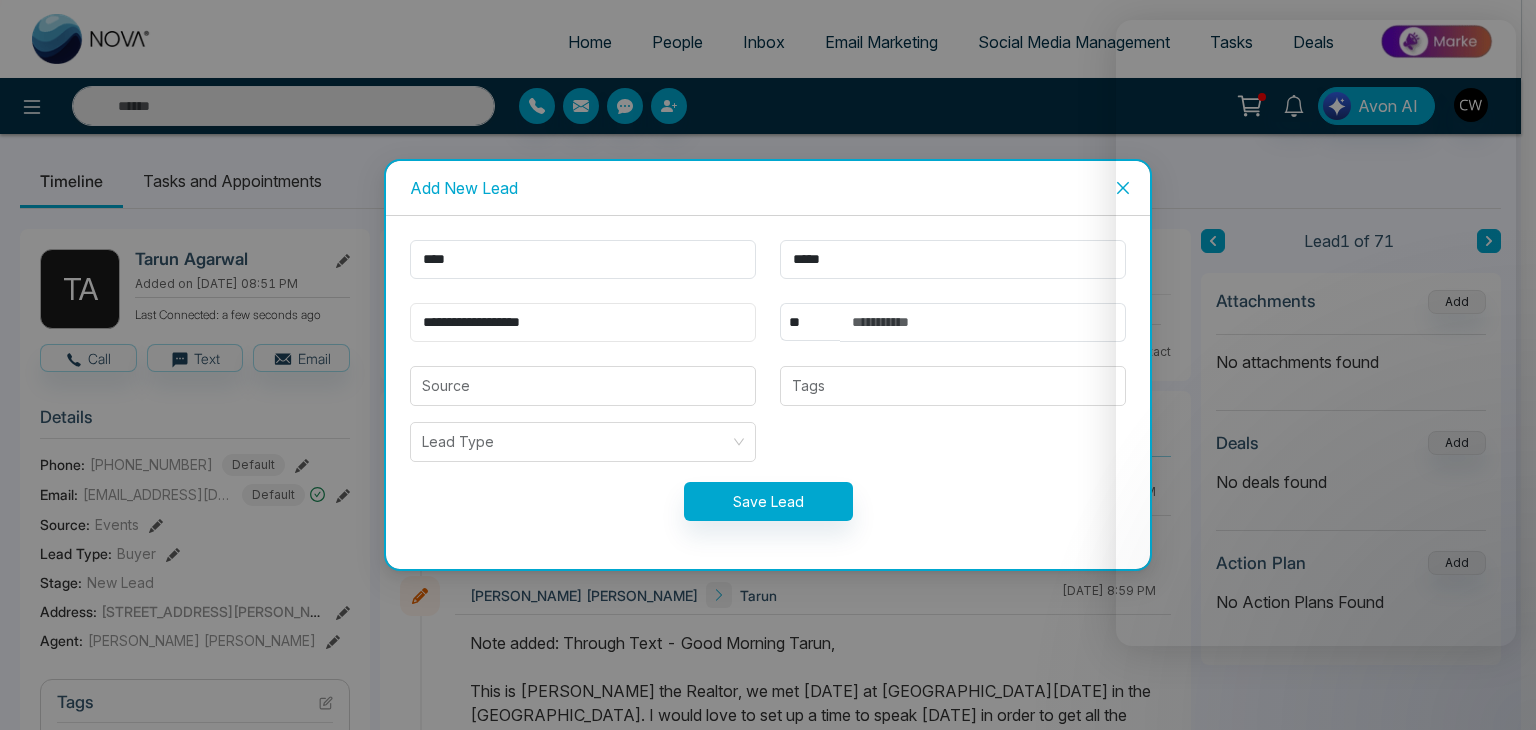 type on "**********" 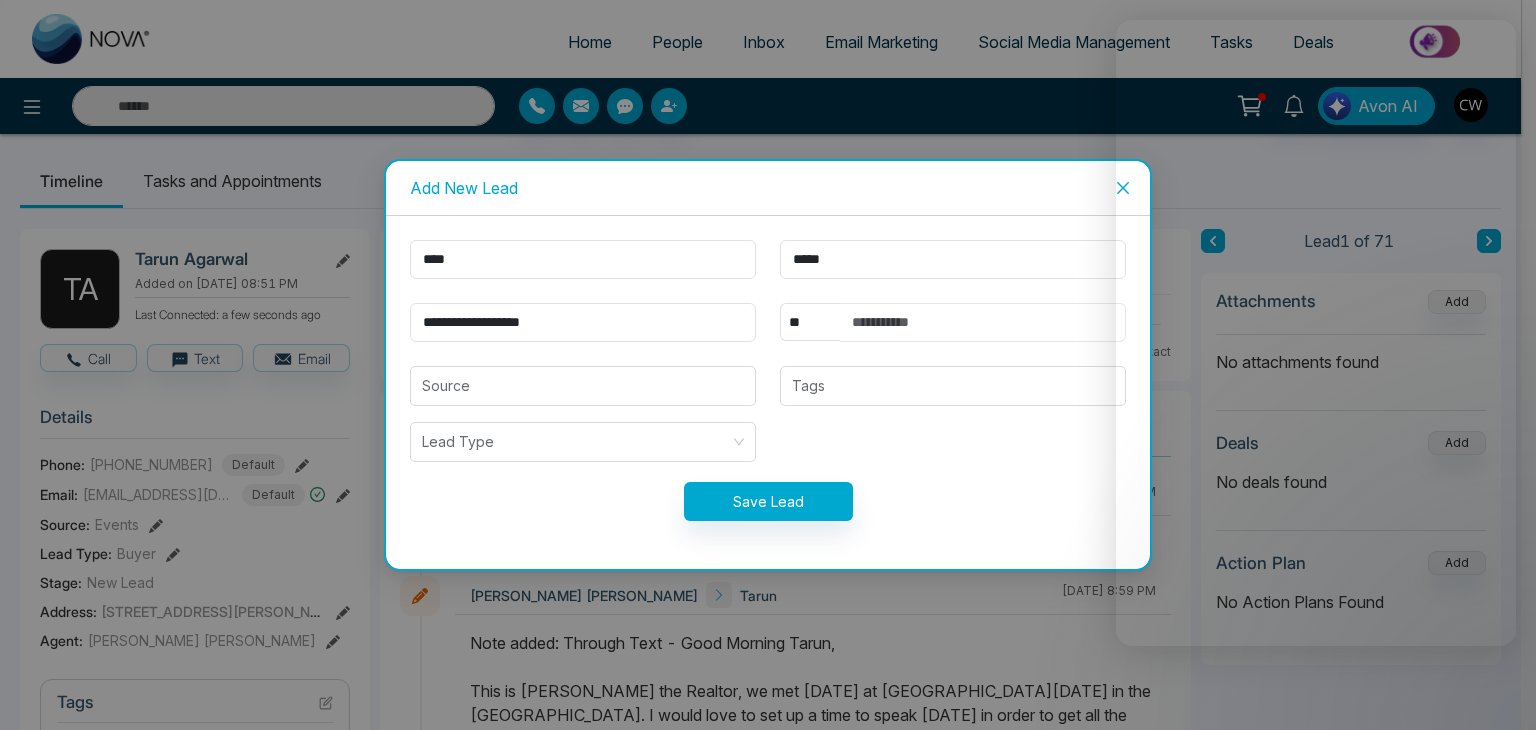 click at bounding box center [983, 322] 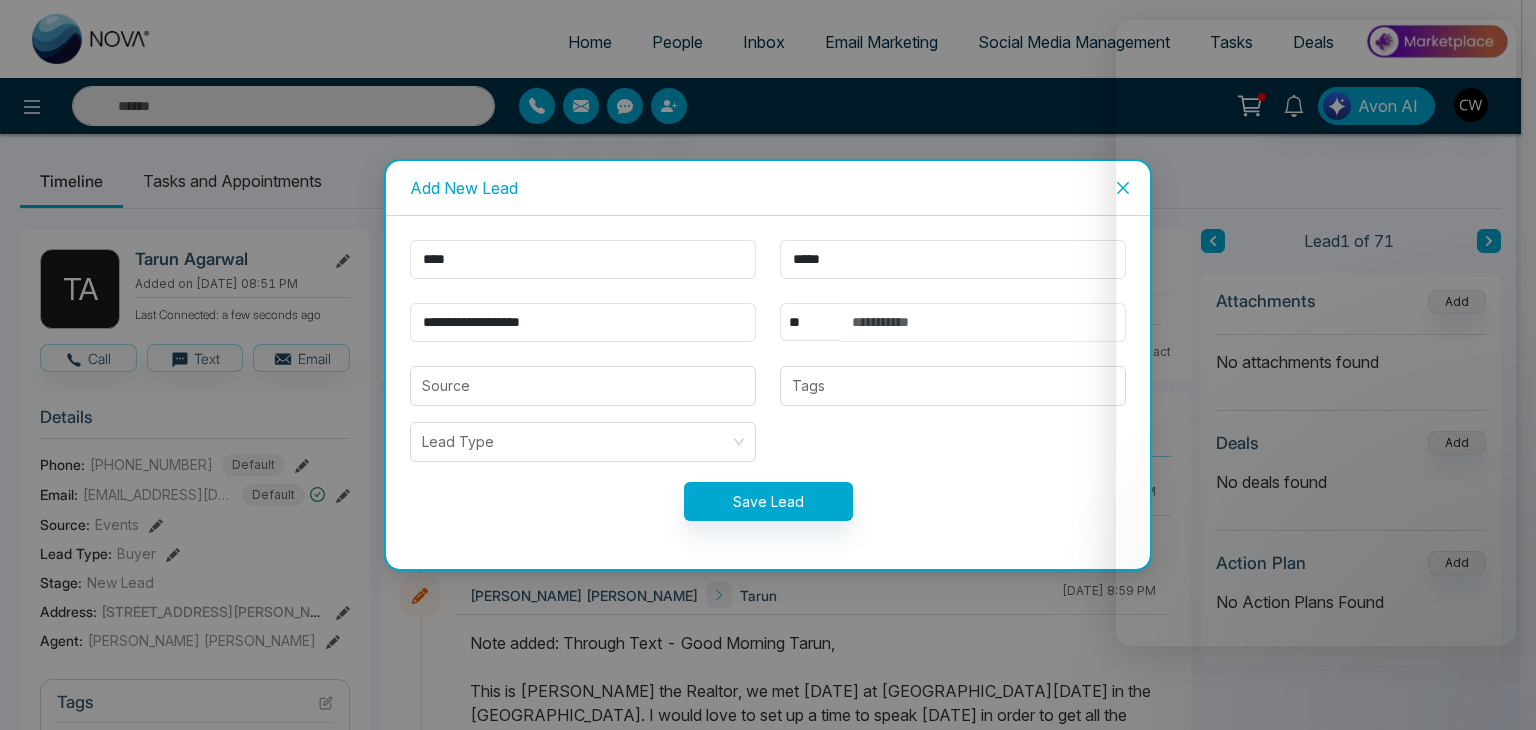 paste on "**********" 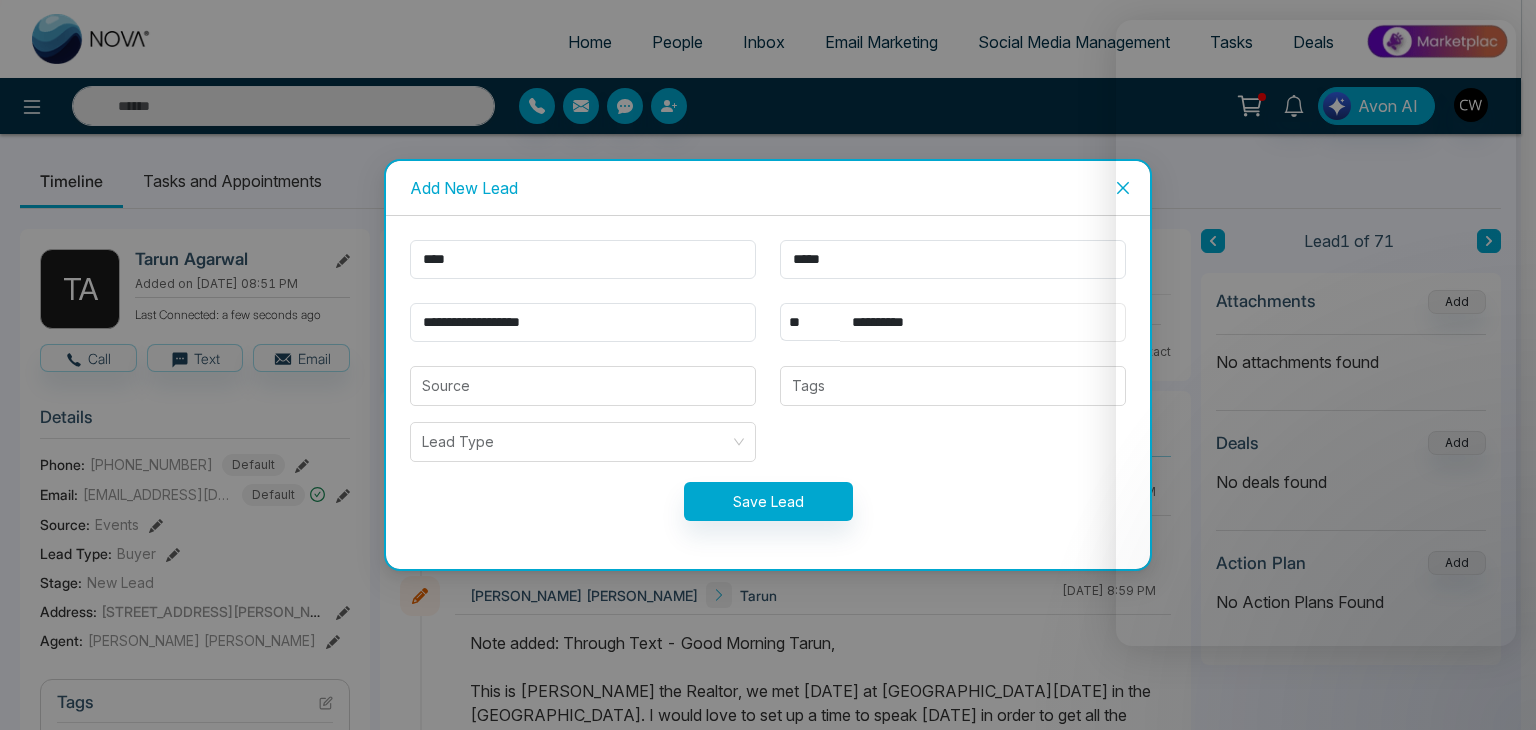 click on "**********" at bounding box center (983, 322) 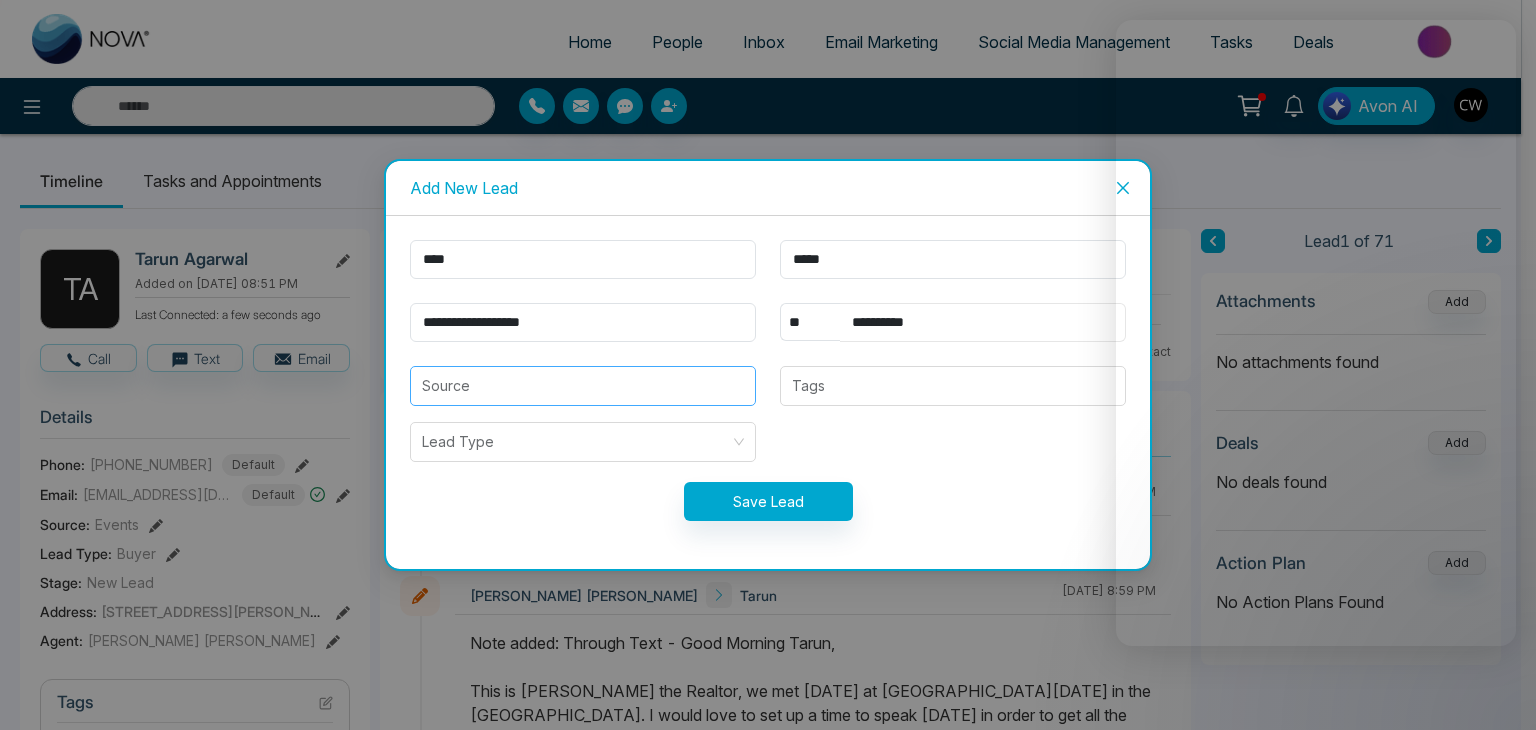 type on "**********" 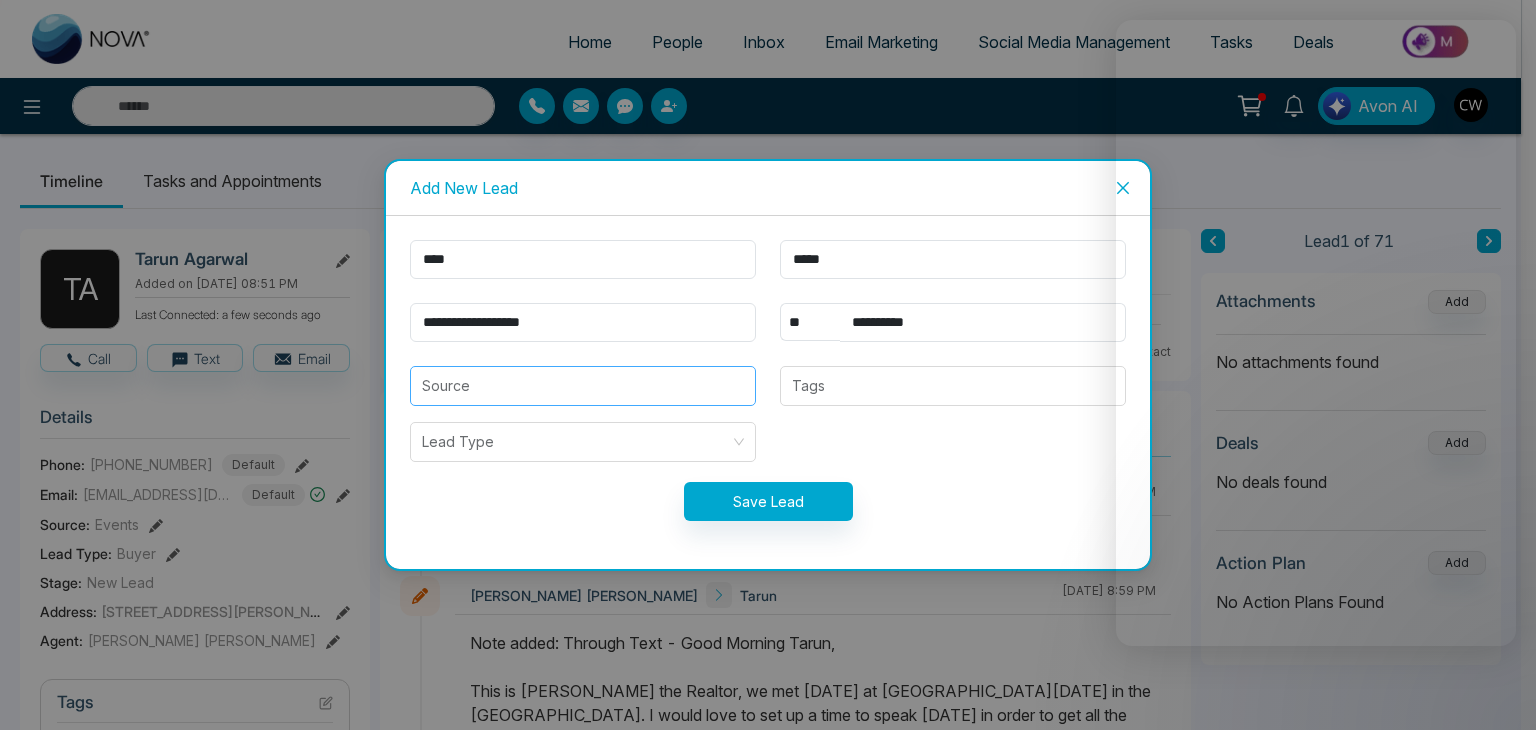 click at bounding box center (583, 386) 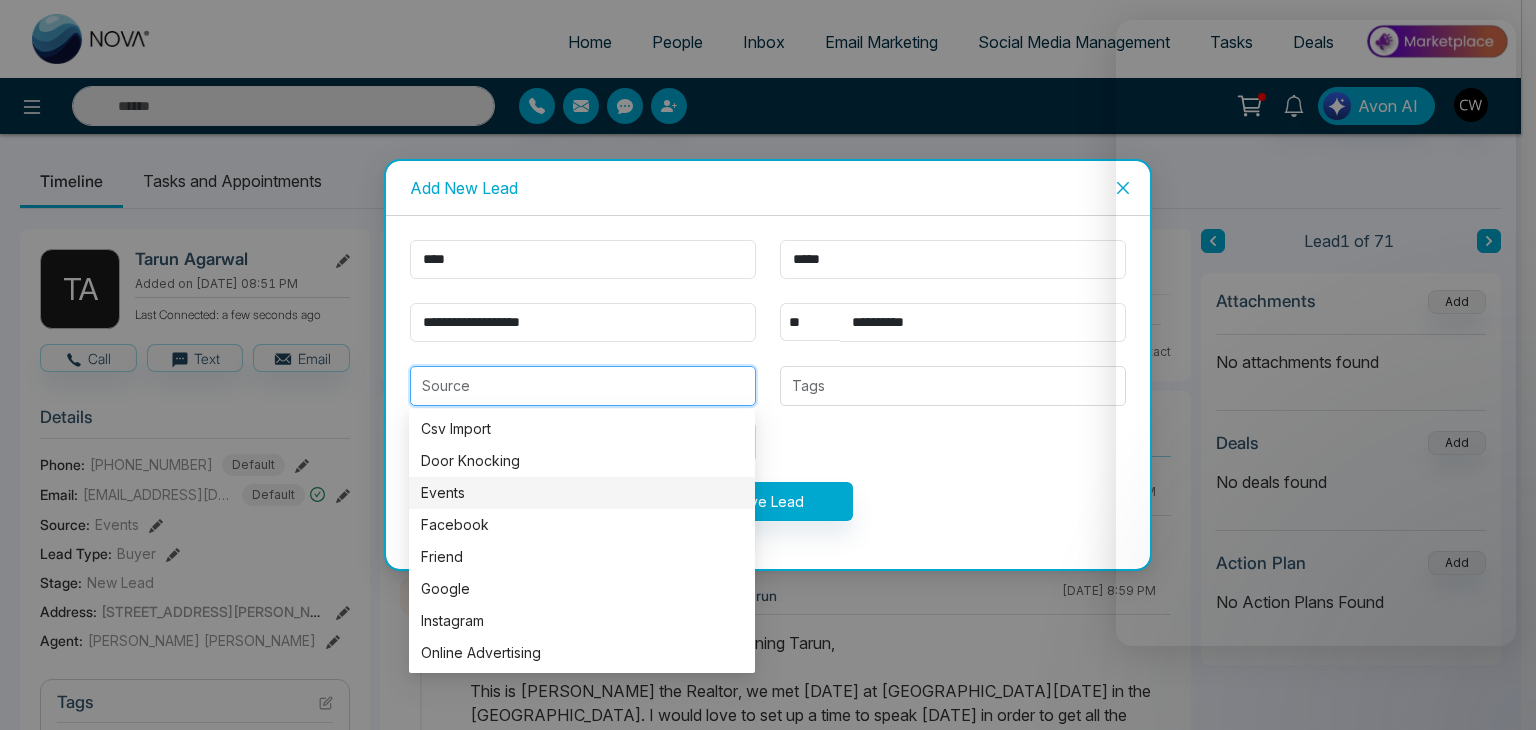 click on "Events" at bounding box center [582, 493] 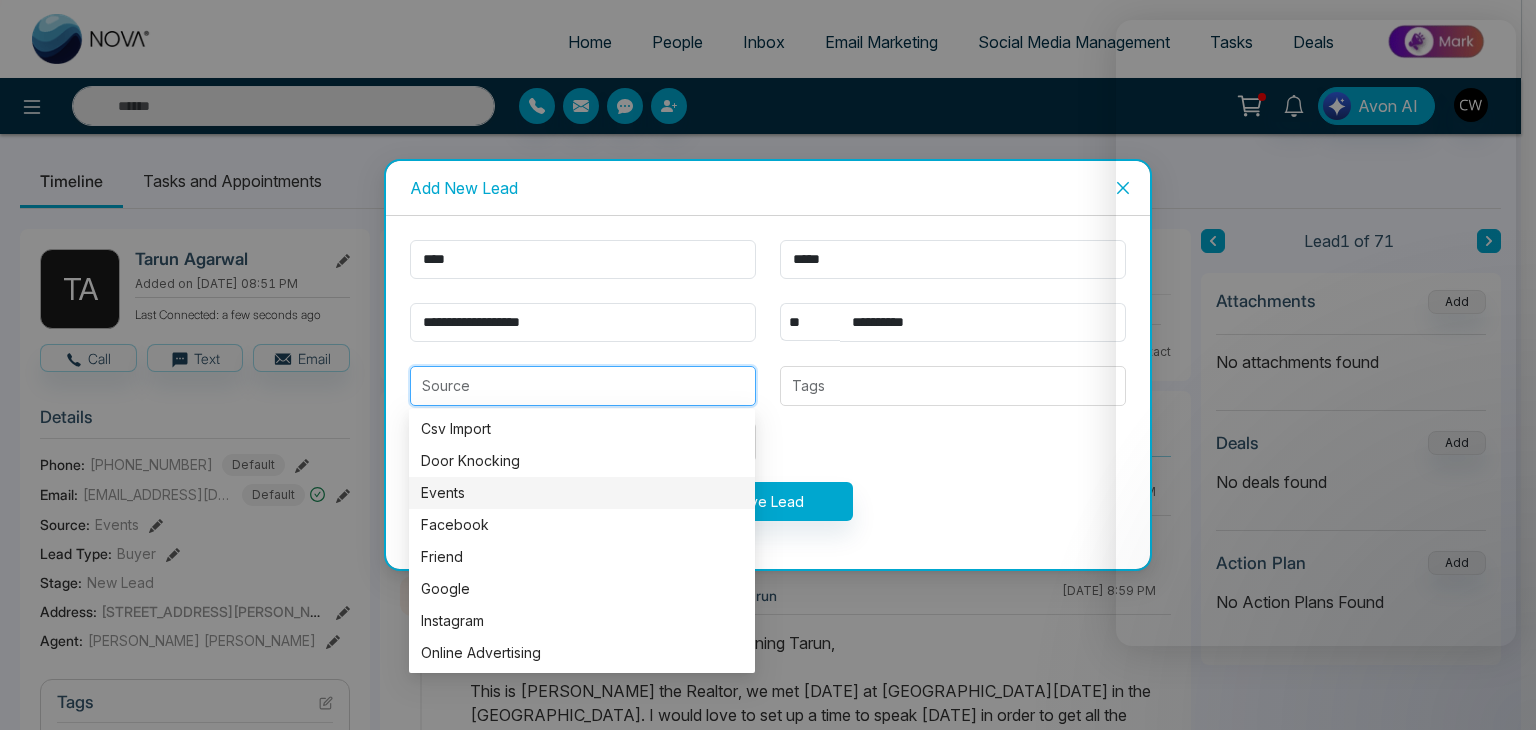 type on "******" 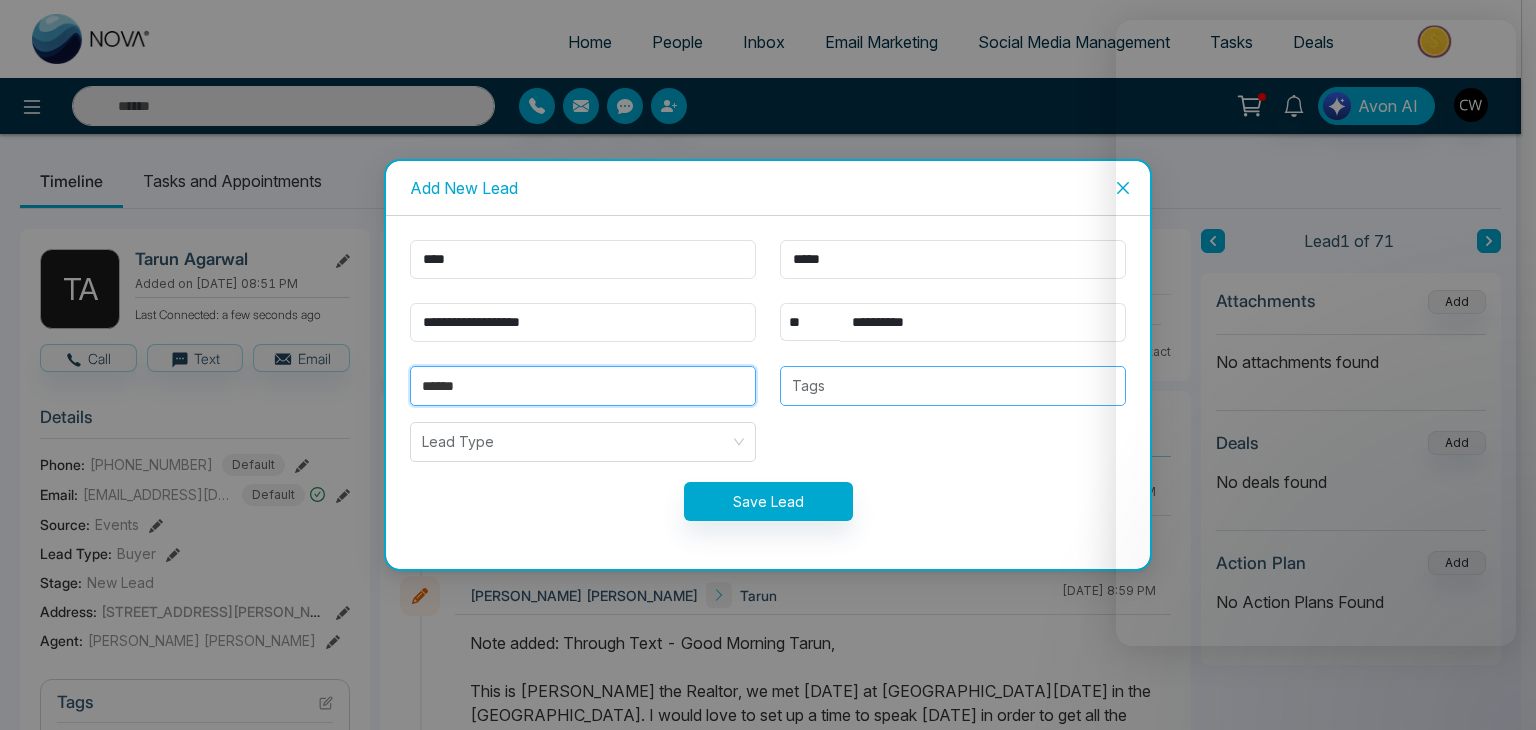 click at bounding box center [953, 386] 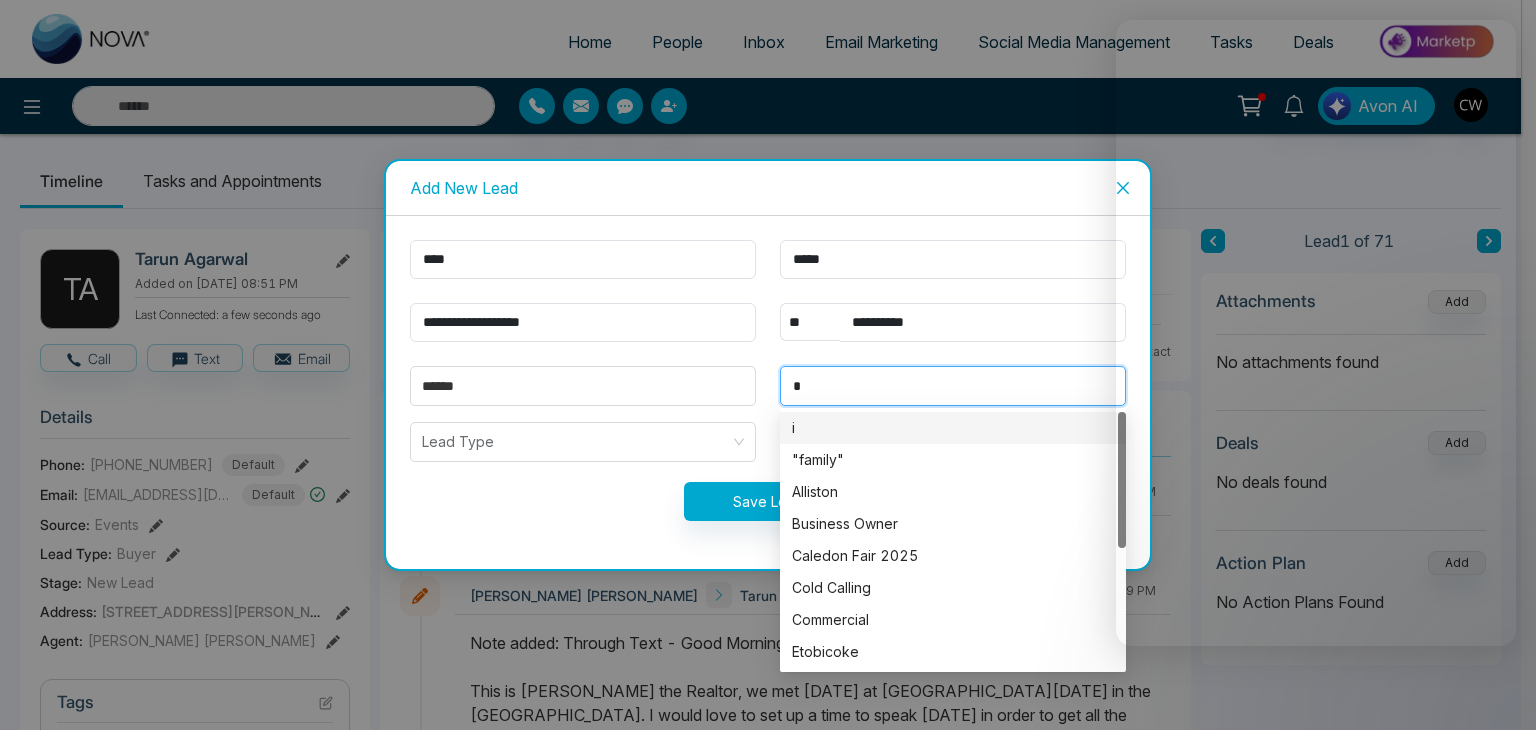 type on "**" 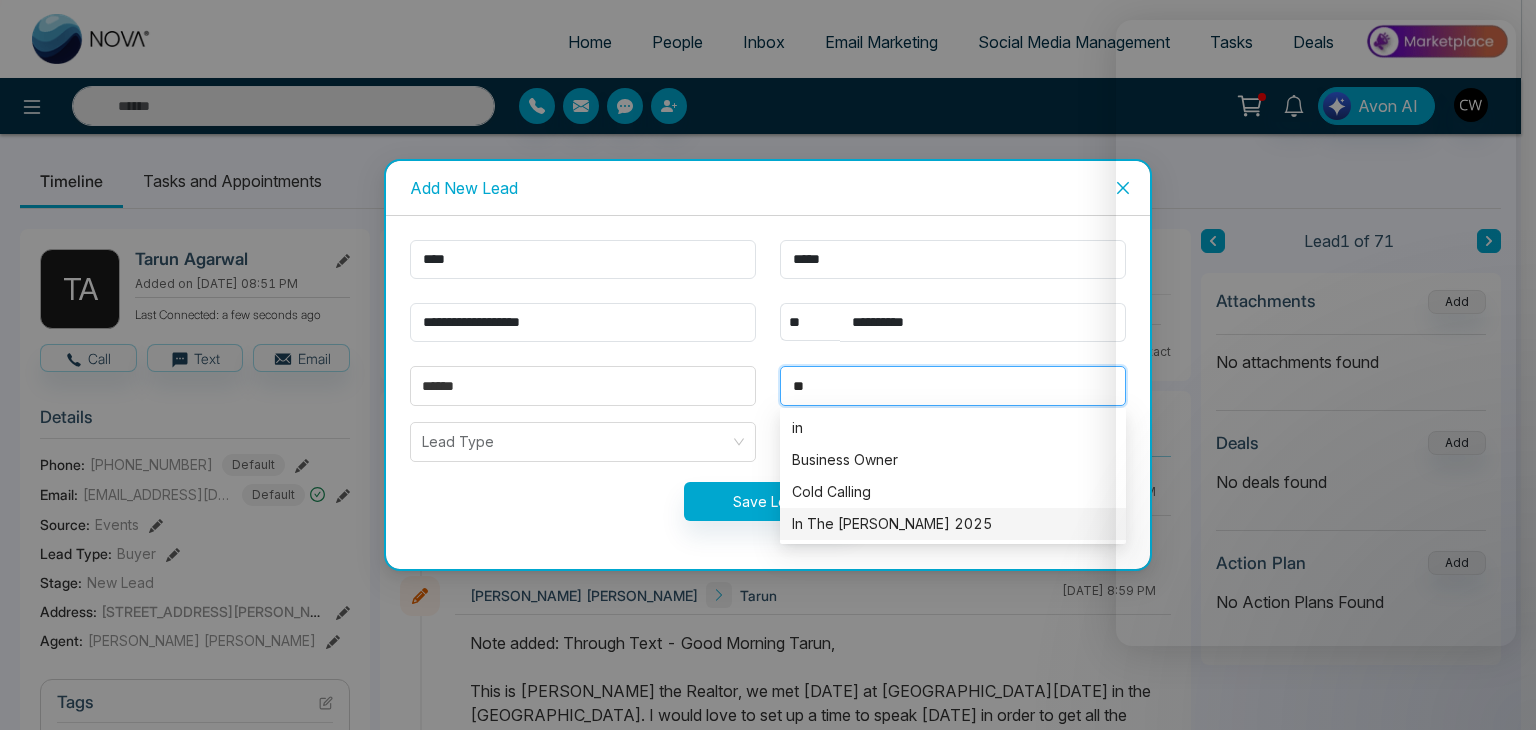 click on "In The [PERSON_NAME] 2025" at bounding box center (953, 524) 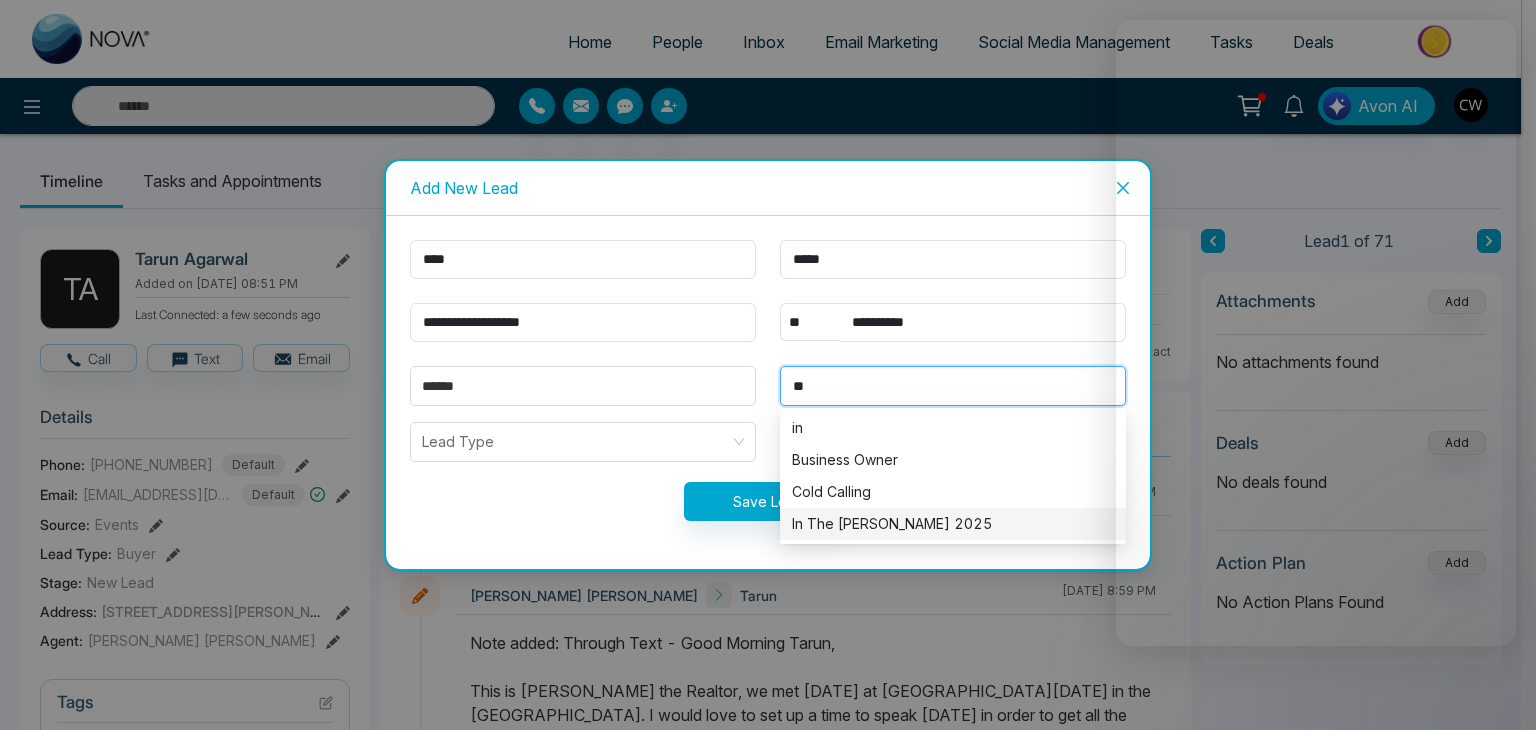 type 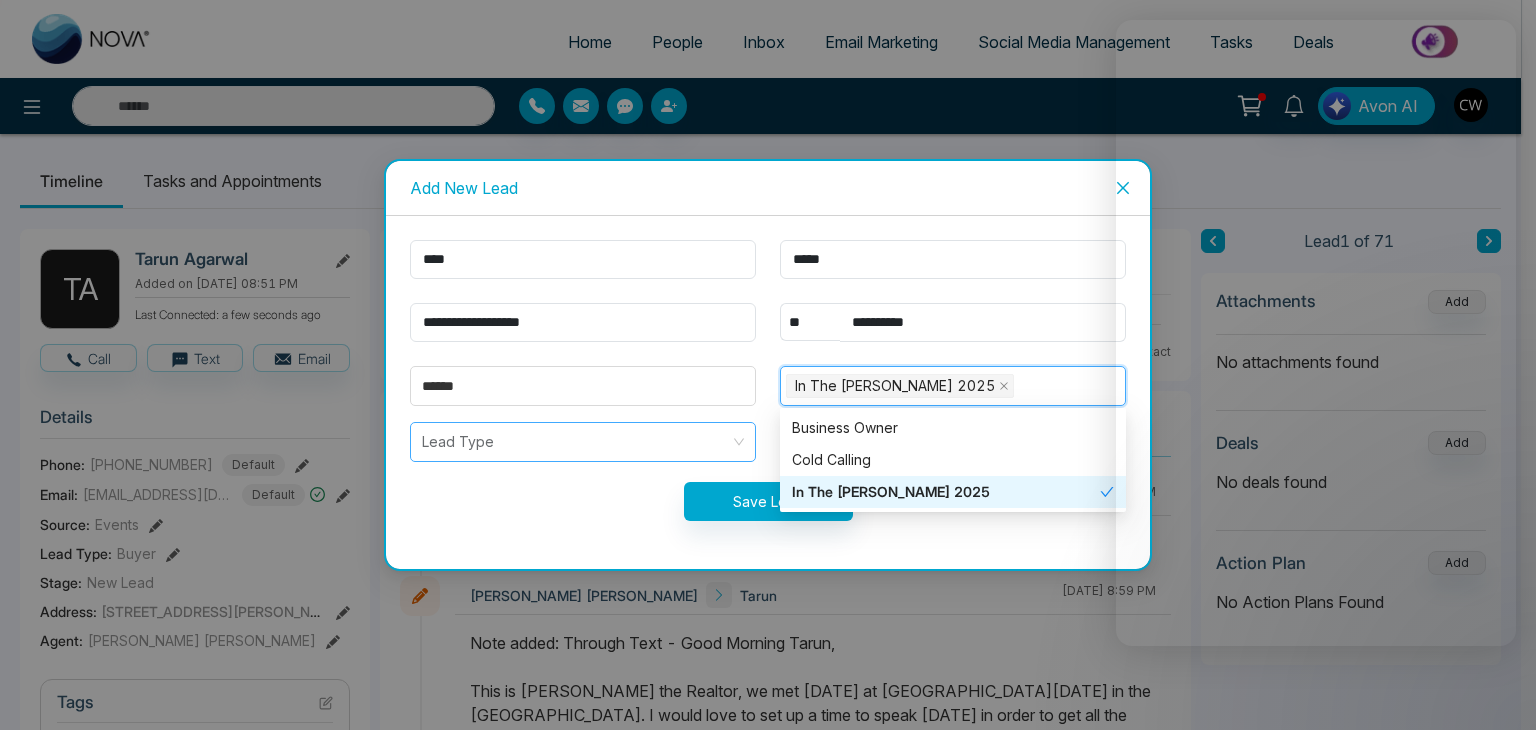 click at bounding box center [576, 442] 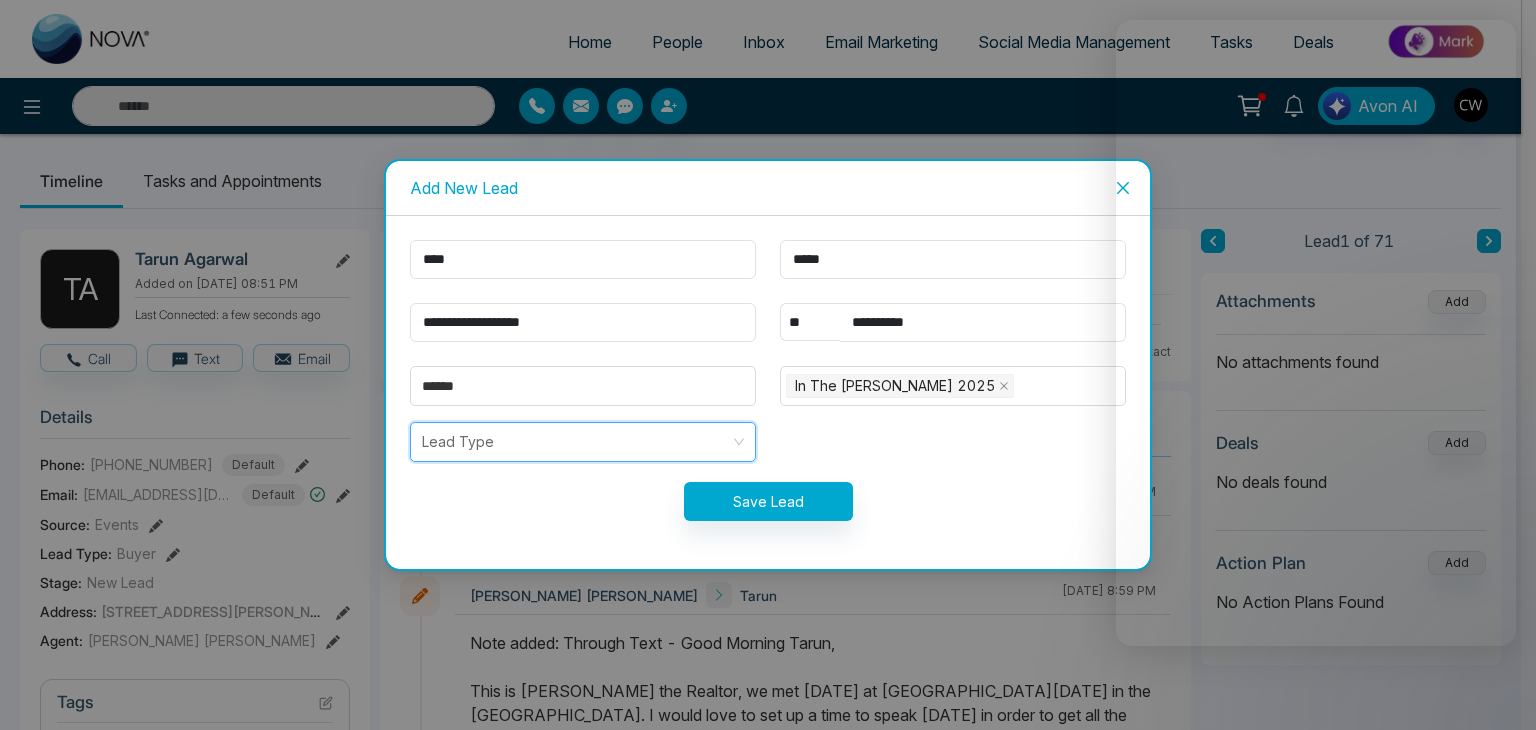 click at bounding box center (576, 442) 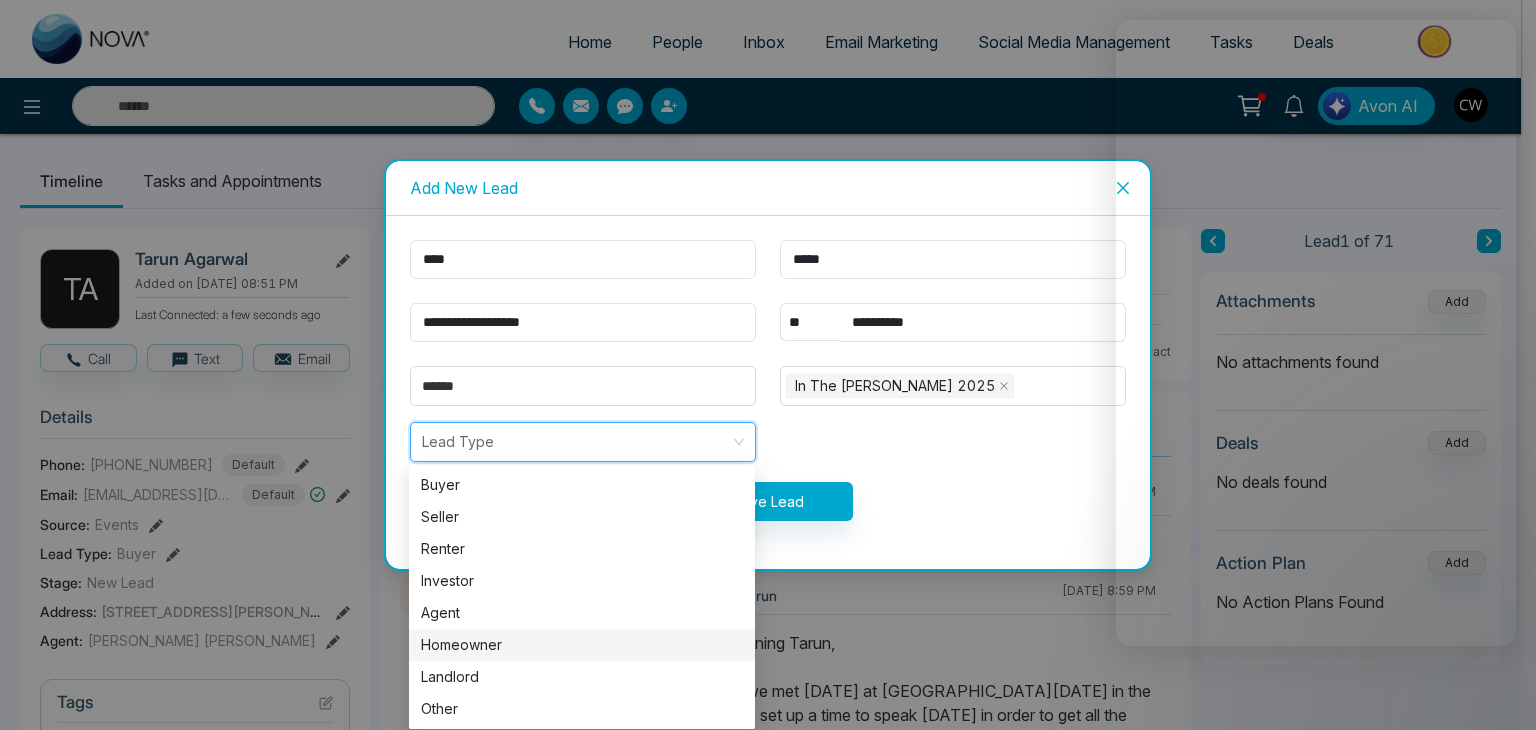 click on "Homeowner" at bounding box center [582, 645] 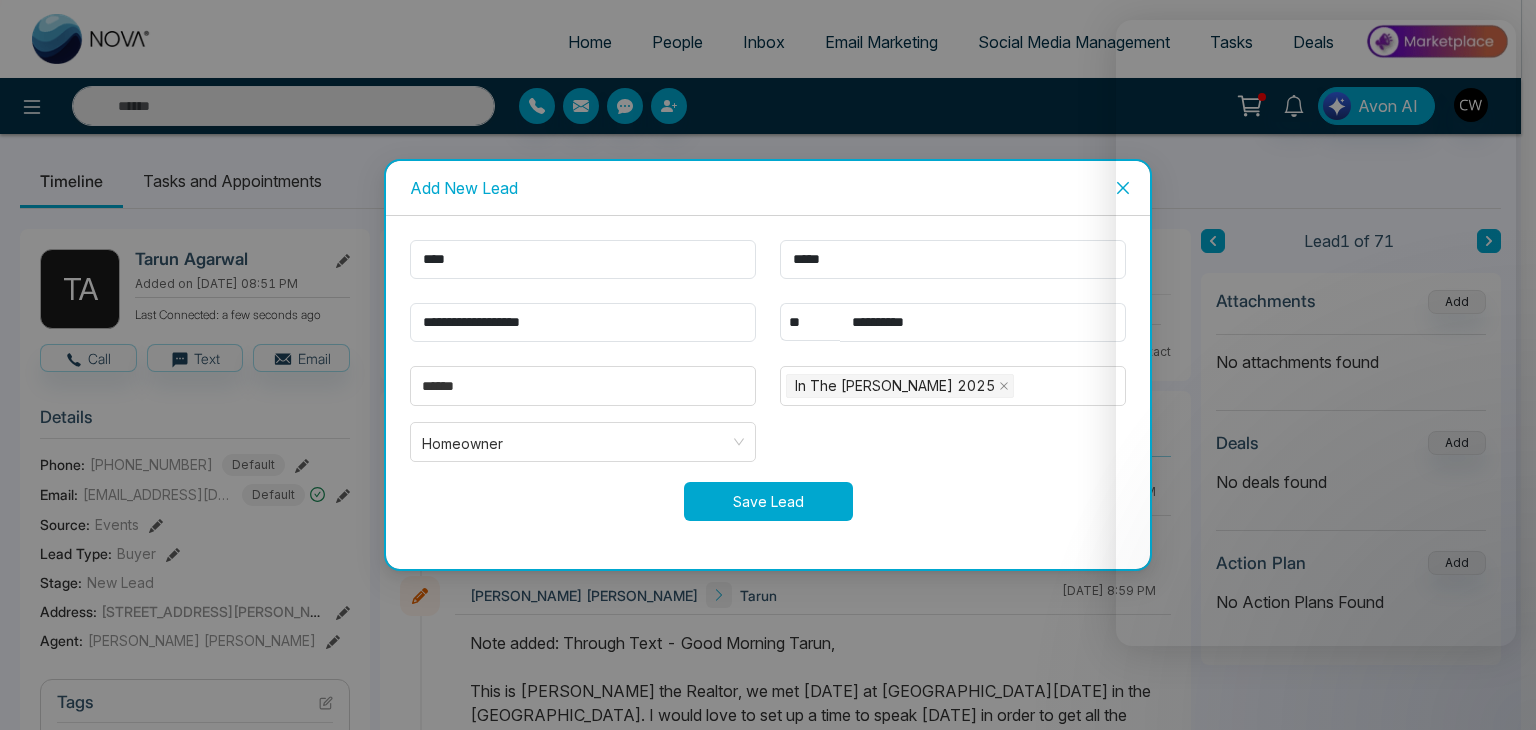 click on "Save Lead" at bounding box center [768, 501] 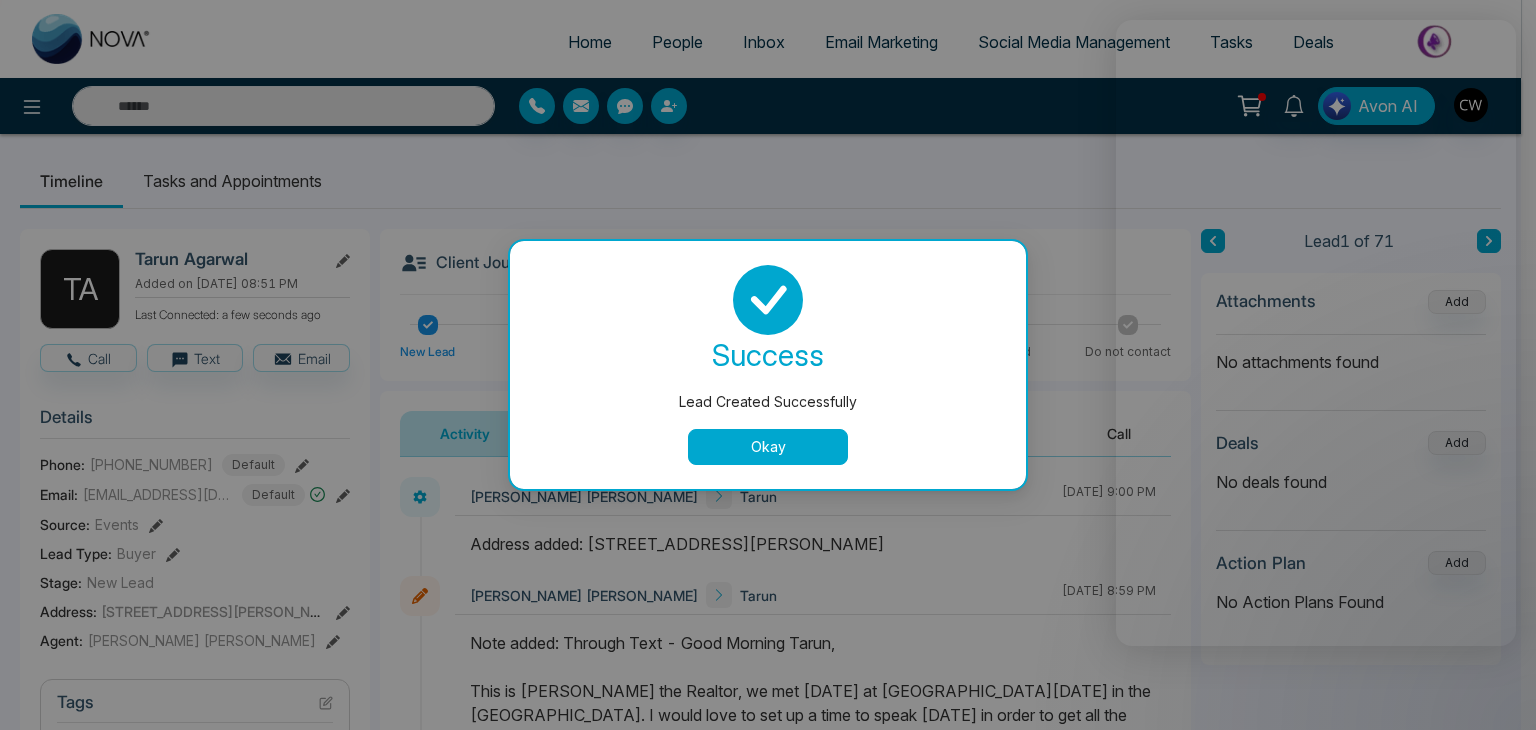 click on "Okay" at bounding box center [768, 447] 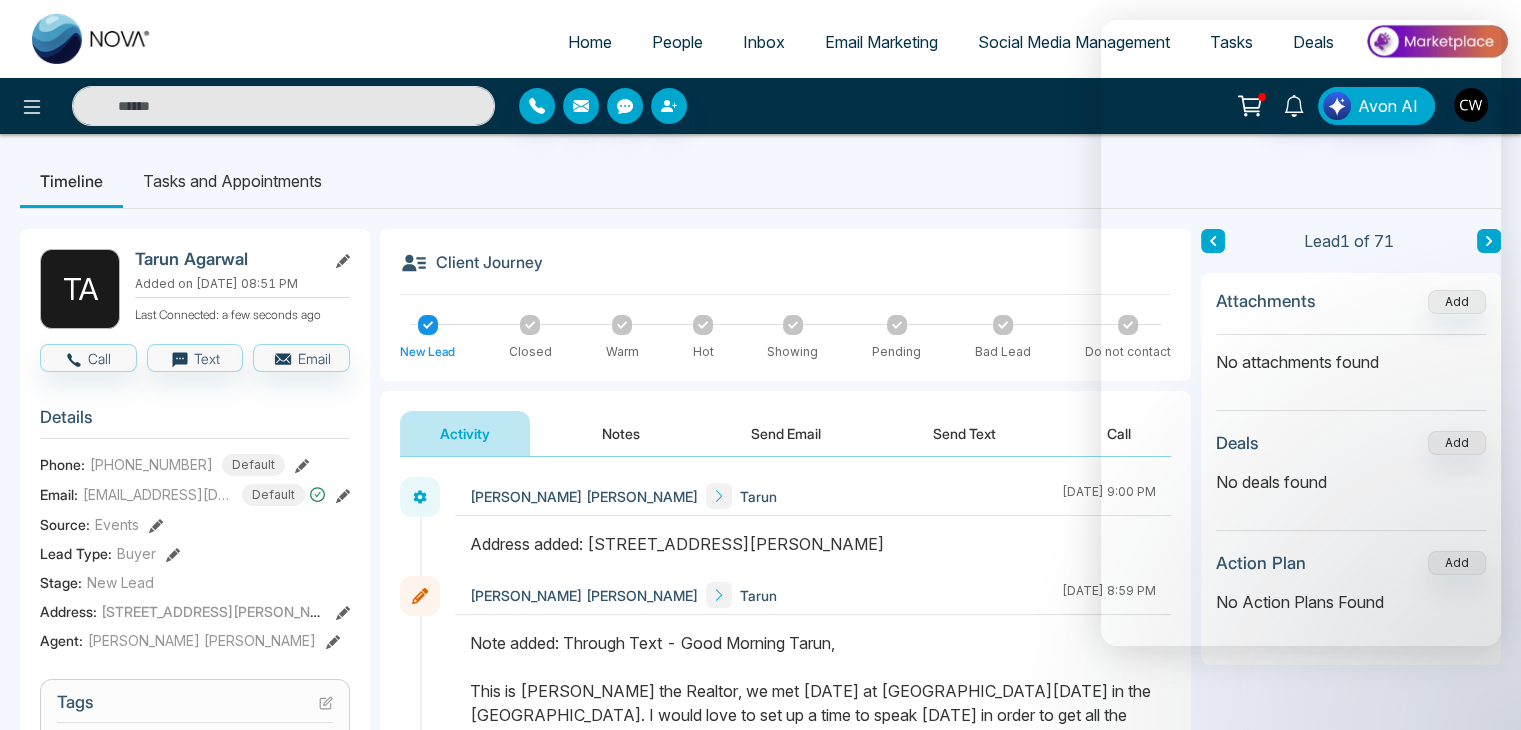 click on "People" at bounding box center (677, 42) 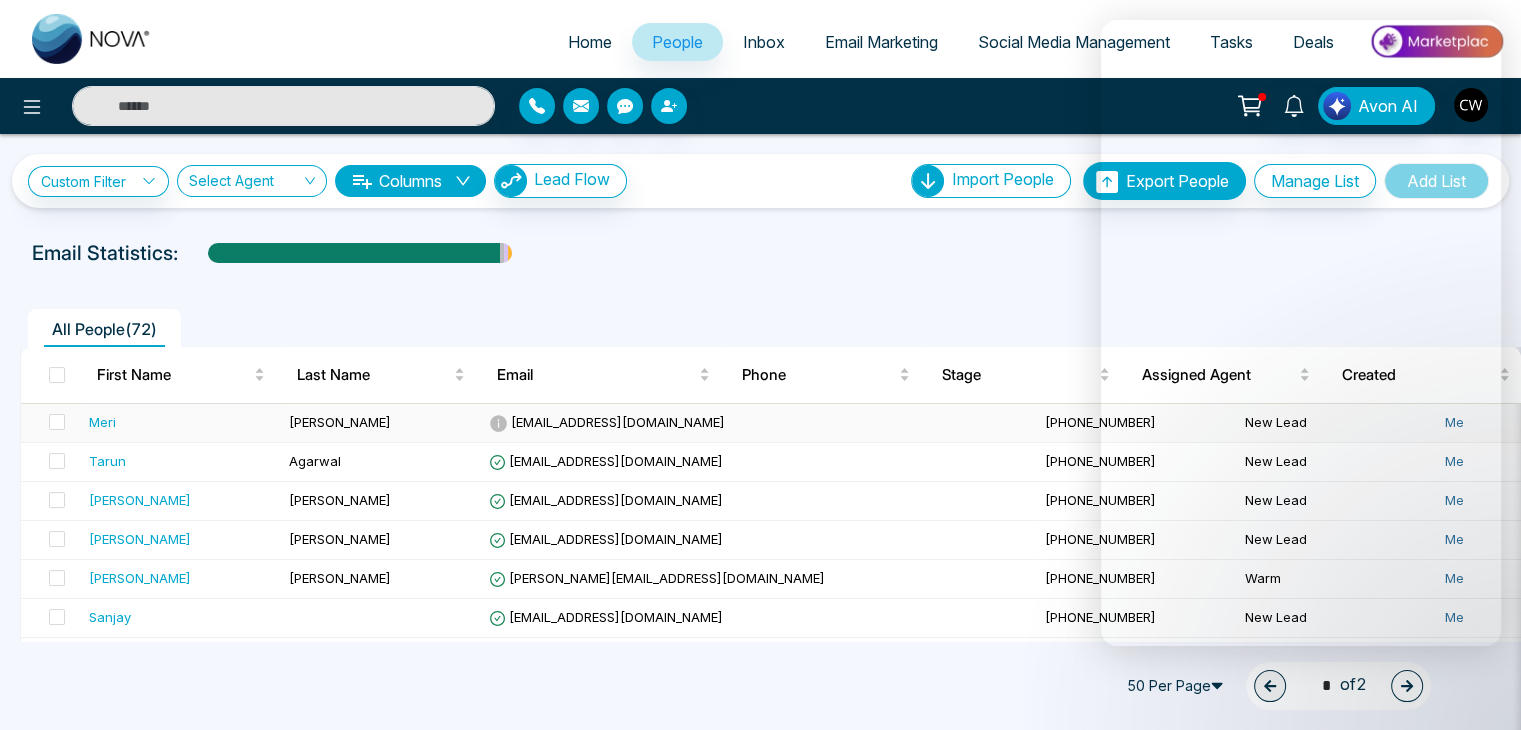 click on "Meri" at bounding box center (102, 422) 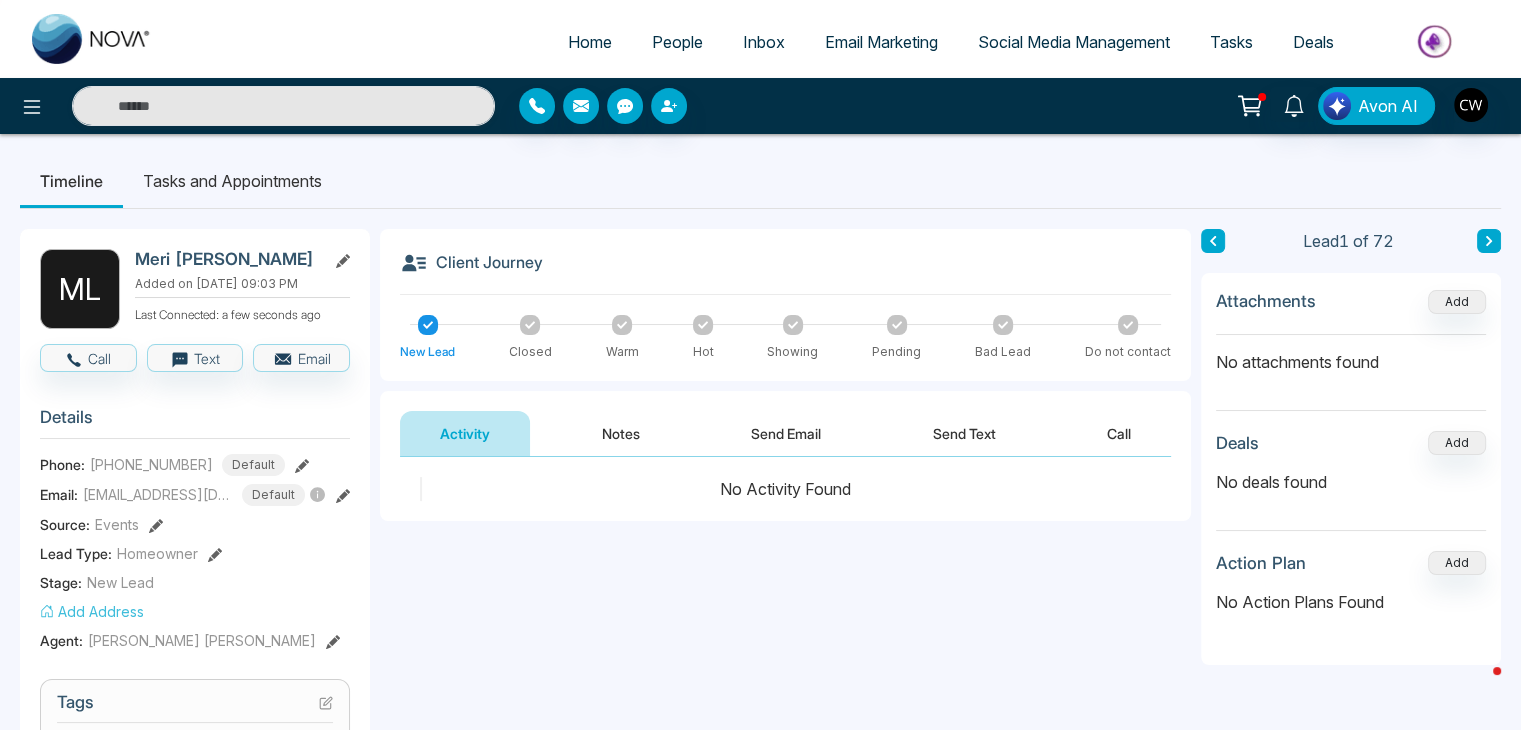 click on "Add Address" at bounding box center [92, 611] 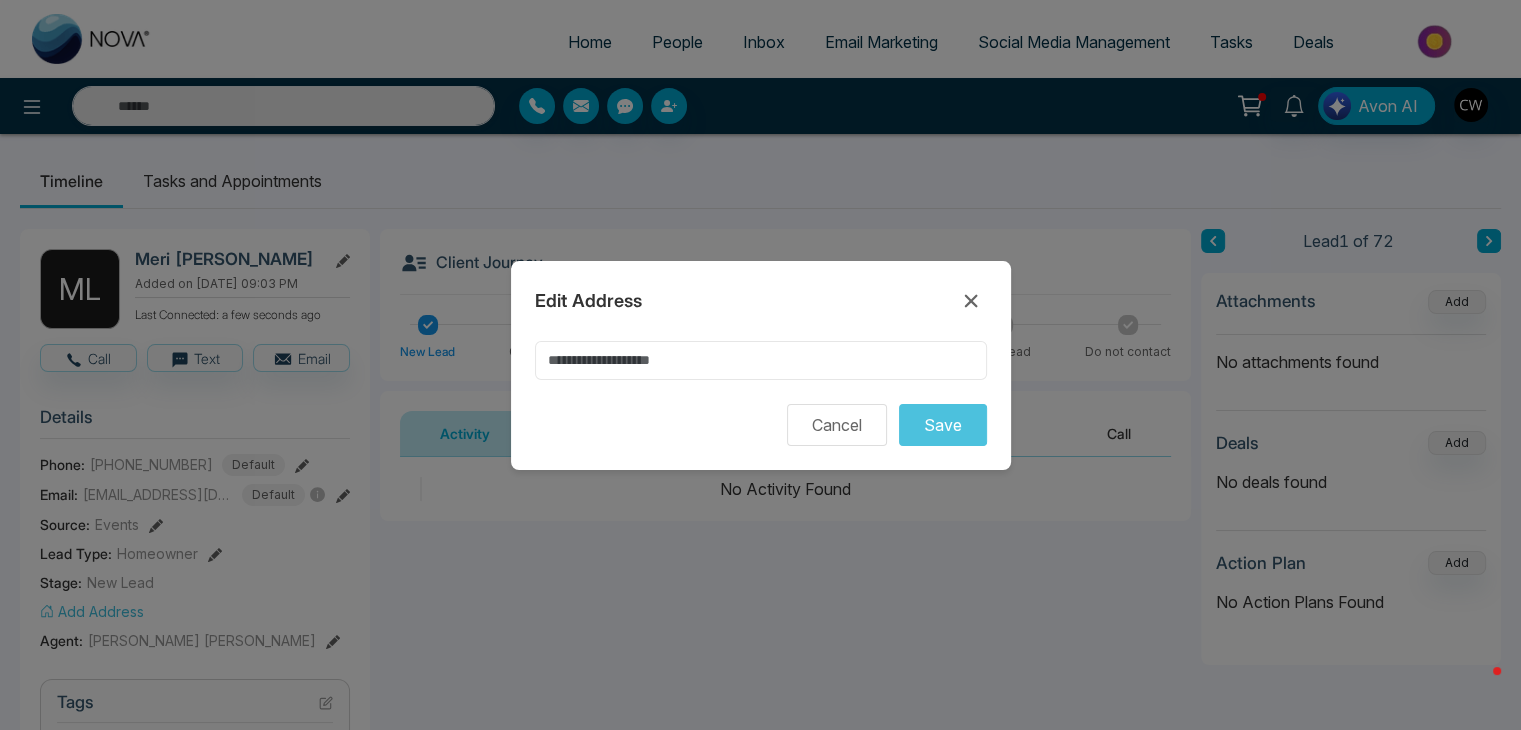click at bounding box center [761, 360] 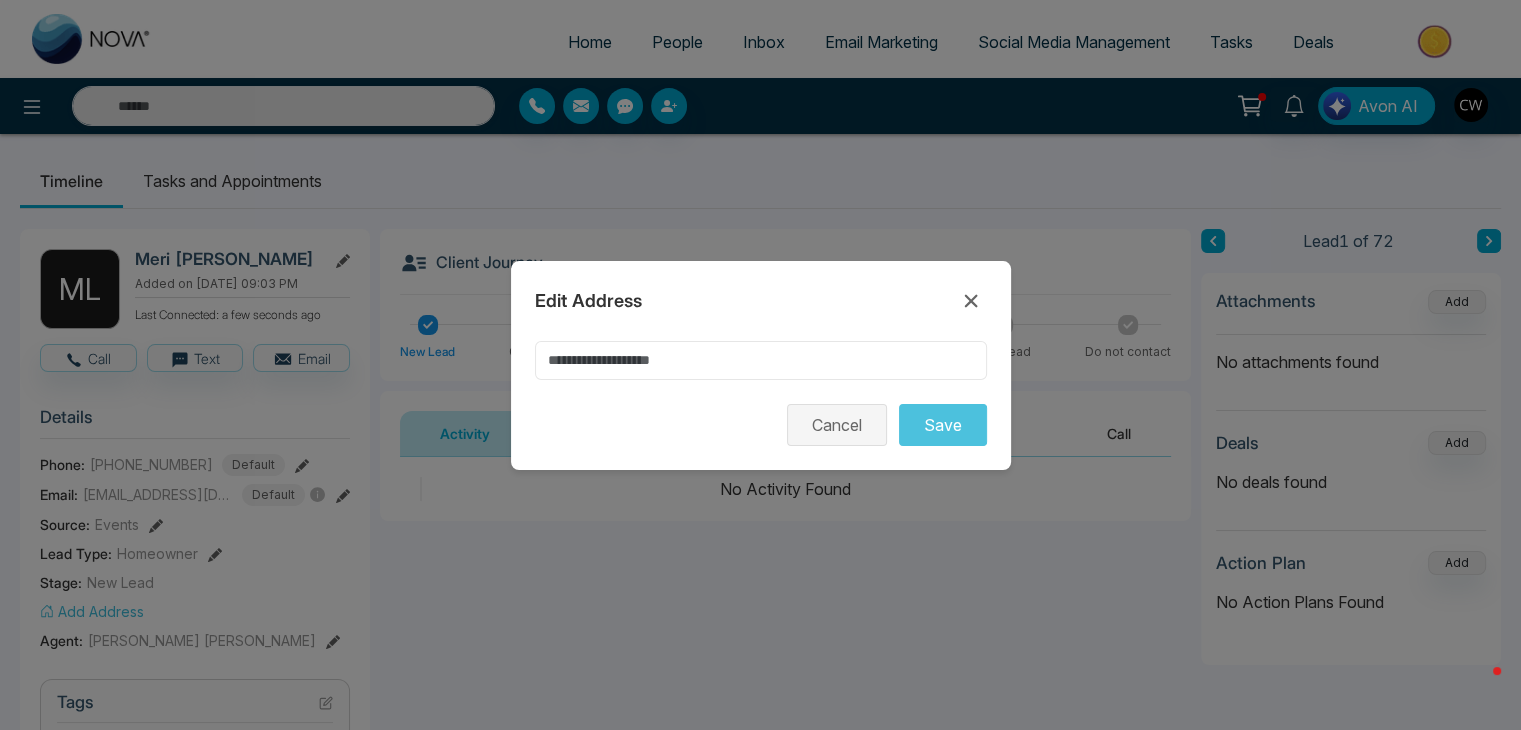 paste on "**********" 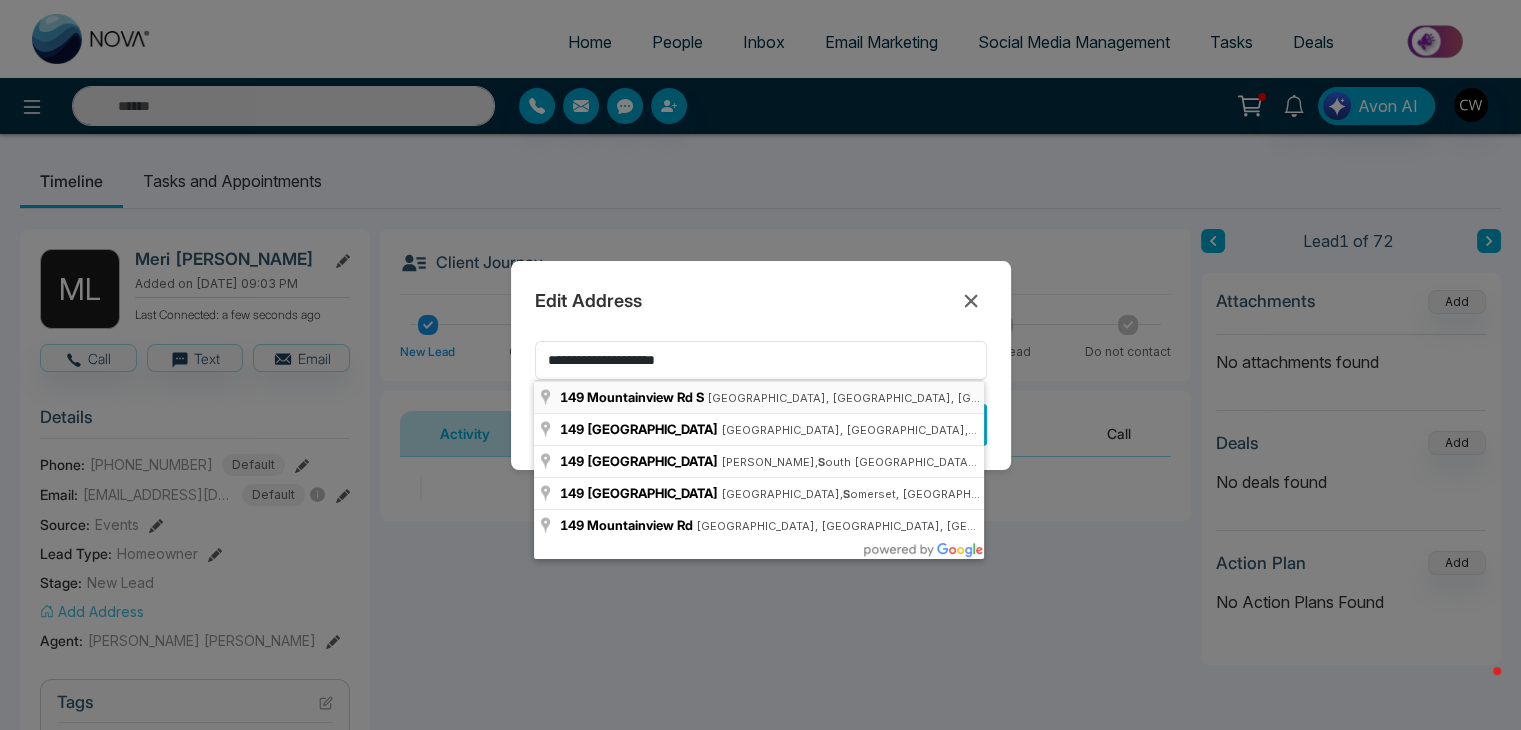 type on "**********" 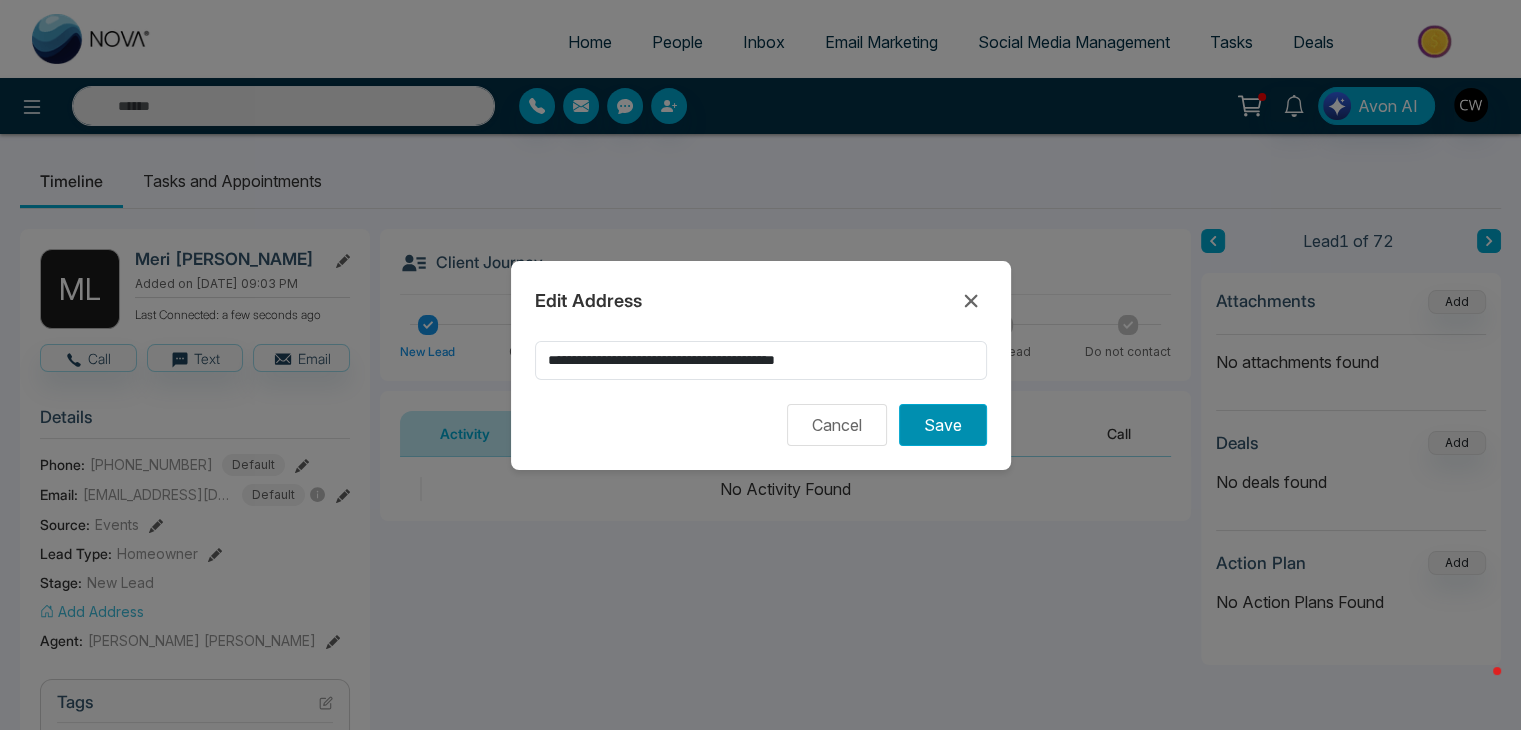 click on "Save" at bounding box center [943, 425] 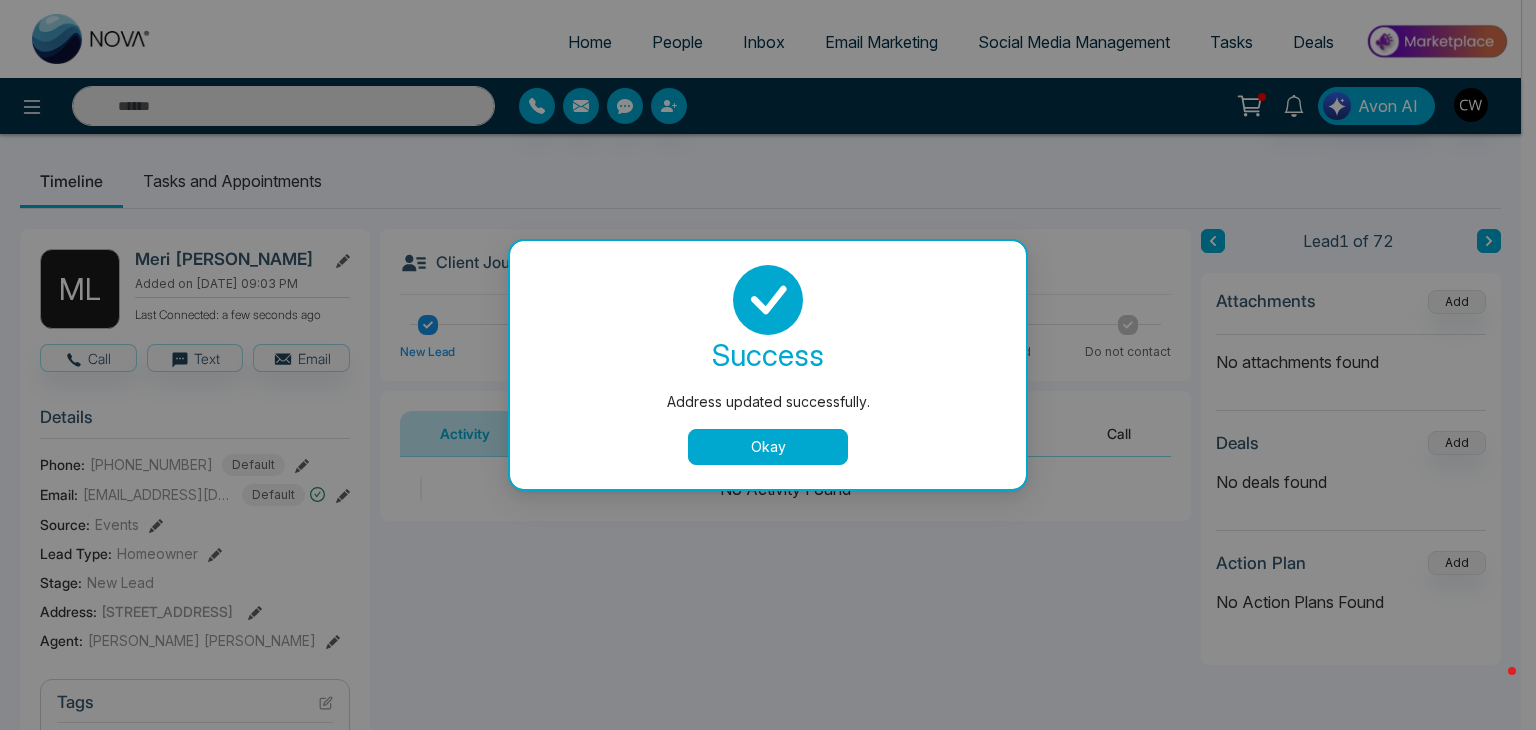 click on "Okay" at bounding box center (768, 447) 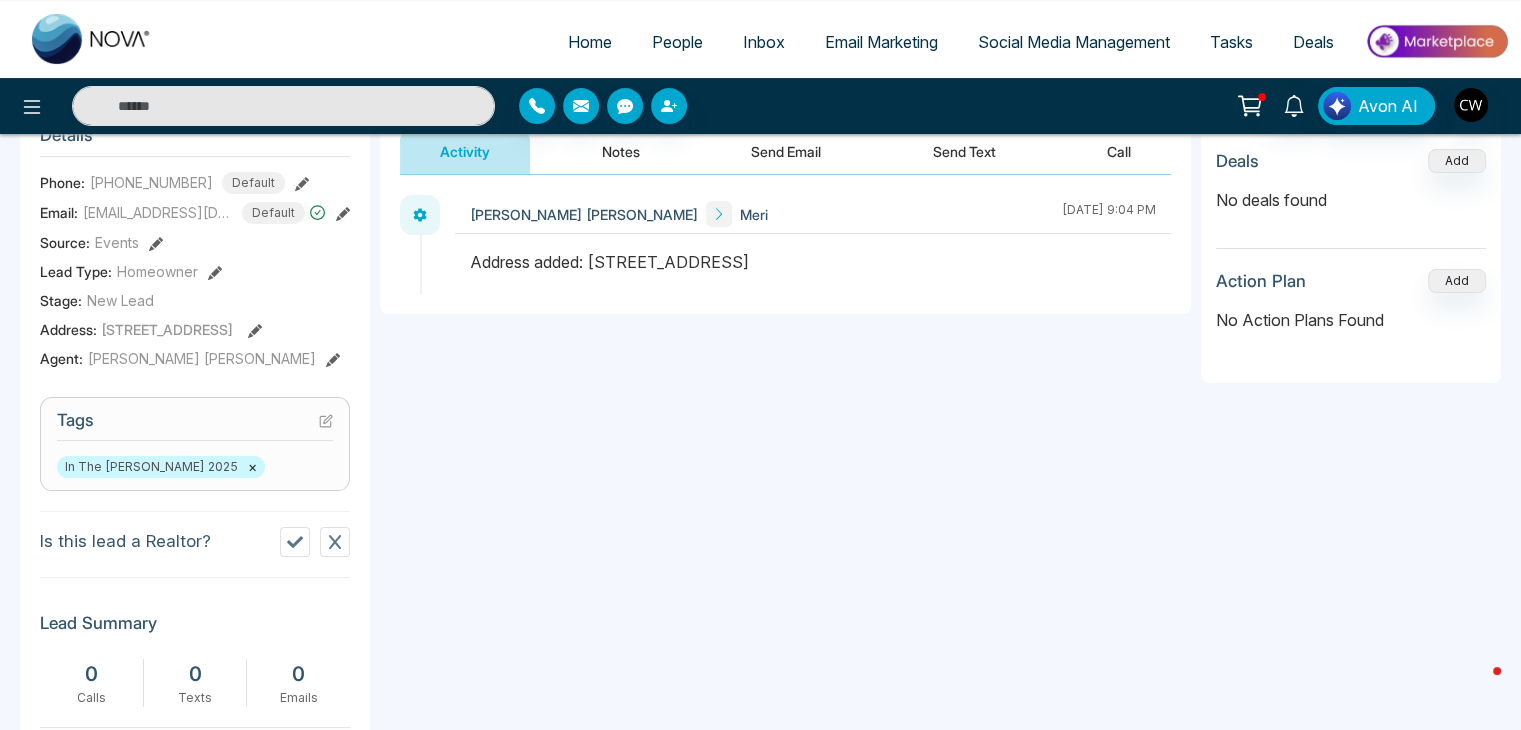 scroll, scrollTop: 419, scrollLeft: 0, axis: vertical 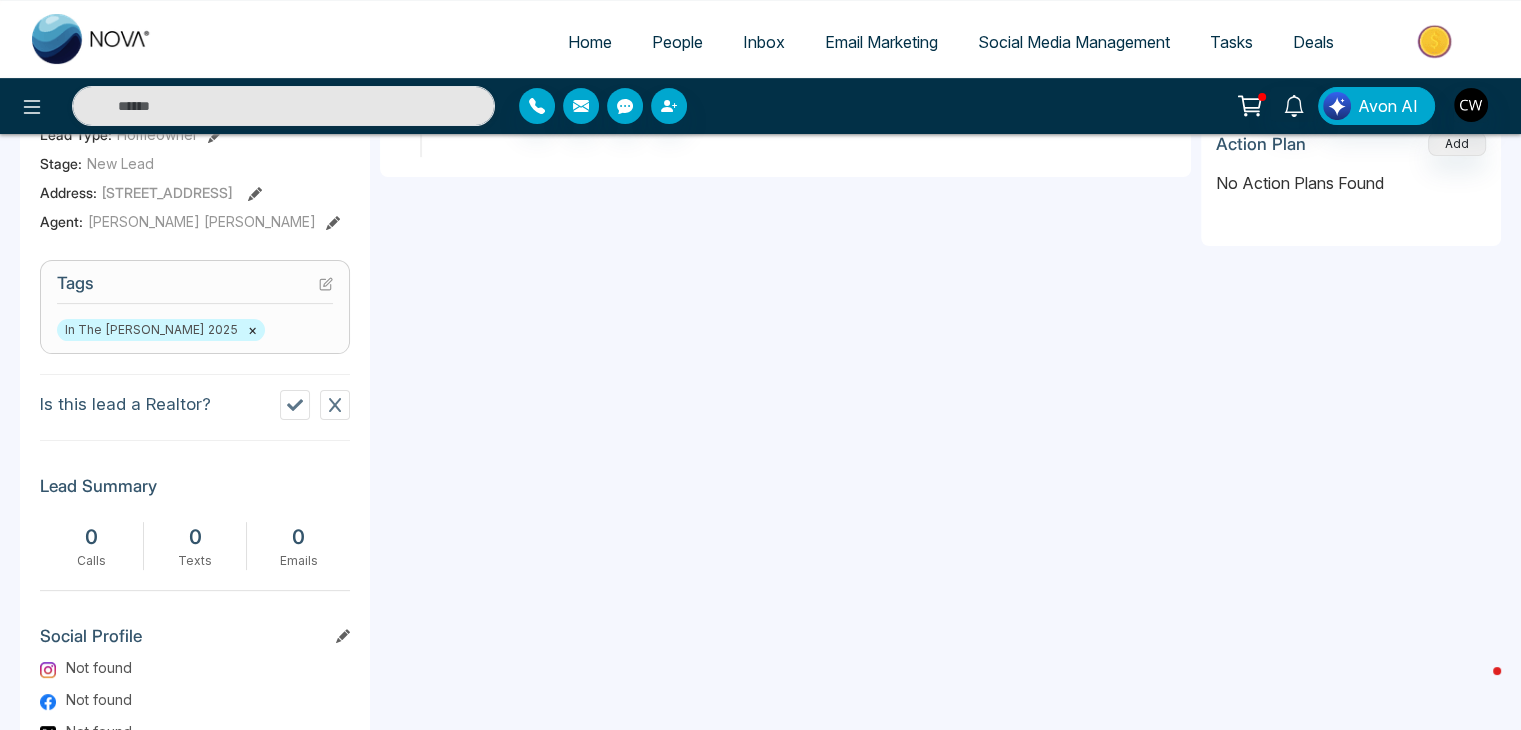 click at bounding box center (335, 405) 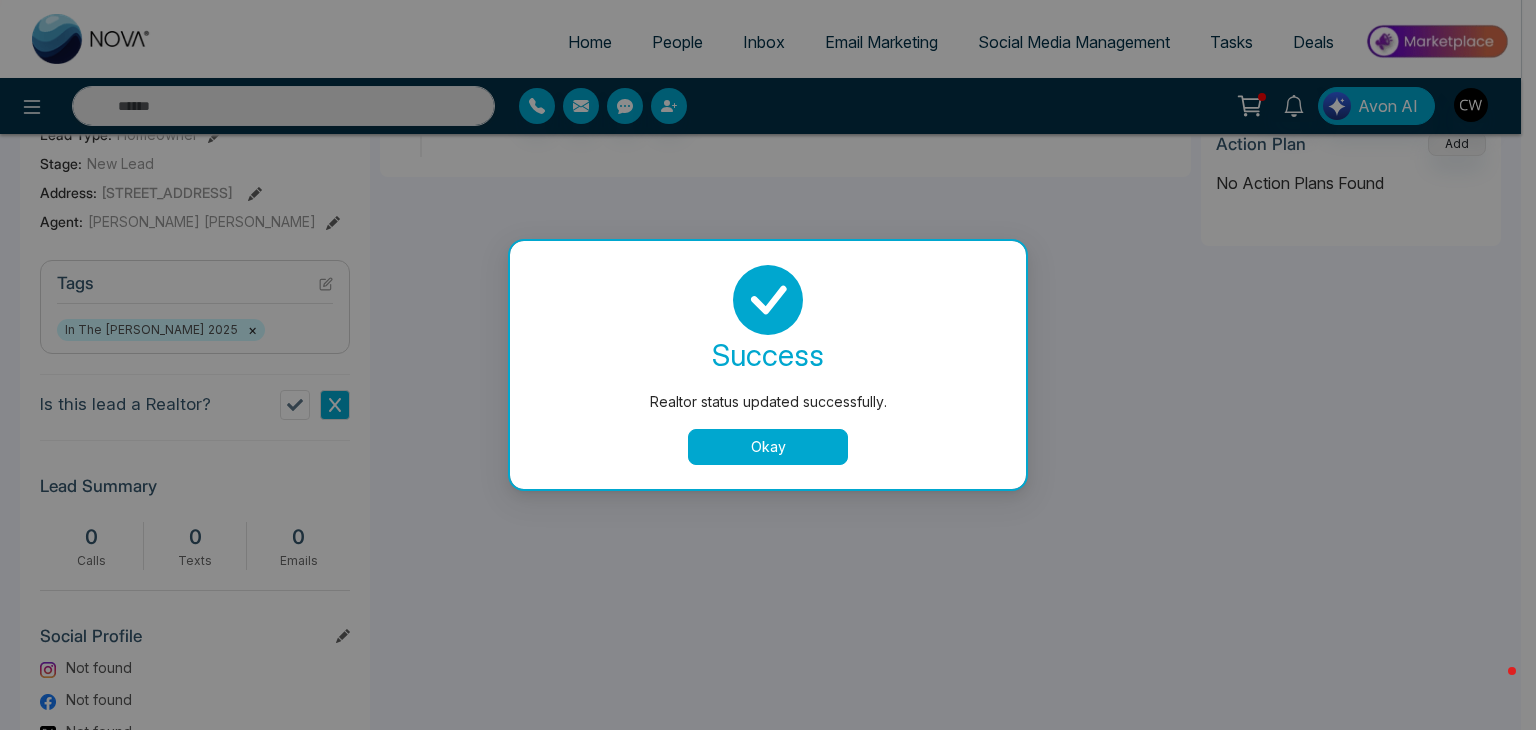 click on "Okay" at bounding box center (768, 447) 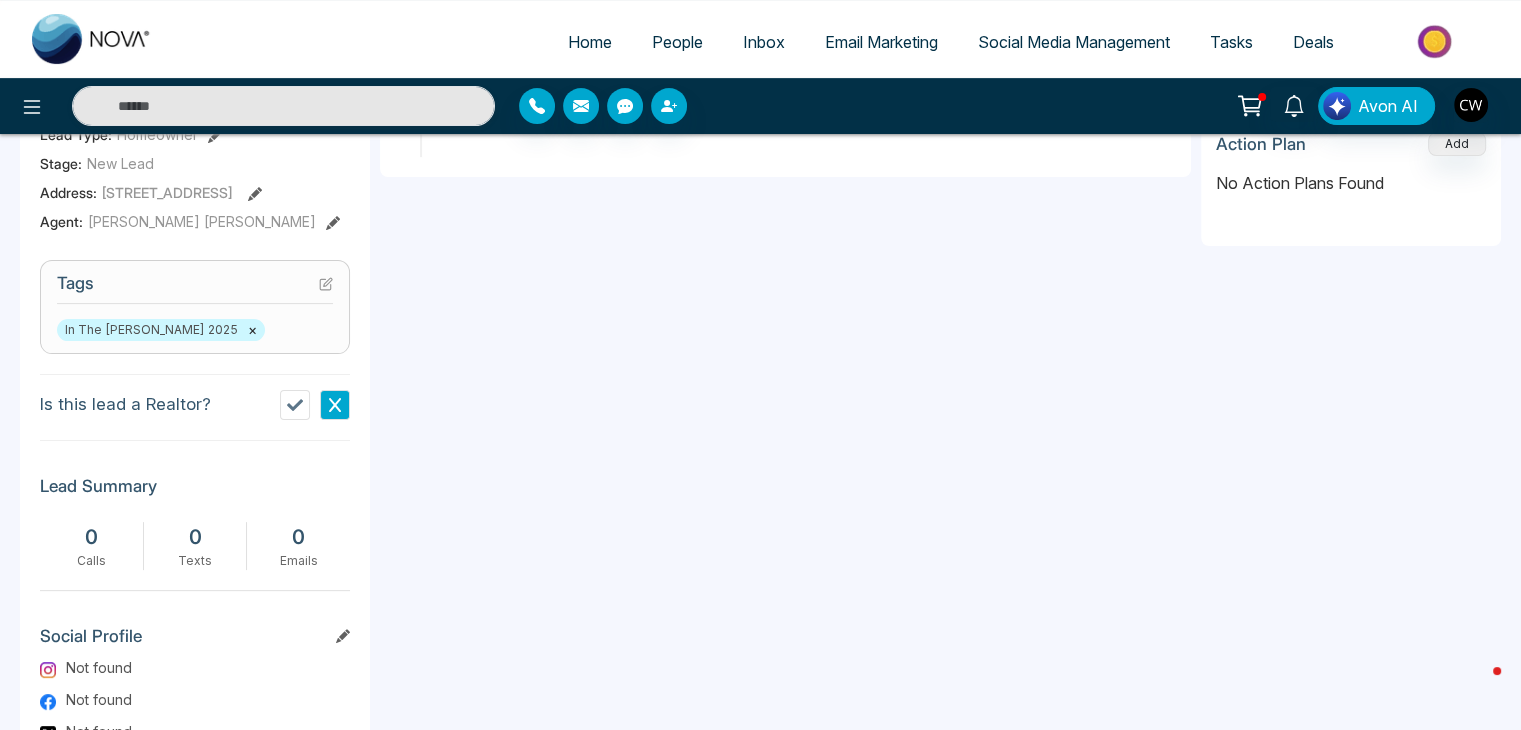 click 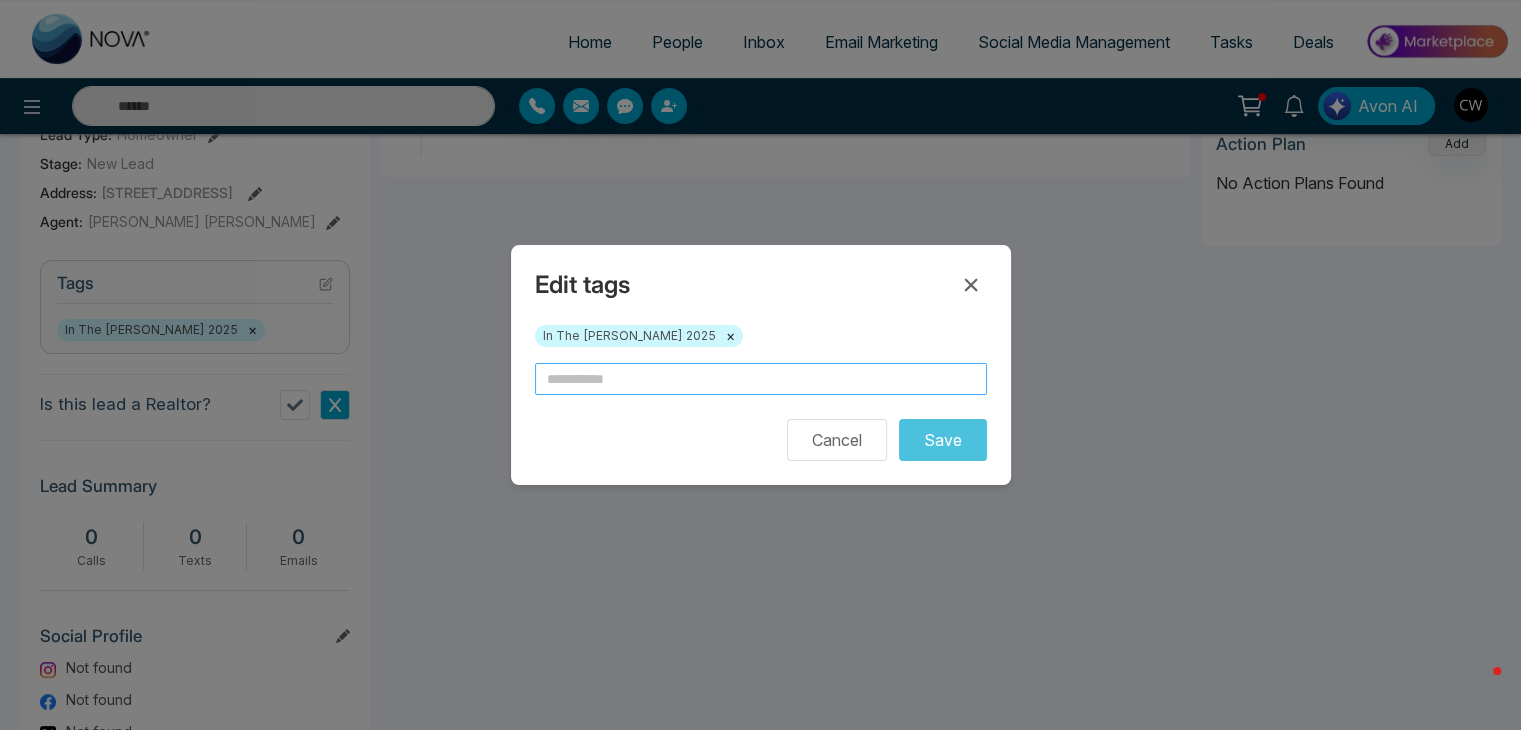 click at bounding box center (761, 379) 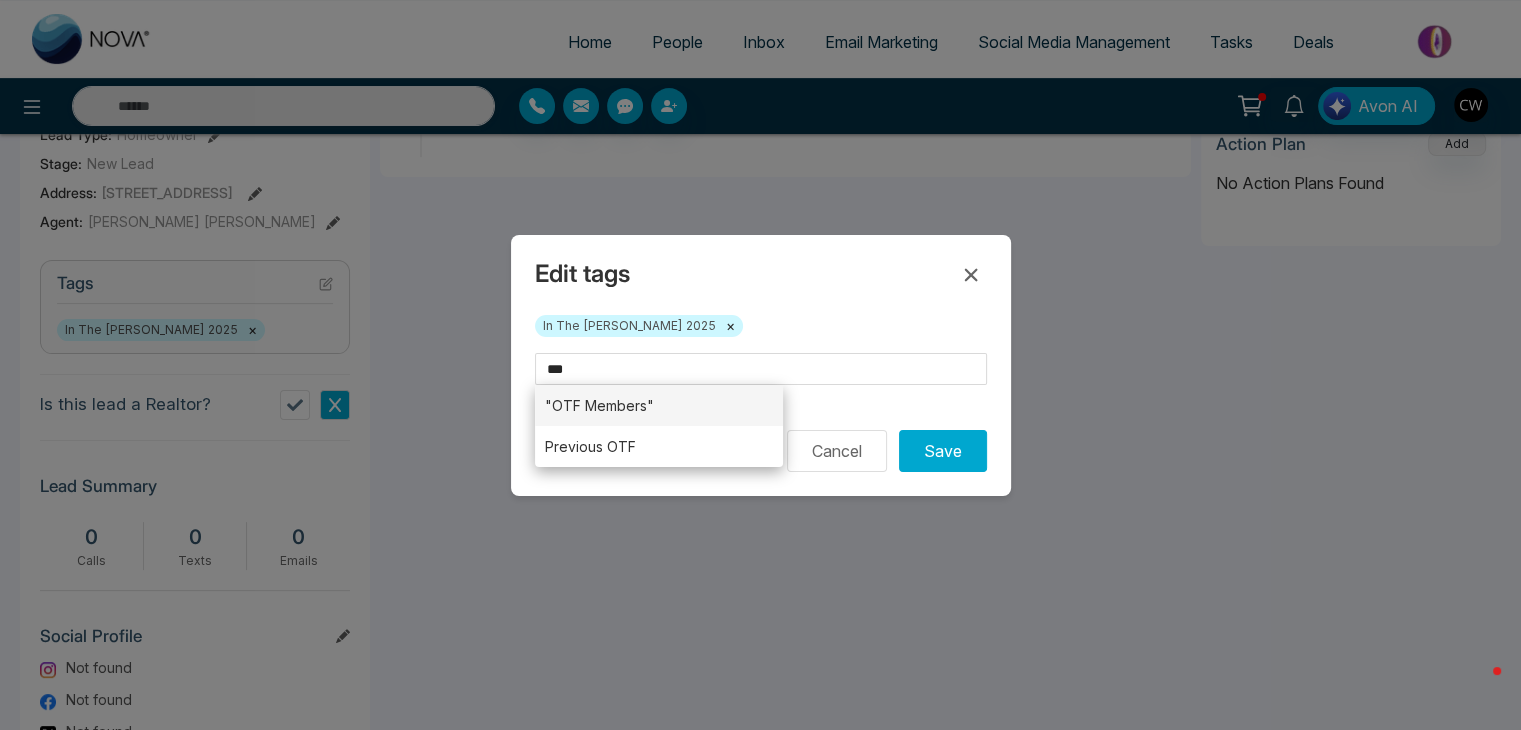 click on ""OTF Members"" at bounding box center (659, 405) 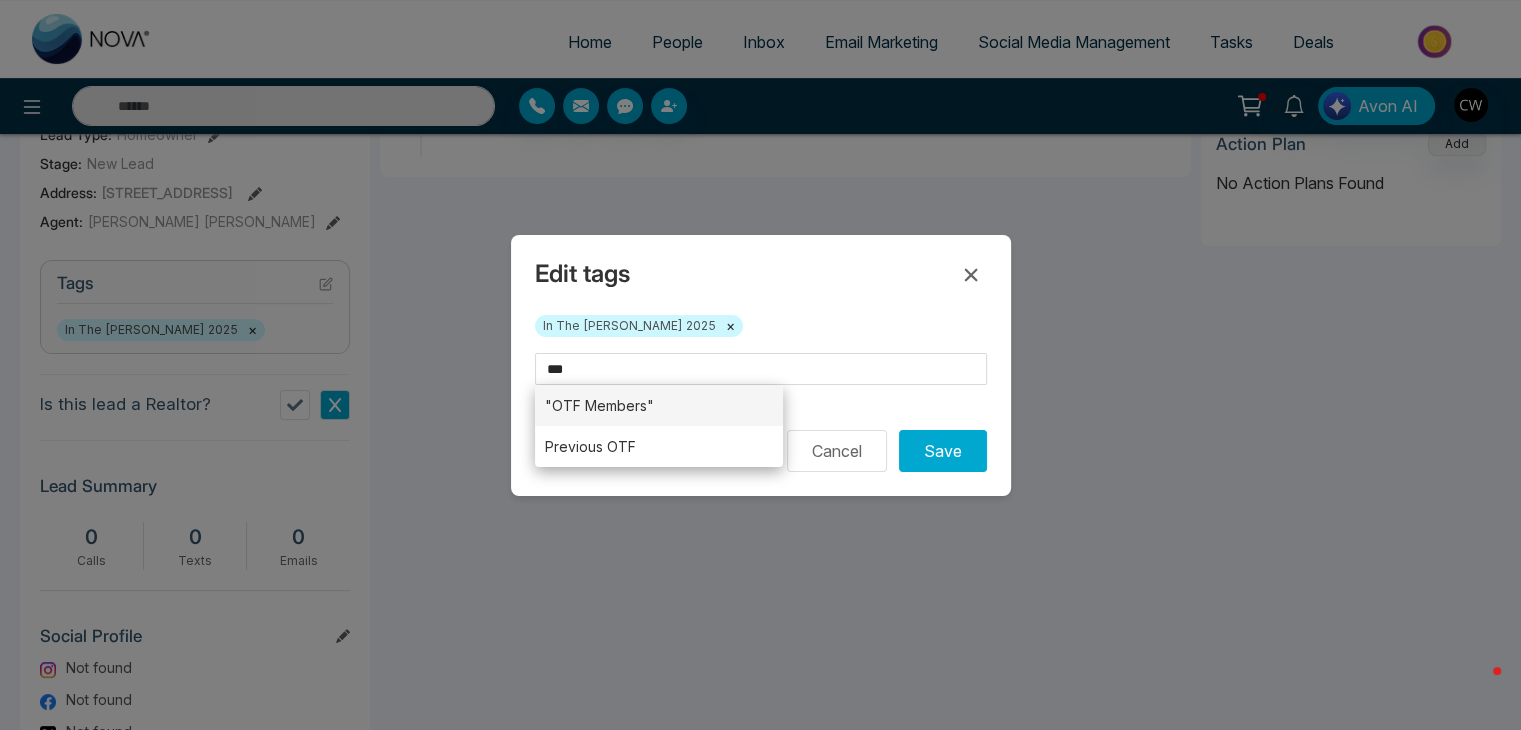 type on "**********" 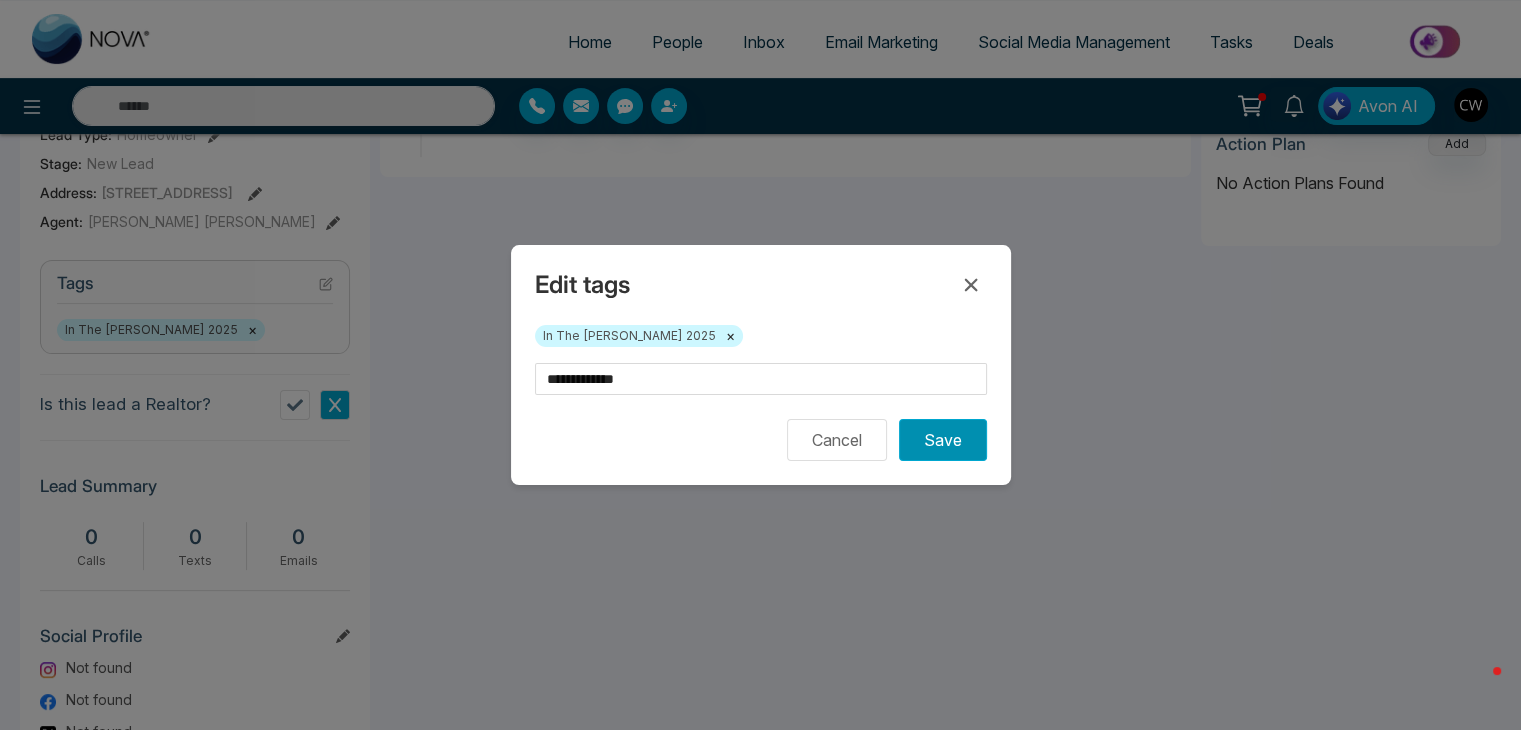 click on "Save" at bounding box center [943, 440] 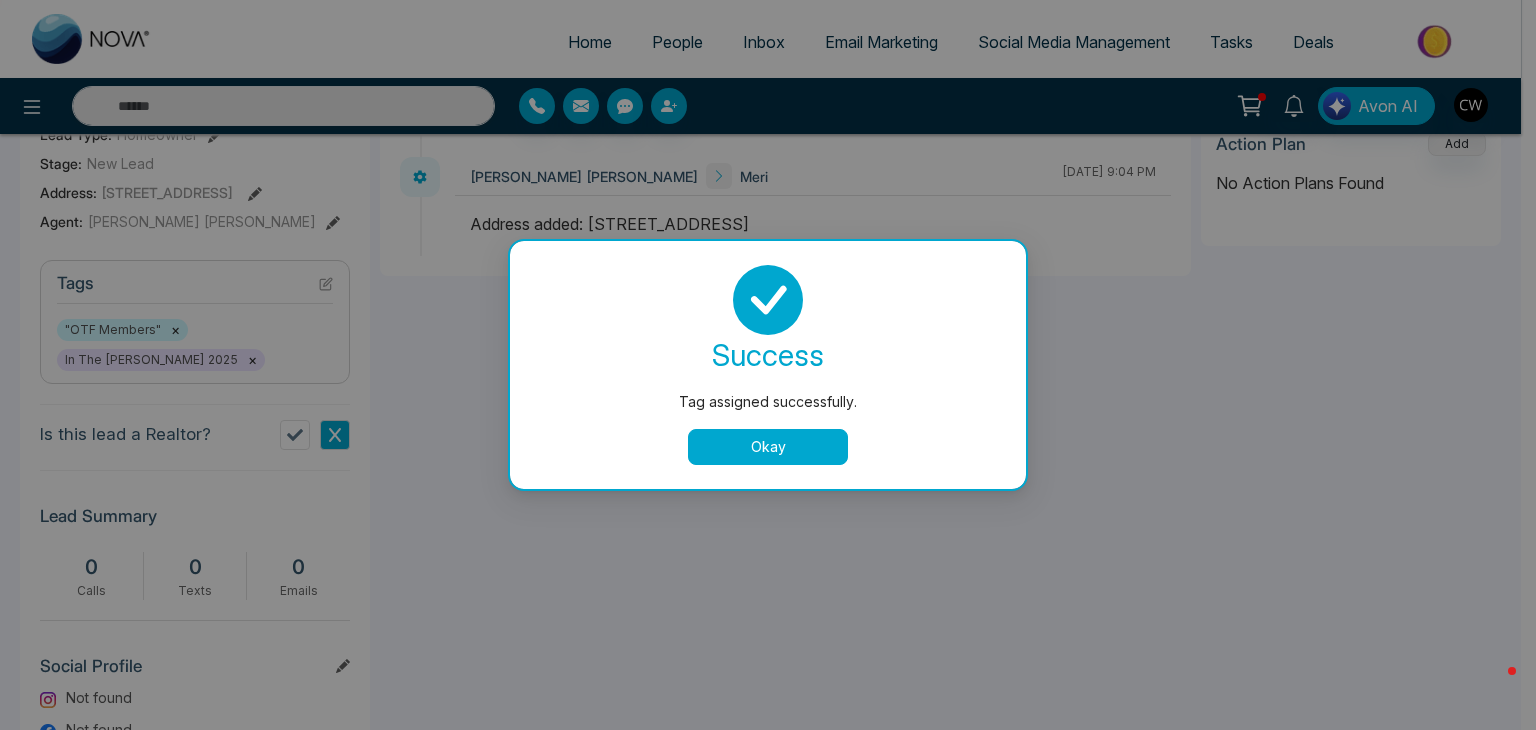 click on "Okay" at bounding box center (768, 447) 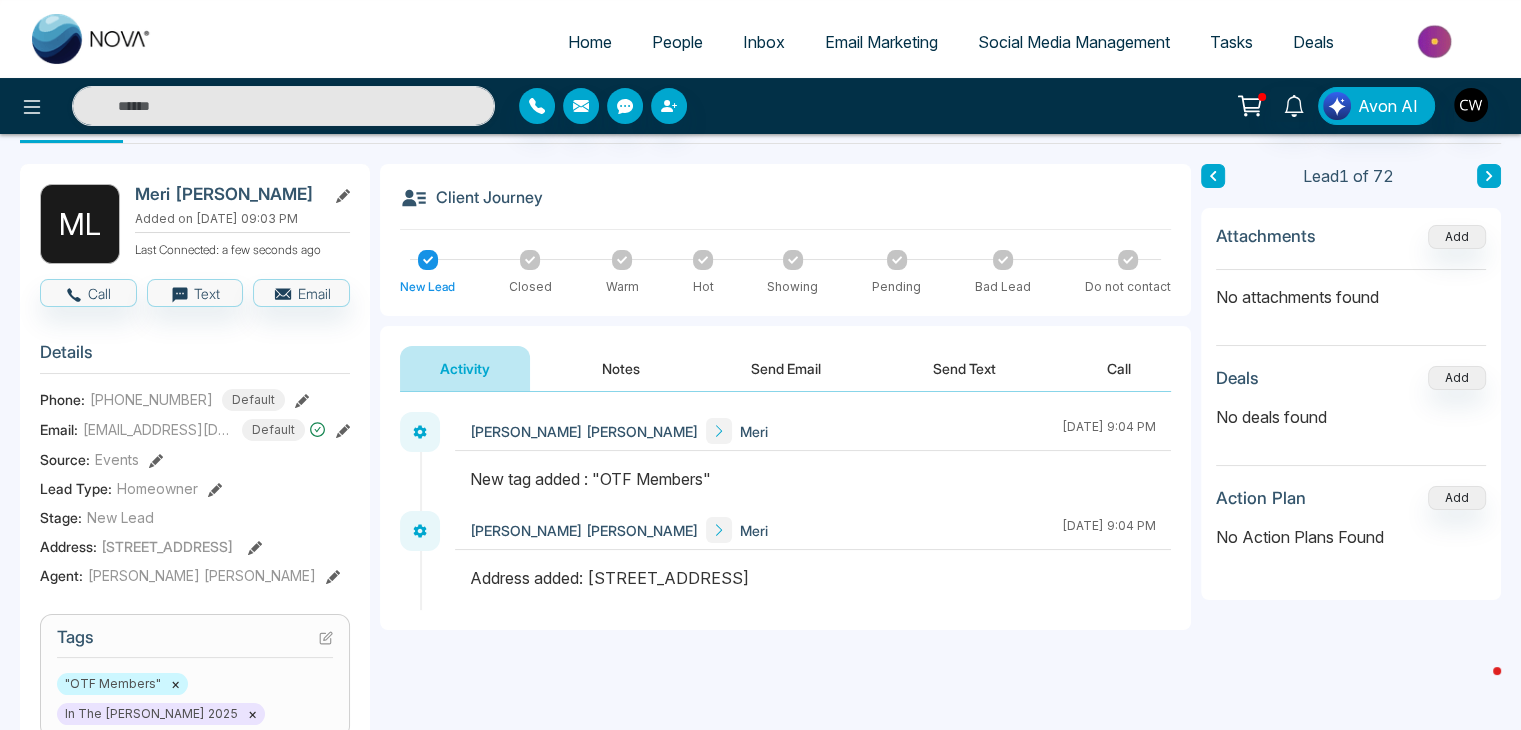 scroll, scrollTop: 68, scrollLeft: 0, axis: vertical 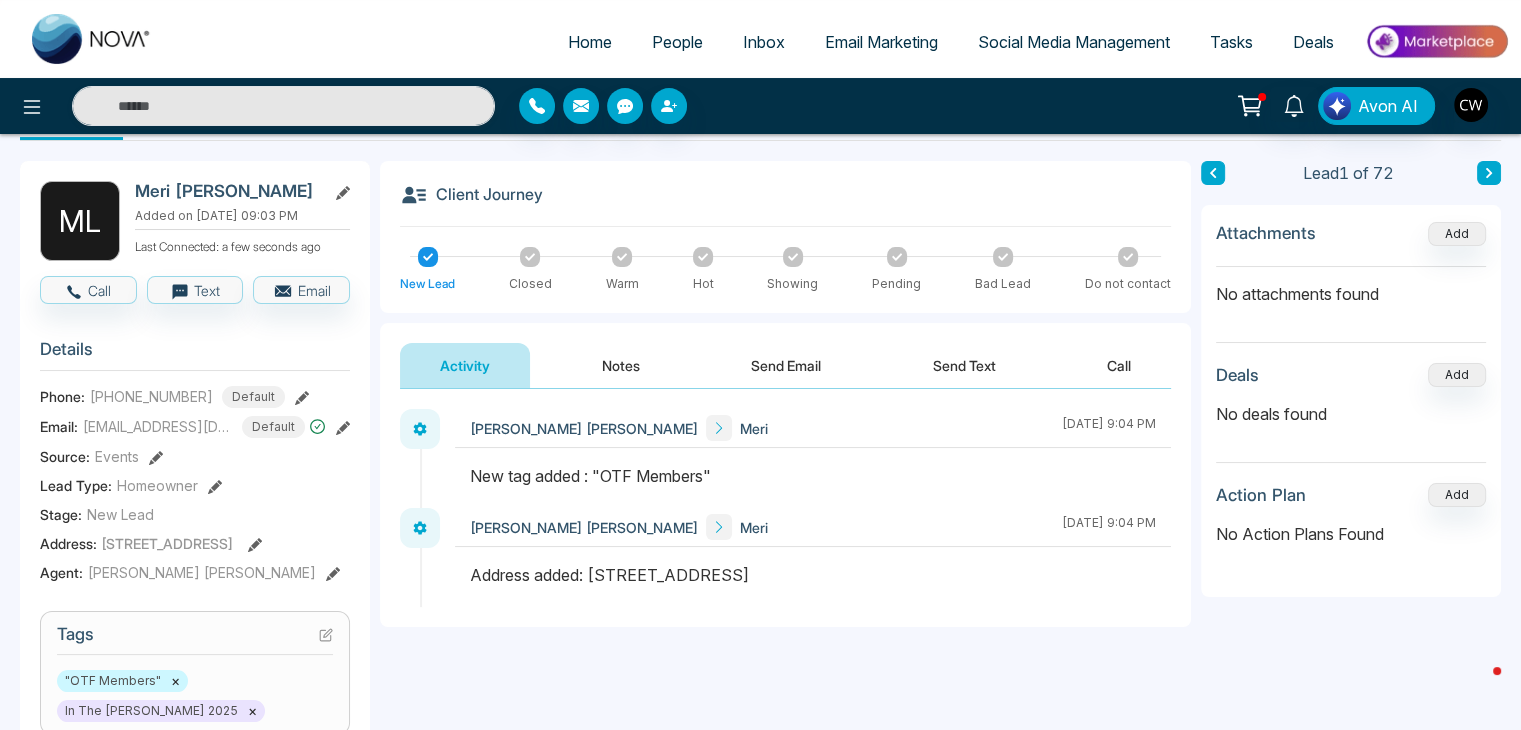 click on "Notes" at bounding box center (621, 365) 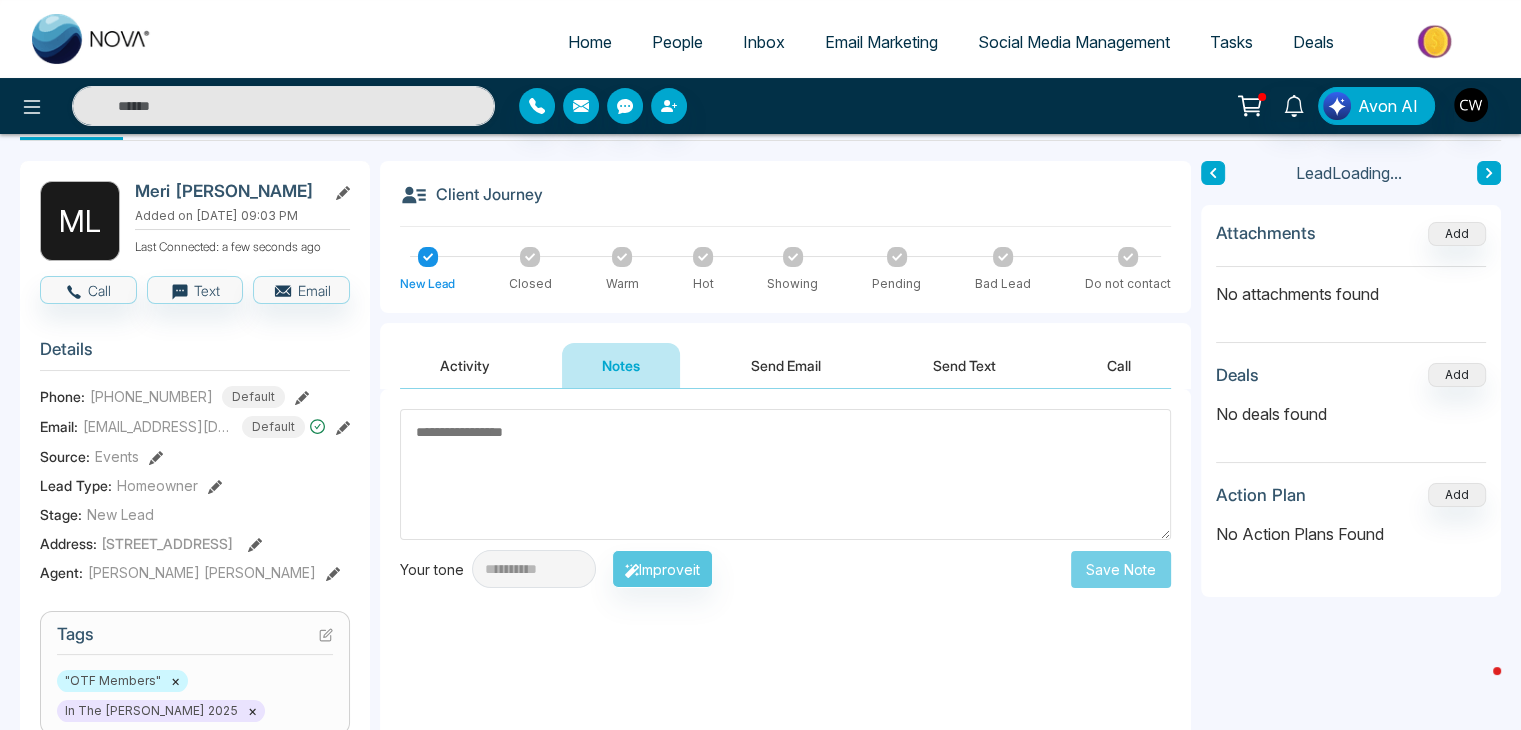 click at bounding box center [785, 474] 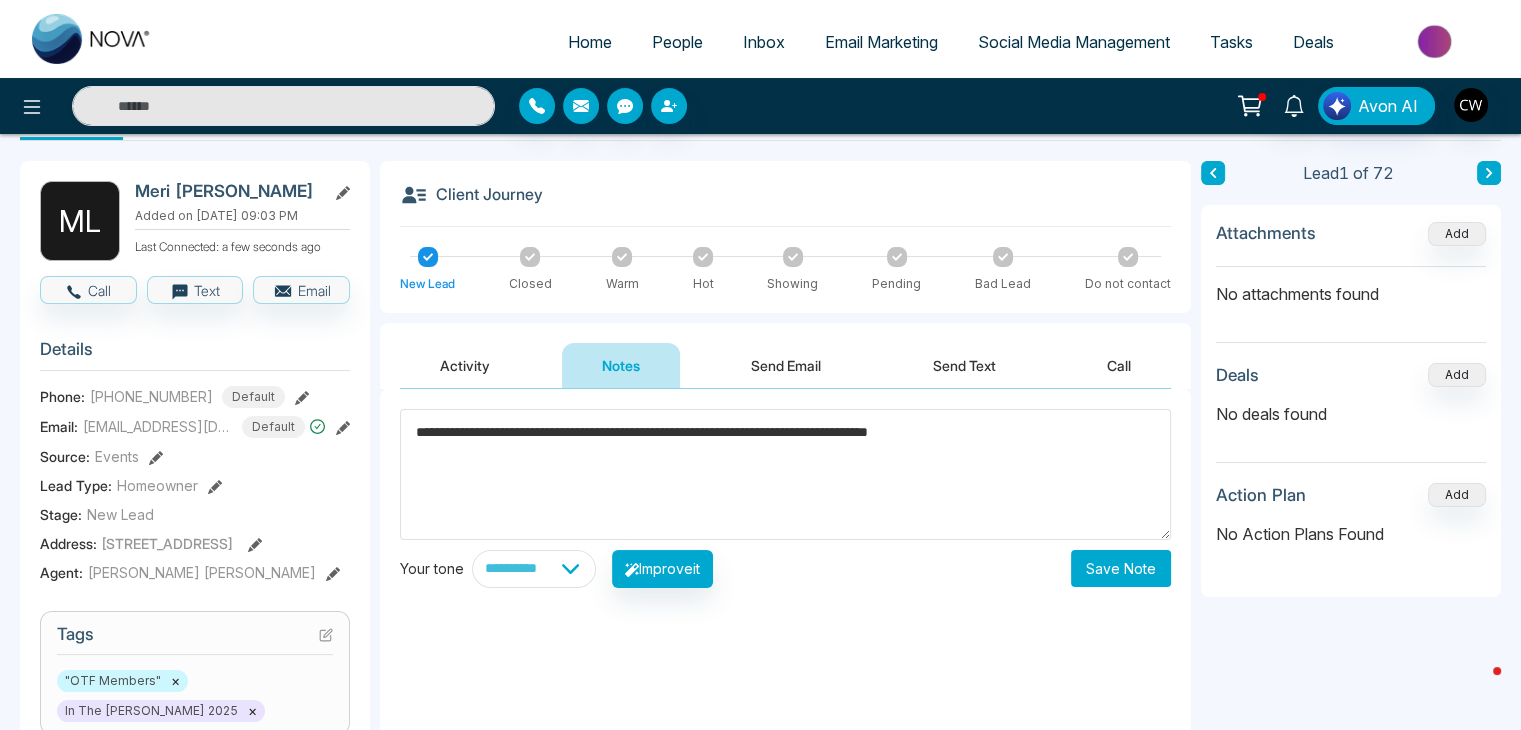 paste on "**********" 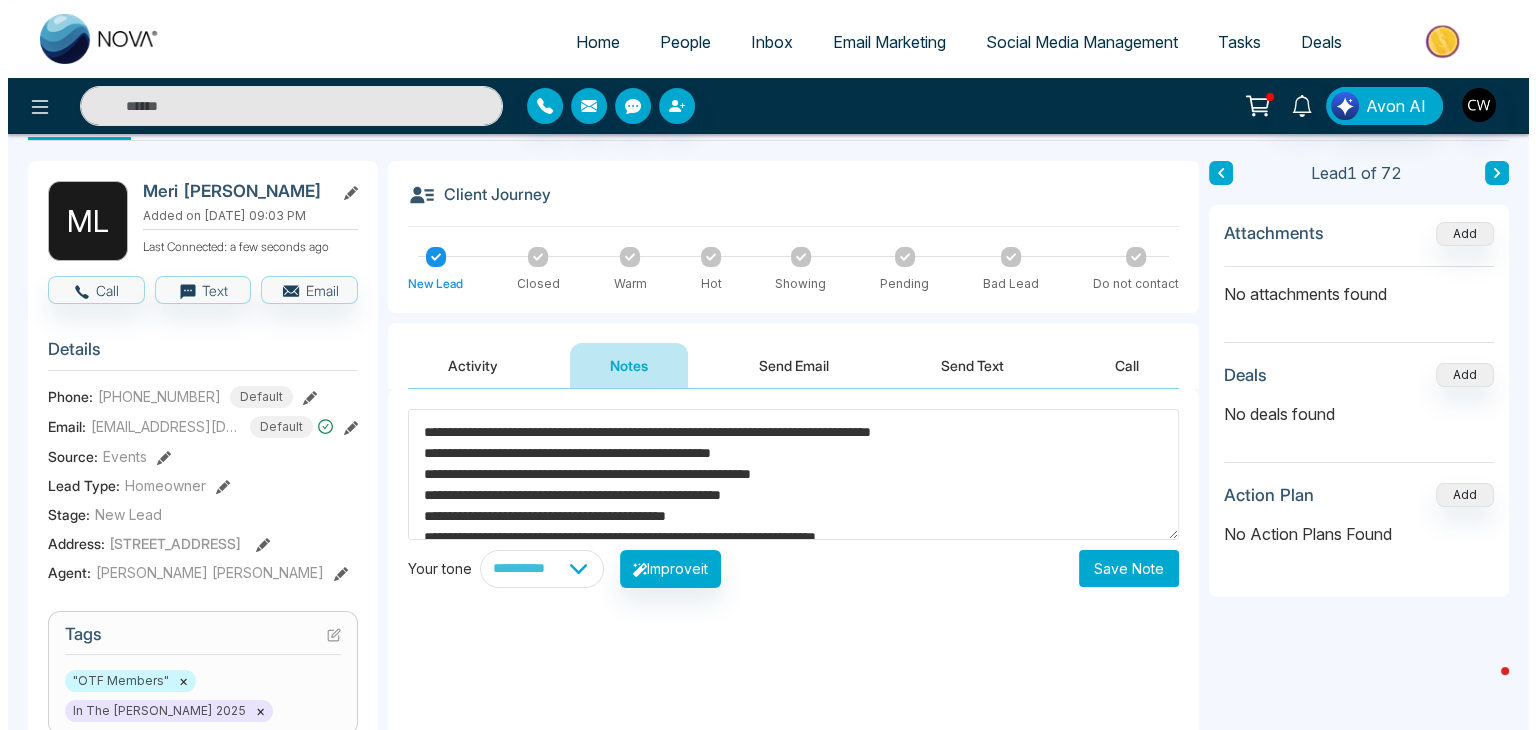 scroll, scrollTop: 27, scrollLeft: 0, axis: vertical 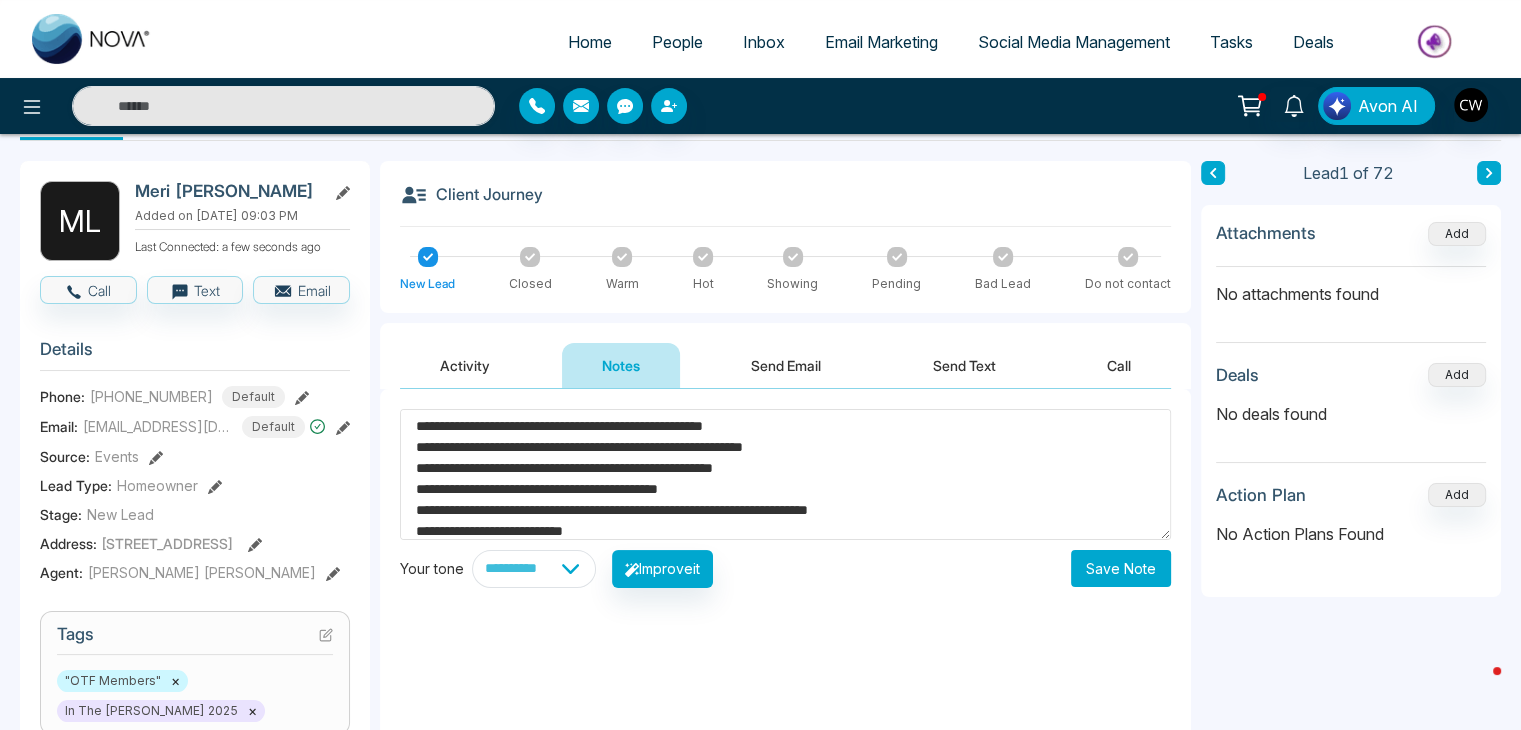 type on "**********" 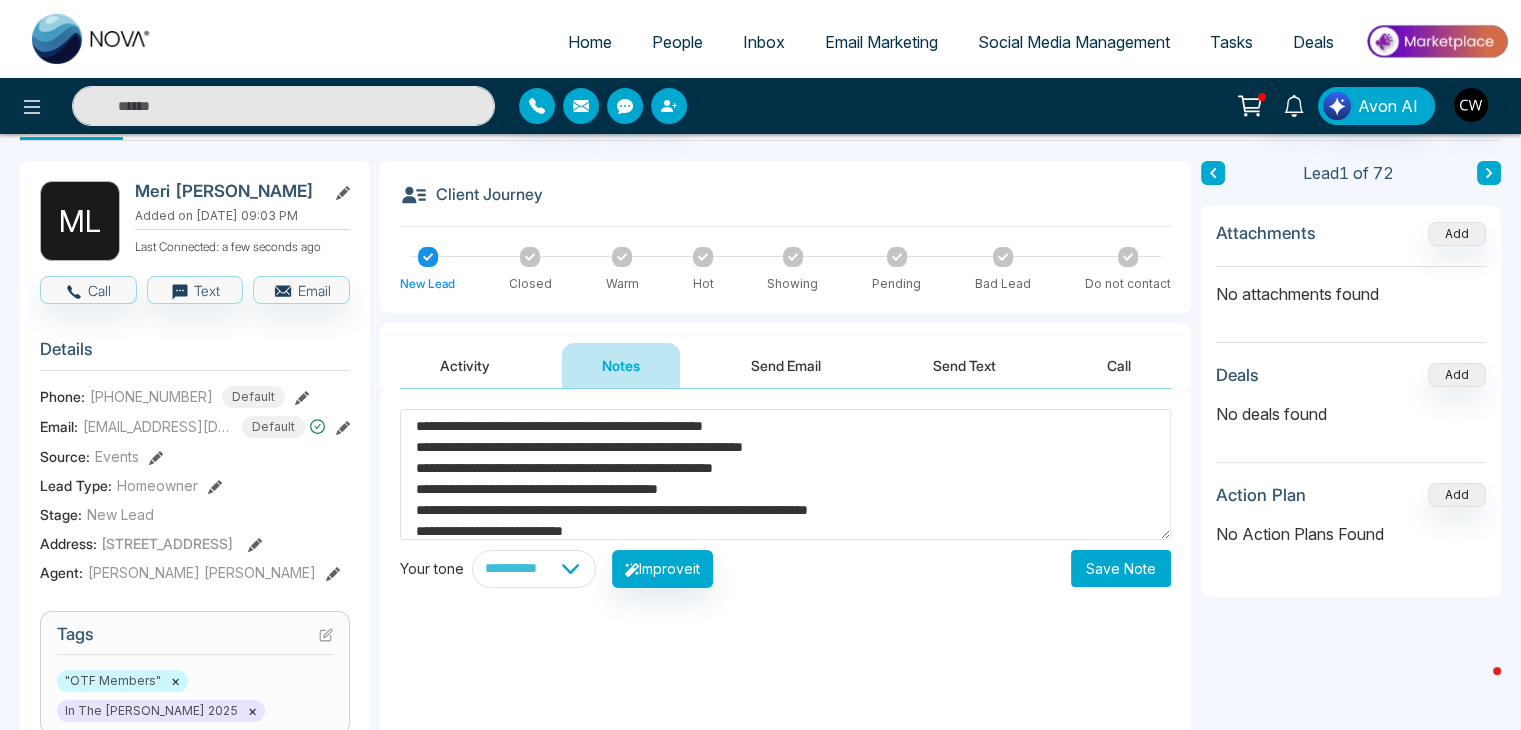 click on "Save Note" at bounding box center (1121, 568) 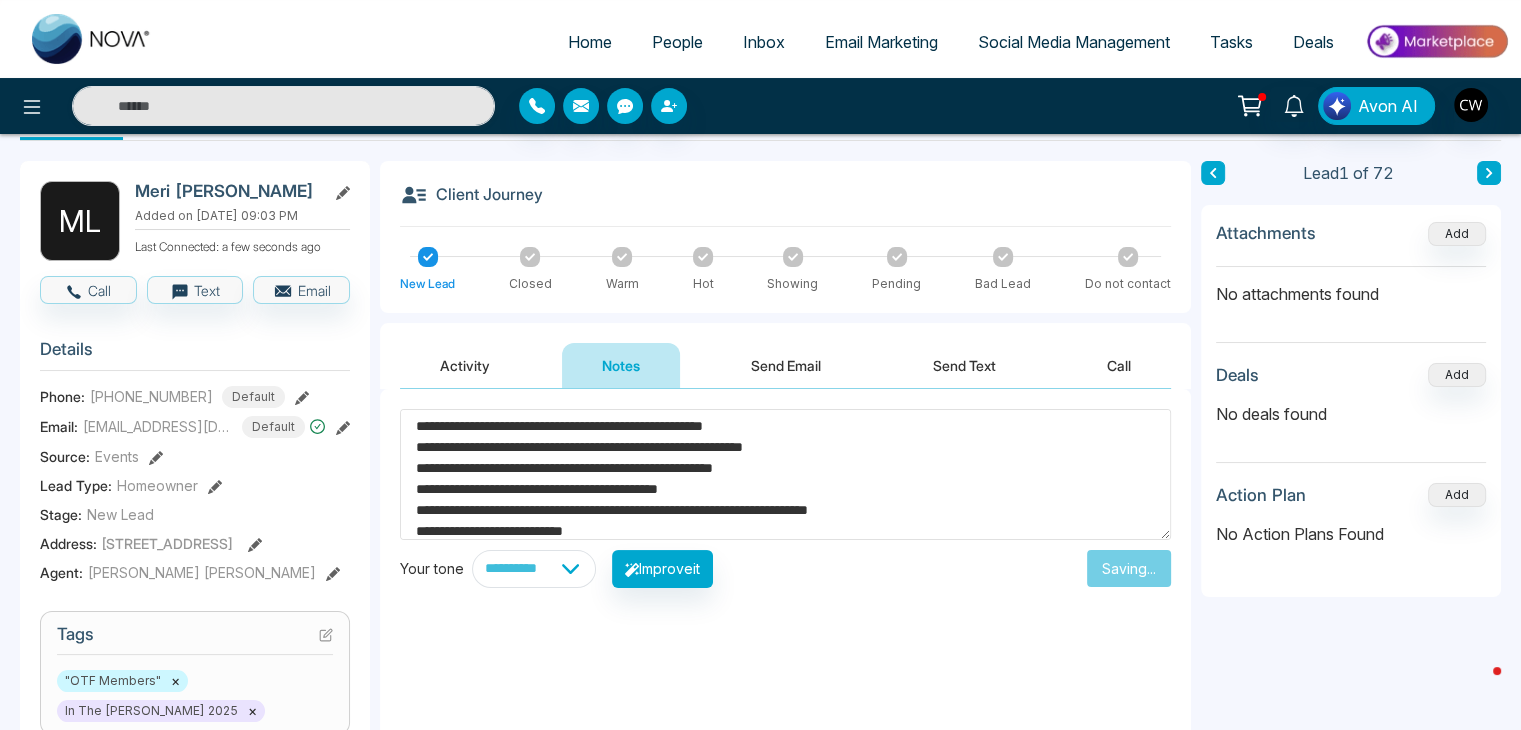 type 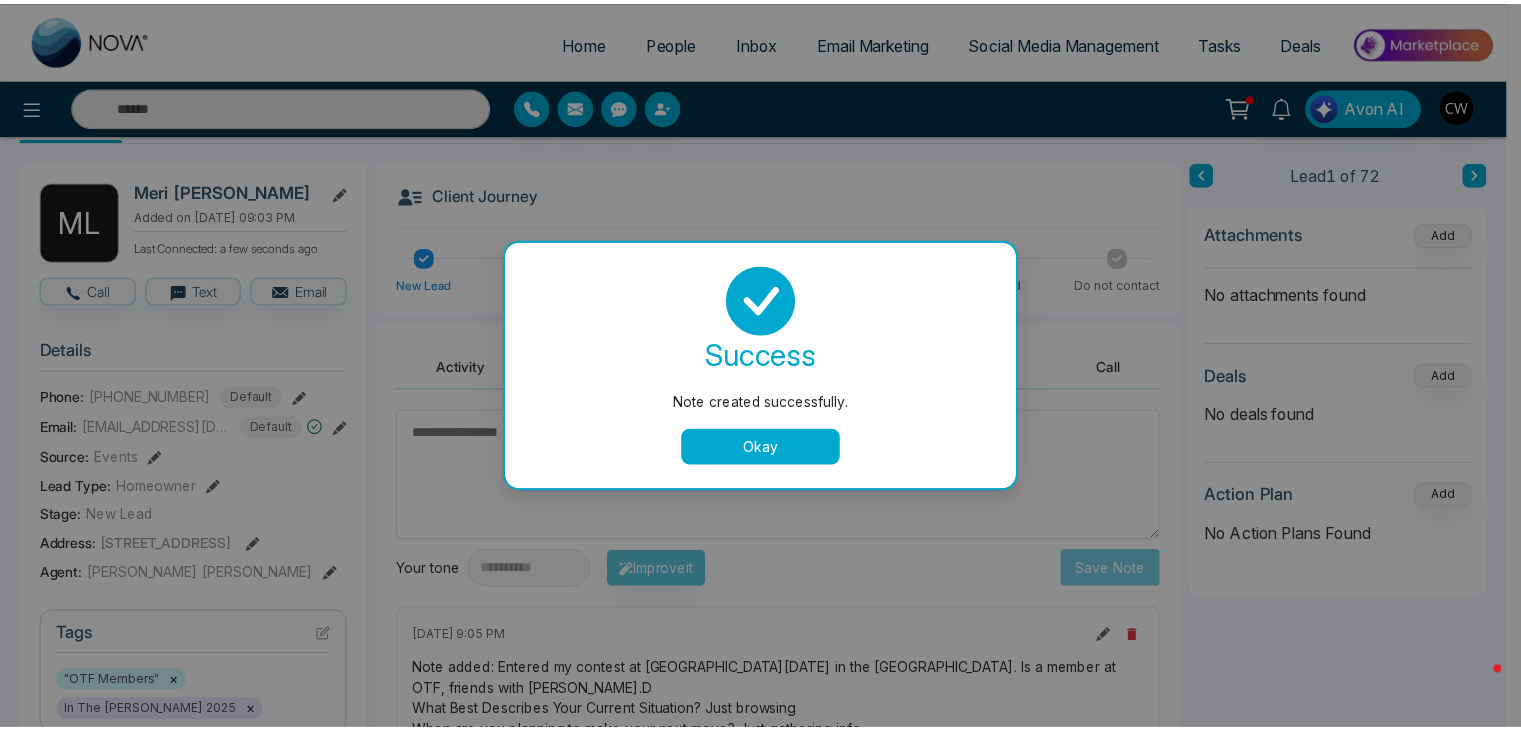 scroll, scrollTop: 0, scrollLeft: 0, axis: both 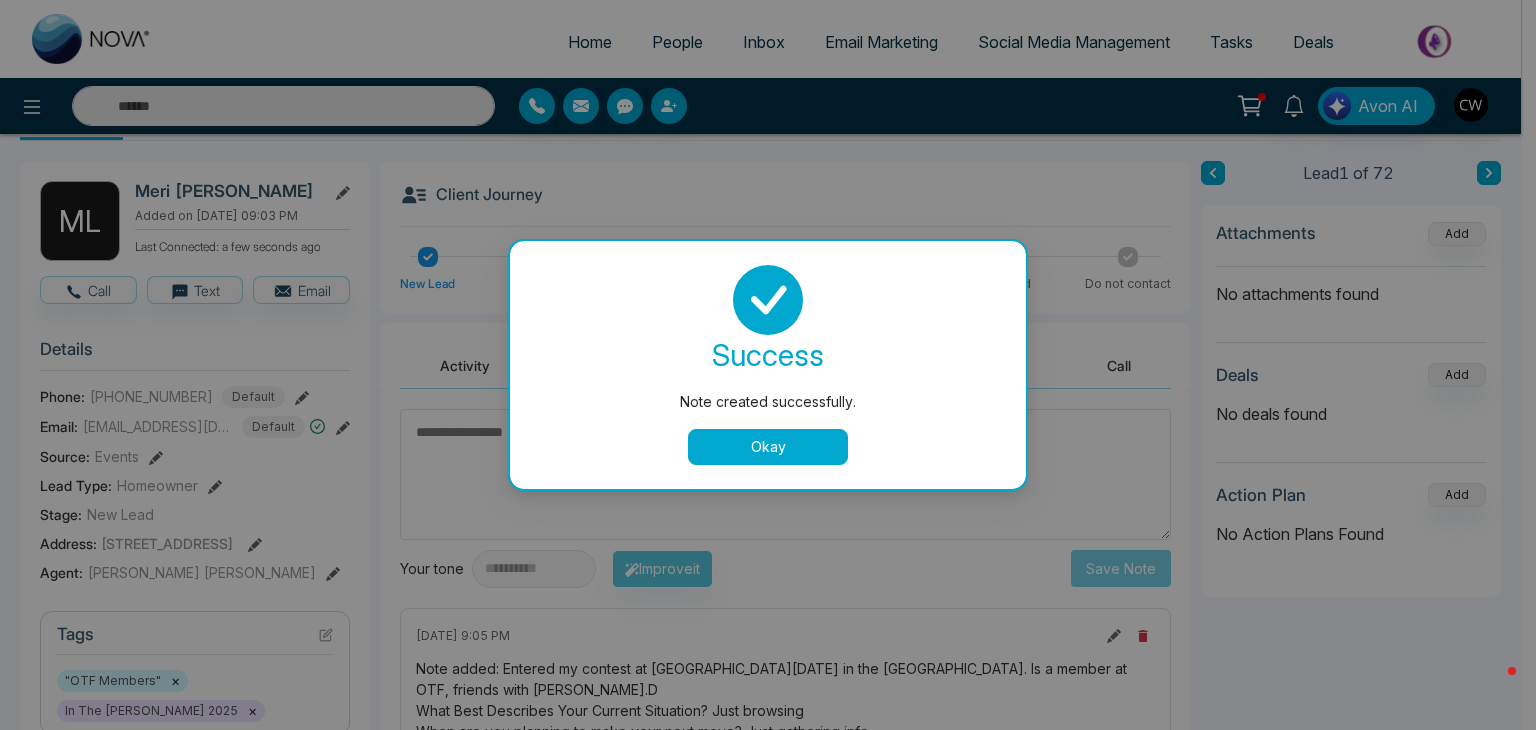 click on "Okay" at bounding box center (768, 447) 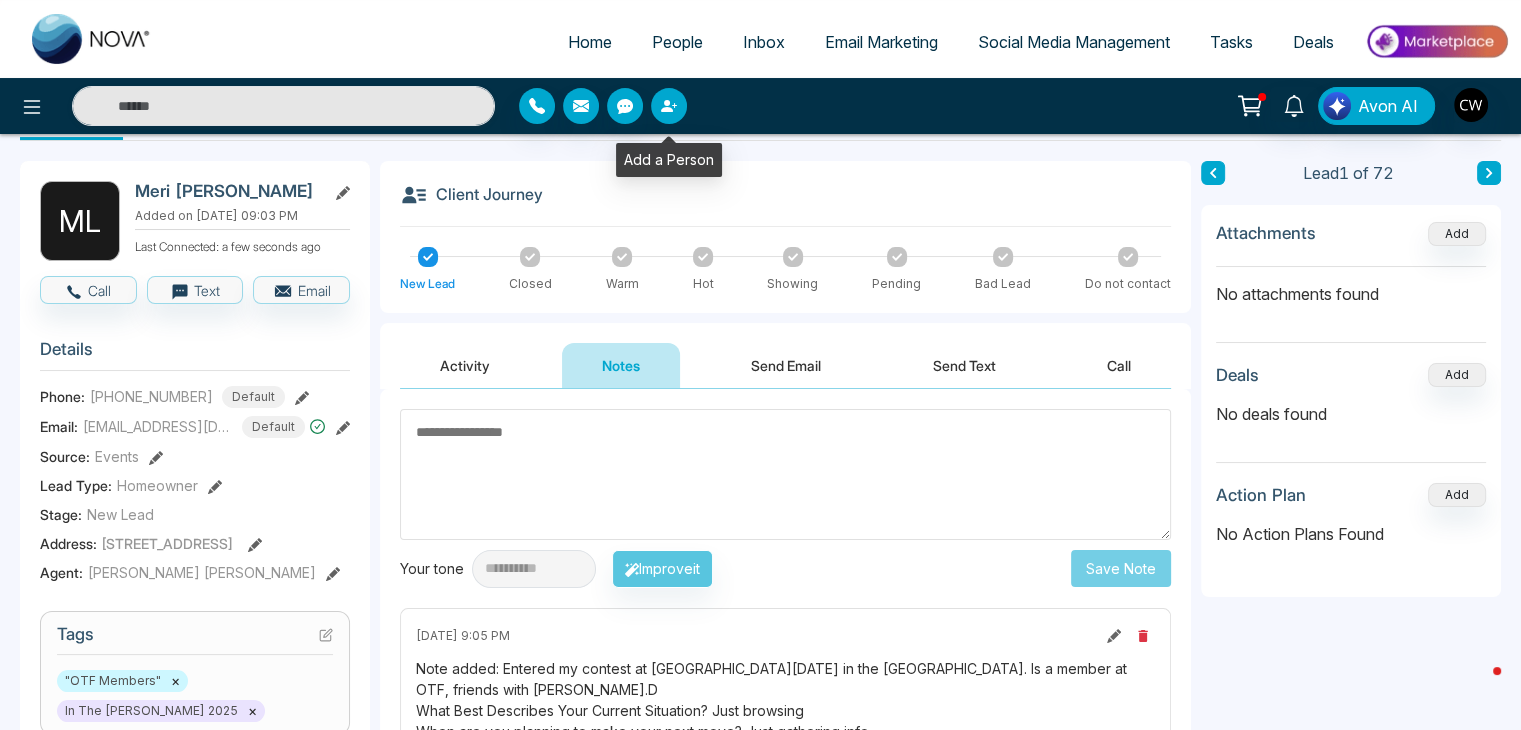 click at bounding box center [669, 106] 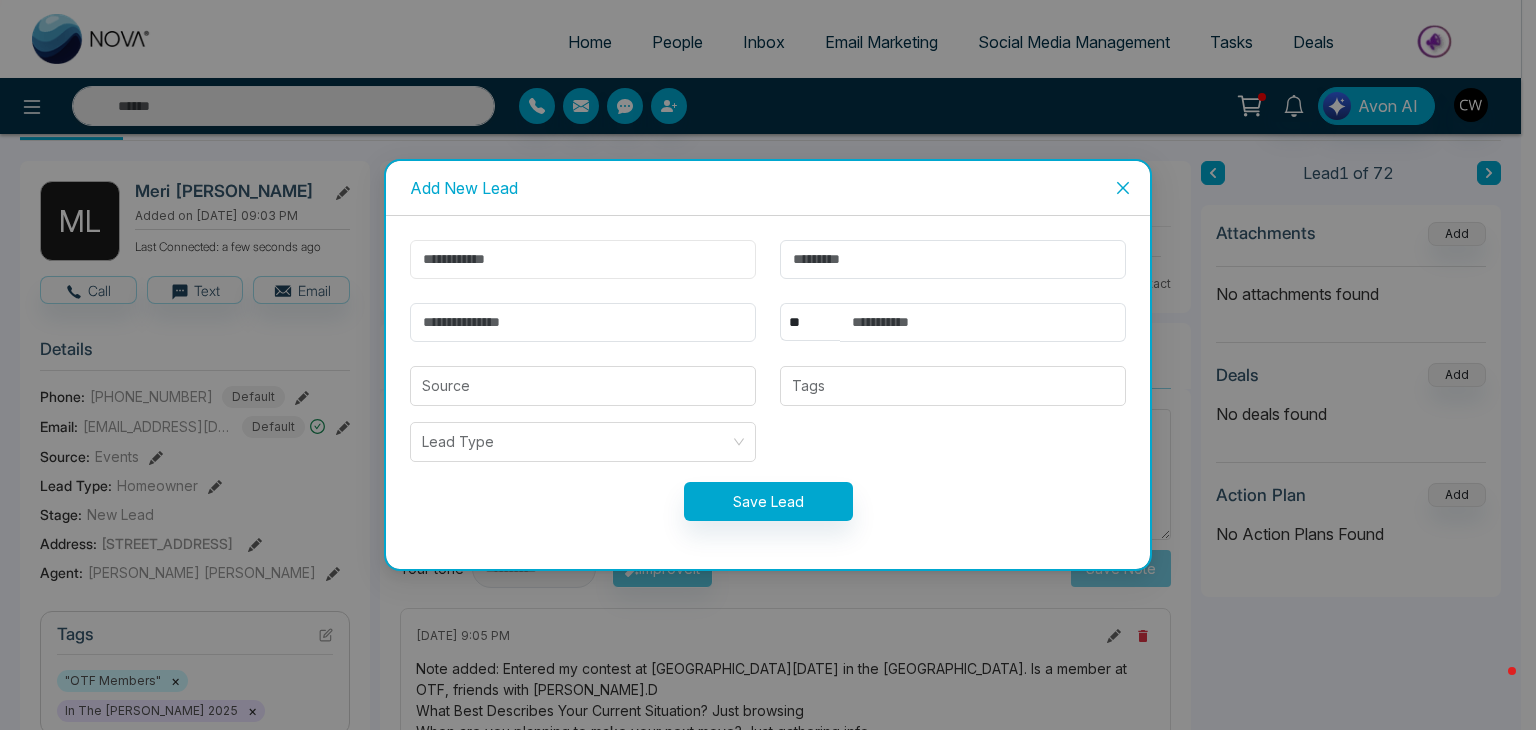 click at bounding box center [583, 259] 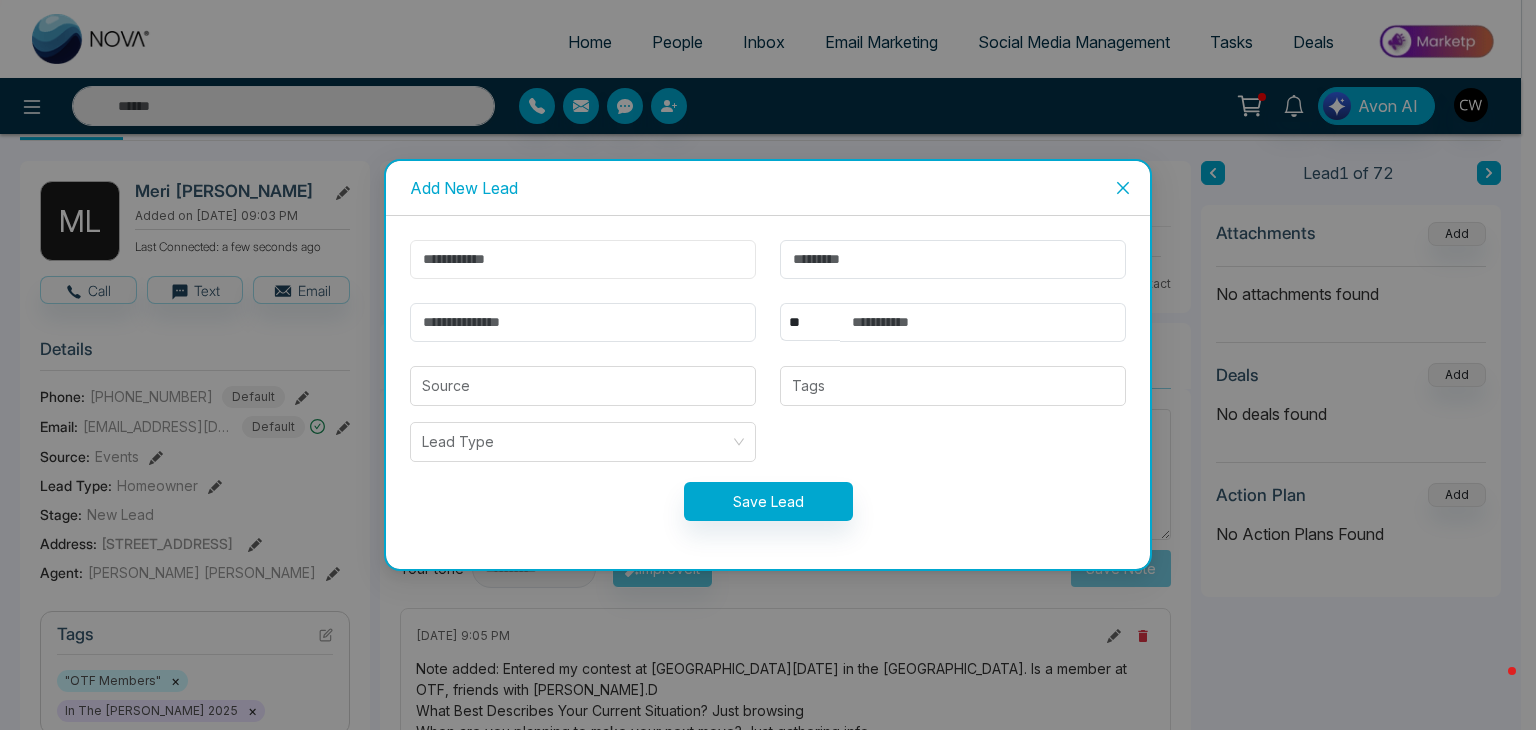 paste on "**********" 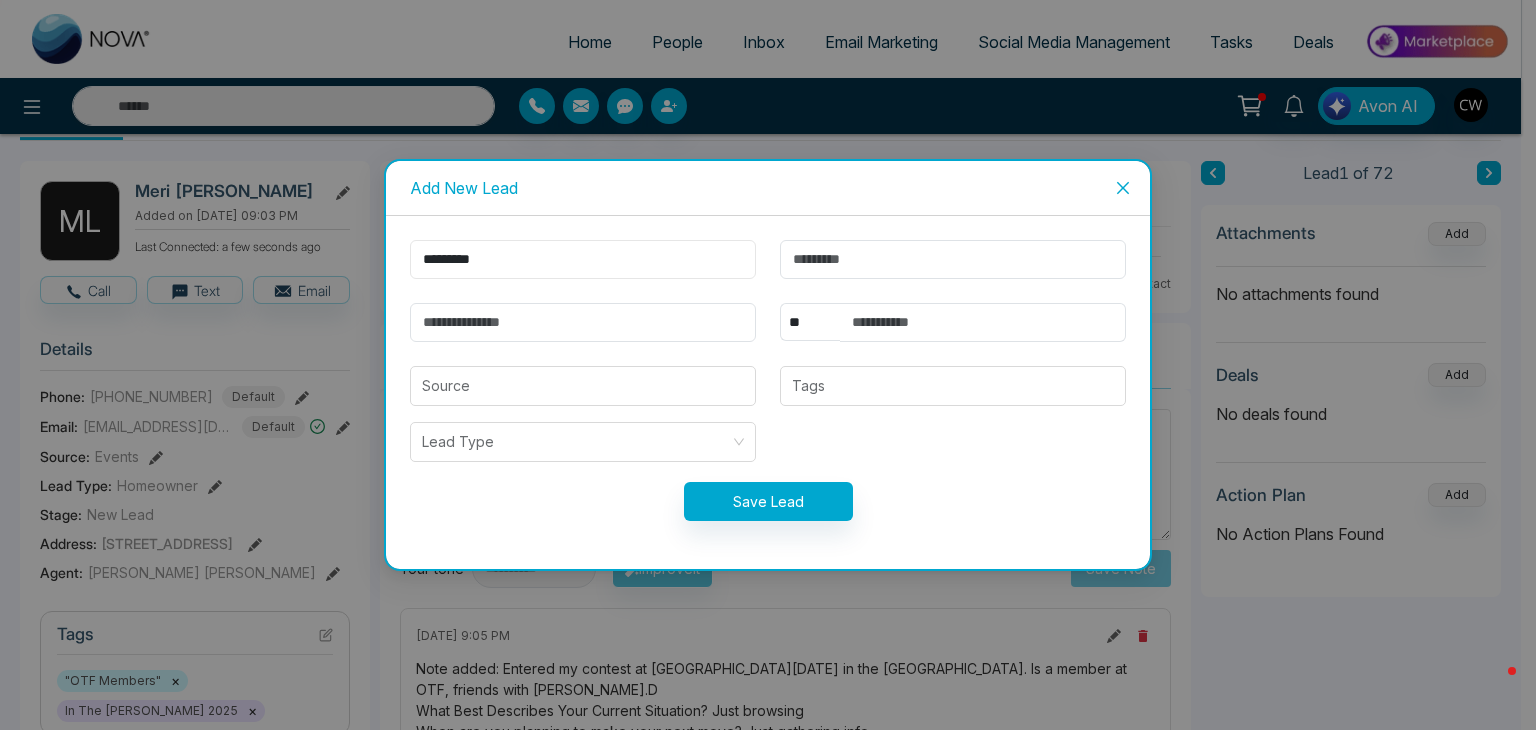 type on "*********" 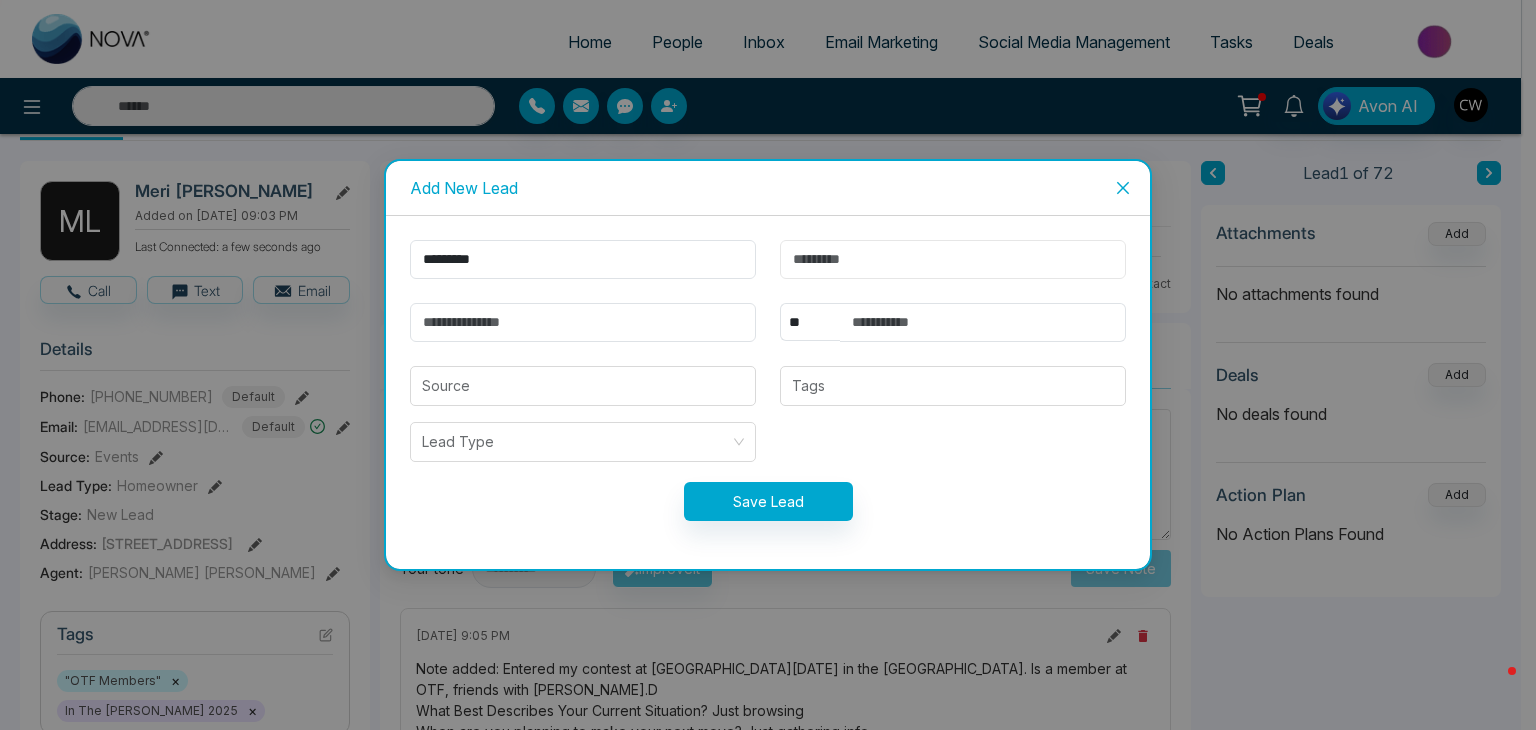 click at bounding box center [953, 259] 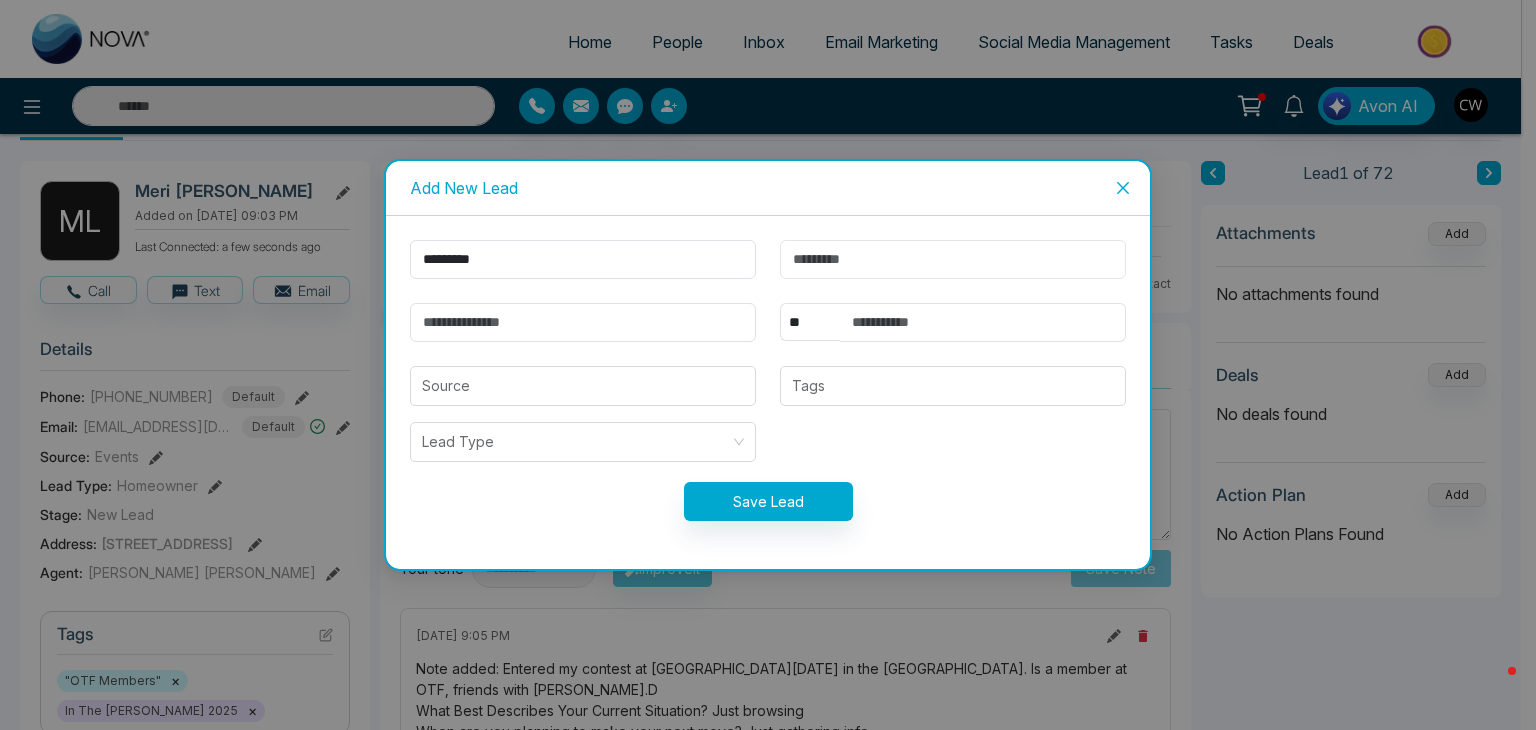 paste on "**********" 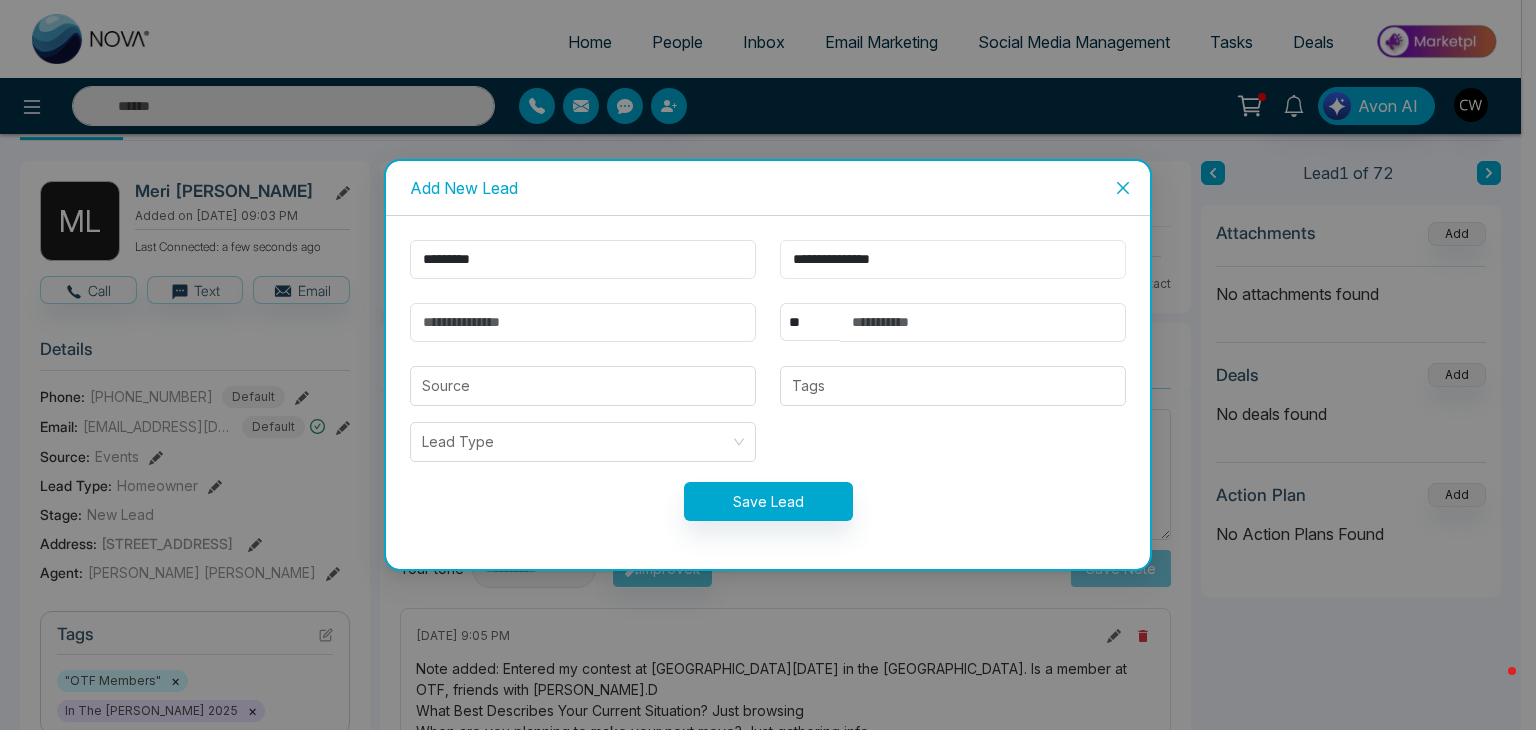click on "**********" at bounding box center [953, 259] 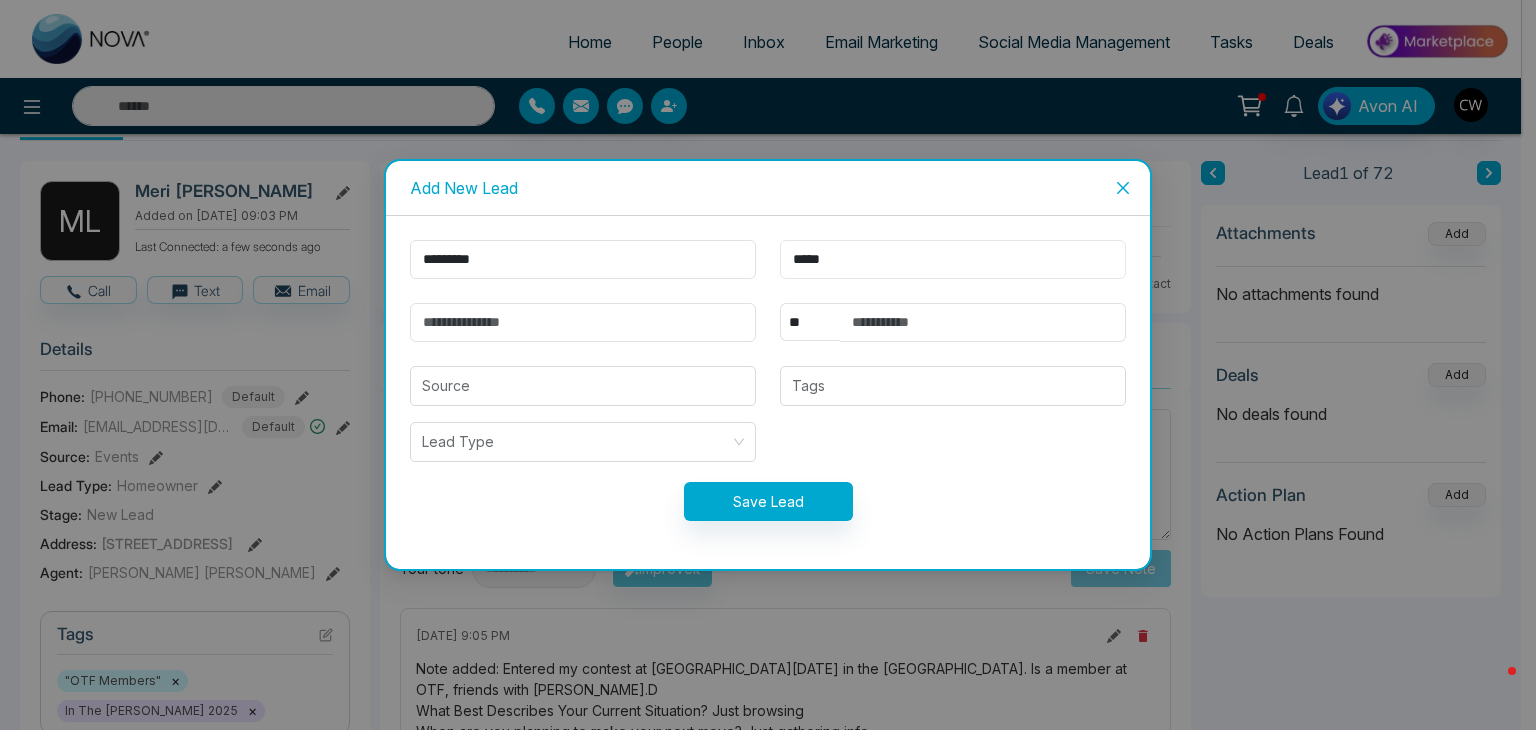 type on "*****" 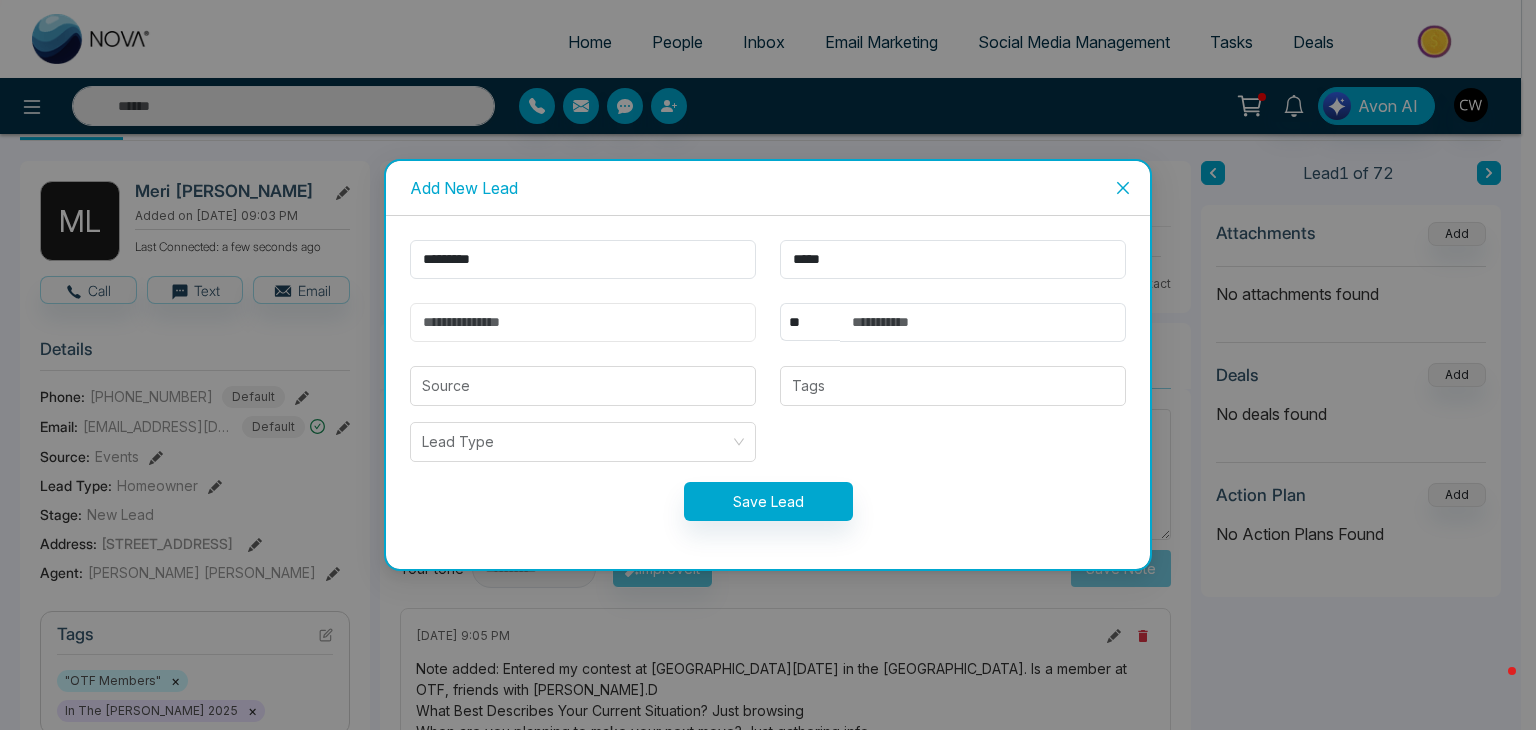 click at bounding box center [583, 322] 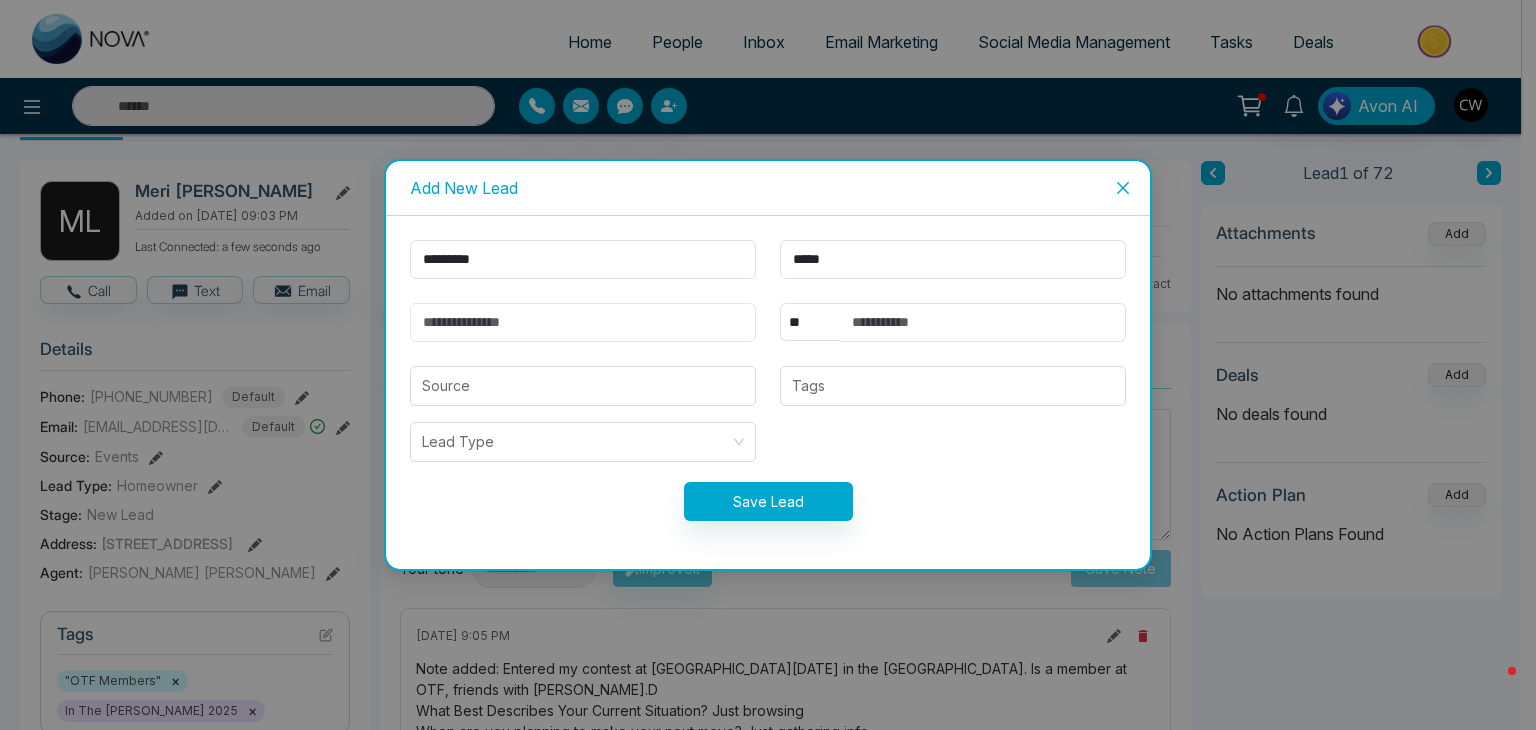 paste on "**********" 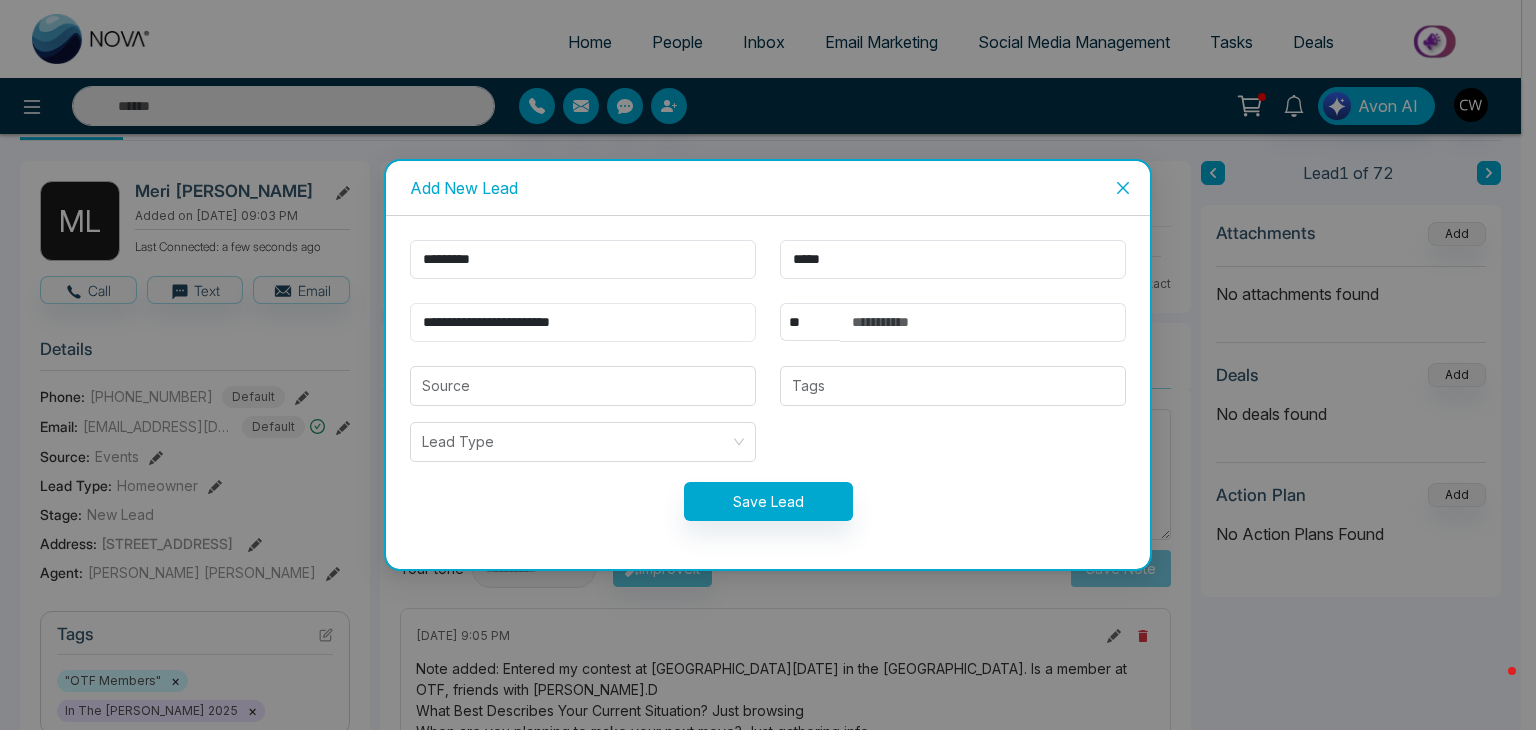 type on "**********" 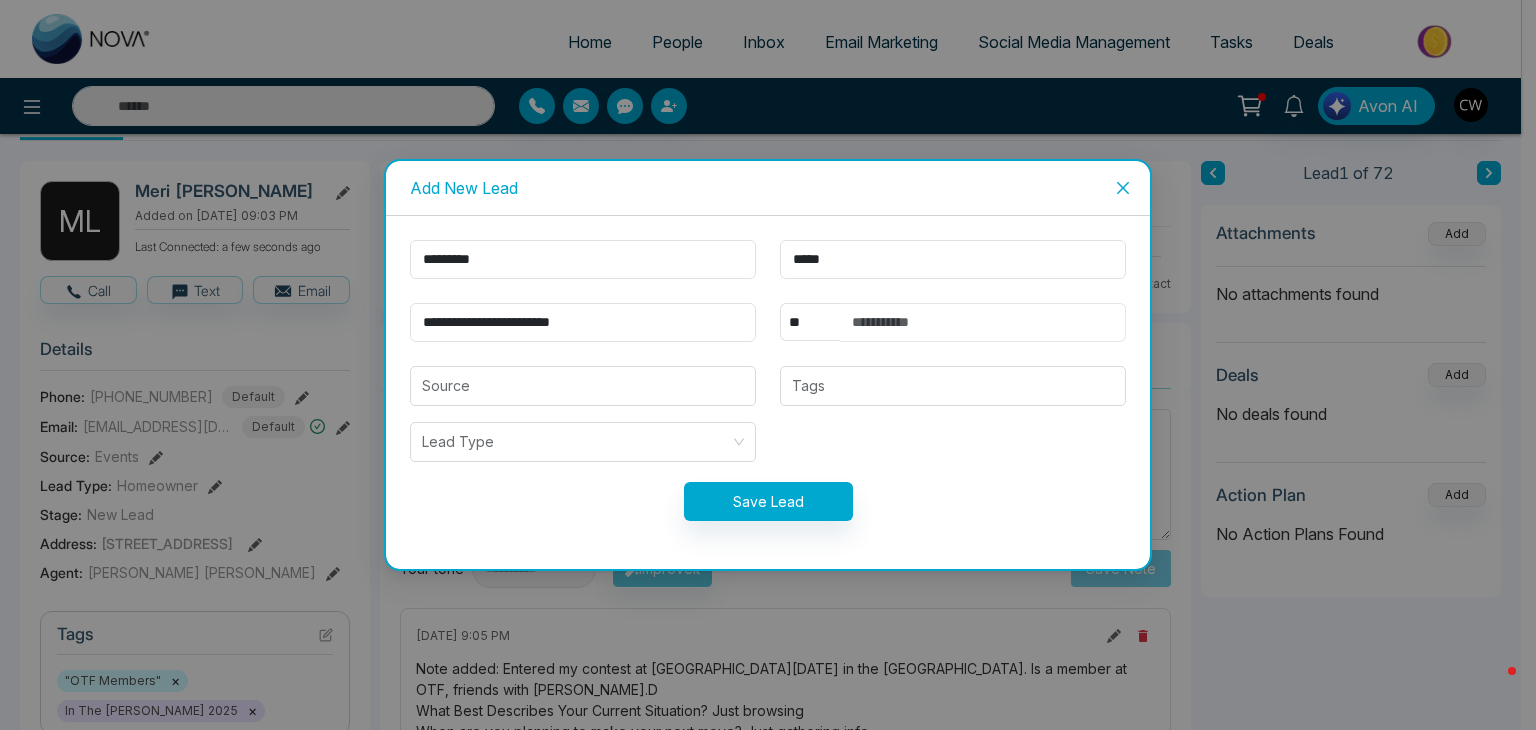 click at bounding box center (983, 322) 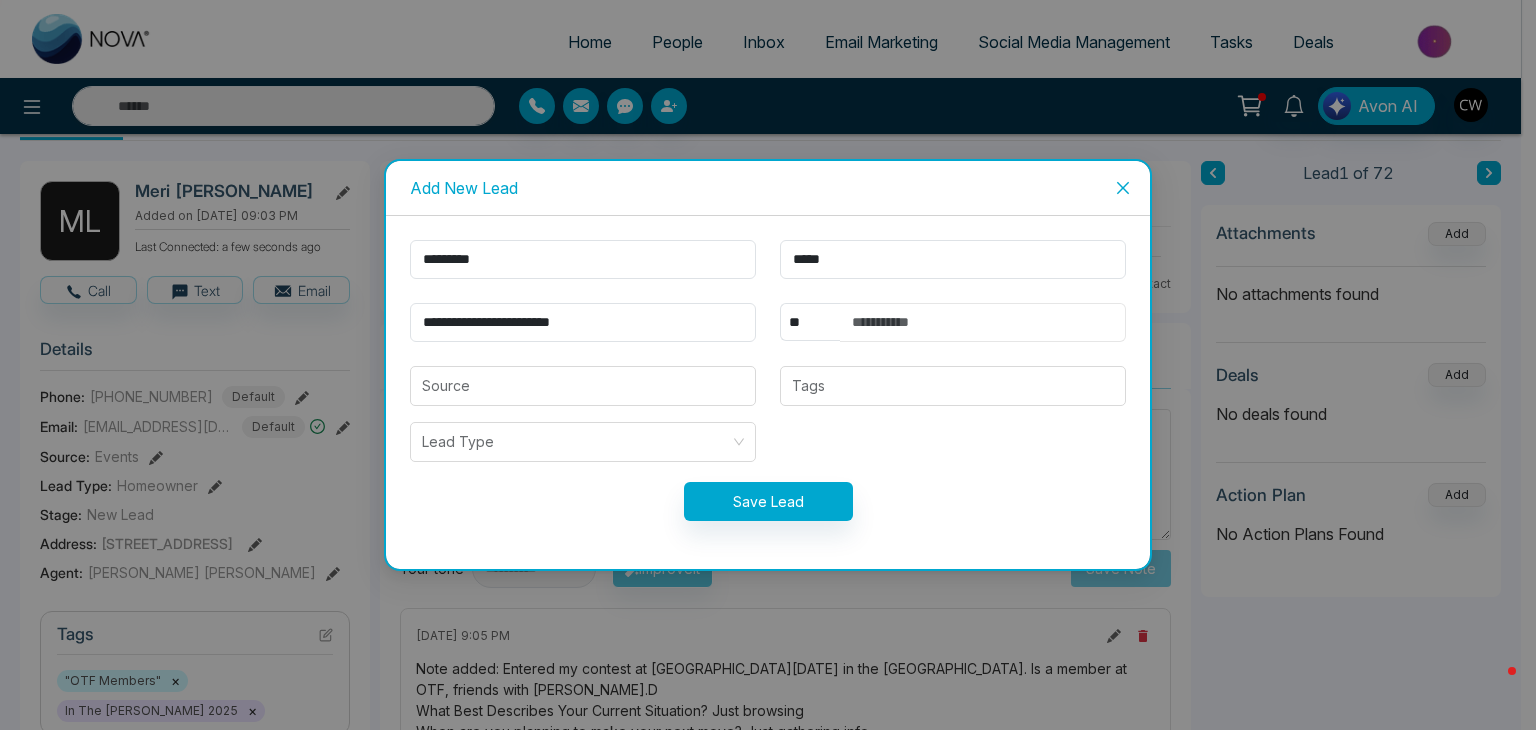 paste on "**********" 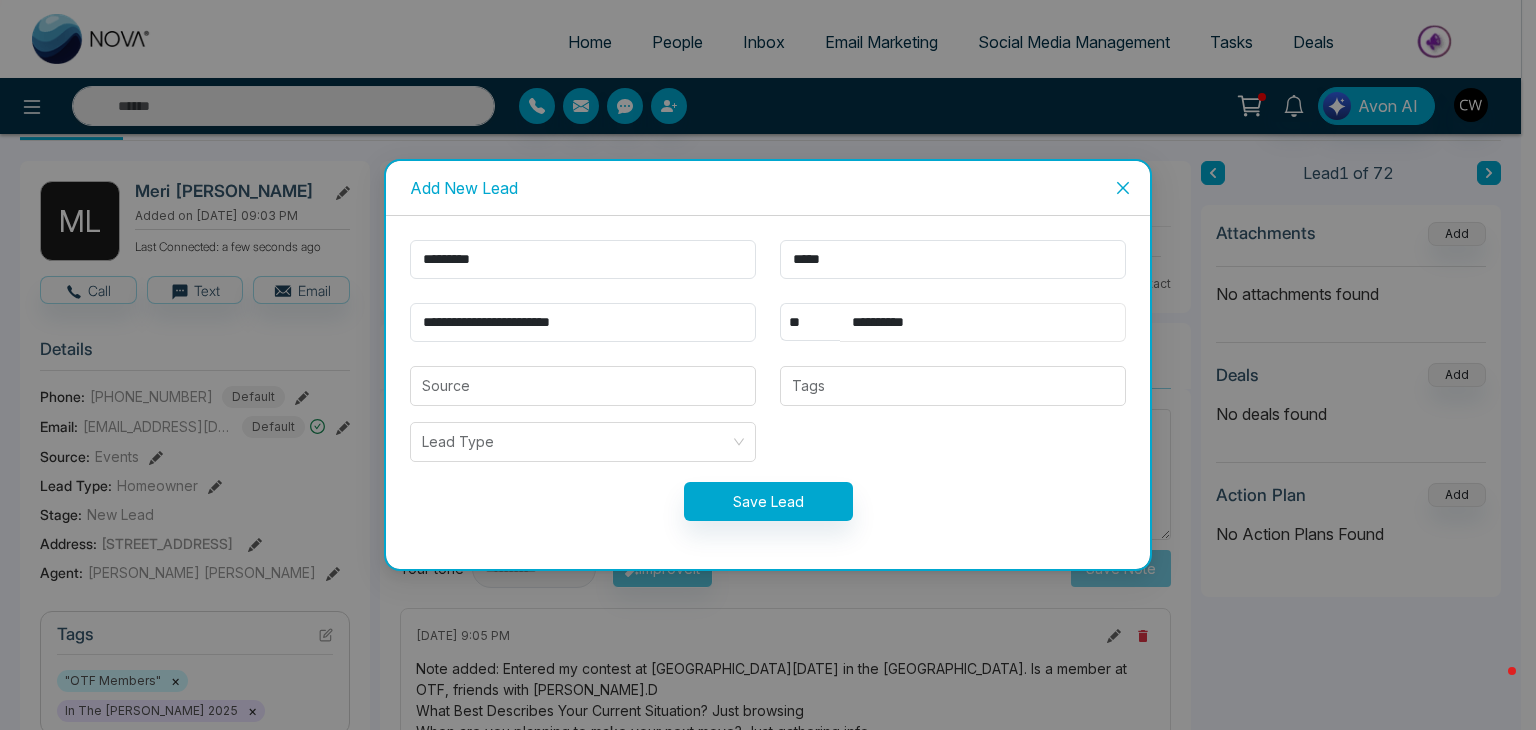 click on "**********" at bounding box center (983, 322) 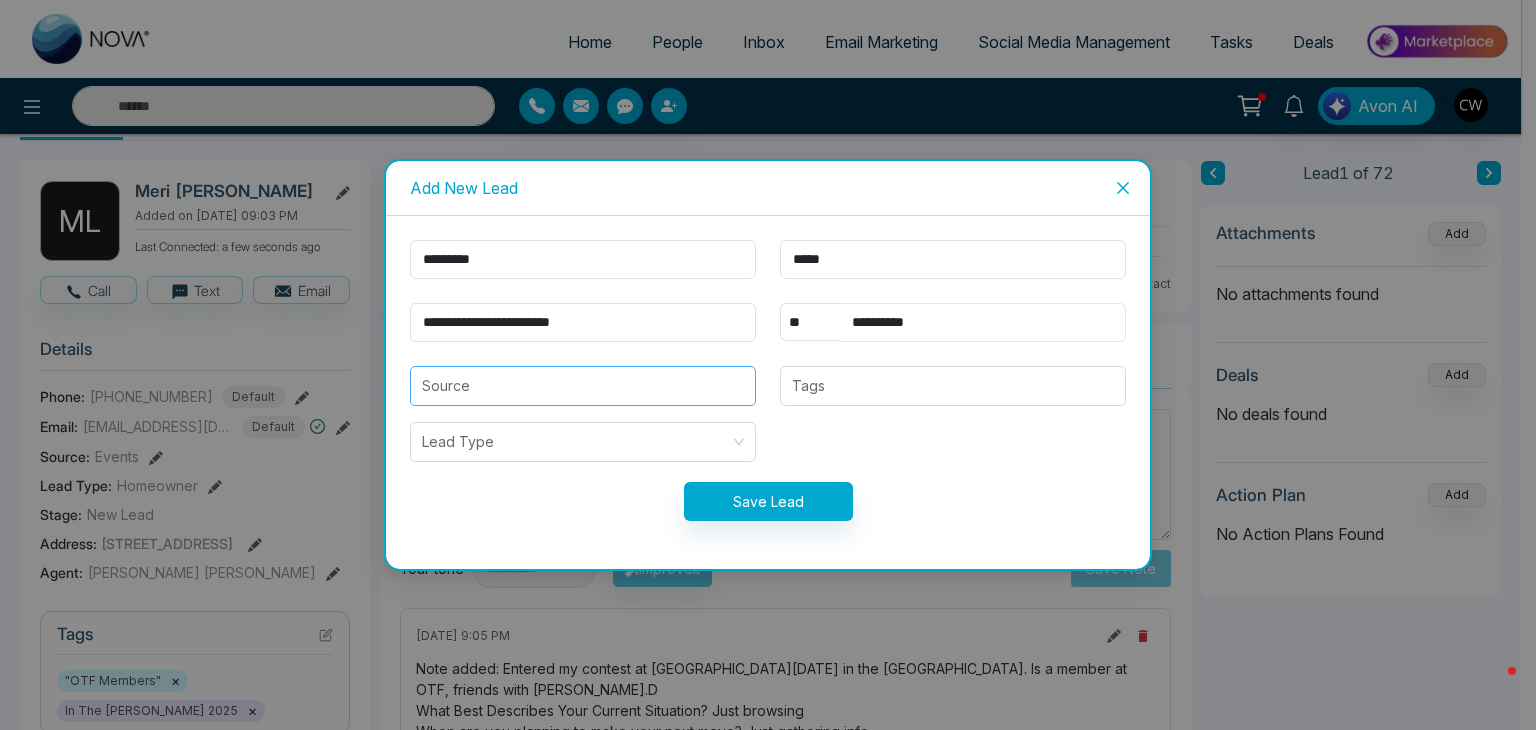 type on "**********" 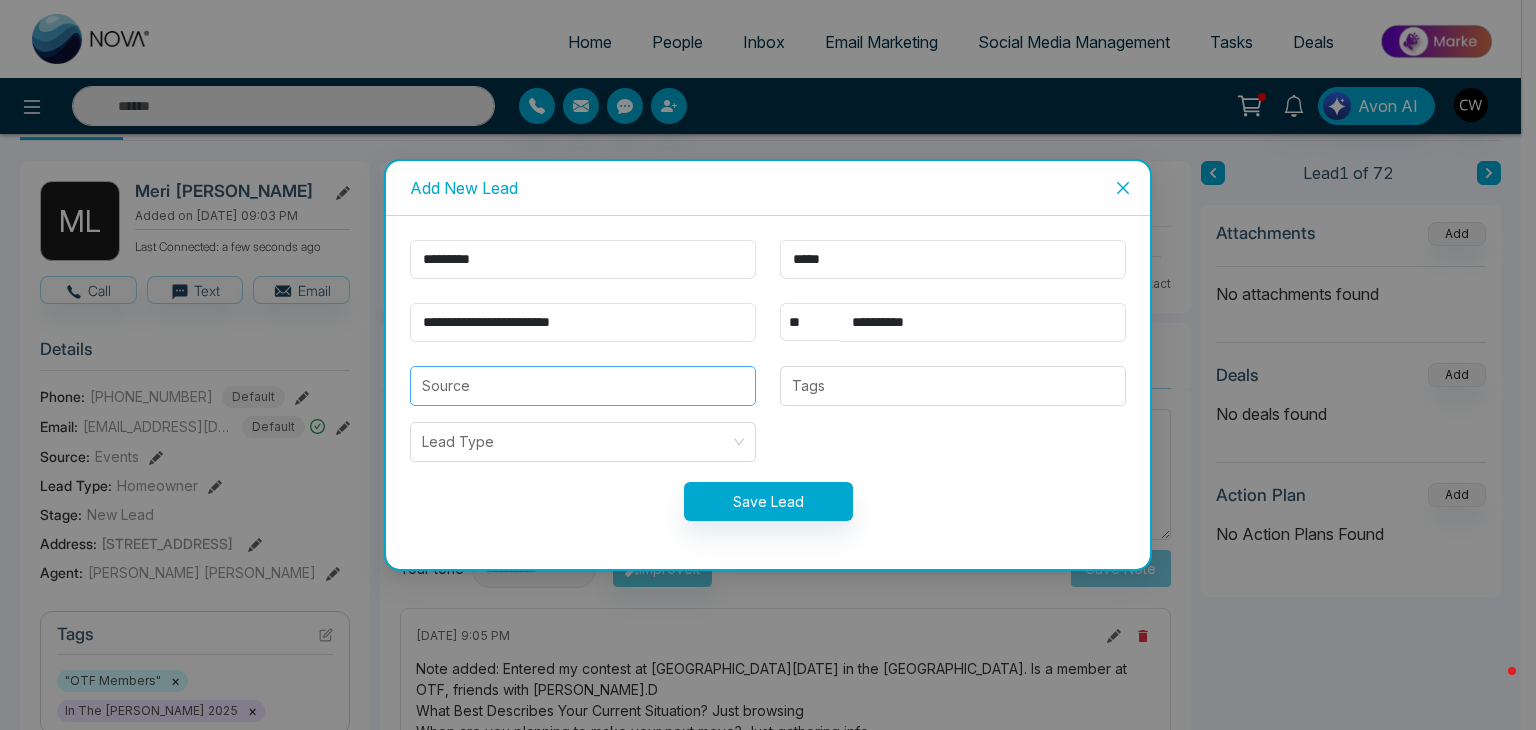 click at bounding box center (583, 386) 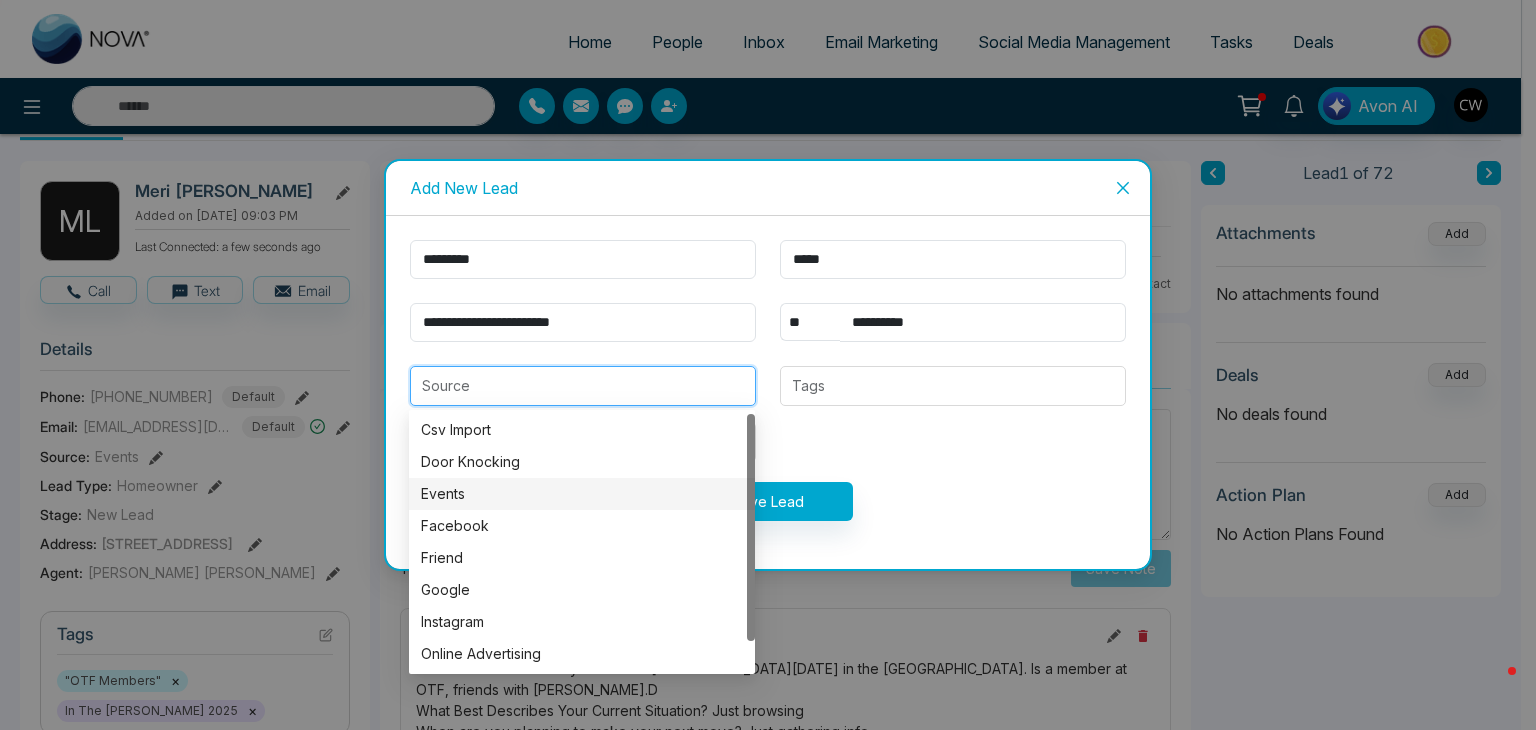click on "Events" at bounding box center [582, 494] 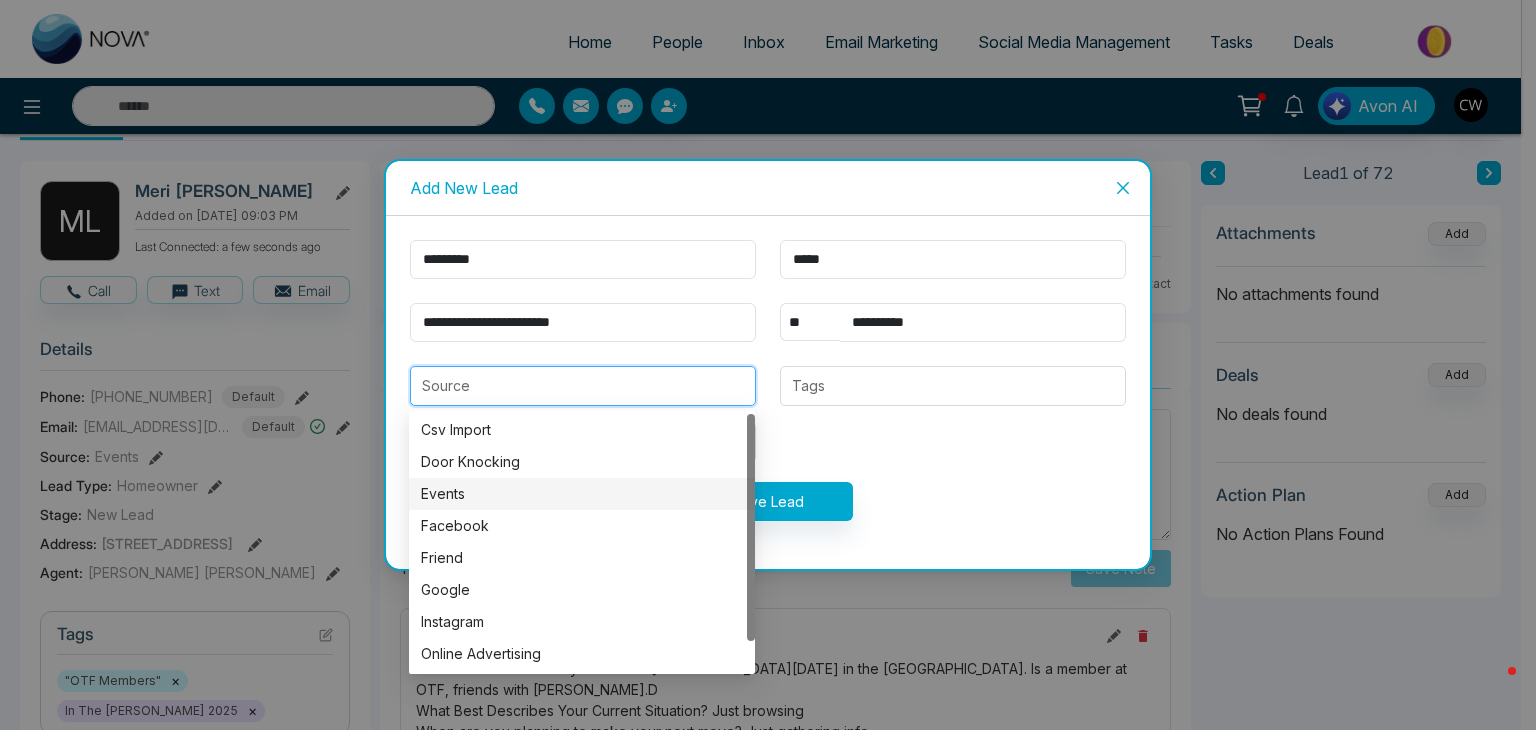 type on "******" 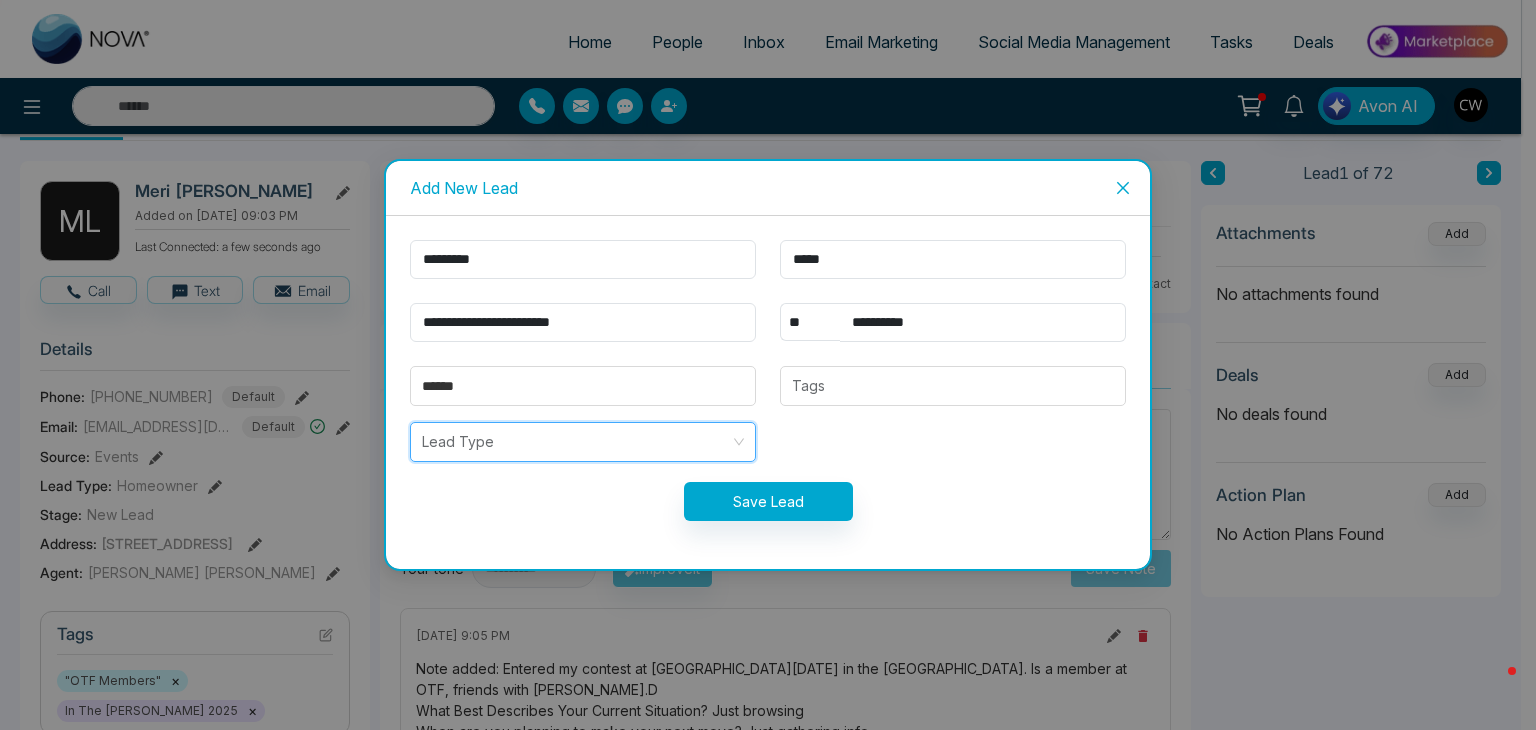 click at bounding box center (576, 442) 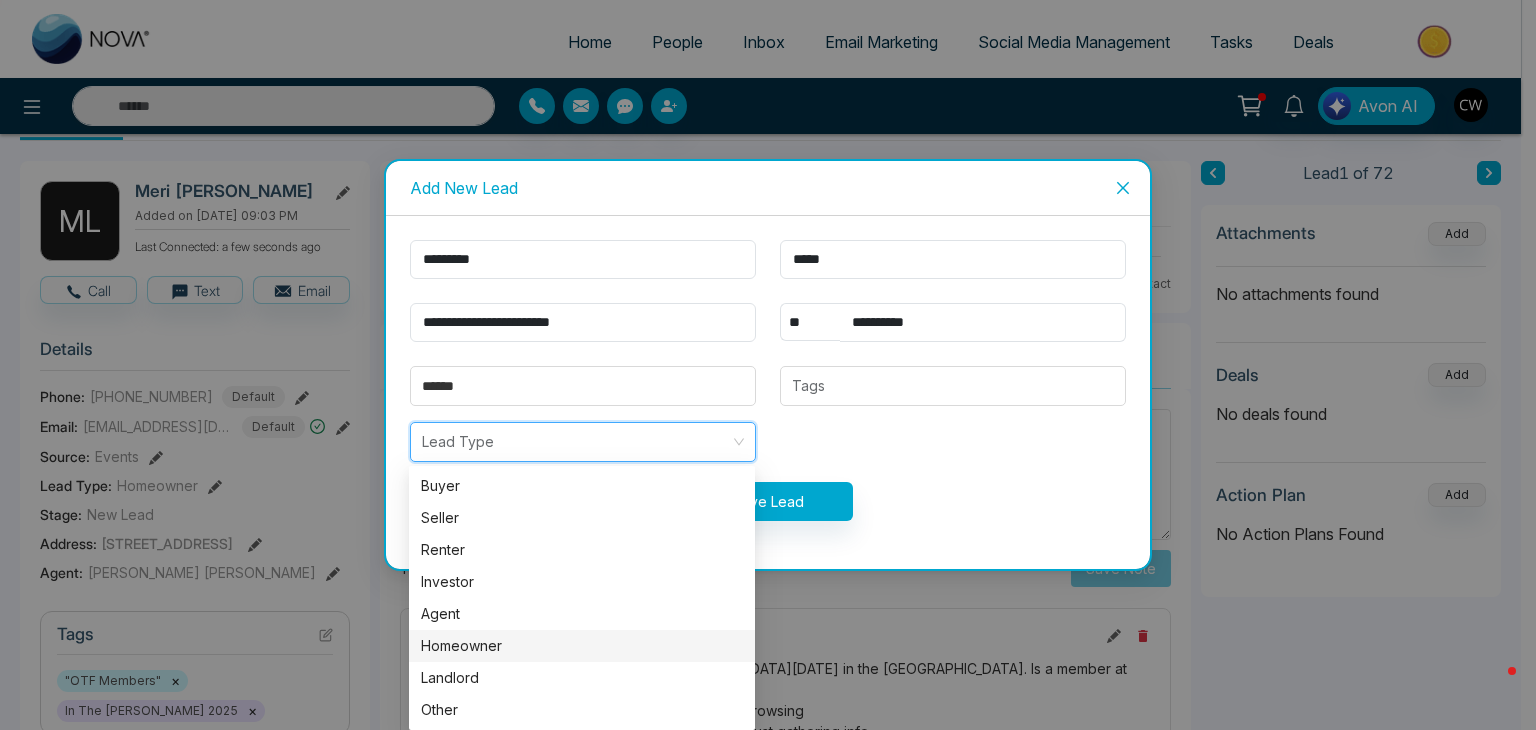 click on "Homeowner" at bounding box center (582, 646) 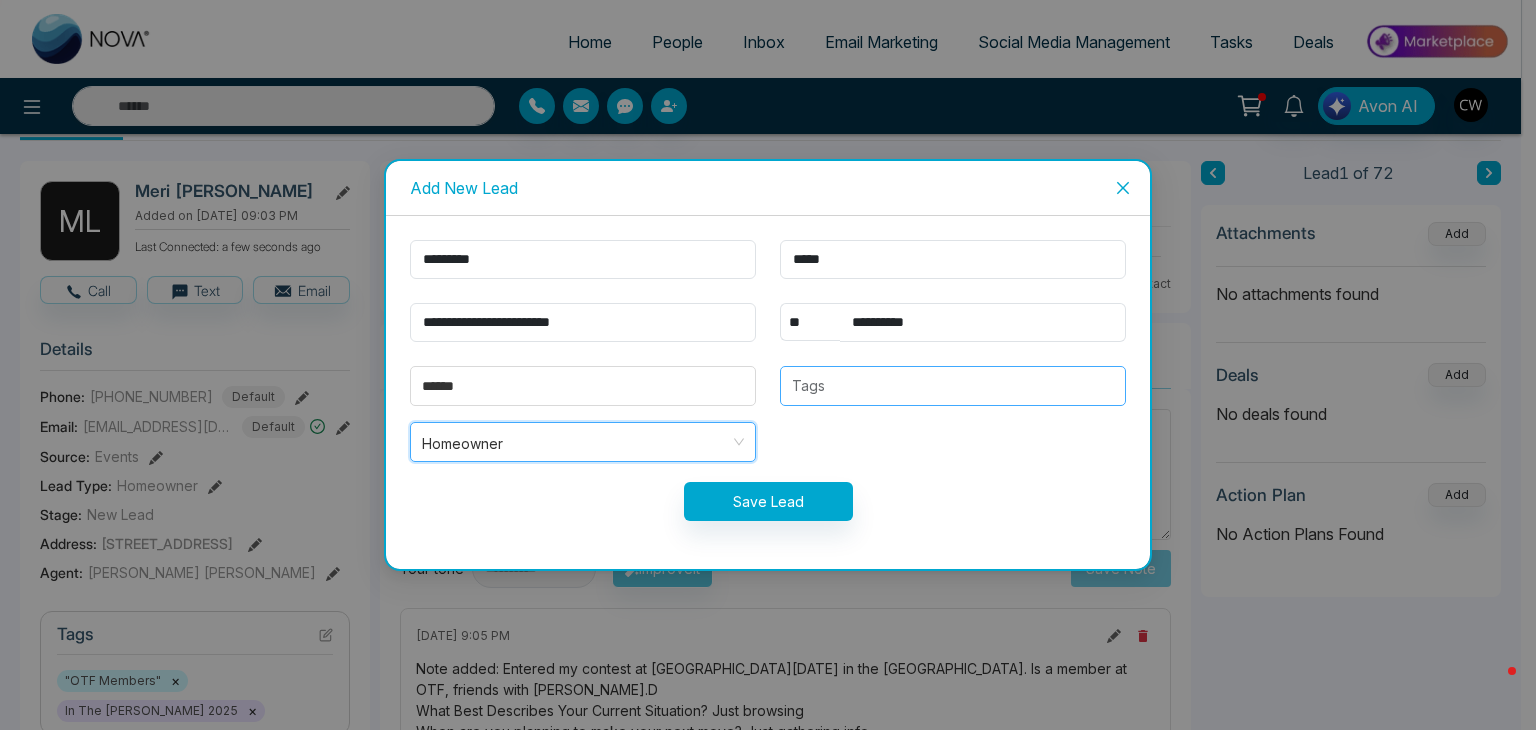 click at bounding box center [953, 386] 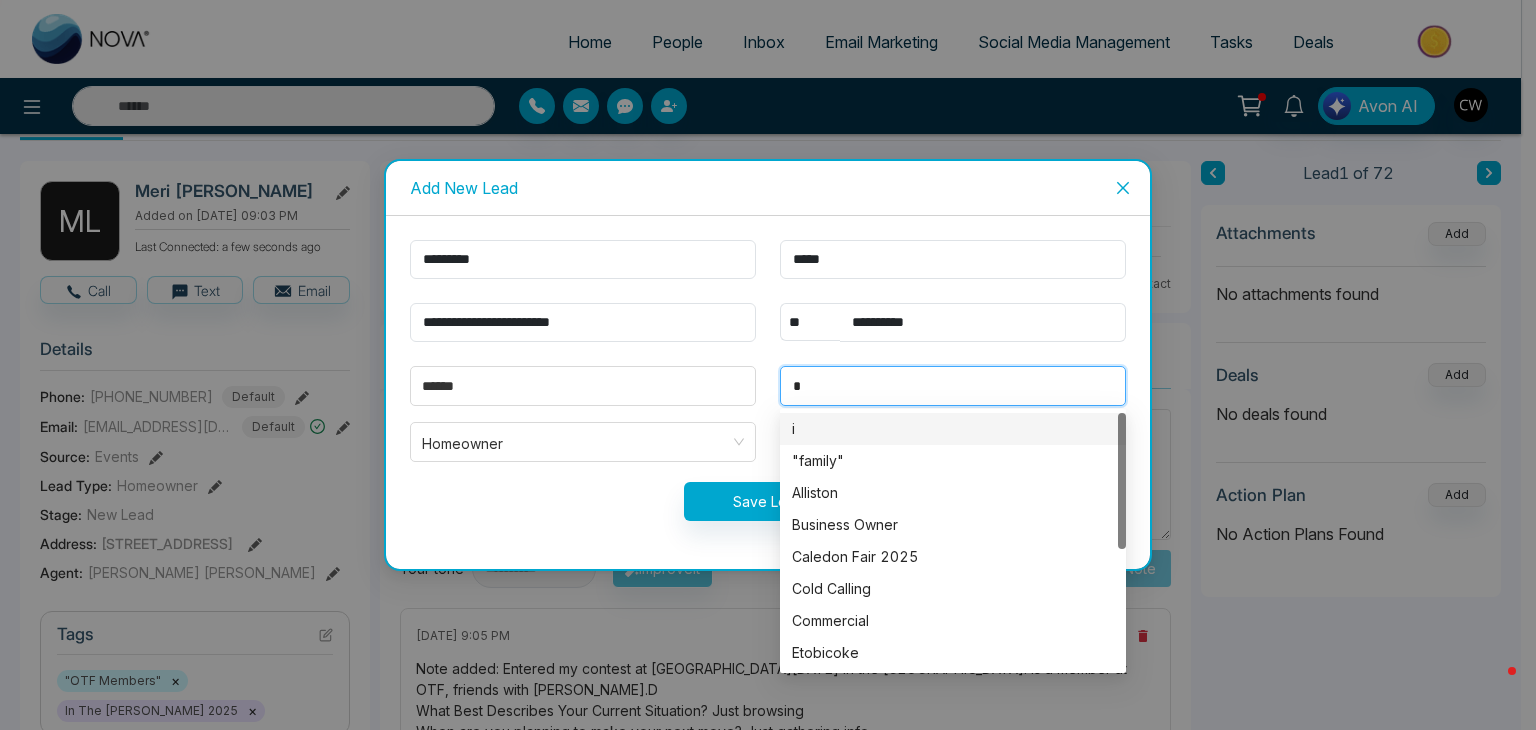type on "**" 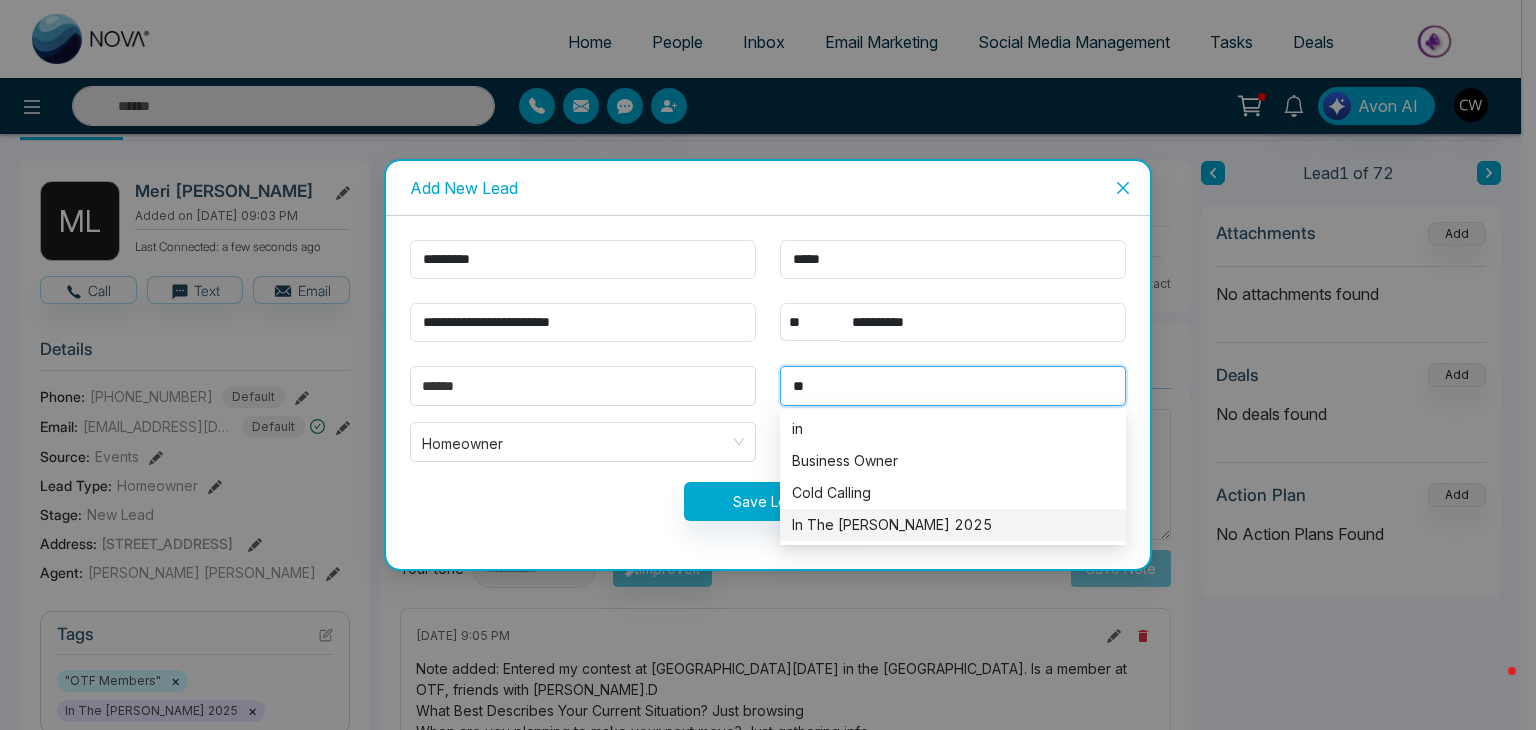 click on "In The [PERSON_NAME] 2025" at bounding box center (953, 525) 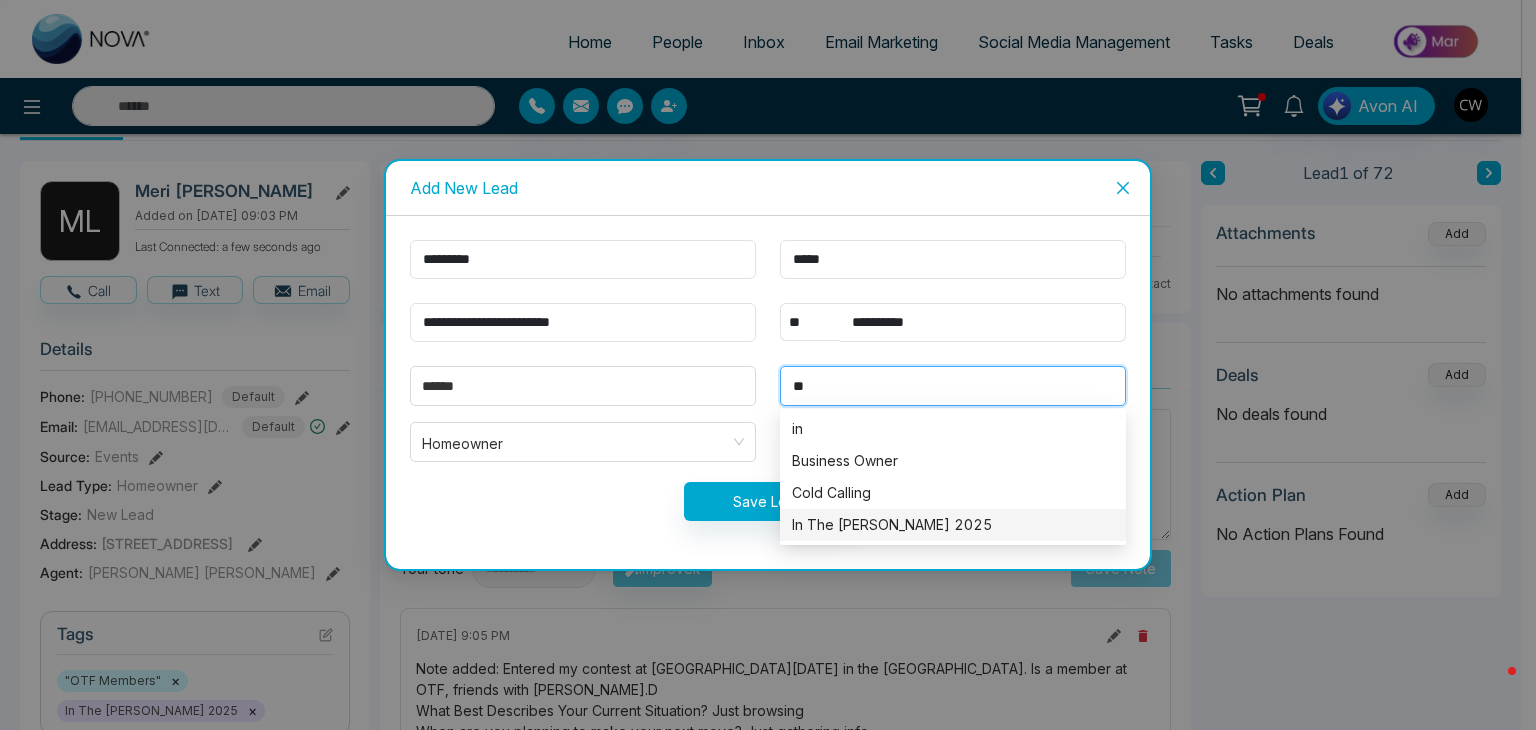 type 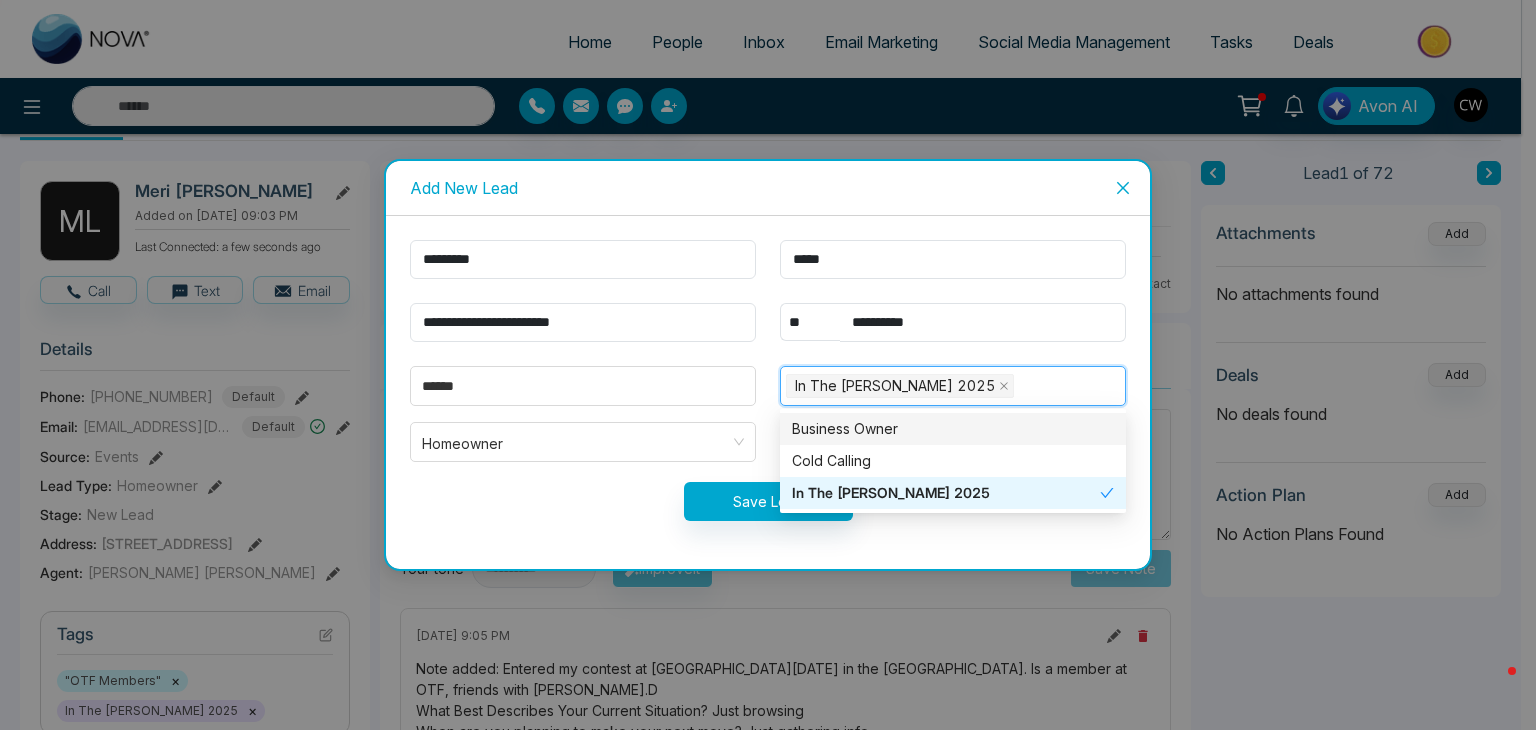 click on "**********" at bounding box center [768, 392] 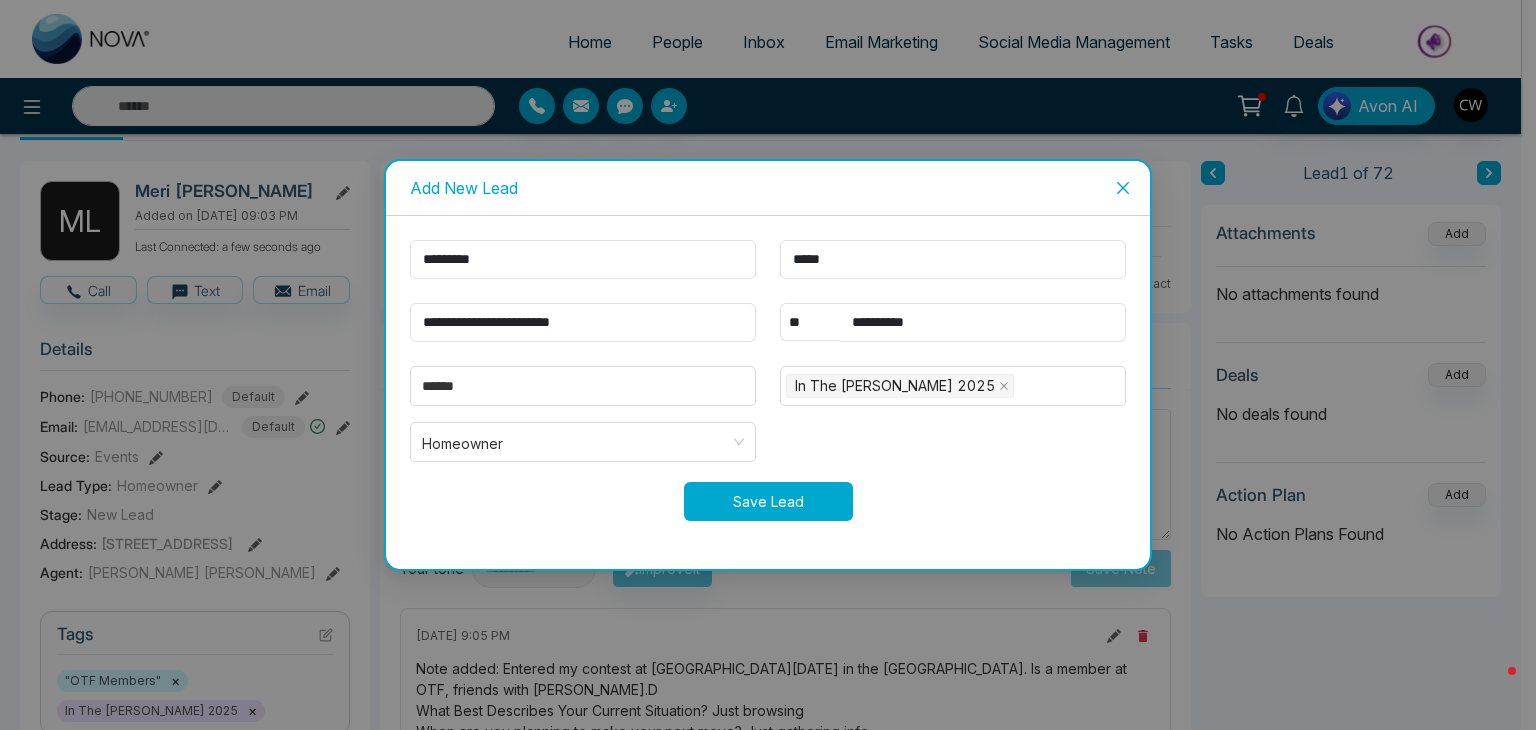 click on "Save Lead" at bounding box center (768, 501) 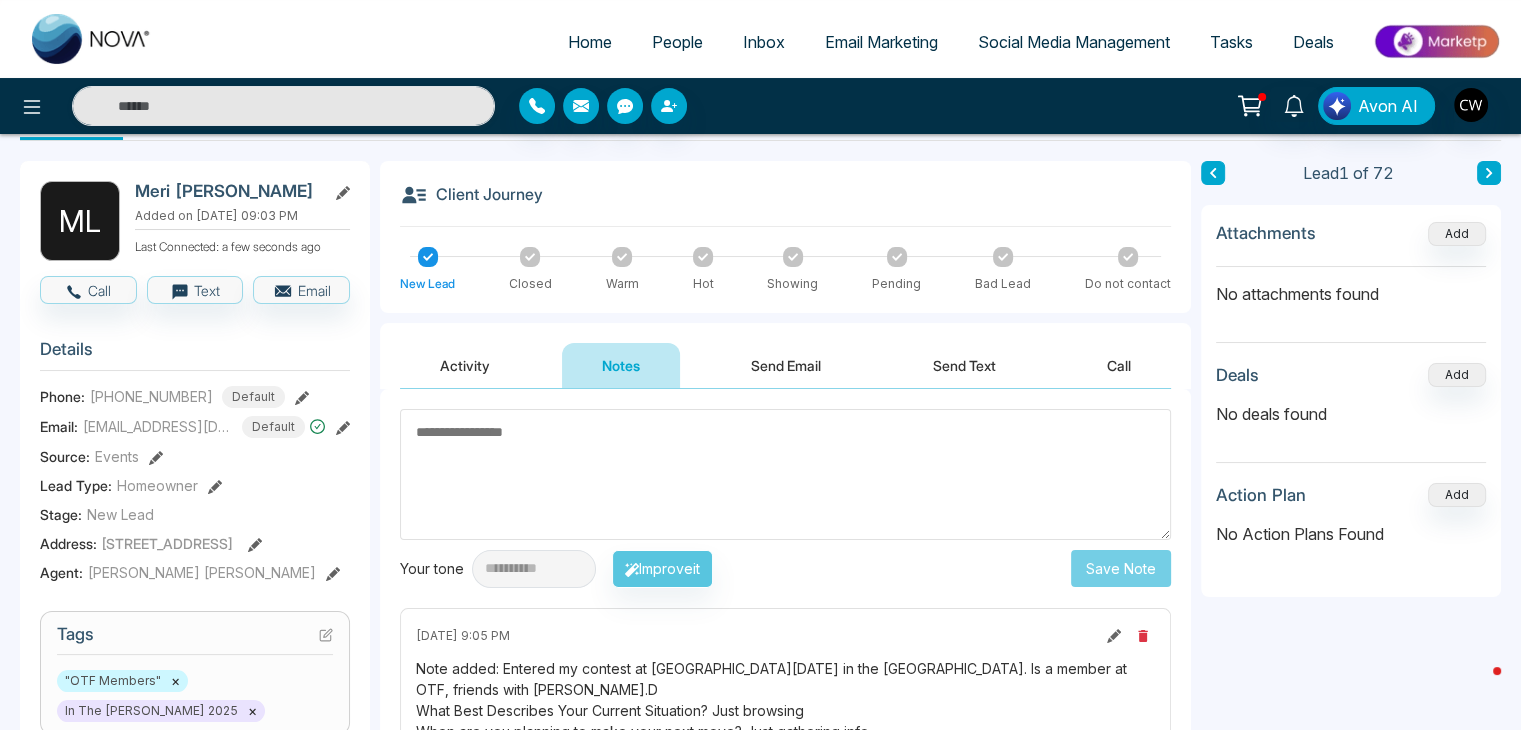 click on "People" at bounding box center [677, 42] 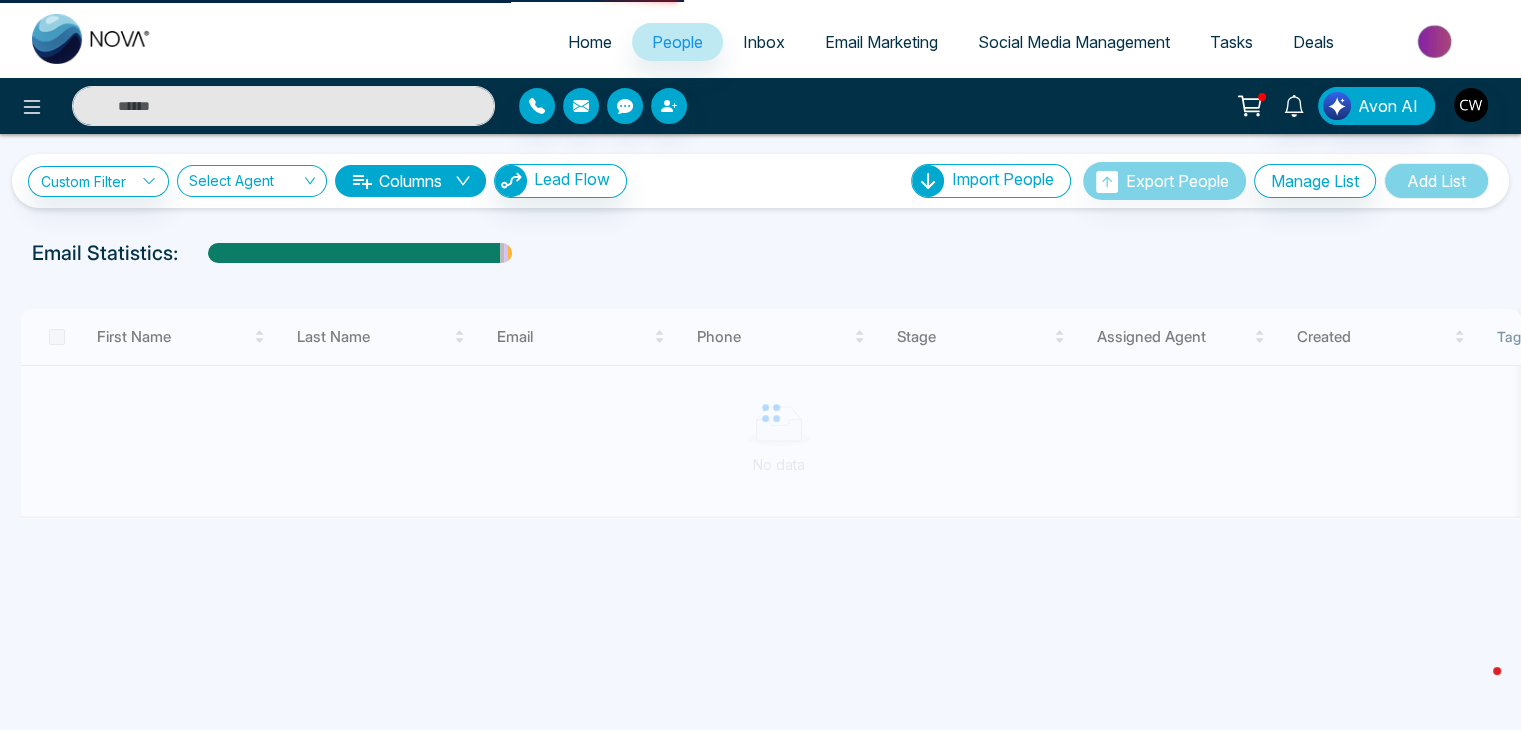 scroll, scrollTop: 0, scrollLeft: 0, axis: both 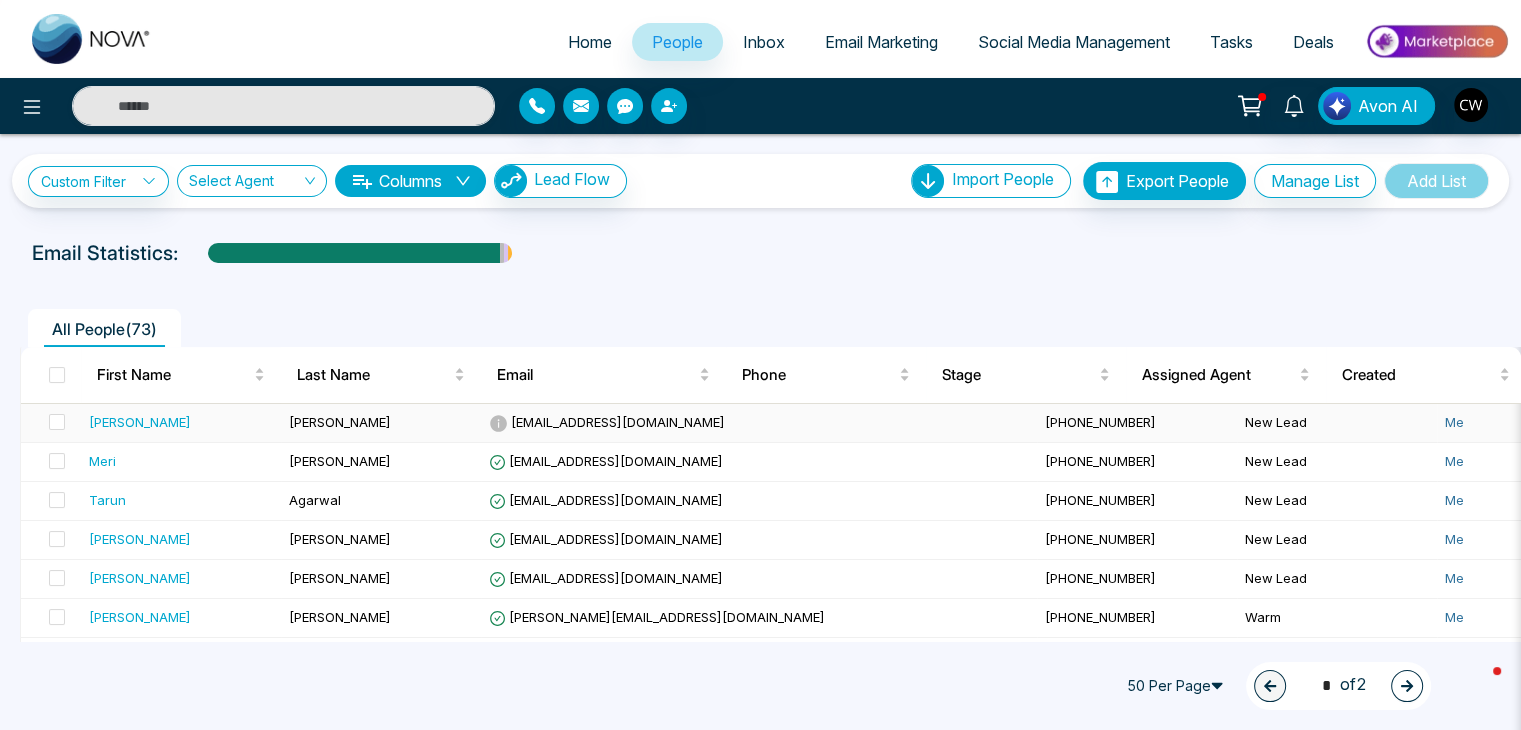 click on "[PERSON_NAME]" at bounding box center [140, 422] 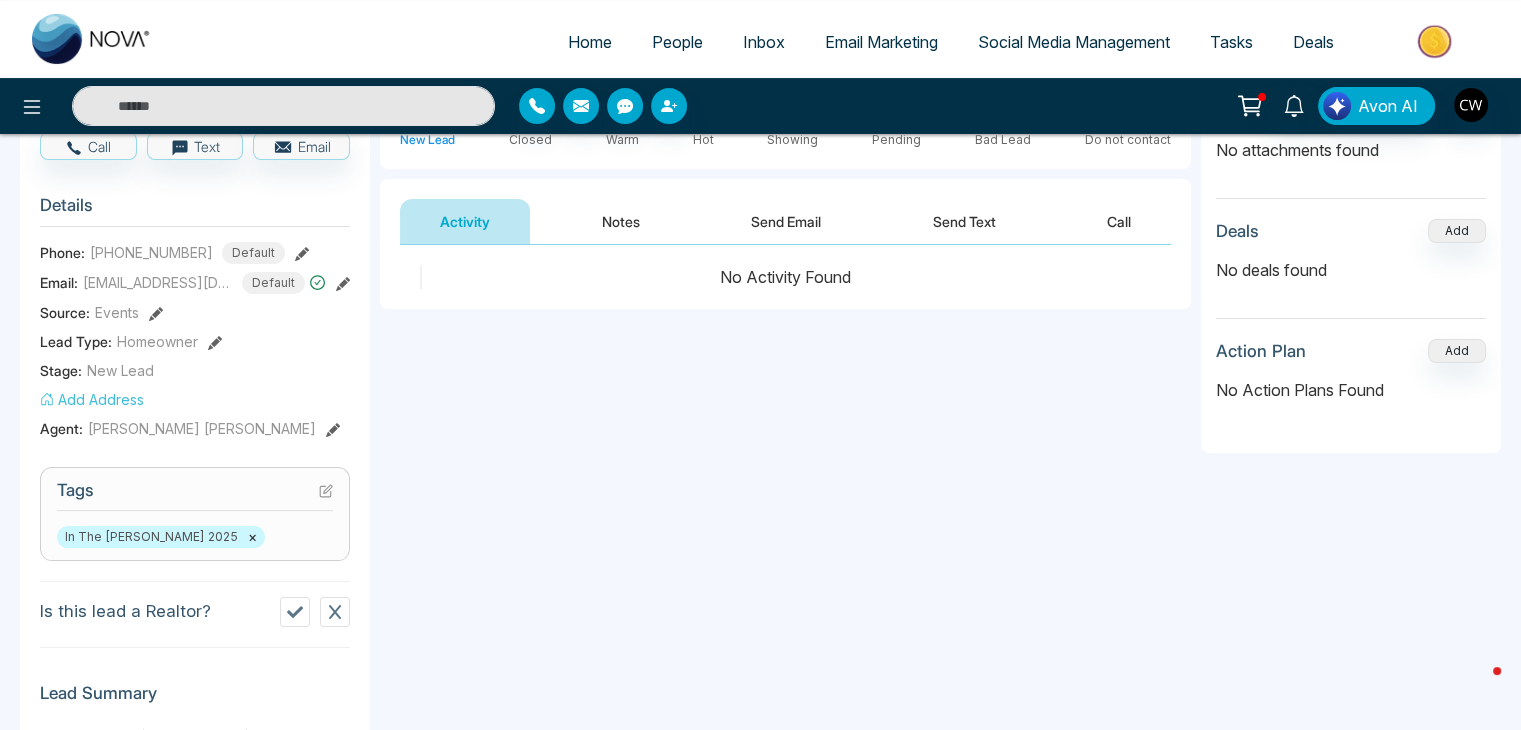 scroll, scrollTop: 252, scrollLeft: 0, axis: vertical 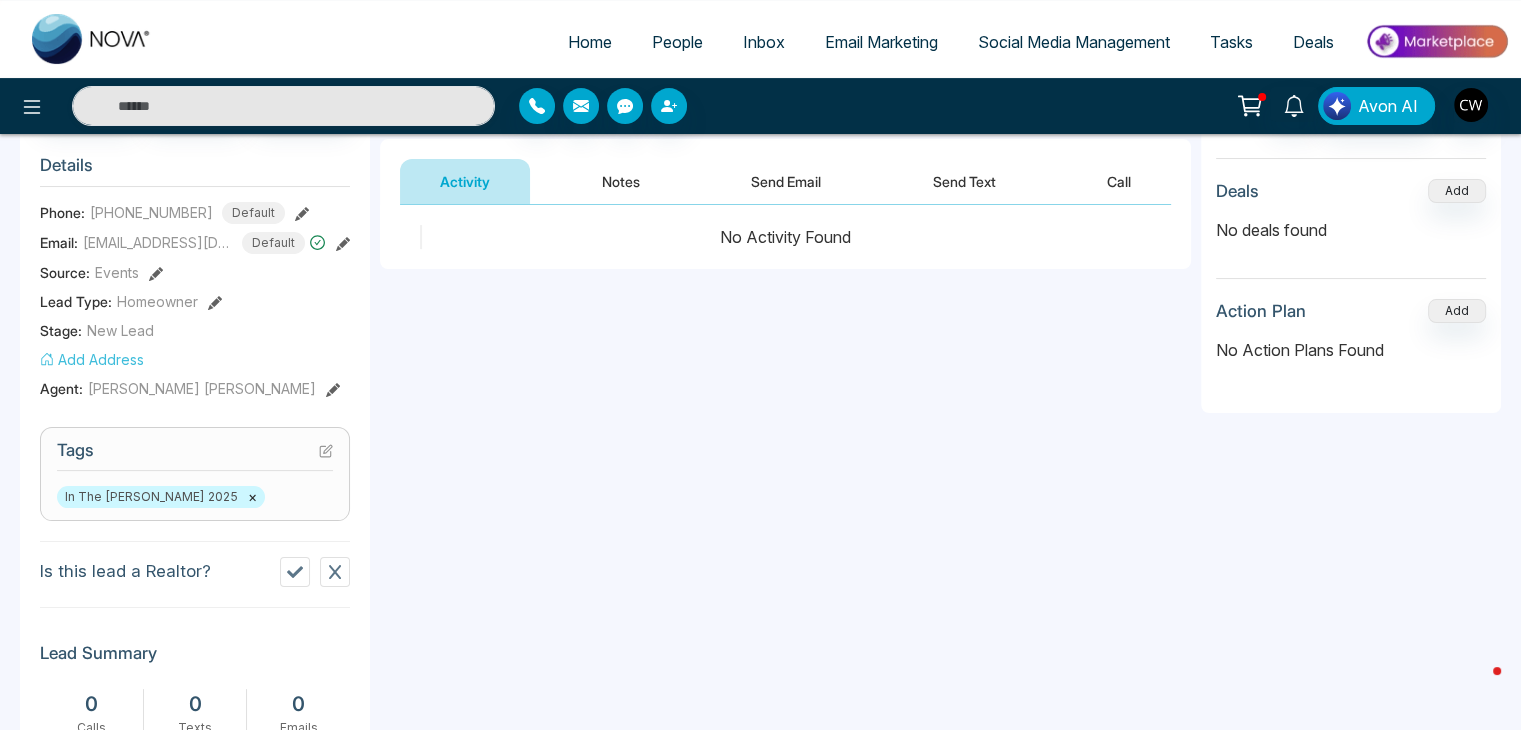 click on "Add Address" at bounding box center [92, 359] 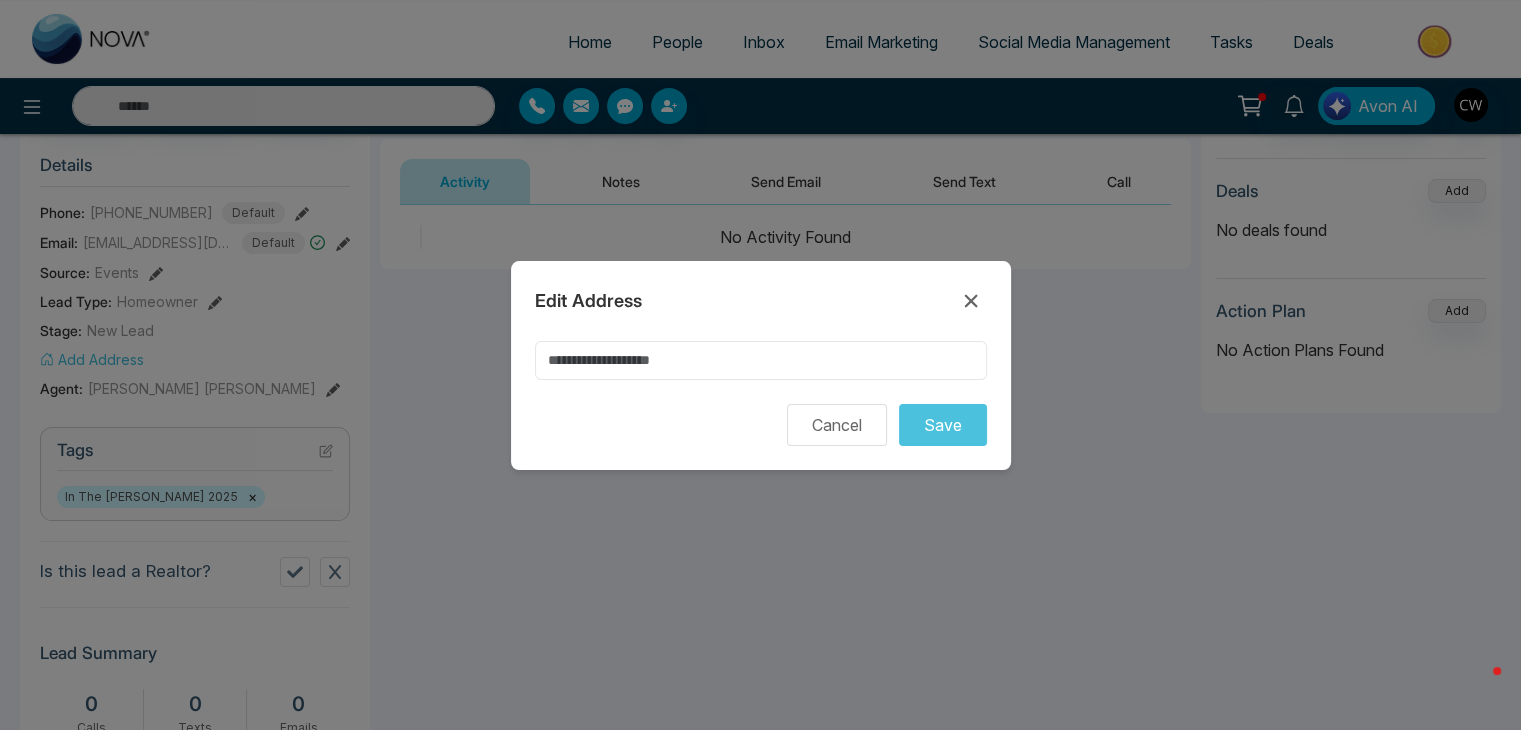 click at bounding box center [761, 360] 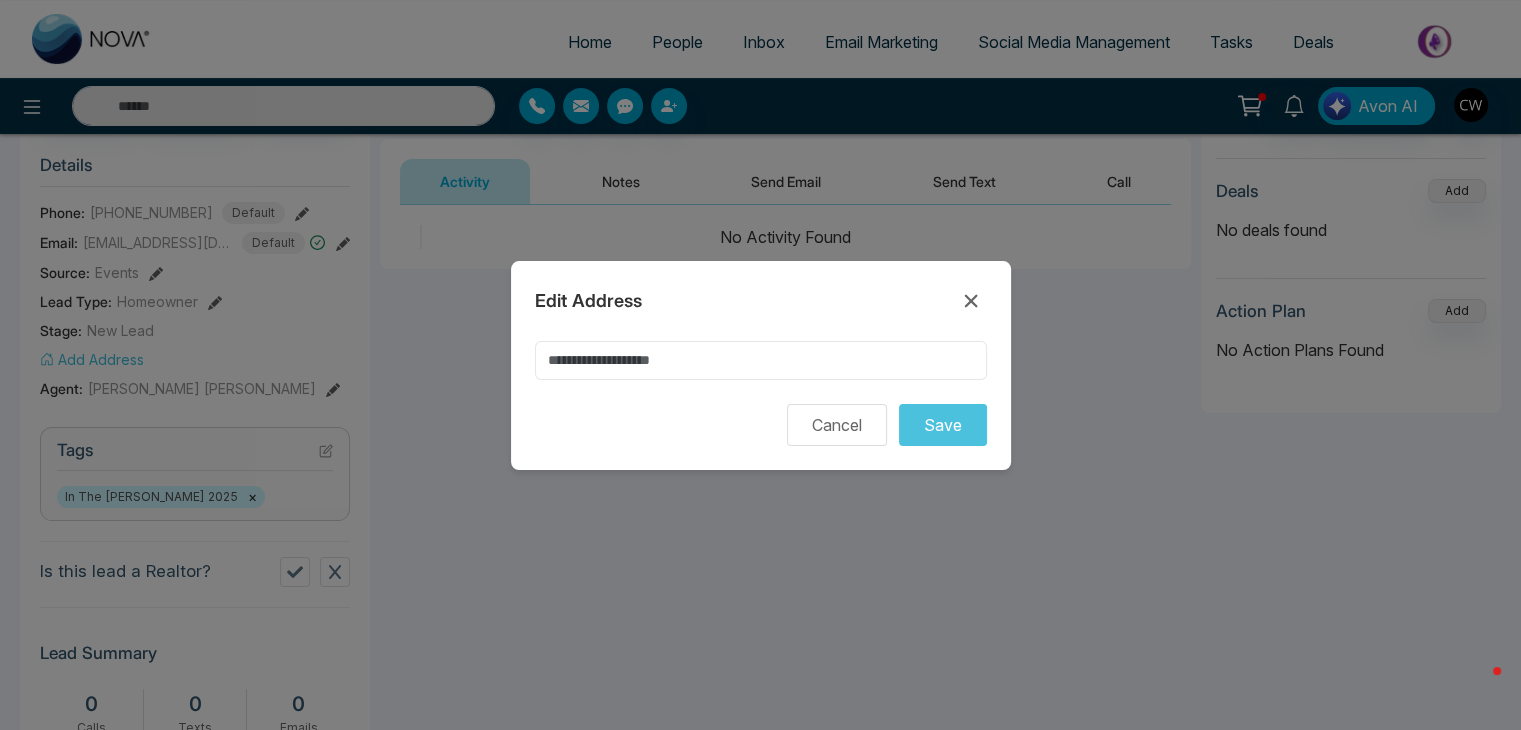 paste on "**********" 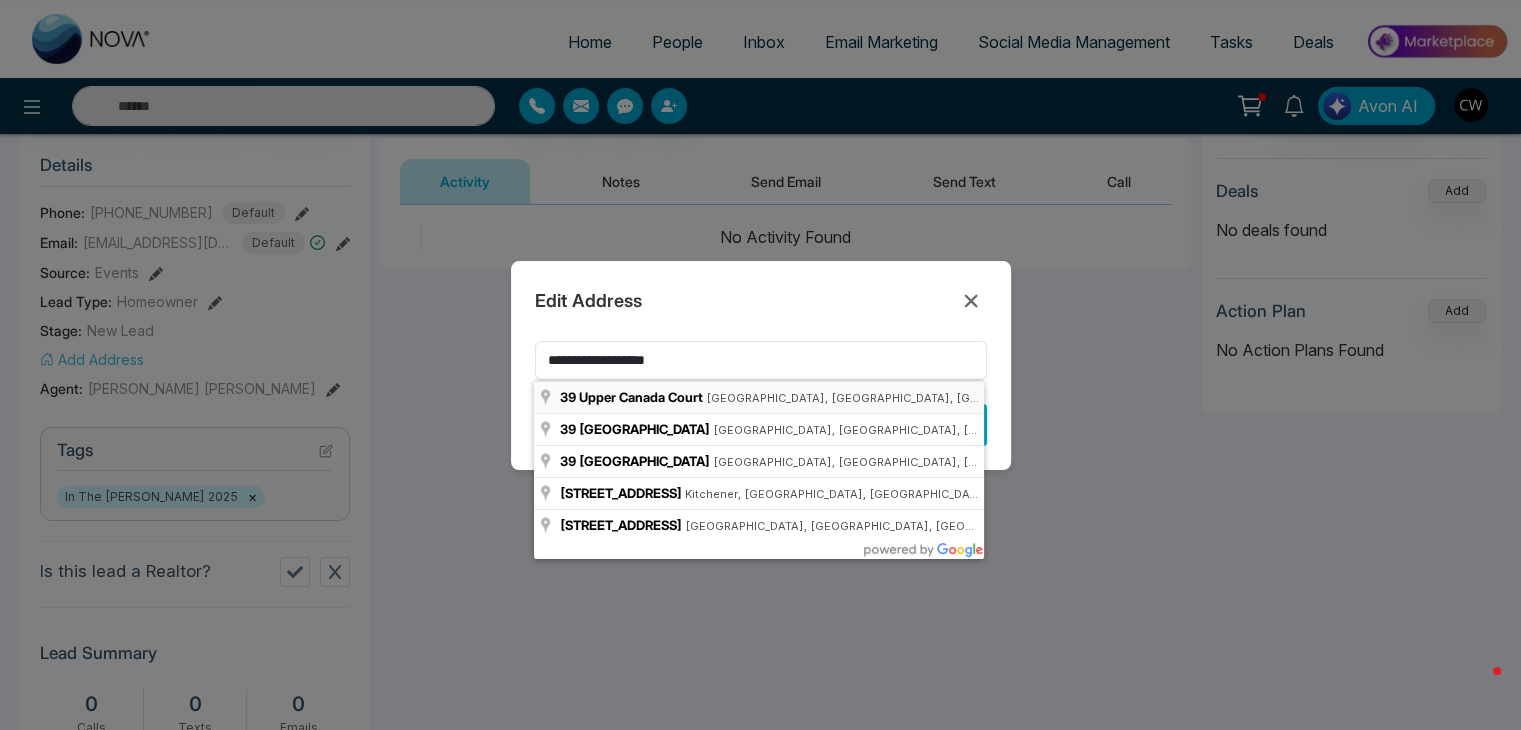type on "**********" 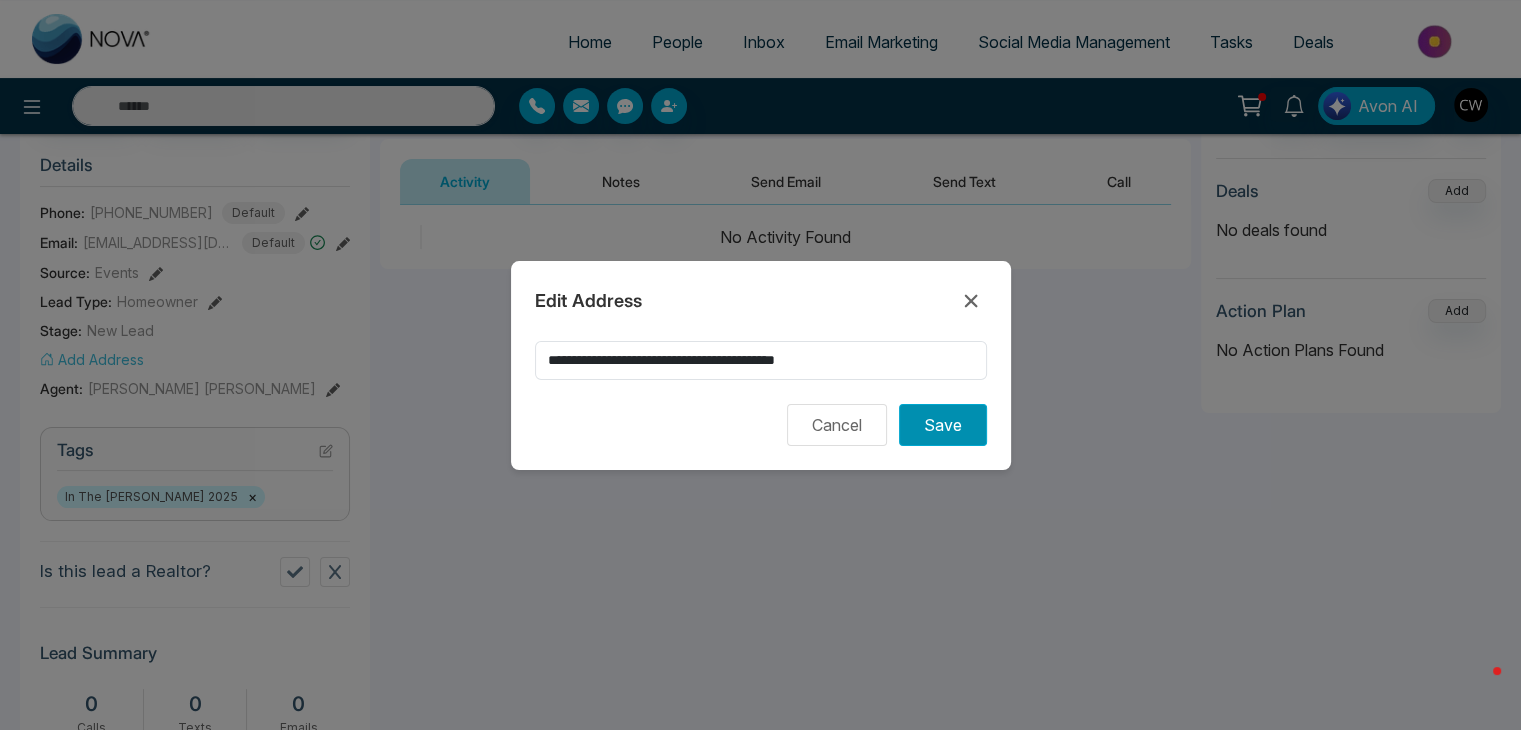 click on "Save" at bounding box center [943, 425] 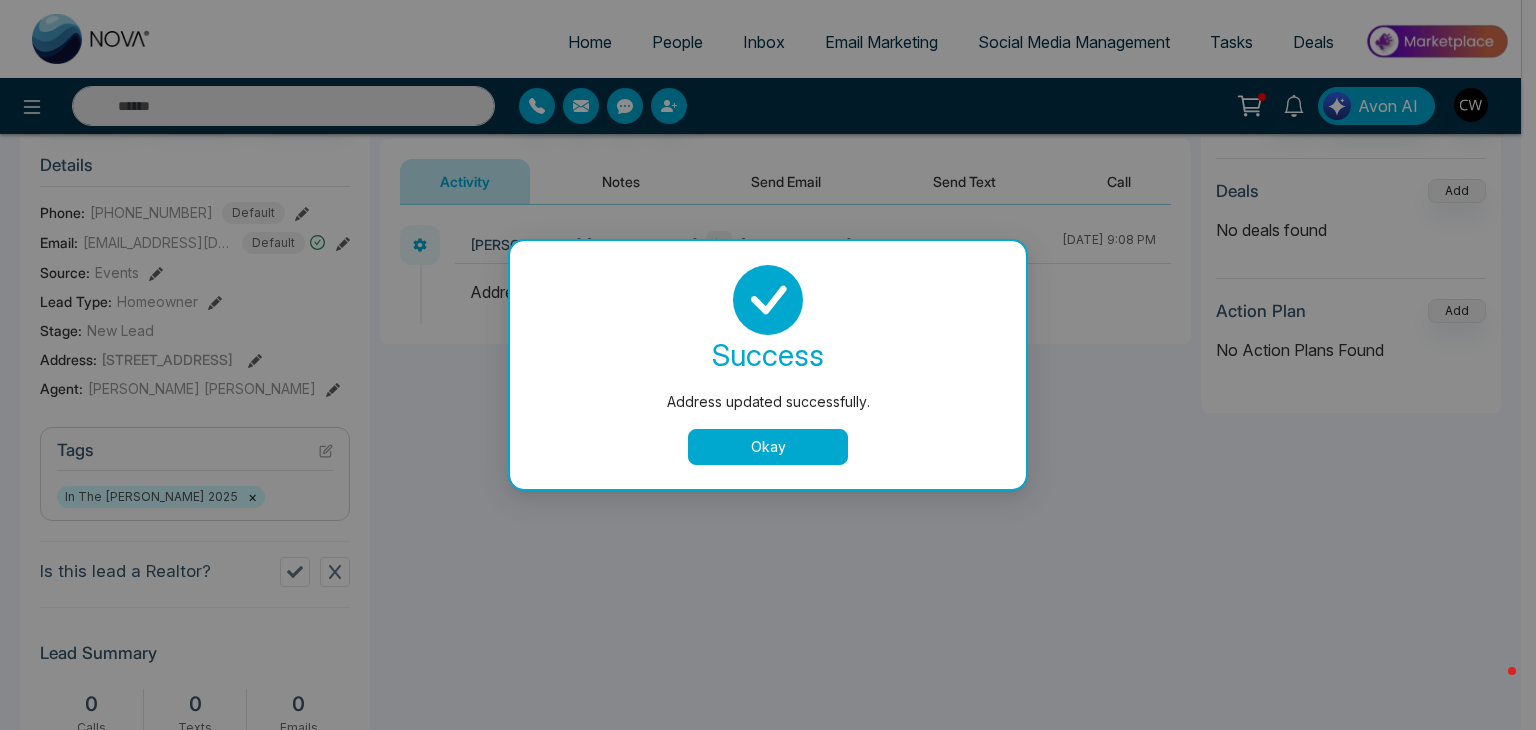 click on "Okay" at bounding box center (768, 447) 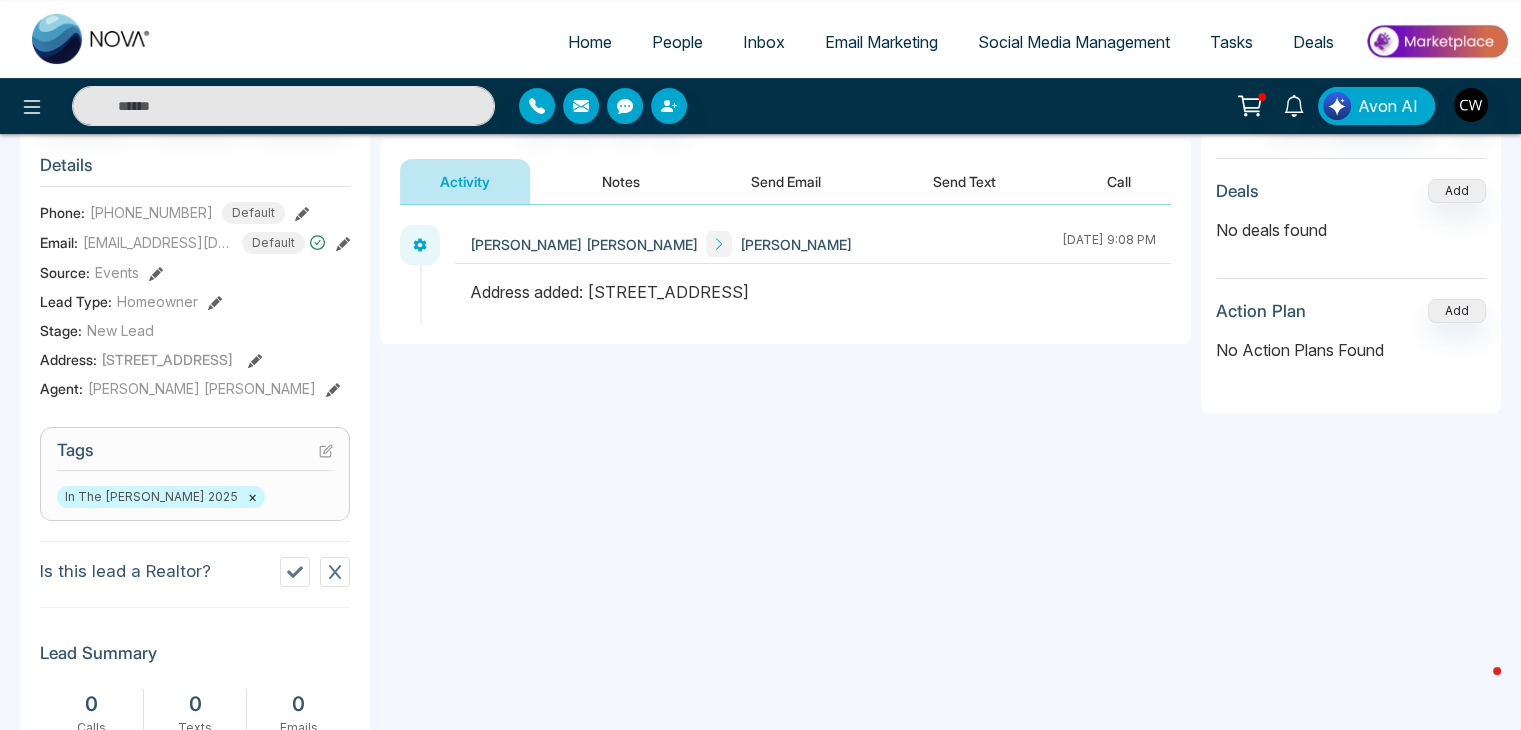 click on "[PERSON_NAME] [PERSON_NAME] [PERSON_NAME] [DATE] 9:08 PM" at bounding box center (785, 274) 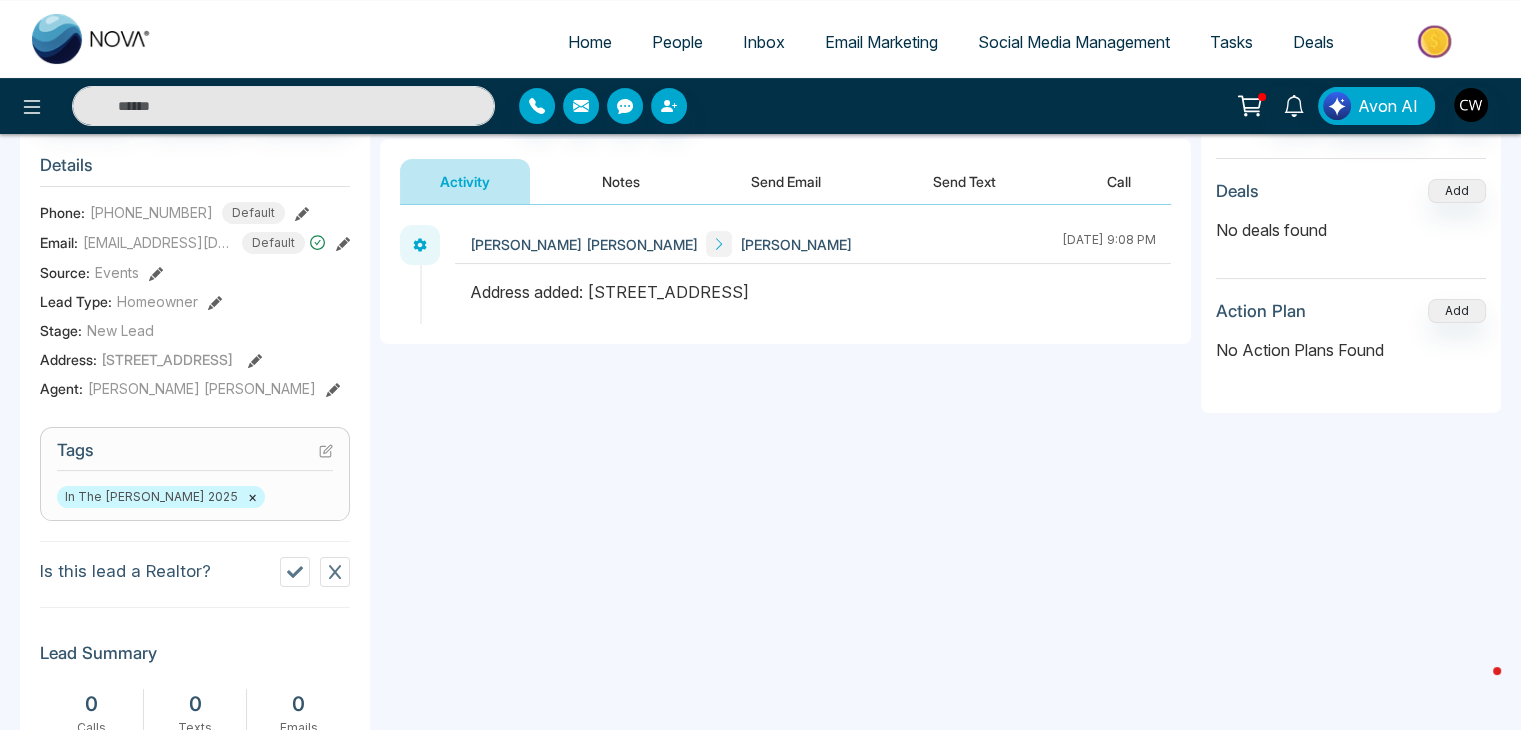 click on "Notes" at bounding box center (621, 181) 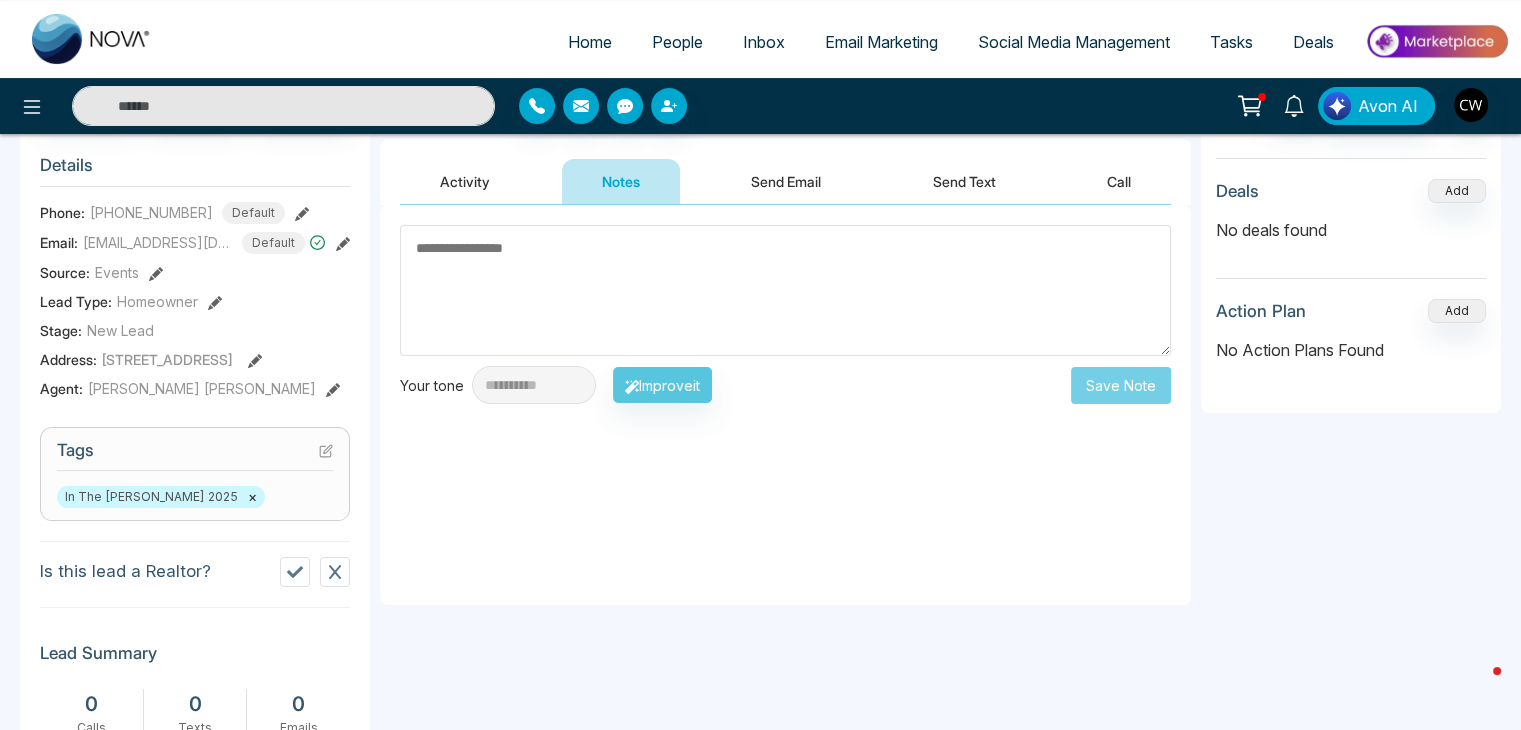 click at bounding box center (785, 290) 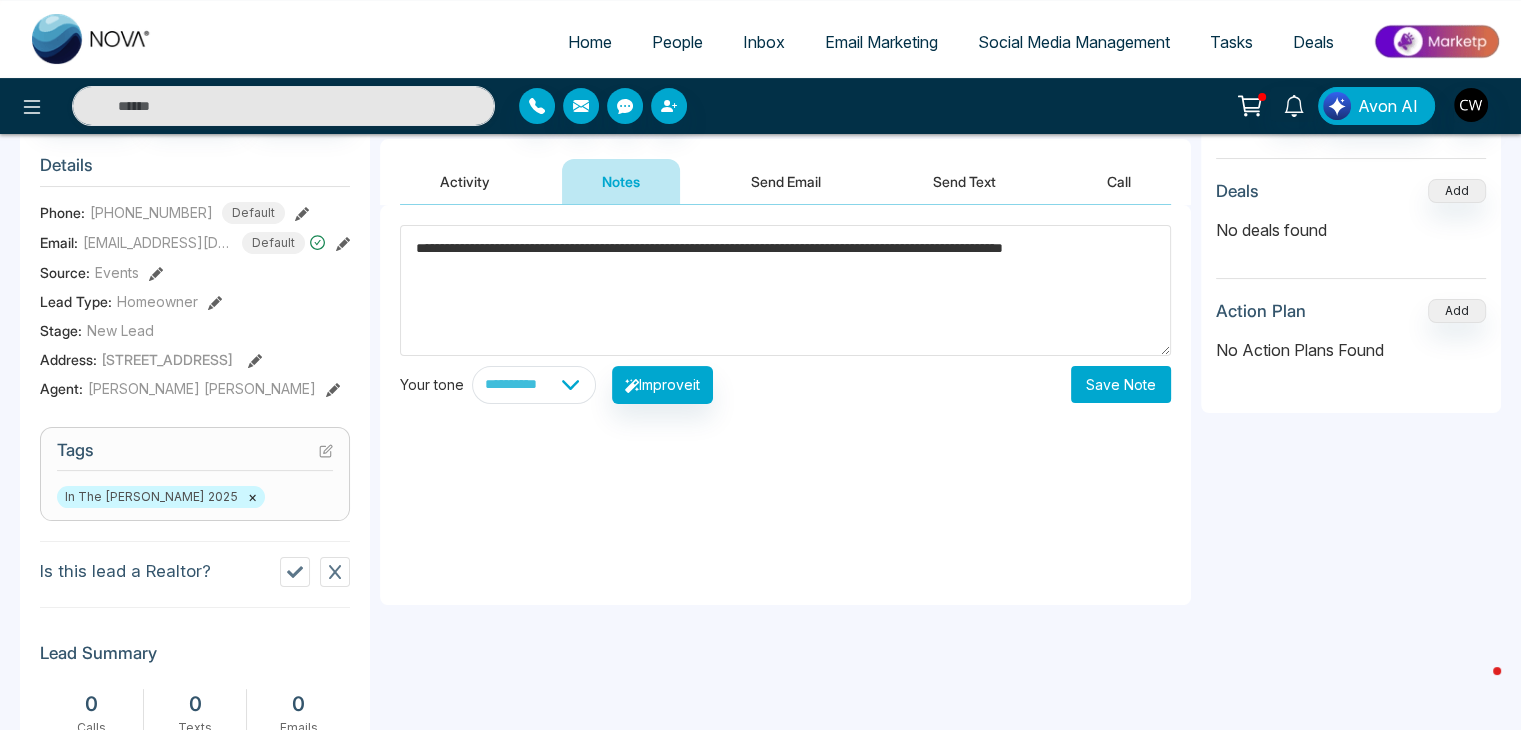 click on "**********" at bounding box center [785, 290] 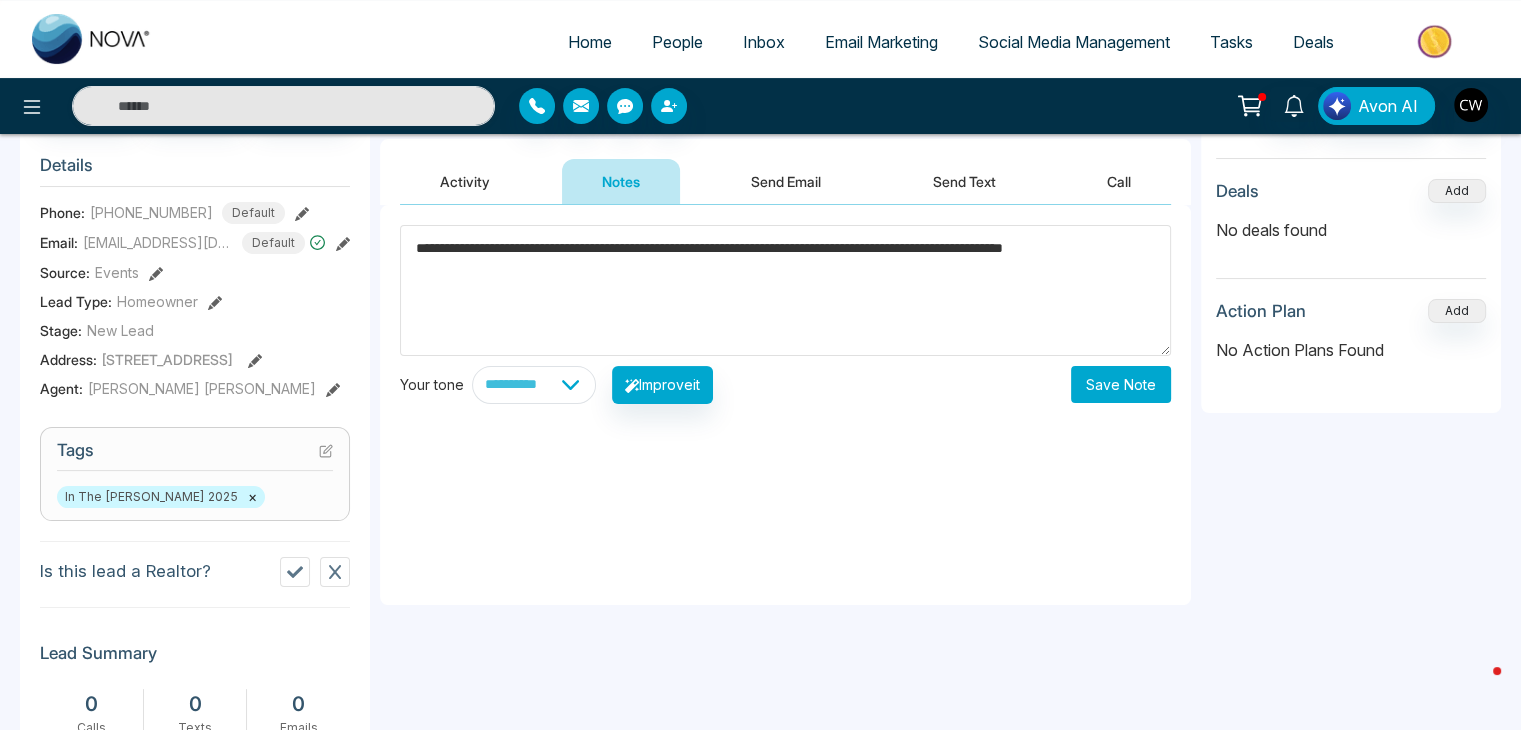 type on "**********" 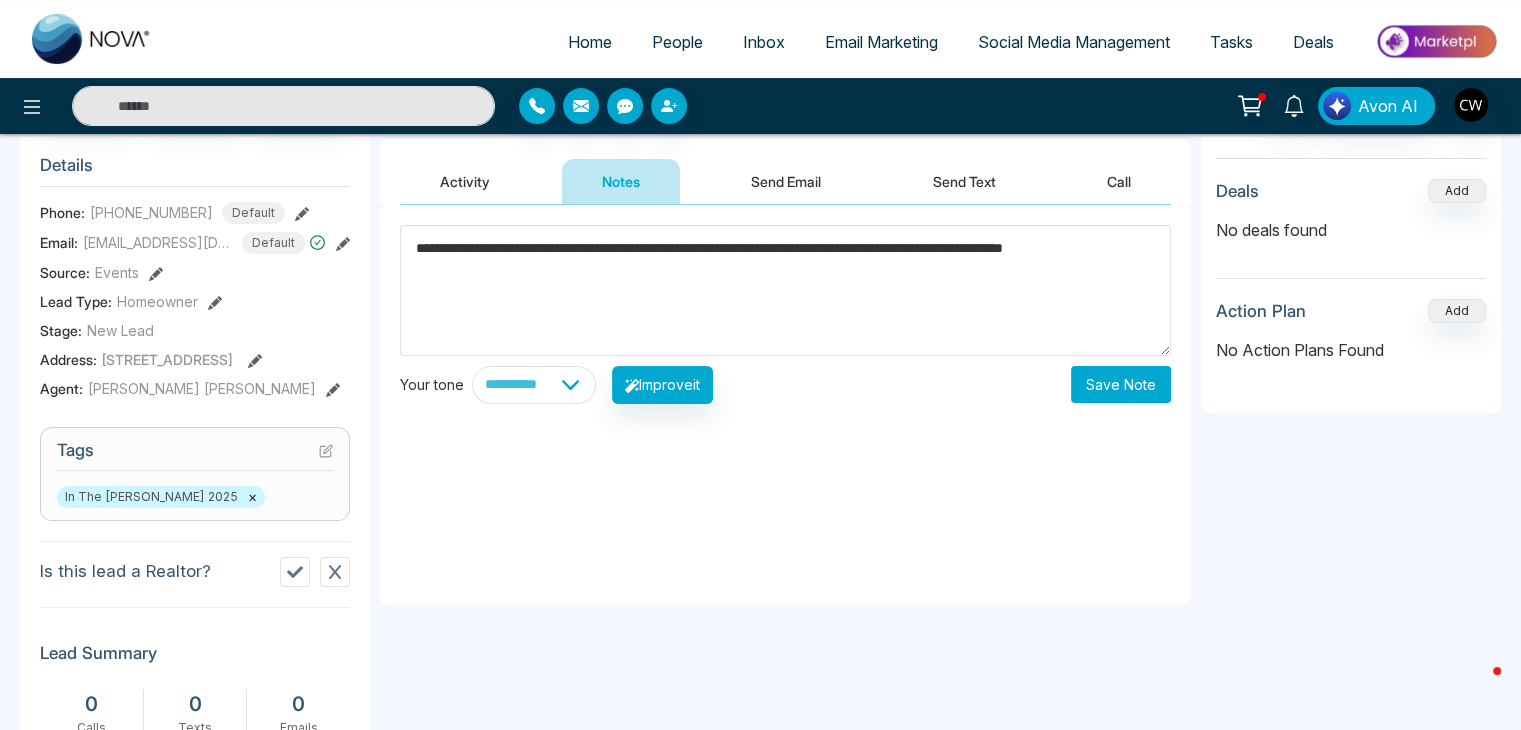 click on "Save Note" at bounding box center [1121, 384] 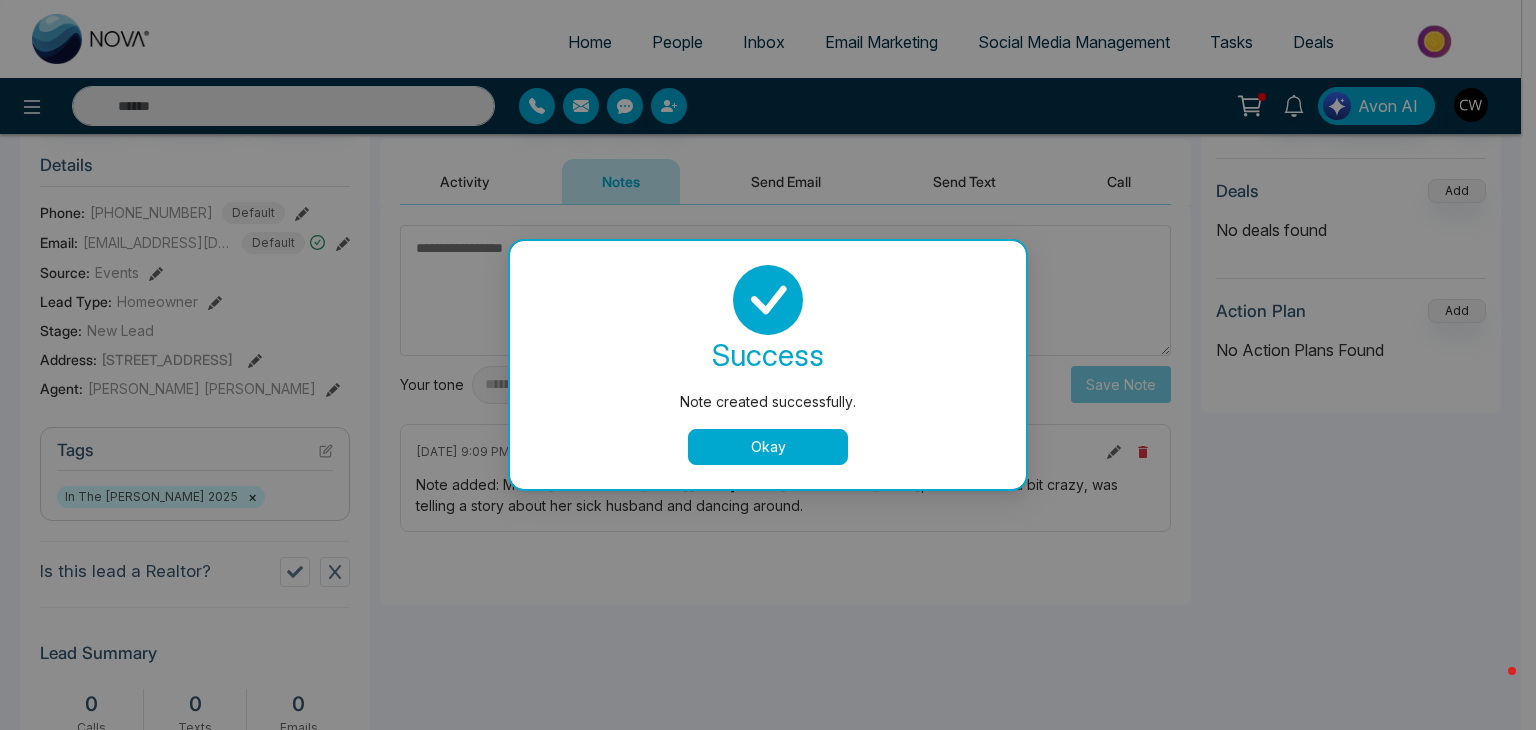 click on "Okay" at bounding box center (768, 447) 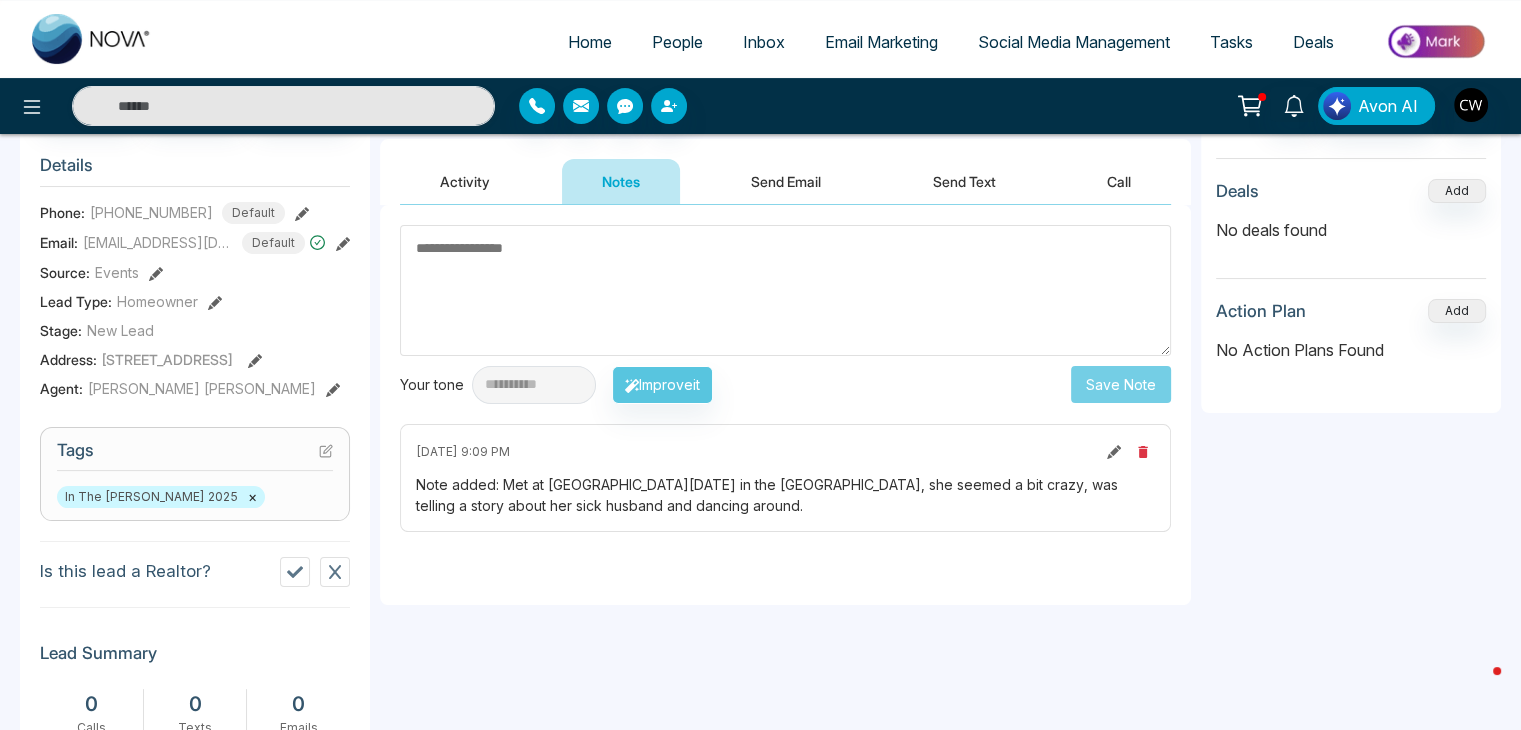 click 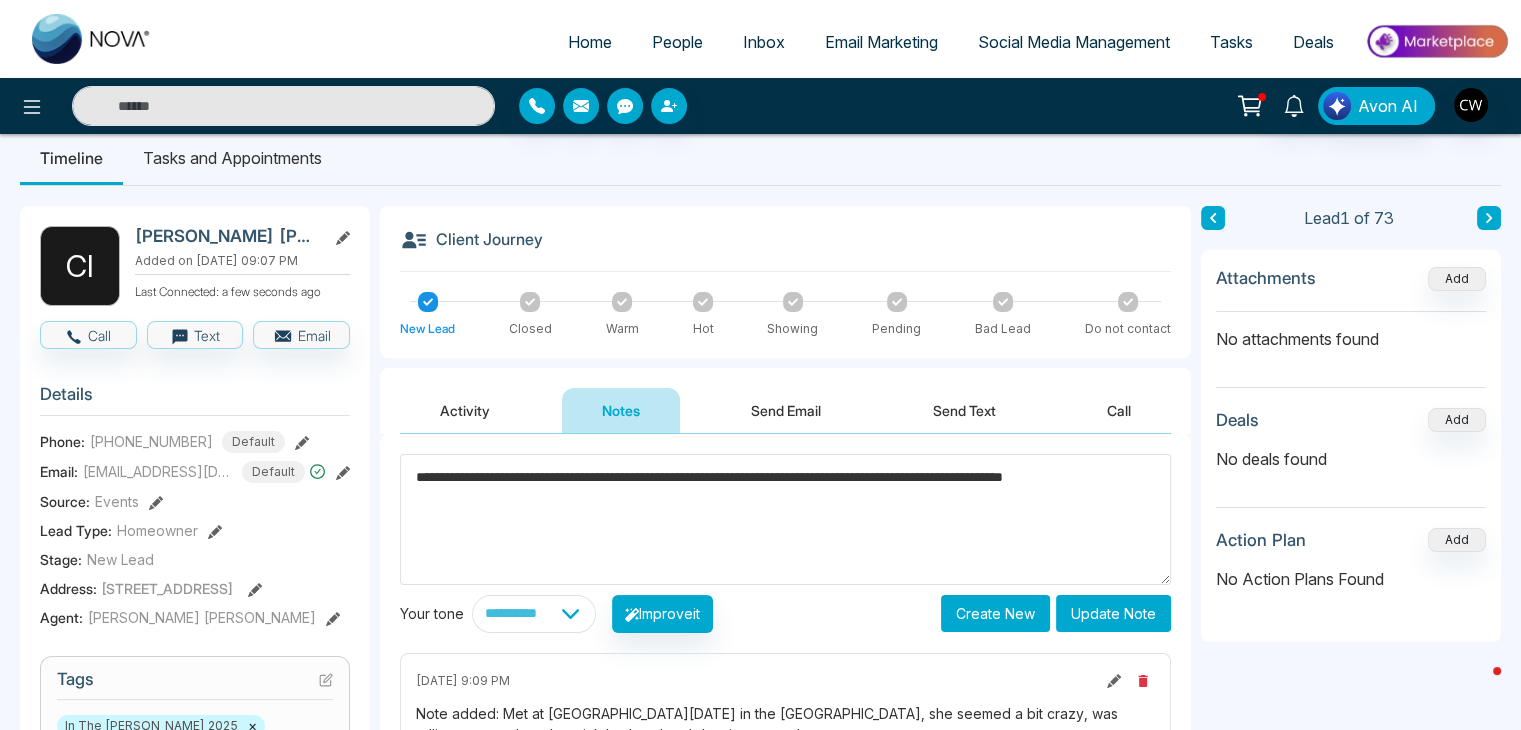 scroll, scrollTop: 0, scrollLeft: 0, axis: both 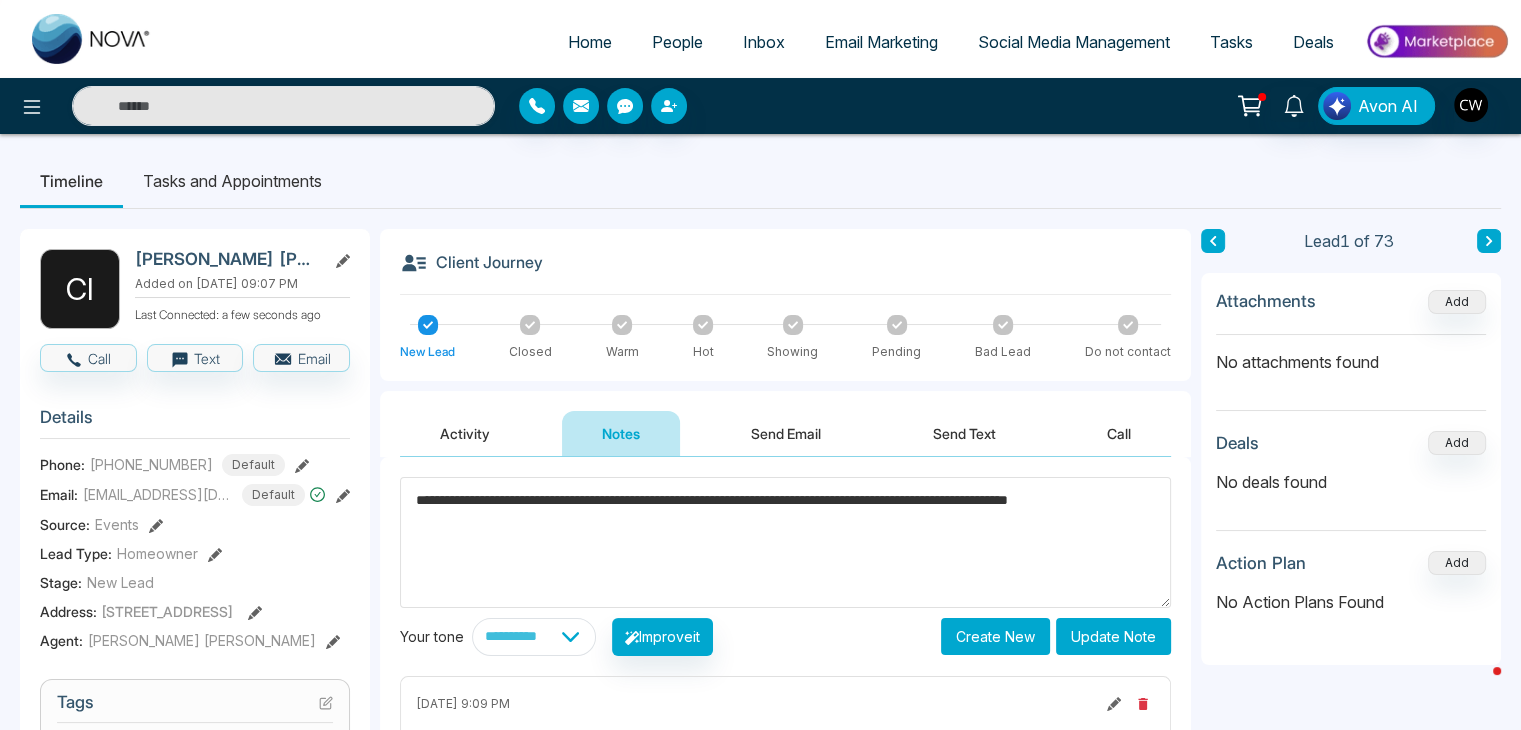 paste on "**********" 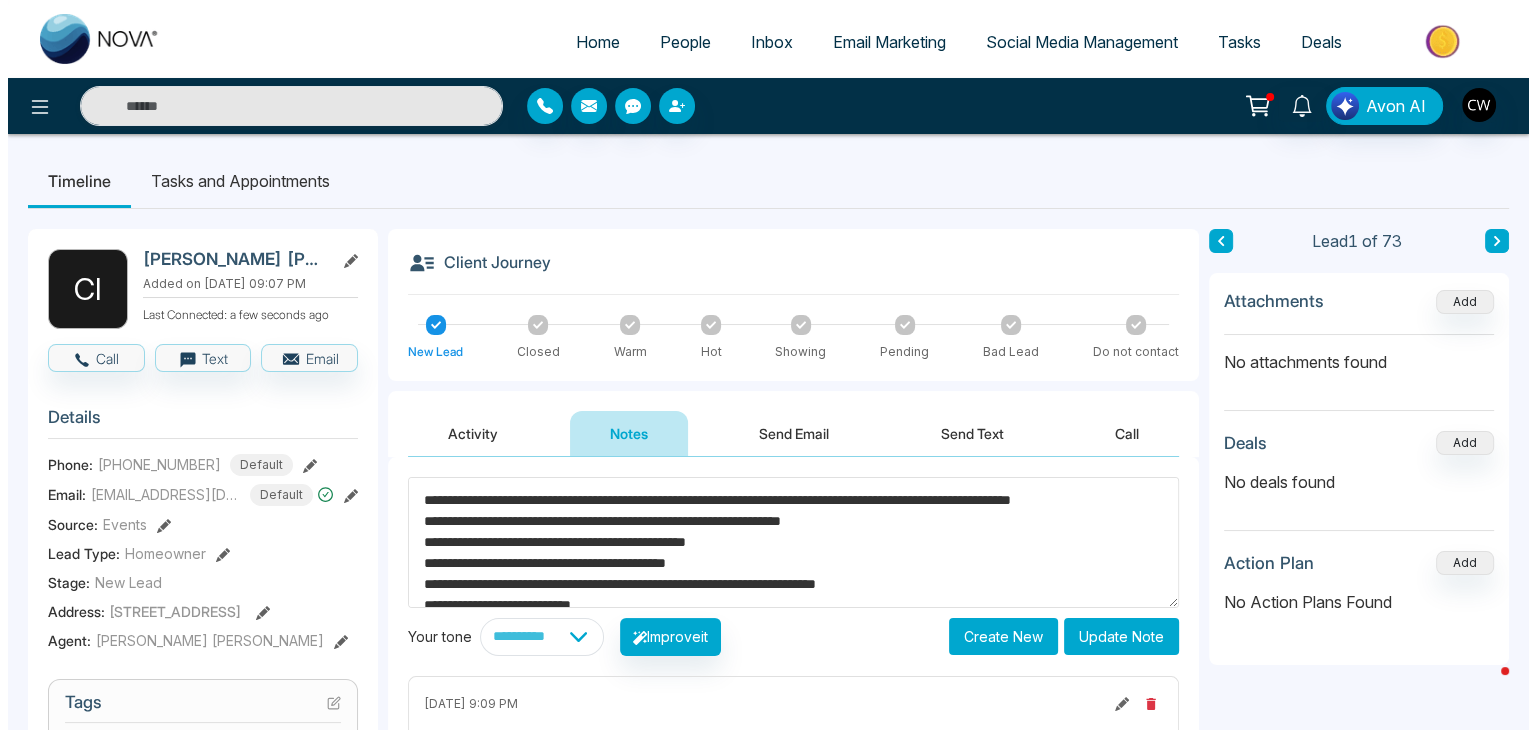 scroll, scrollTop: 27, scrollLeft: 0, axis: vertical 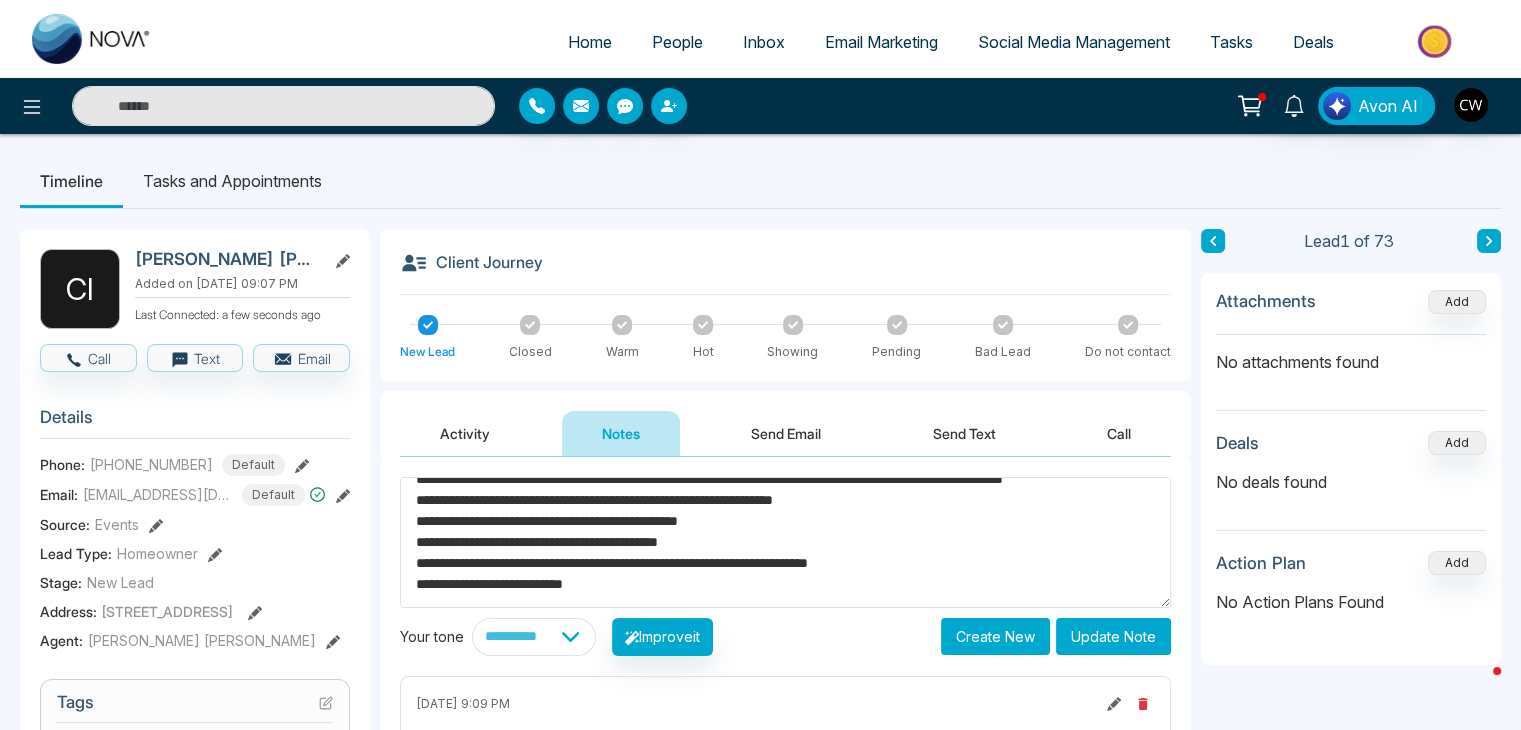 type on "**********" 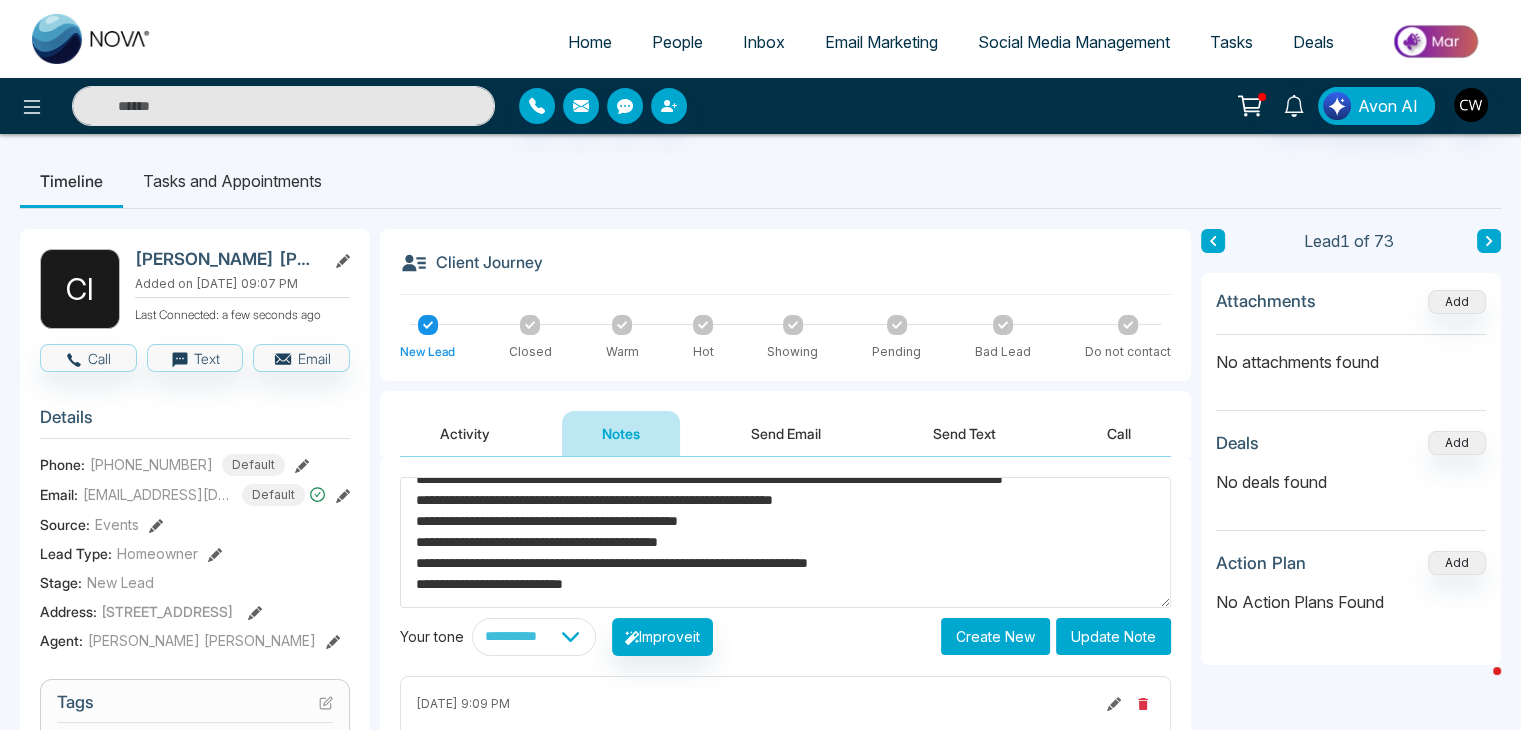 click on "Update Note" at bounding box center (1113, 636) 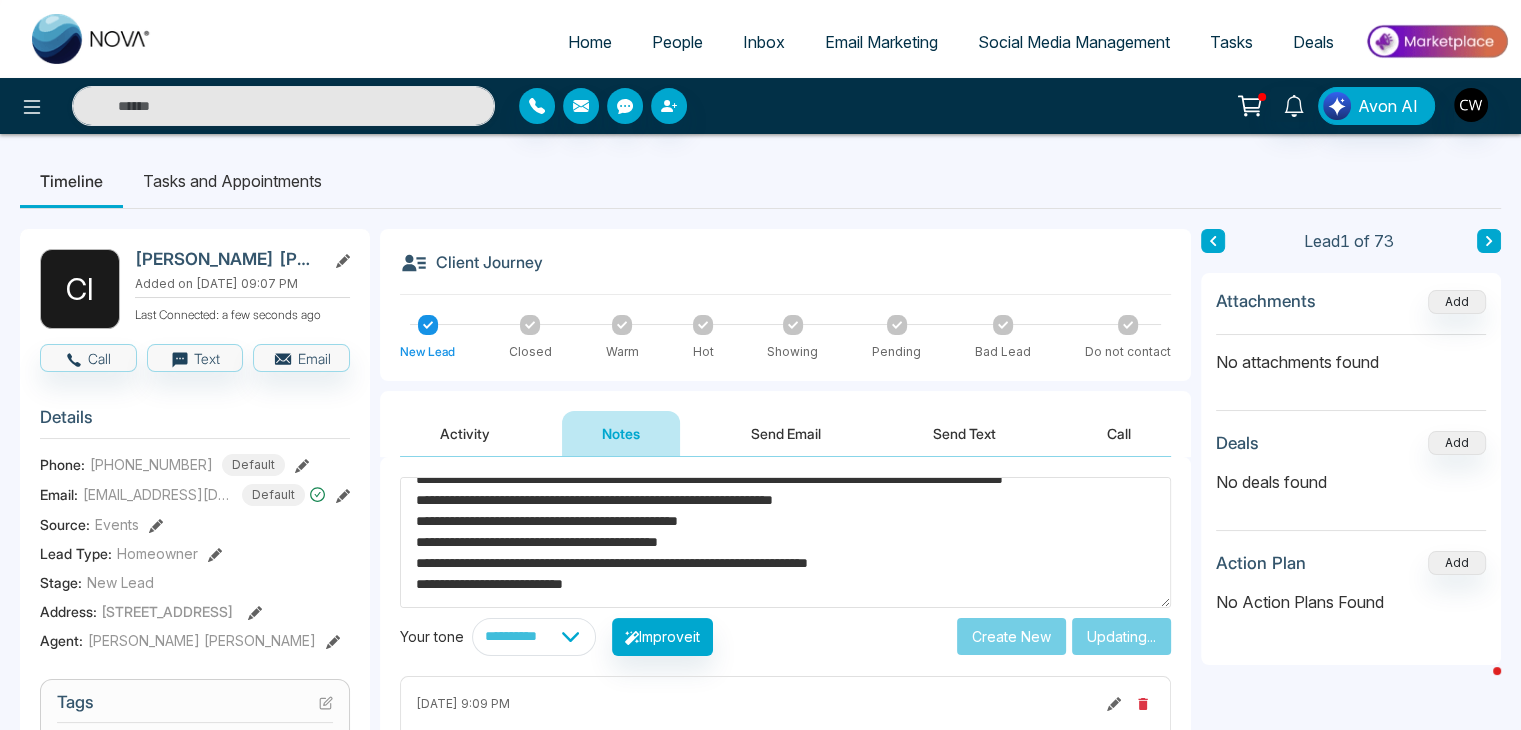 type 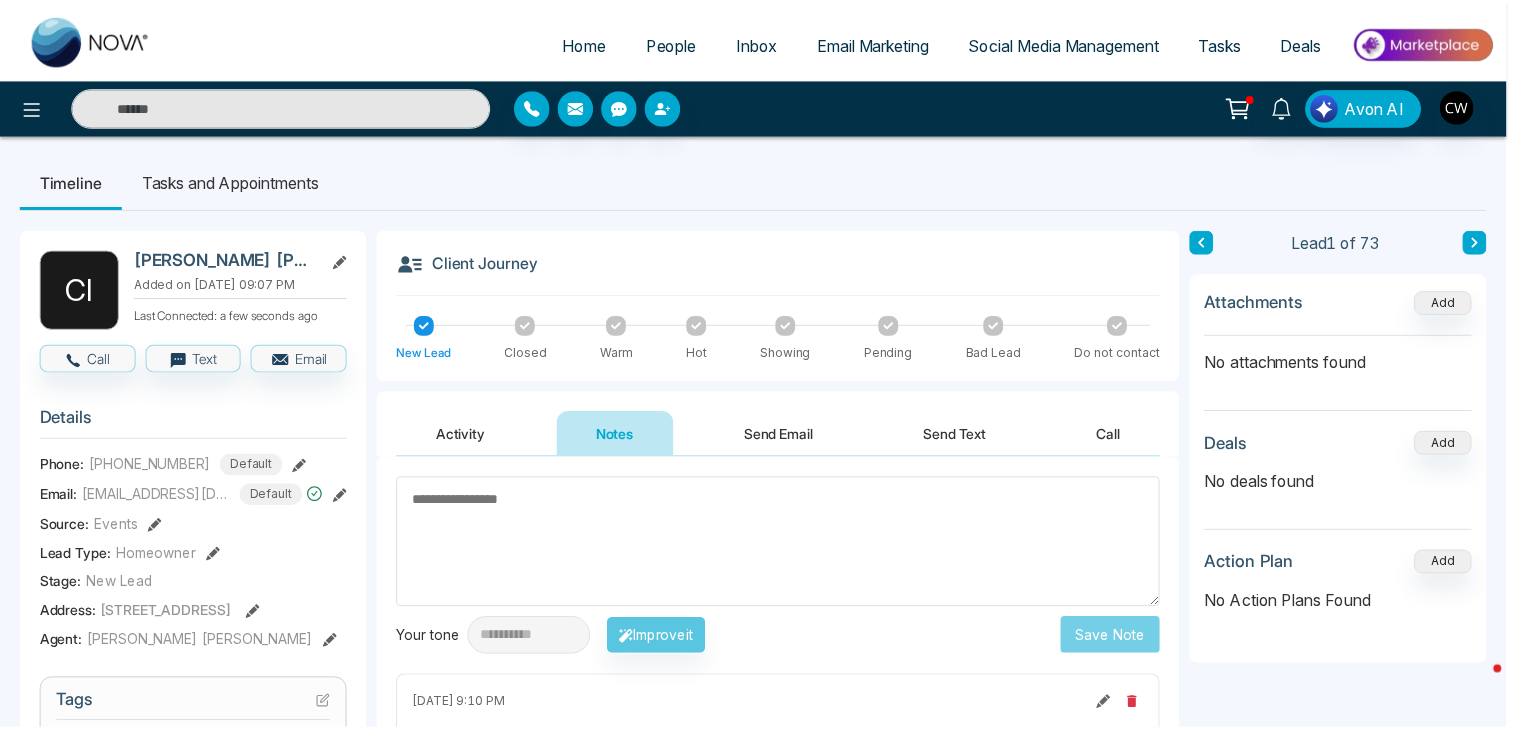 scroll, scrollTop: 0, scrollLeft: 0, axis: both 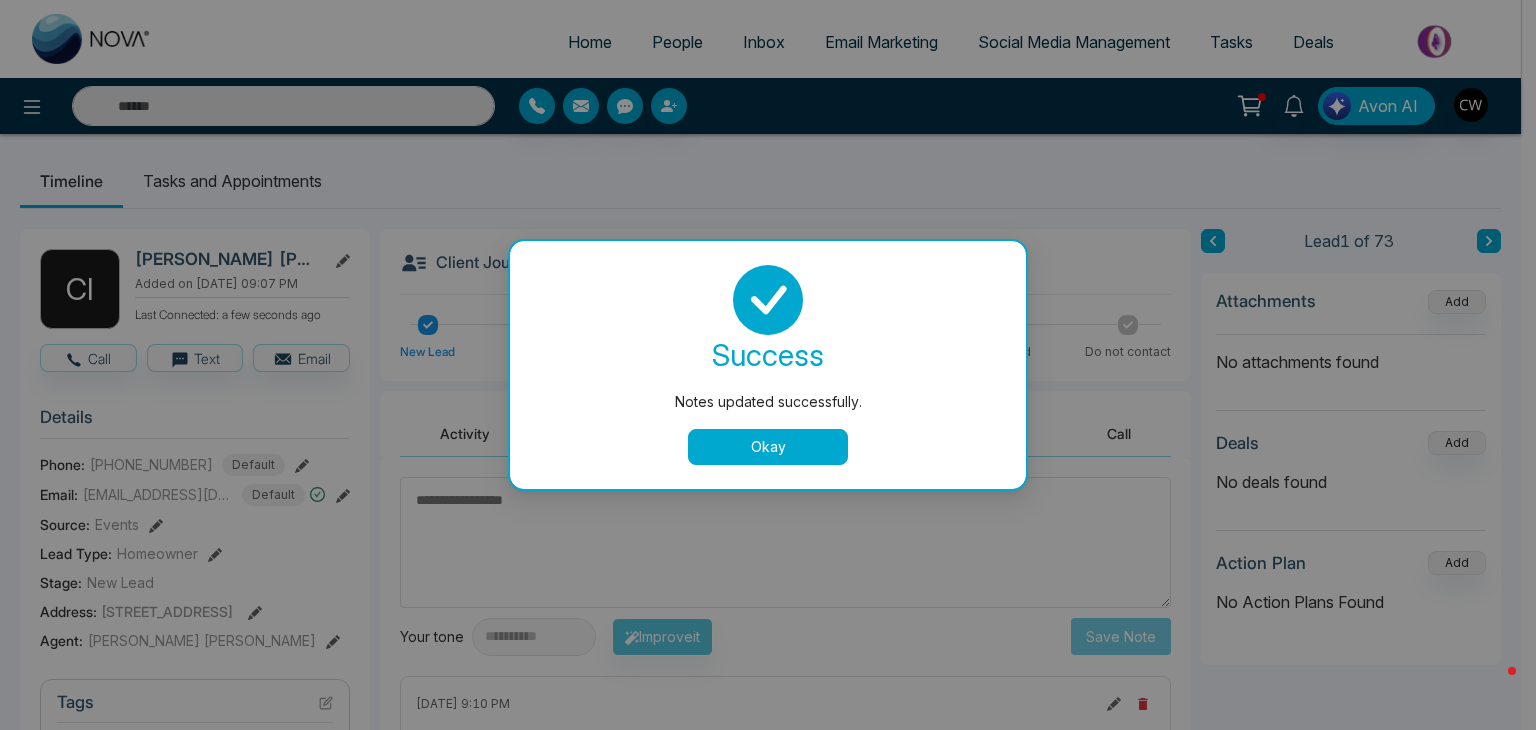 click on "Okay" at bounding box center [768, 447] 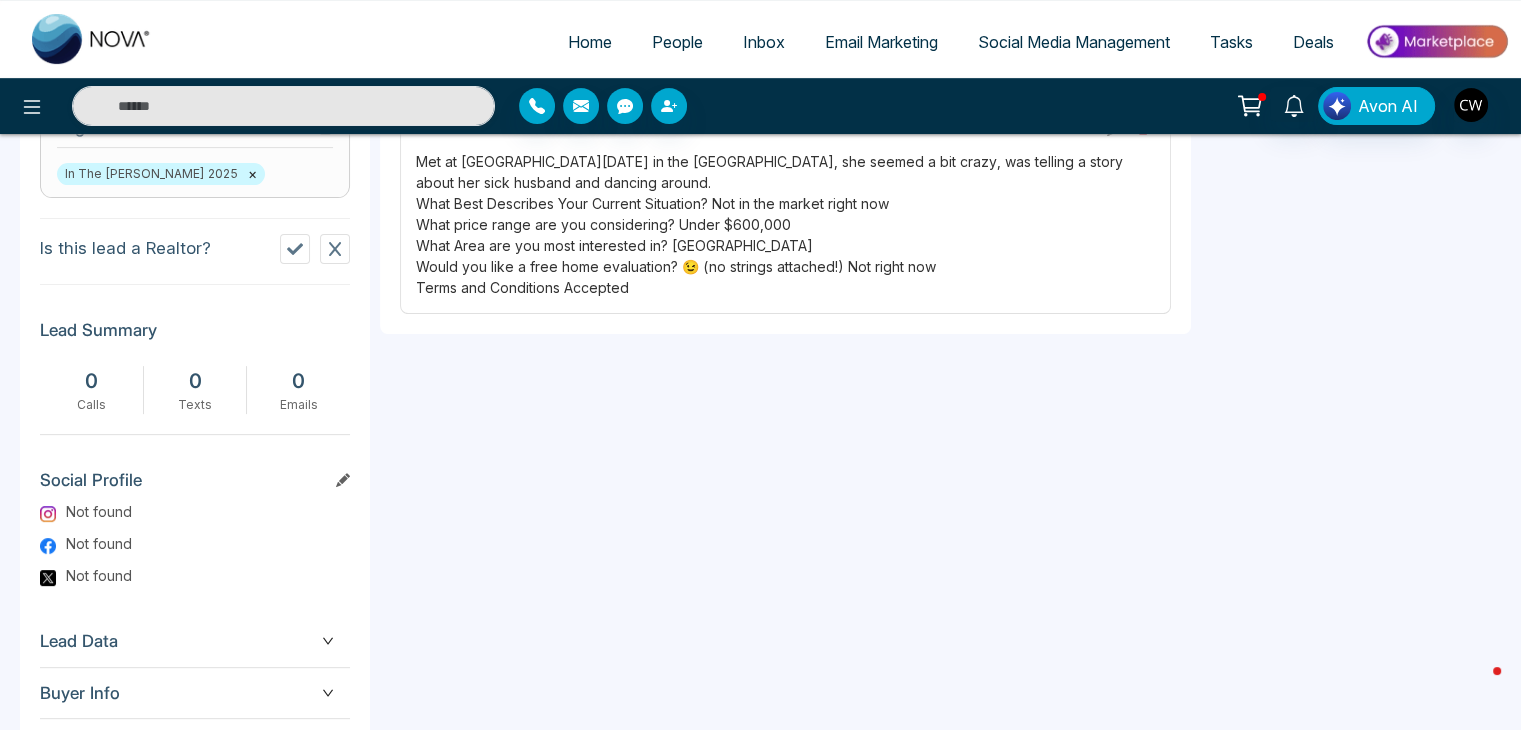 scroll, scrollTop: 592, scrollLeft: 0, axis: vertical 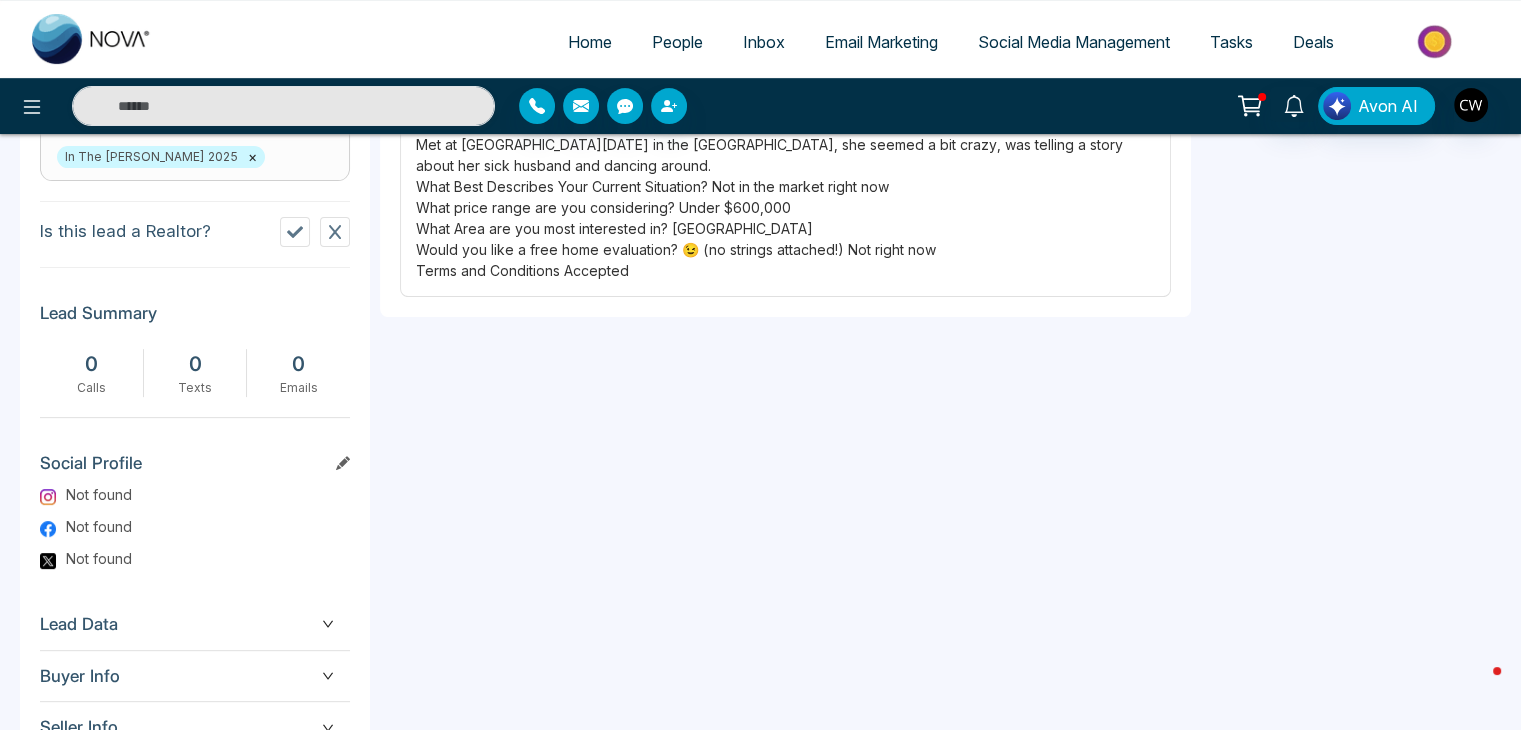 click at bounding box center (335, 232) 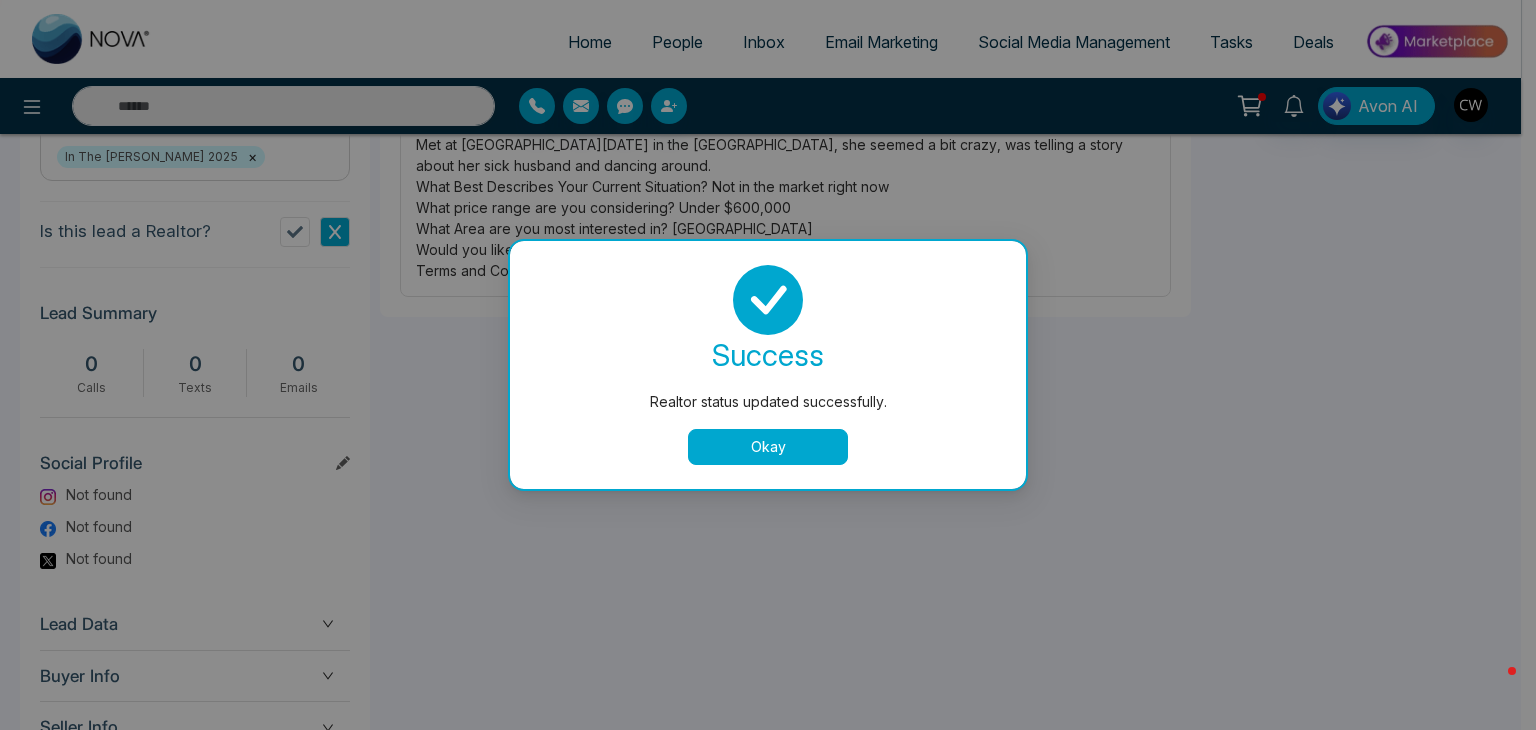 click on "Okay" at bounding box center [768, 447] 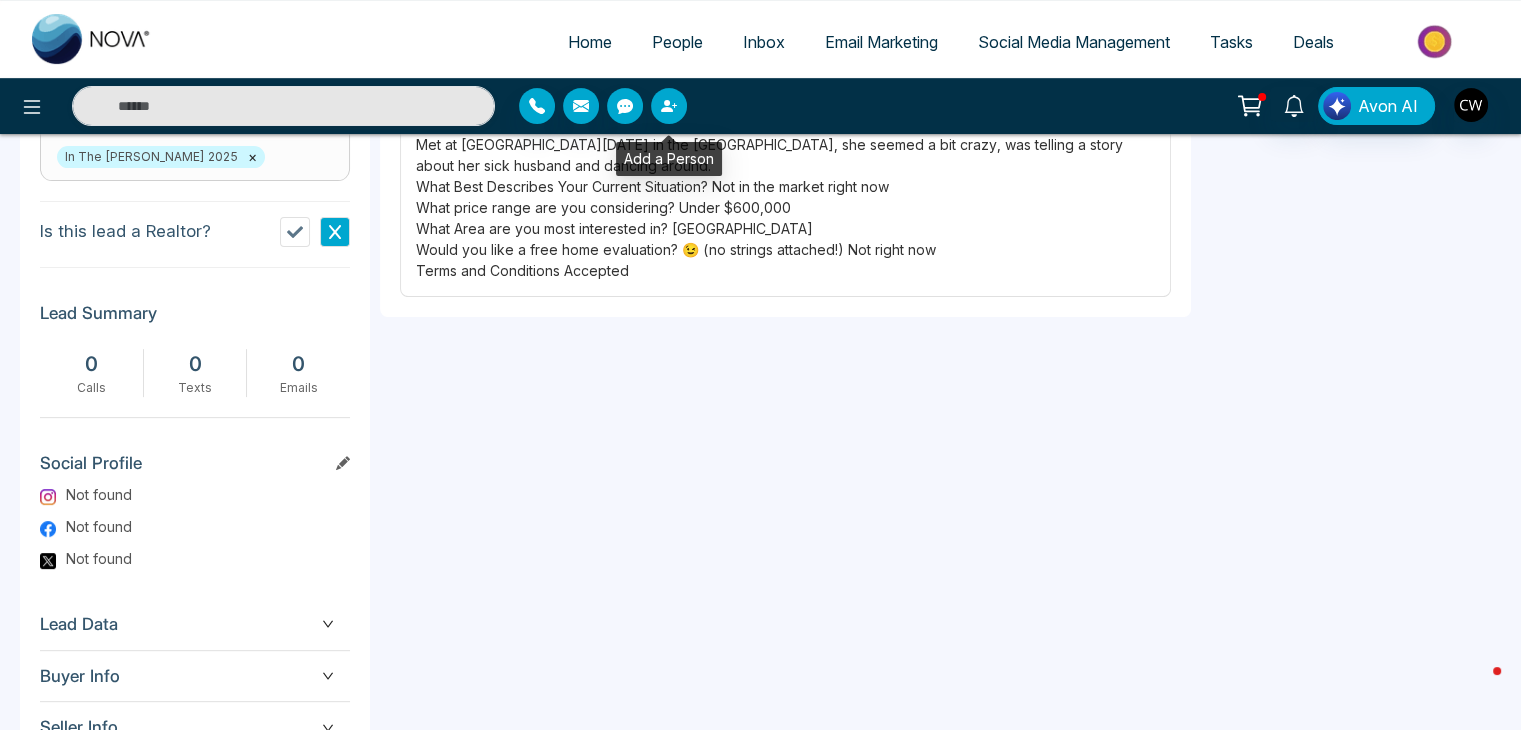 click 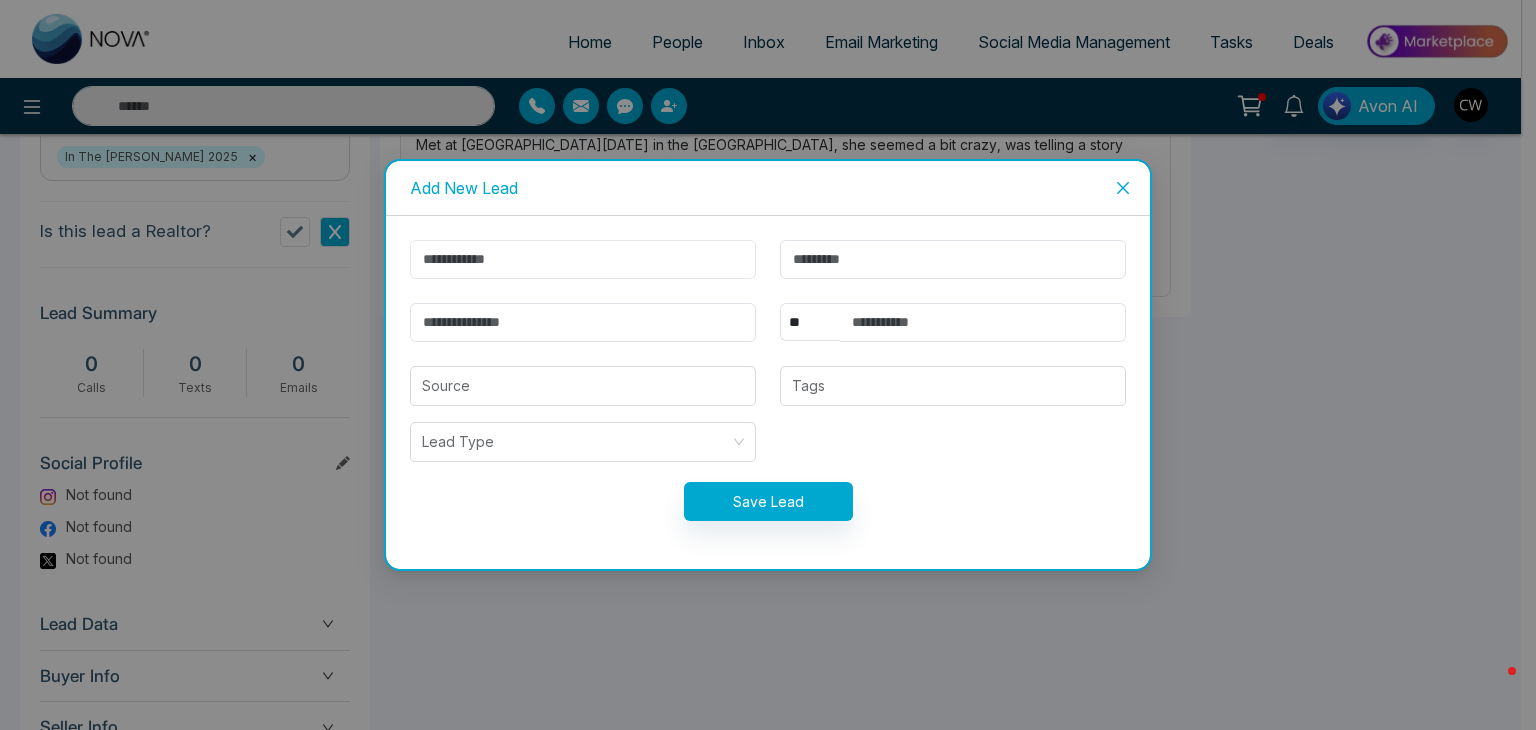 click at bounding box center [583, 259] 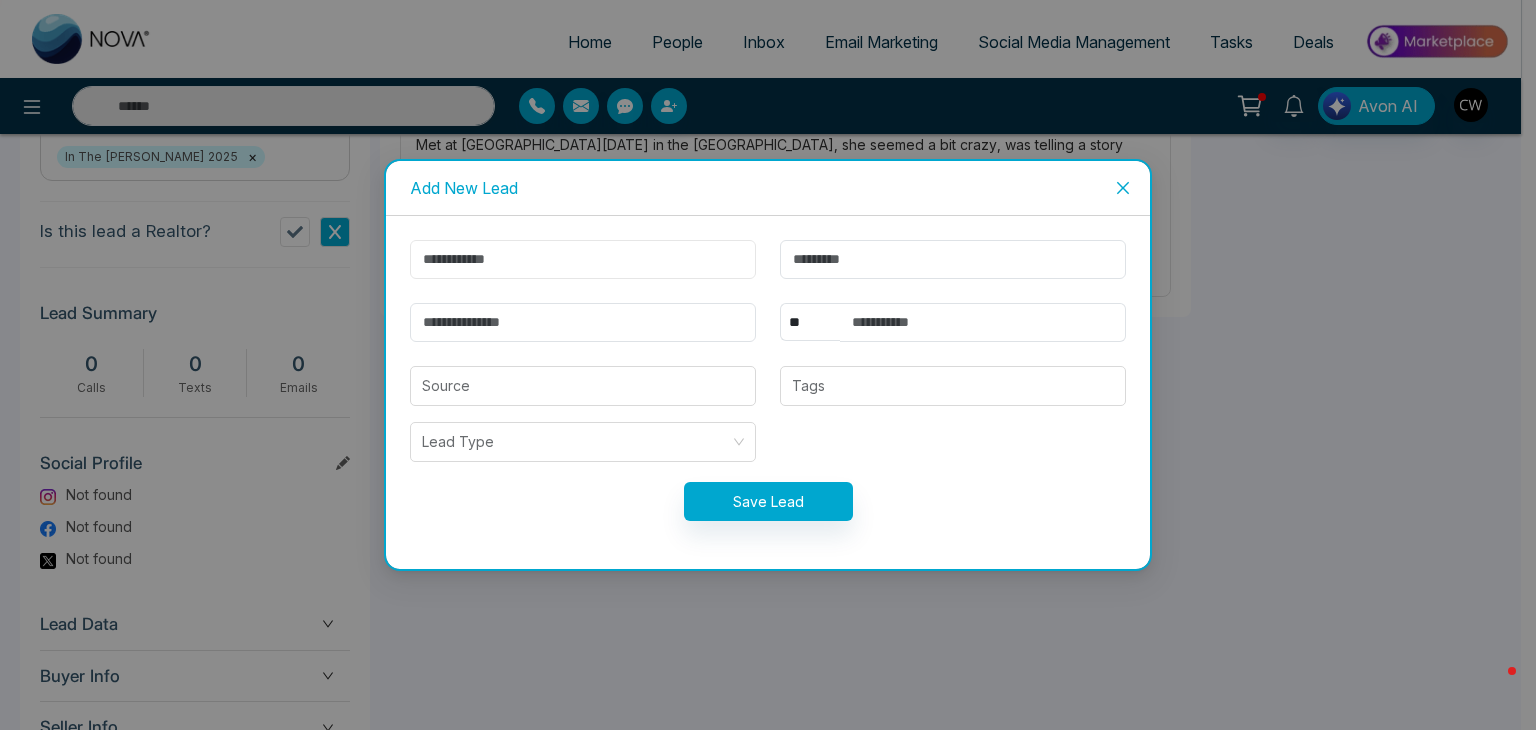 paste on "**********" 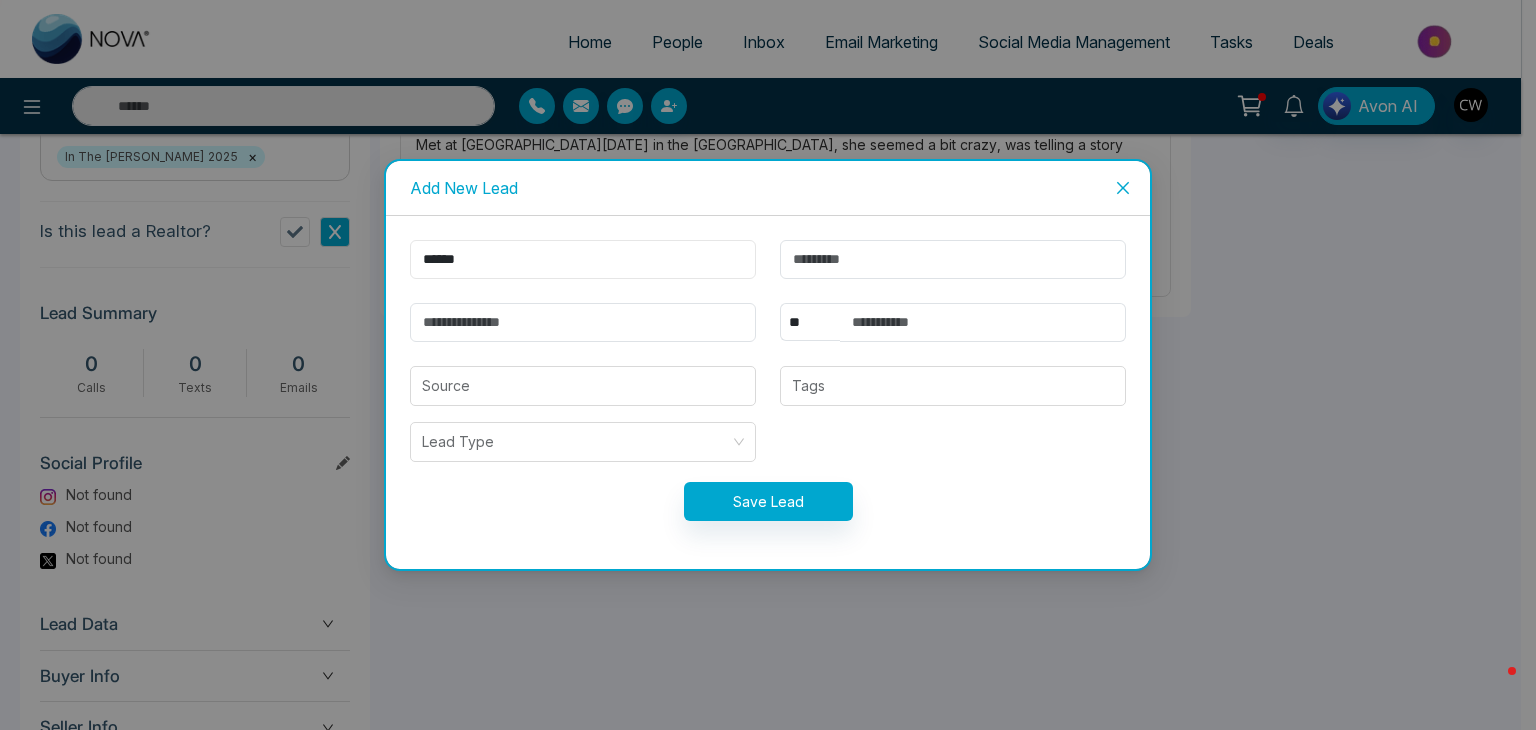 type on "******" 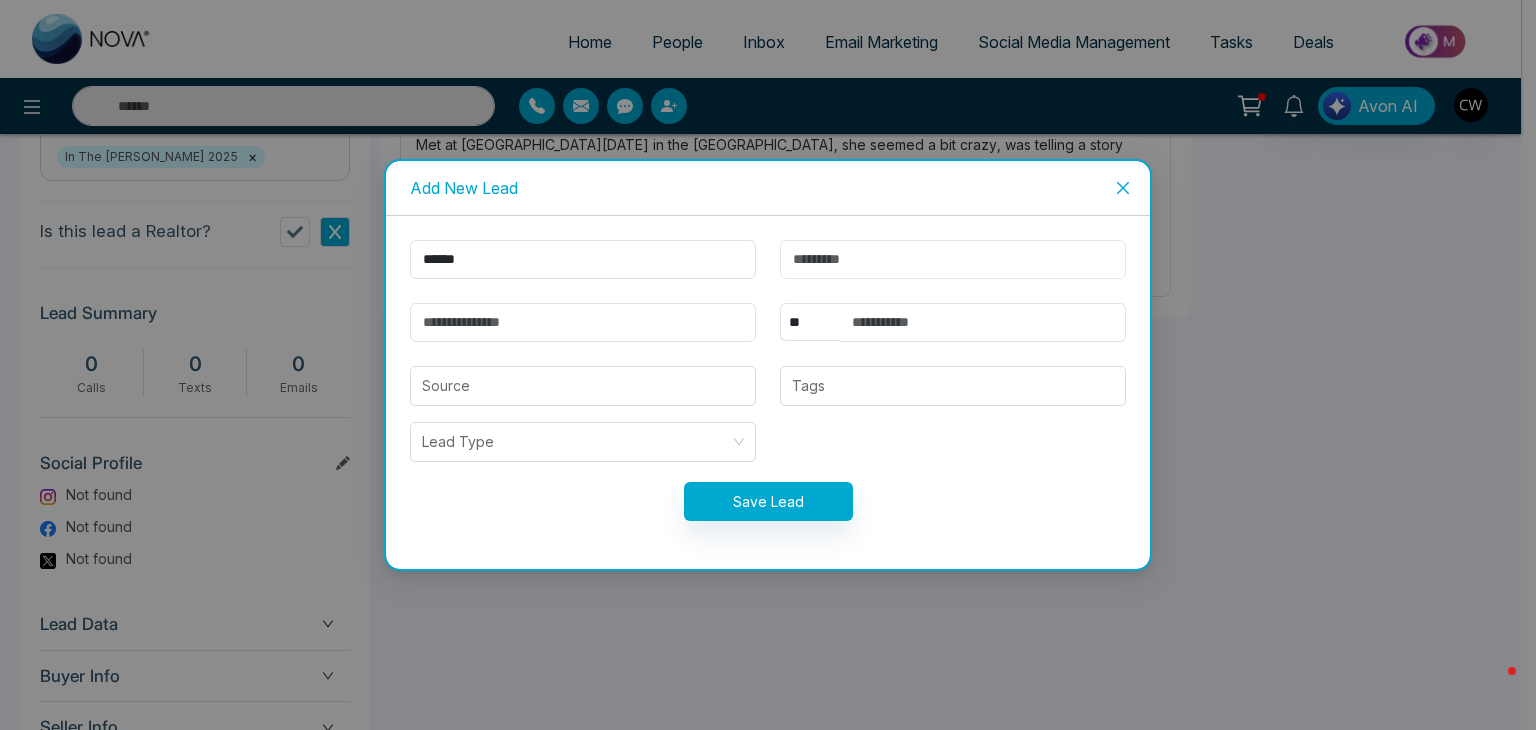 click at bounding box center [953, 259] 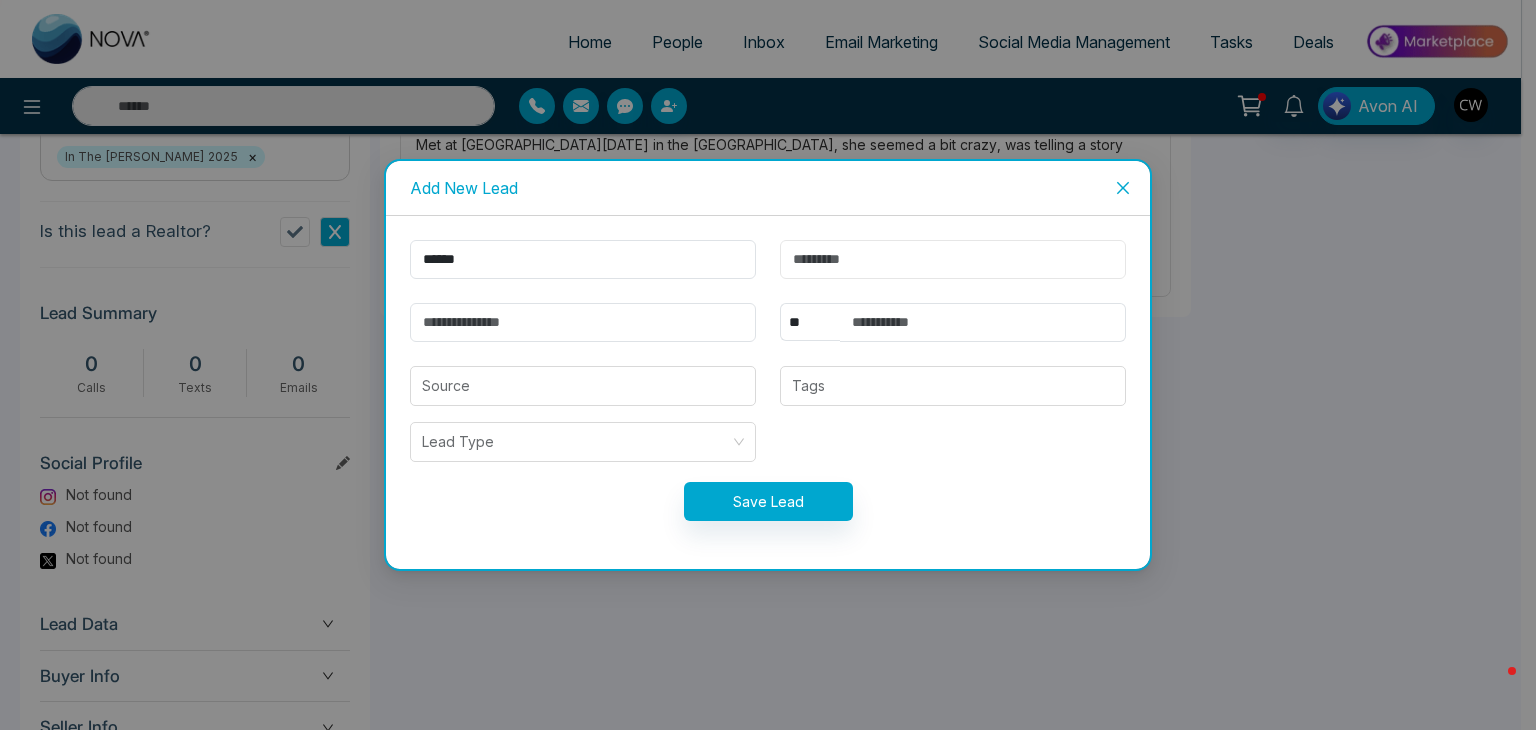 paste on "**********" 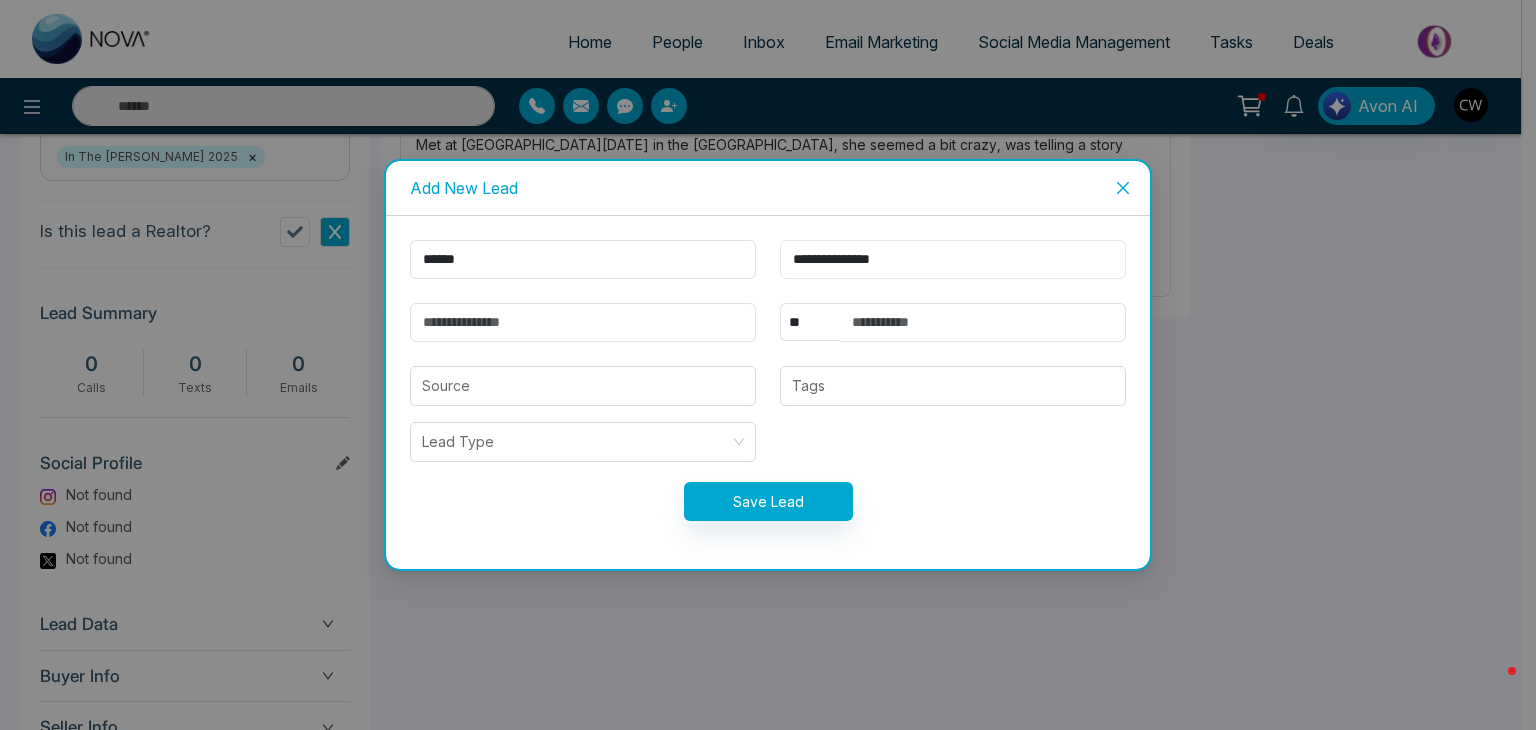 click on "**********" at bounding box center (953, 259) 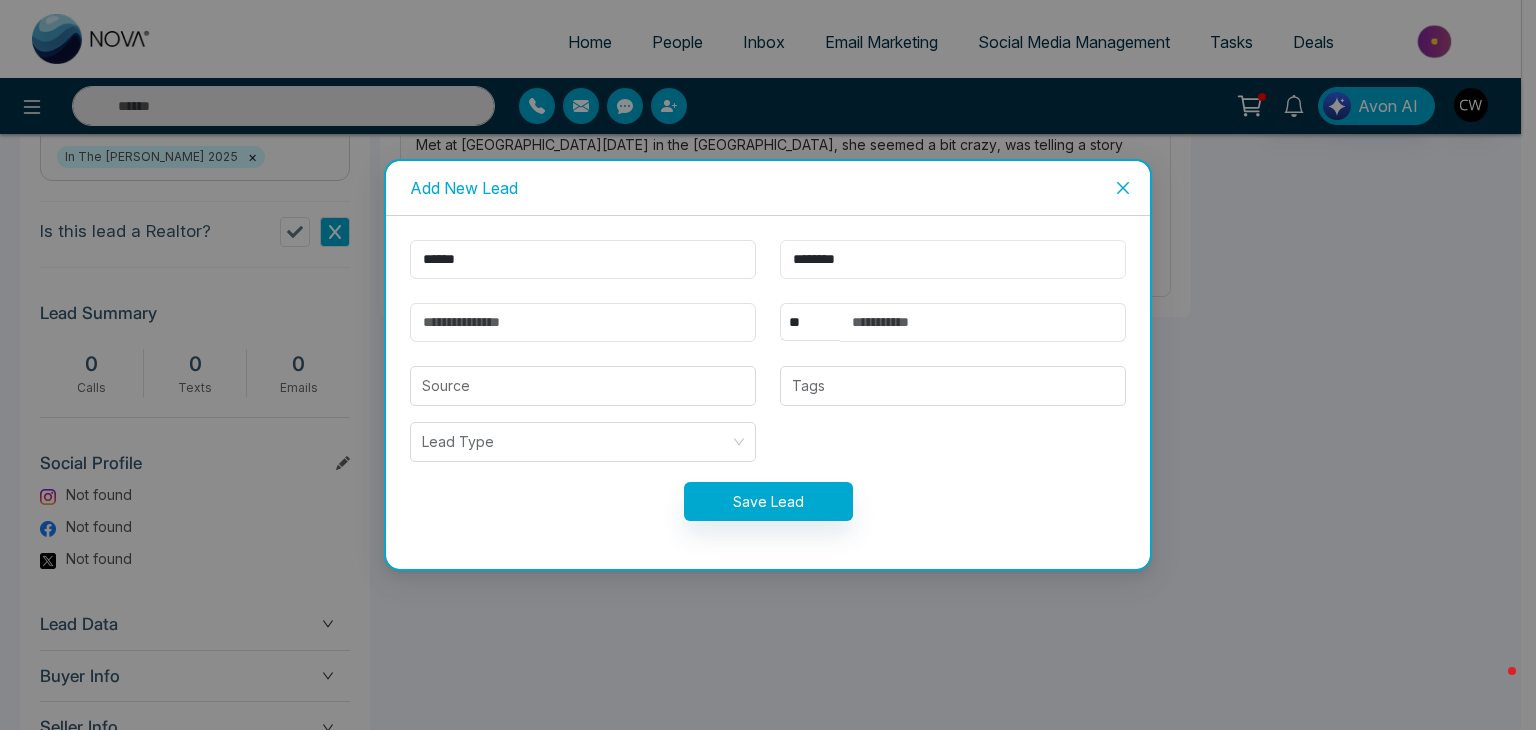 type on "********" 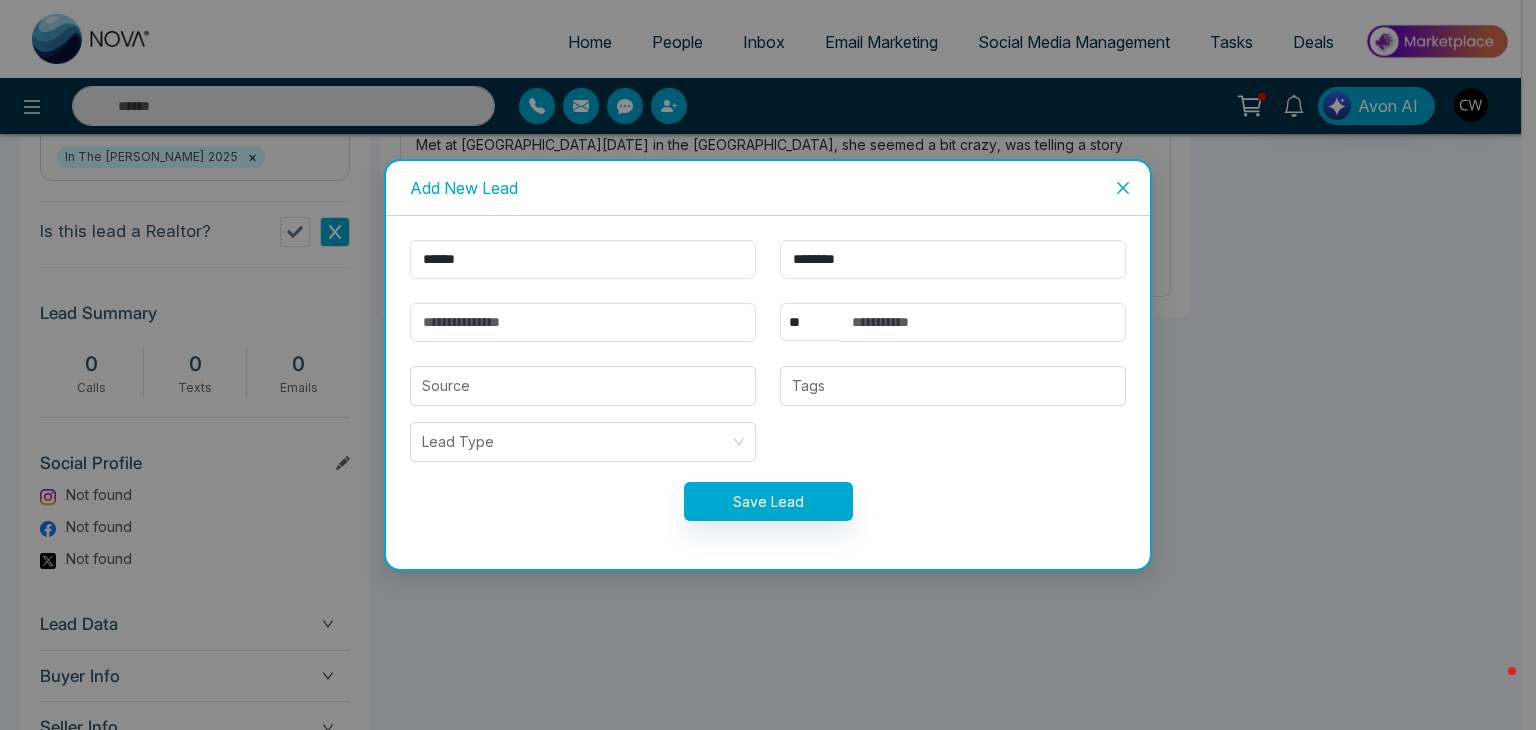 click on "****** ******** ** **** *** *** *** **** *** Source   Tags Lead Type Save Lead" at bounding box center (768, 392) 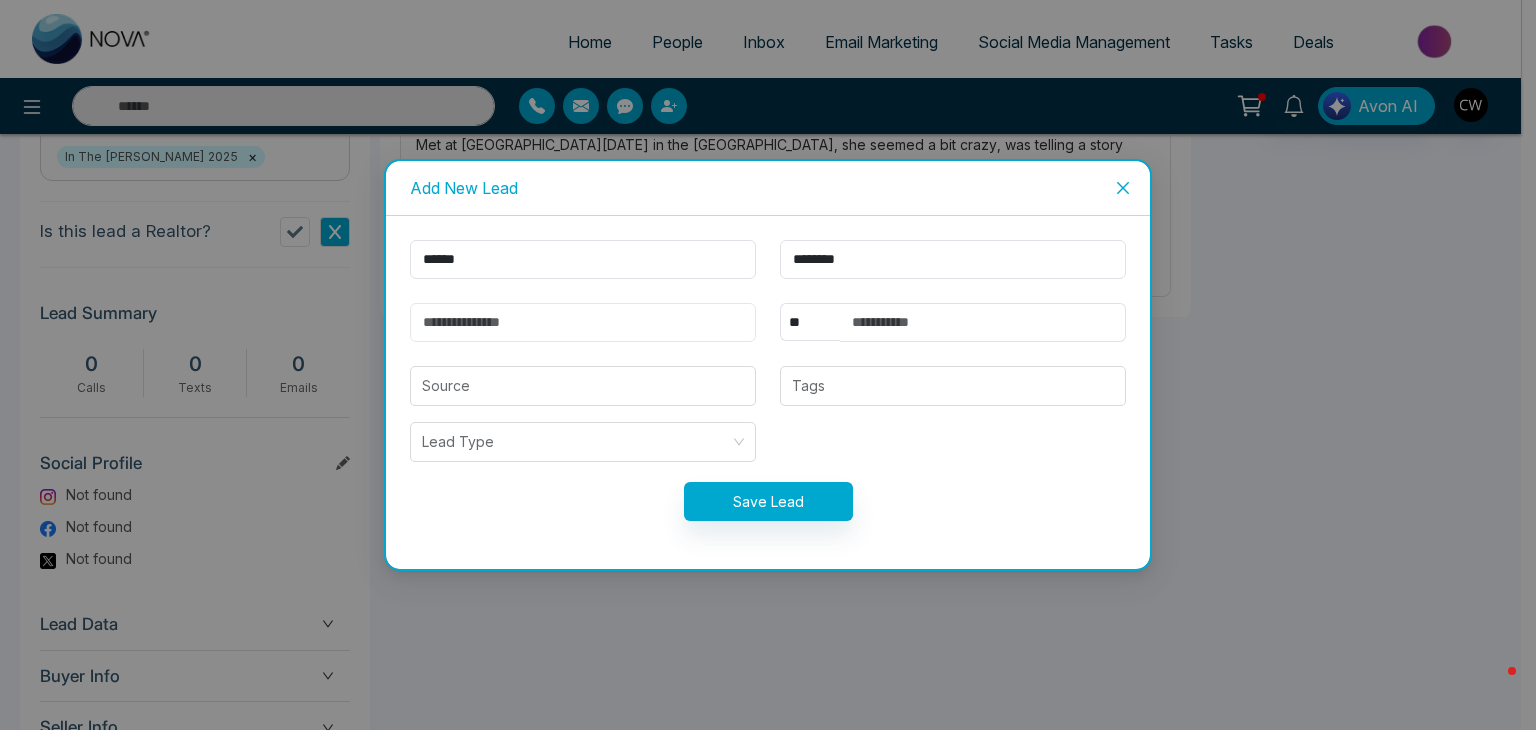 click at bounding box center [583, 322] 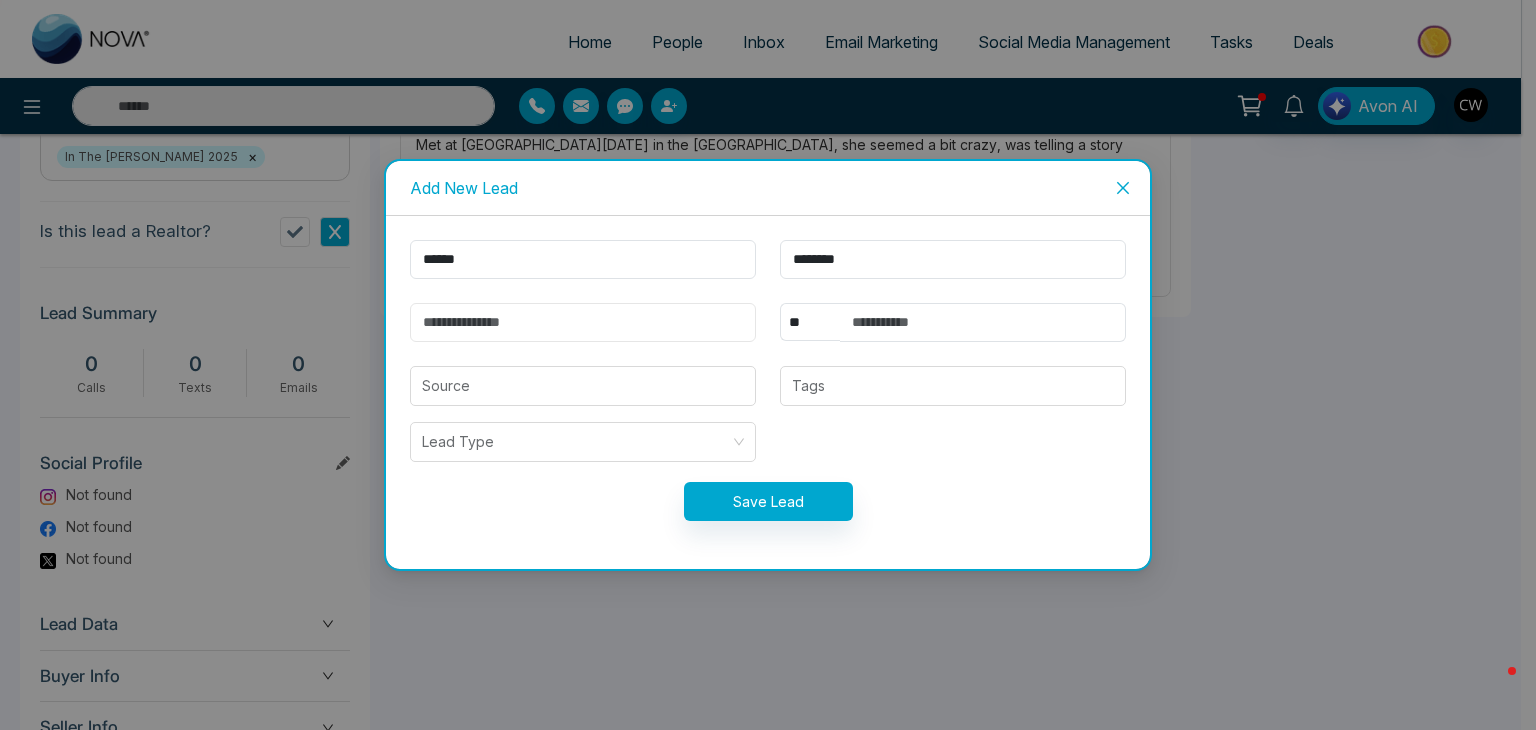 paste on "**********" 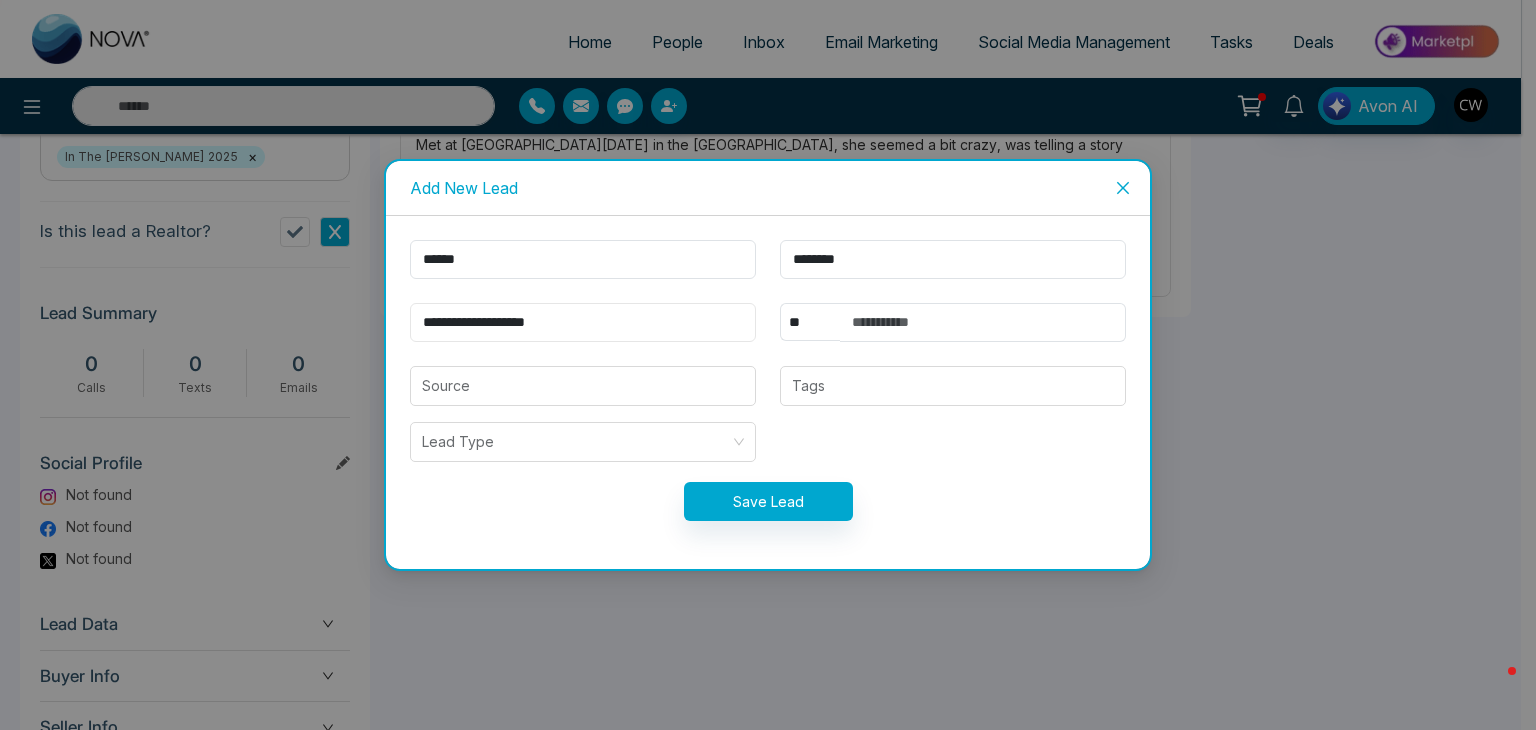 click on "**********" at bounding box center [583, 322] 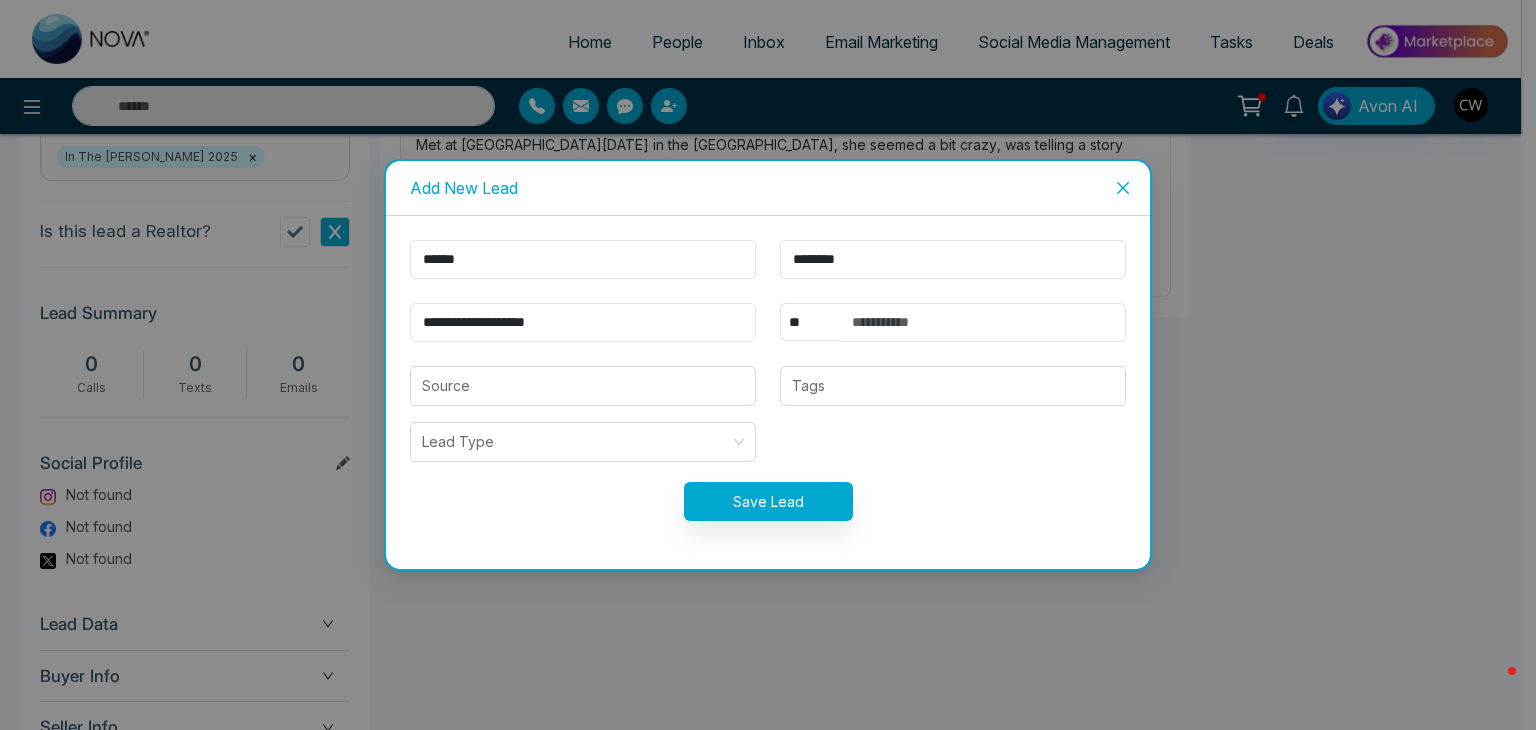 type on "**********" 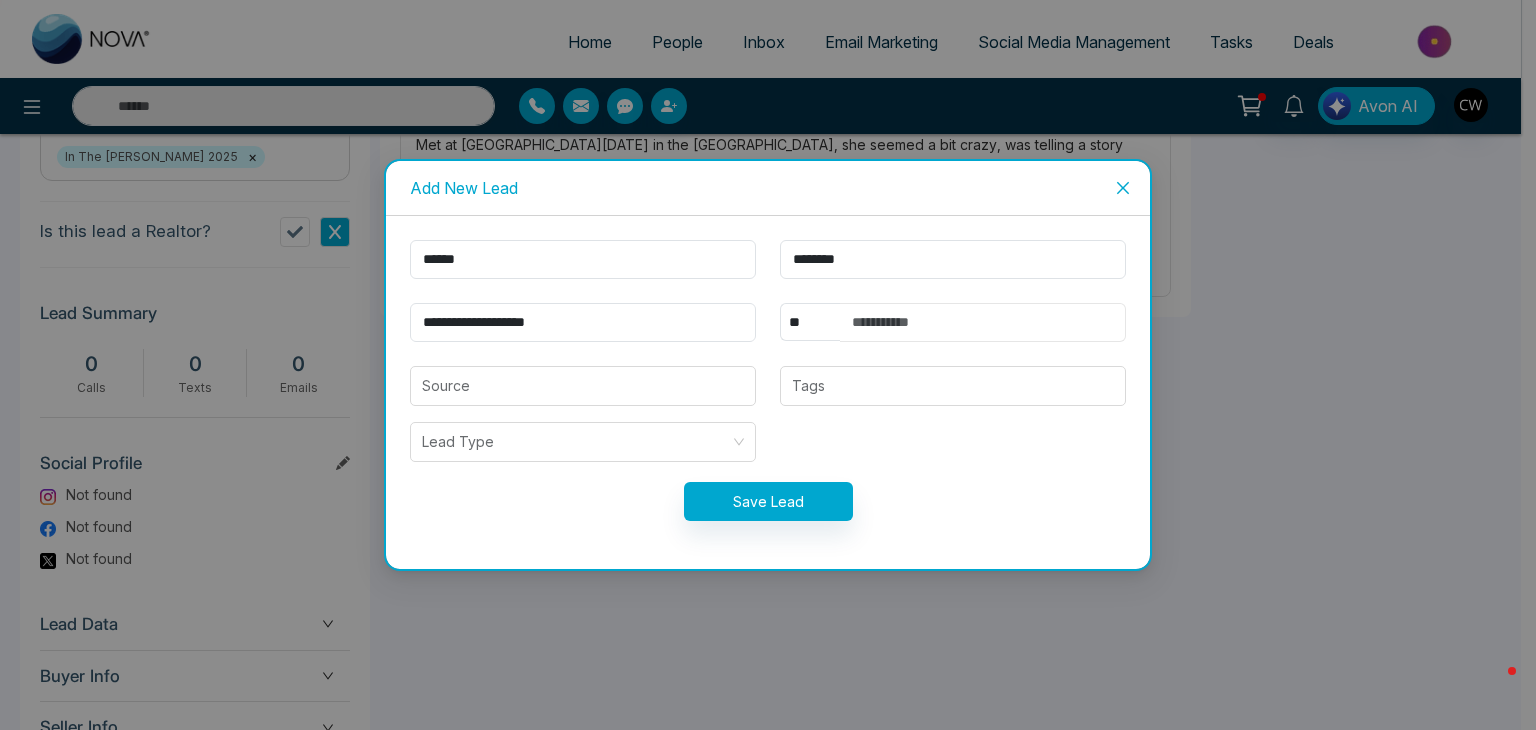 click at bounding box center (983, 322) 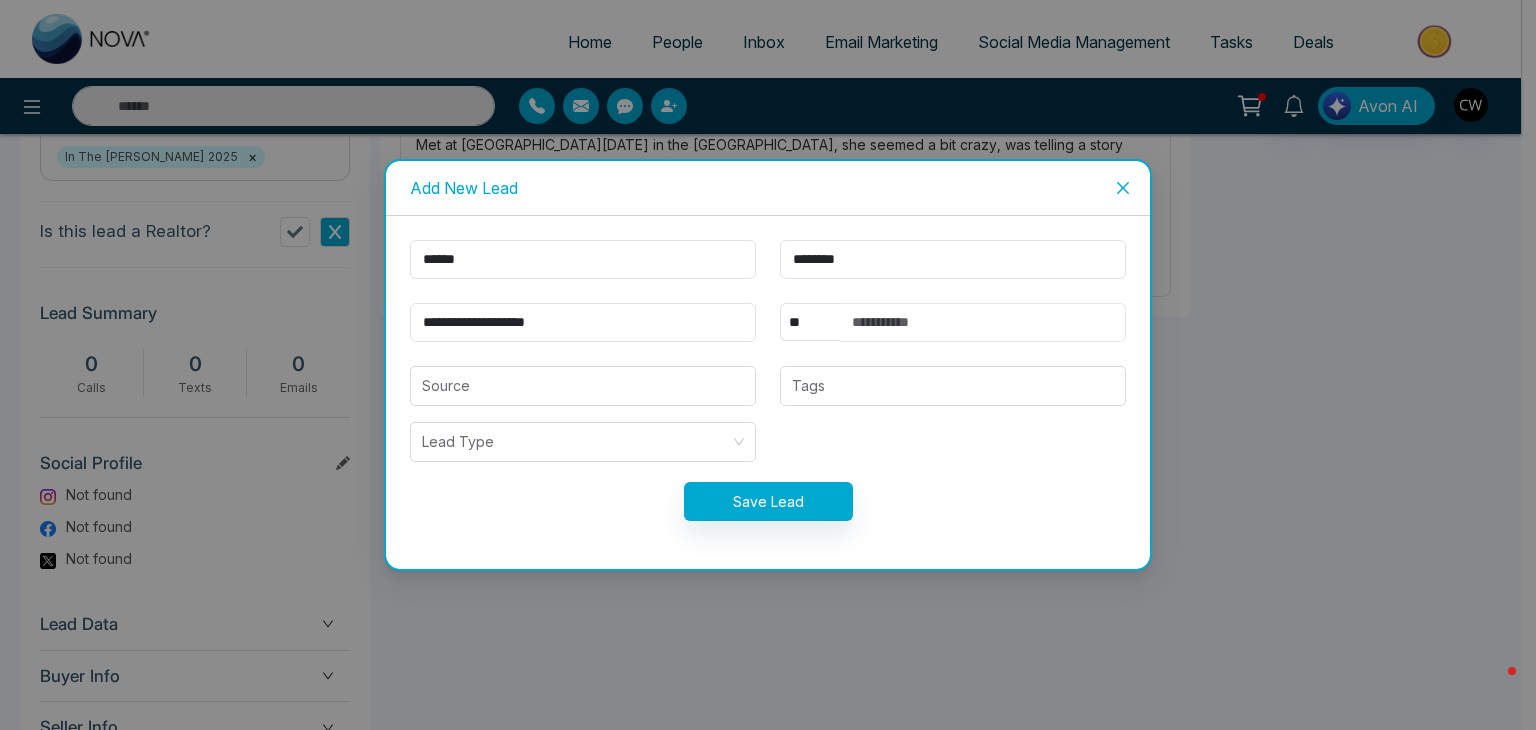 paste on "**********" 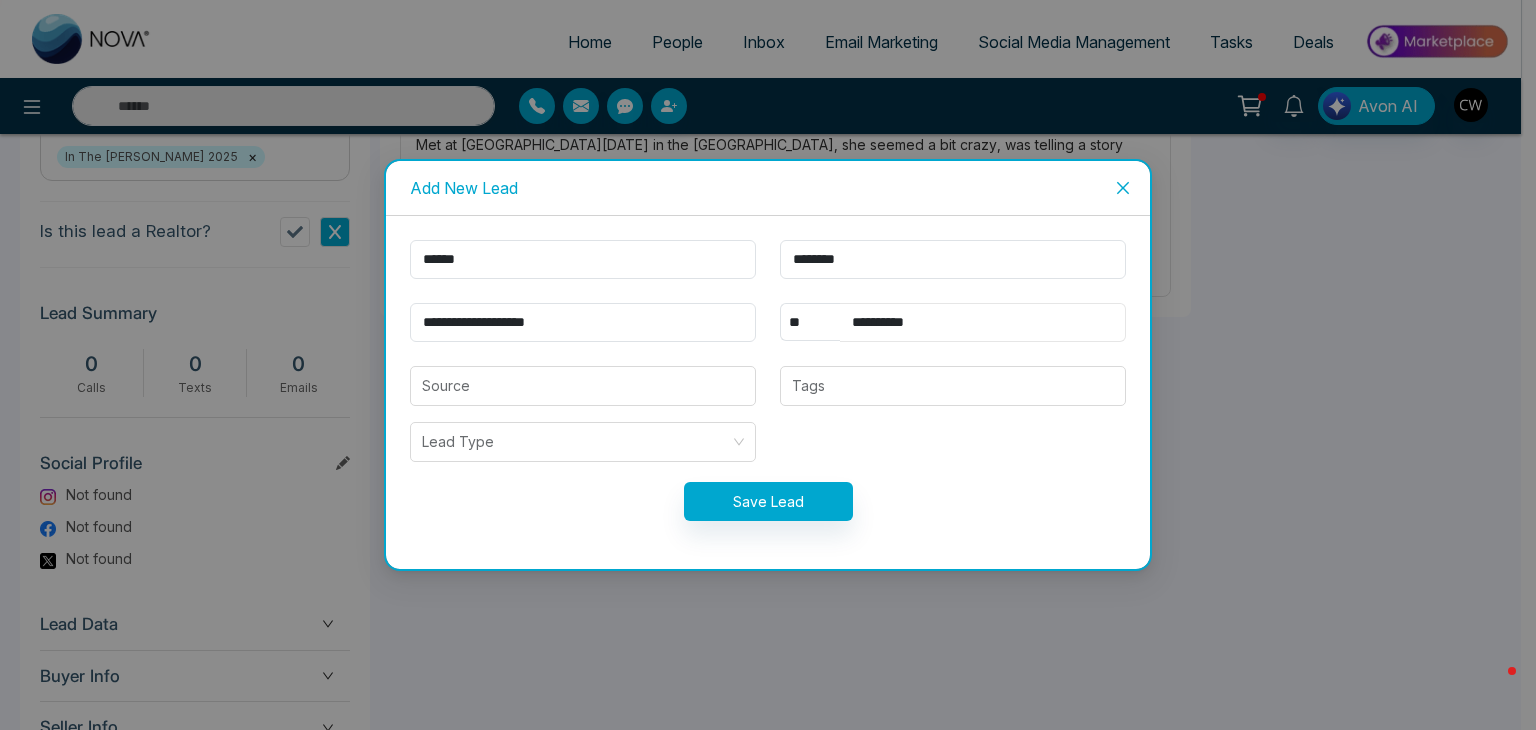 click on "**********" at bounding box center [983, 322] 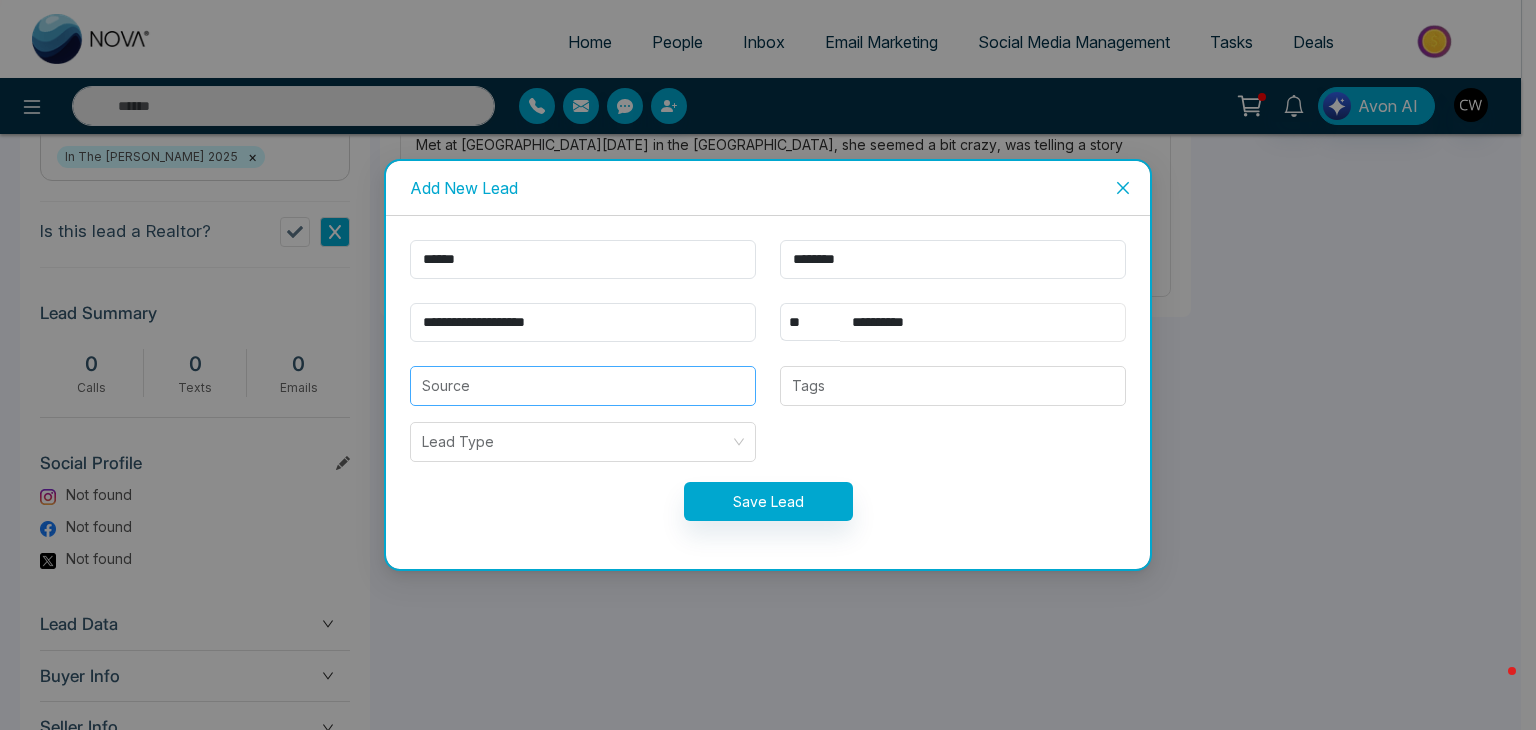type on "**********" 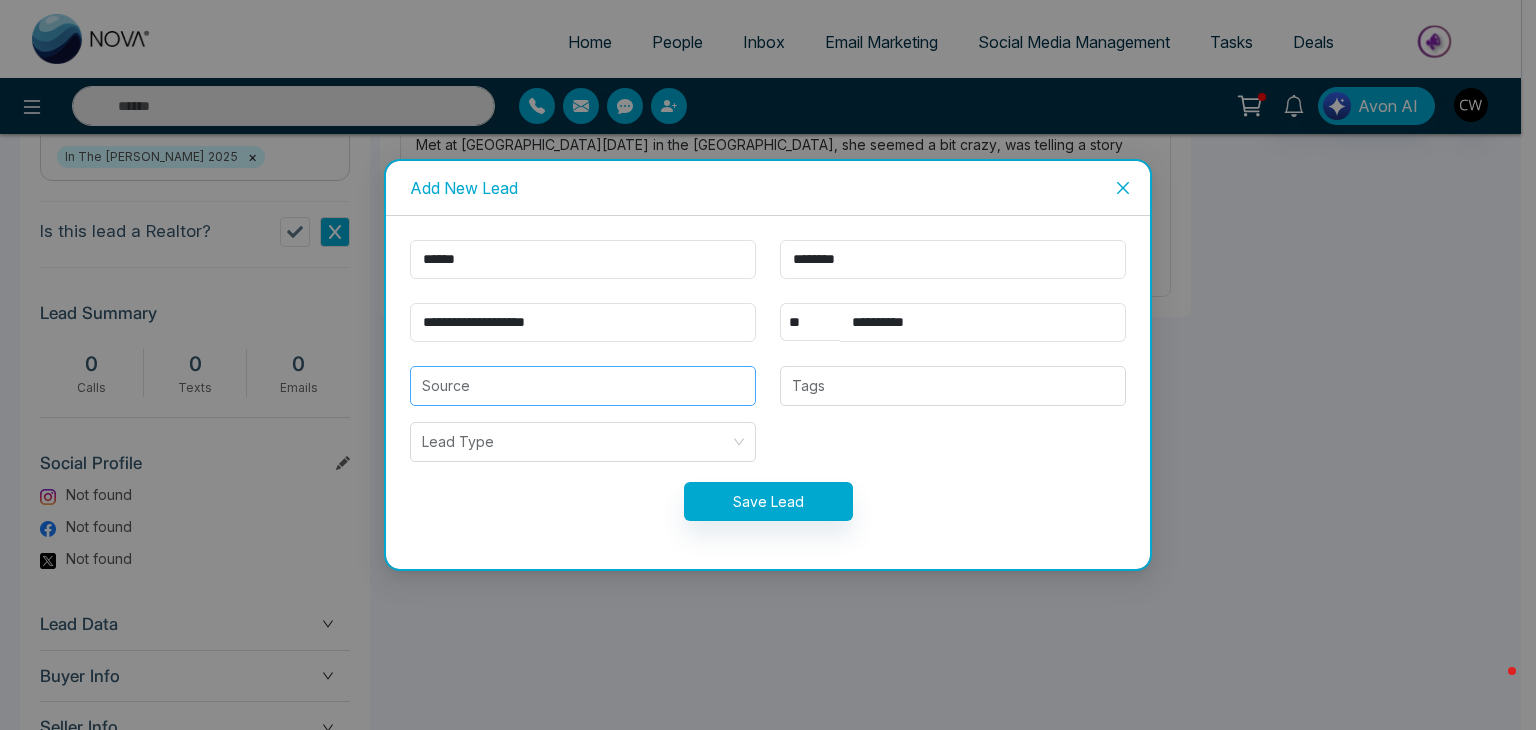 click at bounding box center (583, 386) 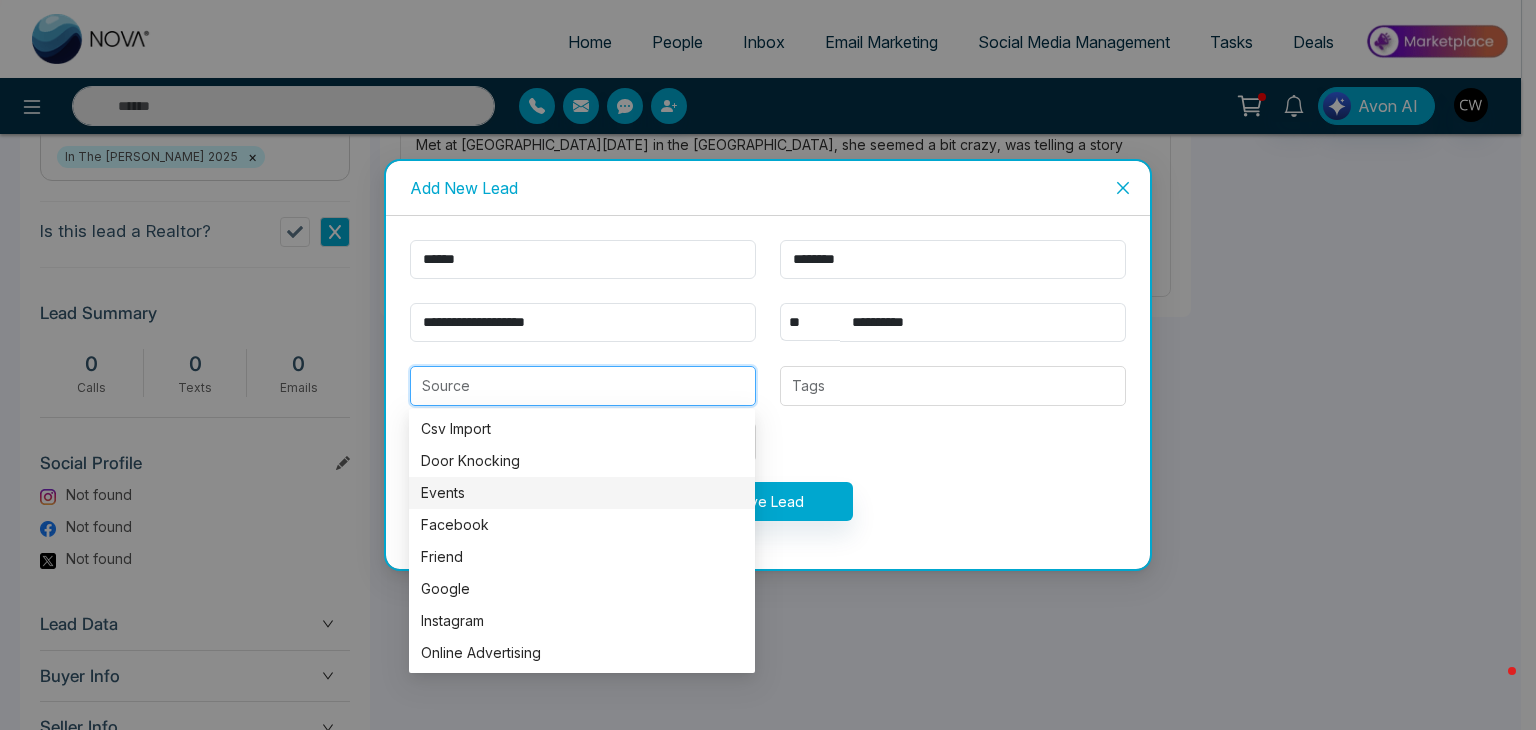 click on "Events" at bounding box center (582, 493) 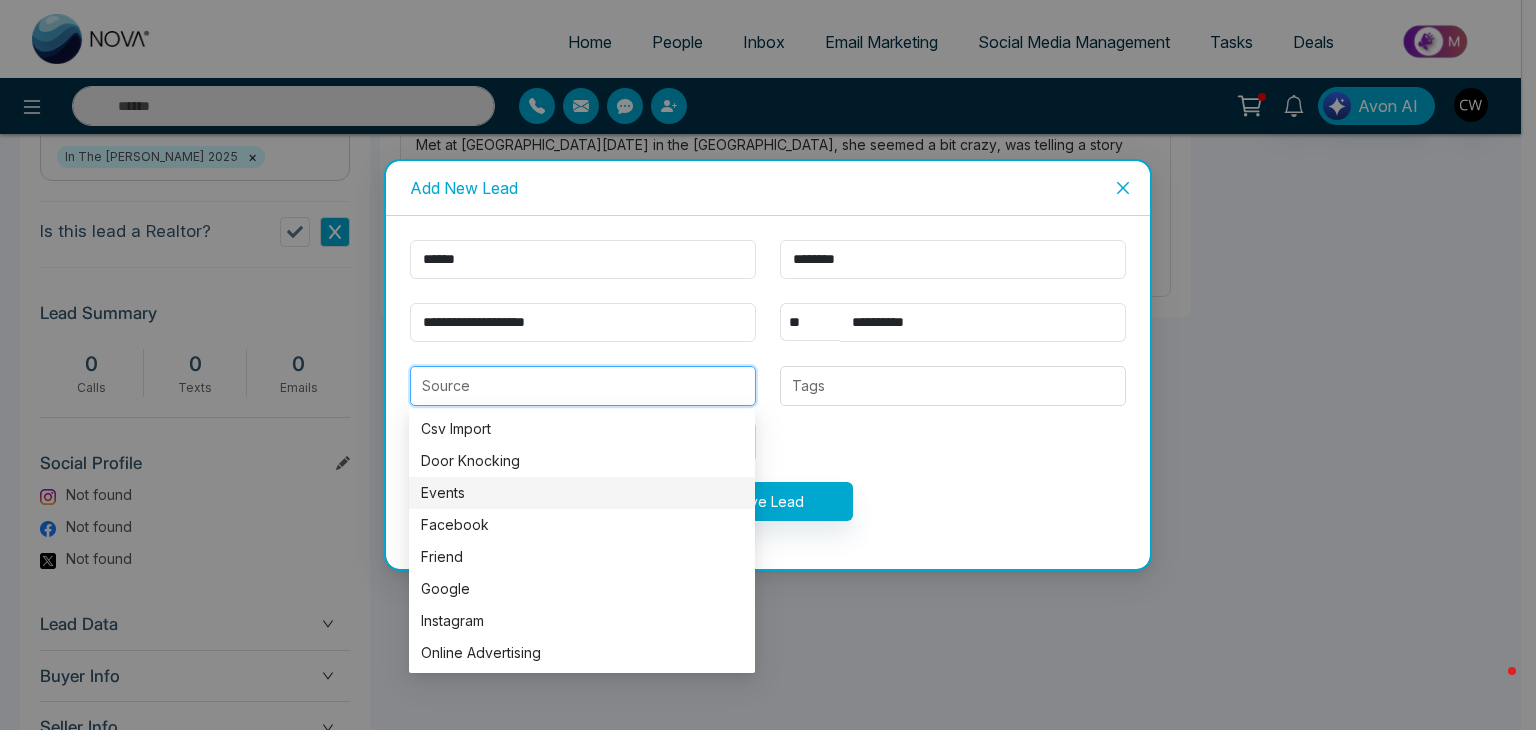 type on "******" 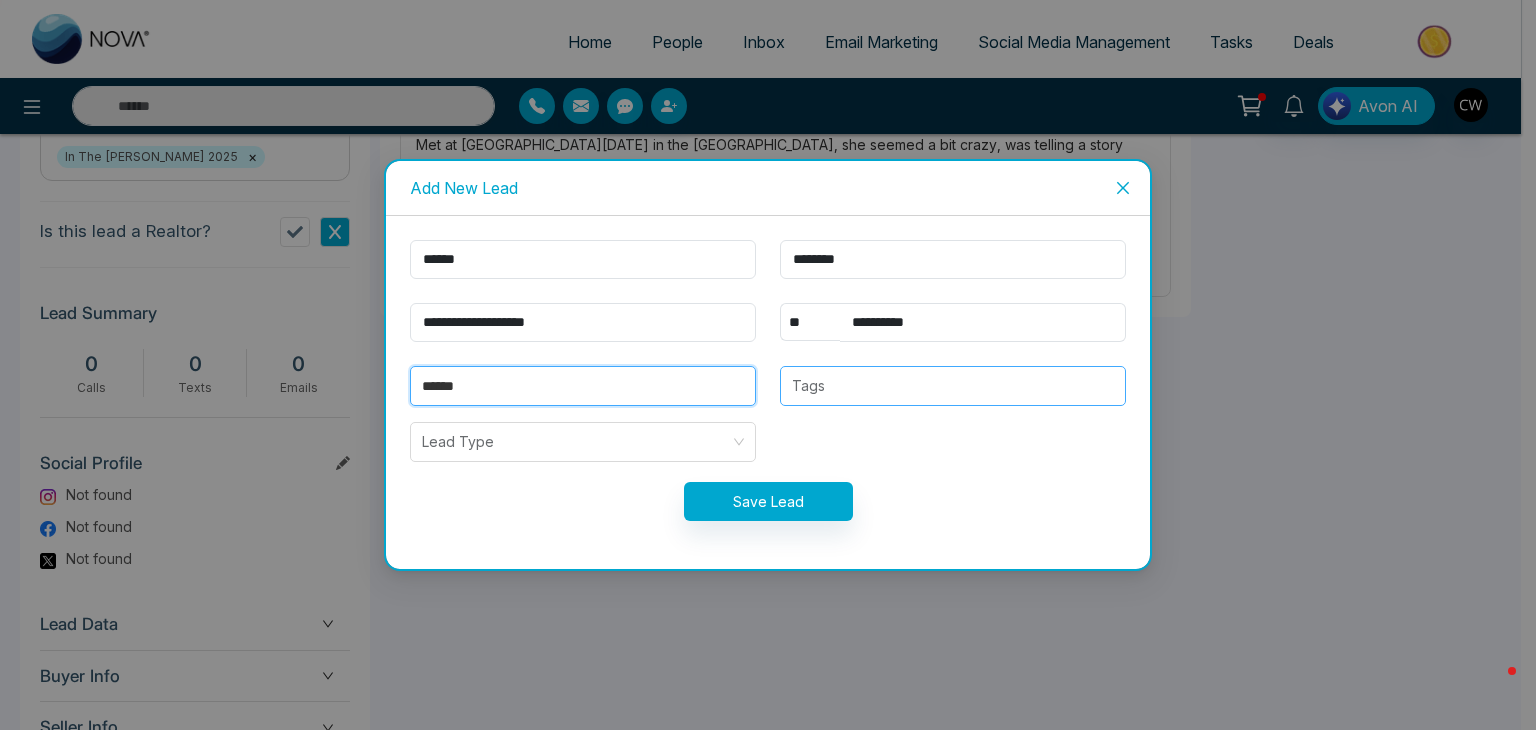 click on "Tags" at bounding box center (953, 386) 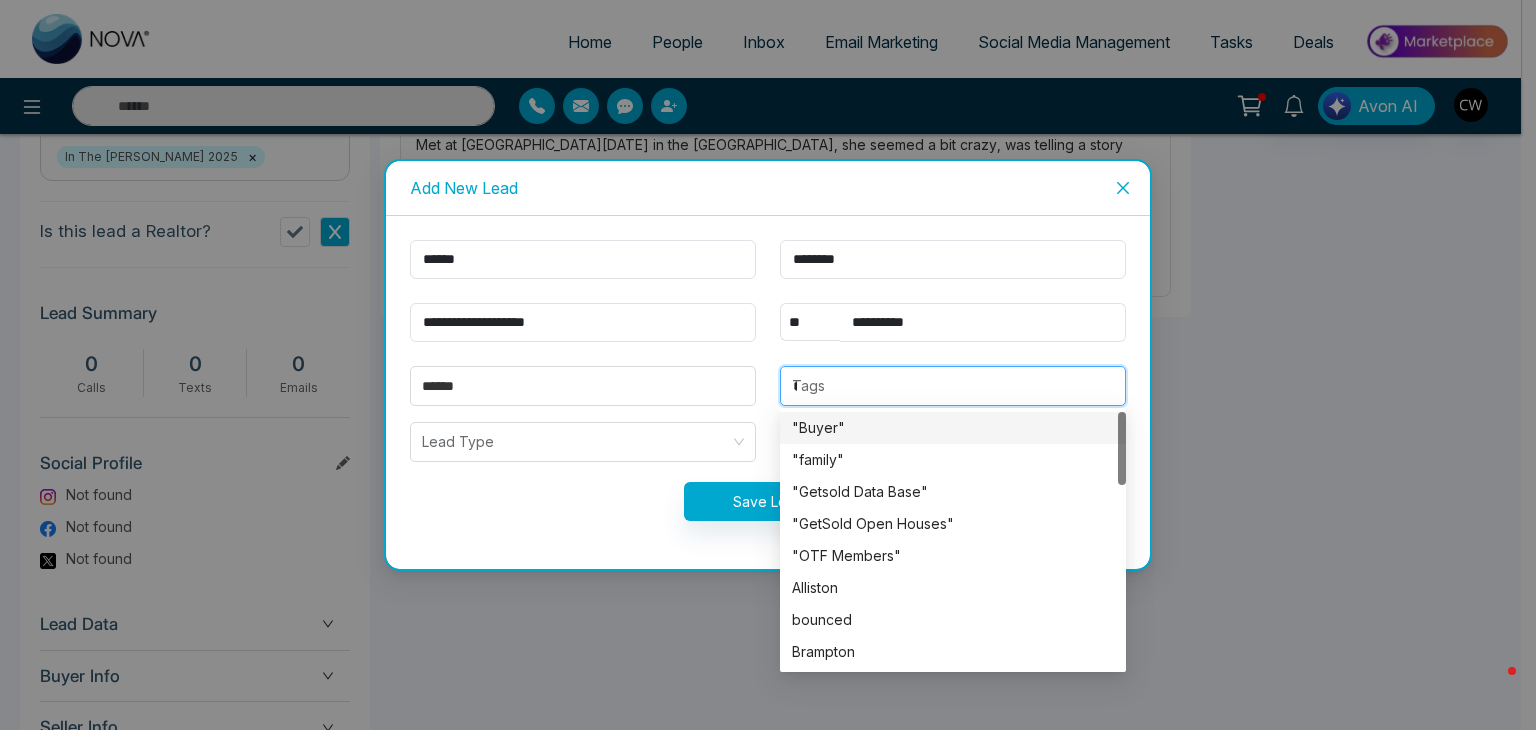 type on "**" 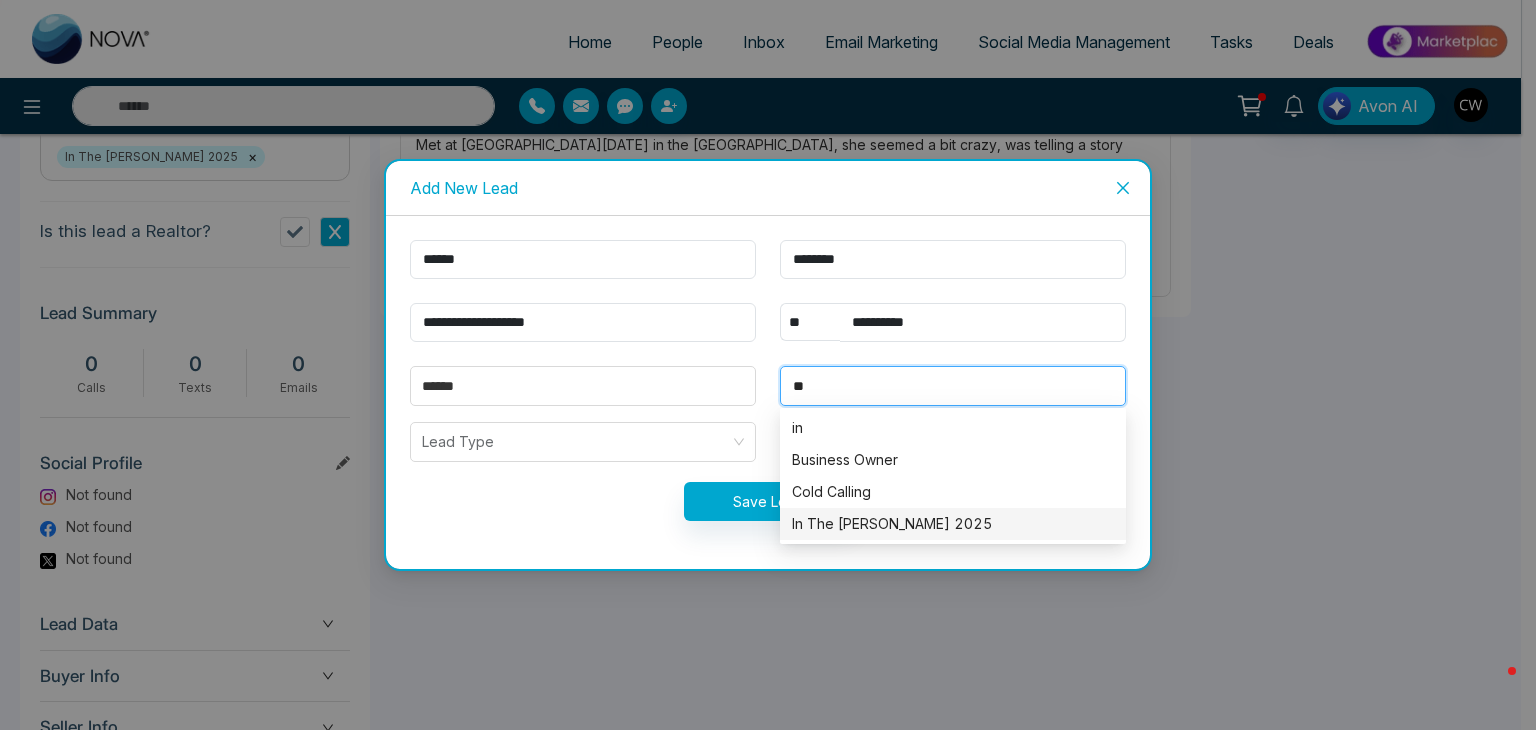 click on "In The [PERSON_NAME] 2025" at bounding box center (953, 524) 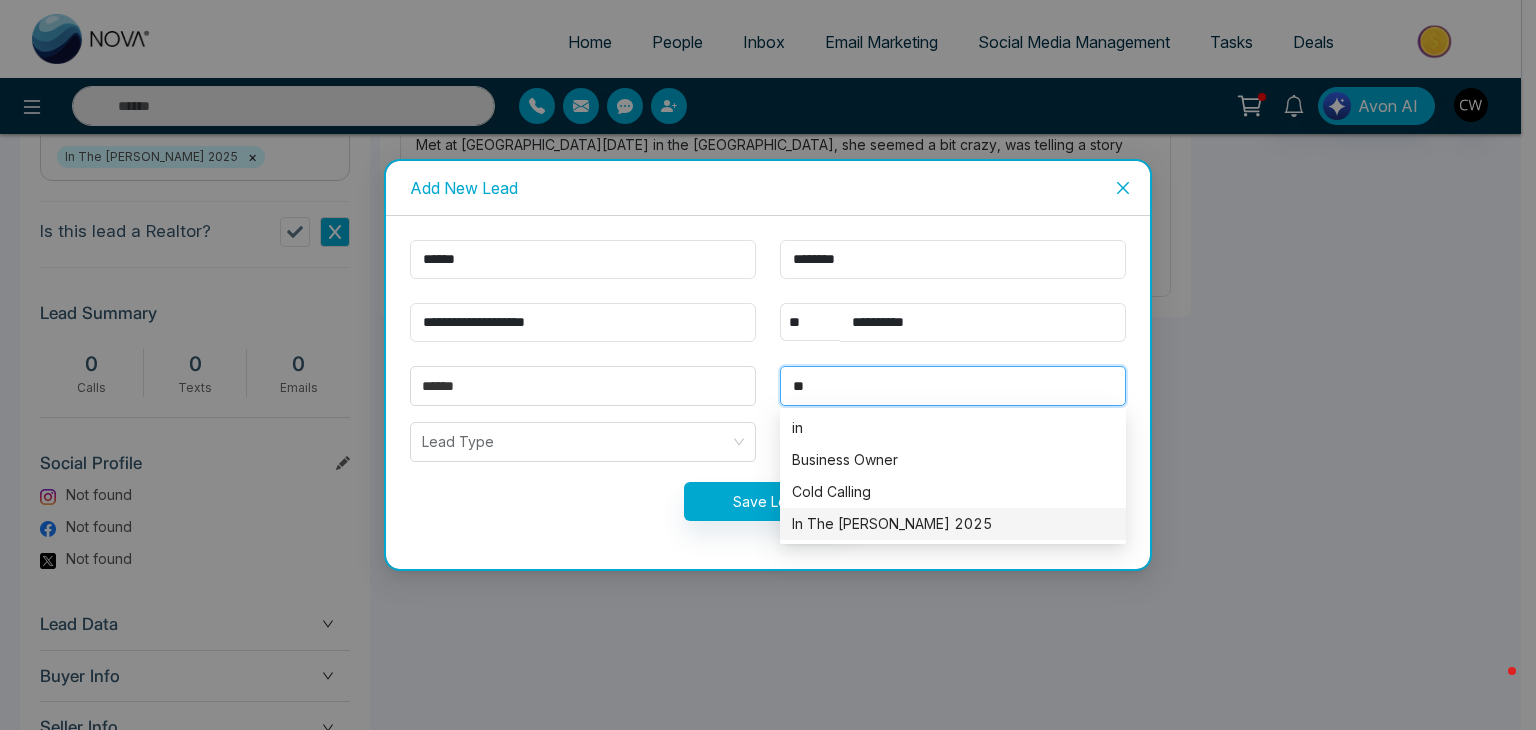 type 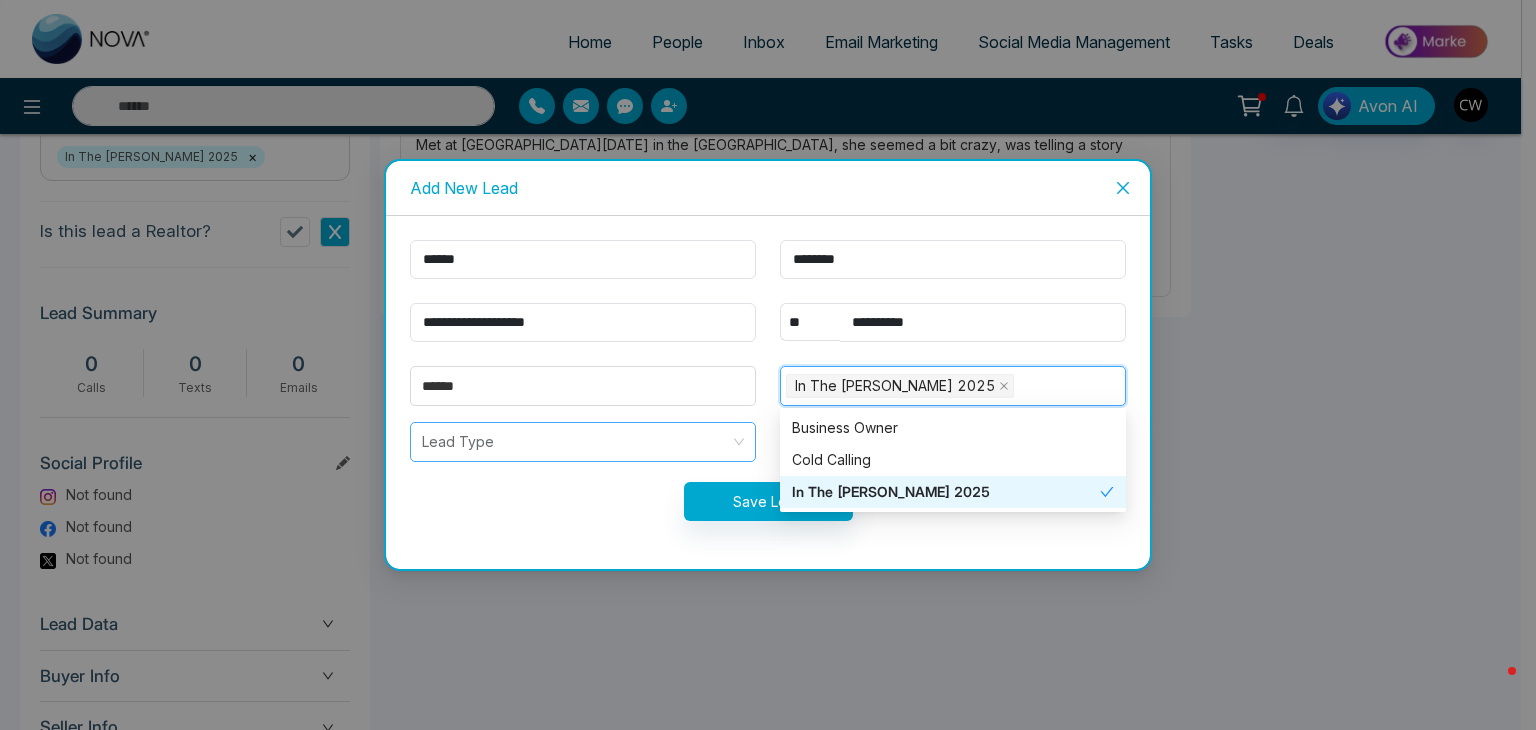 click at bounding box center (576, 442) 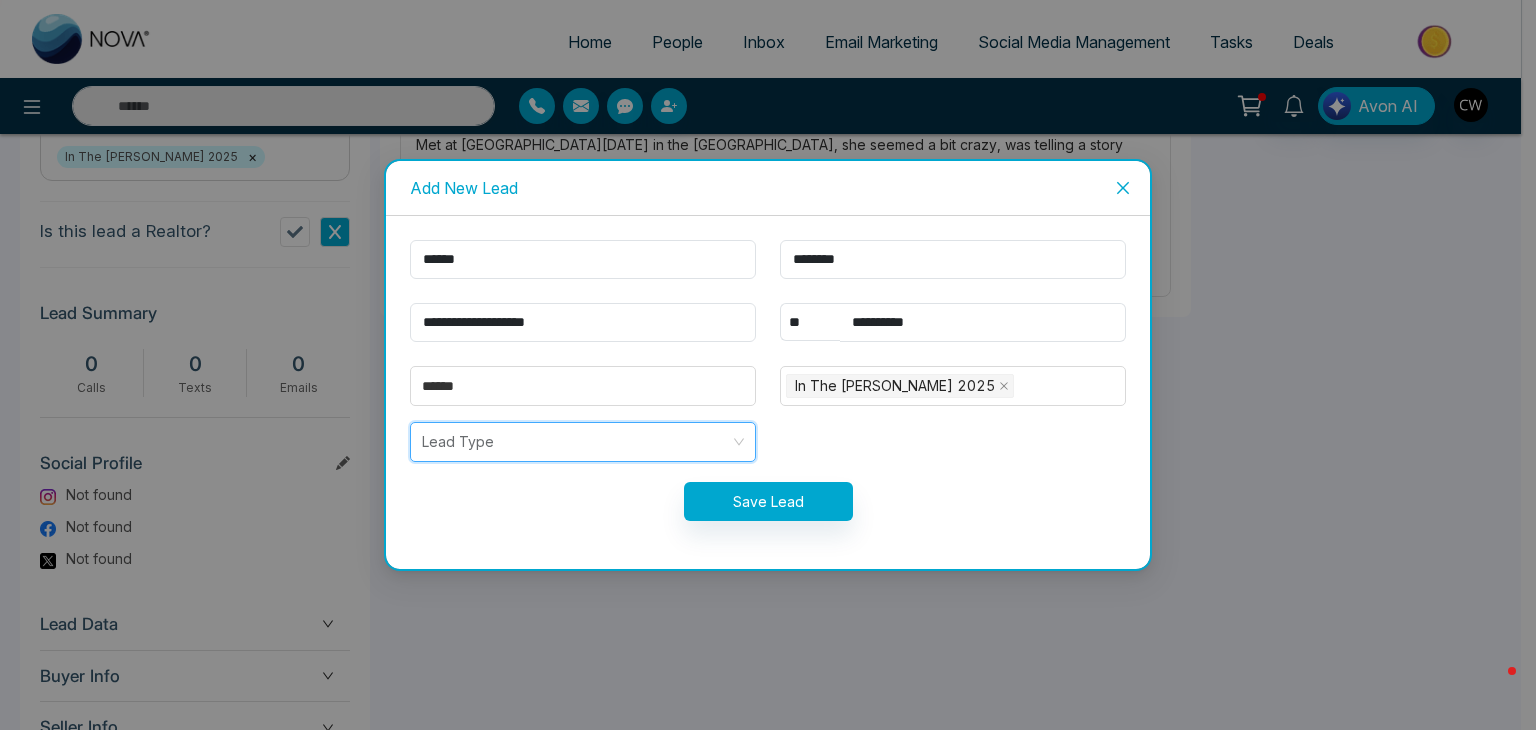 click at bounding box center [576, 442] 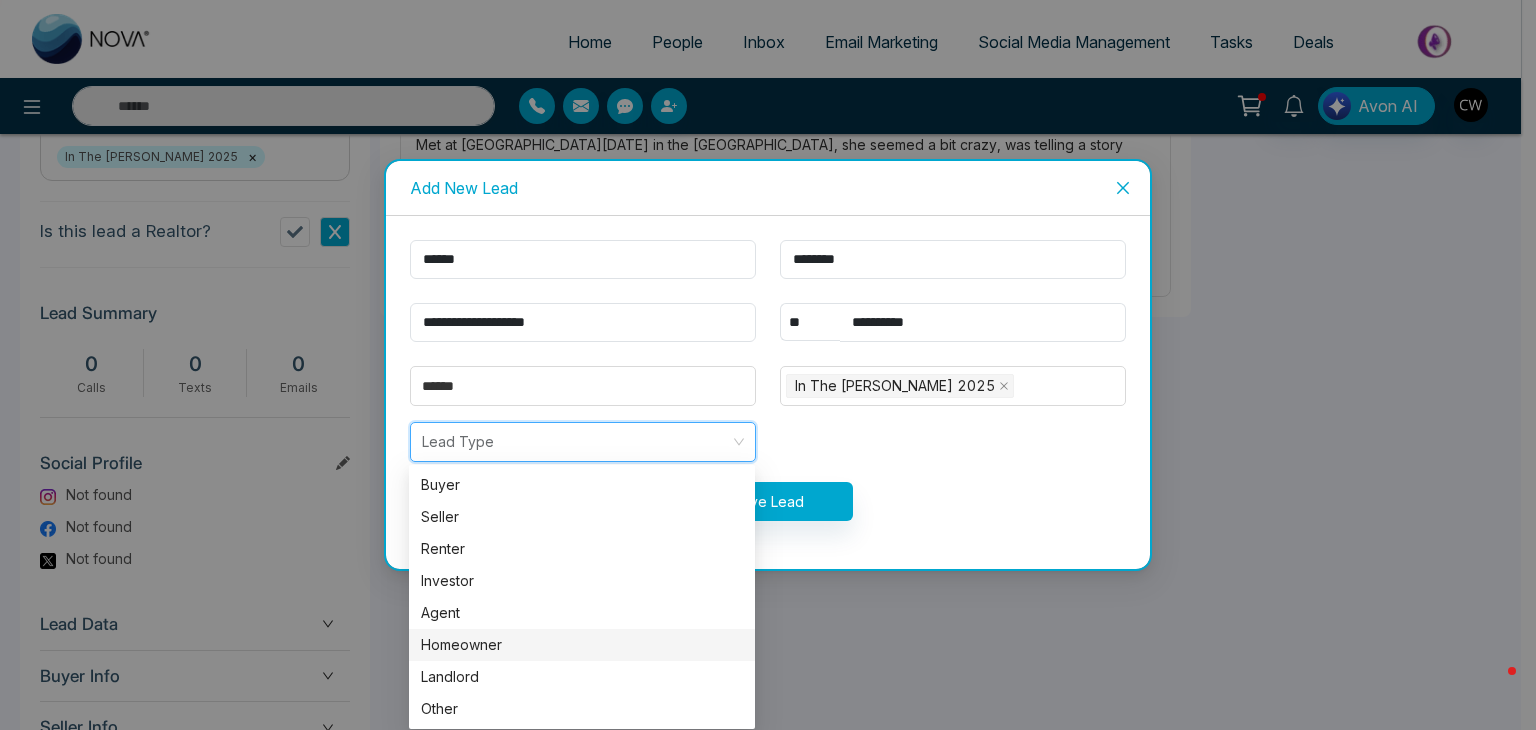 click on "Homeowner" at bounding box center (582, 645) 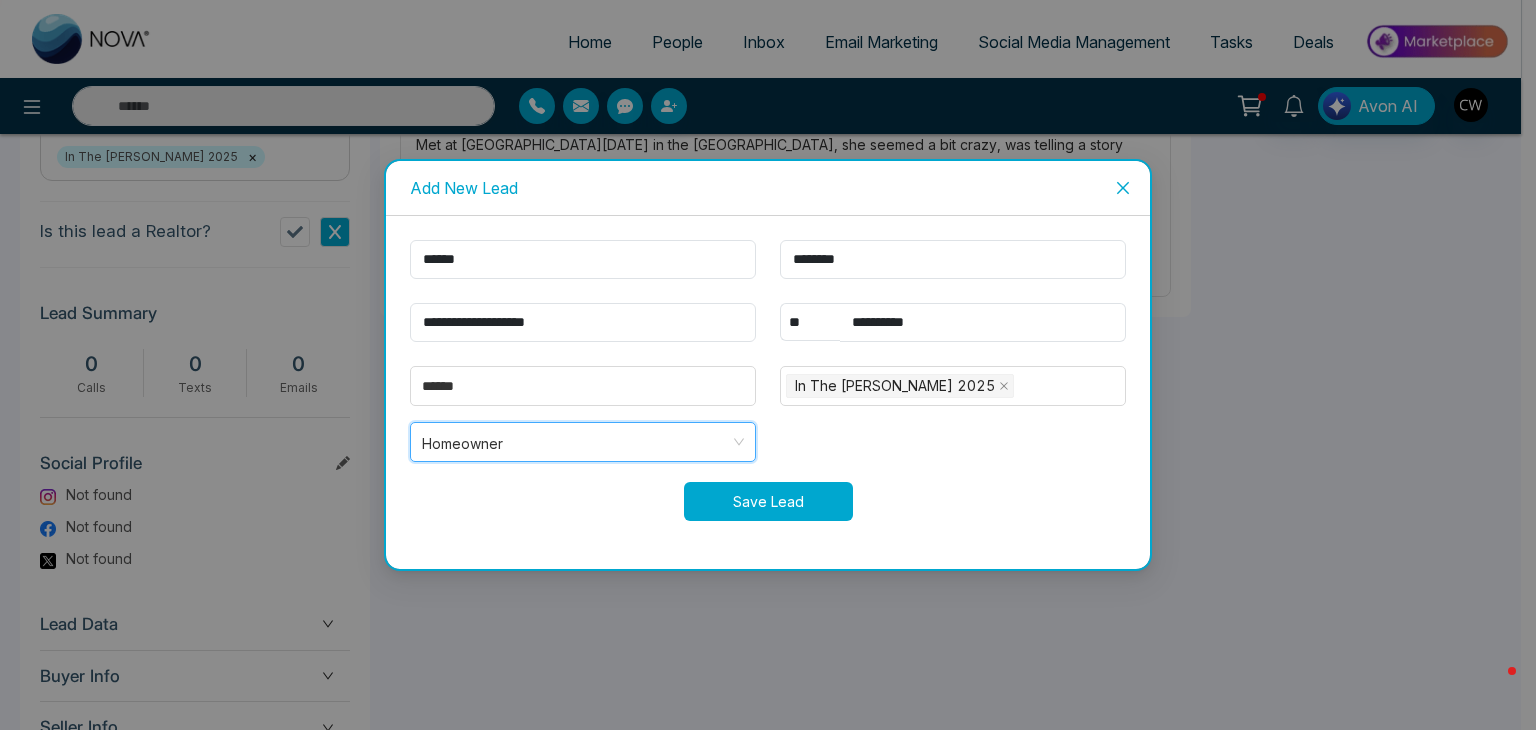 click on "Save Lead" at bounding box center (768, 501) 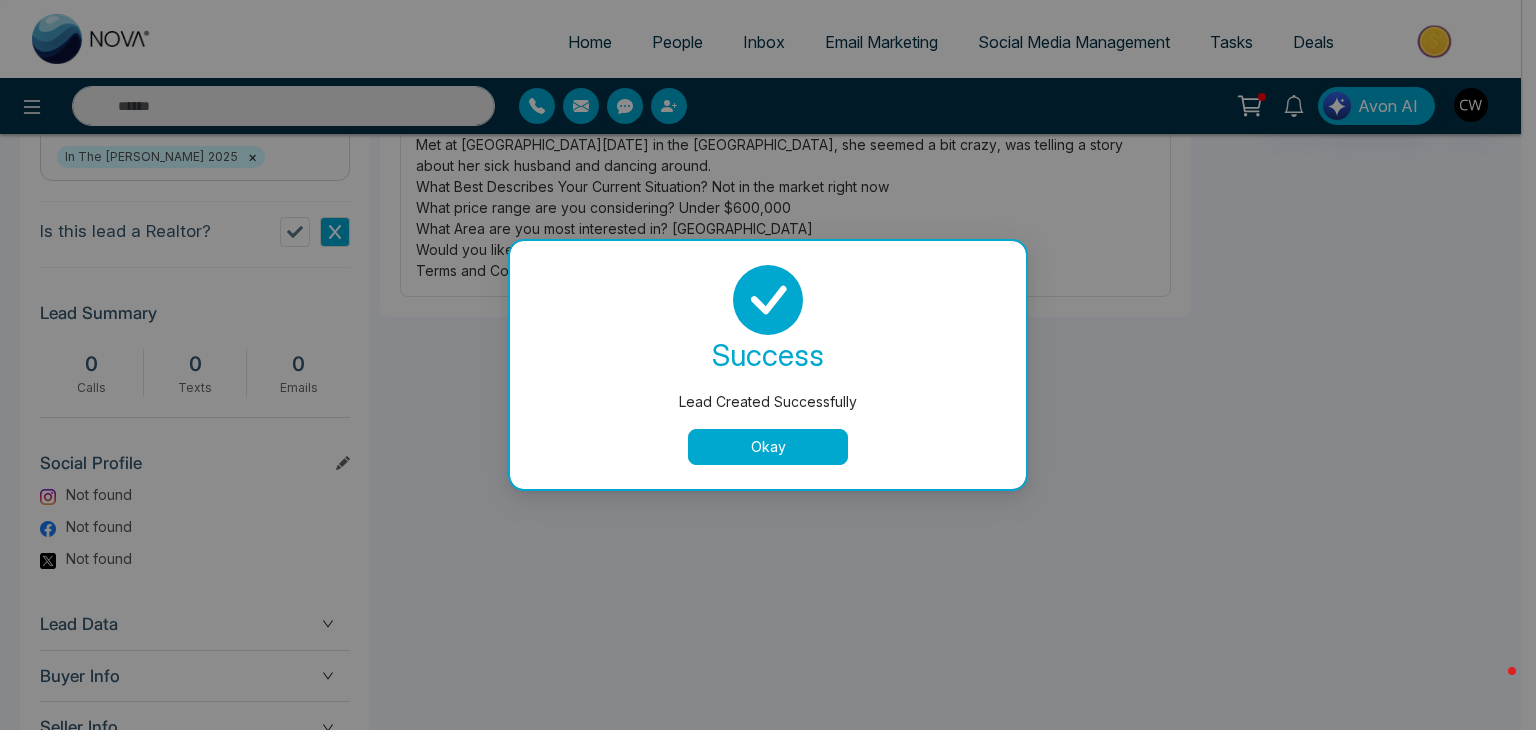 click on "Okay" at bounding box center [768, 447] 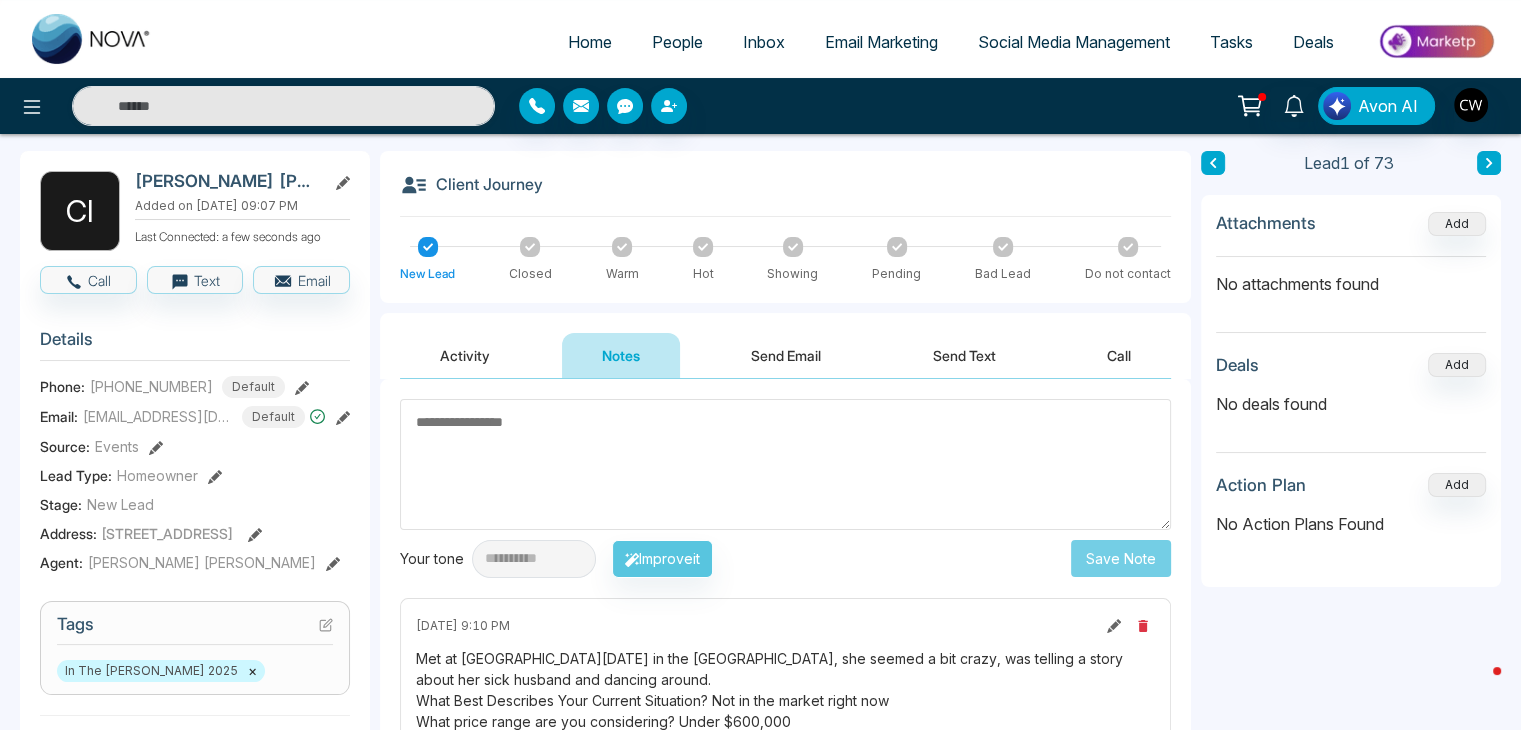 scroll, scrollTop: 75, scrollLeft: 0, axis: vertical 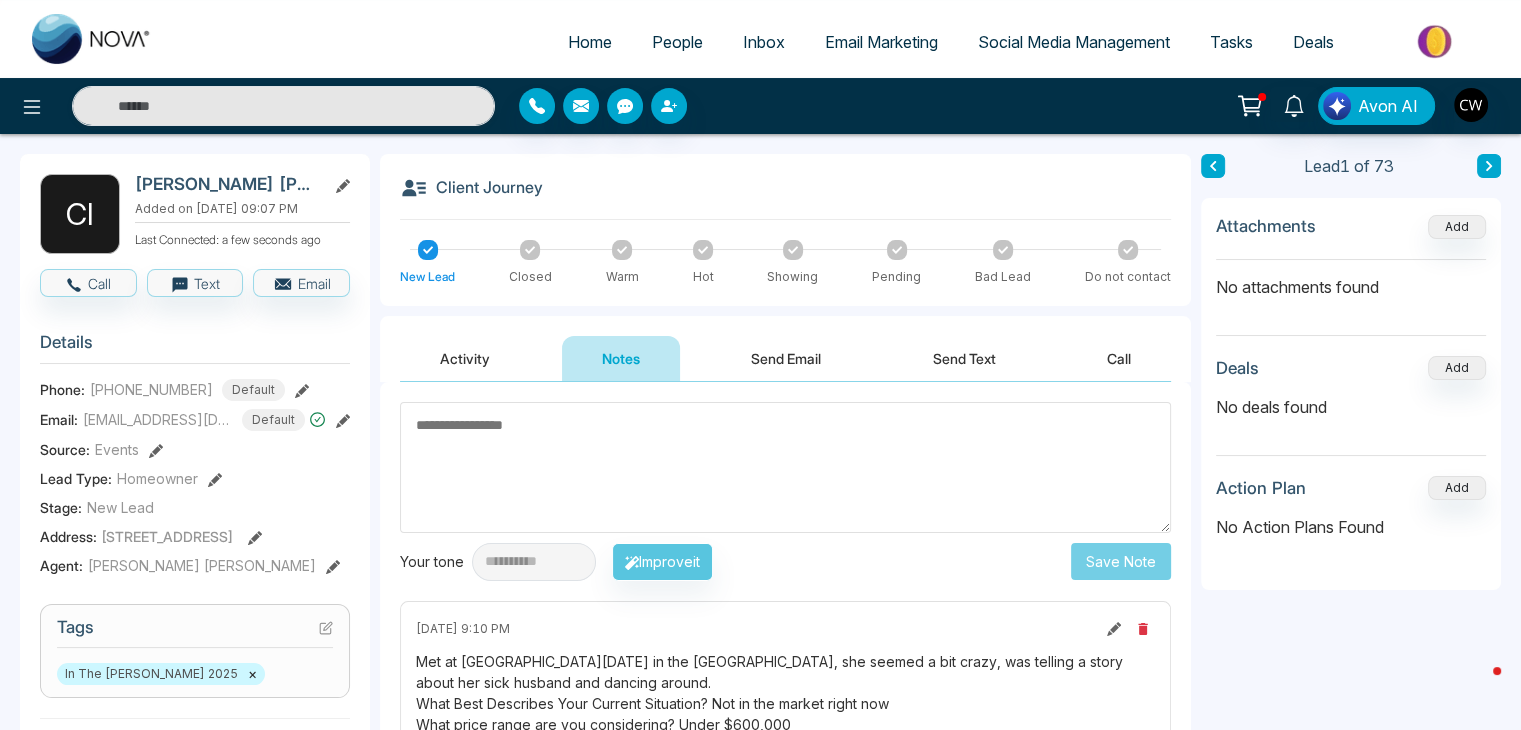 click on "People" at bounding box center [677, 42] 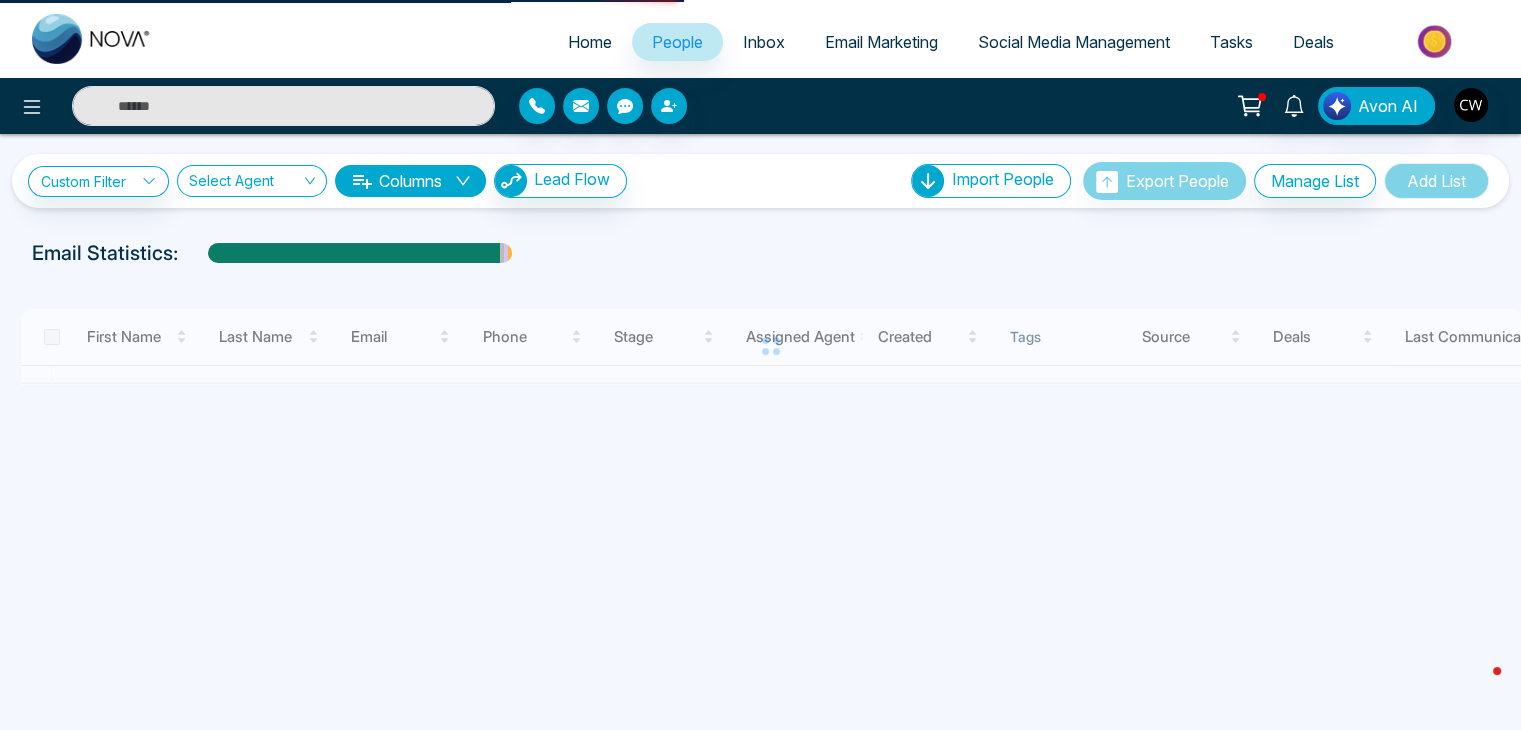 scroll, scrollTop: 0, scrollLeft: 0, axis: both 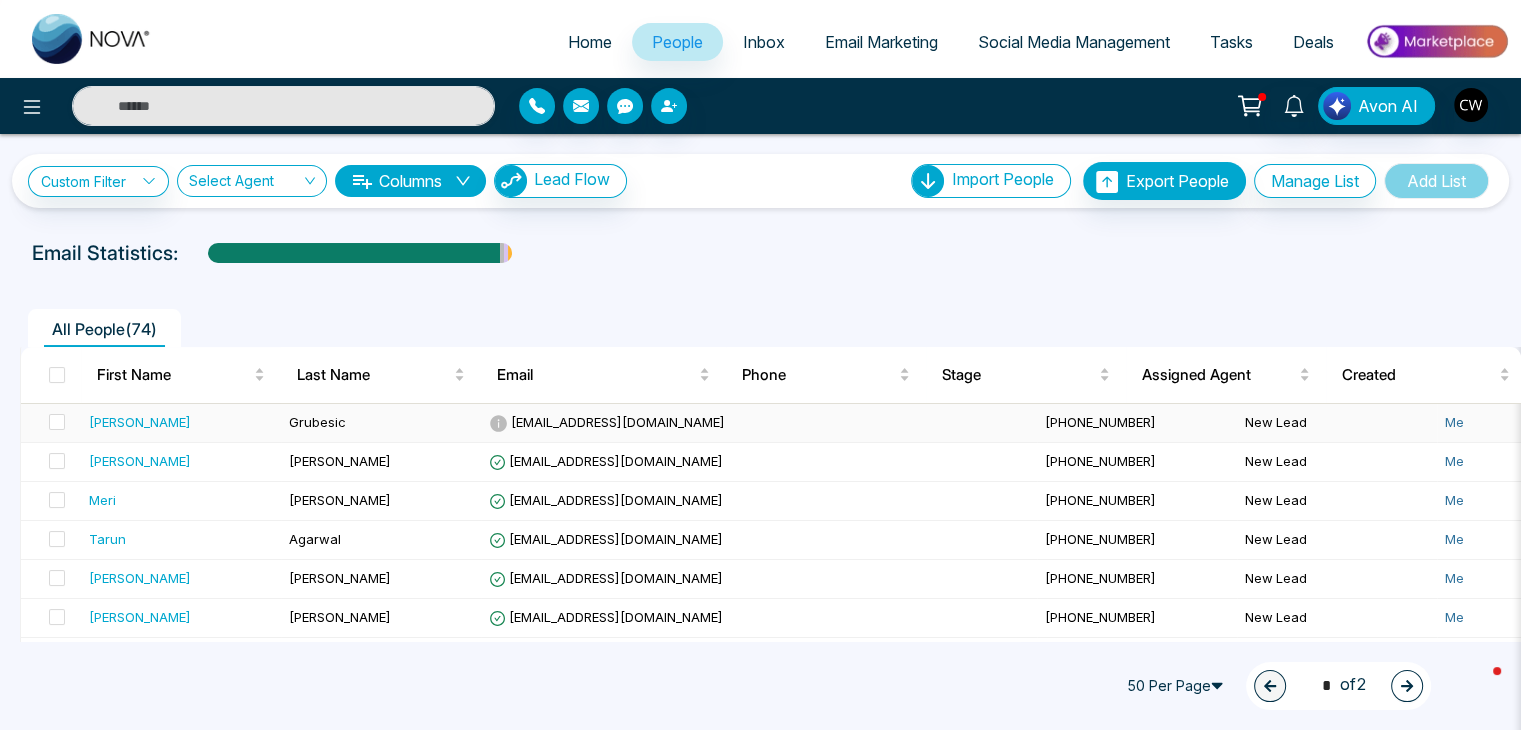 click on "[PERSON_NAME]" at bounding box center [140, 422] 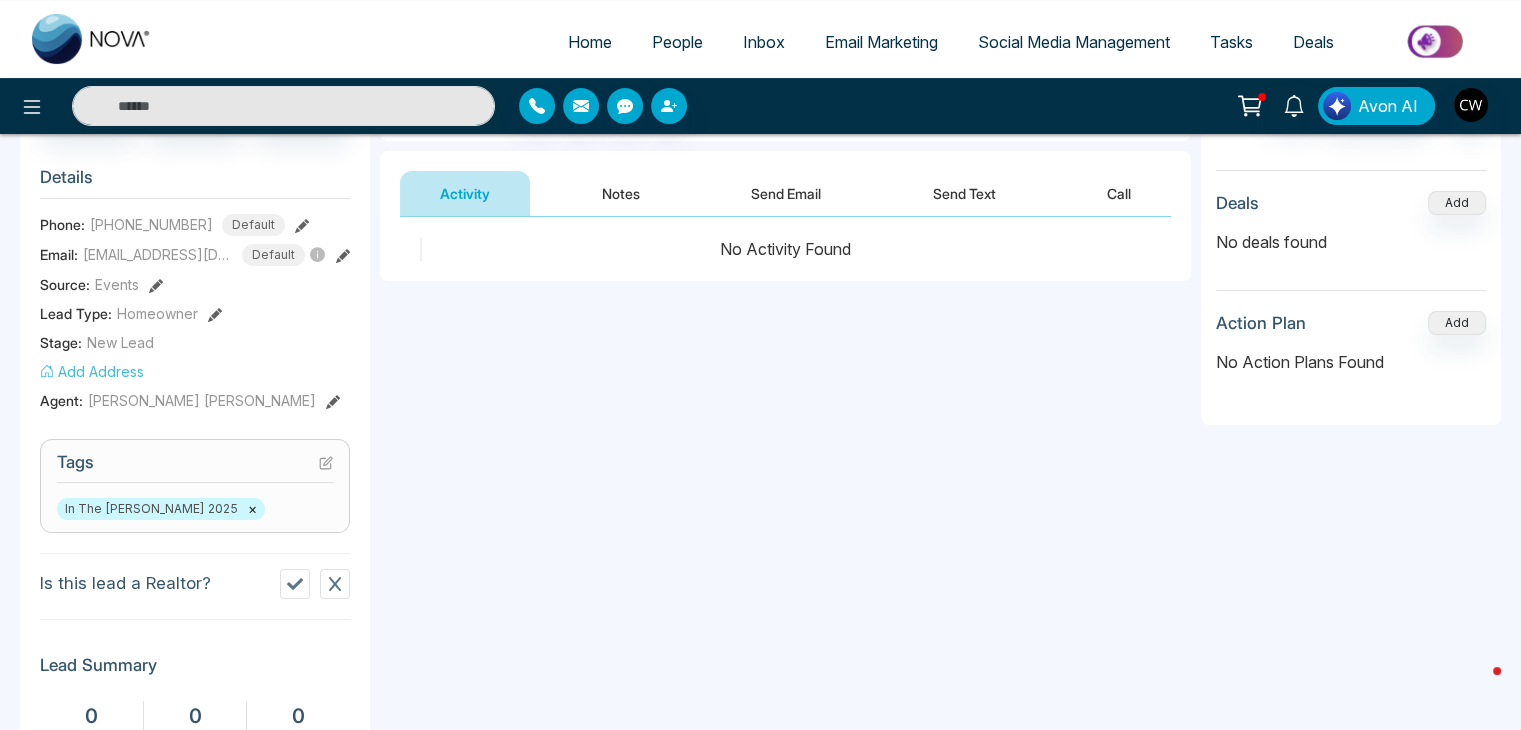 scroll, scrollTop: 267, scrollLeft: 0, axis: vertical 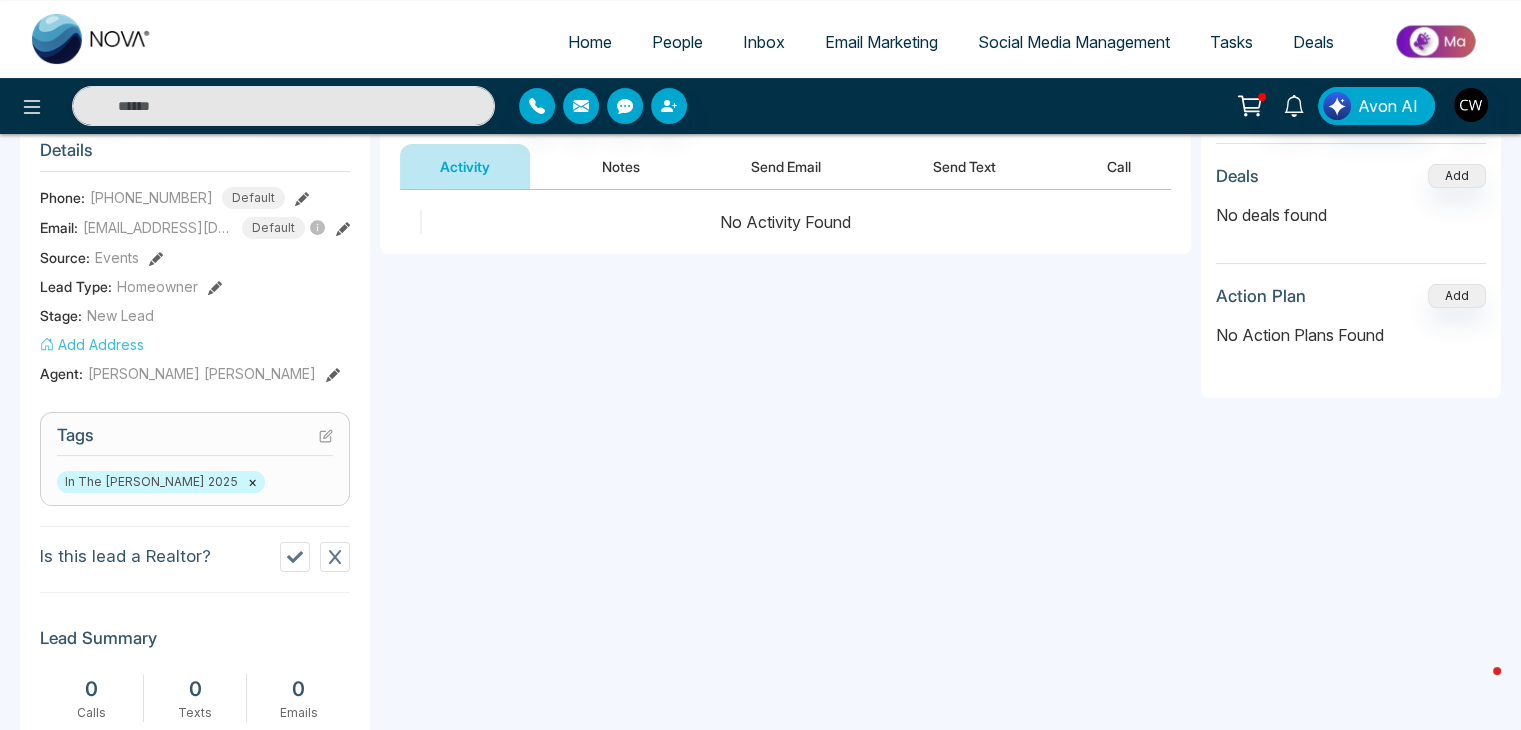 click on "Add Address" at bounding box center (92, 344) 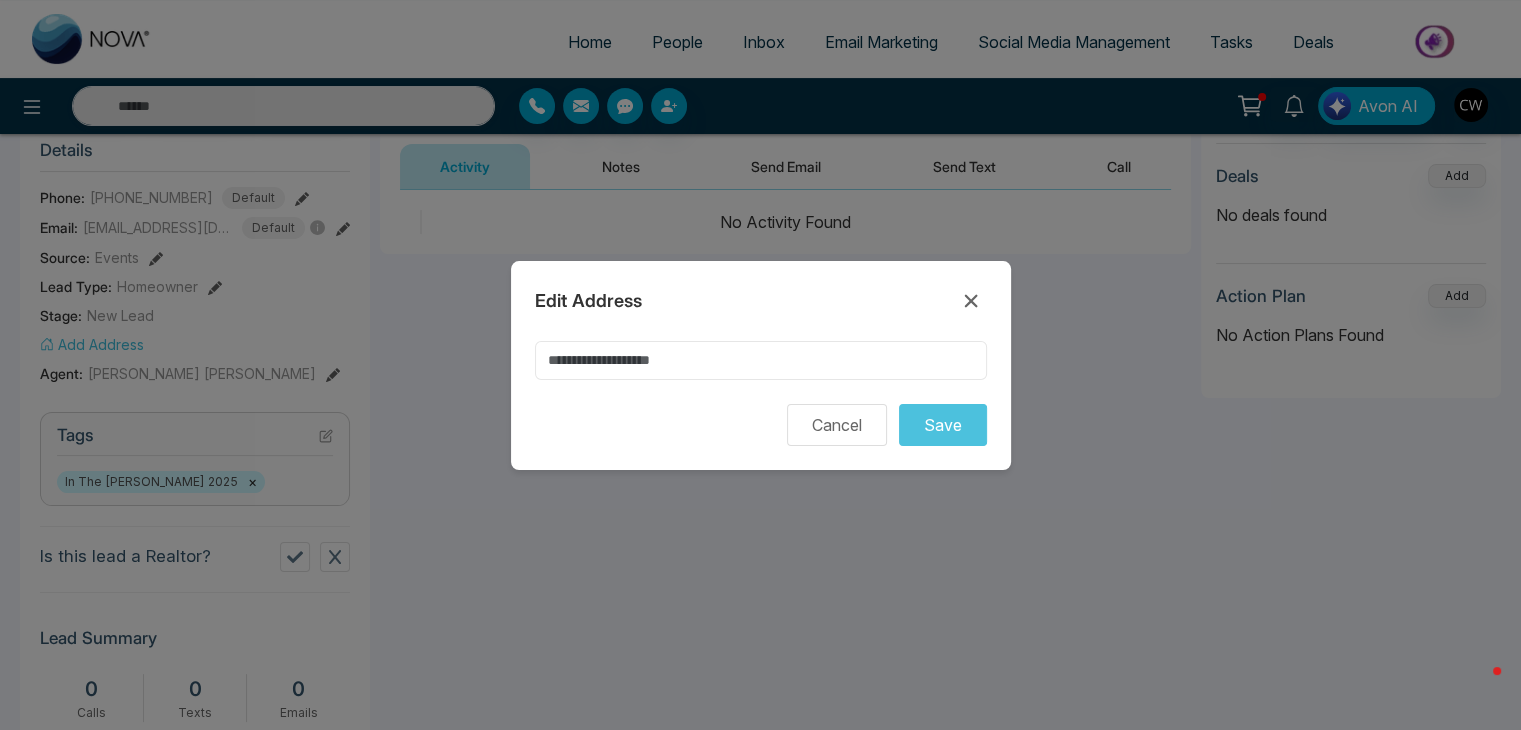 click at bounding box center (761, 360) 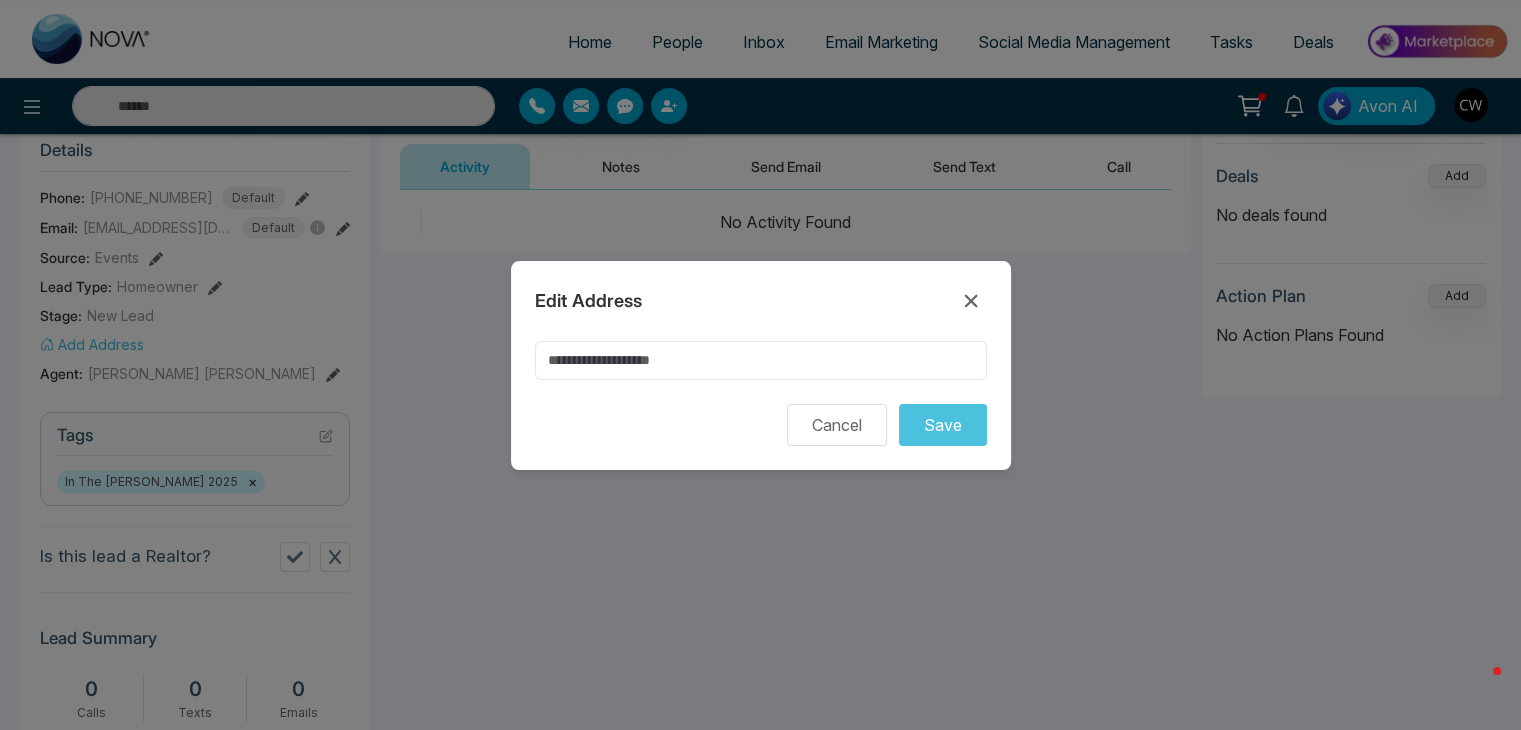 paste on "**********" 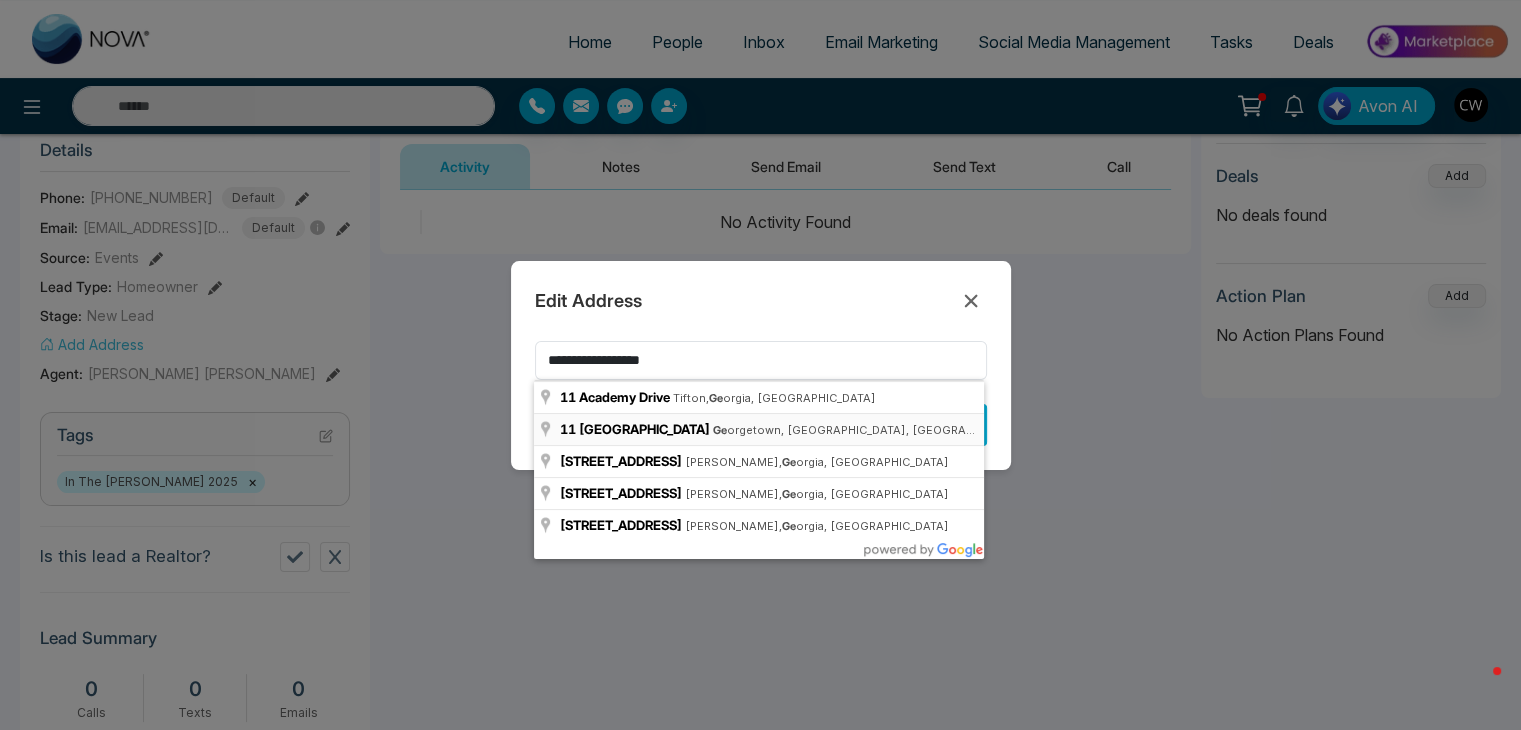 type on "**********" 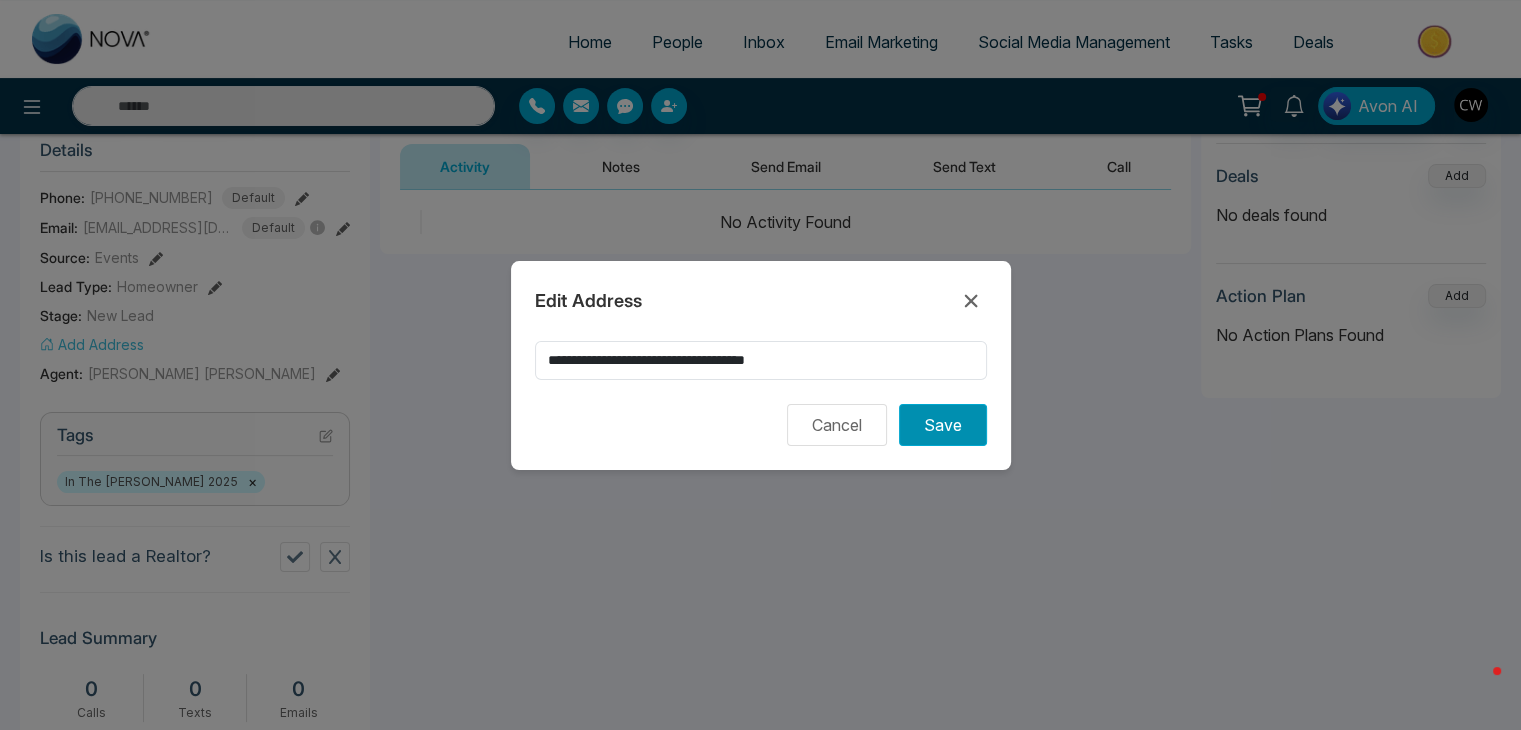 click on "Save" at bounding box center [943, 425] 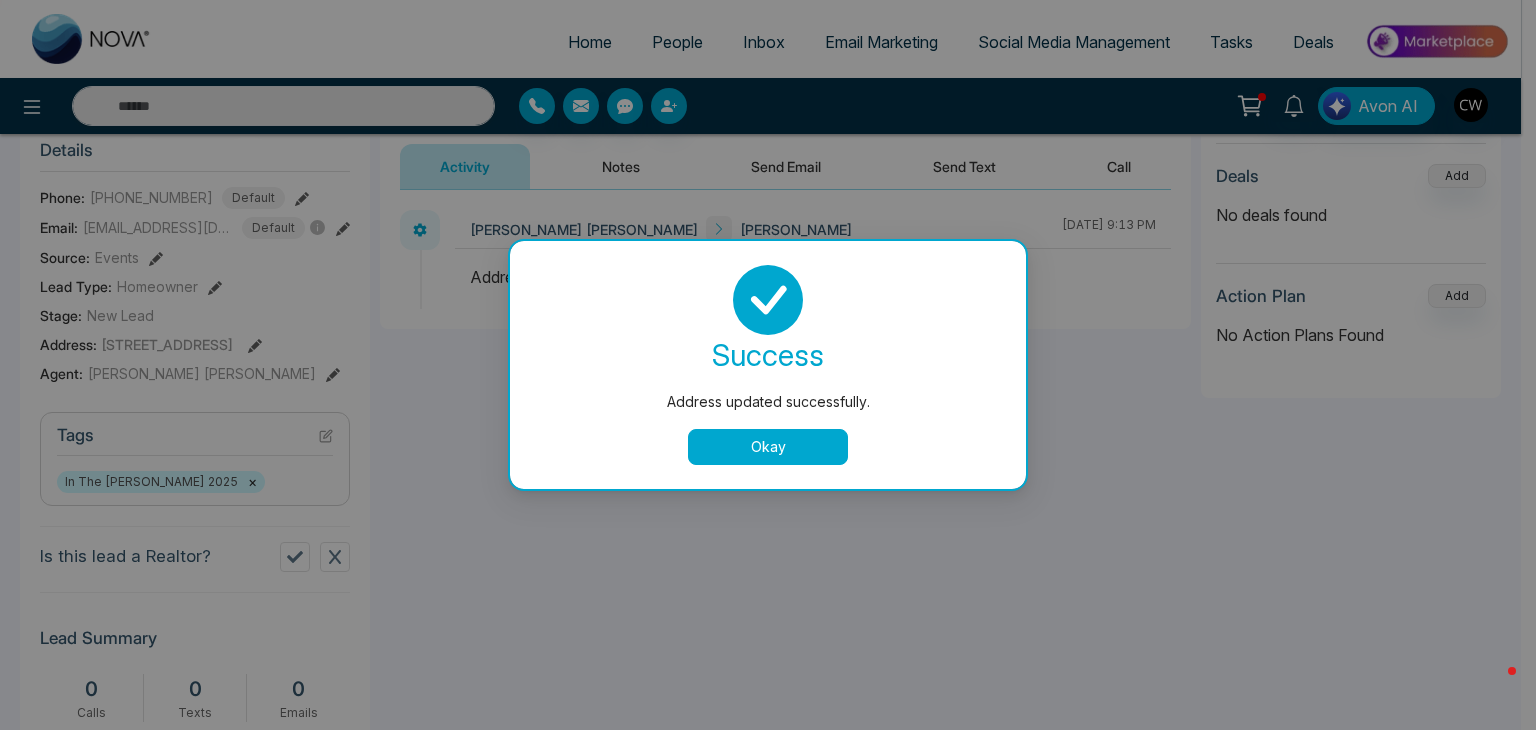click on "Okay" at bounding box center [768, 447] 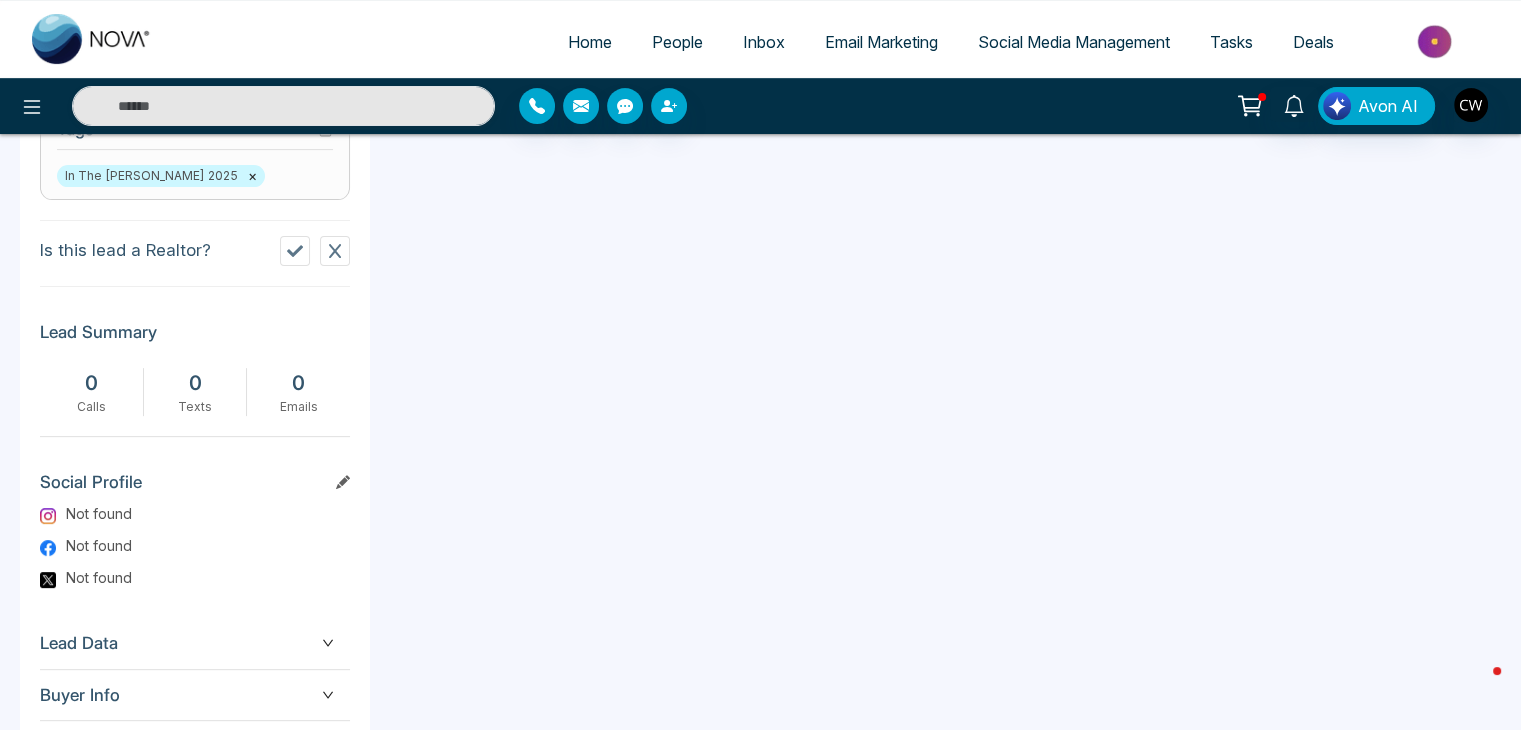 scroll, scrollTop: 584, scrollLeft: 0, axis: vertical 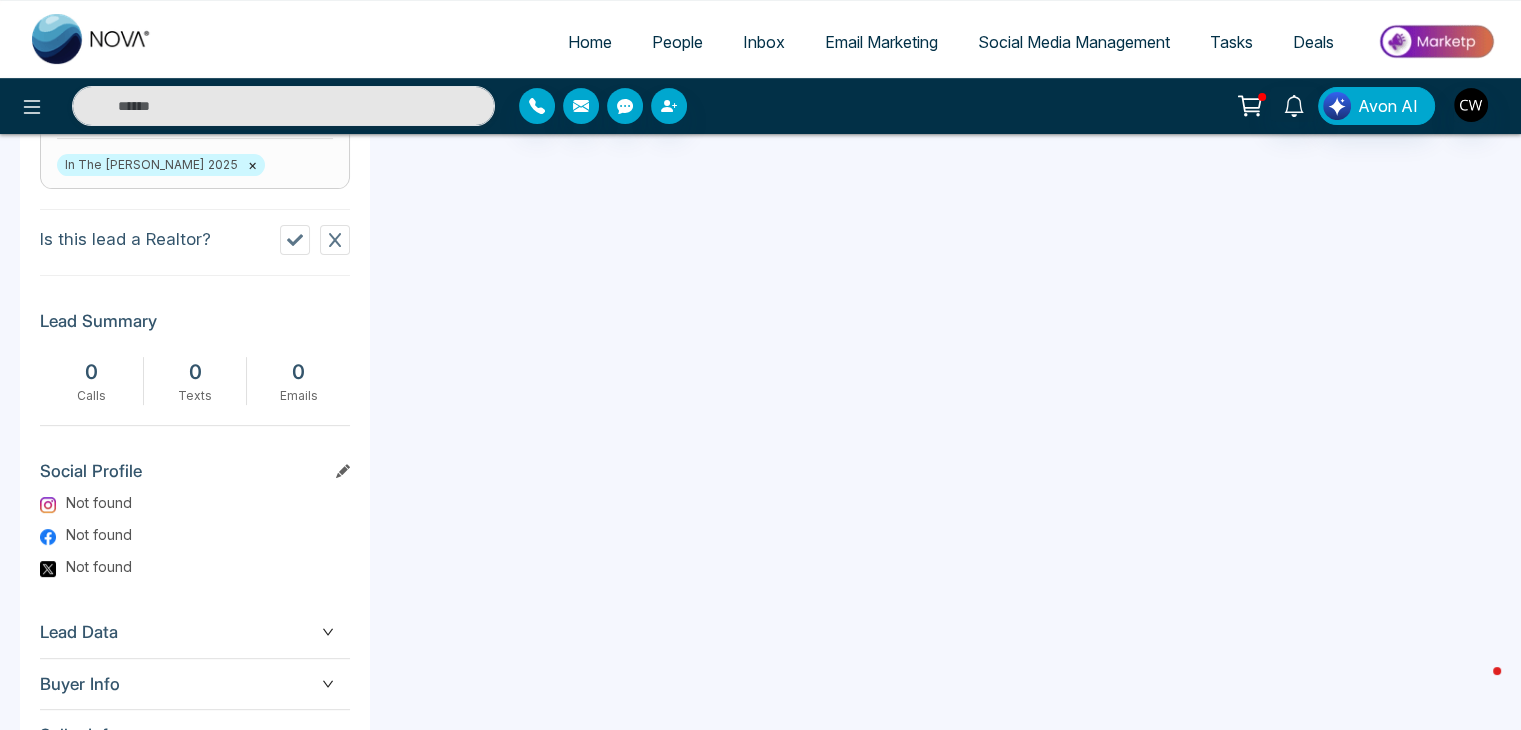 click at bounding box center [335, 240] 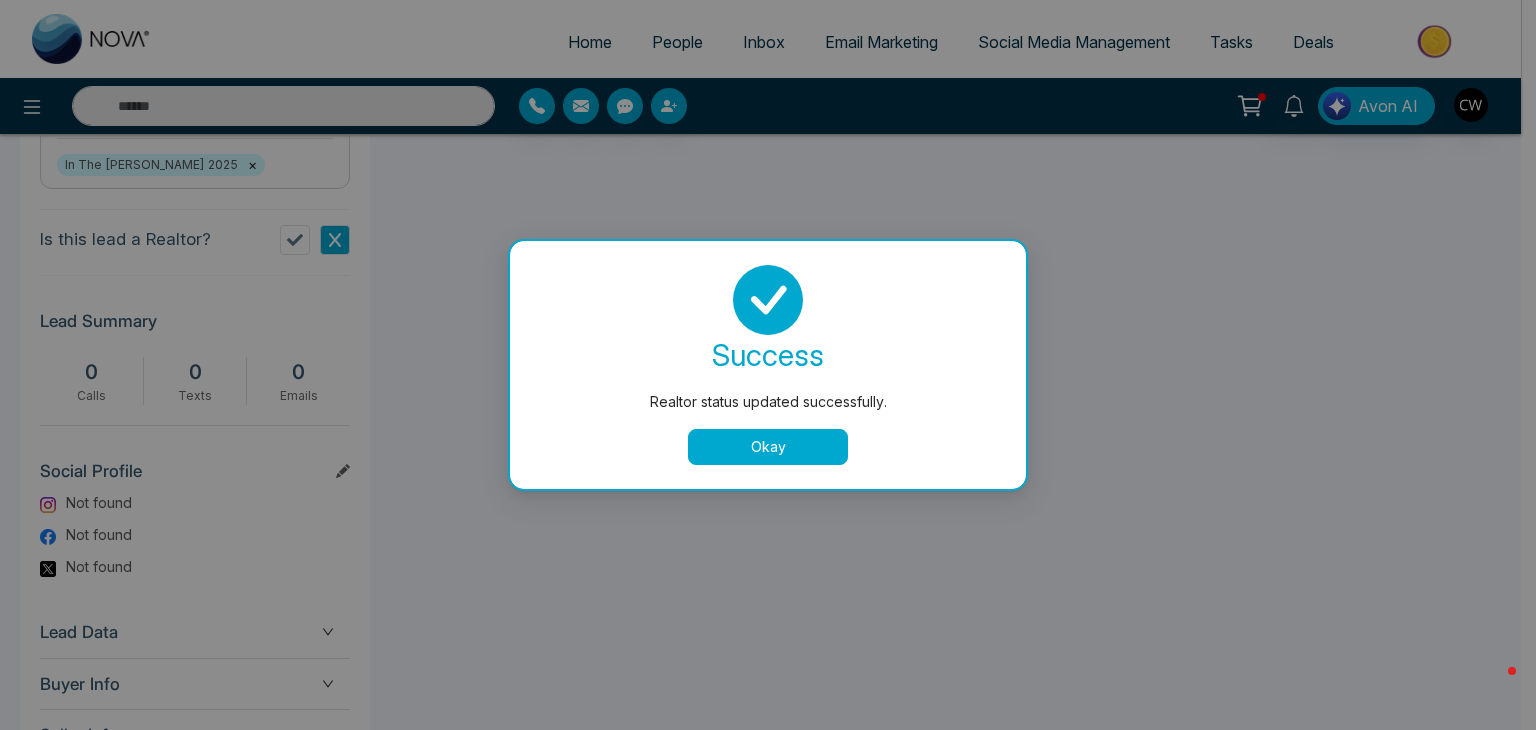 click on "Okay" at bounding box center (768, 447) 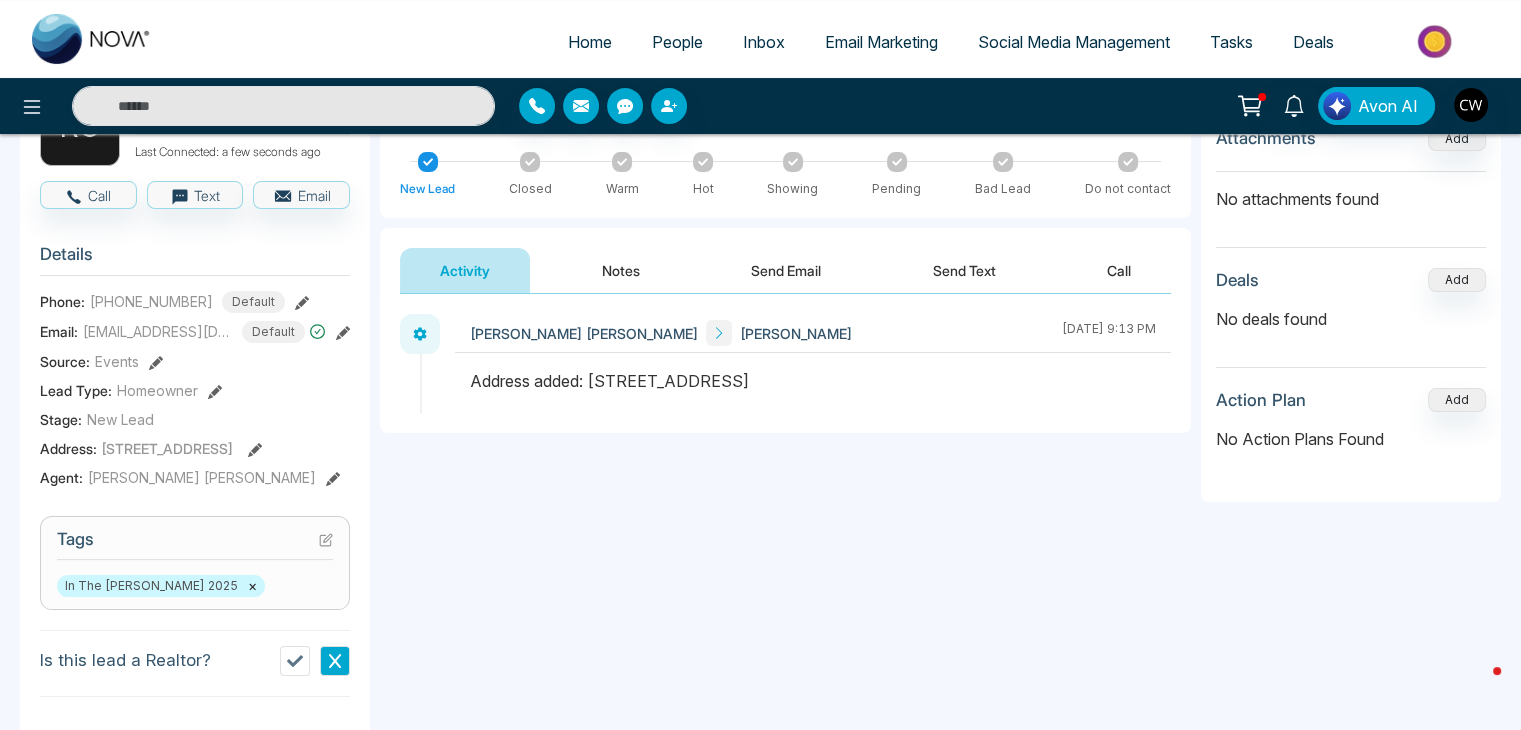 scroll, scrollTop: 124, scrollLeft: 0, axis: vertical 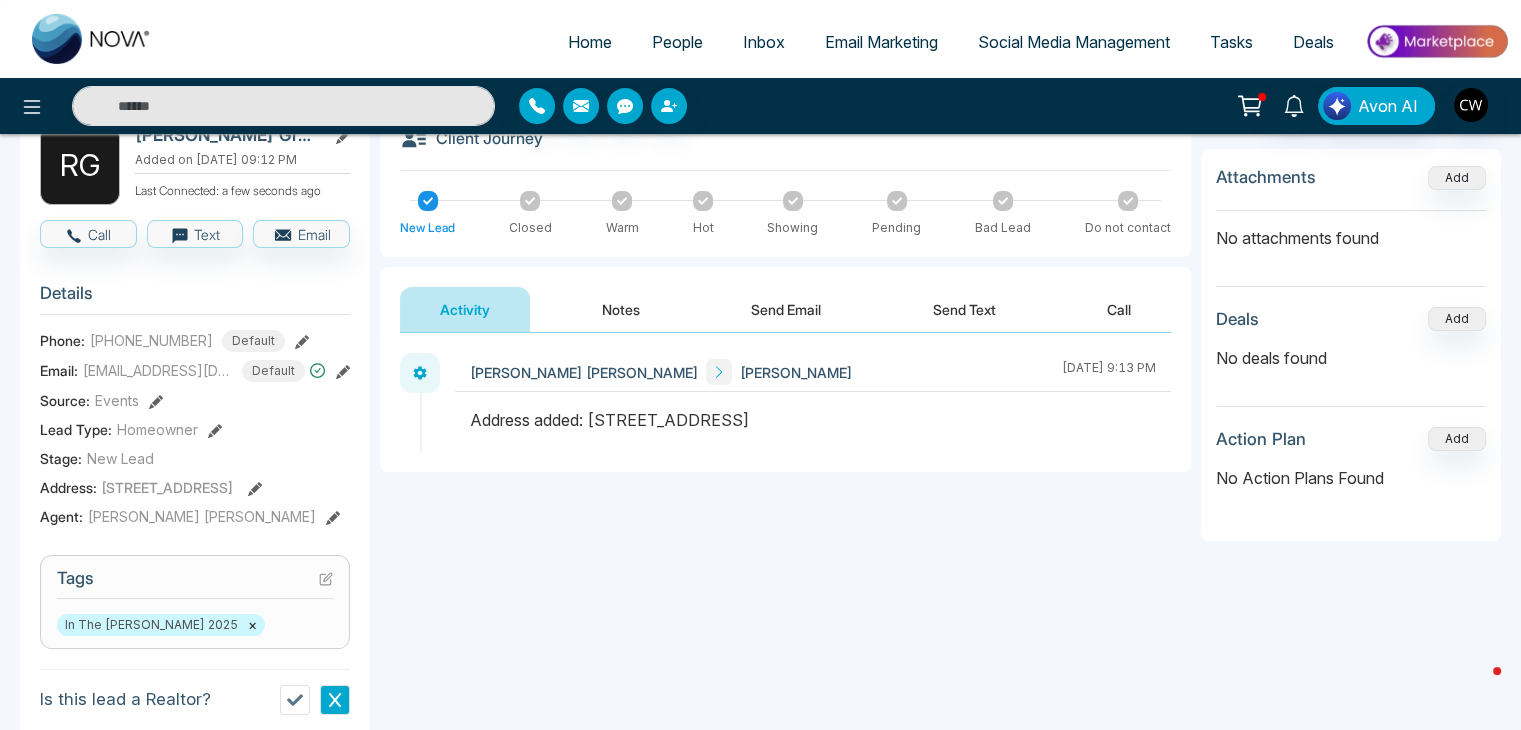 click on "Notes" at bounding box center [621, 309] 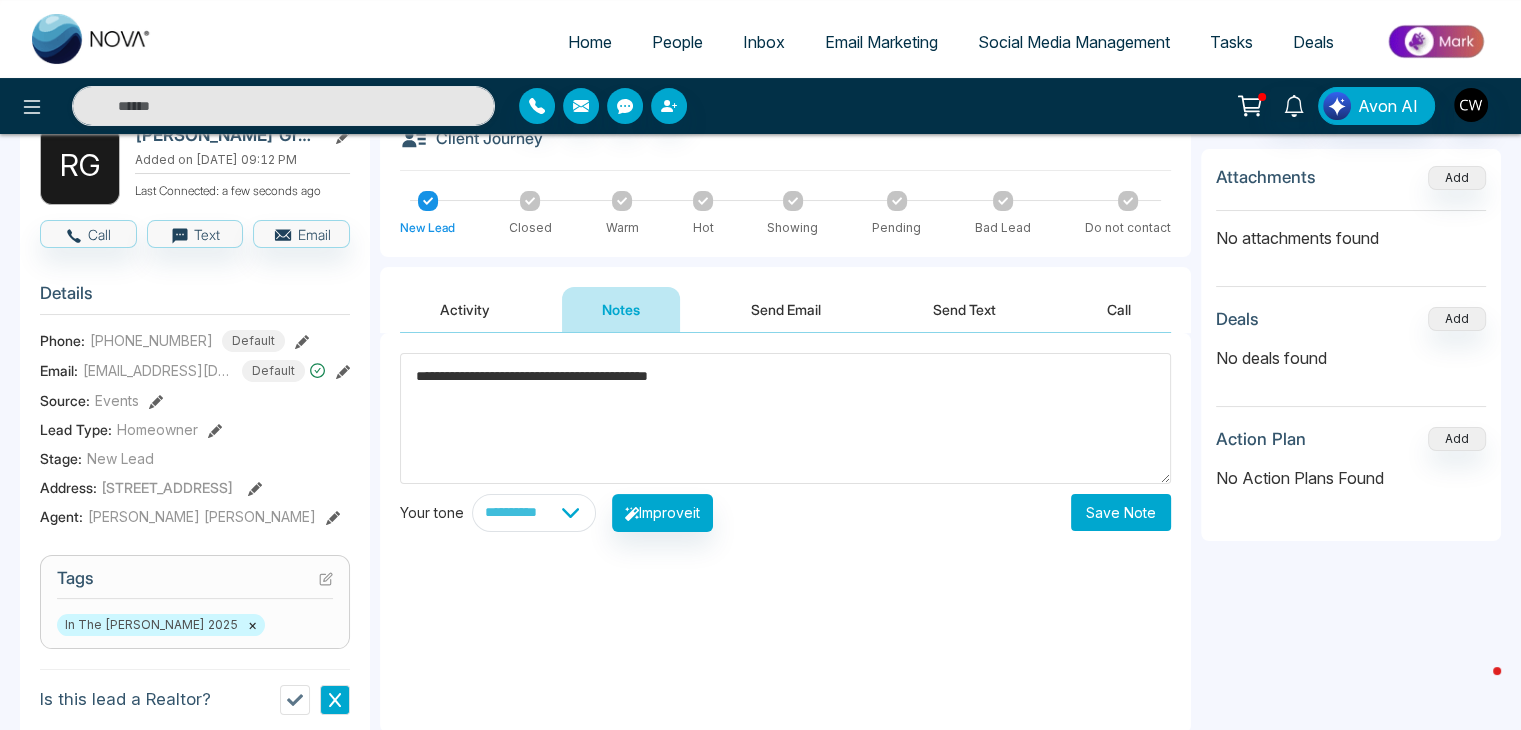 paste on "**********" 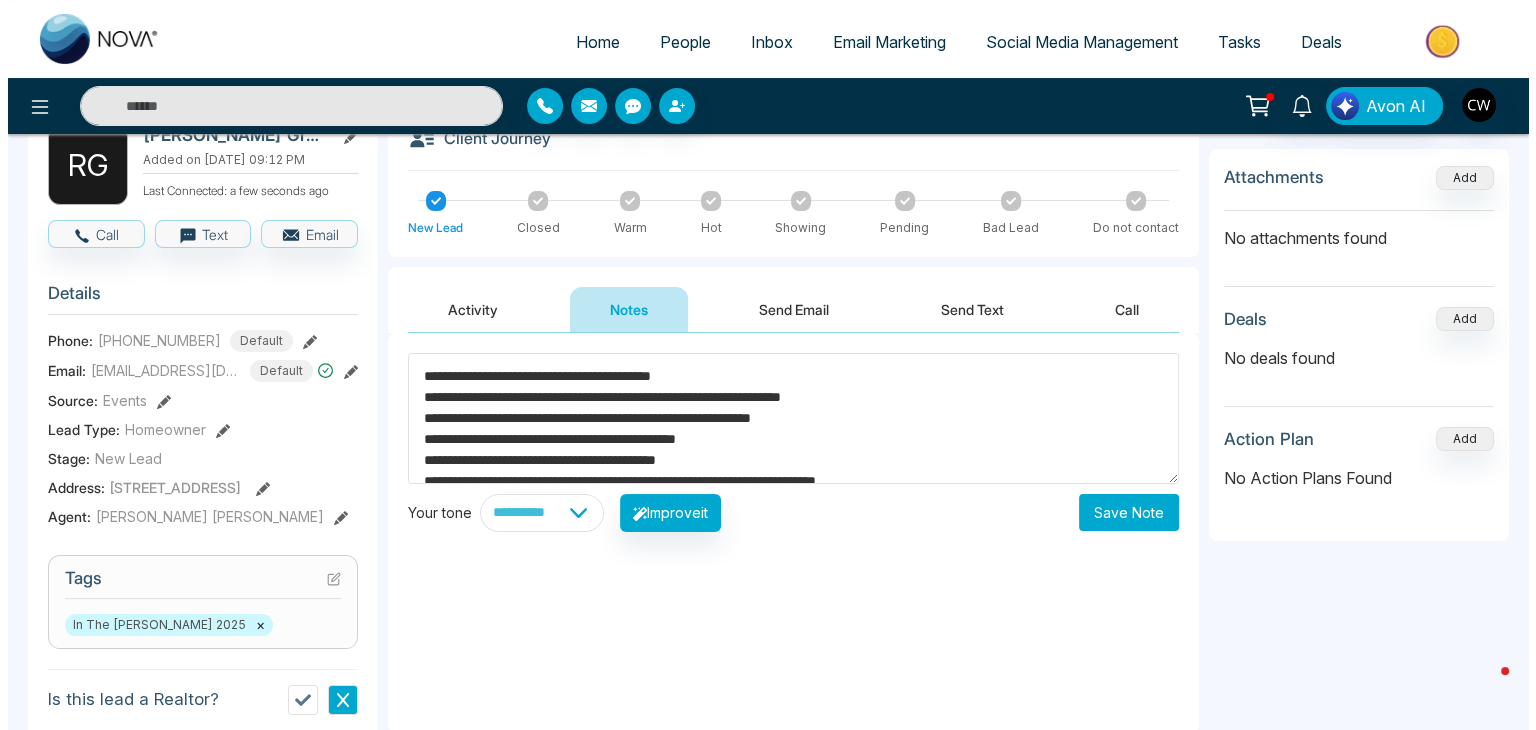 scroll, scrollTop: 27, scrollLeft: 0, axis: vertical 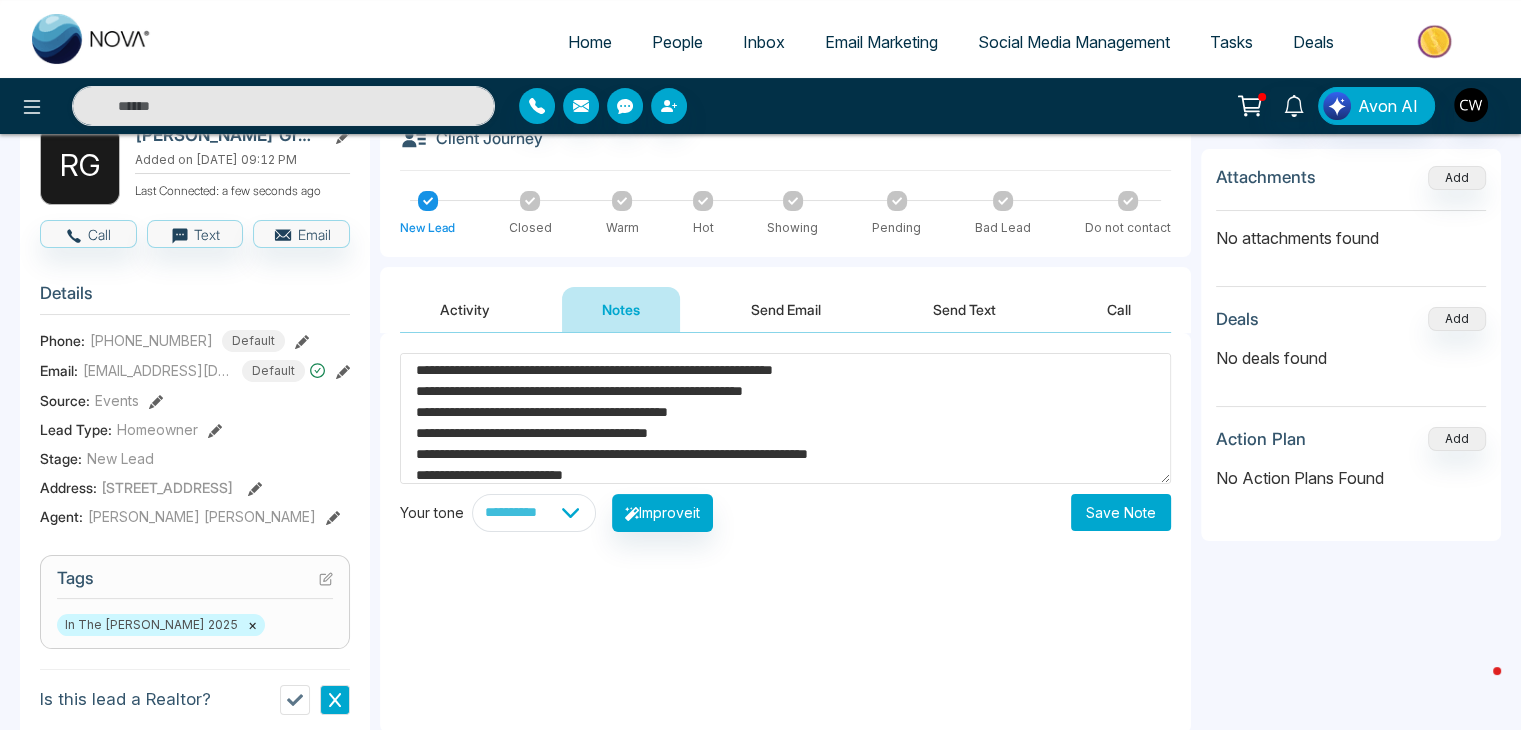 type on "**********" 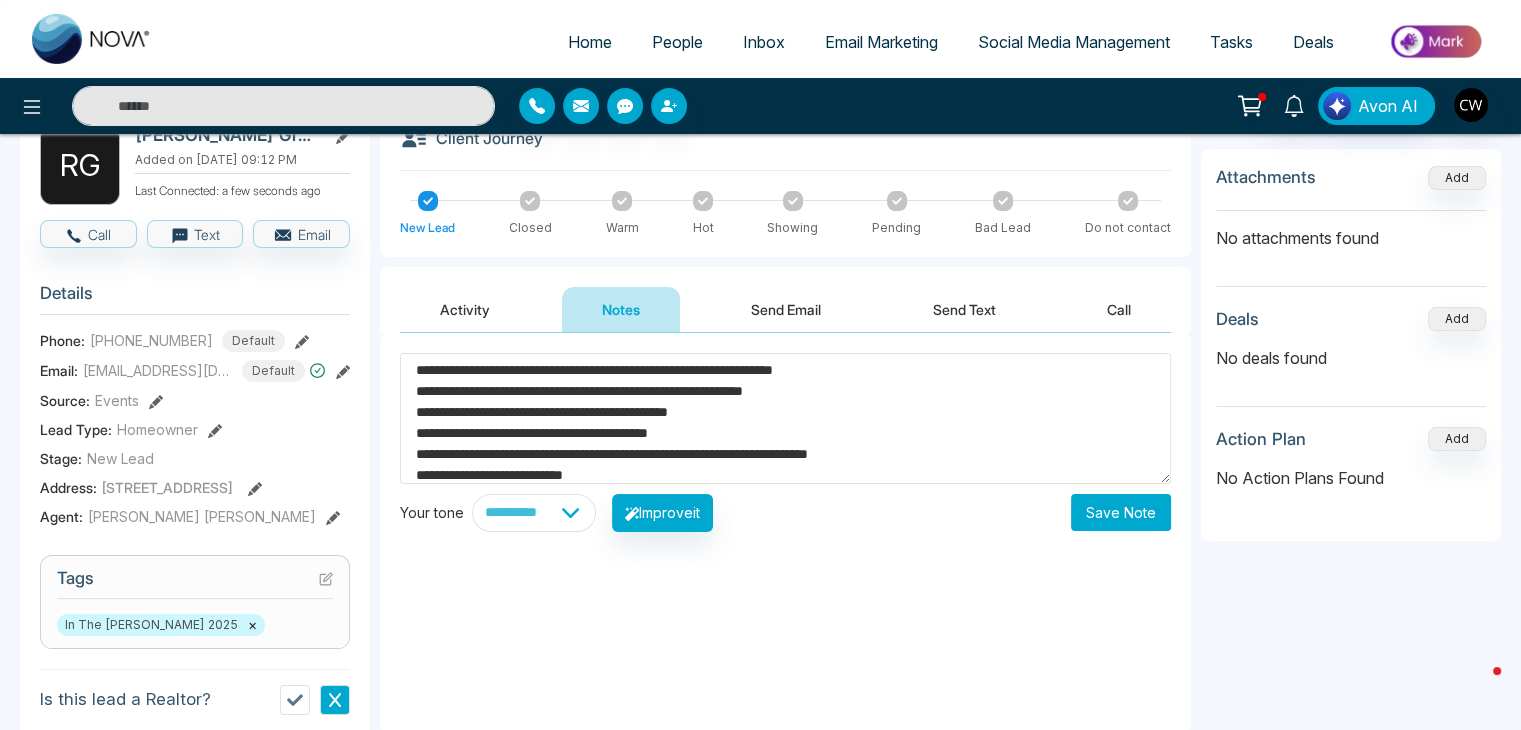 click on "Save Note" at bounding box center (1121, 512) 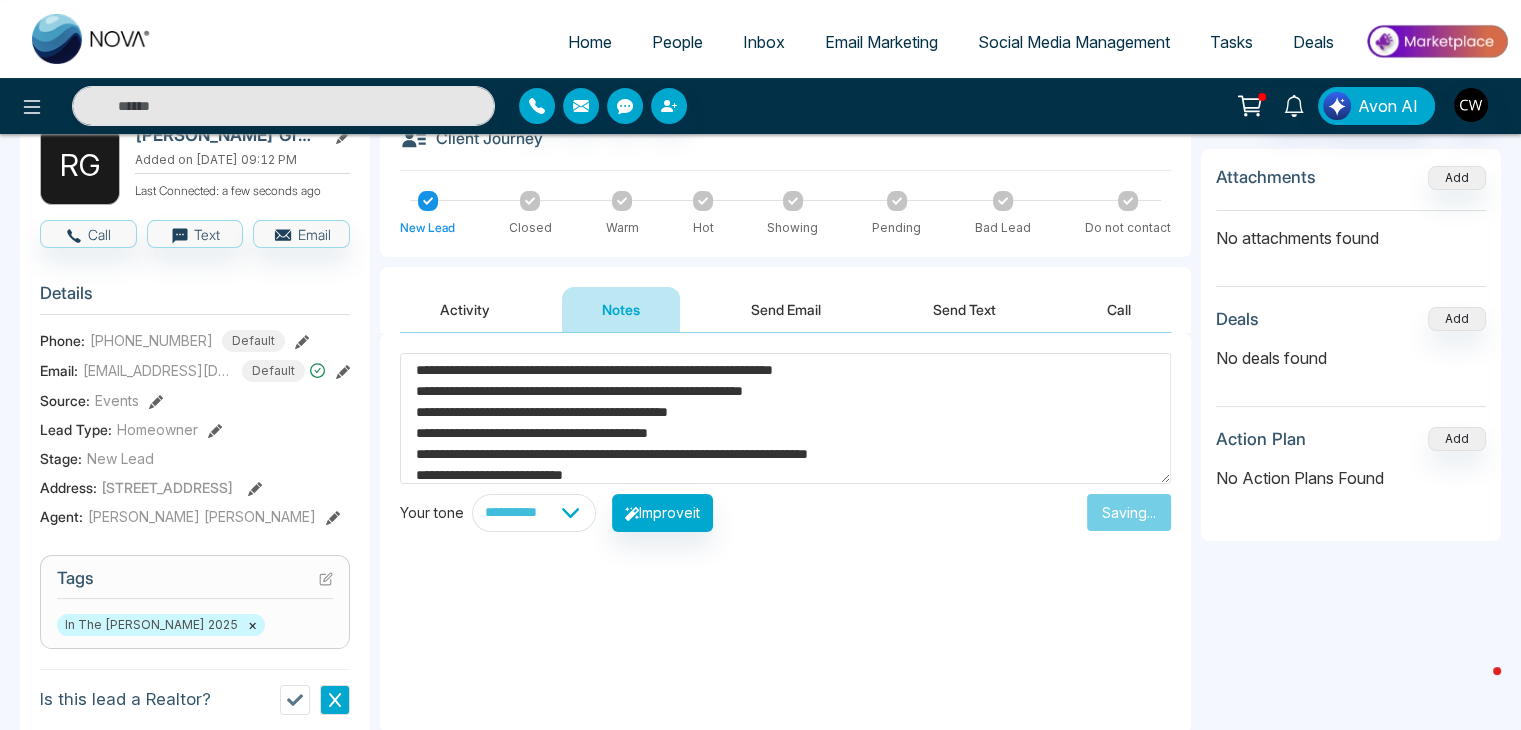 type 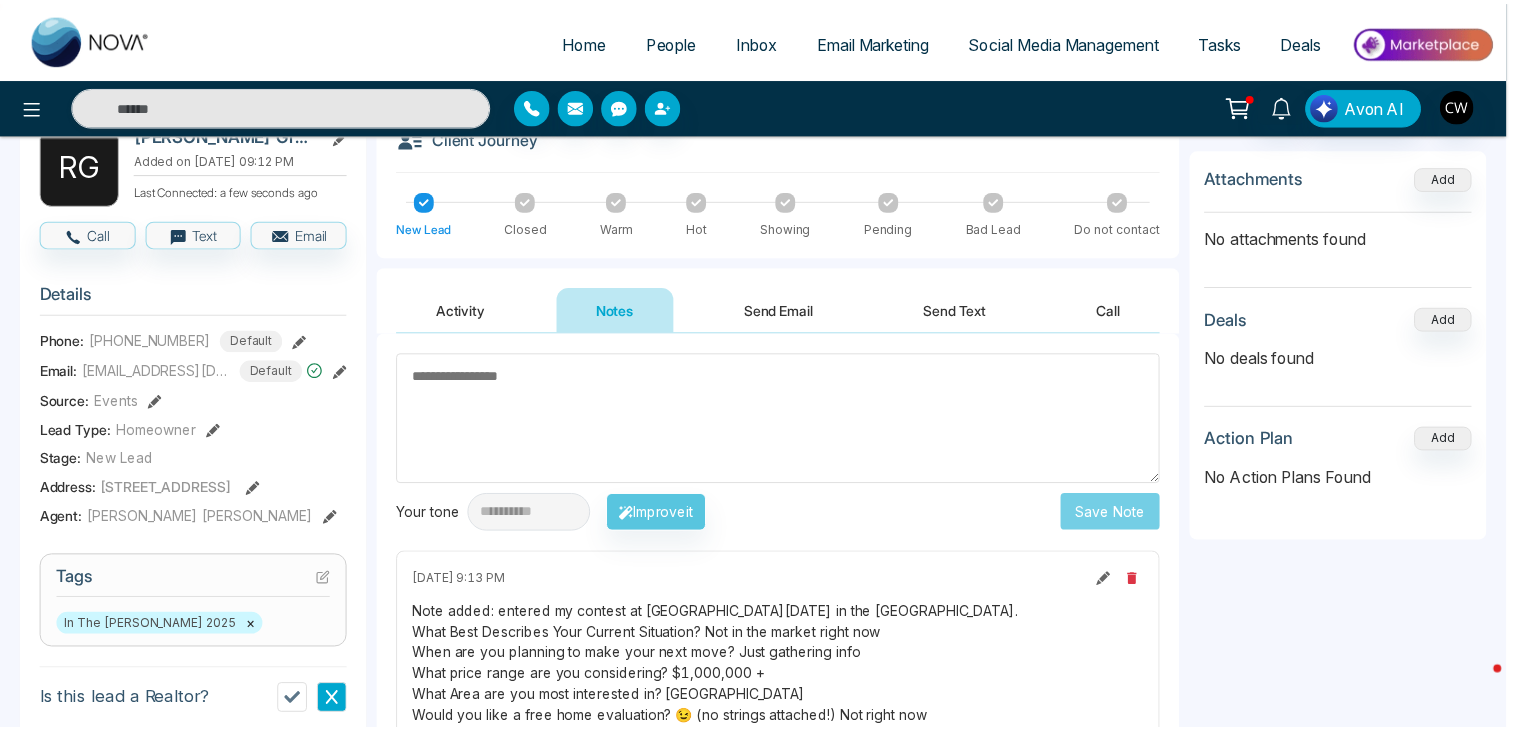 scroll, scrollTop: 0, scrollLeft: 0, axis: both 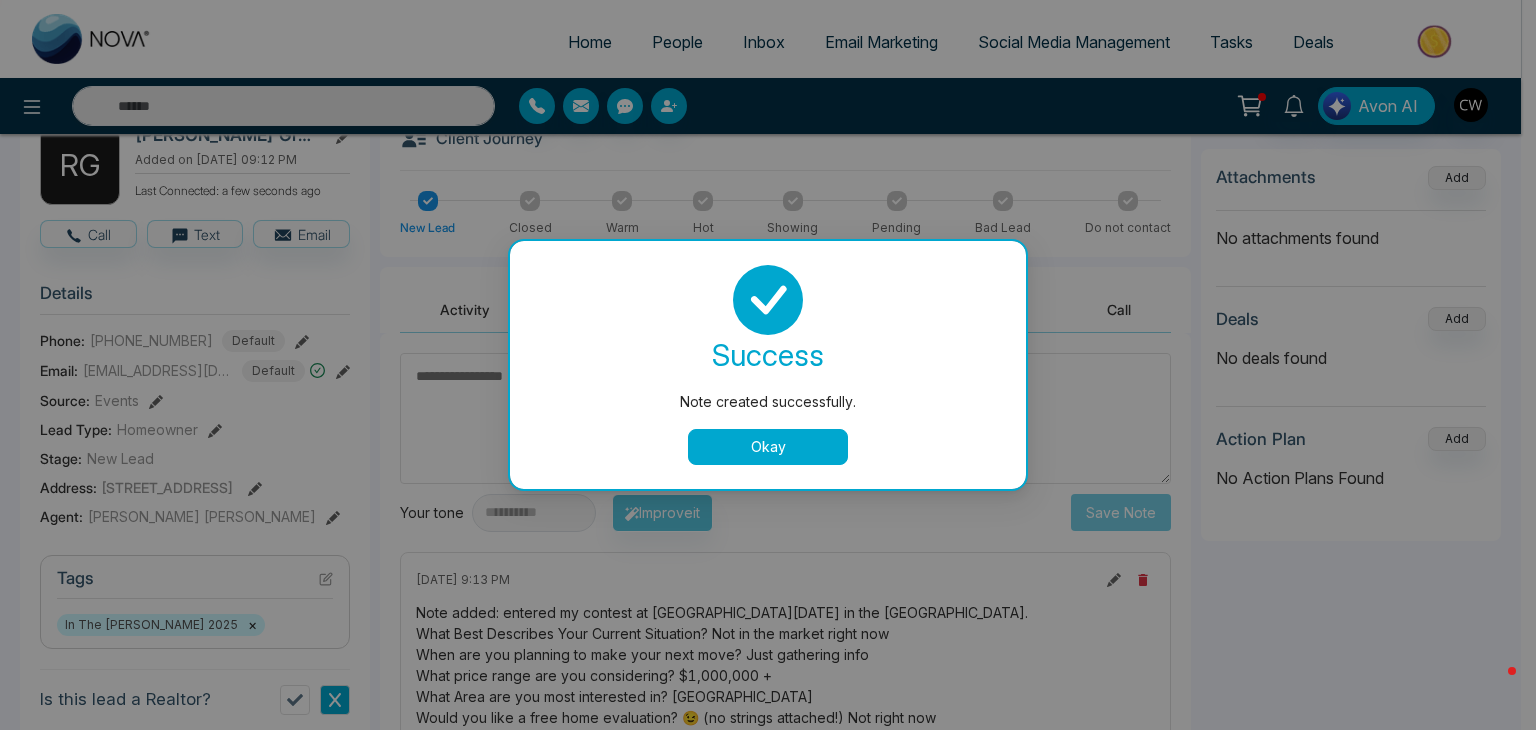 click on "Okay" at bounding box center (768, 447) 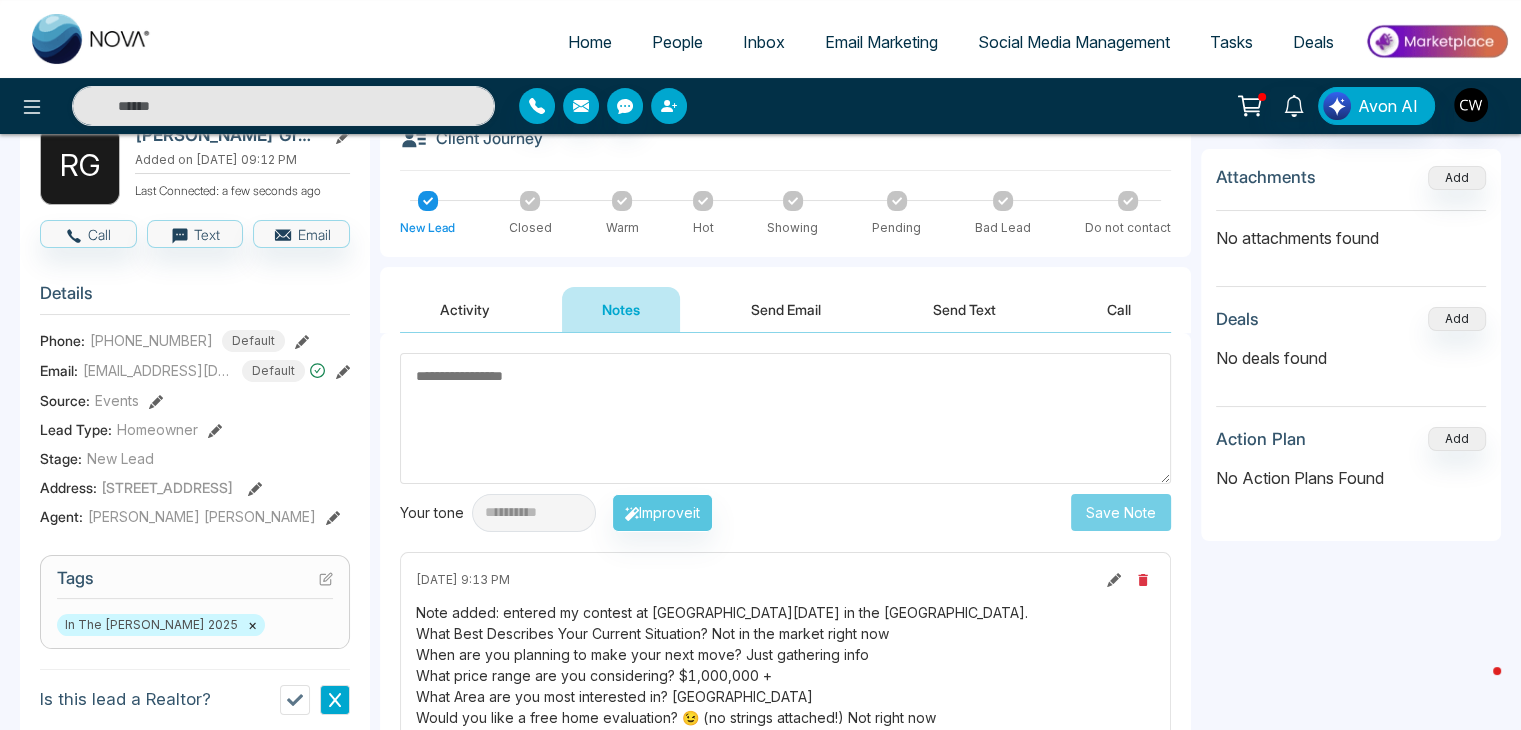 click at bounding box center [669, 106] 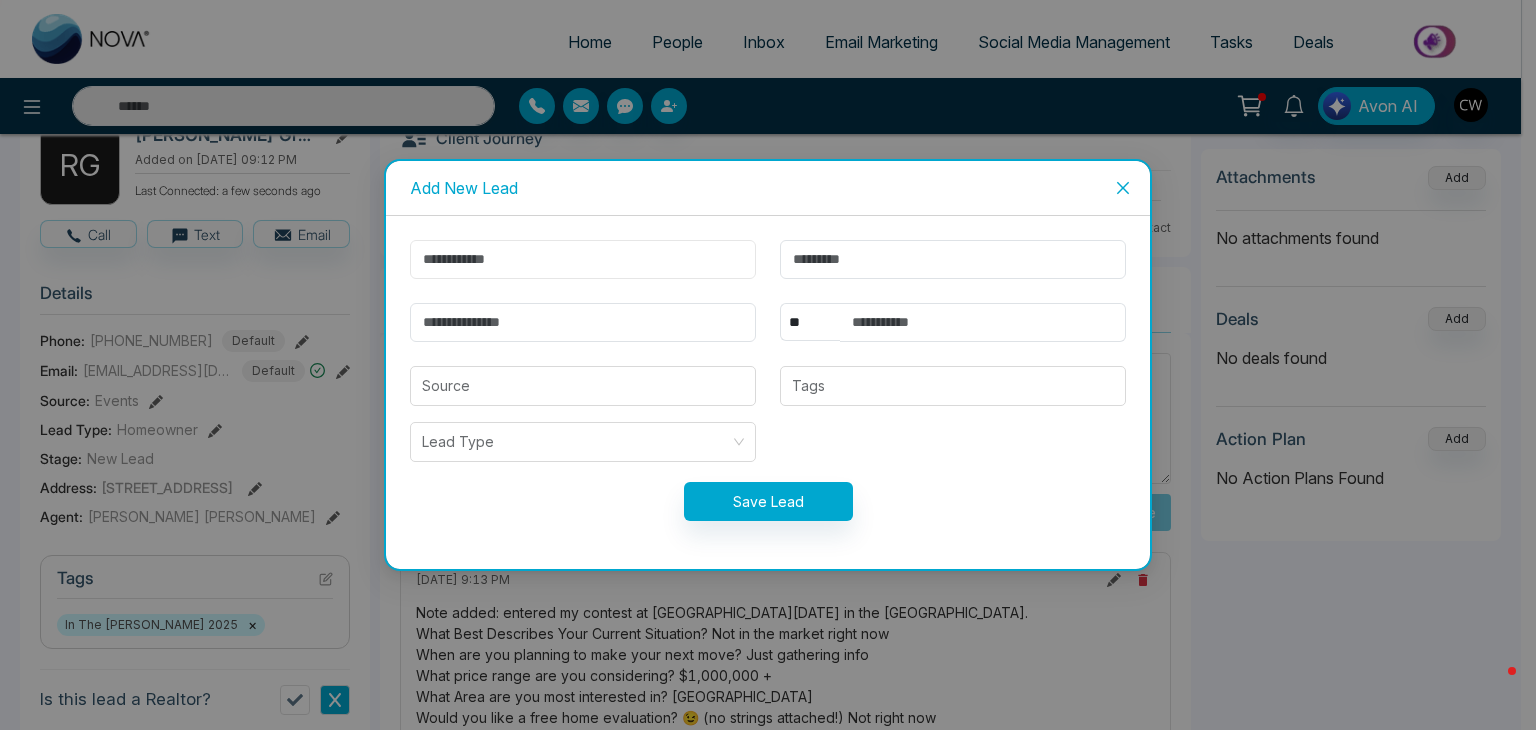 click at bounding box center [583, 259] 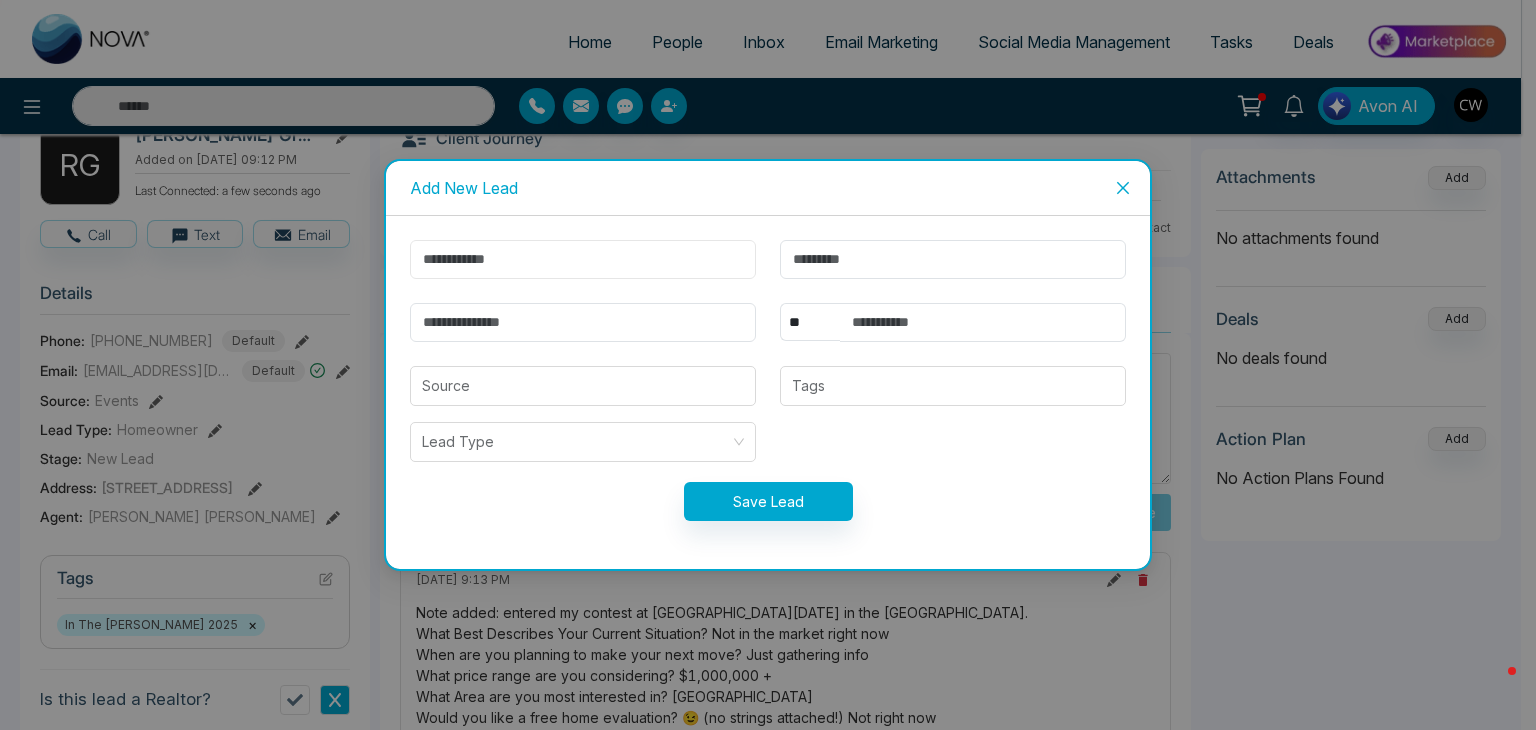 paste on "**********" 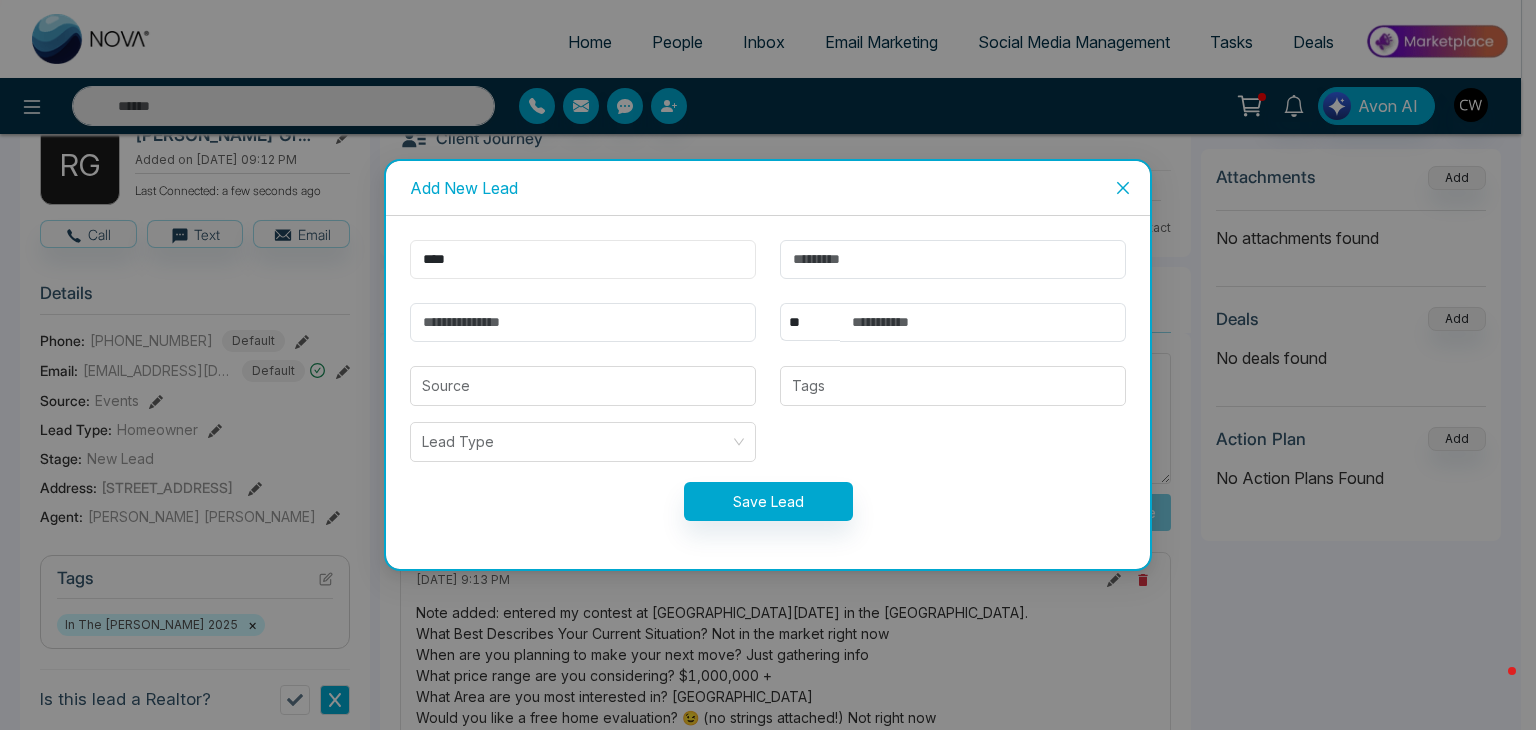 type on "****" 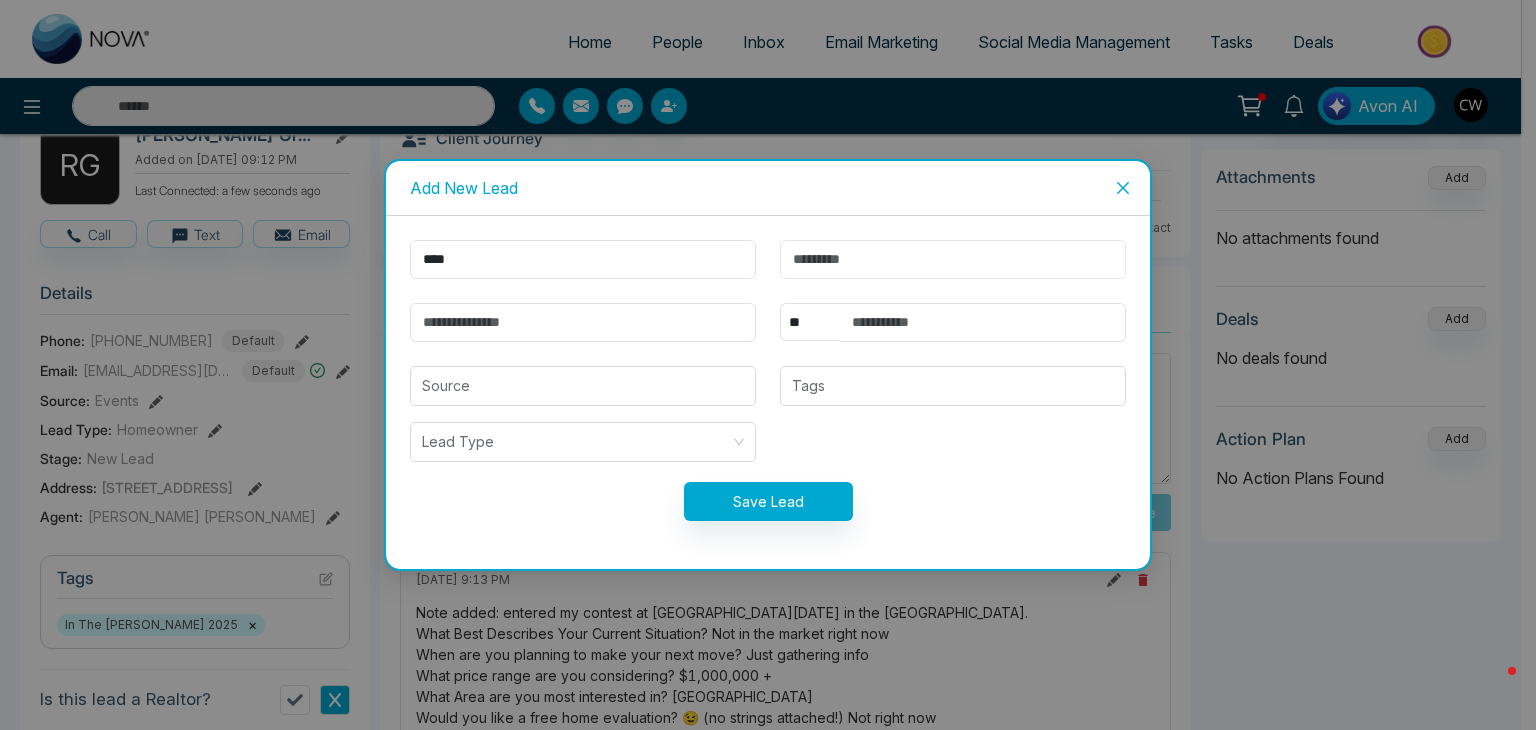 click at bounding box center (953, 259) 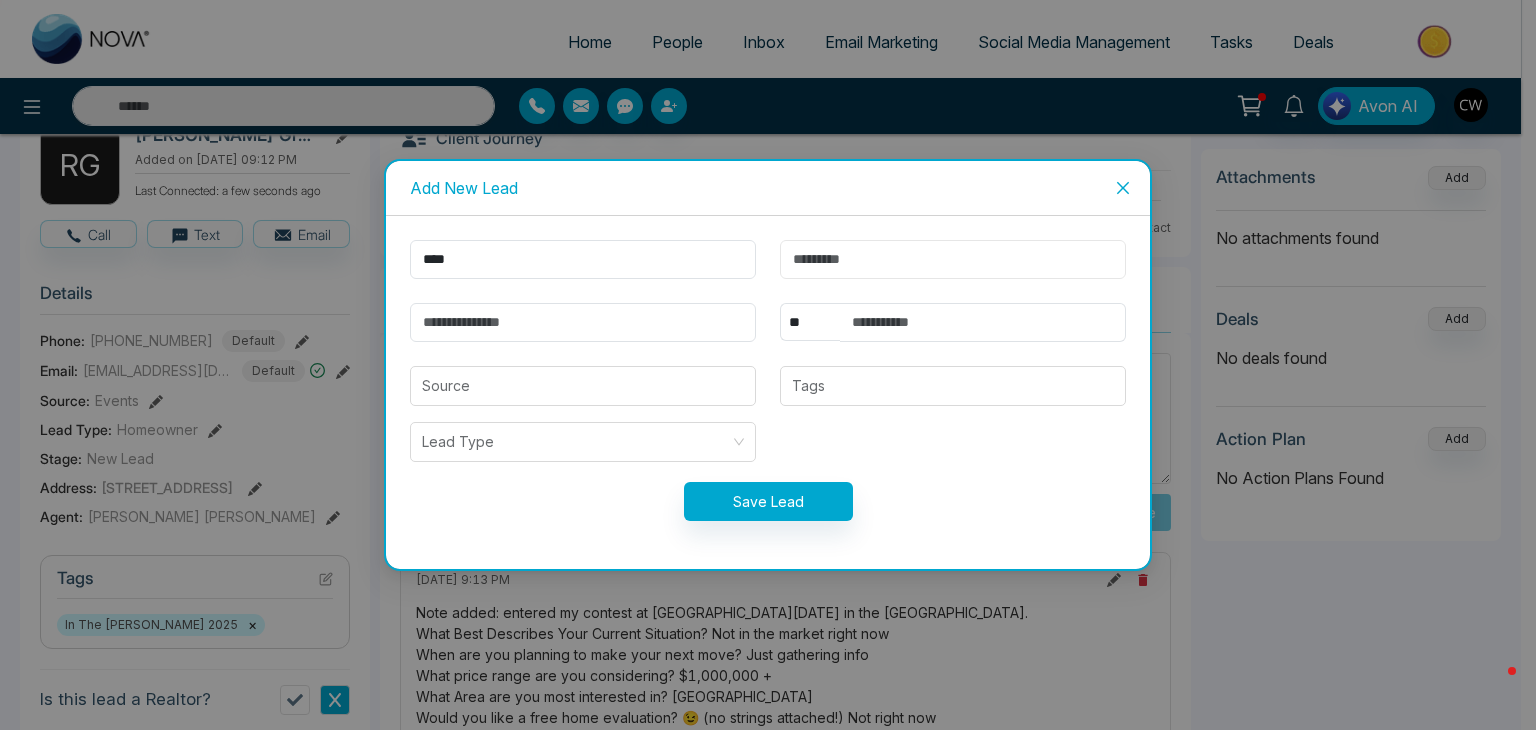 paste on "**********" 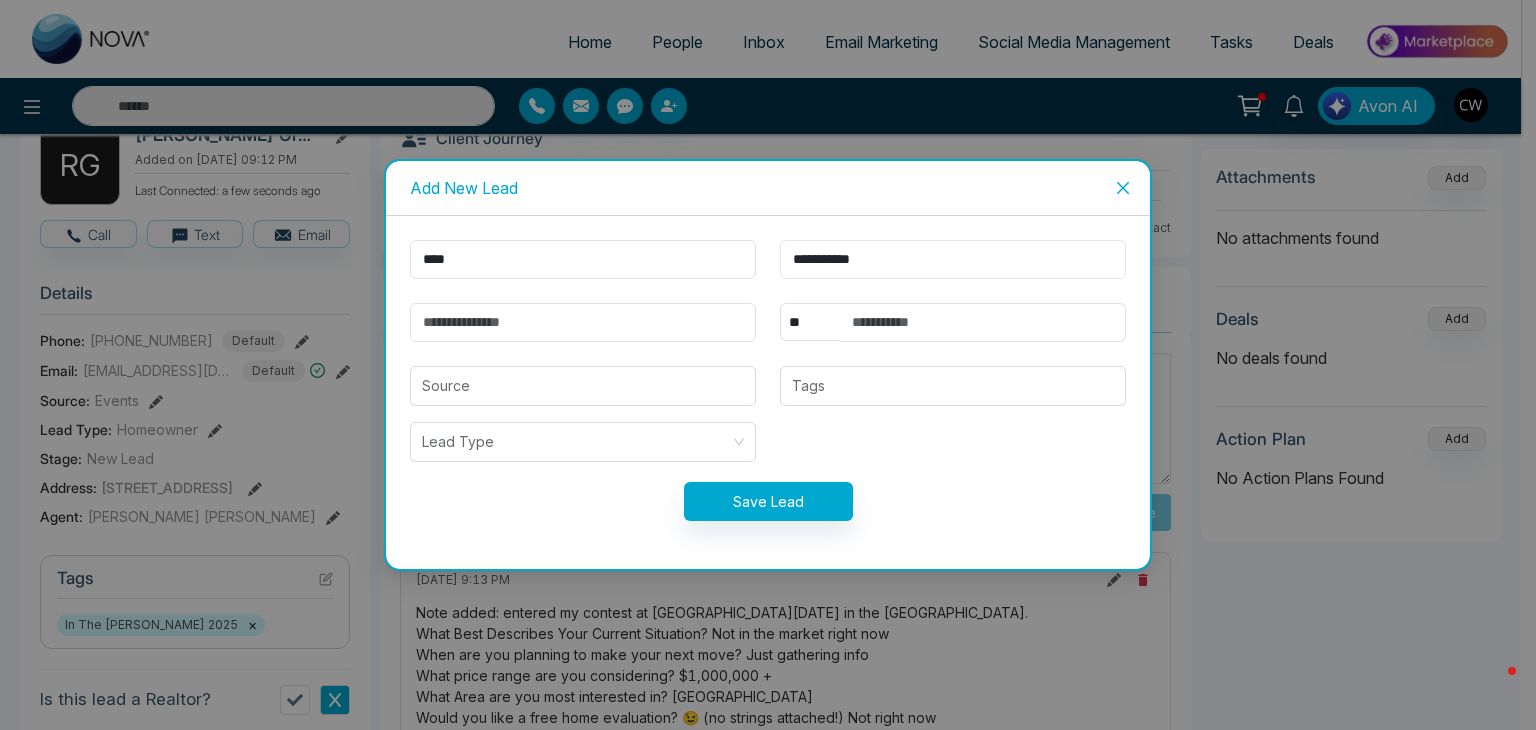 click on "**********" at bounding box center (953, 259) 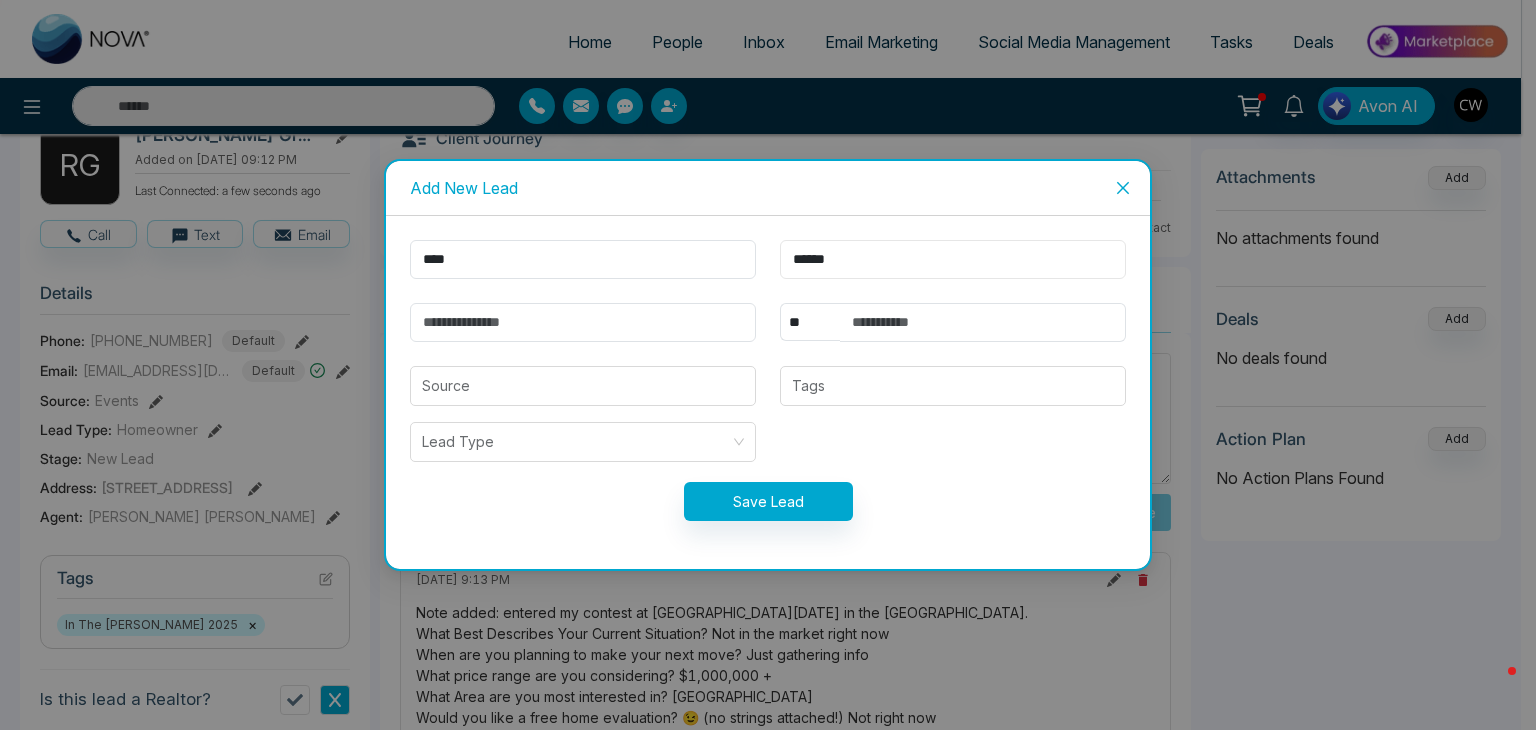 type on "******" 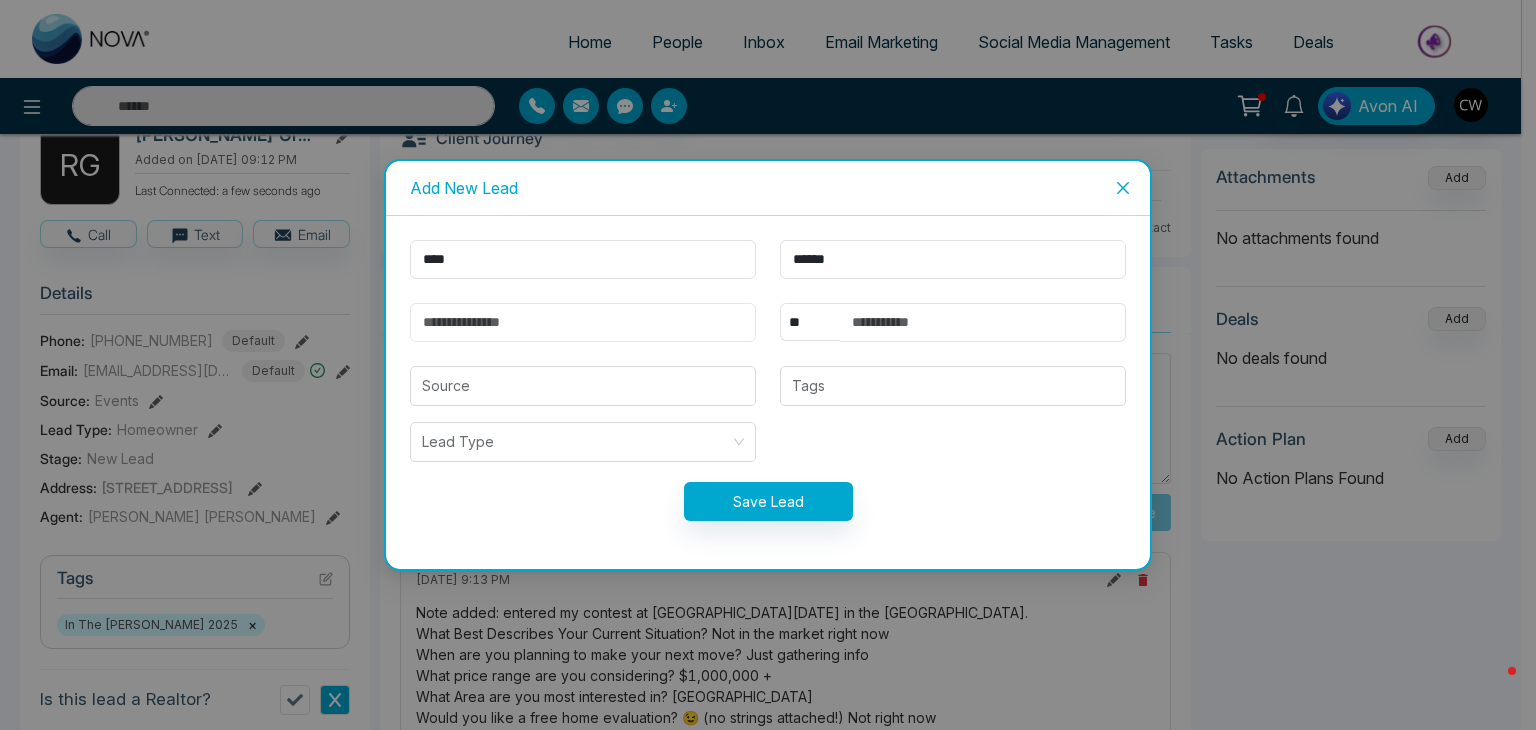 click at bounding box center [583, 322] 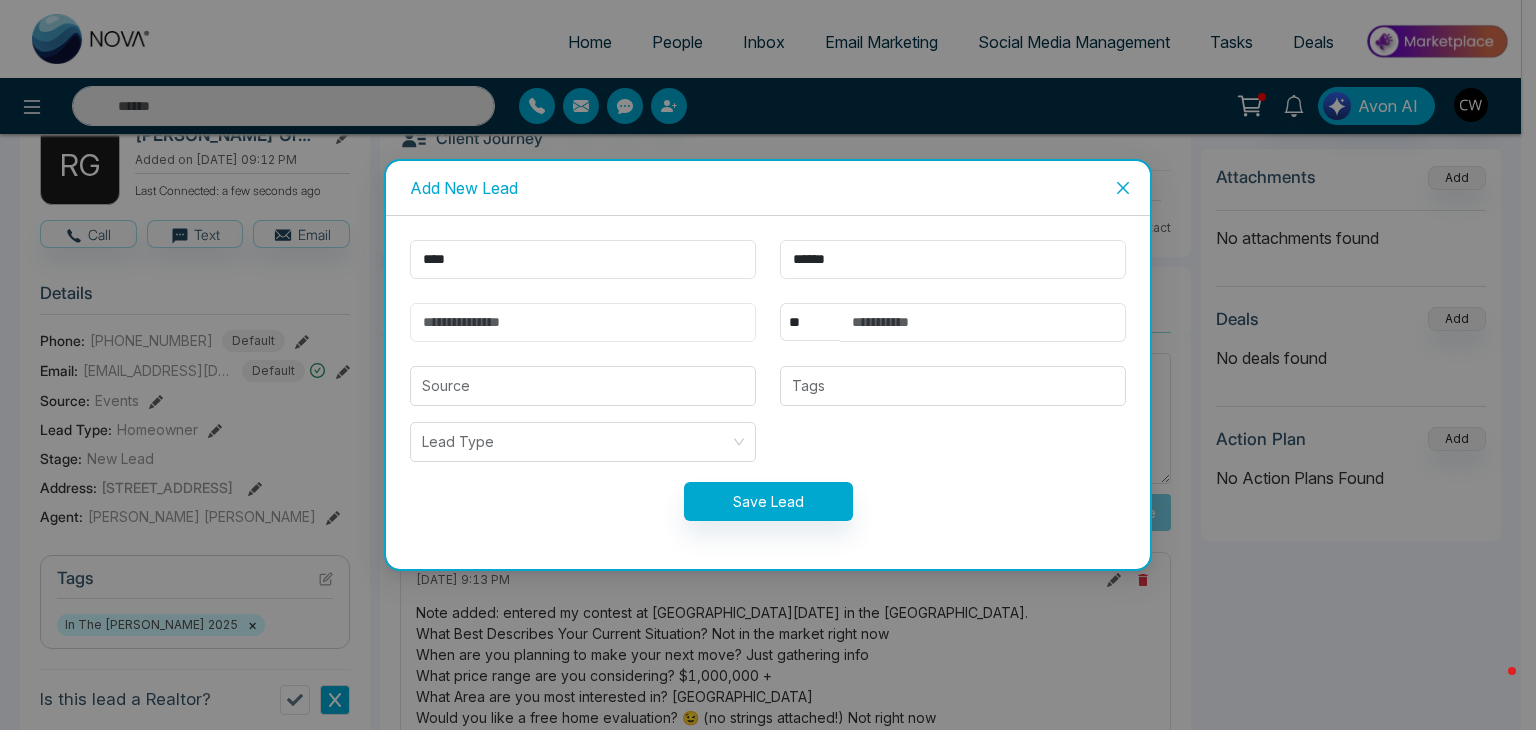 paste on "**********" 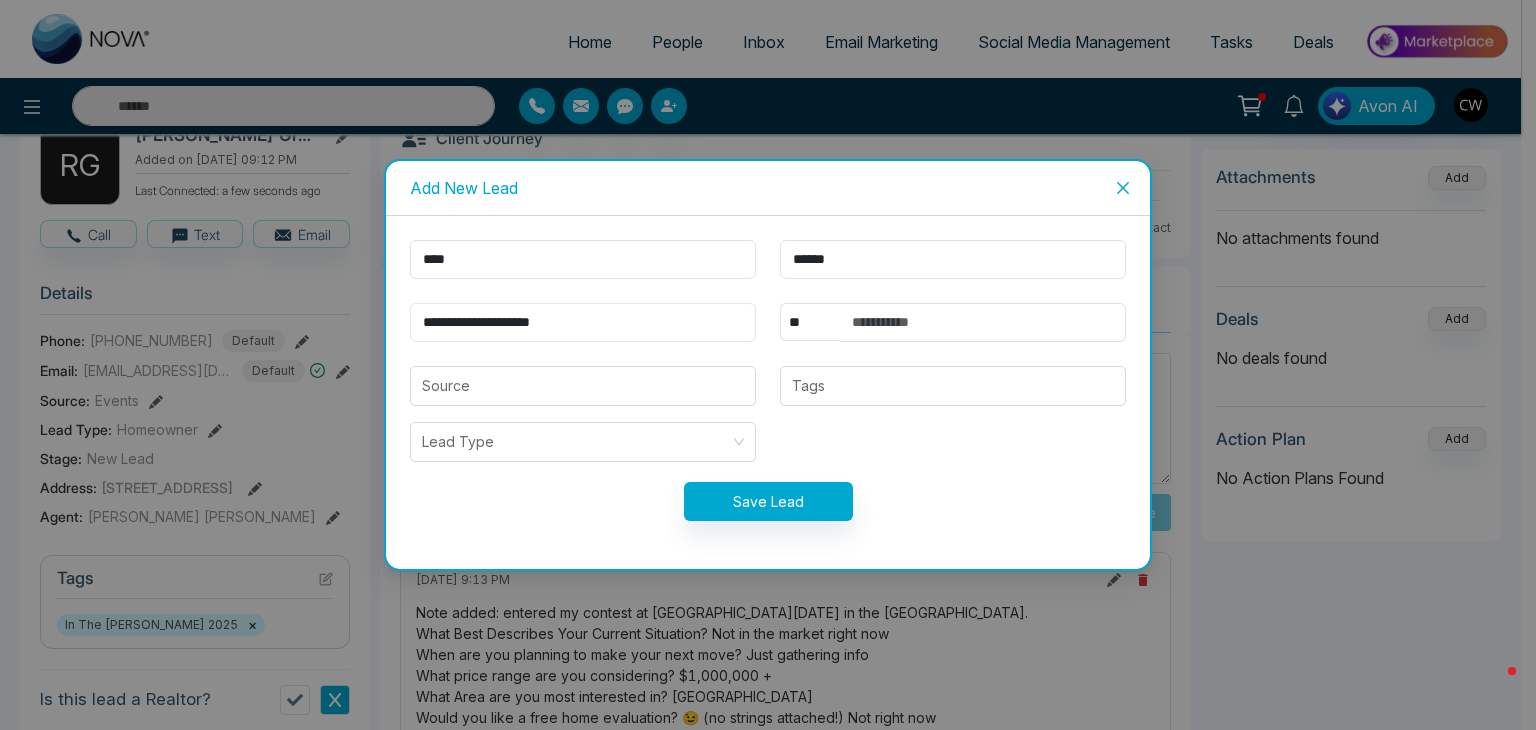 type on "**********" 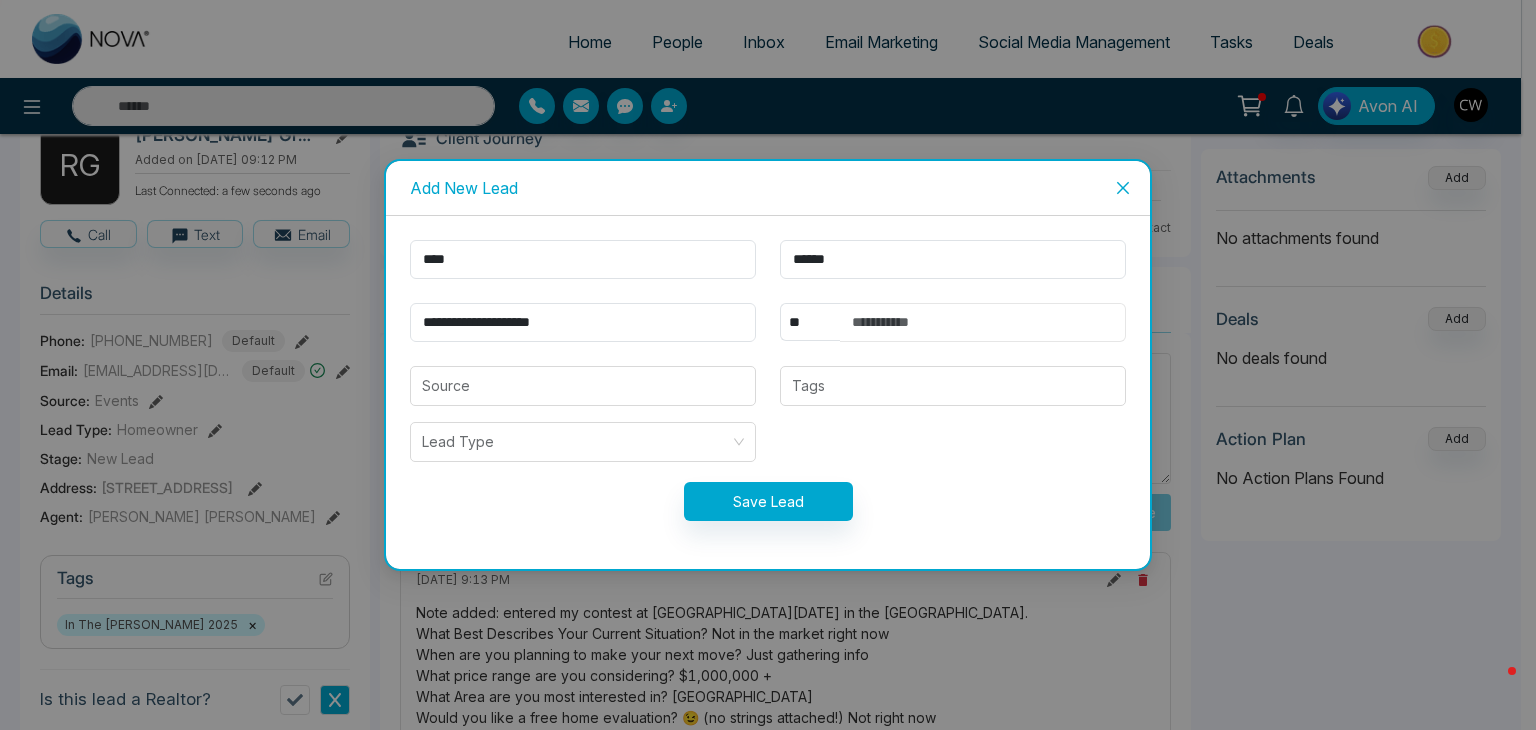 click at bounding box center (983, 322) 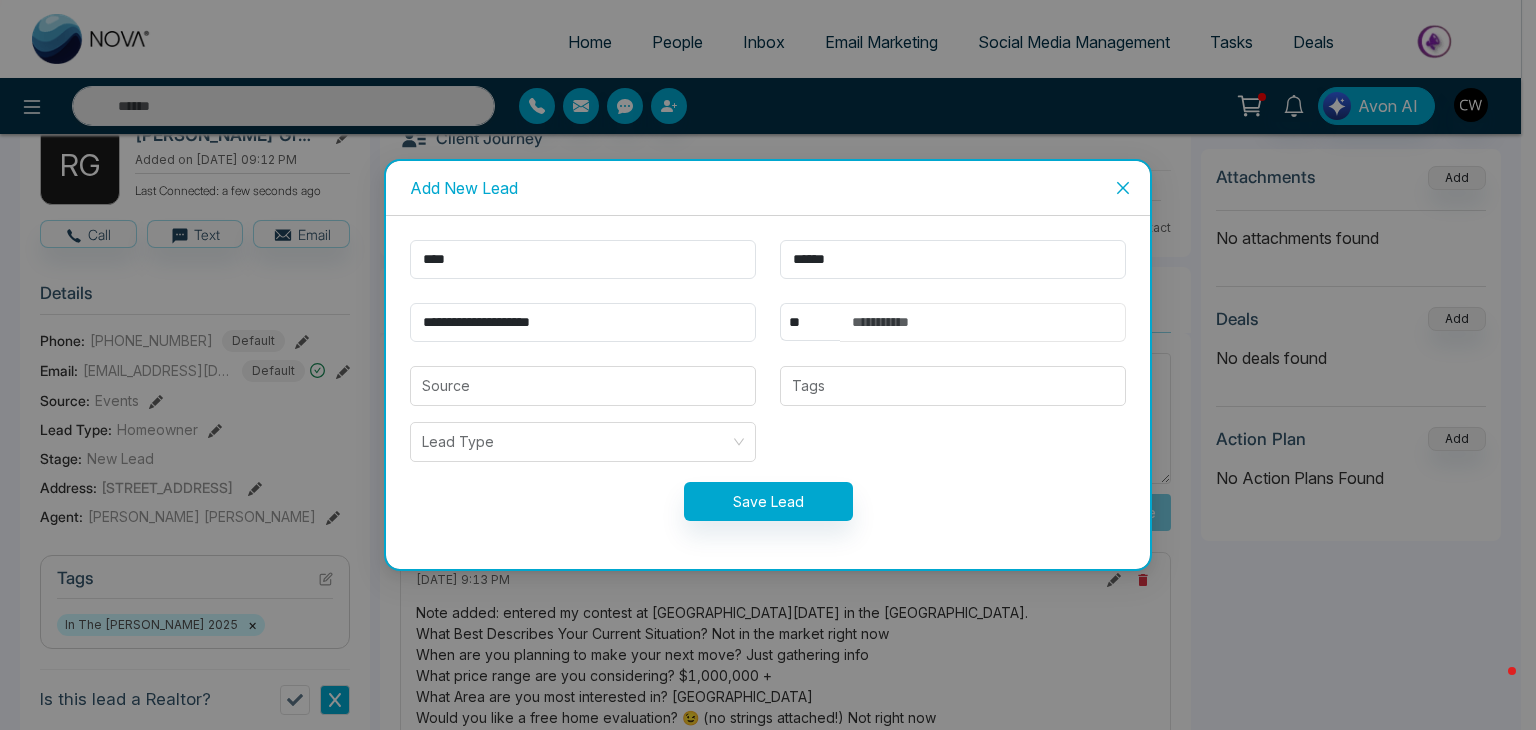 paste on "**********" 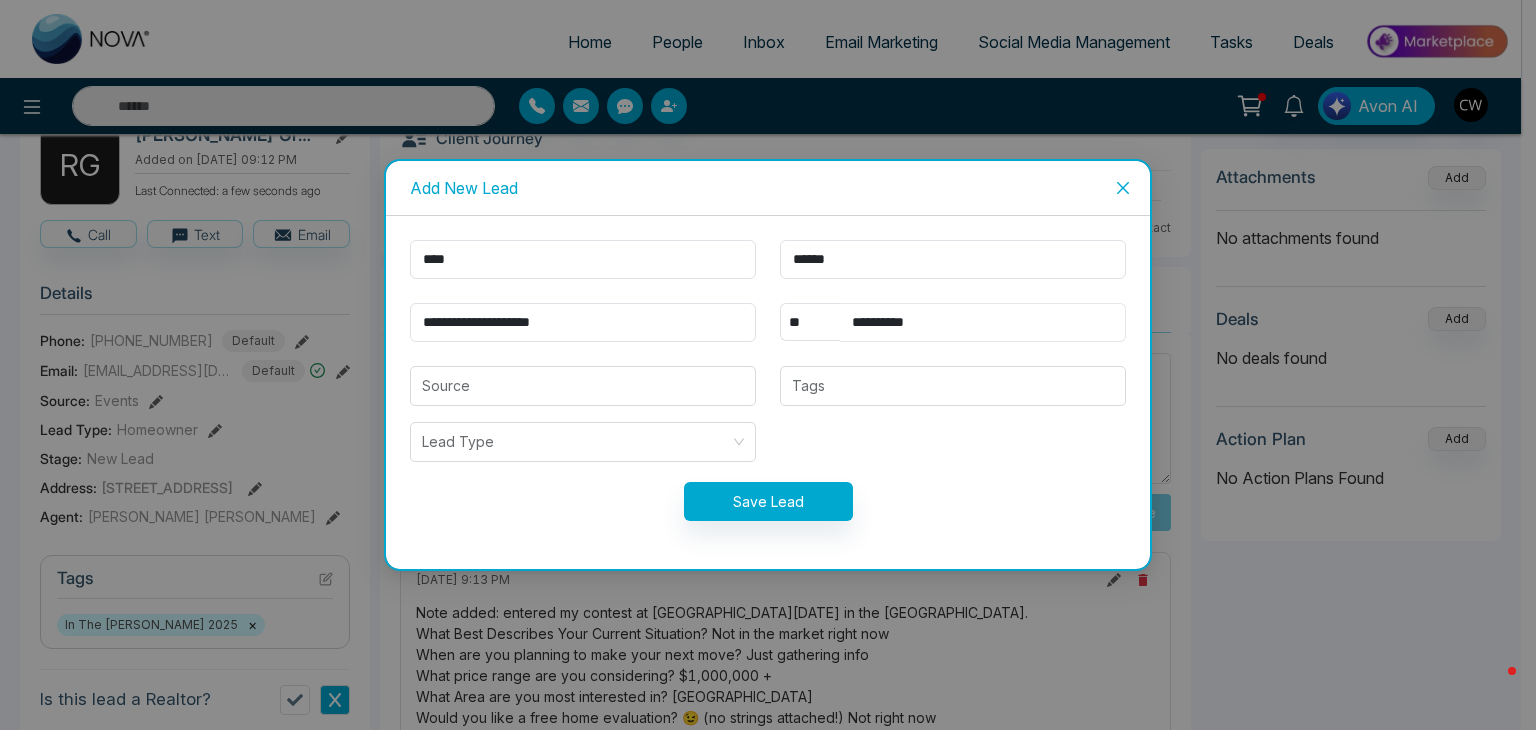 click on "**********" at bounding box center (983, 322) 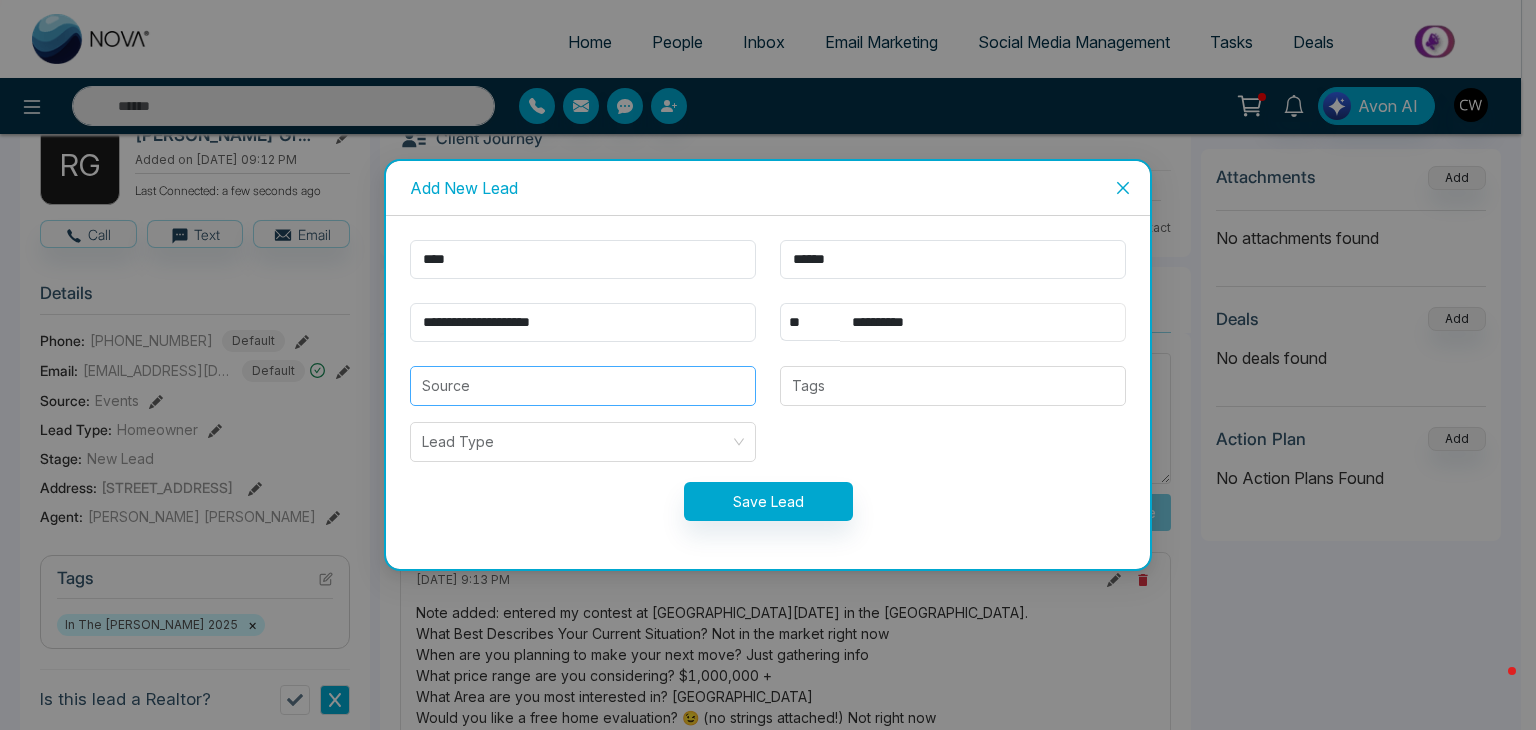 type on "**********" 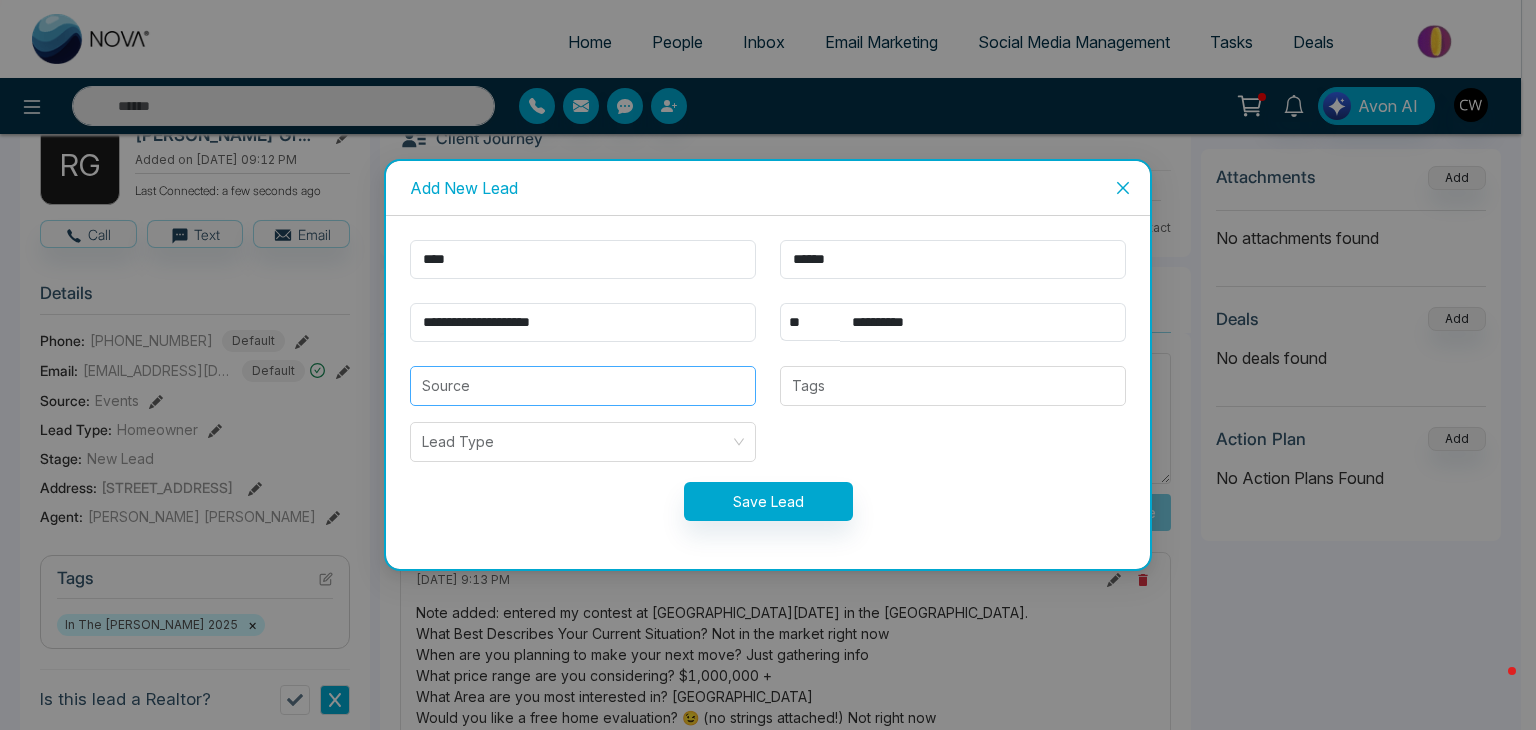 click at bounding box center [583, 386] 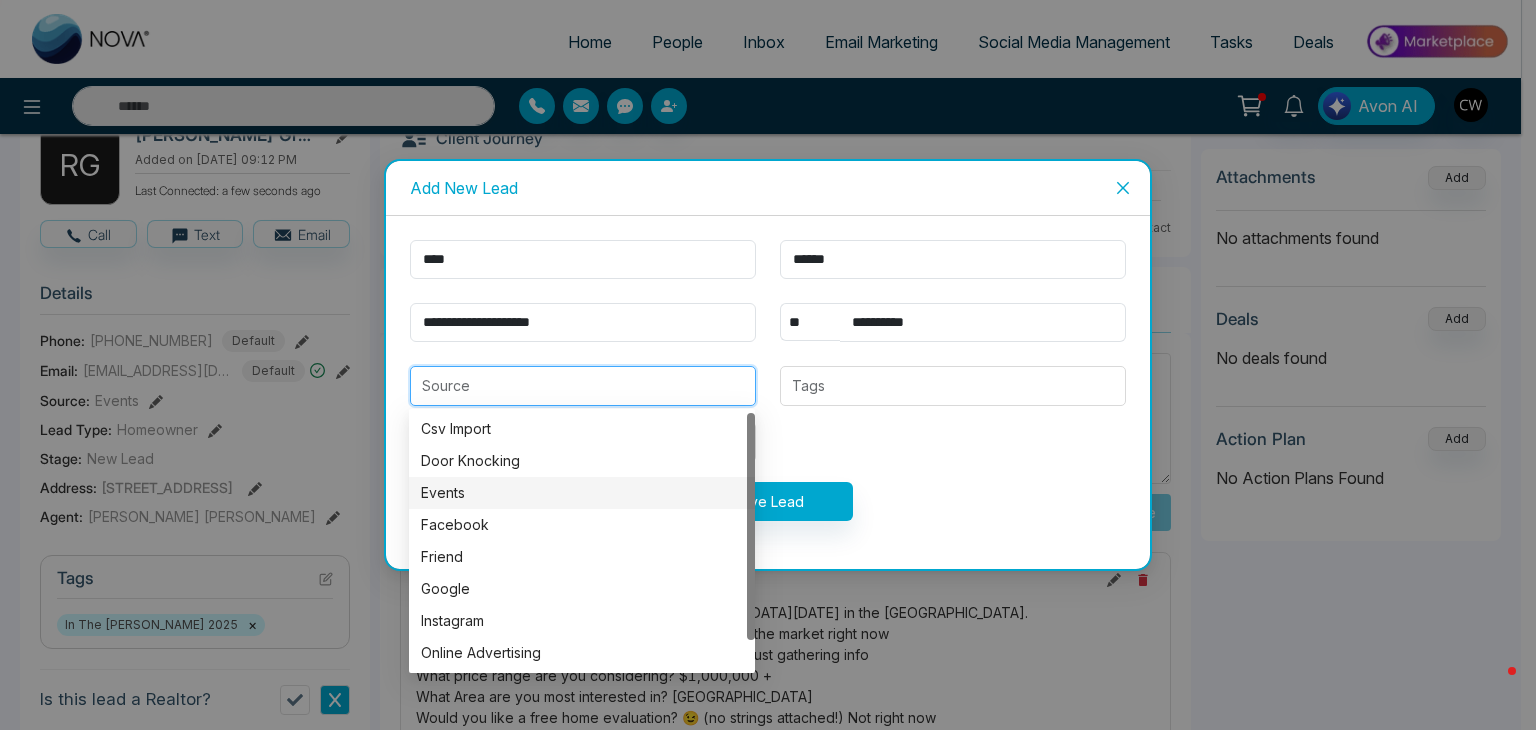 click on "Events" at bounding box center [582, 493] 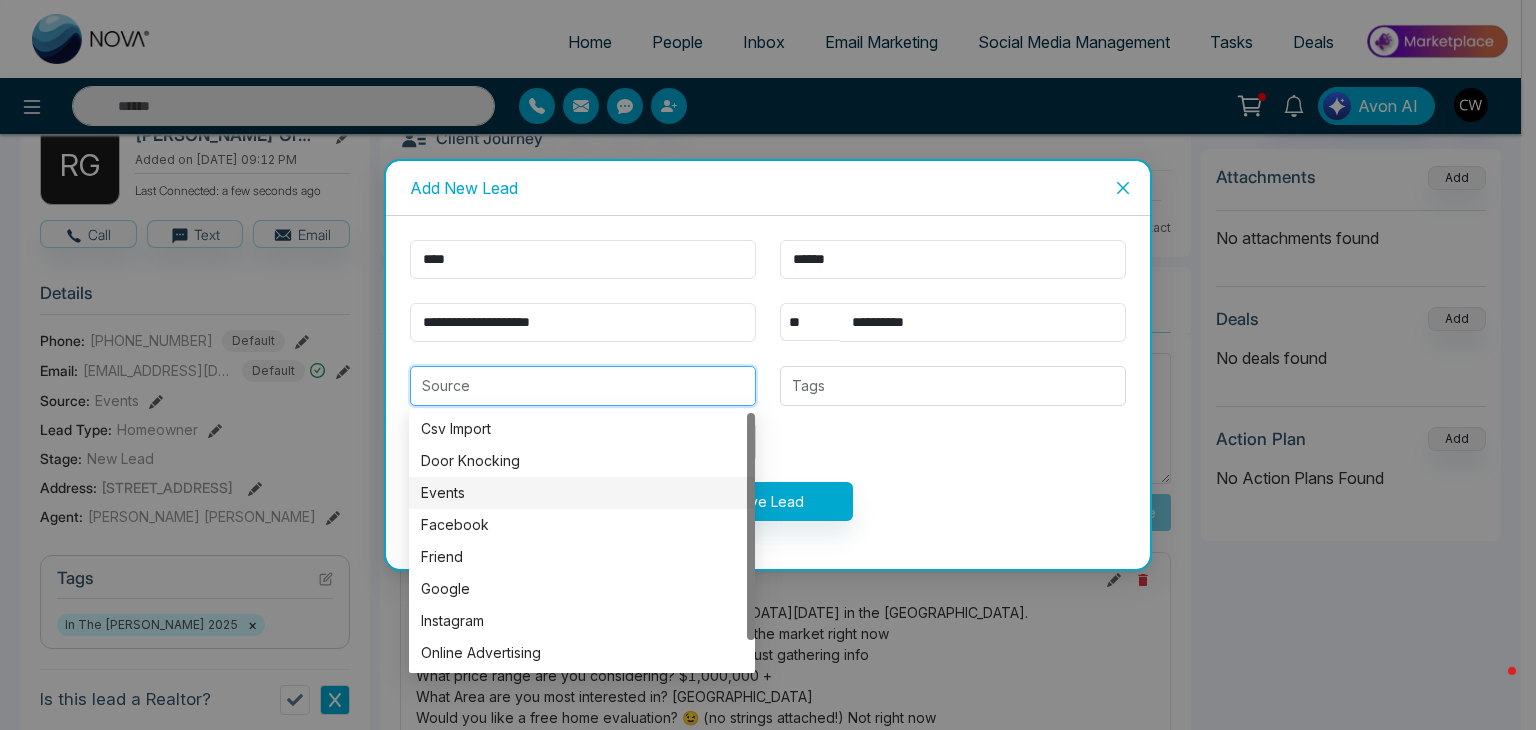 type on "******" 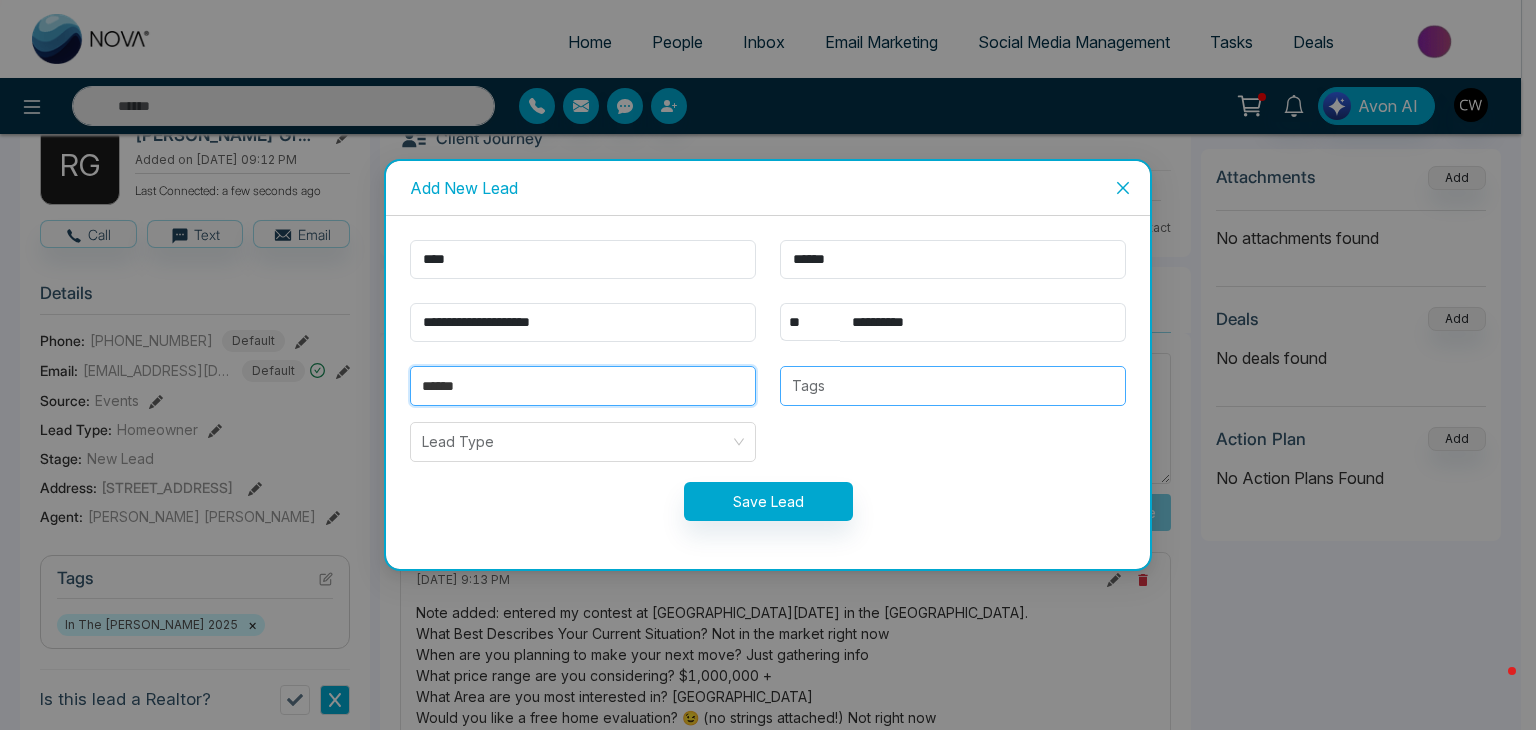 click at bounding box center (953, 386) 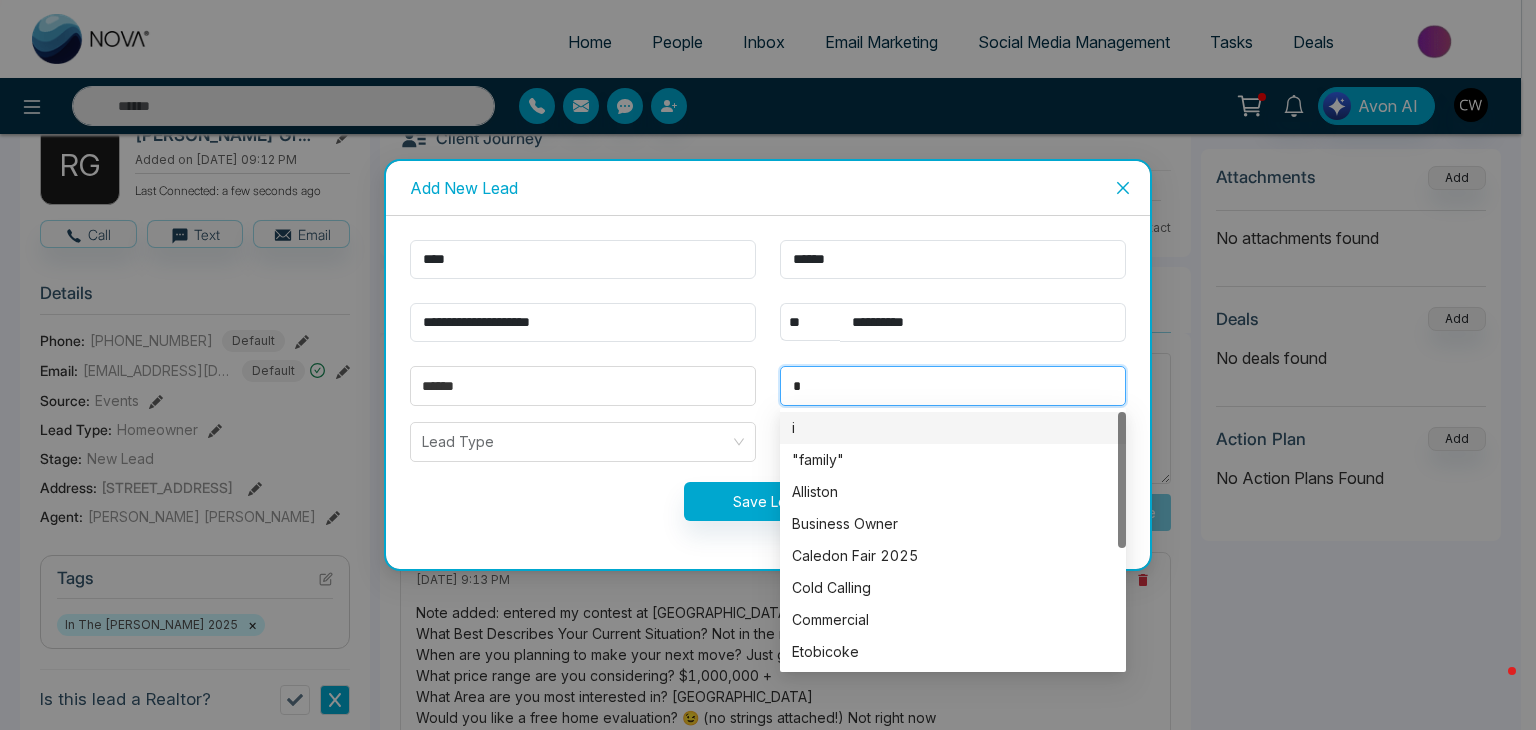 type on "**" 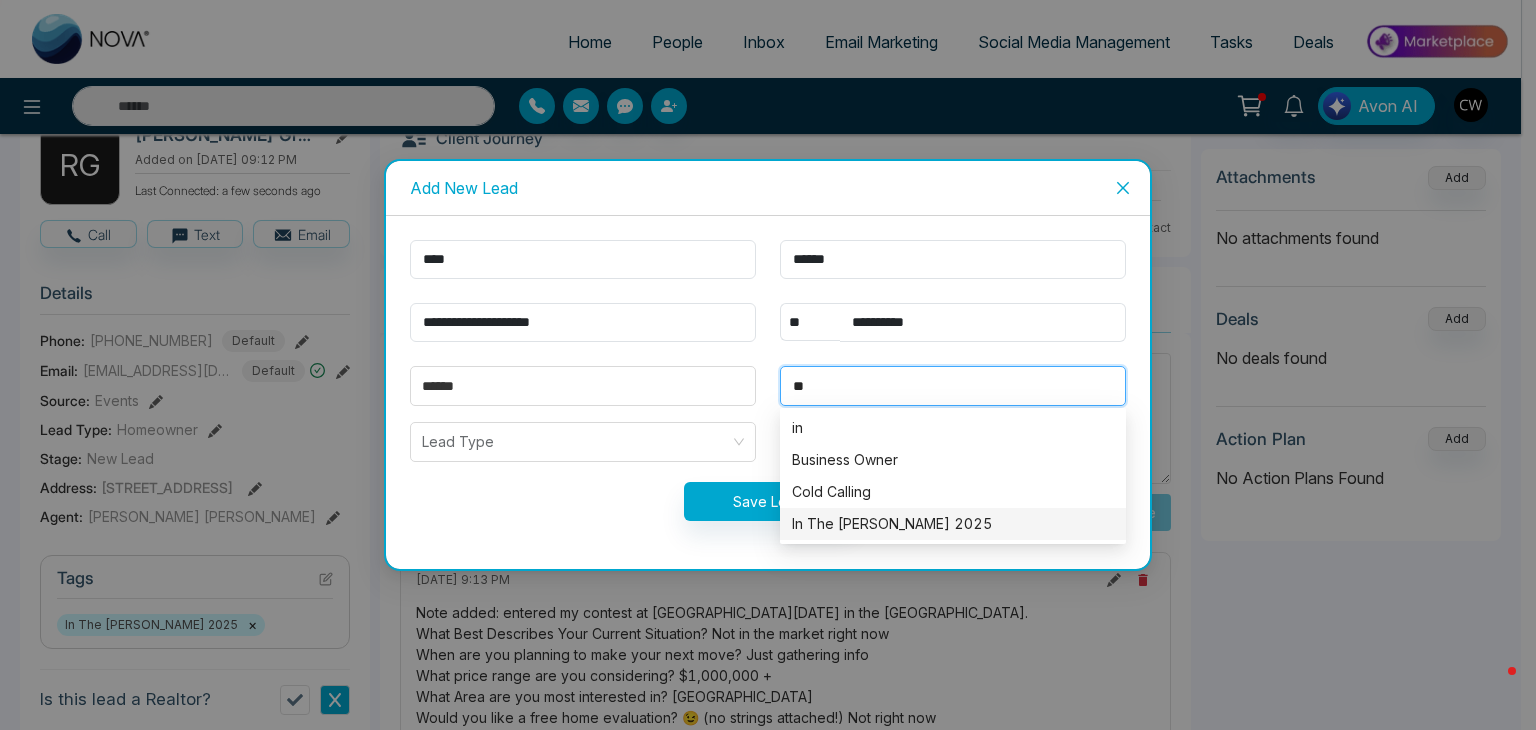 click on "In The [PERSON_NAME] 2025" at bounding box center (953, 524) 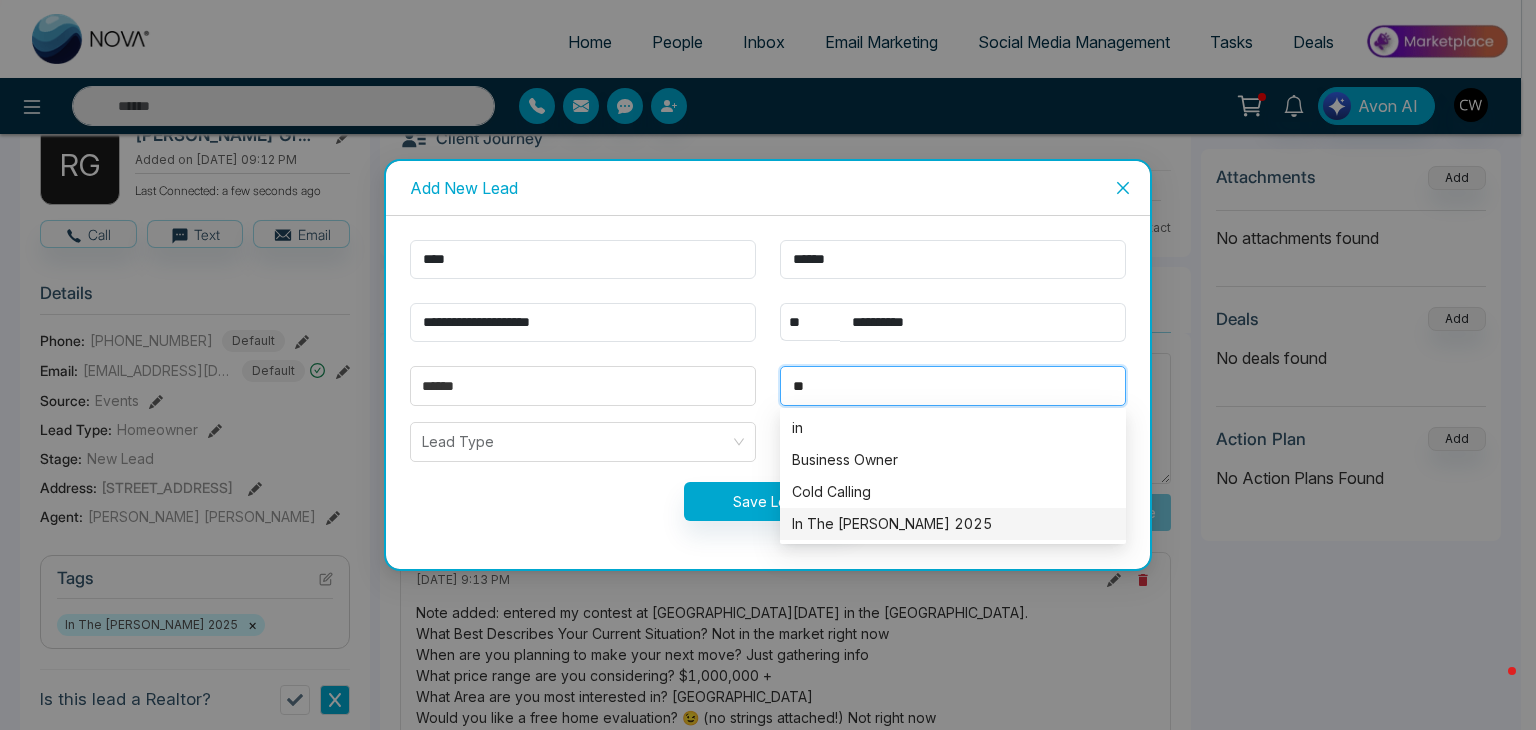 type 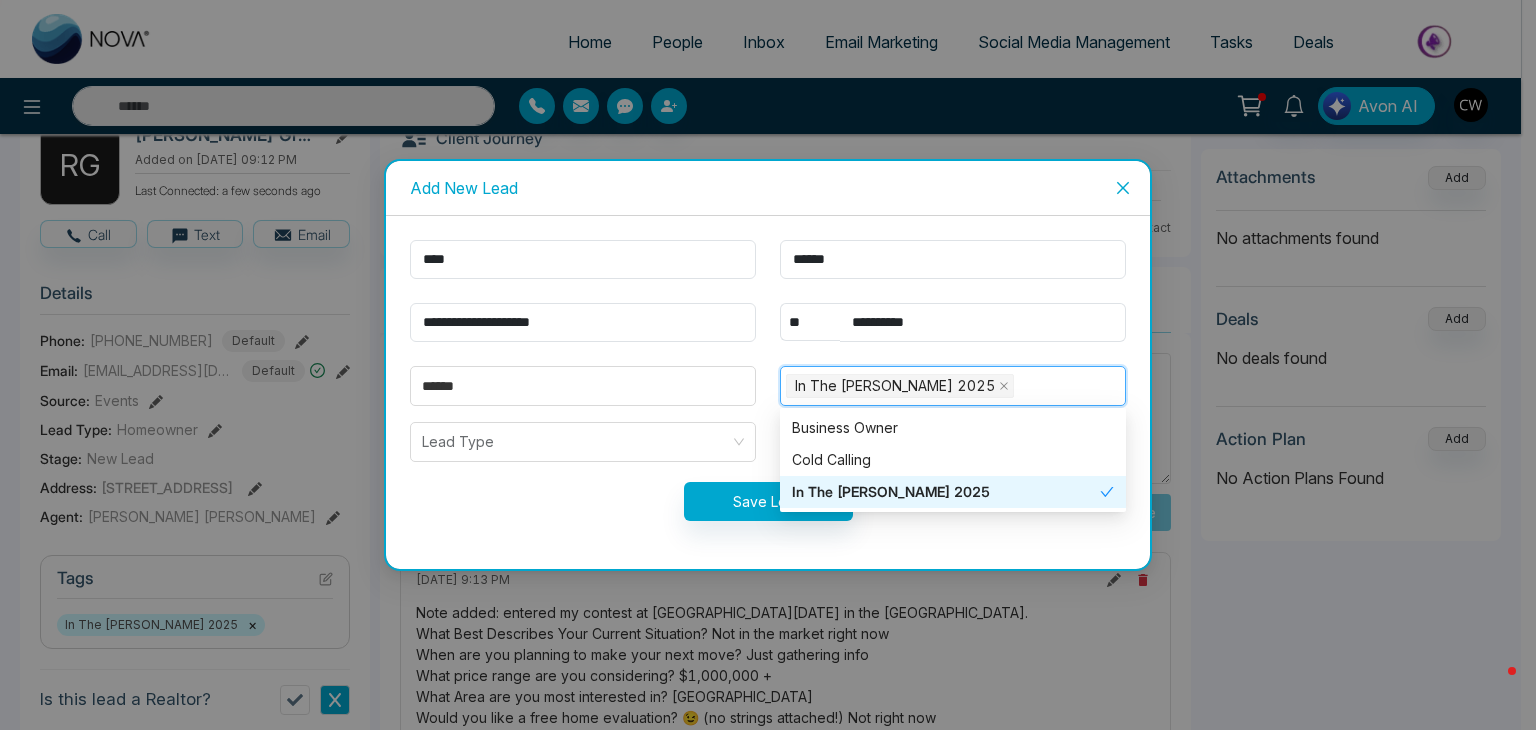 click on "Save Lead" at bounding box center (768, 501) 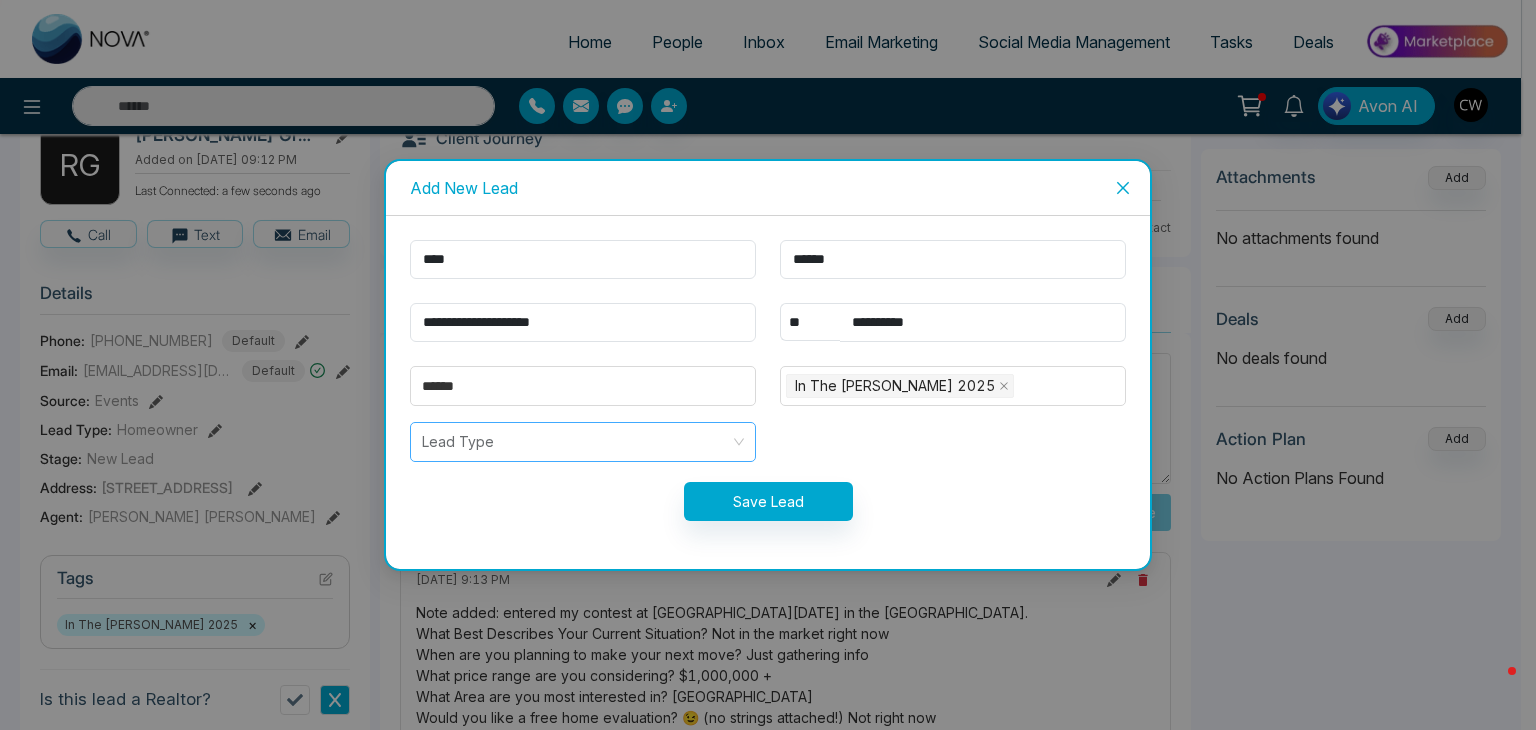 click at bounding box center [576, 442] 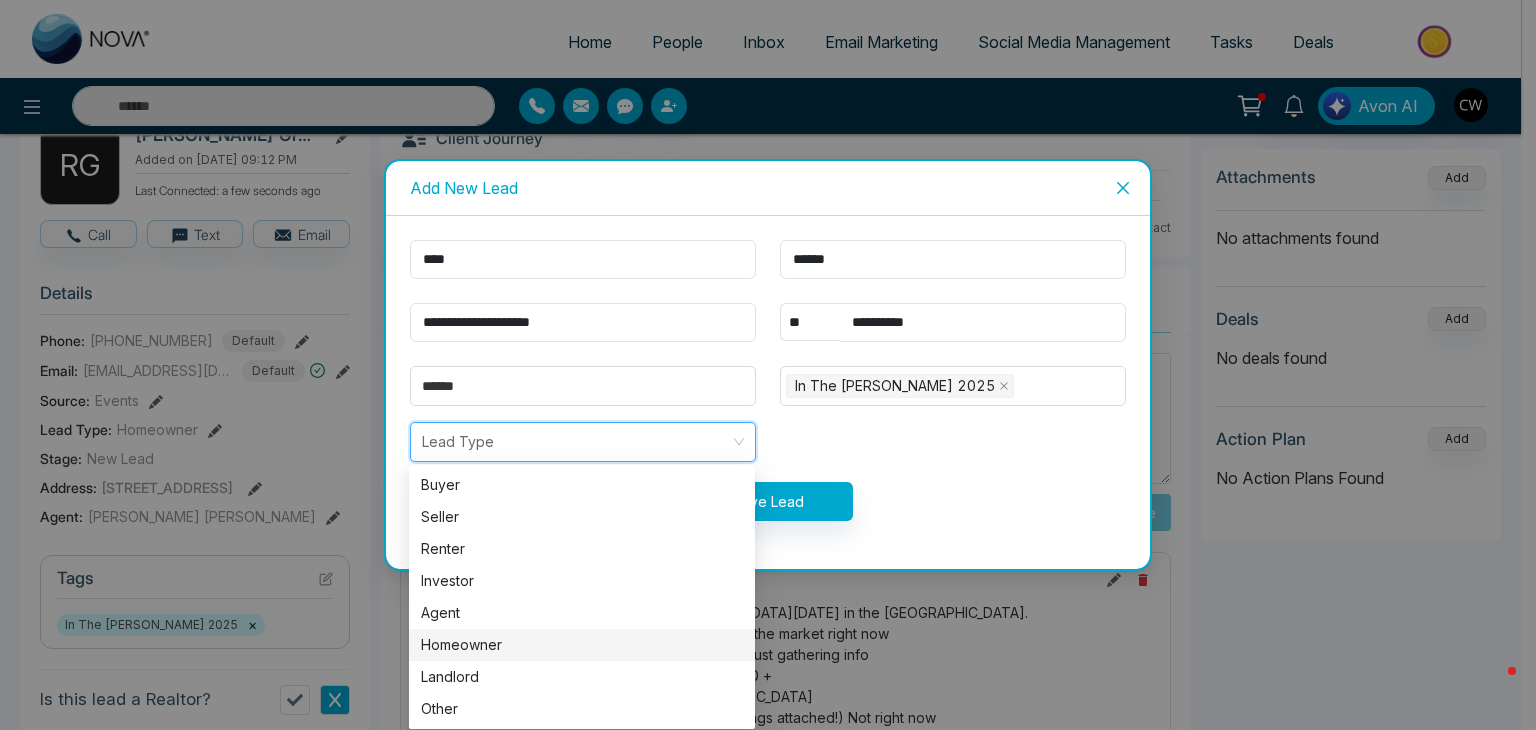click on "Homeowner" at bounding box center [582, 645] 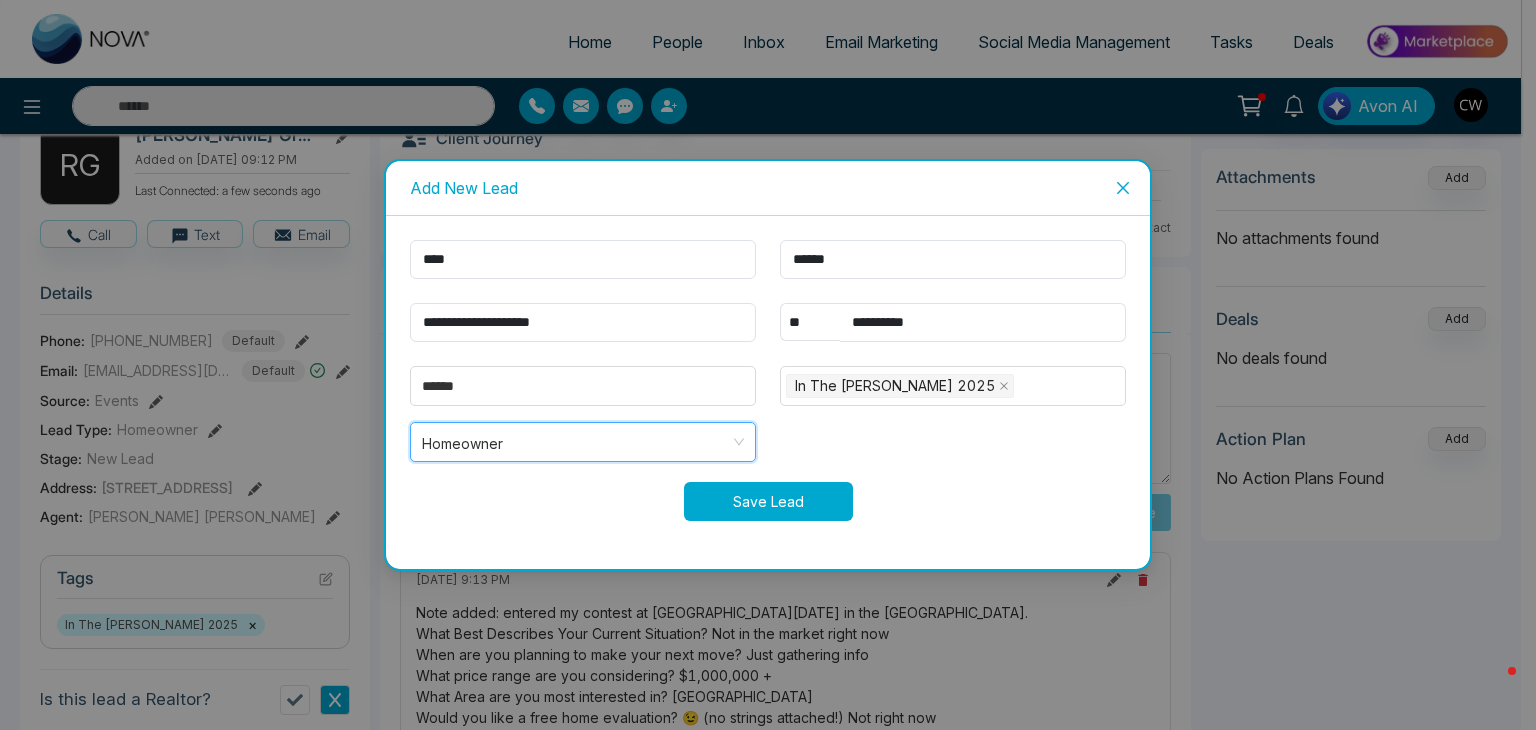 click on "Save Lead" at bounding box center [768, 501] 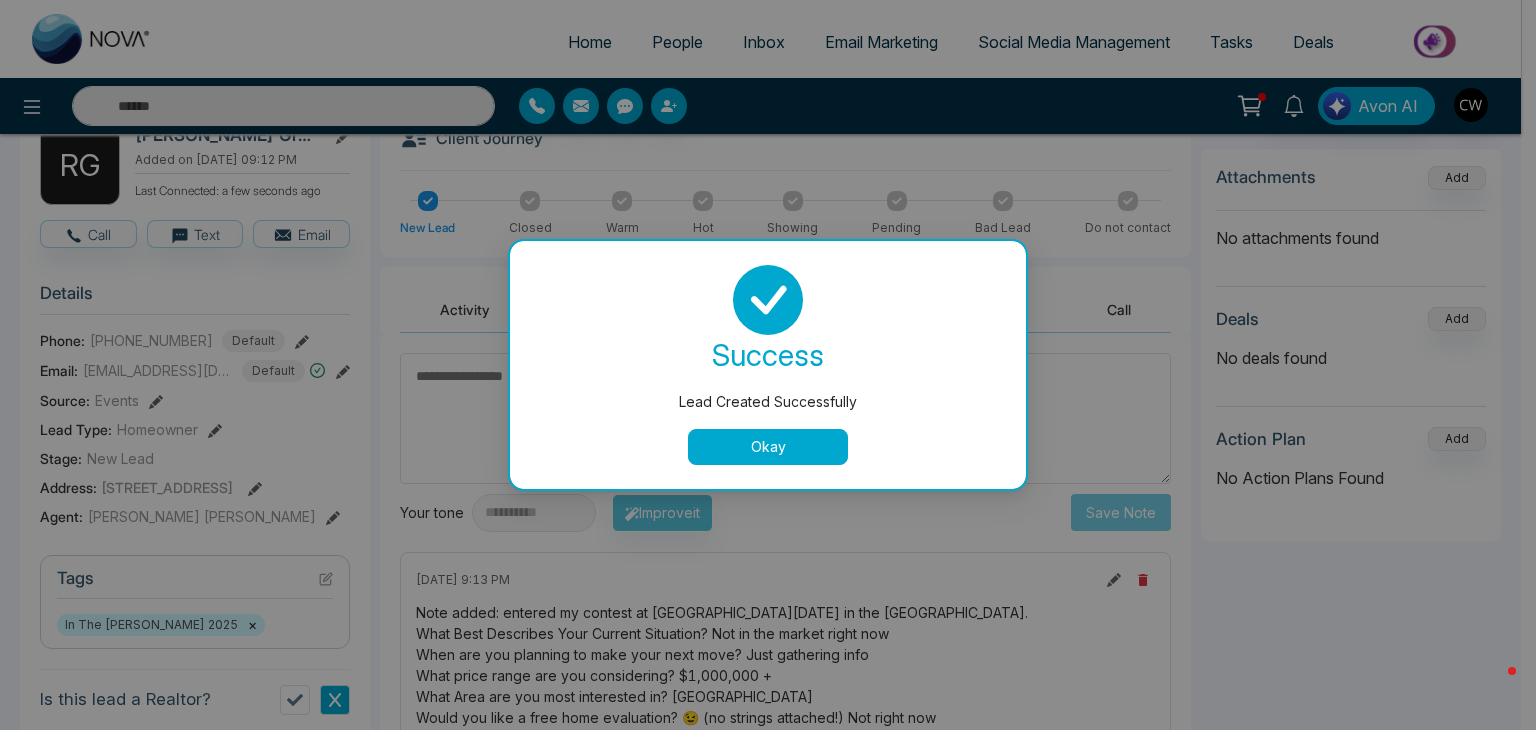 click on "Okay" at bounding box center [768, 447] 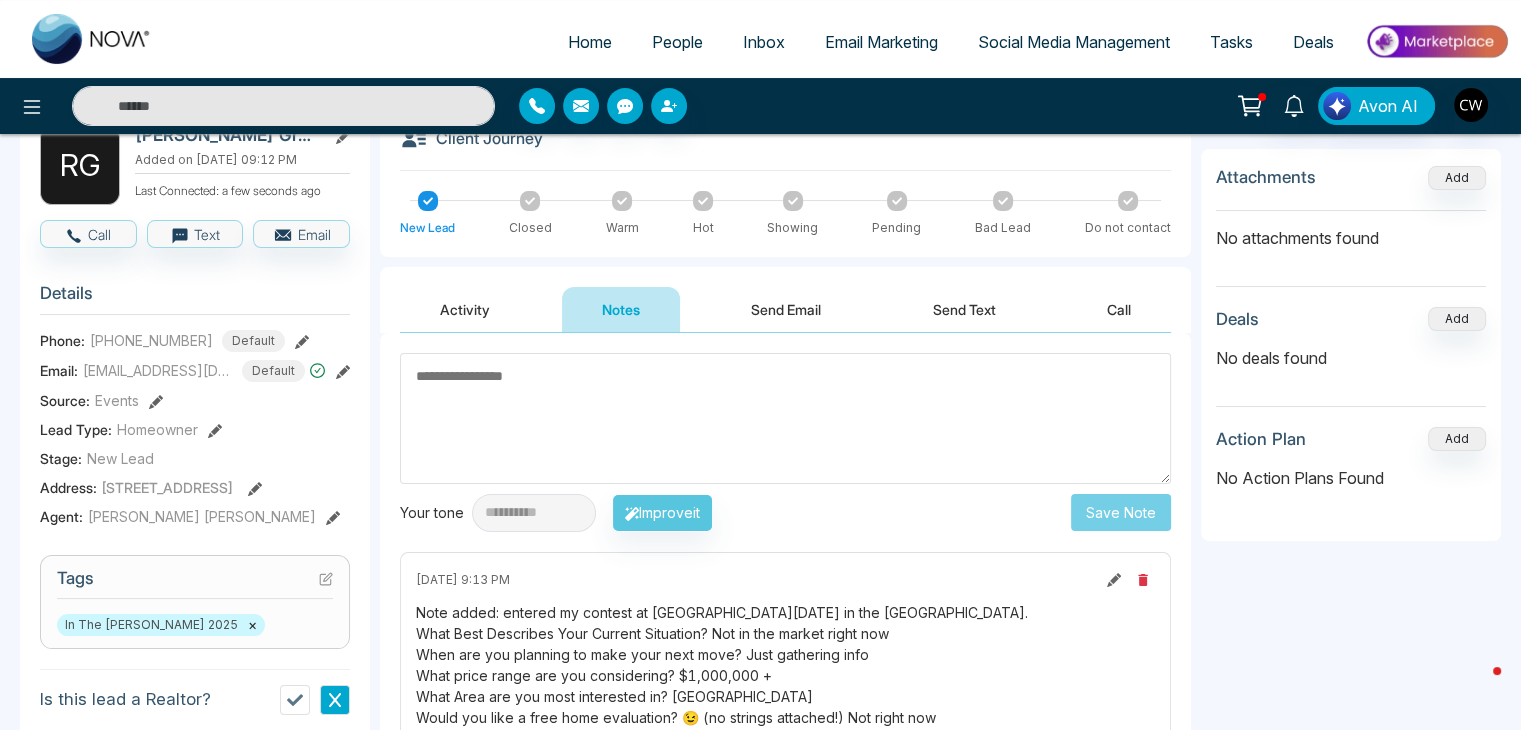 scroll, scrollTop: 0, scrollLeft: 0, axis: both 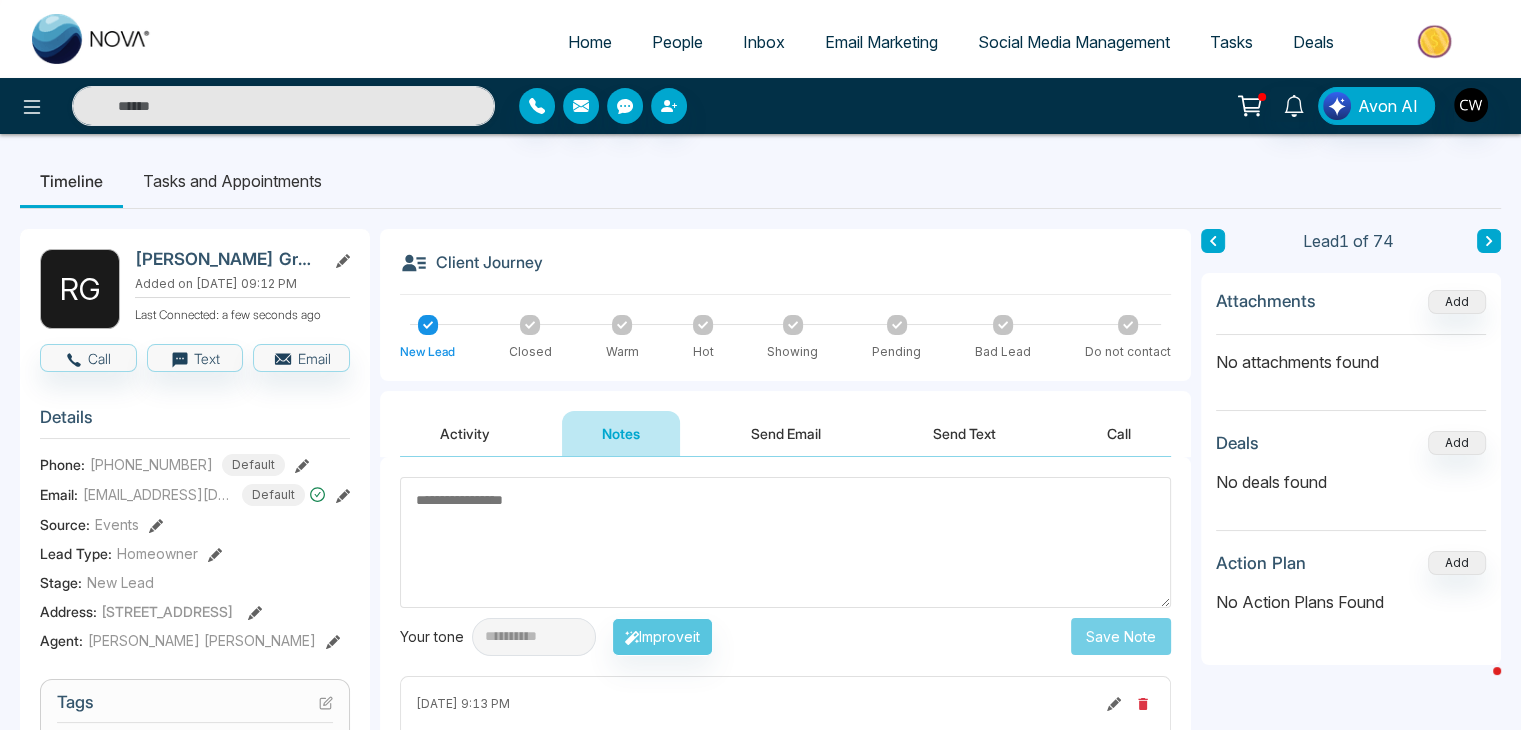 click on "People" at bounding box center (677, 42) 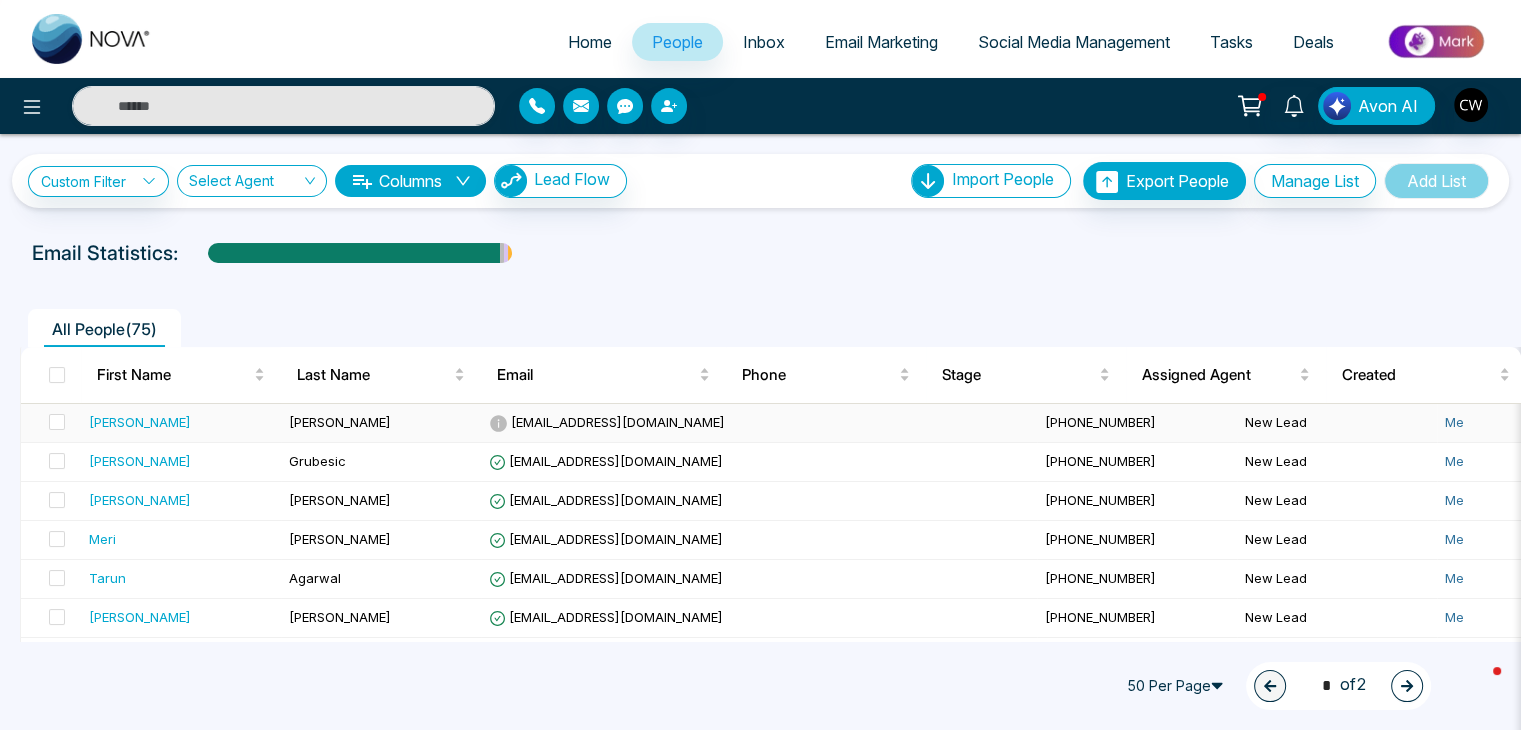click on "[PERSON_NAME]" at bounding box center [140, 422] 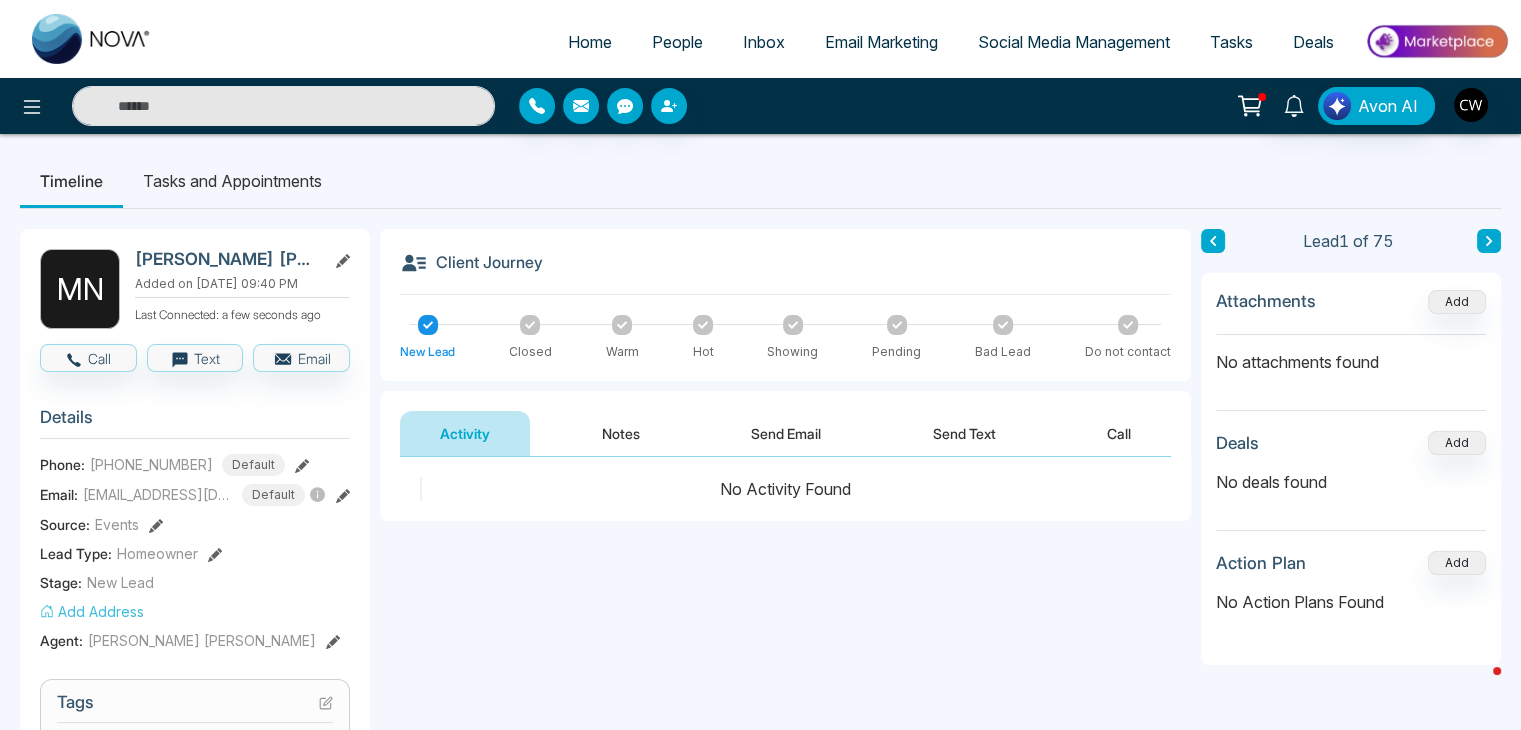 click on "Add Address" at bounding box center (92, 611) 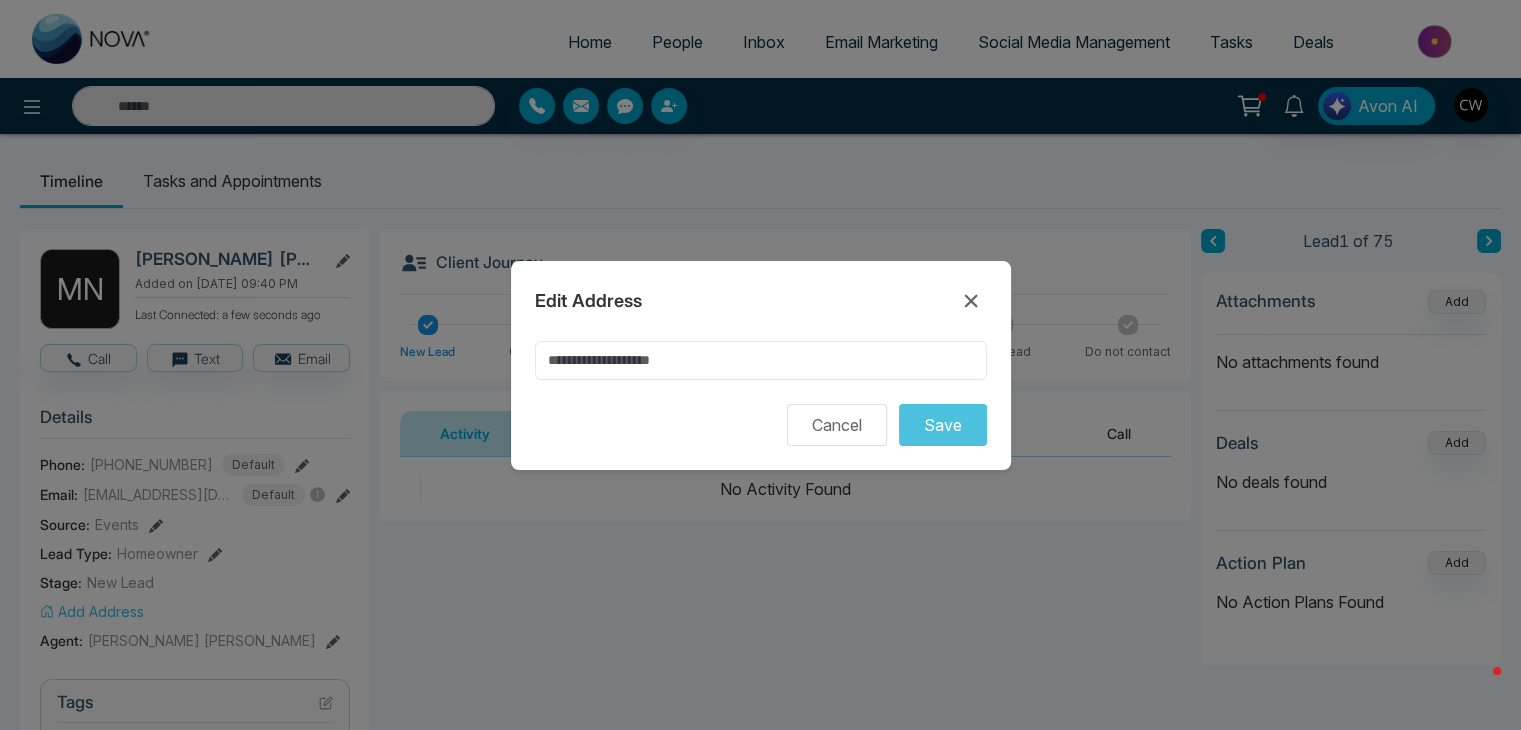 click at bounding box center (761, 360) 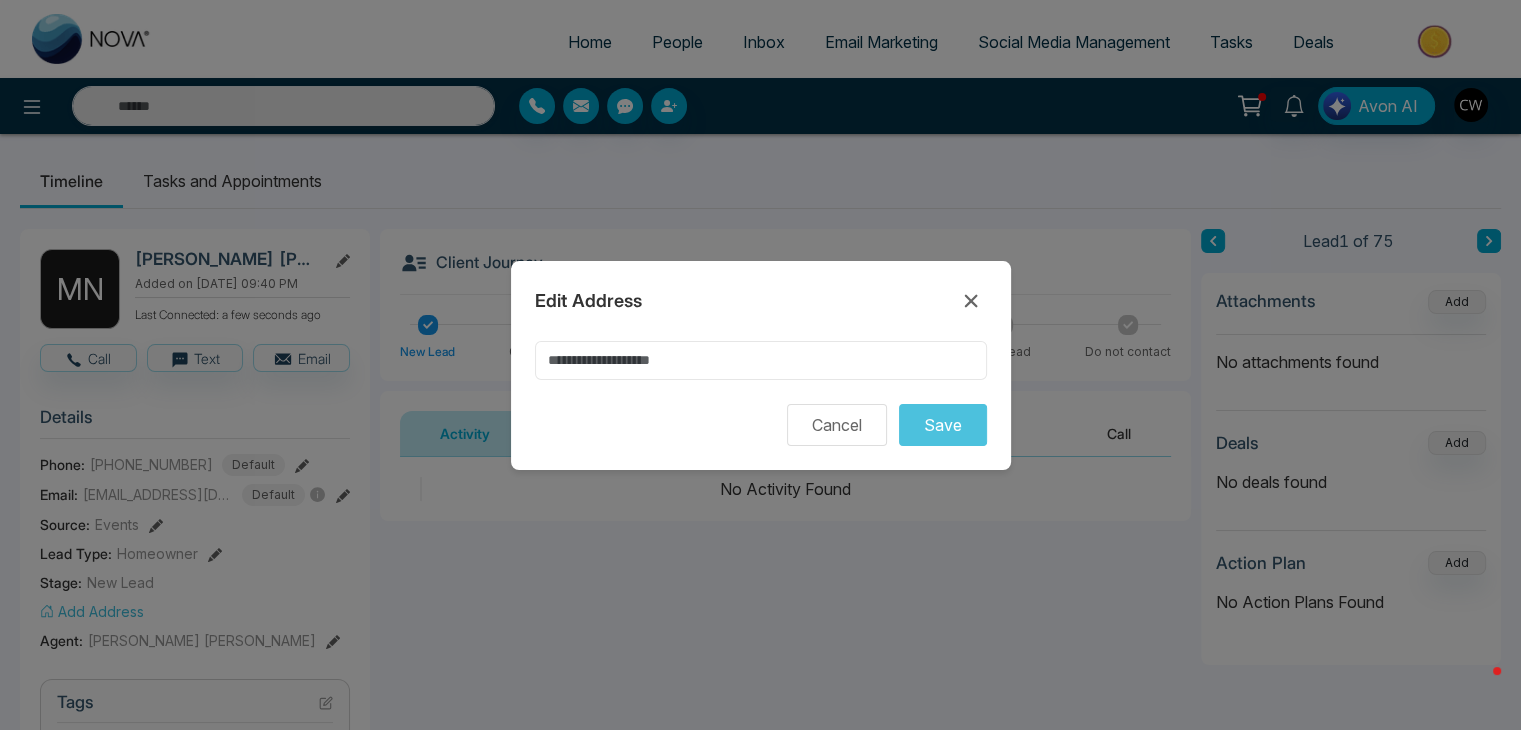 paste on "**********" 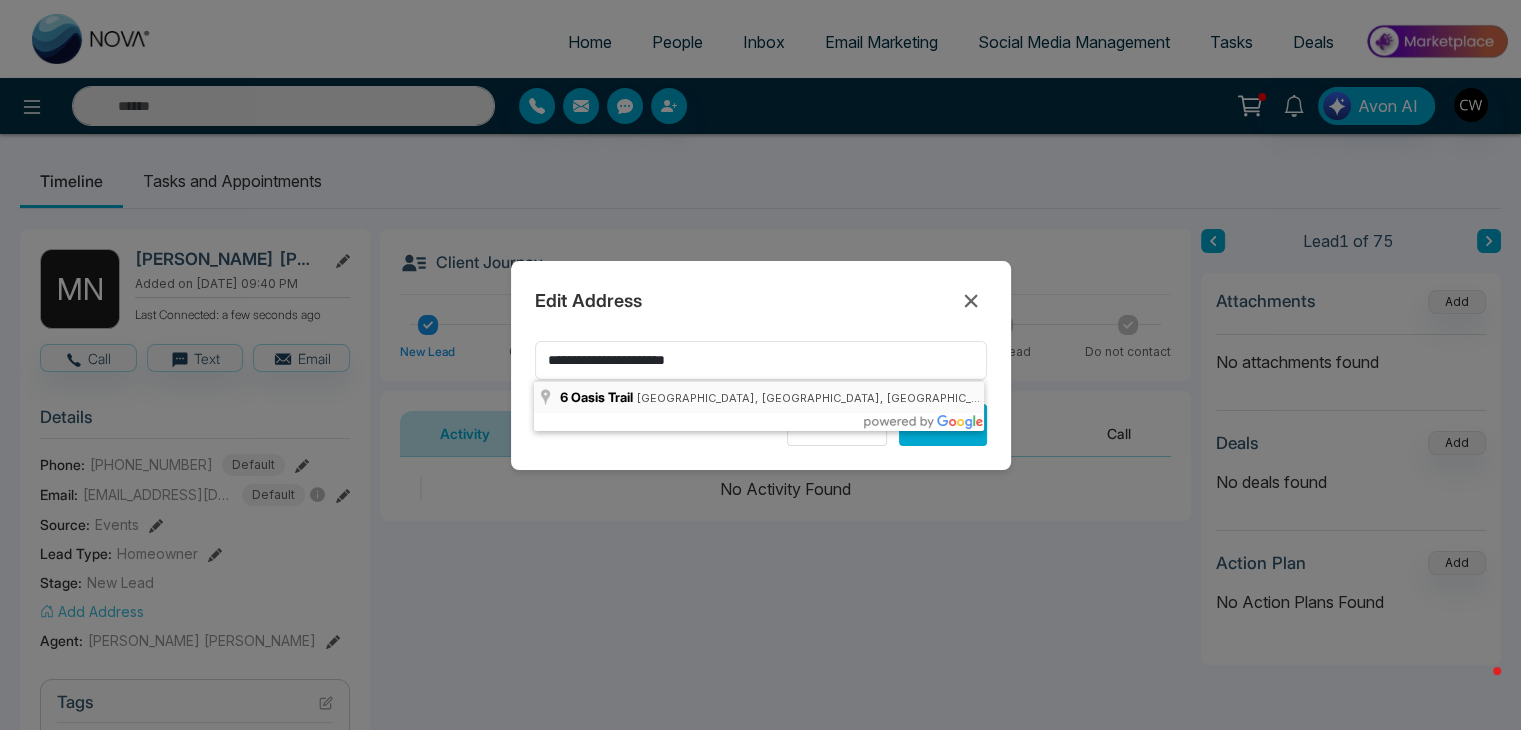type on "**********" 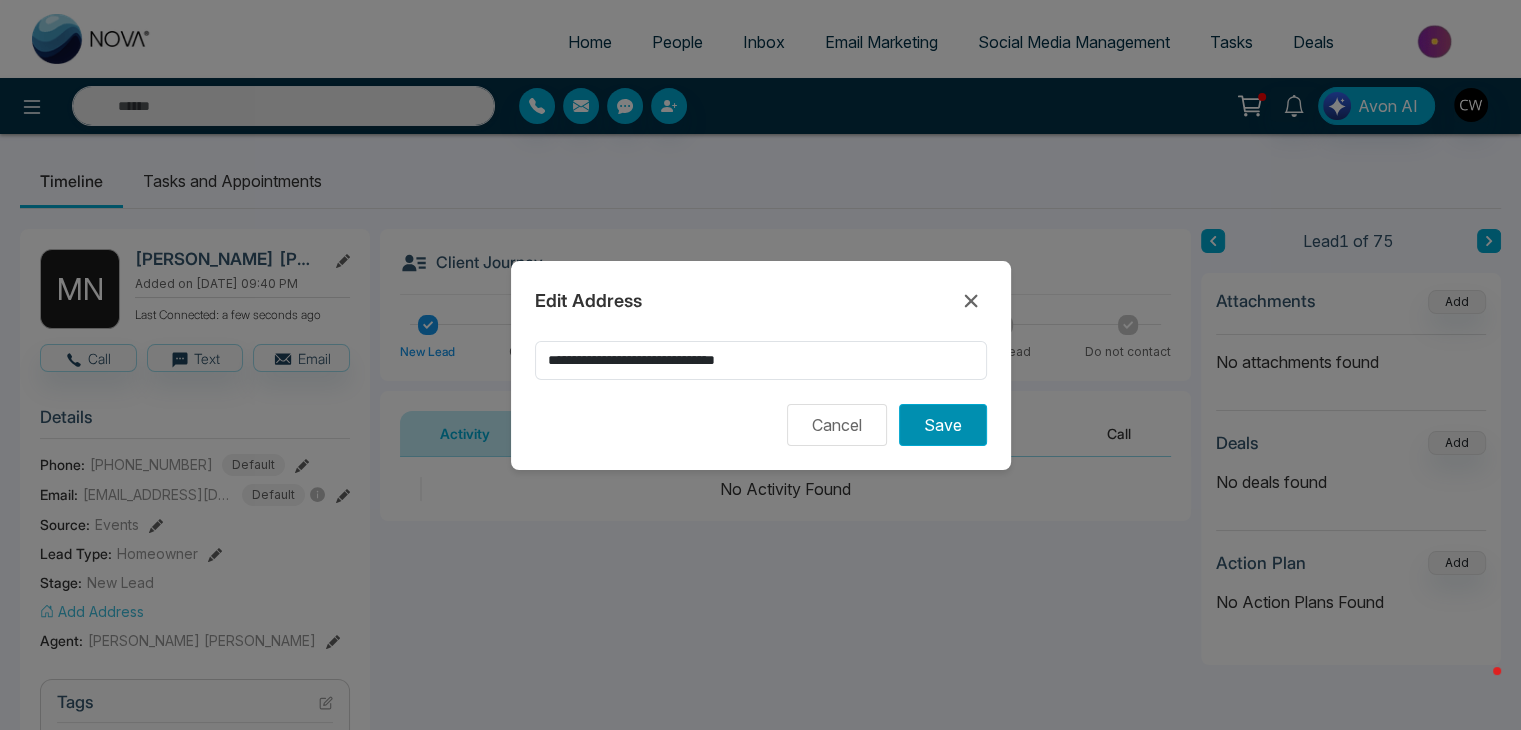 click on "Save" at bounding box center (943, 425) 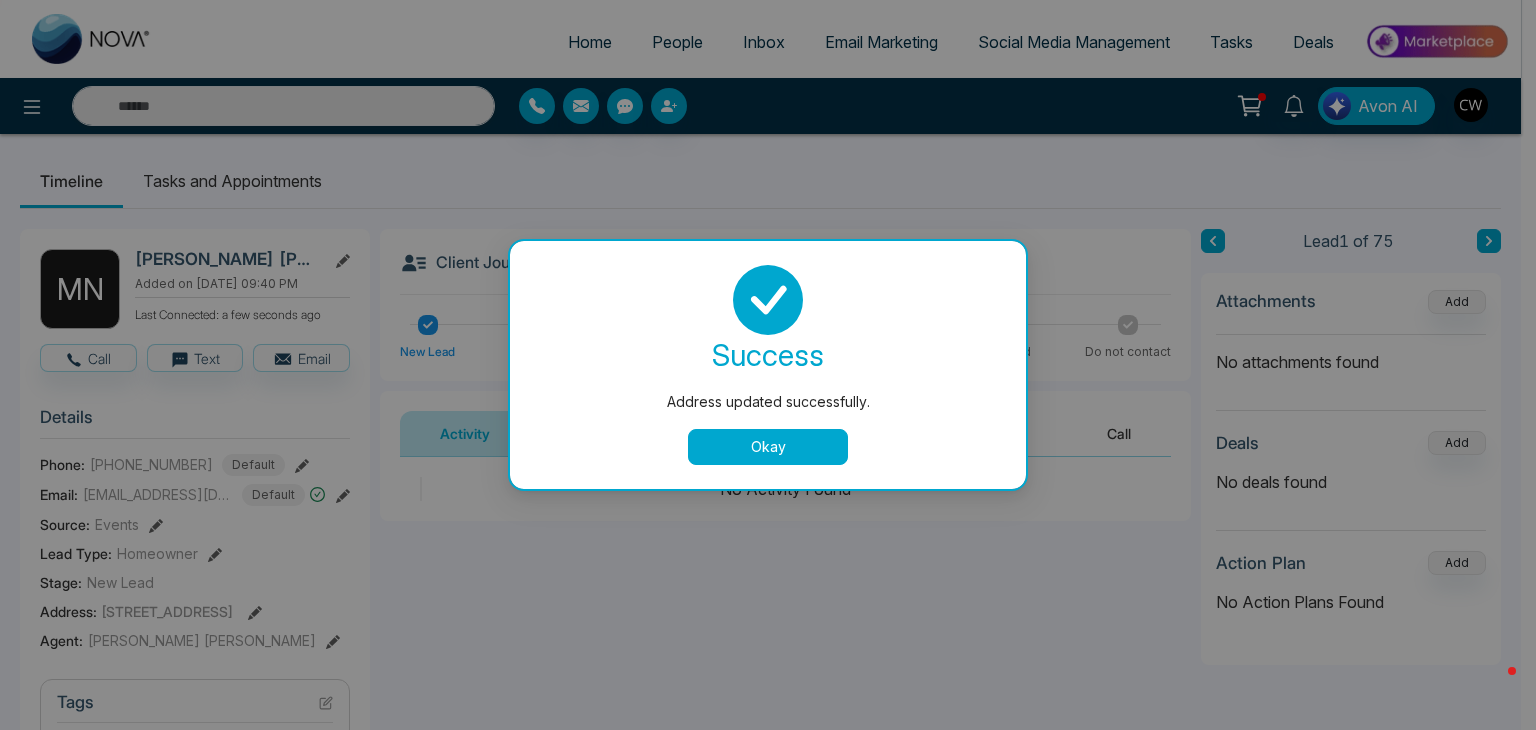 click on "Okay" at bounding box center [768, 447] 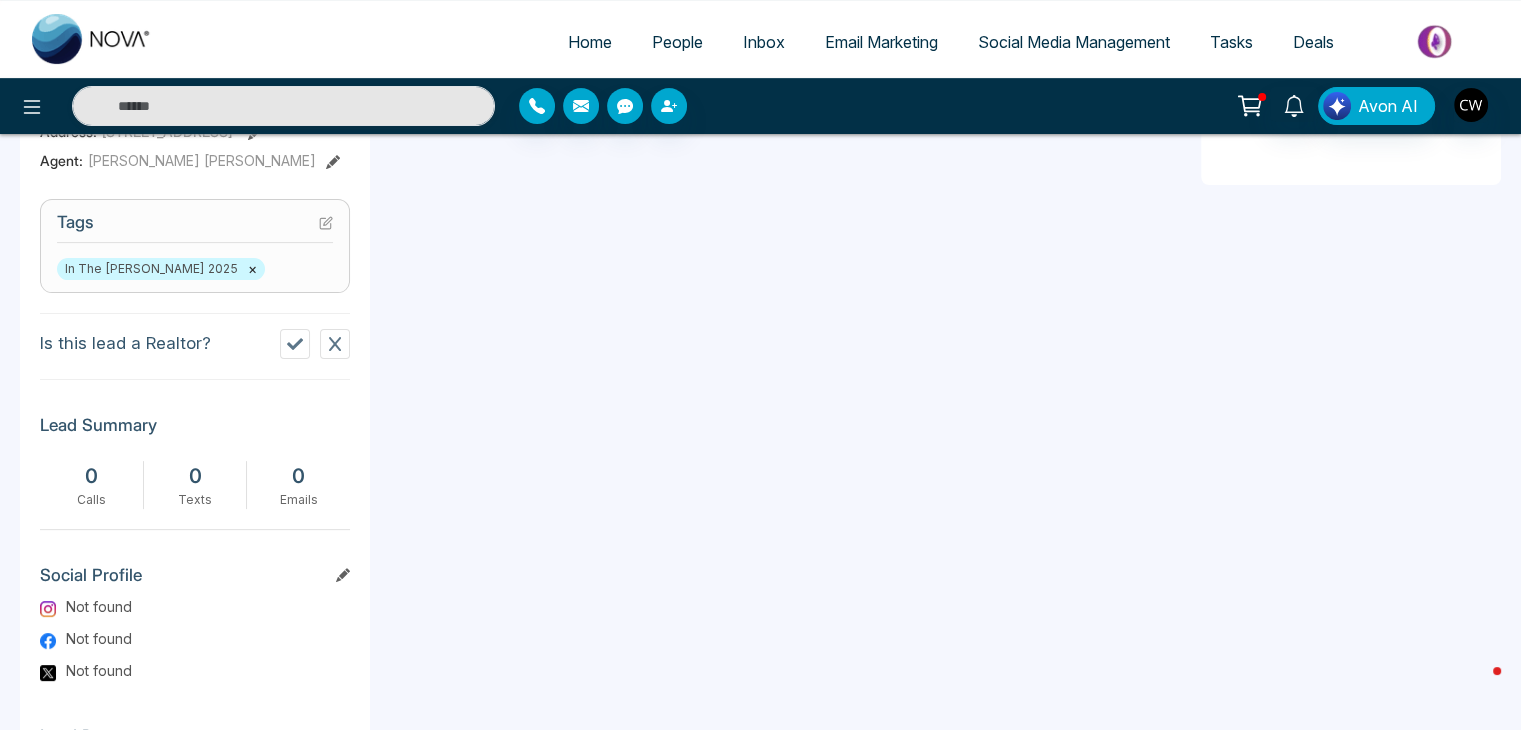 scroll, scrollTop: 482, scrollLeft: 0, axis: vertical 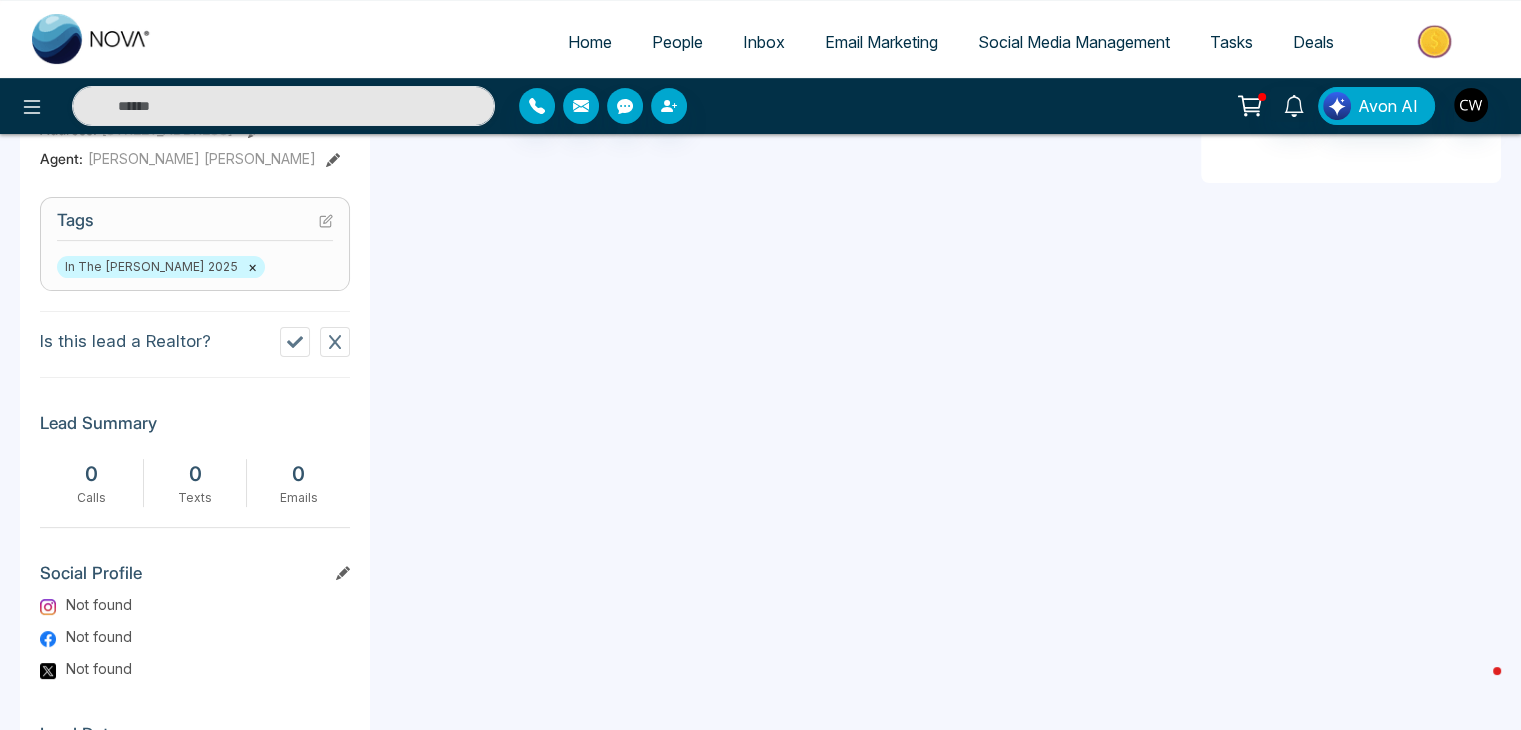 click 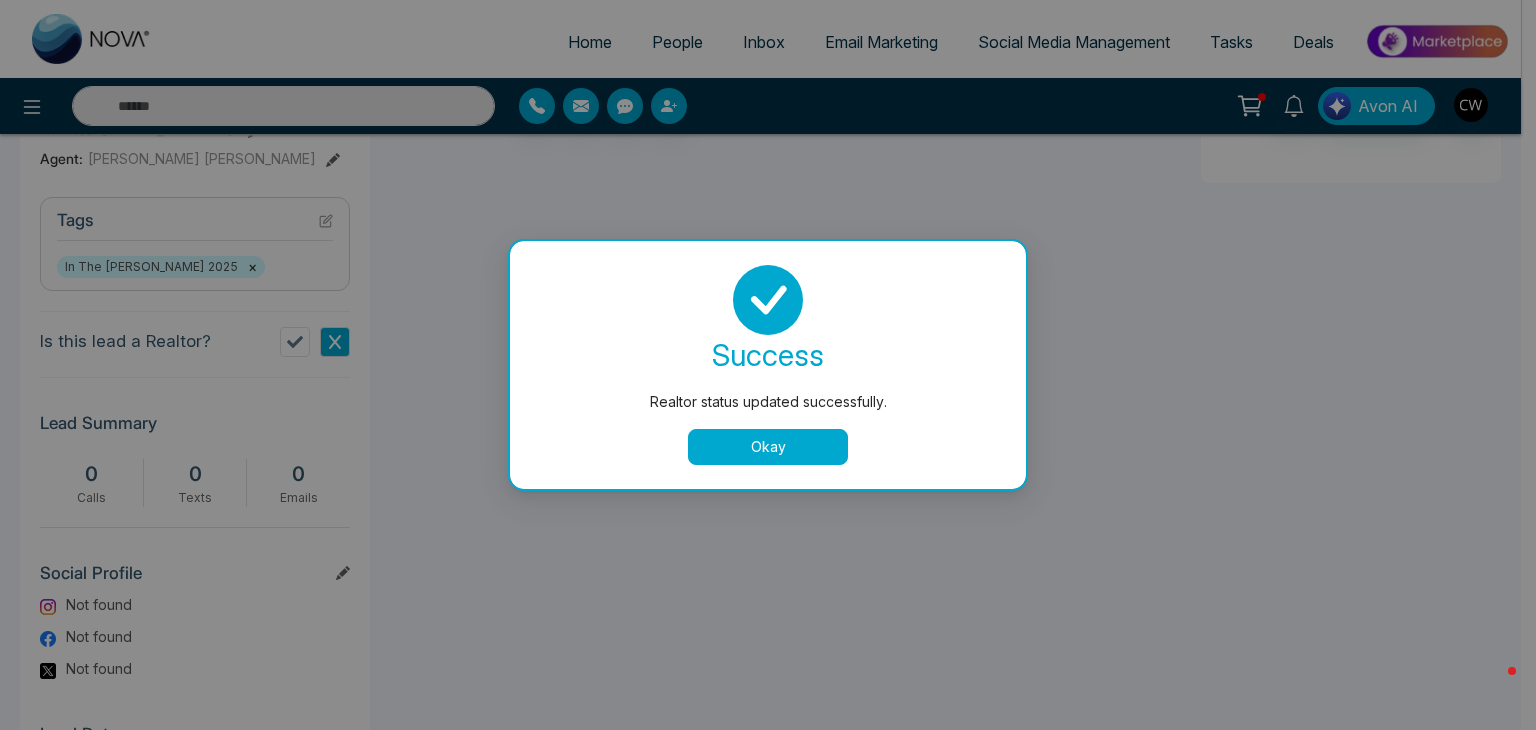 click on "Okay" at bounding box center [768, 447] 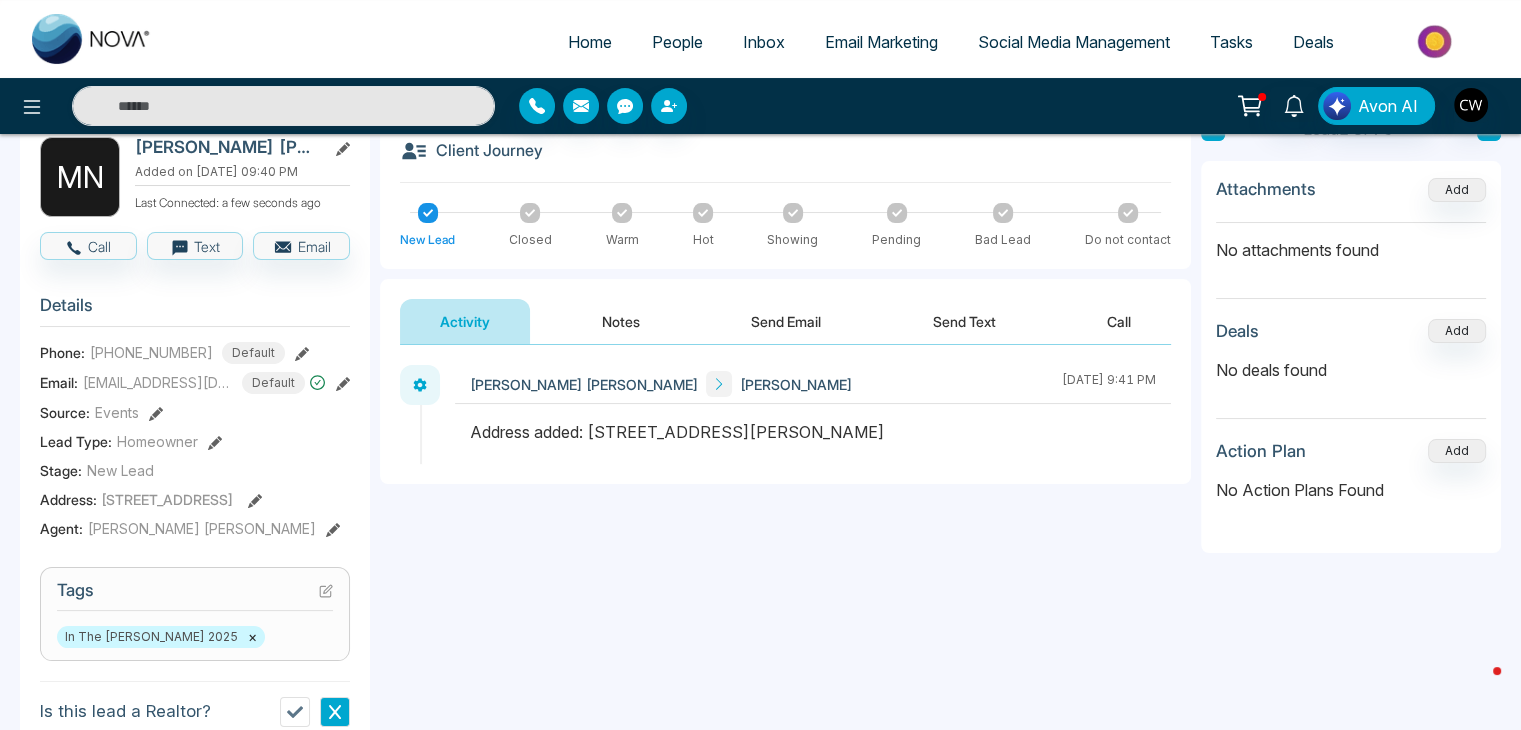 scroll, scrollTop: 109, scrollLeft: 0, axis: vertical 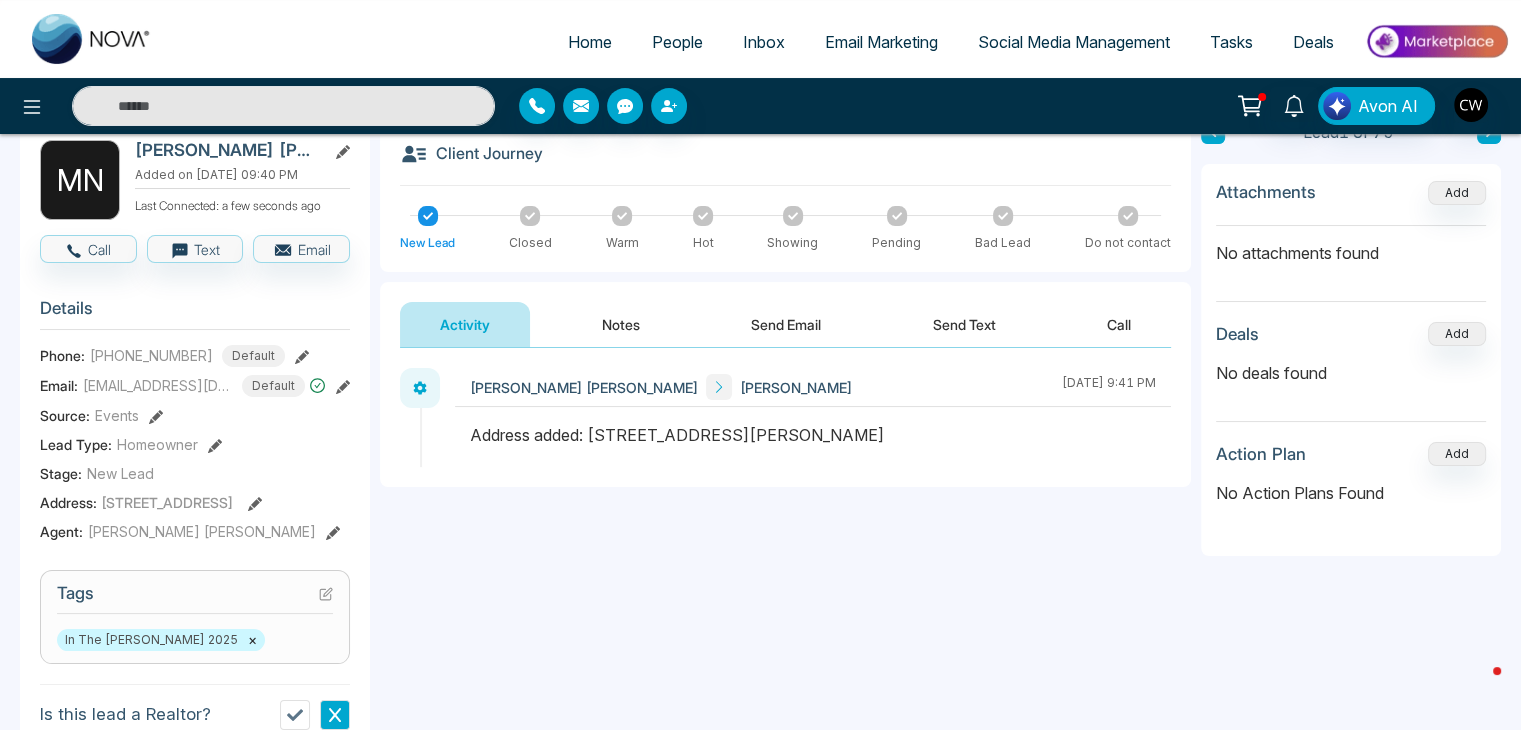 click on "Notes" at bounding box center [621, 324] 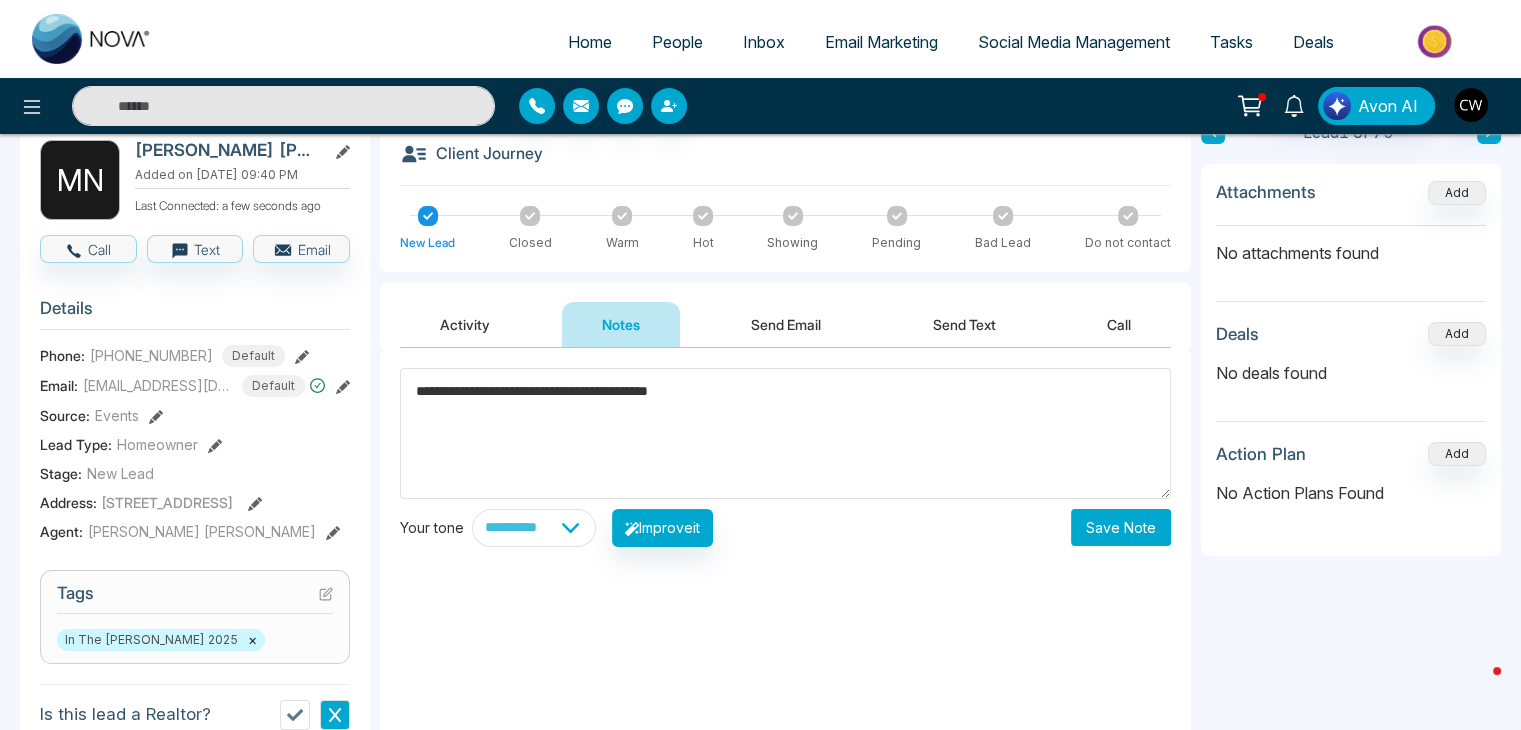 paste on "**********" 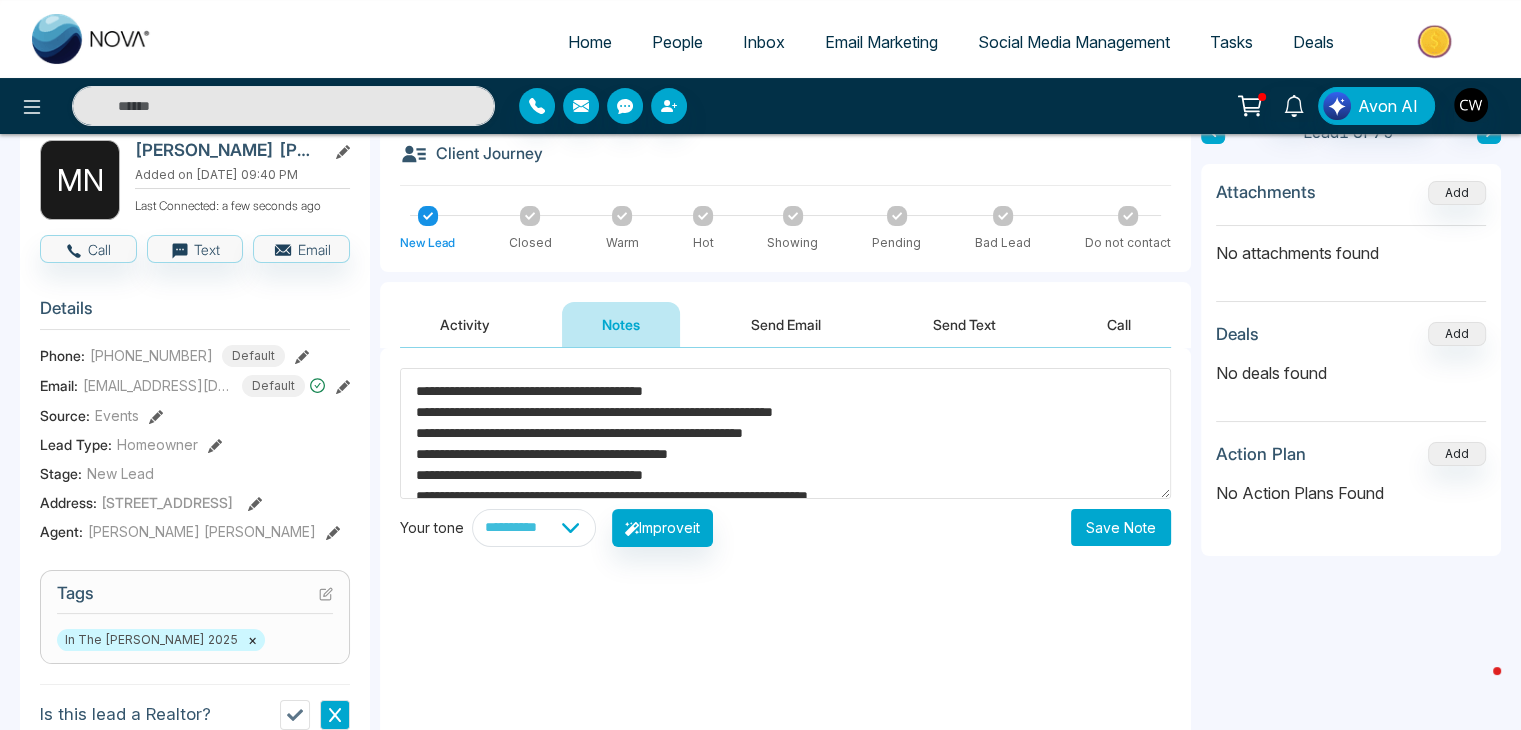 scroll, scrollTop: 27, scrollLeft: 0, axis: vertical 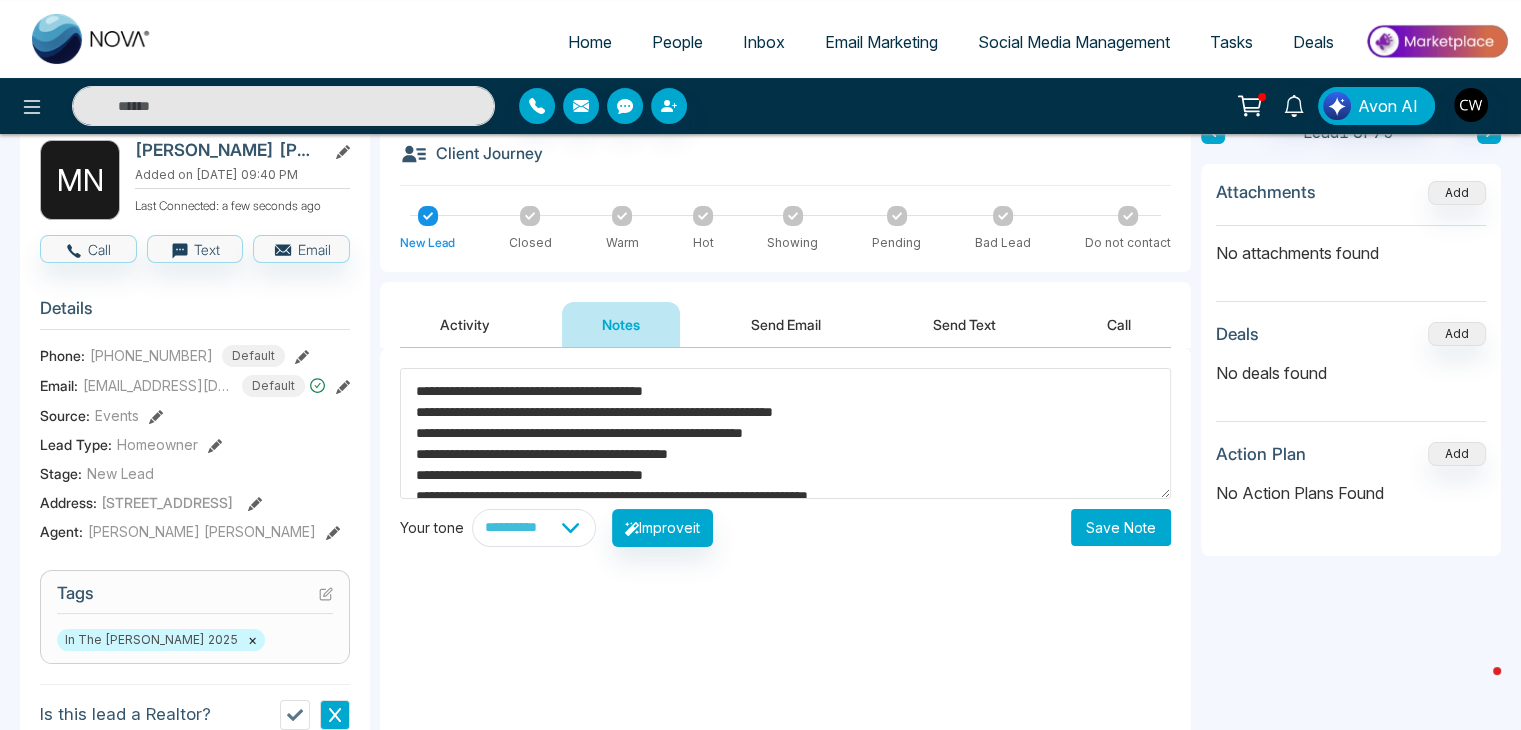 type on "**********" 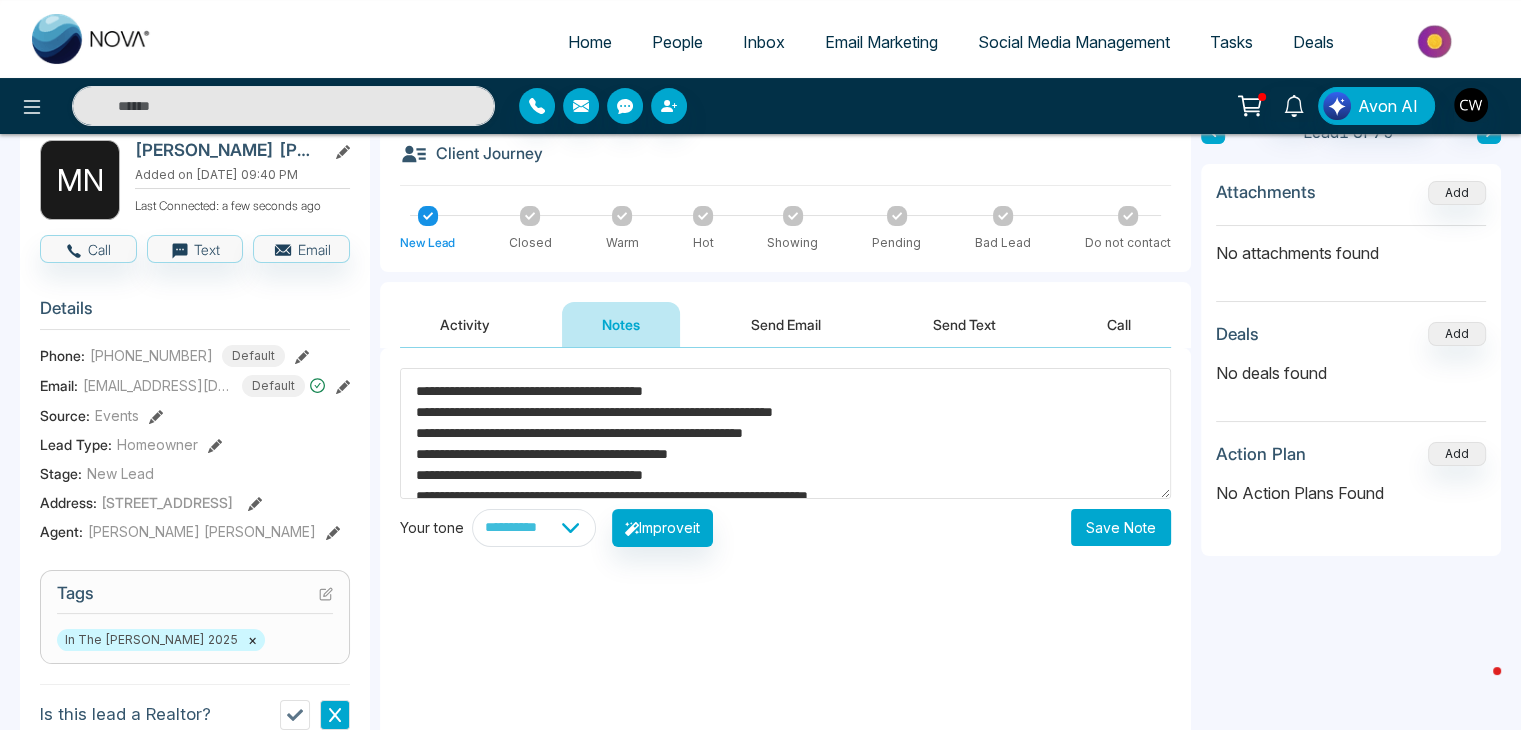 click on "Save Note" at bounding box center (1121, 527) 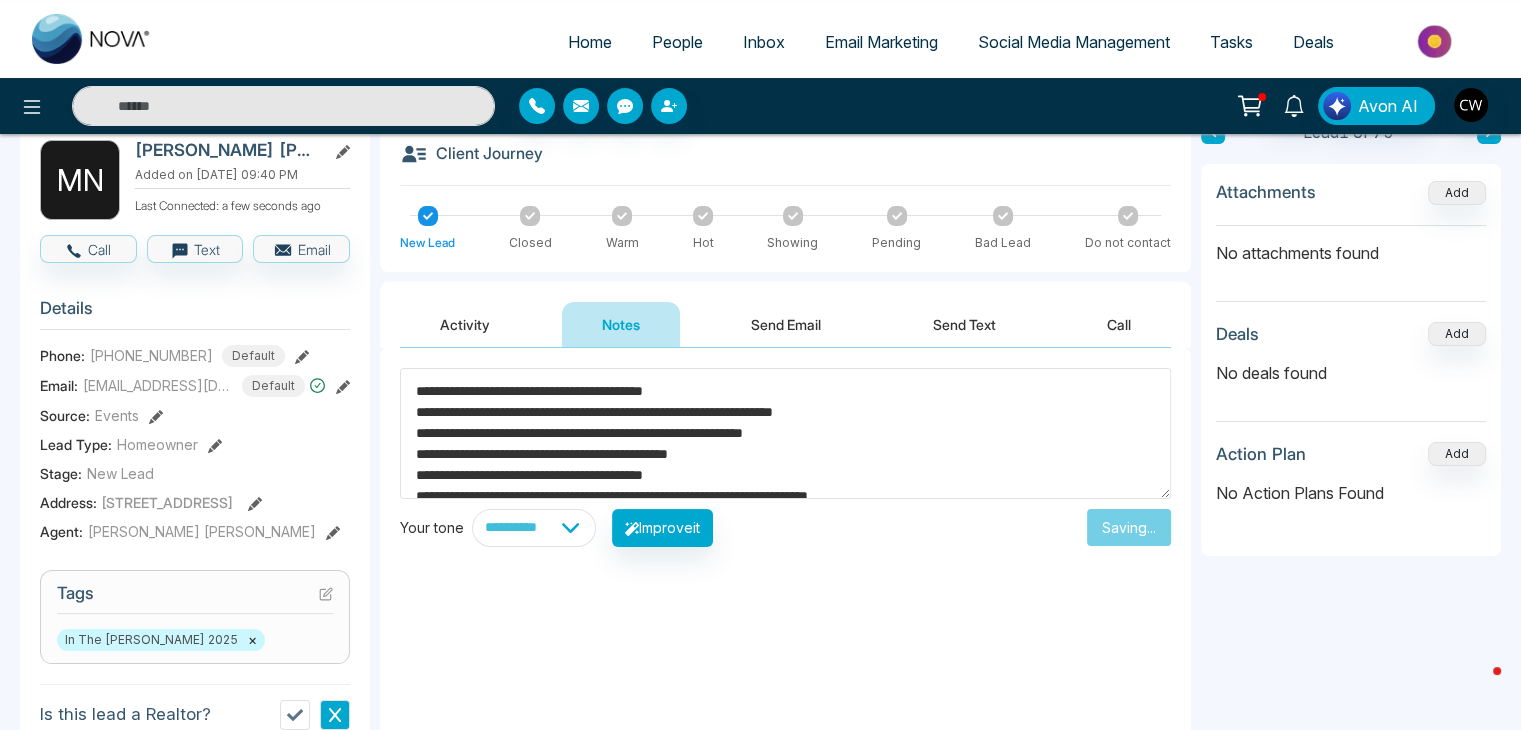type 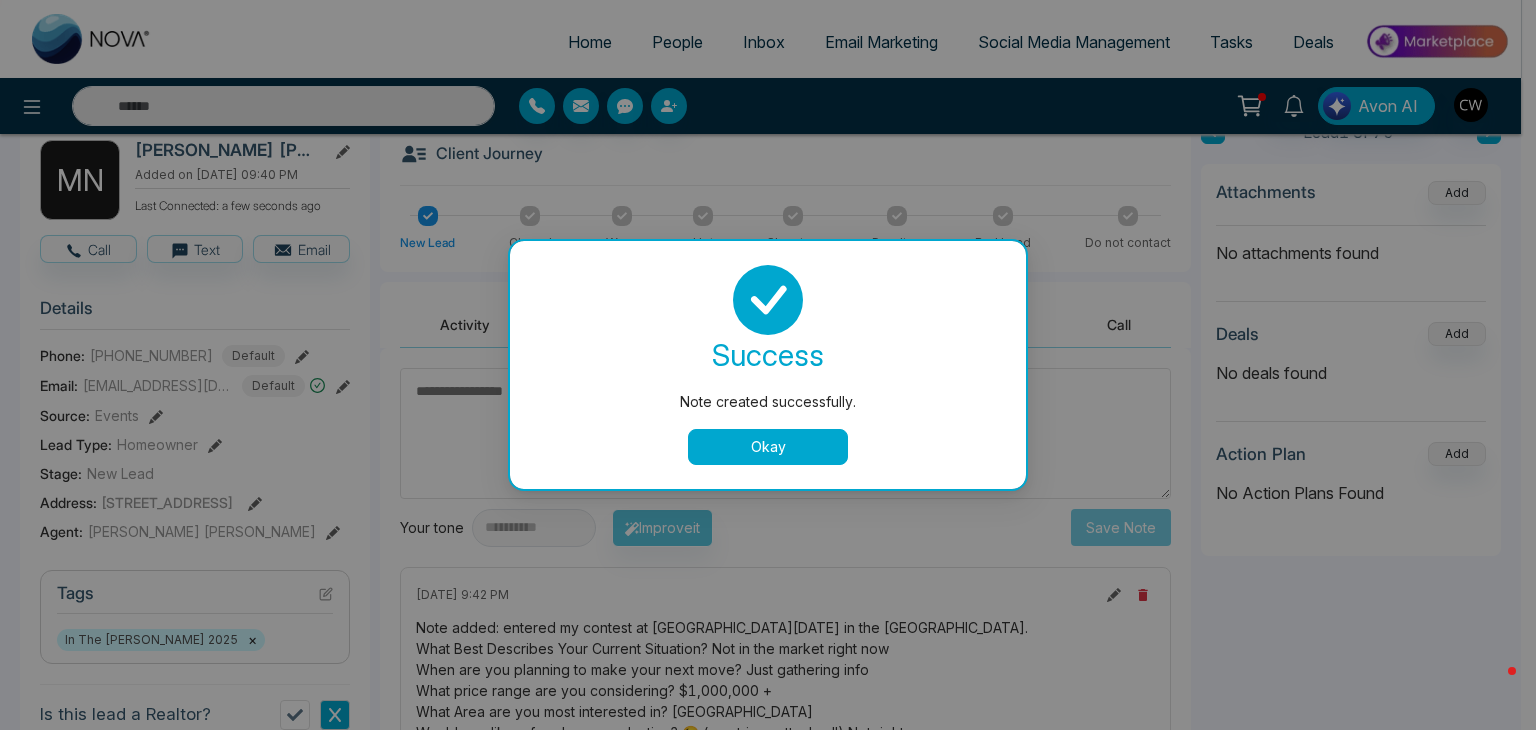 click on "Okay" at bounding box center (768, 447) 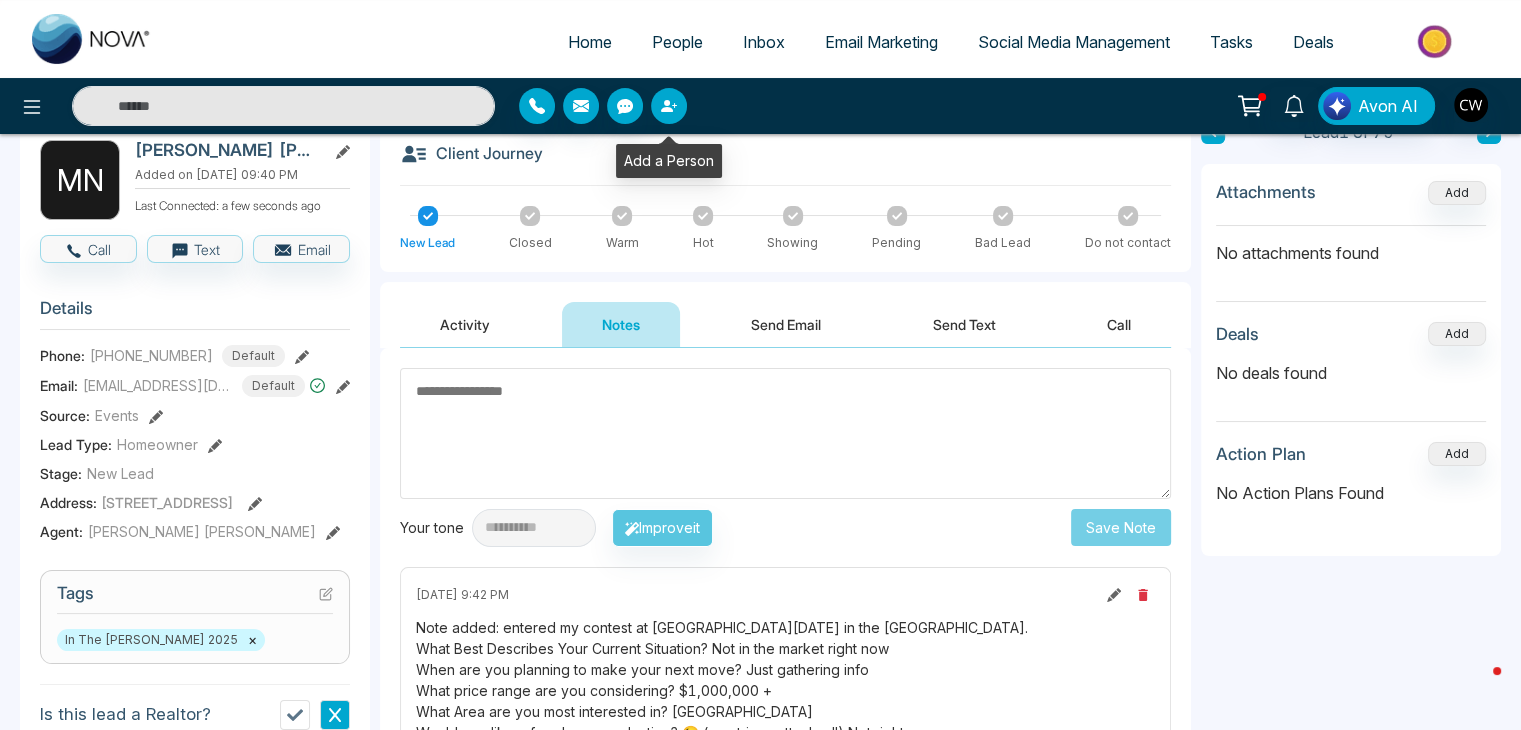 click at bounding box center (669, 106) 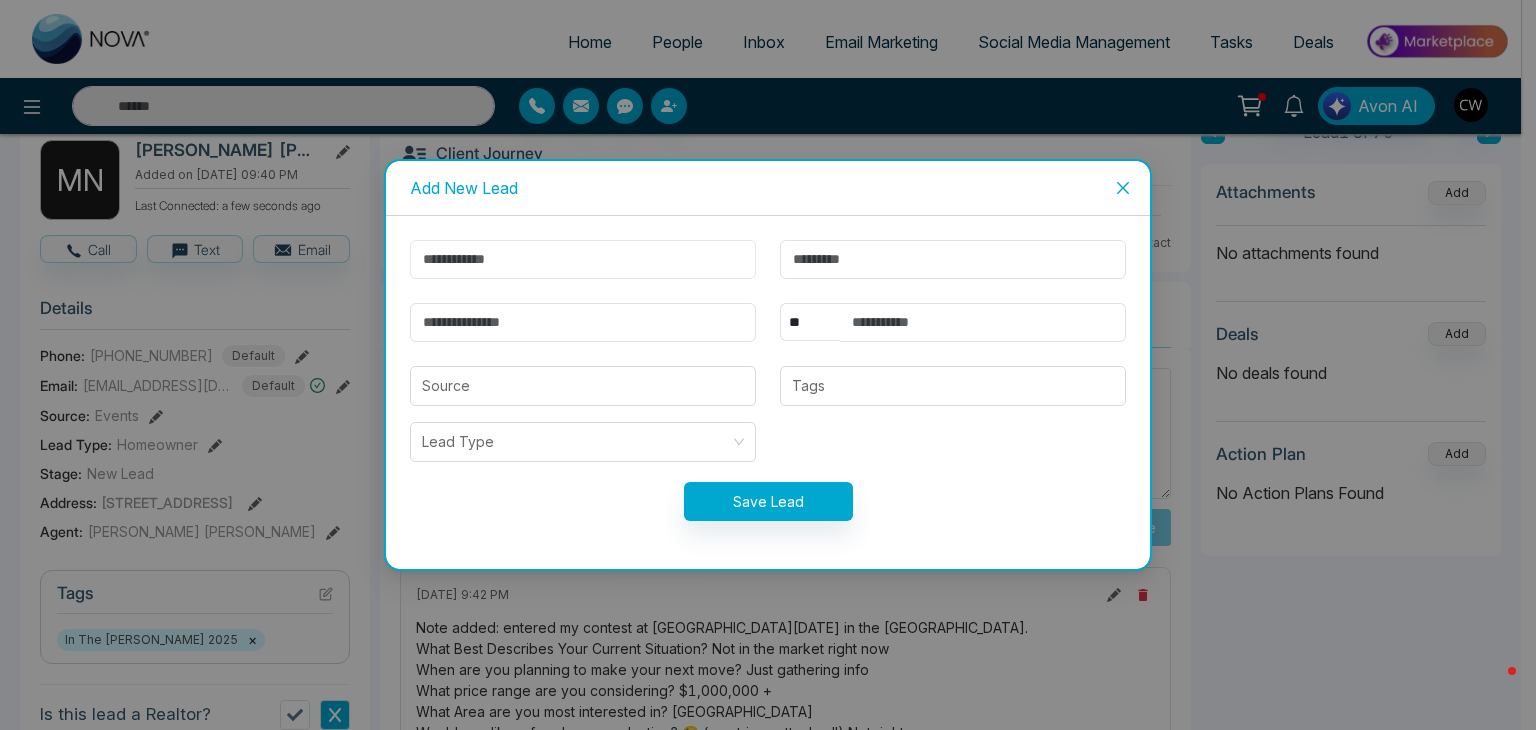 click at bounding box center (583, 259) 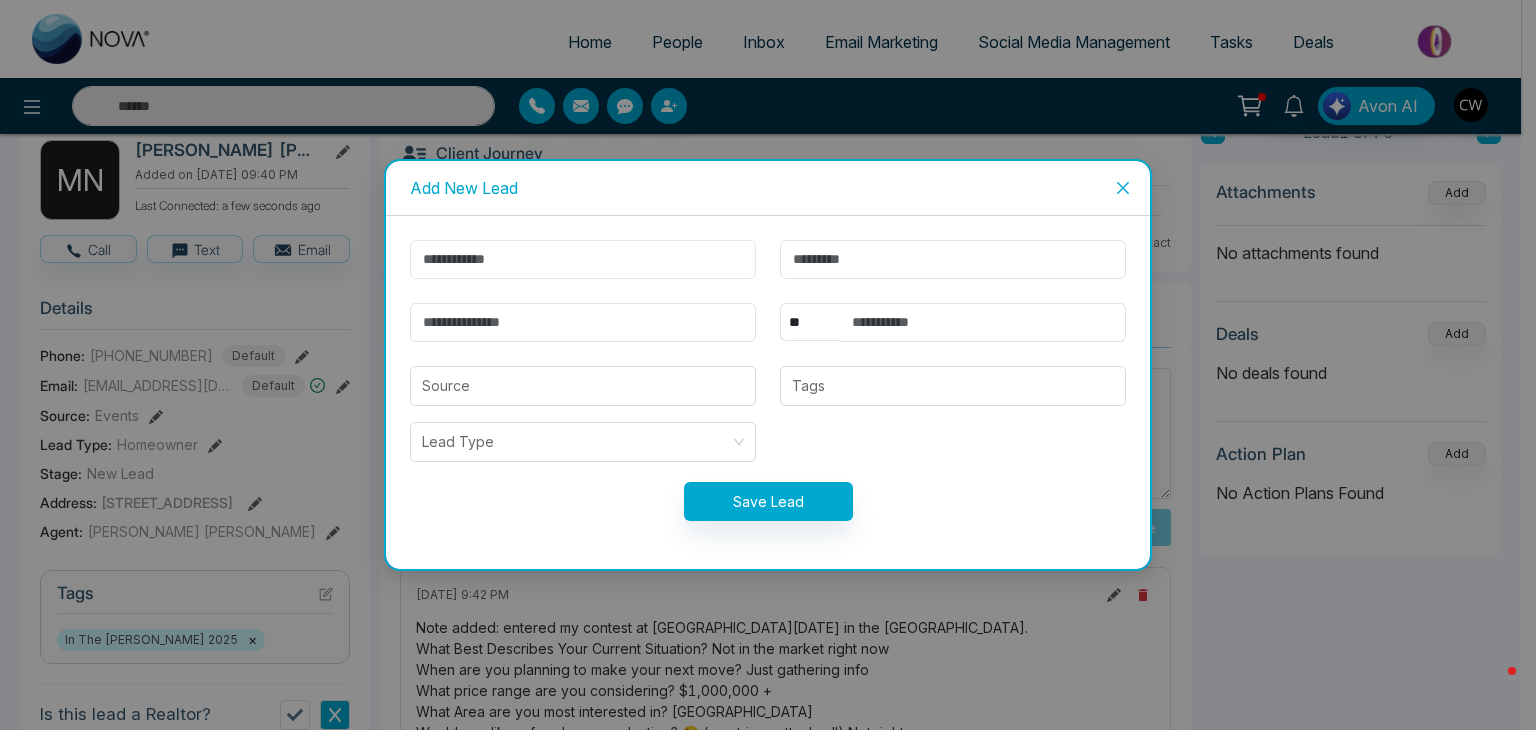 paste on "**********" 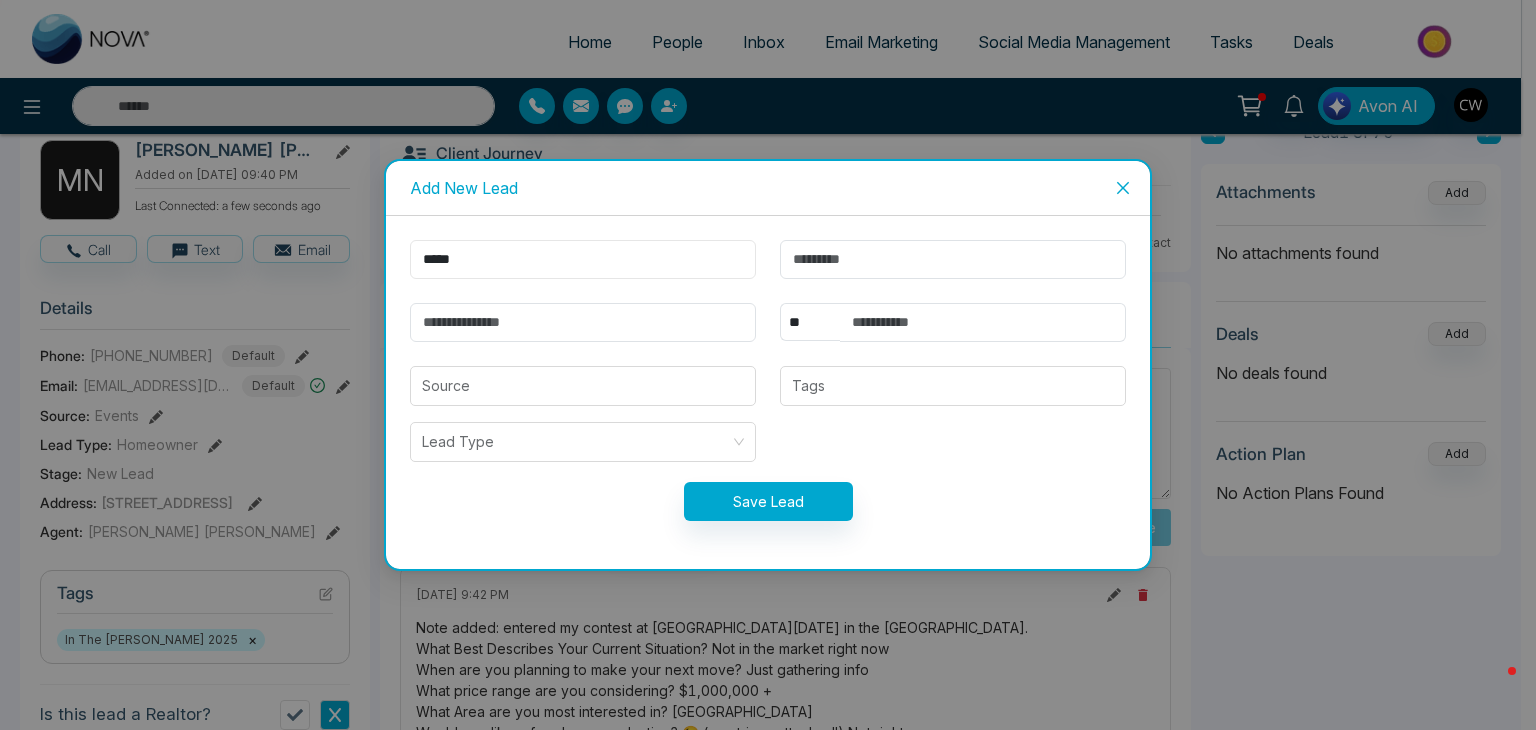 type on "*****" 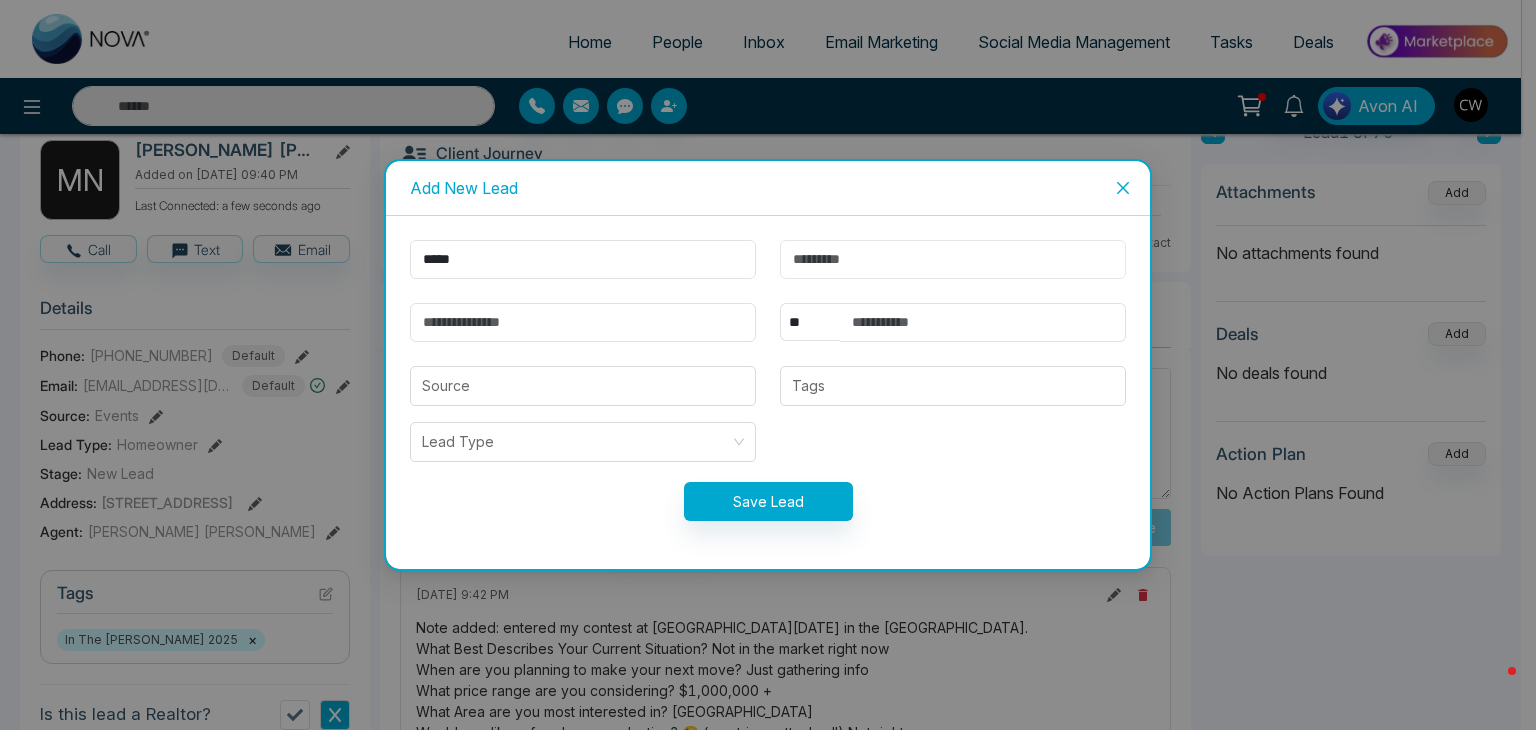 click at bounding box center [953, 259] 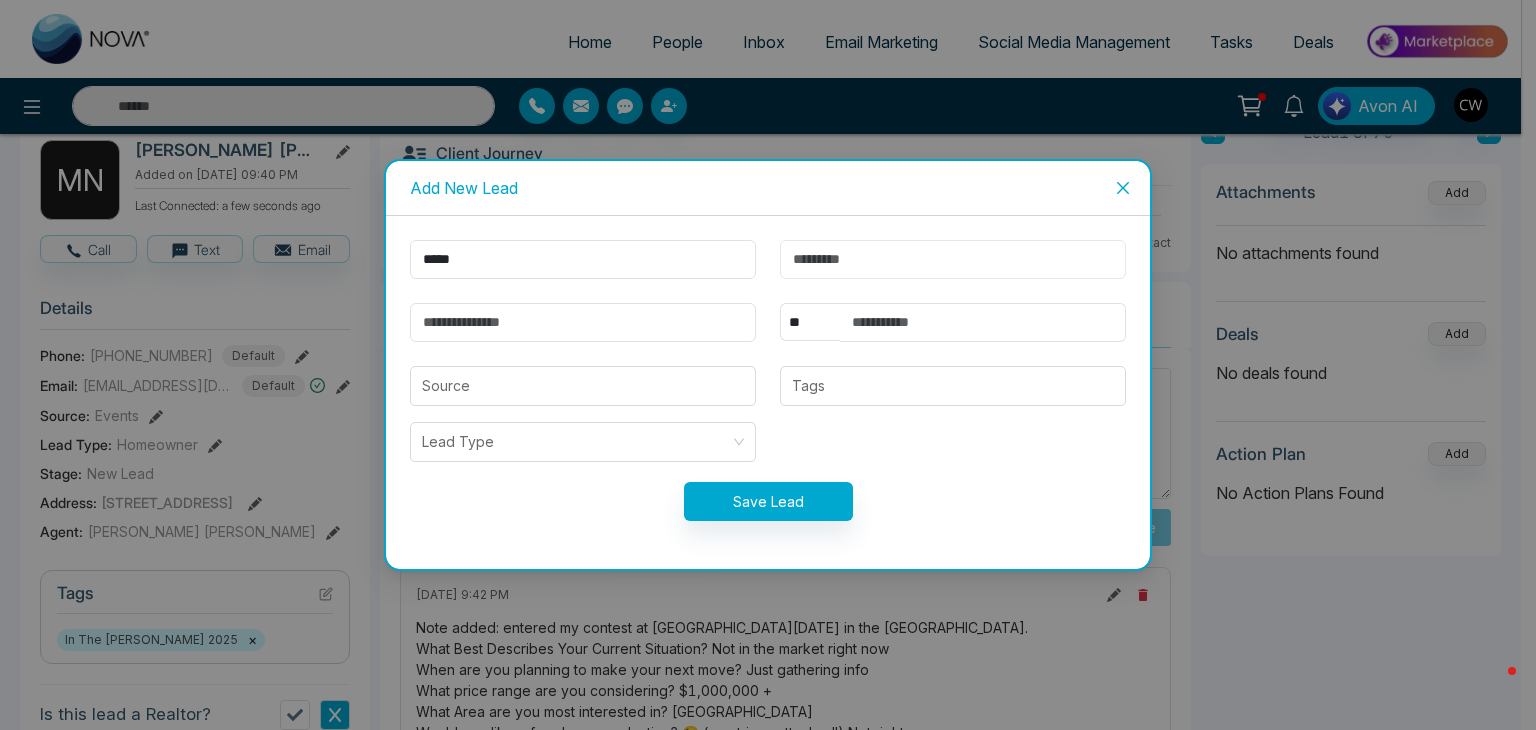 paste on "**********" 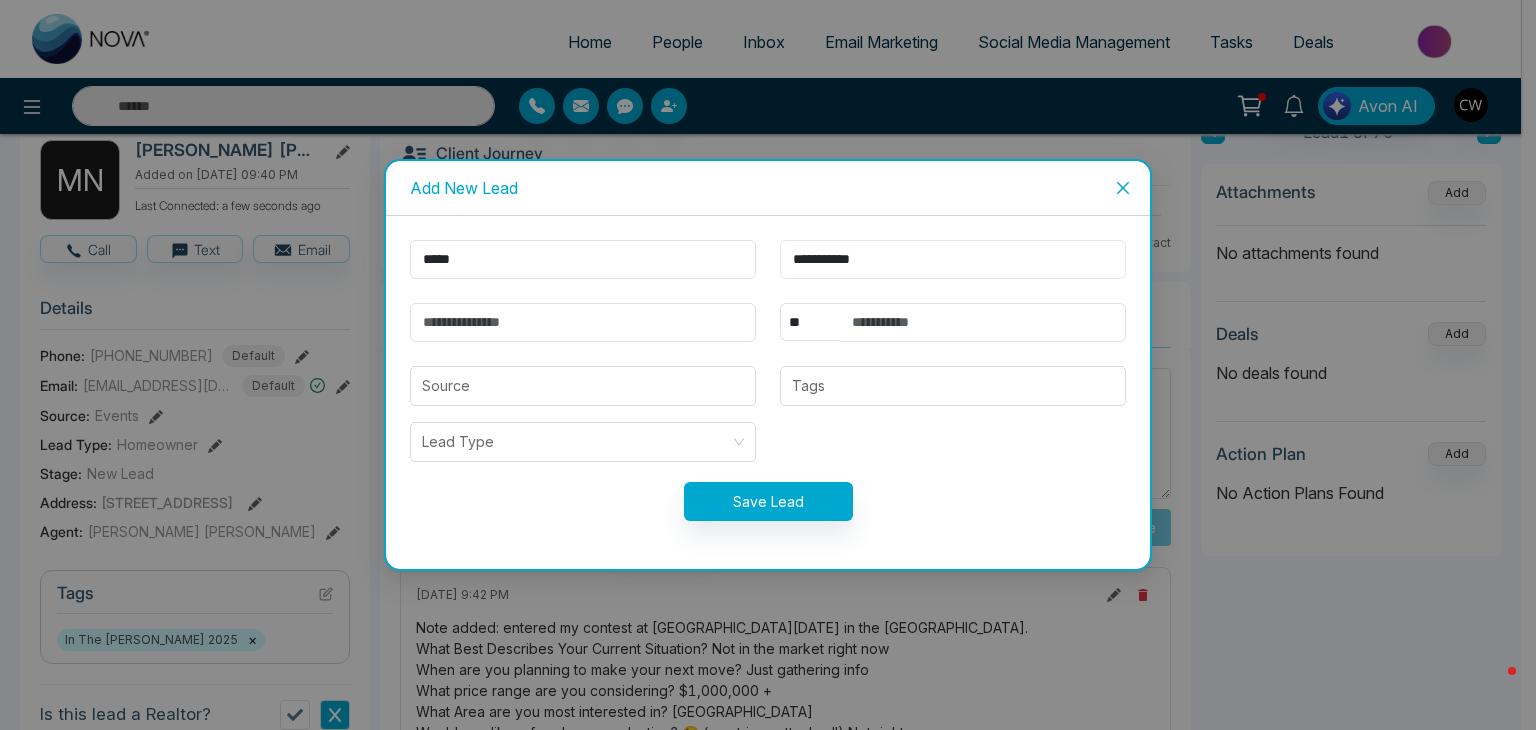 click on "**********" at bounding box center [953, 259] 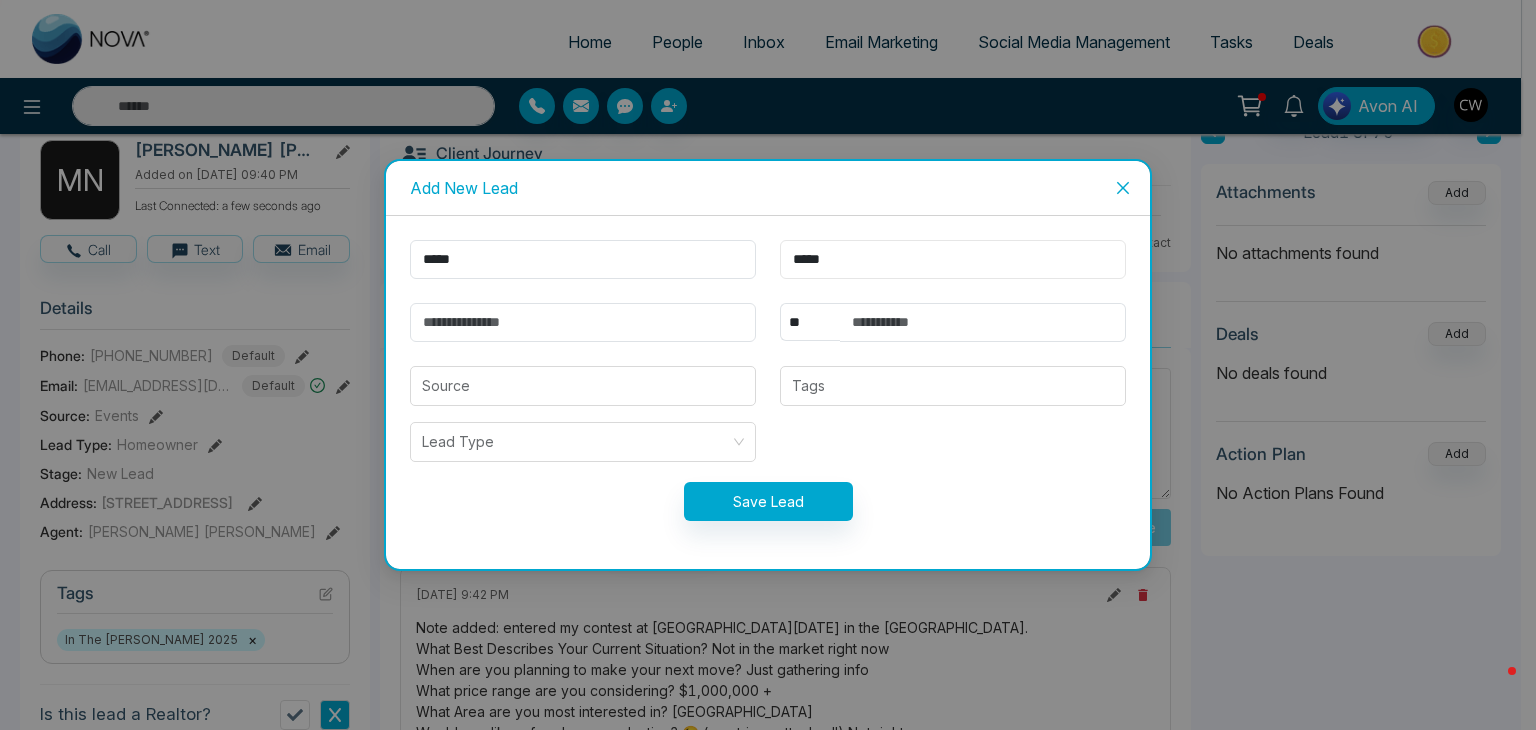 type on "*****" 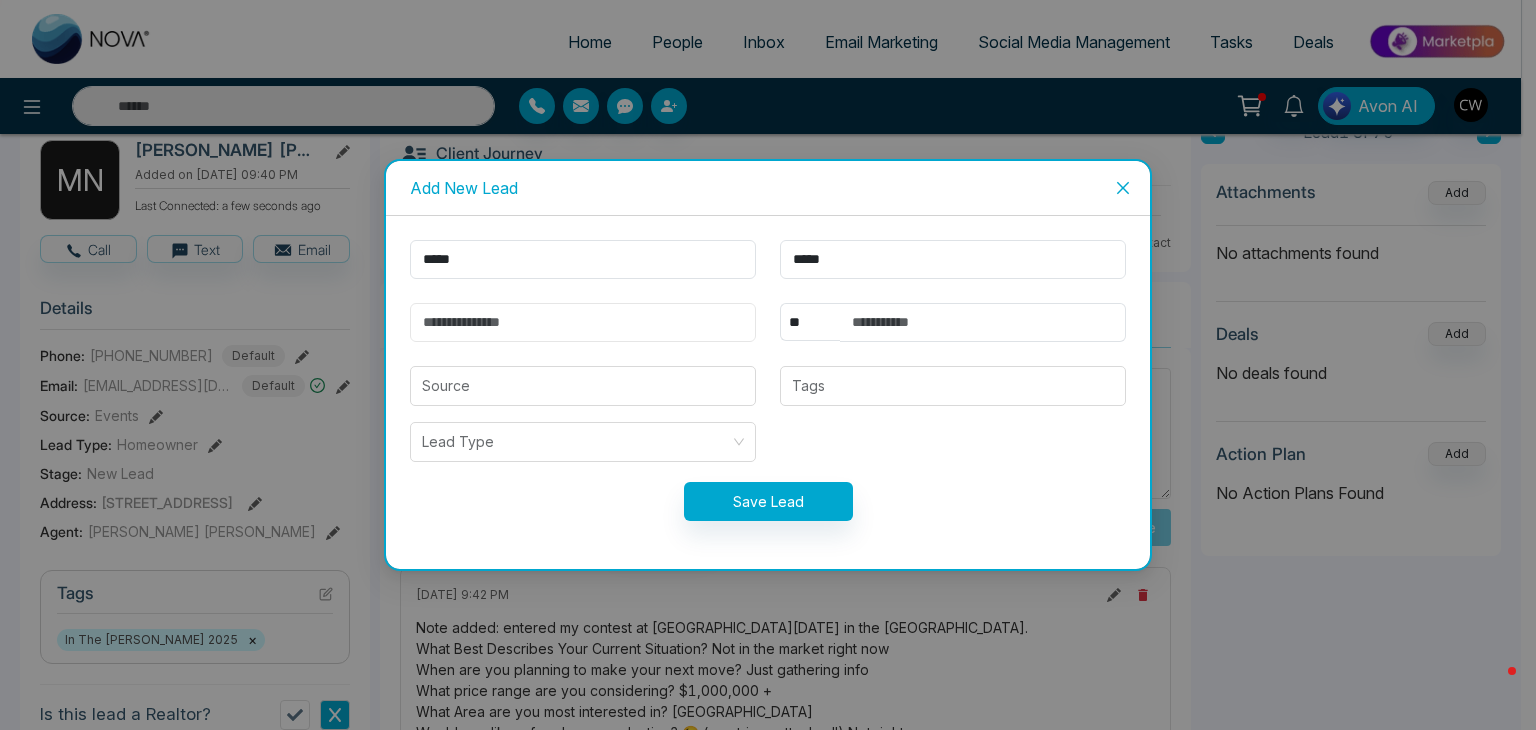 click at bounding box center [583, 322] 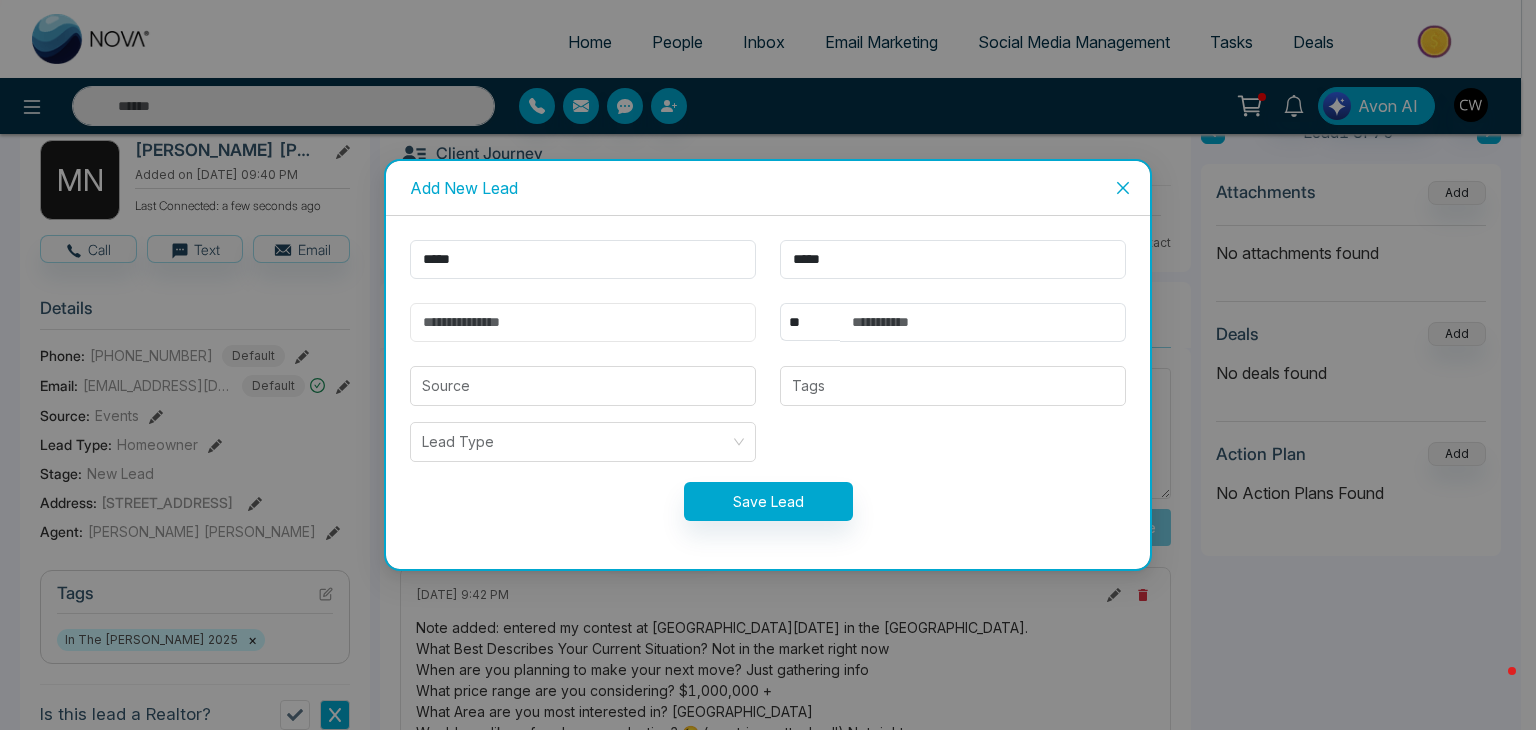 paste on "**********" 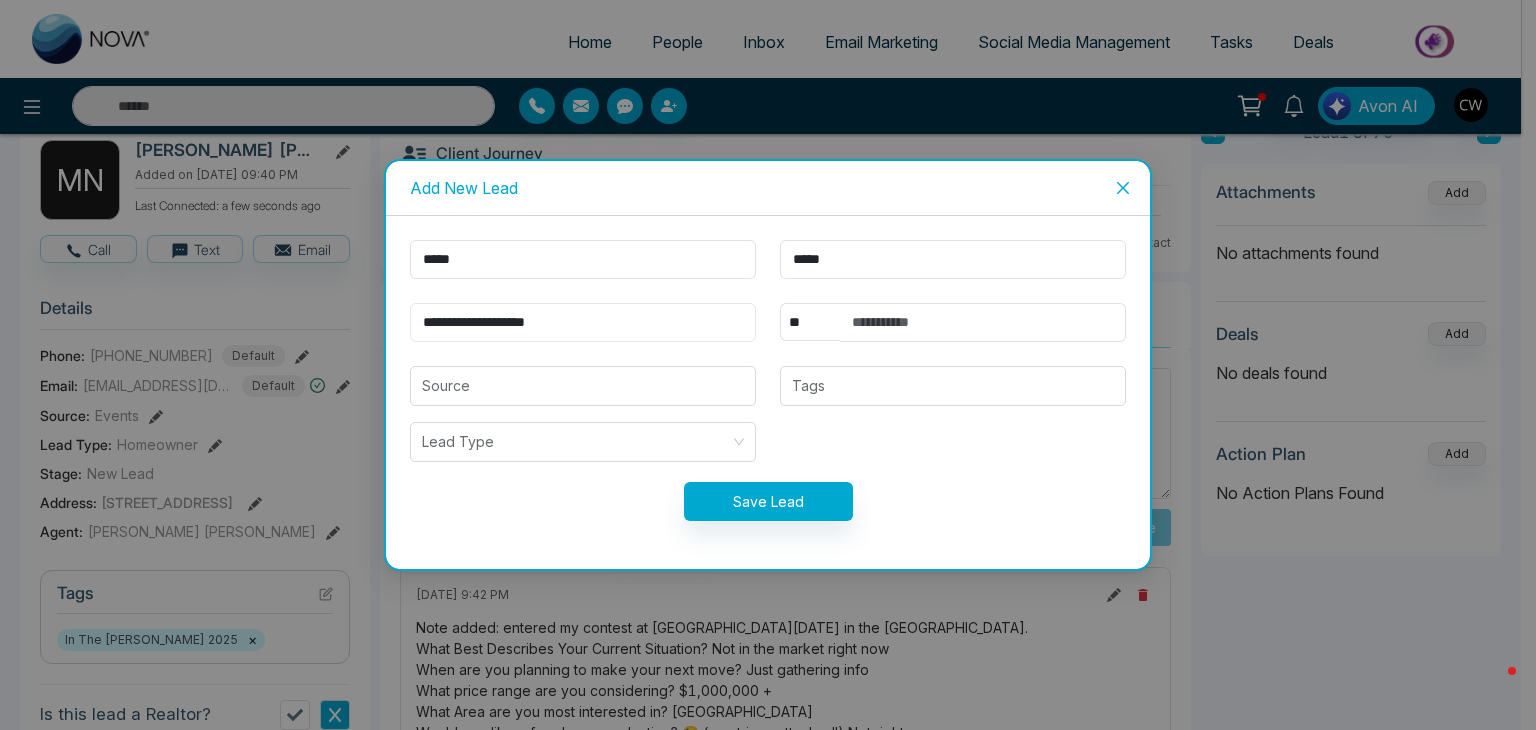 click on "**********" at bounding box center [583, 322] 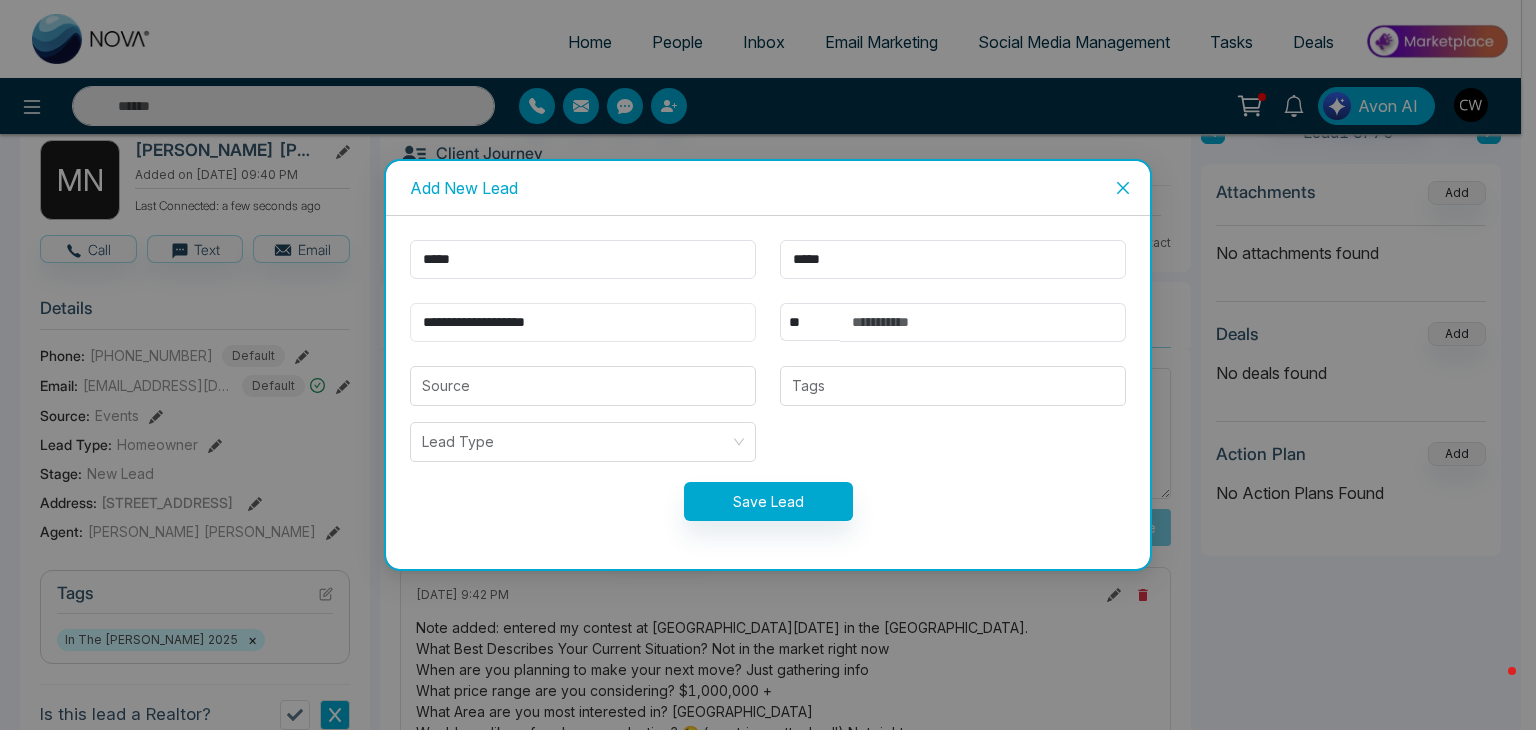 type on "**********" 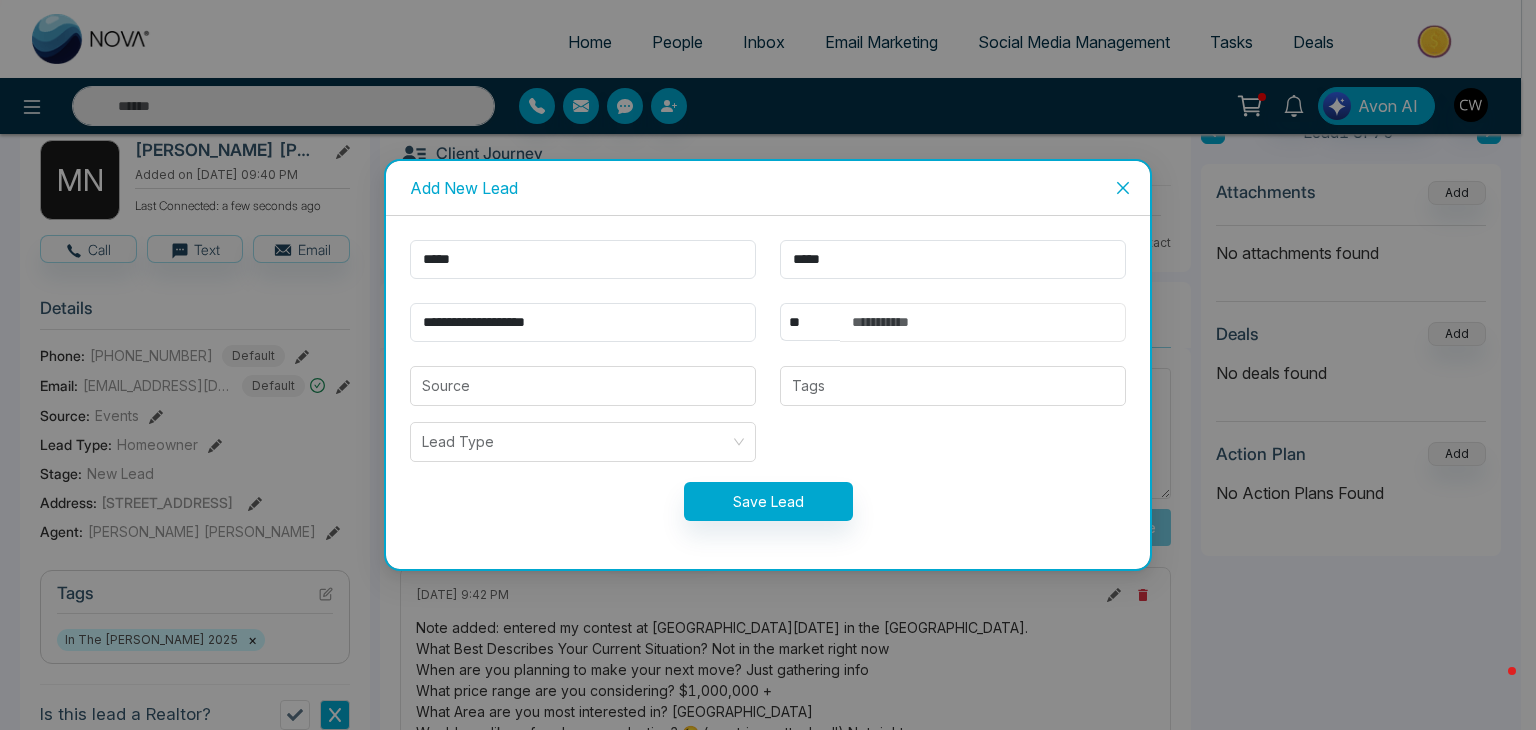 click at bounding box center [983, 322] 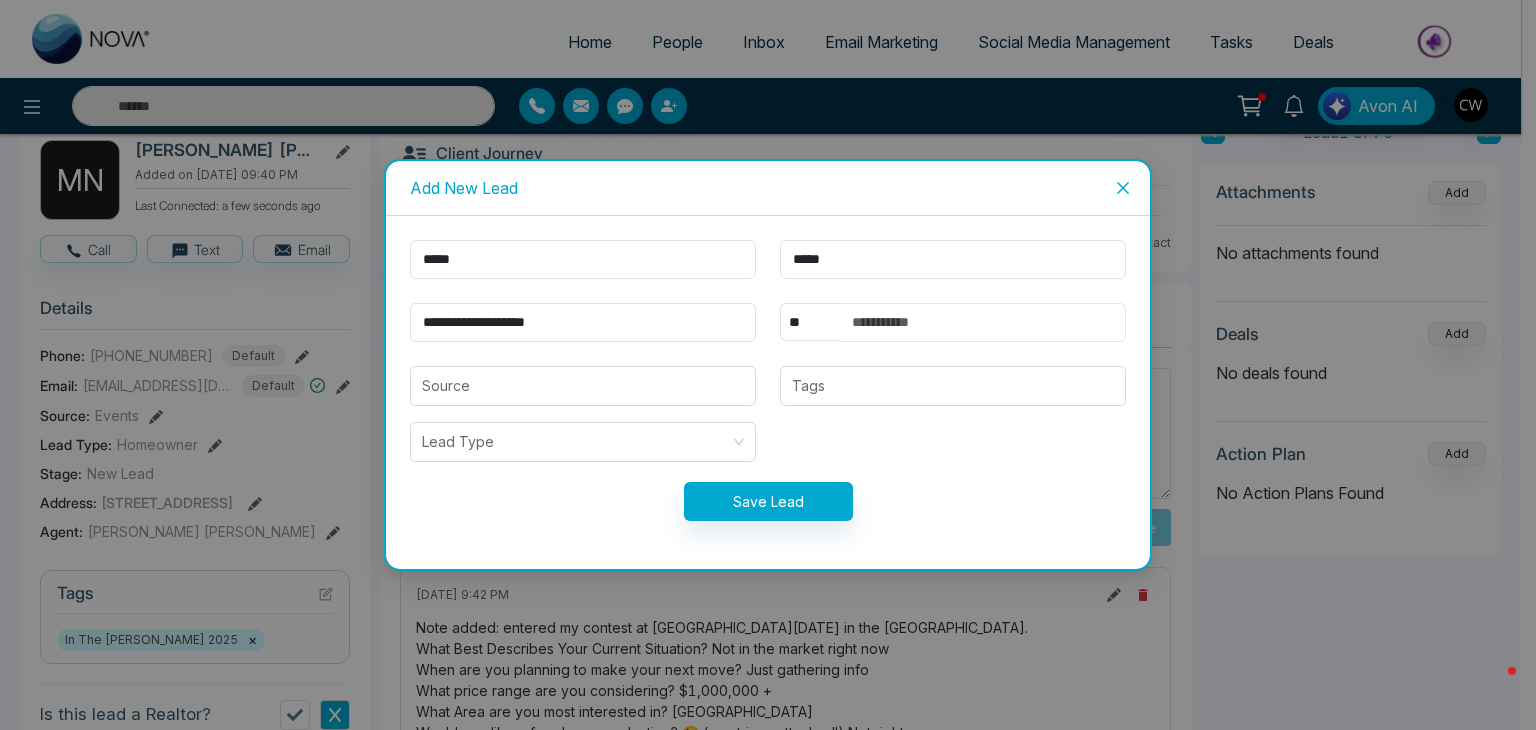 paste on "**********" 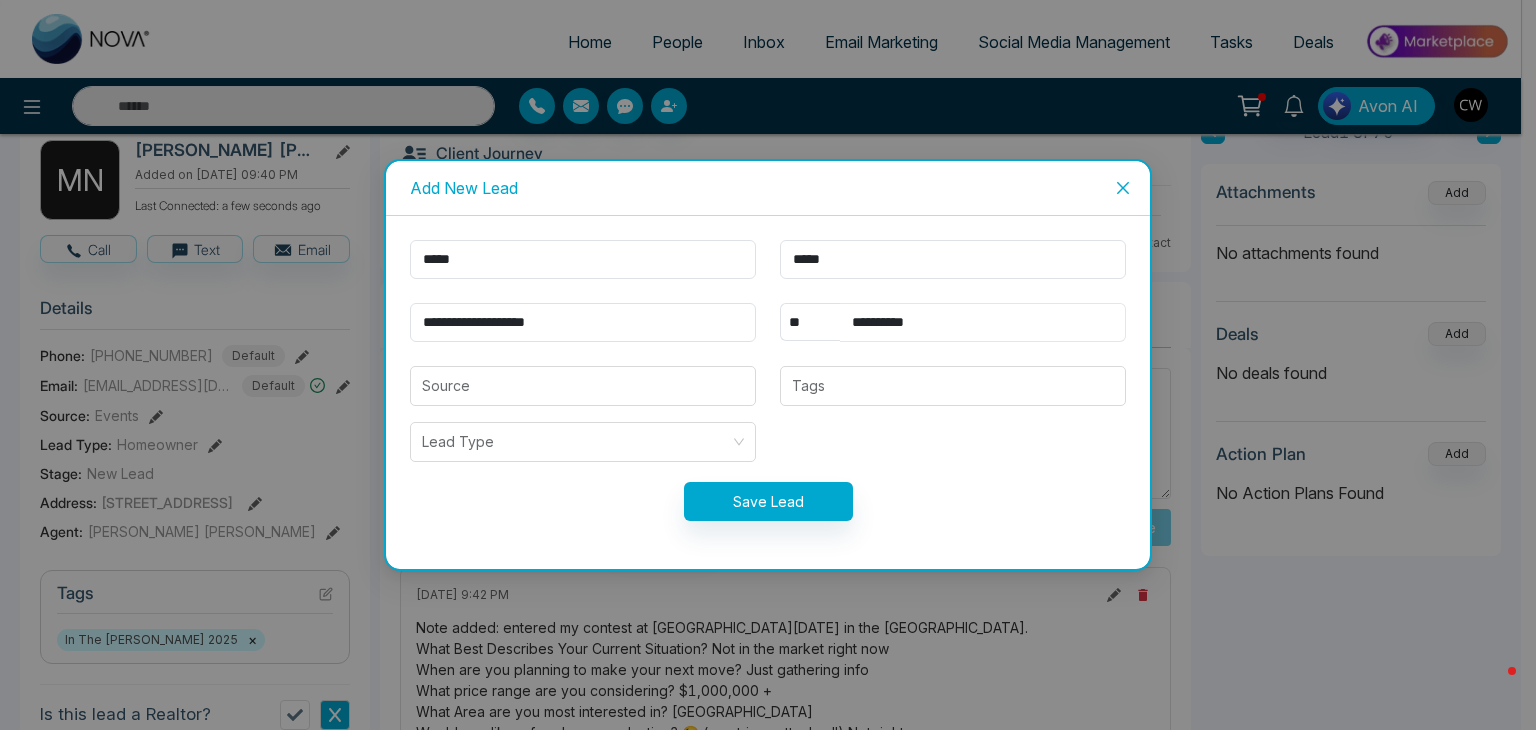click on "**********" at bounding box center (983, 322) 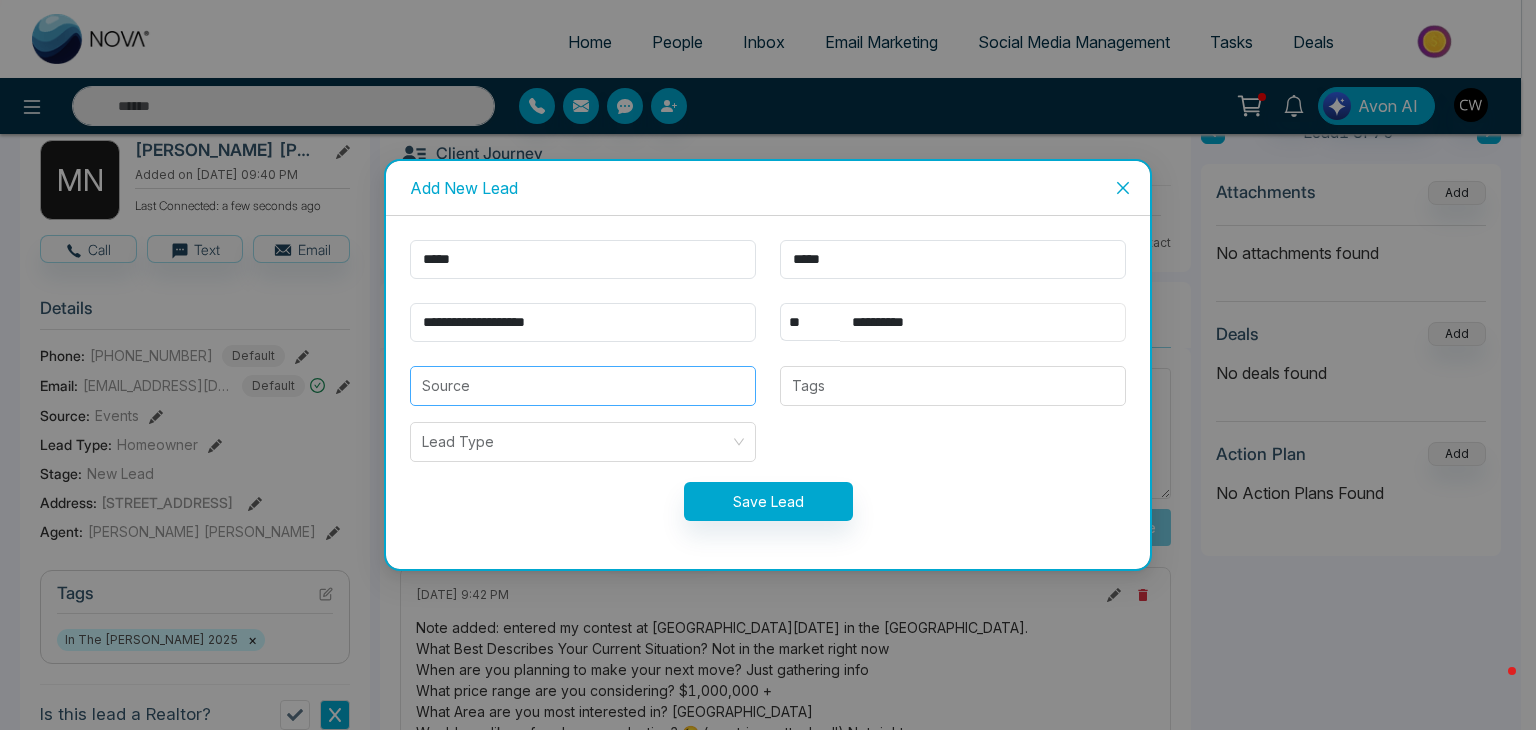 type on "**********" 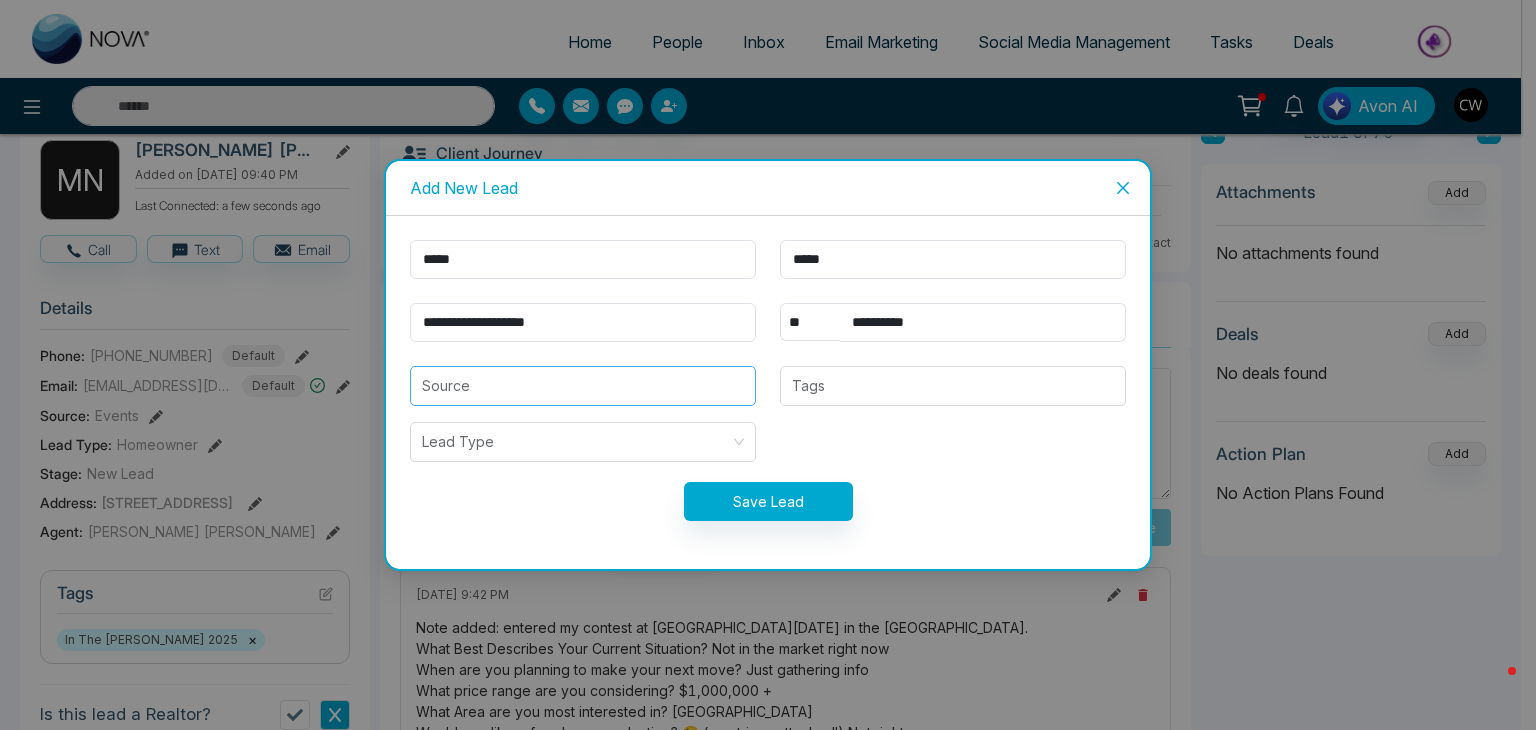 click at bounding box center (583, 386) 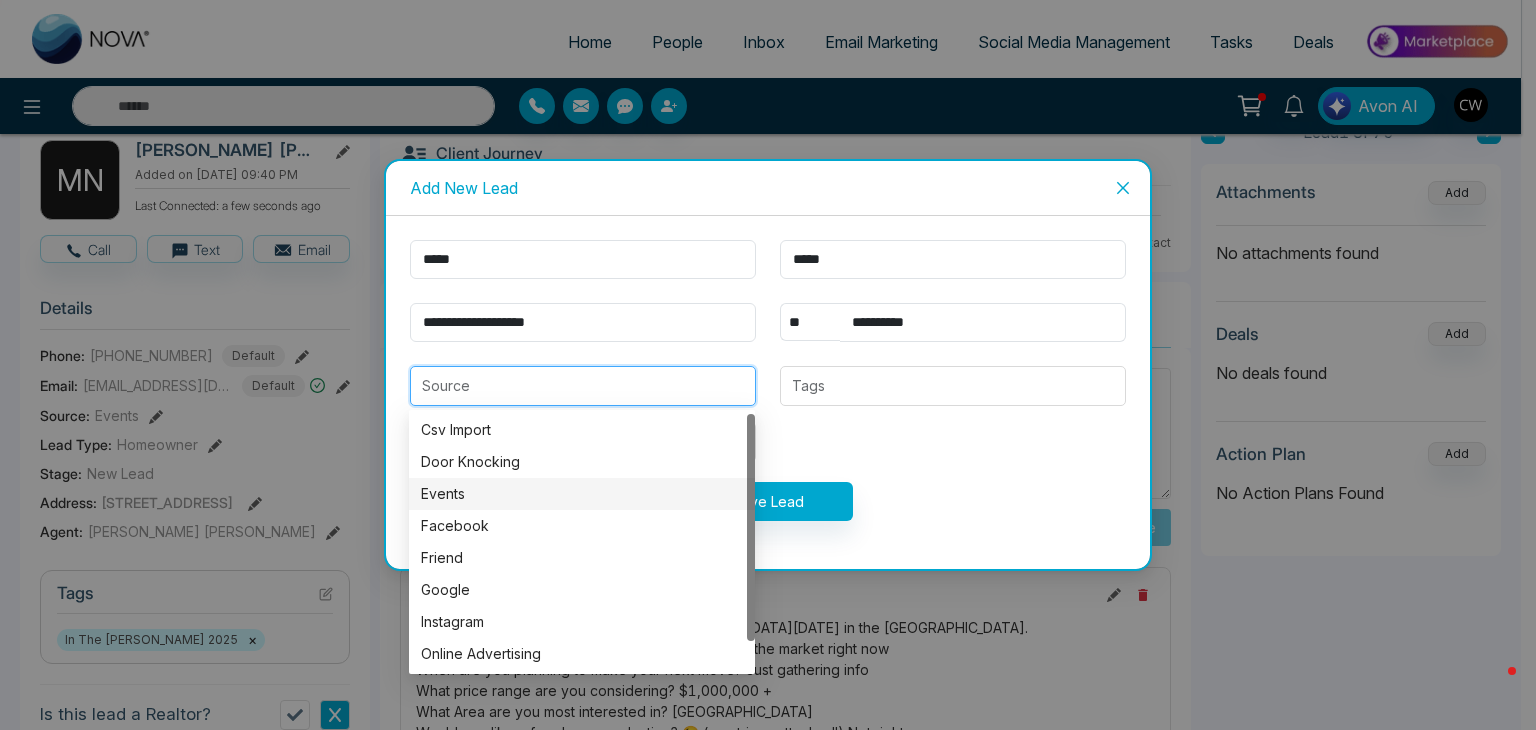 click on "Events" at bounding box center (582, 494) 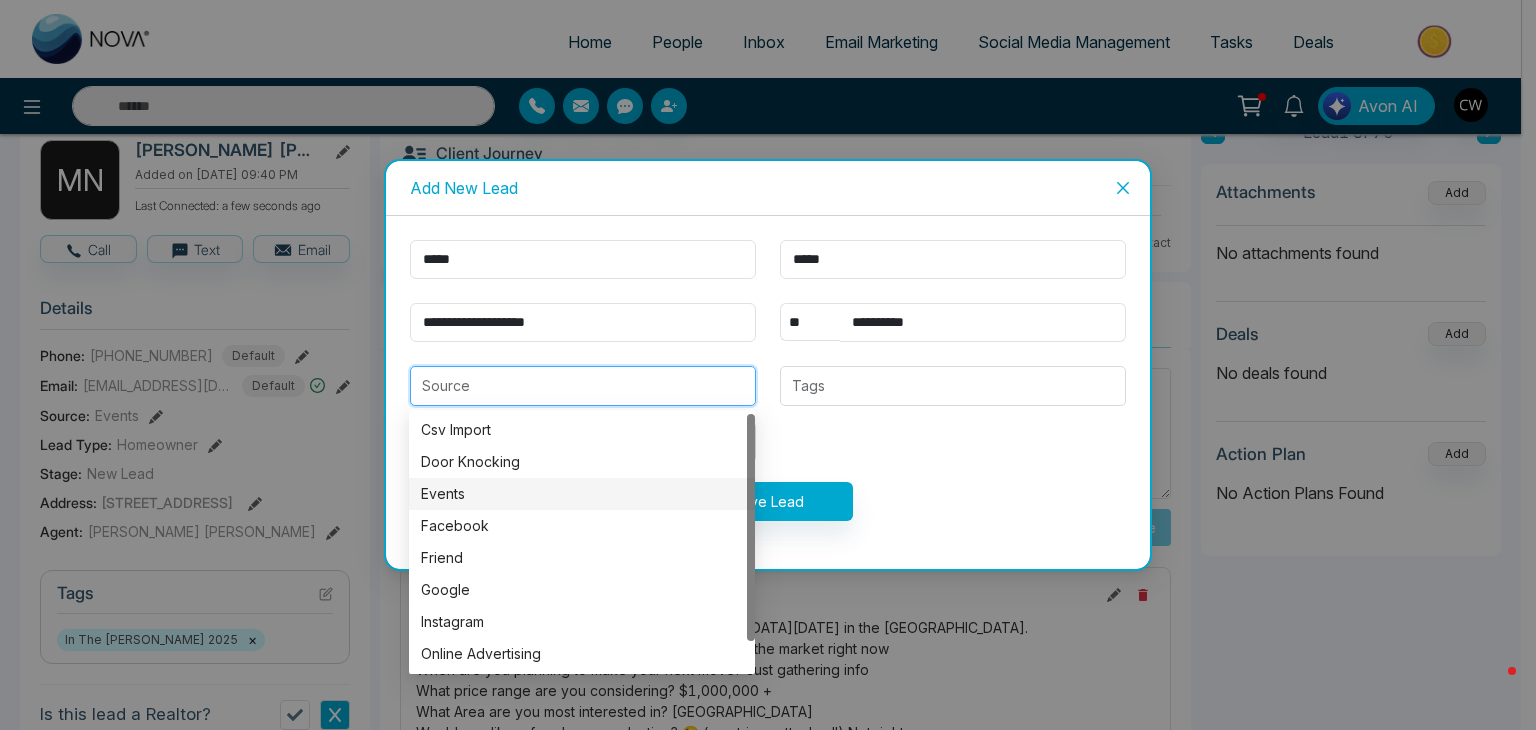 type on "******" 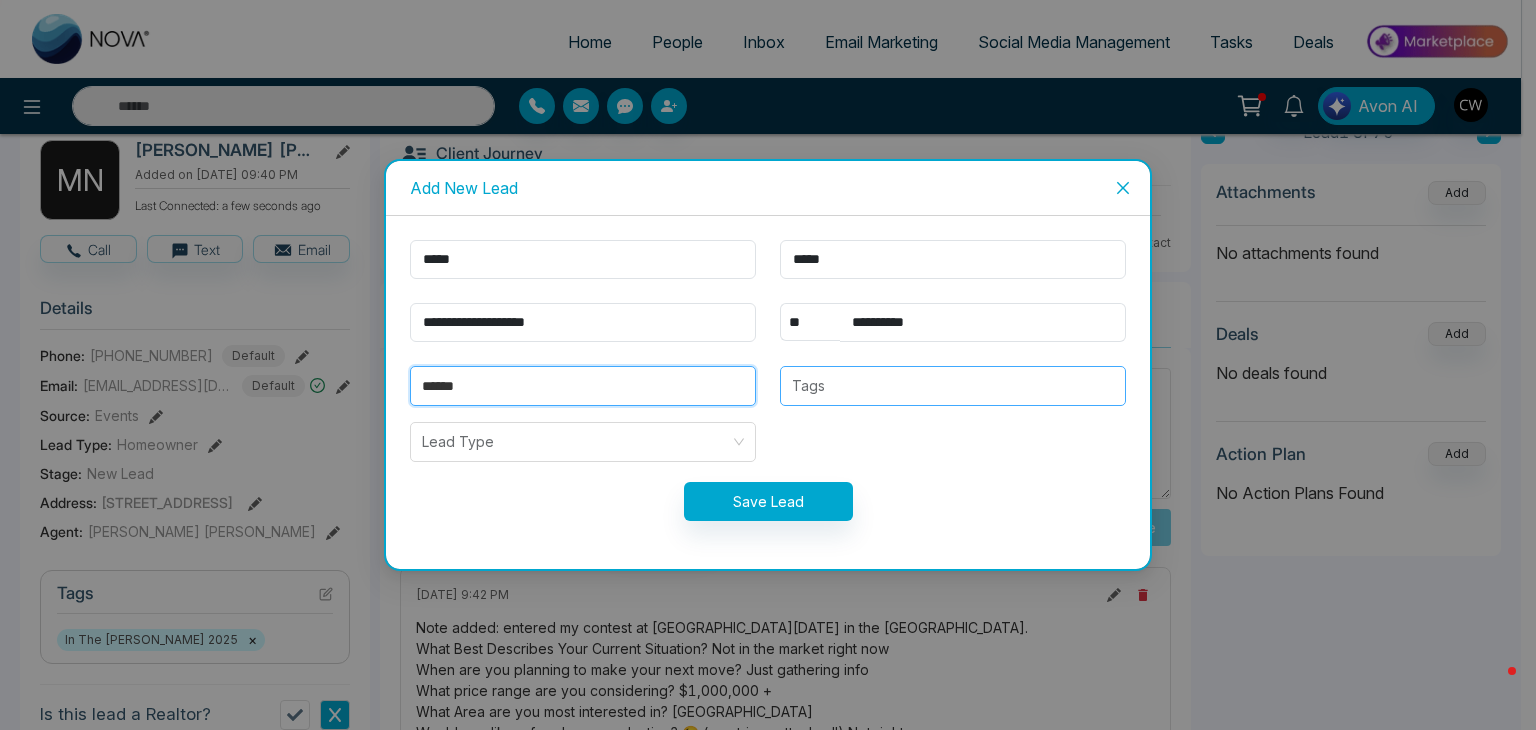 click at bounding box center (953, 386) 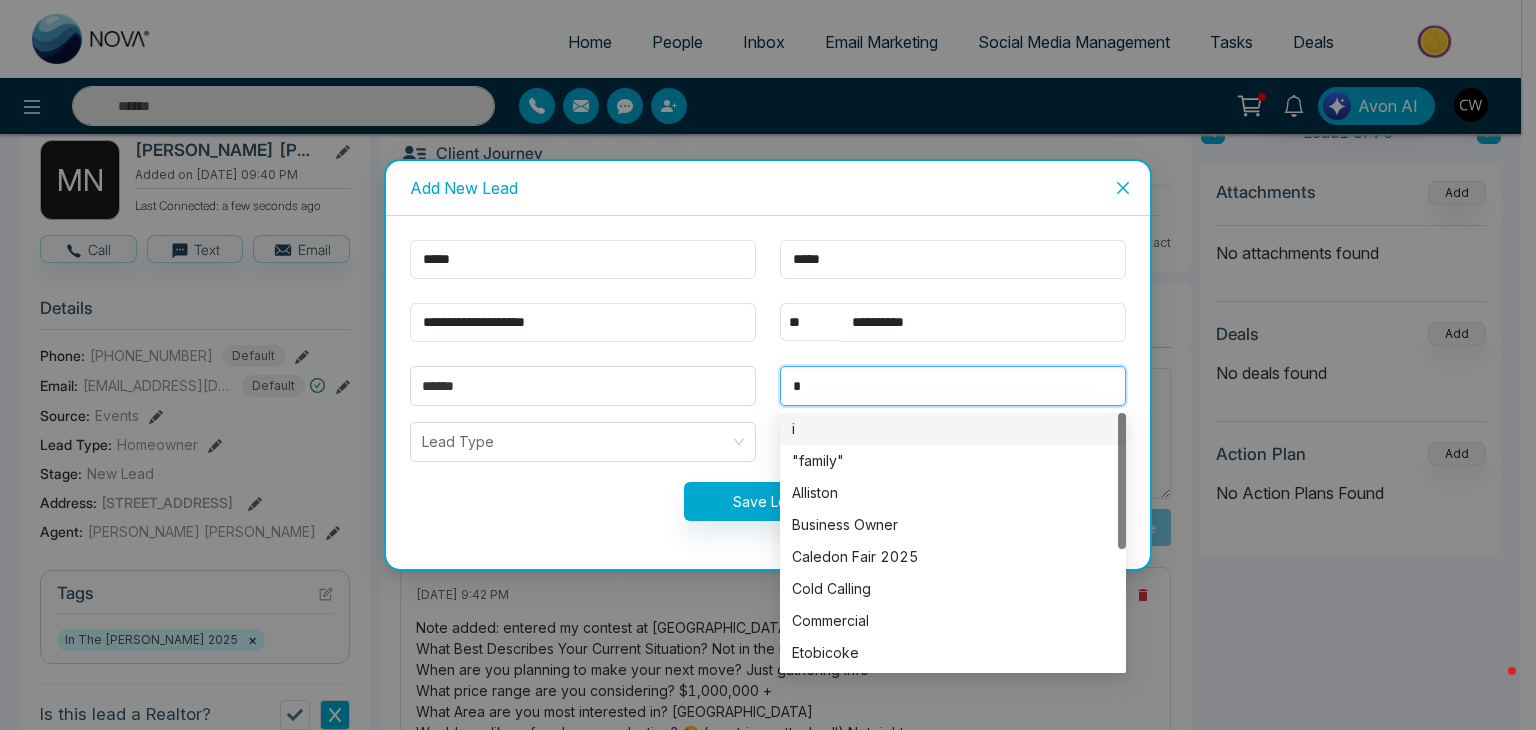 type on "**" 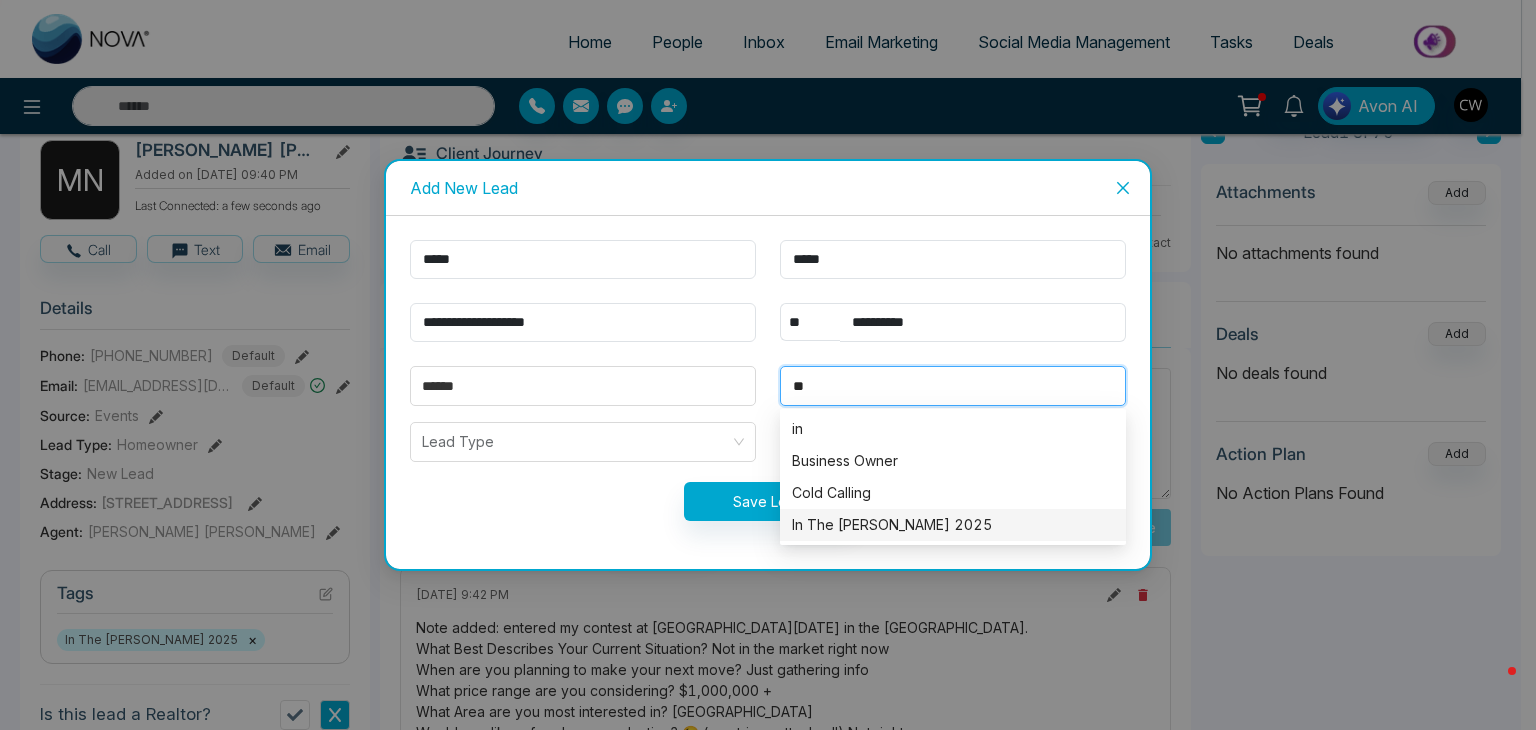 click on "In The [PERSON_NAME] 2025" at bounding box center (953, 525) 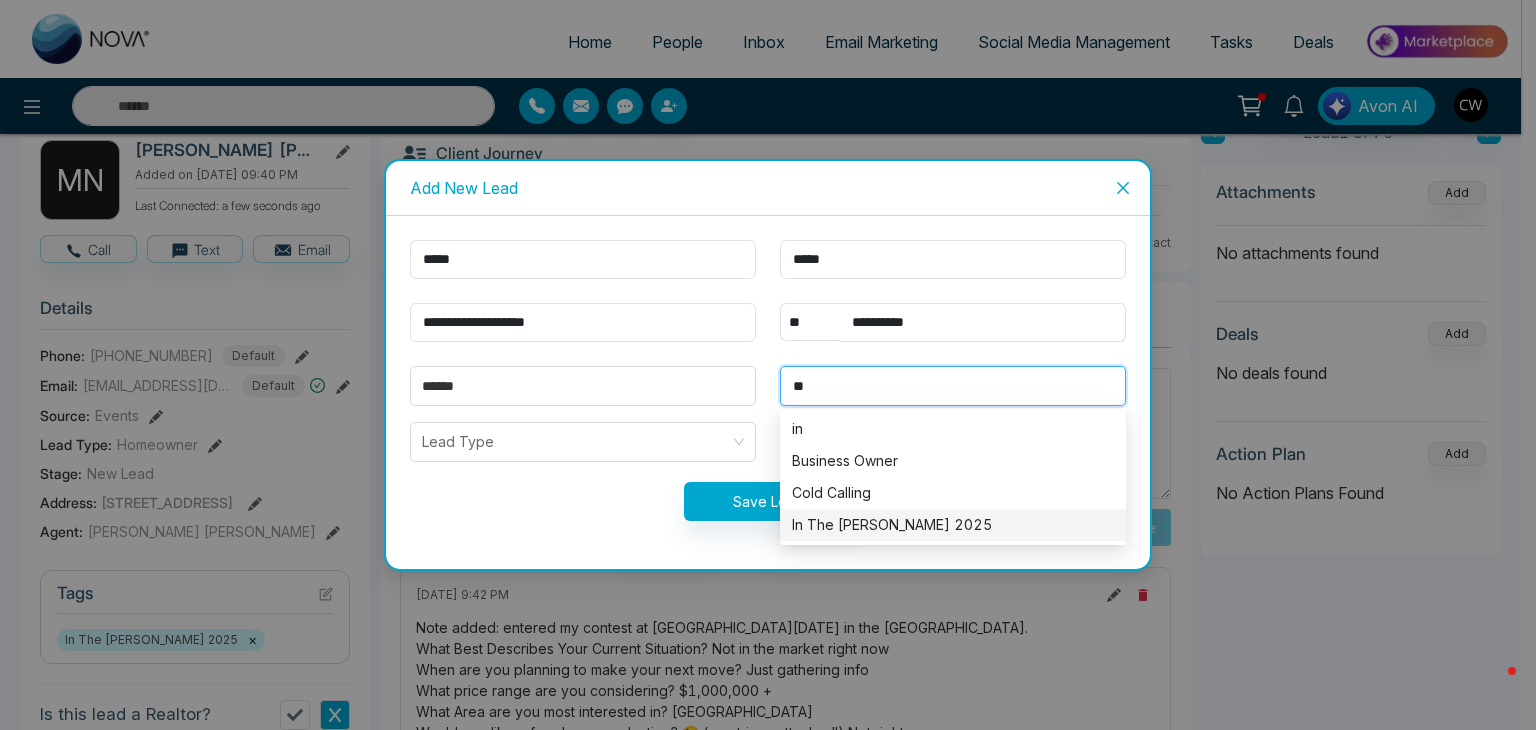 type 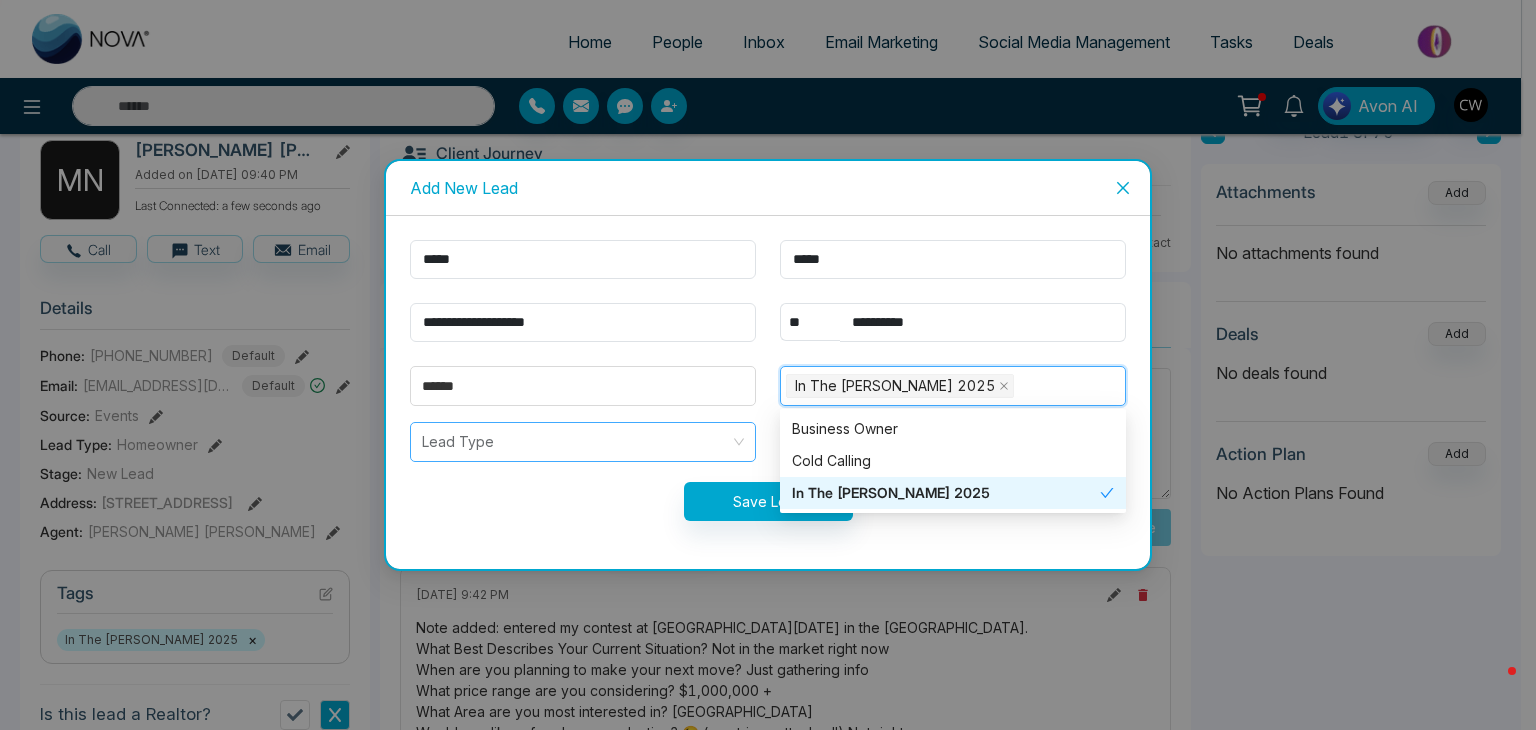 click at bounding box center [576, 442] 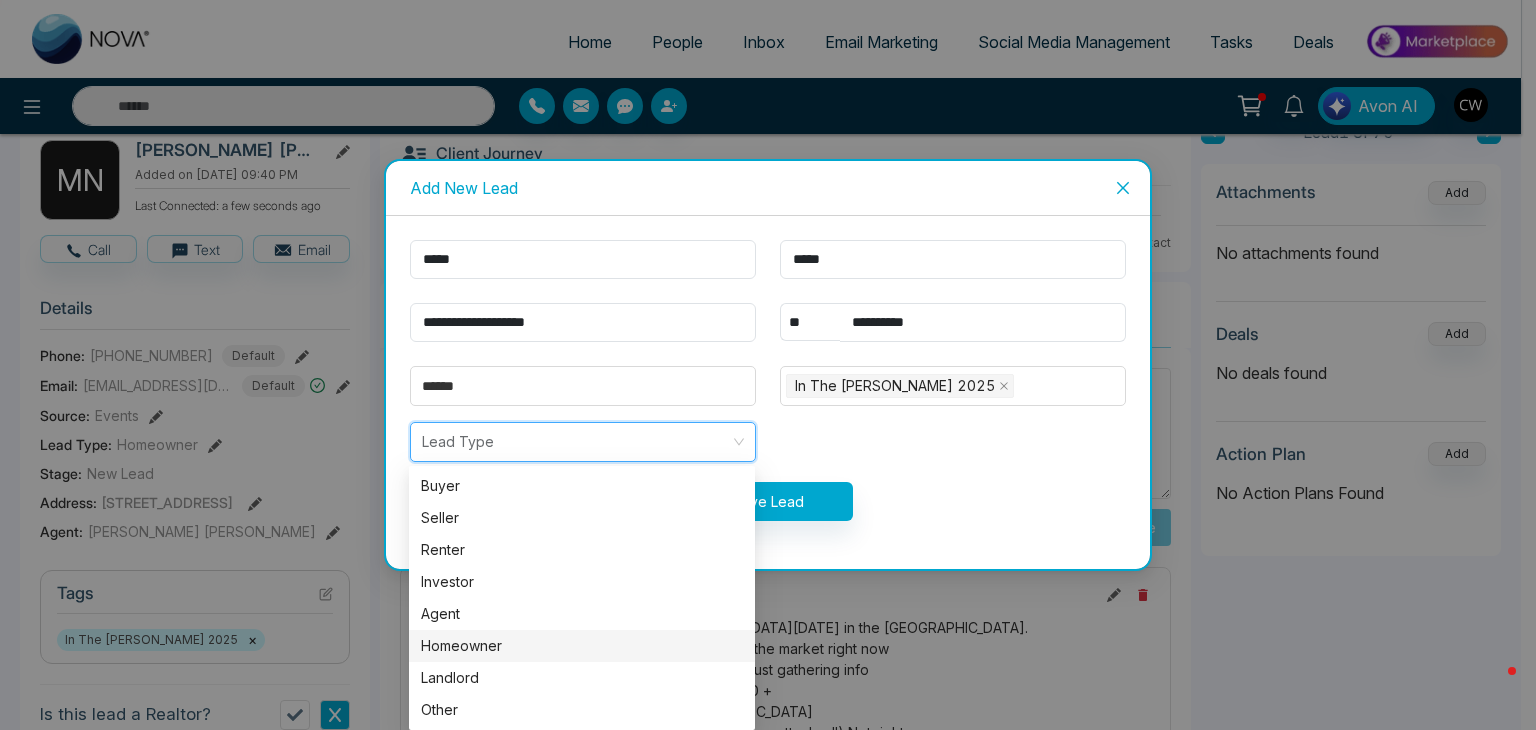 click on "Homeowner" at bounding box center (582, 646) 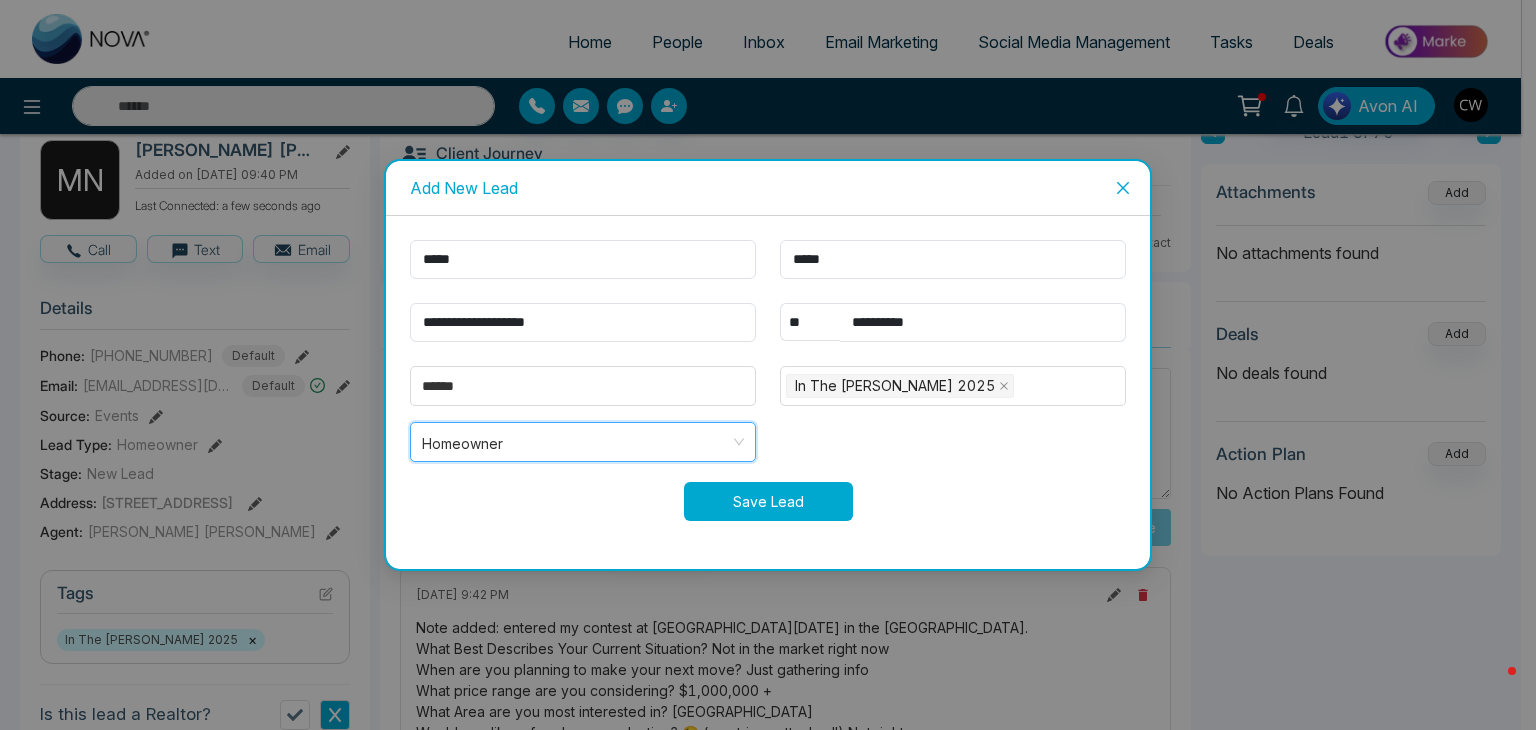 click on "Save Lead" at bounding box center (768, 501) 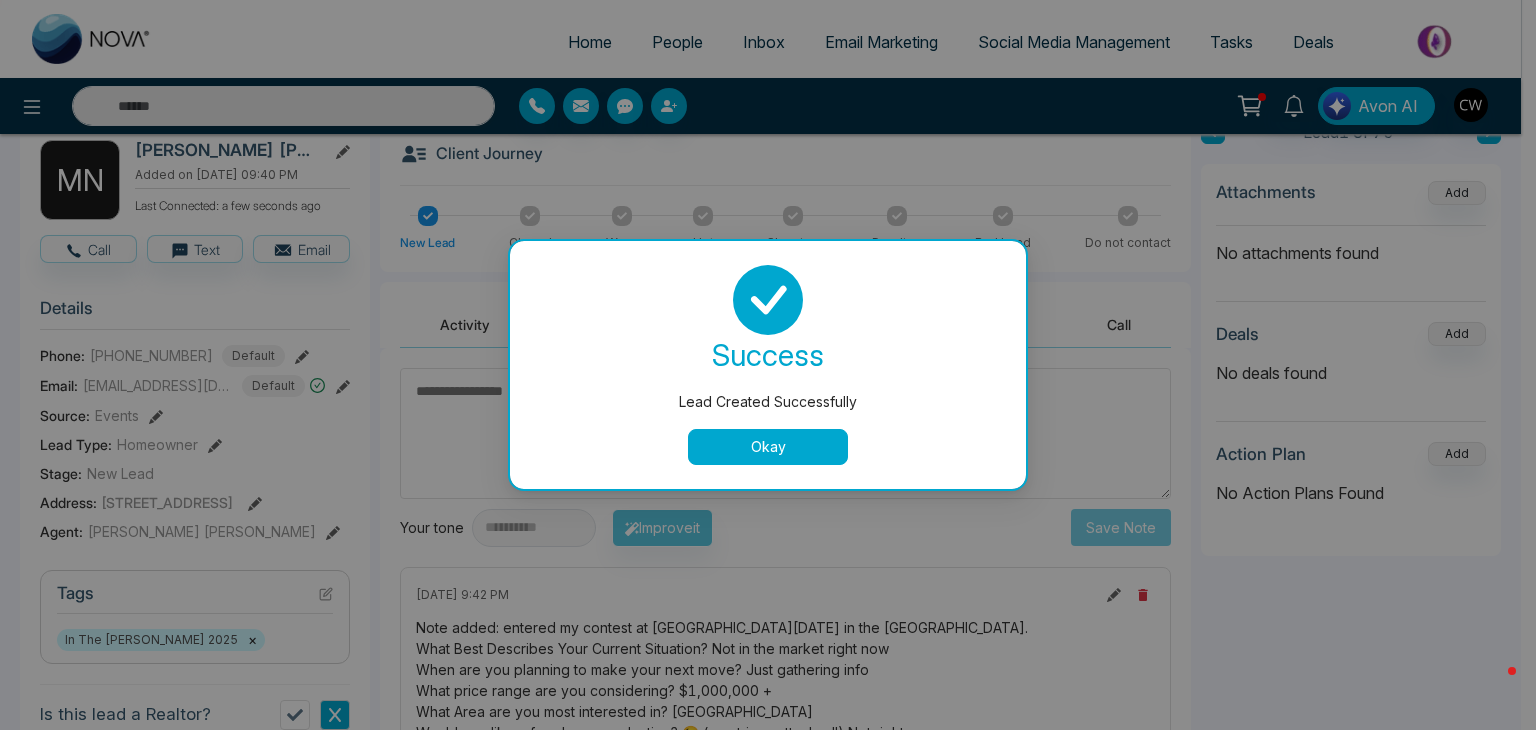click on "Okay" at bounding box center (768, 447) 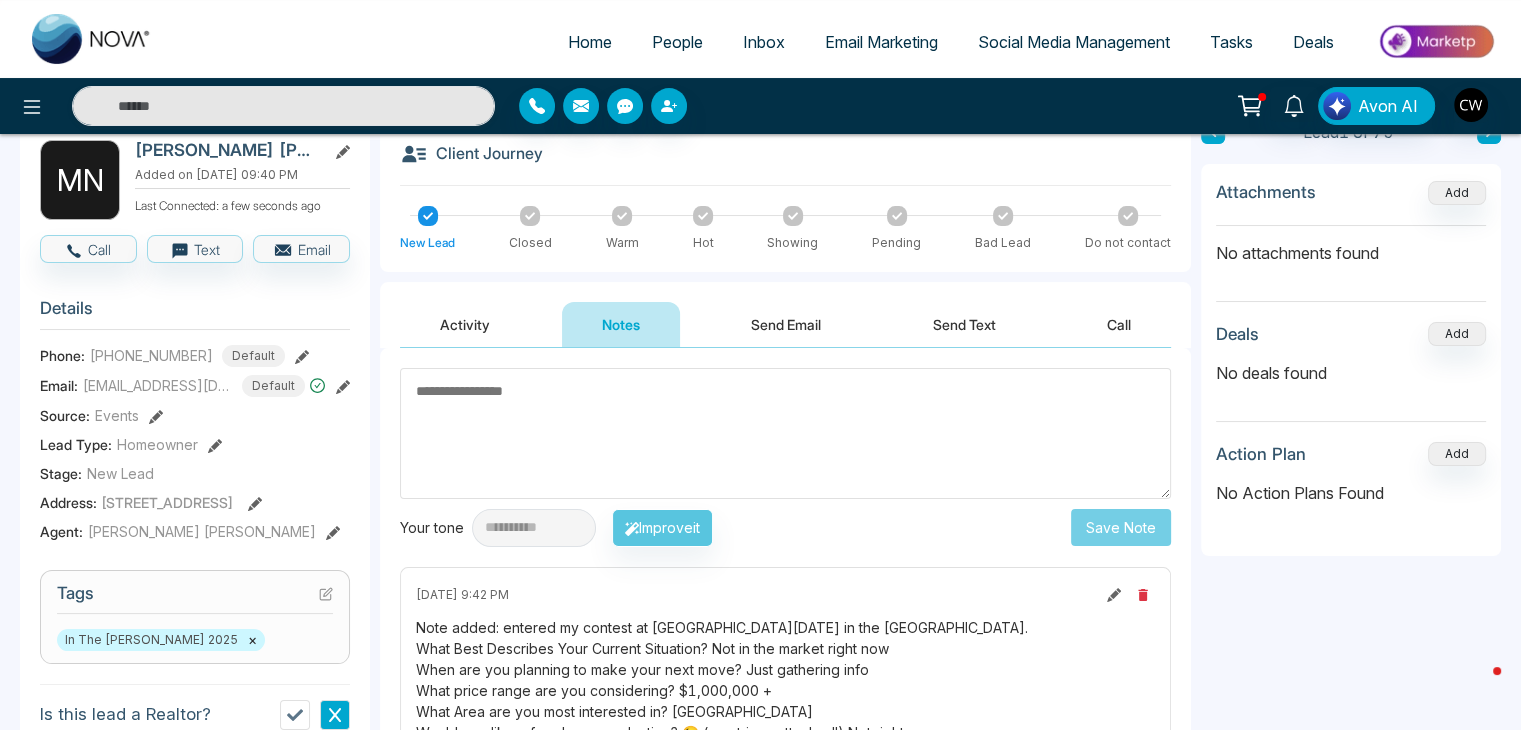 click at bounding box center [785, 433] 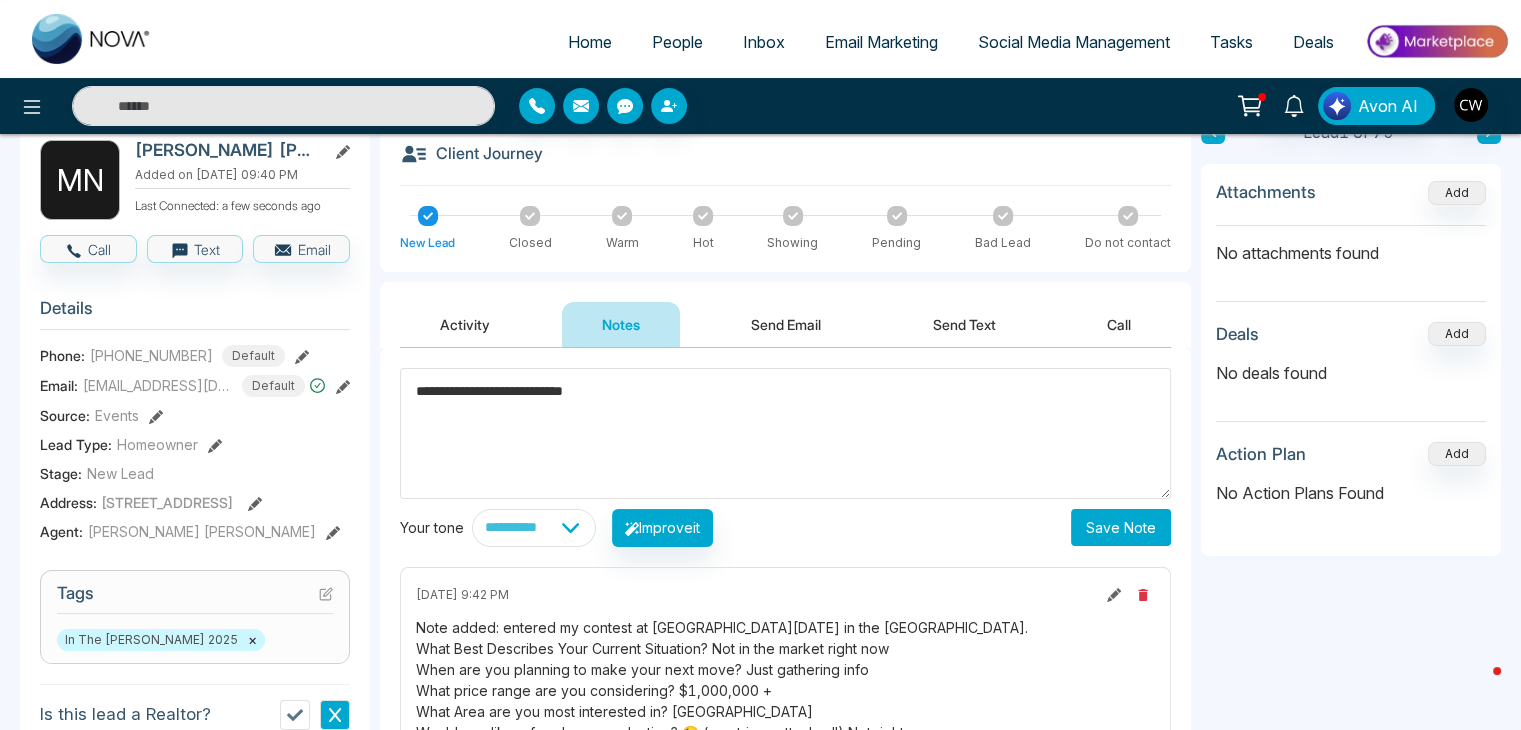 drag, startPoint x: 440, startPoint y: 389, endPoint x: 380, endPoint y: 385, distance: 60.133186 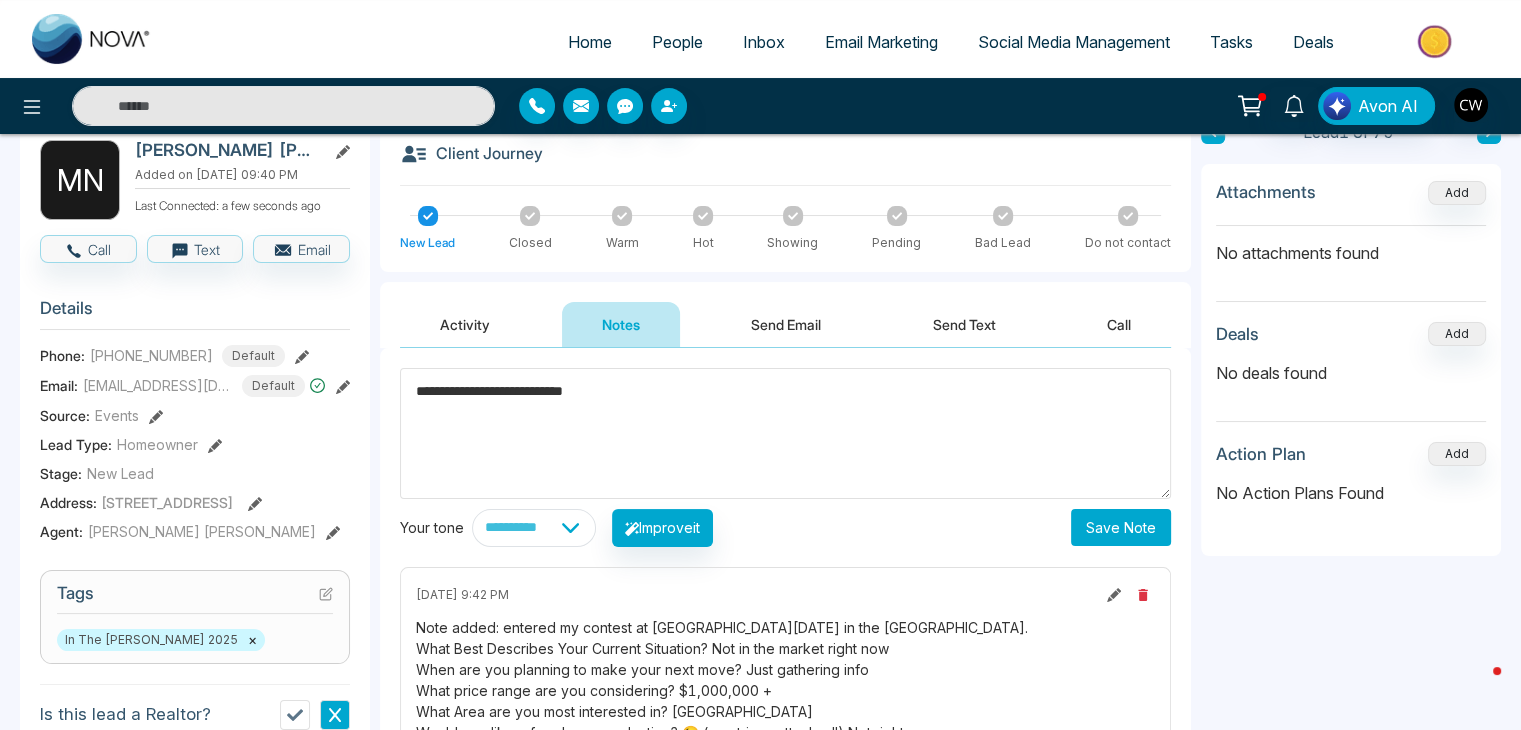 click on "**********" at bounding box center [785, 574] 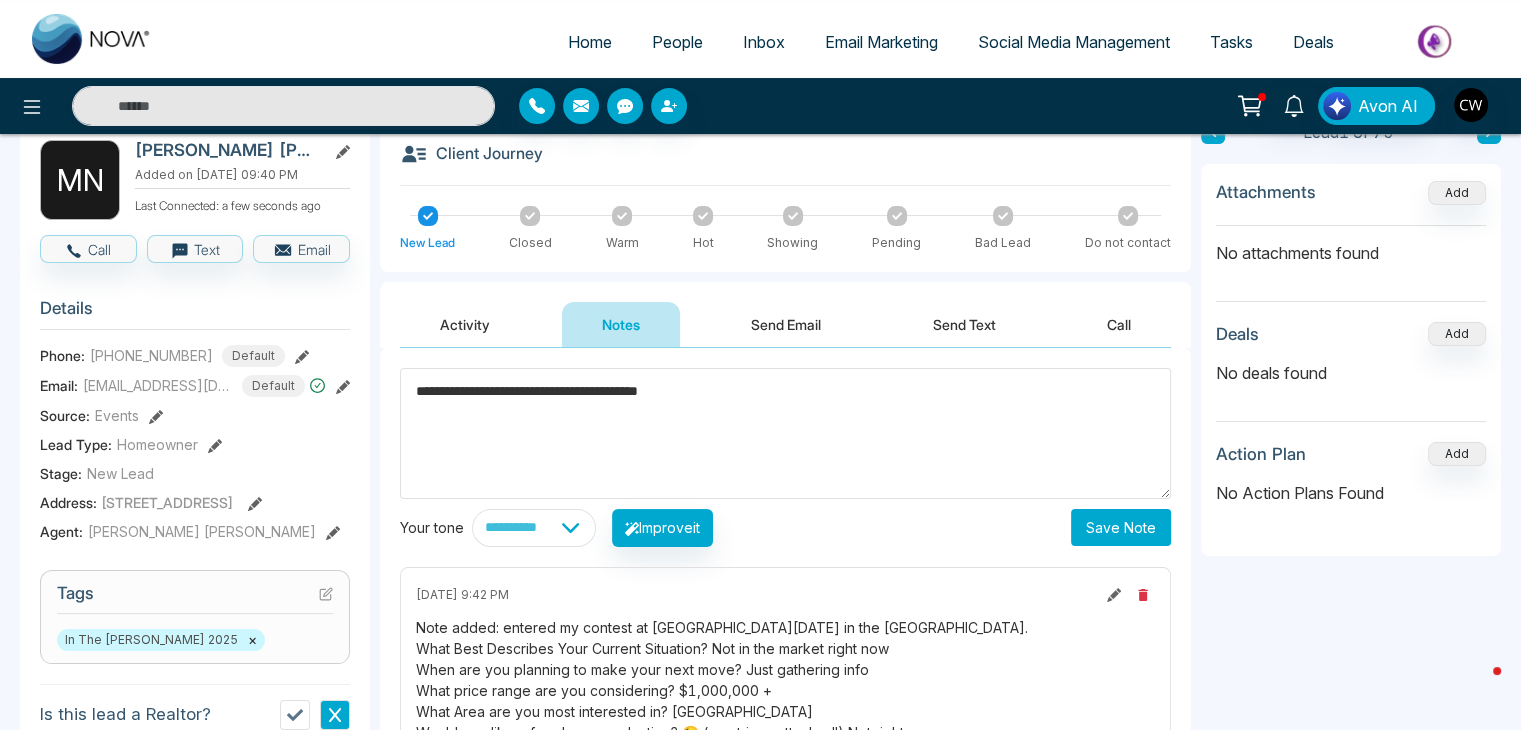 click on "**********" at bounding box center (785, 433) 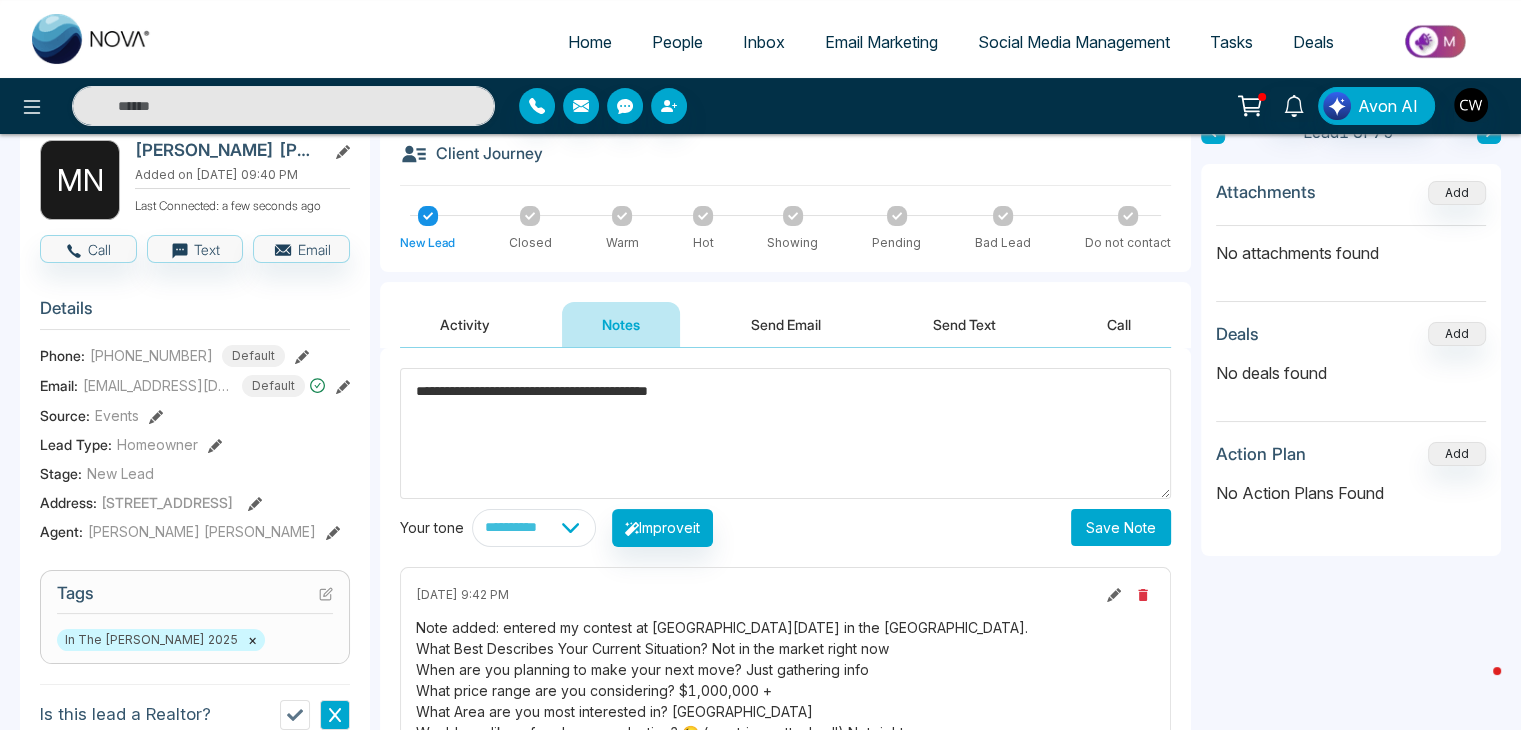 paste on "**********" 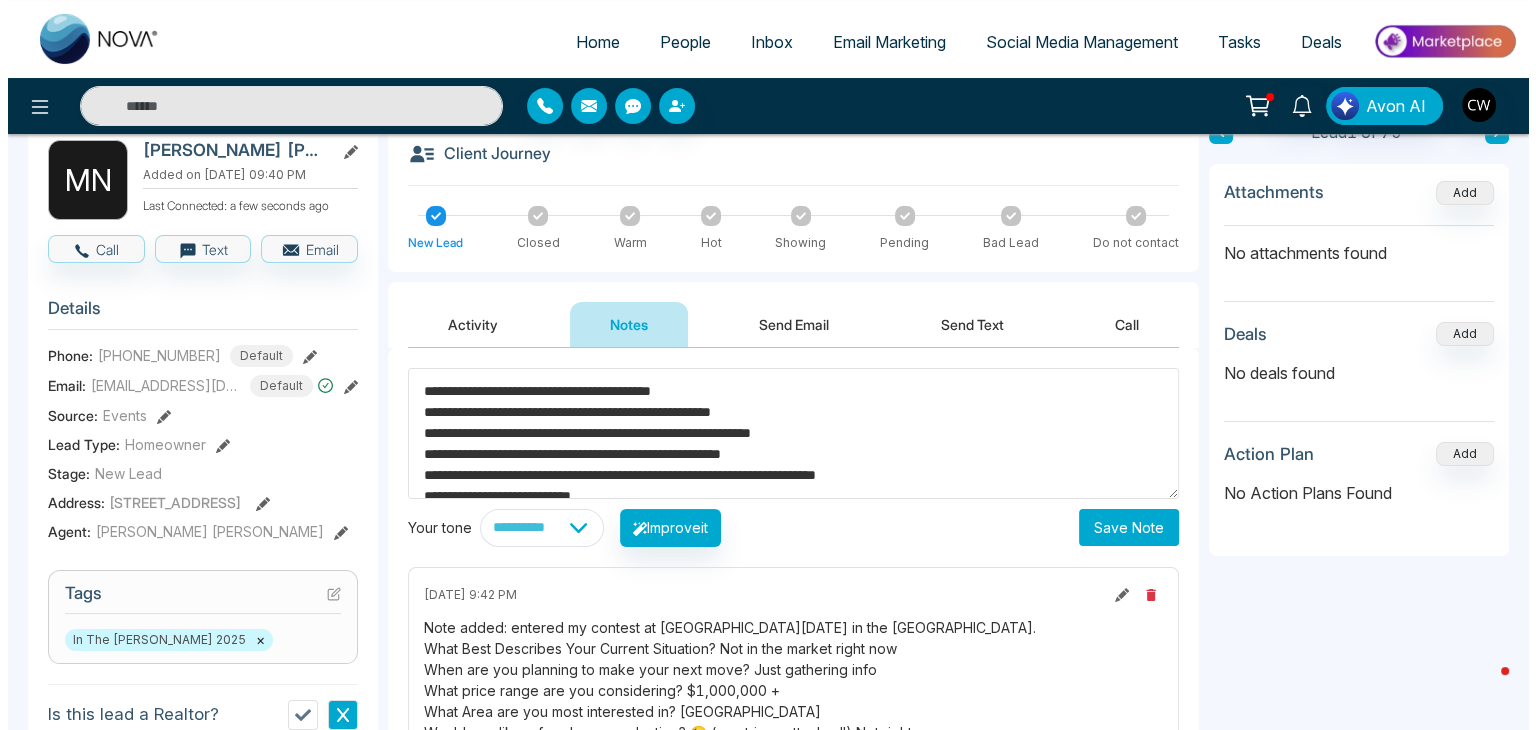scroll, scrollTop: 6, scrollLeft: 0, axis: vertical 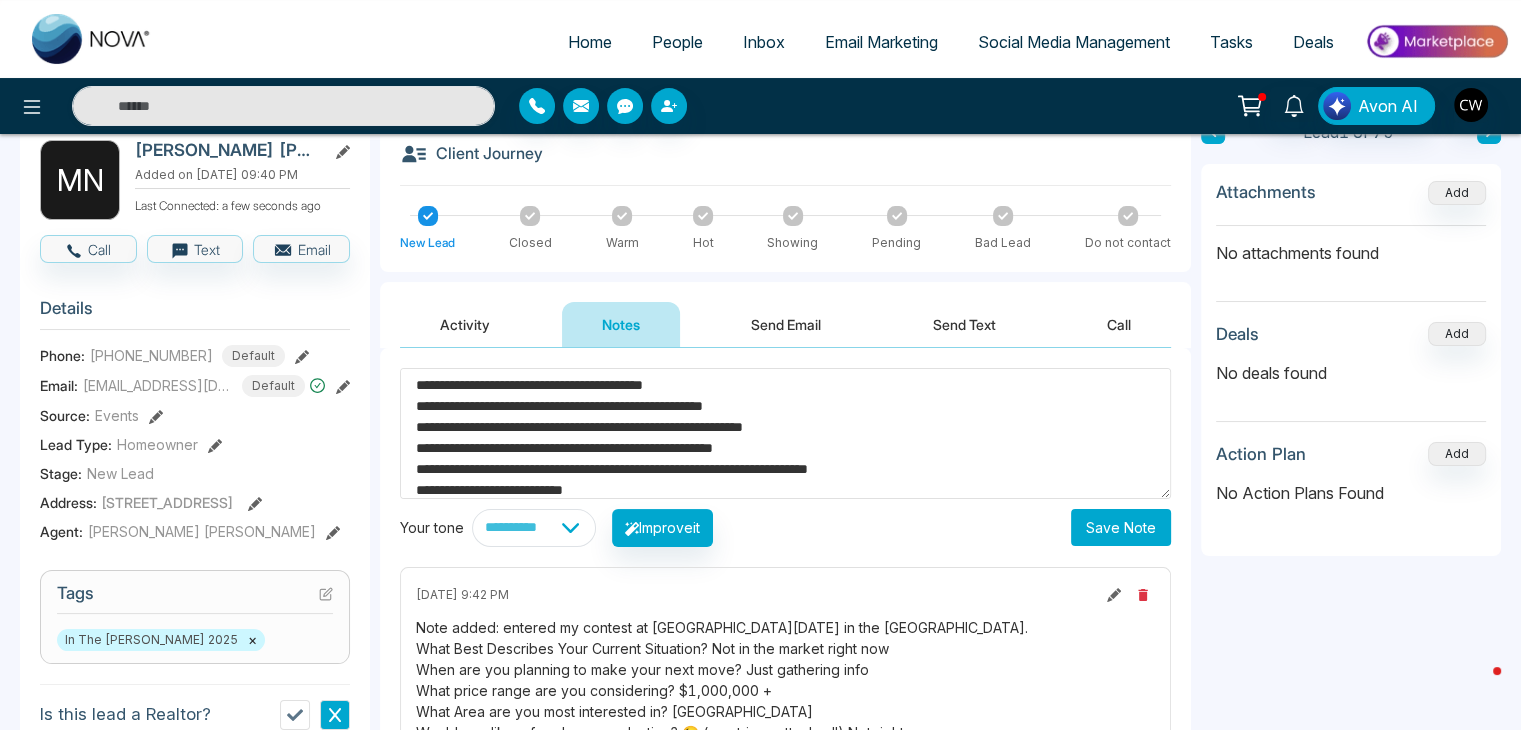 type on "**********" 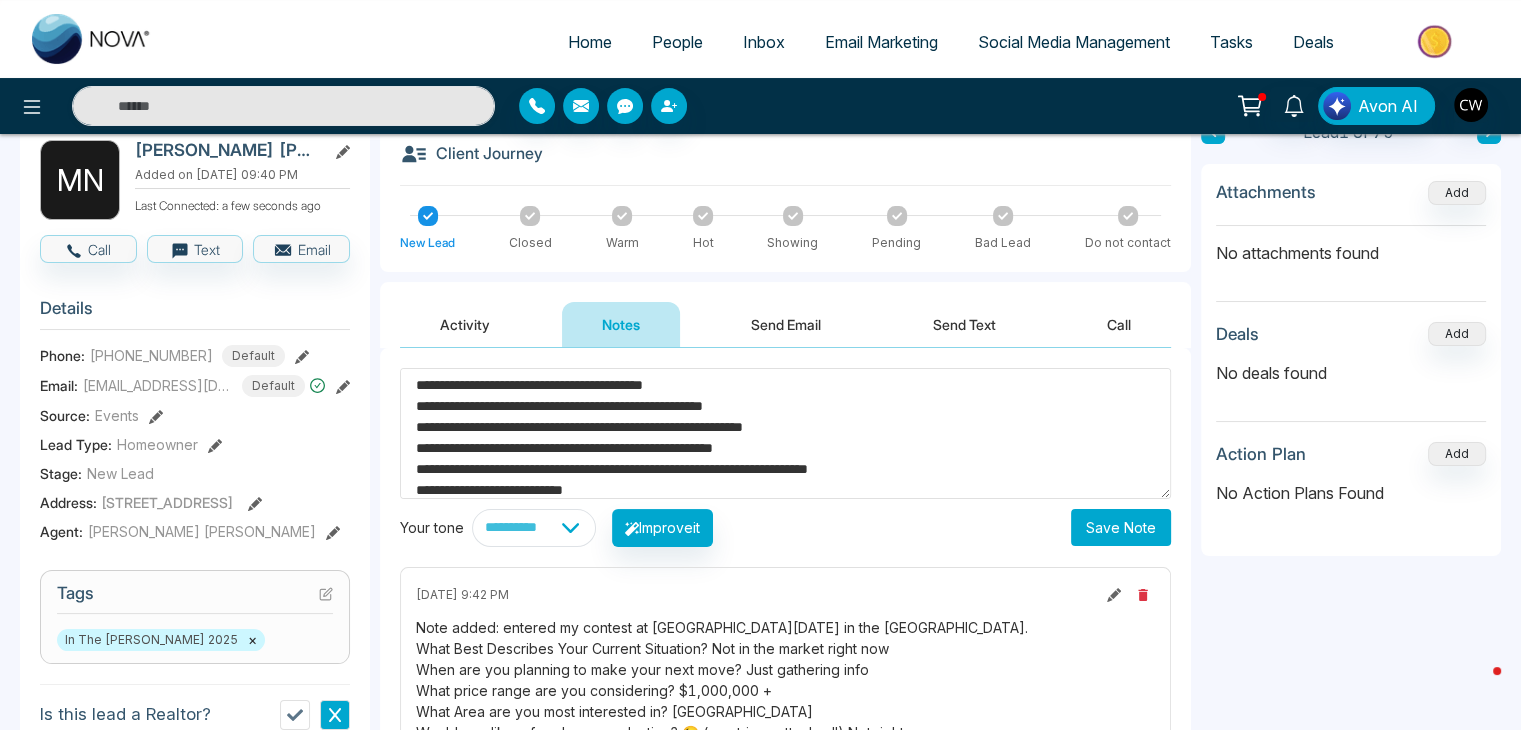 click on "Save Note" at bounding box center (1121, 527) 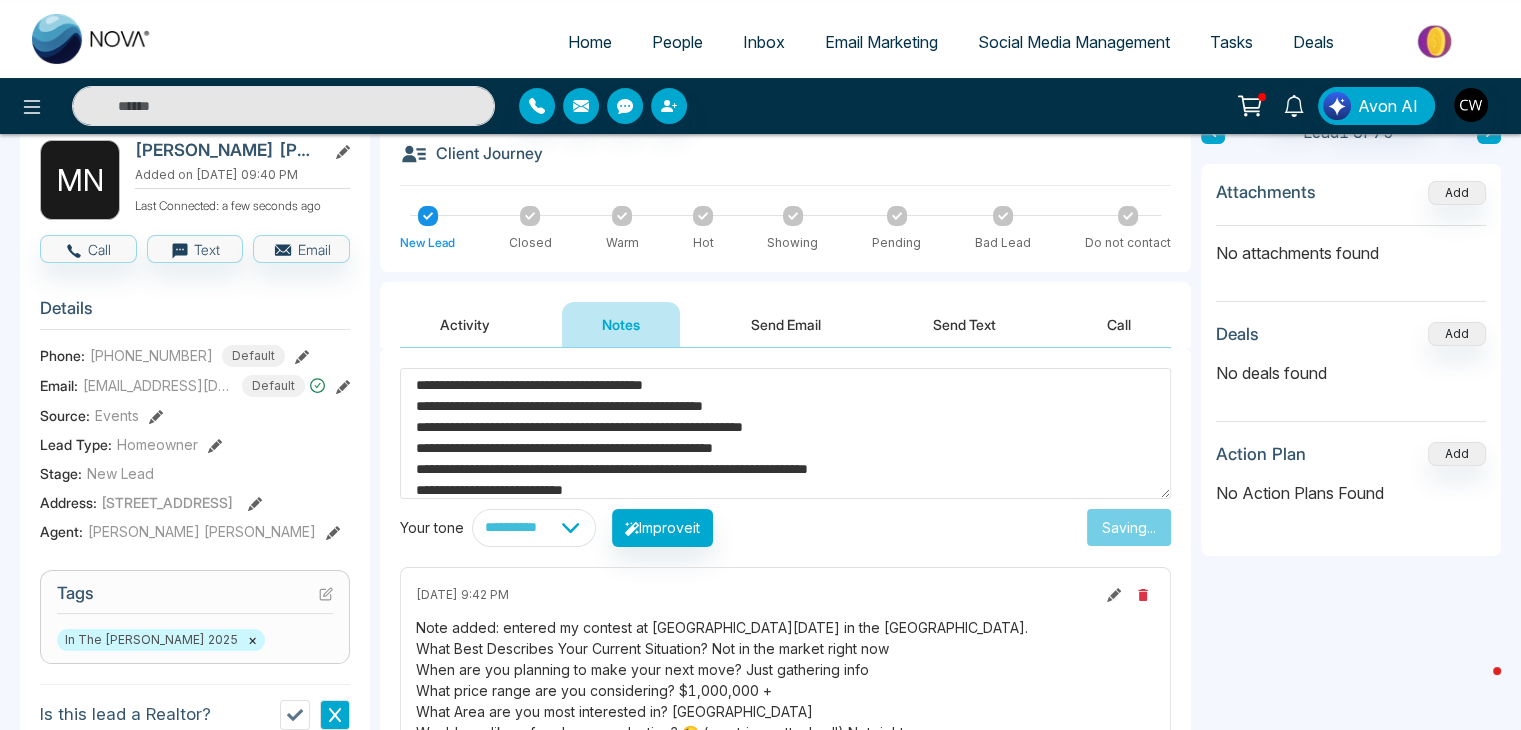 type 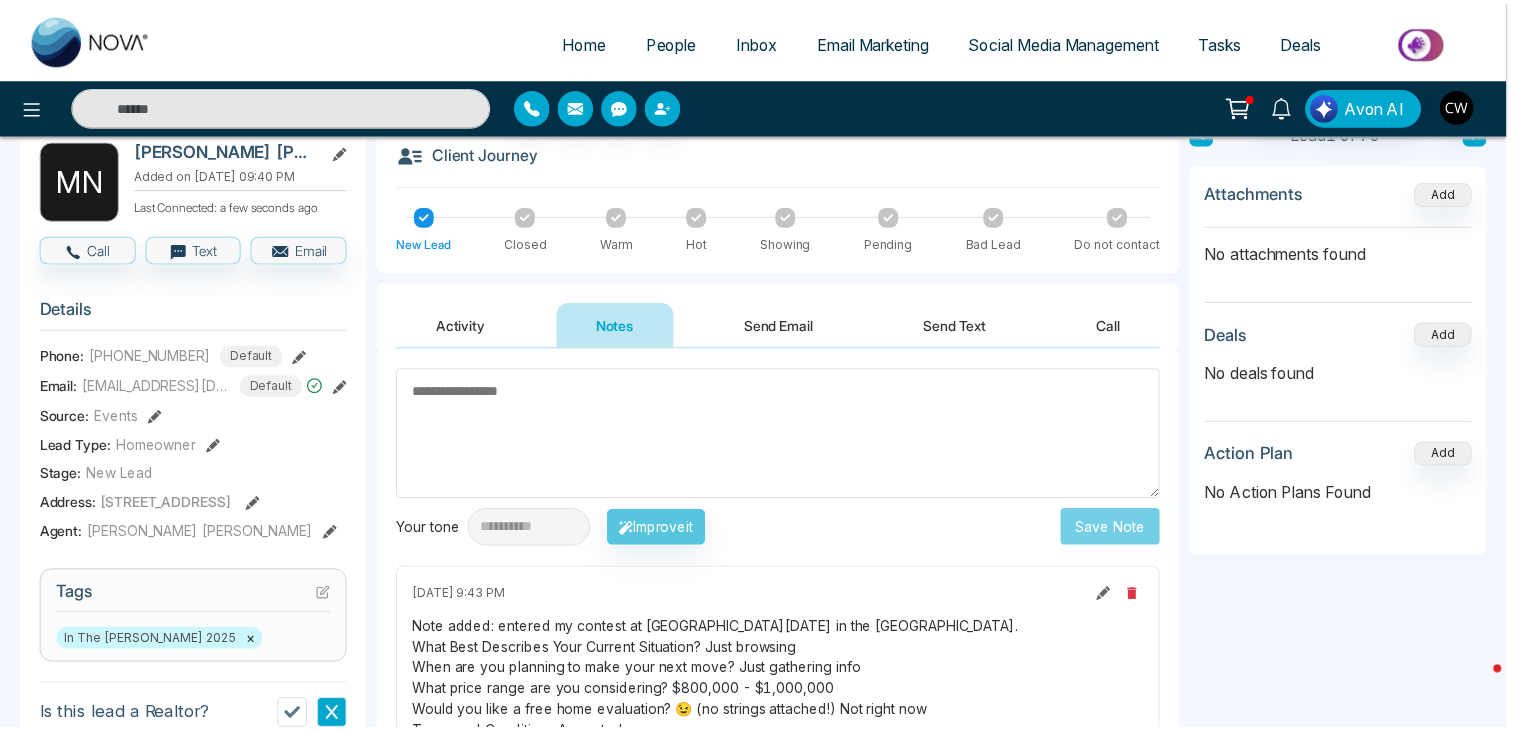 scroll, scrollTop: 0, scrollLeft: 0, axis: both 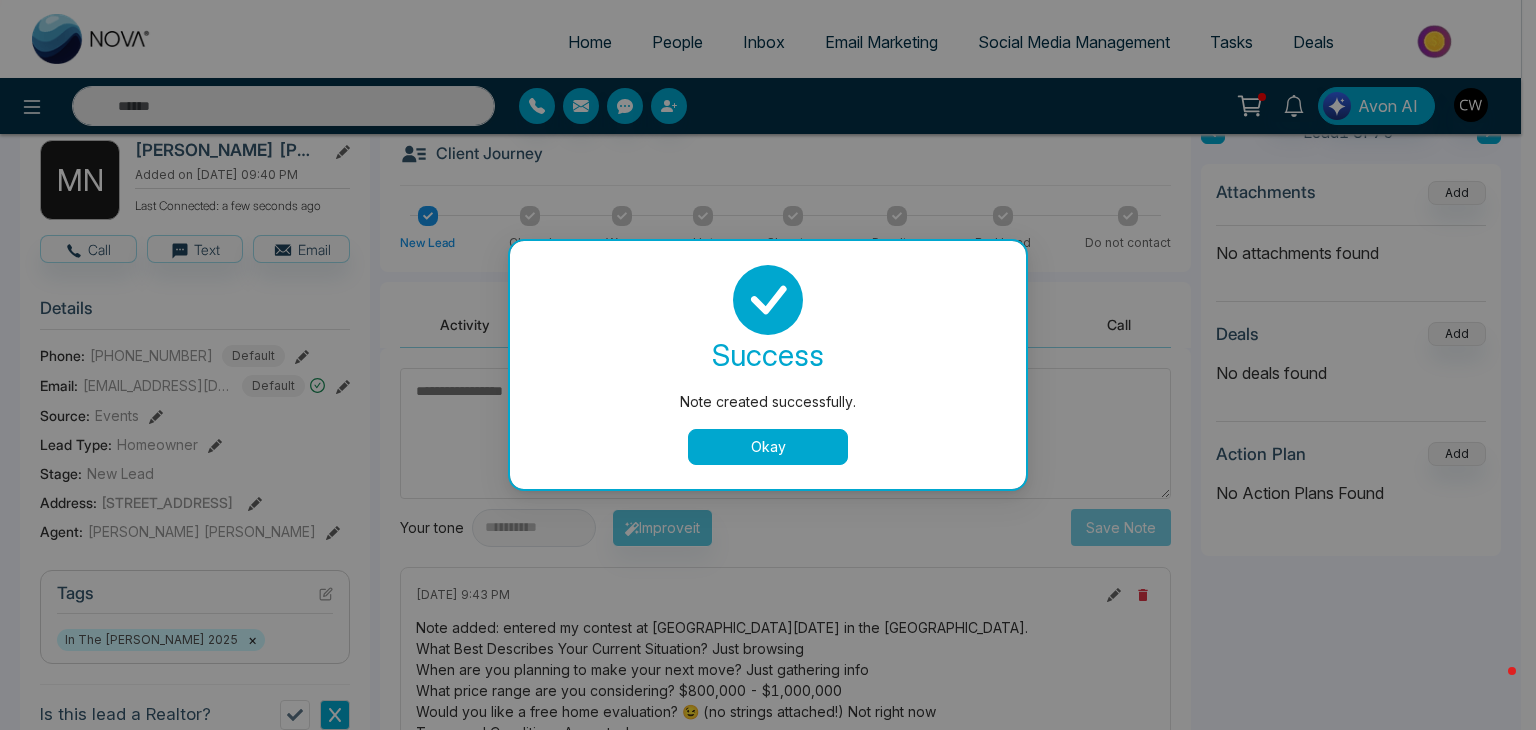 click on "Okay" at bounding box center (768, 447) 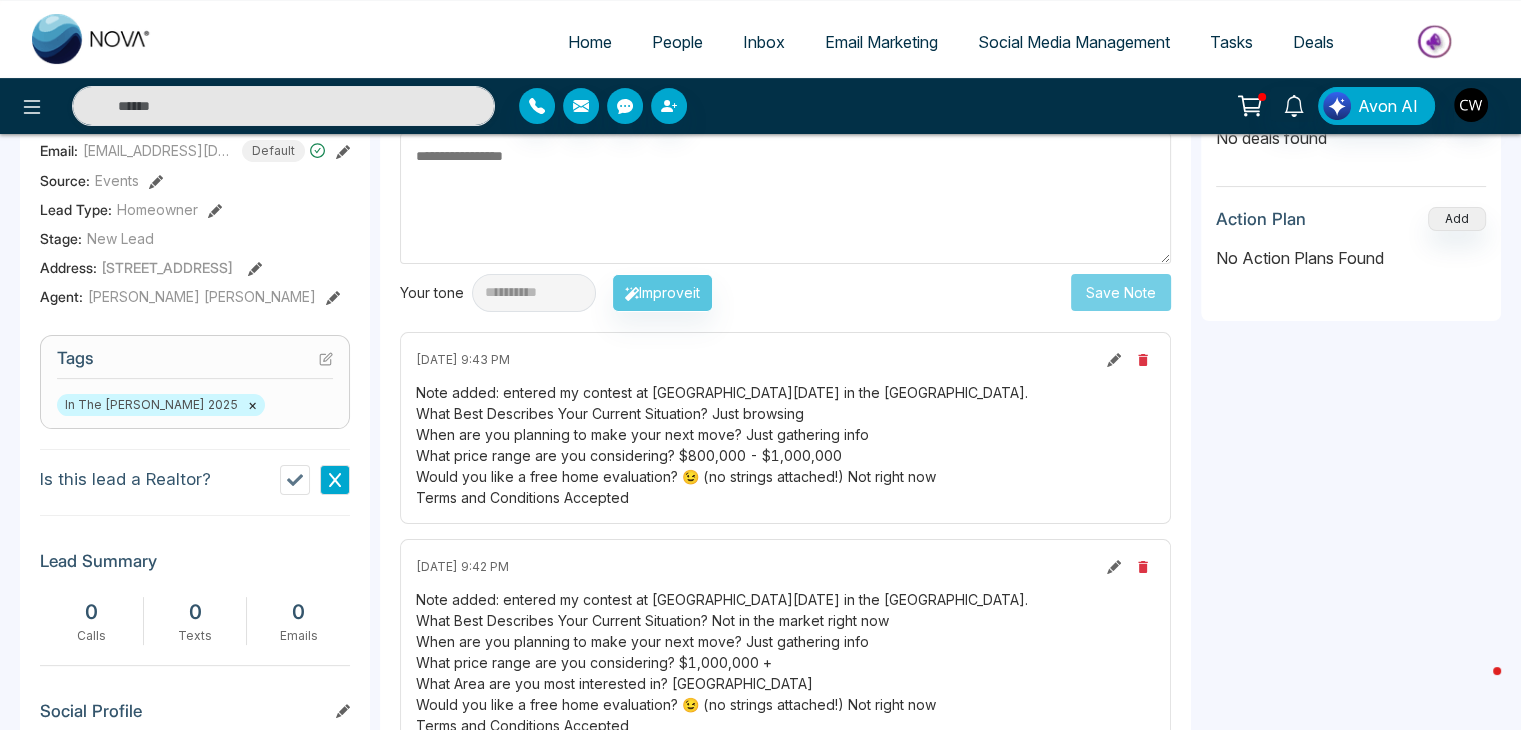 scroll, scrollTop: 349, scrollLeft: 0, axis: vertical 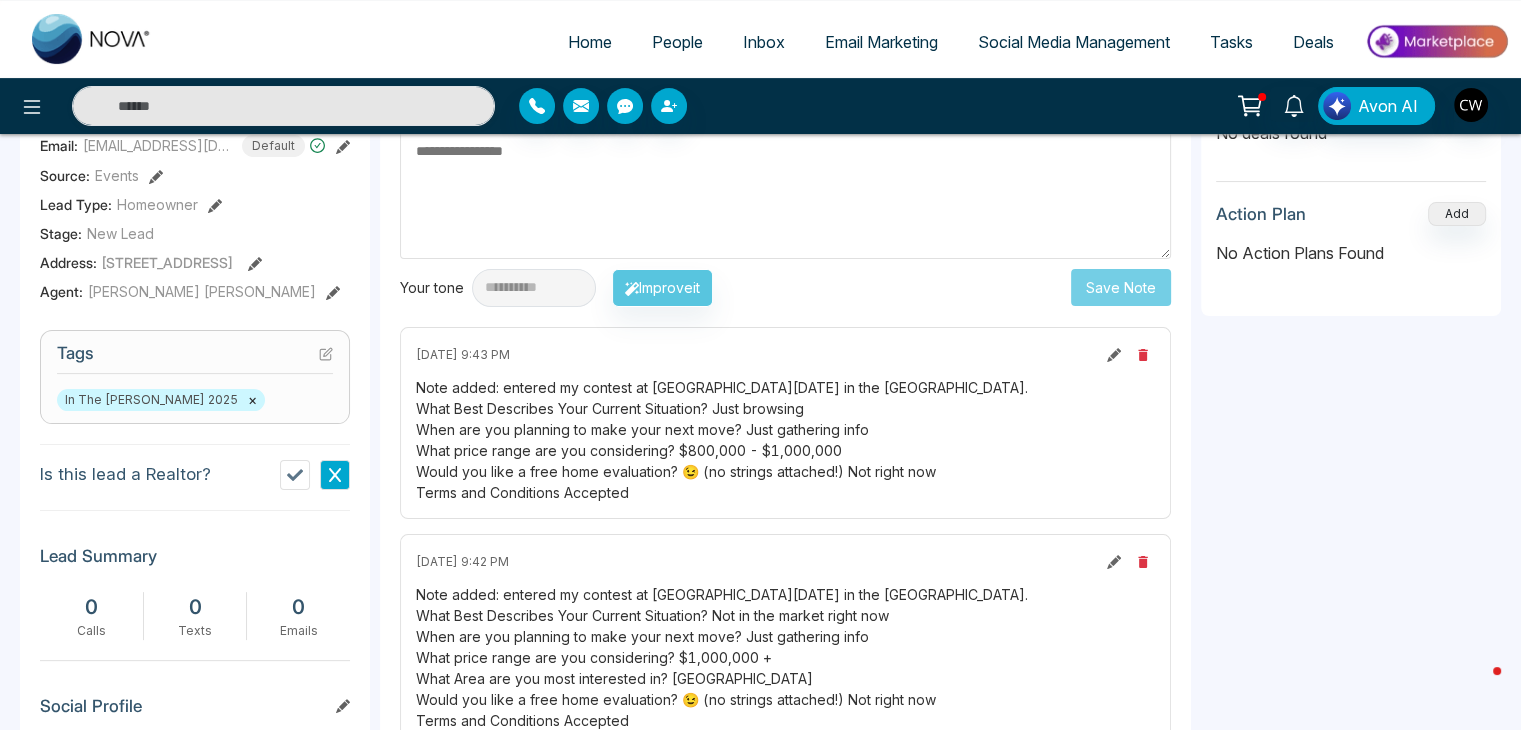 drag, startPoint x: 498, startPoint y: 385, endPoint x: 647, endPoint y: 501, distance: 188.83061 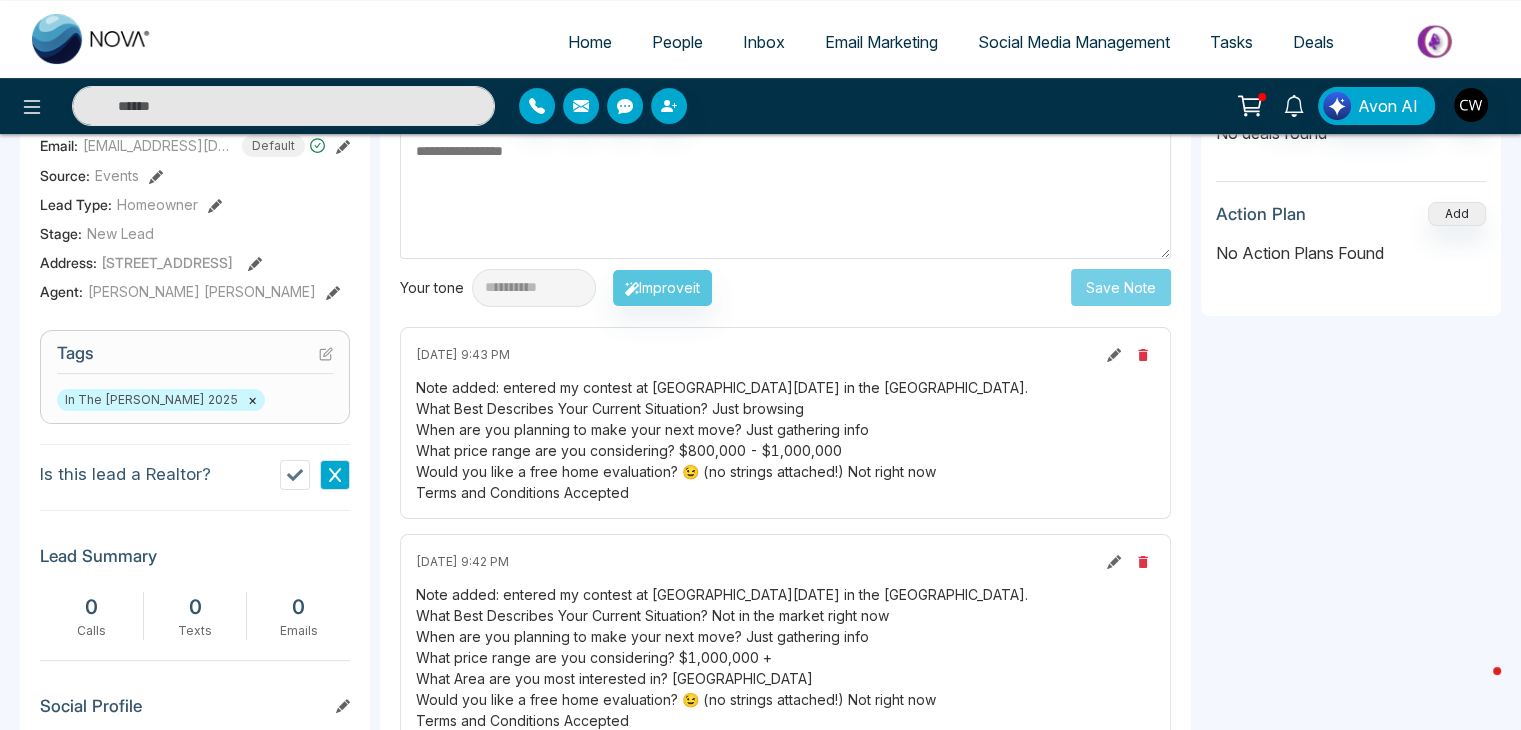 click on "Note added: entered my contest at [GEOGRAPHIC_DATA][DATE] in the [GEOGRAPHIC_DATA].
What Best Describes Your Current Situation?	Just browsing
When are you planning to make your next move?	Just gathering info
What price range are you considering?	$800,000 - $1,000,000
Would you like a free home evaluation? 😉 (no strings attached!)	Not right now
Terms and Conditions	Accepted" at bounding box center [785, 440] 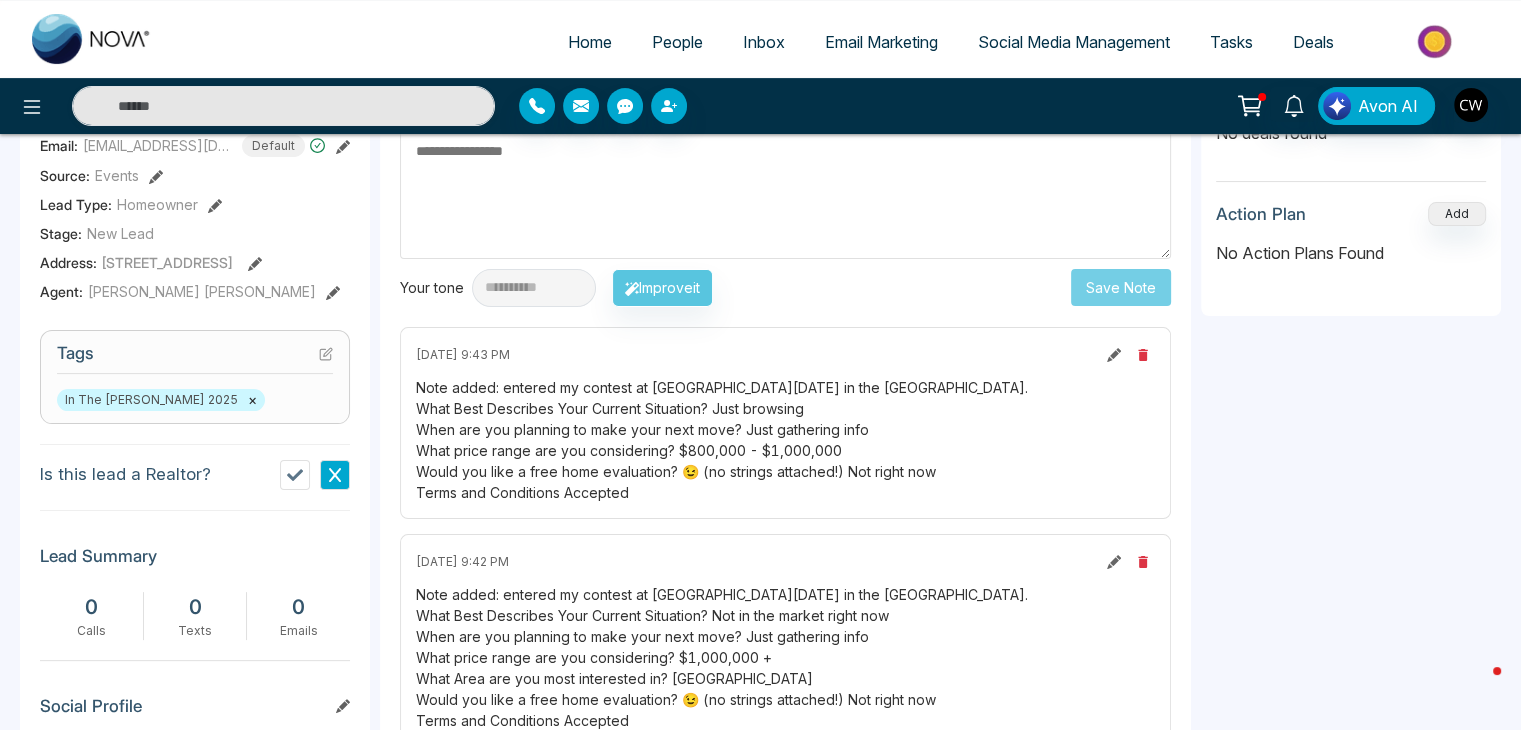 copy on "entered my contest at [GEOGRAPHIC_DATA][DATE] in the [GEOGRAPHIC_DATA].
What Best Describes Your Current Situation?	Just browsing
When are you planning to make your next move?	Just gathering info
What price range are you considering?	$800,000 - $1,000,000
Would you like a free home evaluation? 😉 (no strings attached!)	Not right now
Terms and Conditions	Accepted" 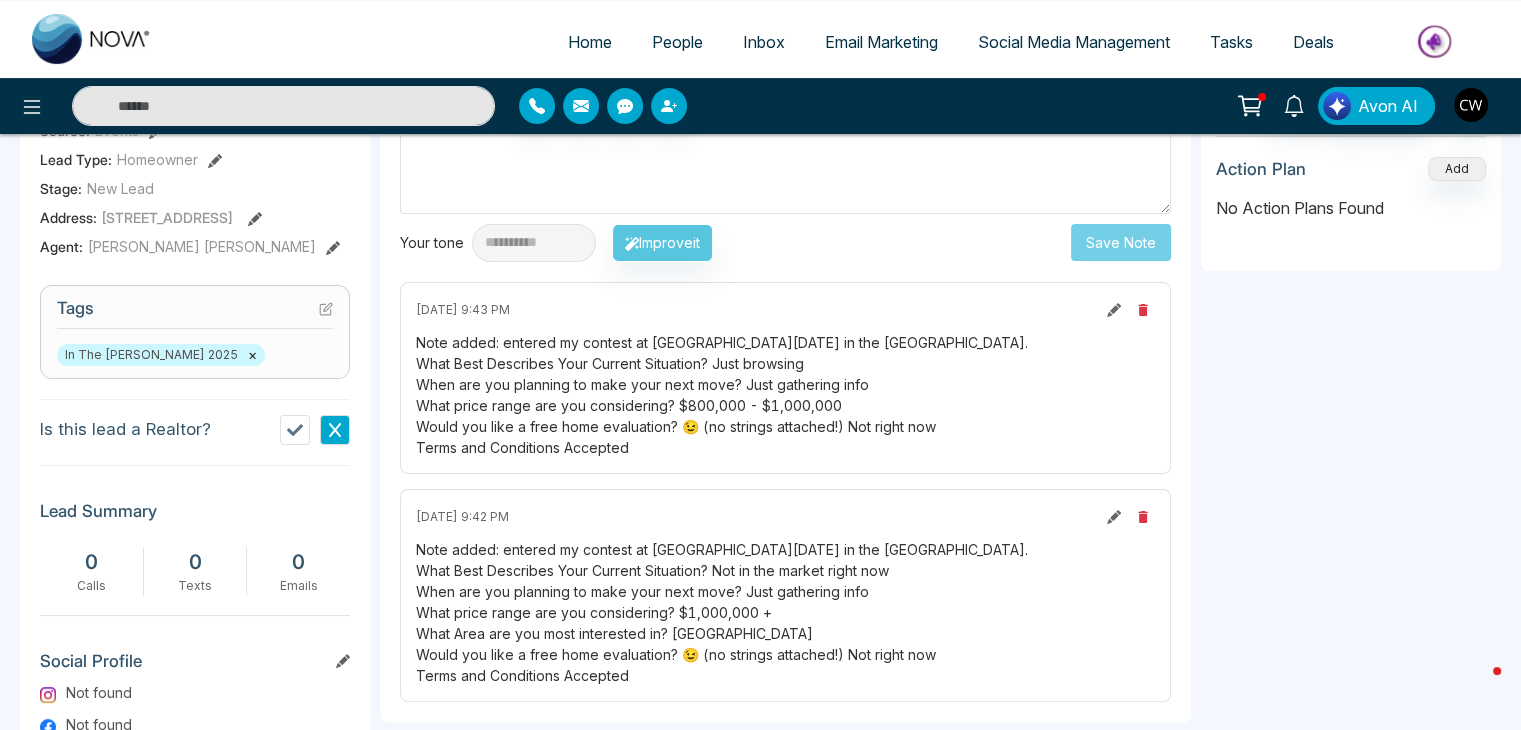 scroll, scrollTop: 380, scrollLeft: 0, axis: vertical 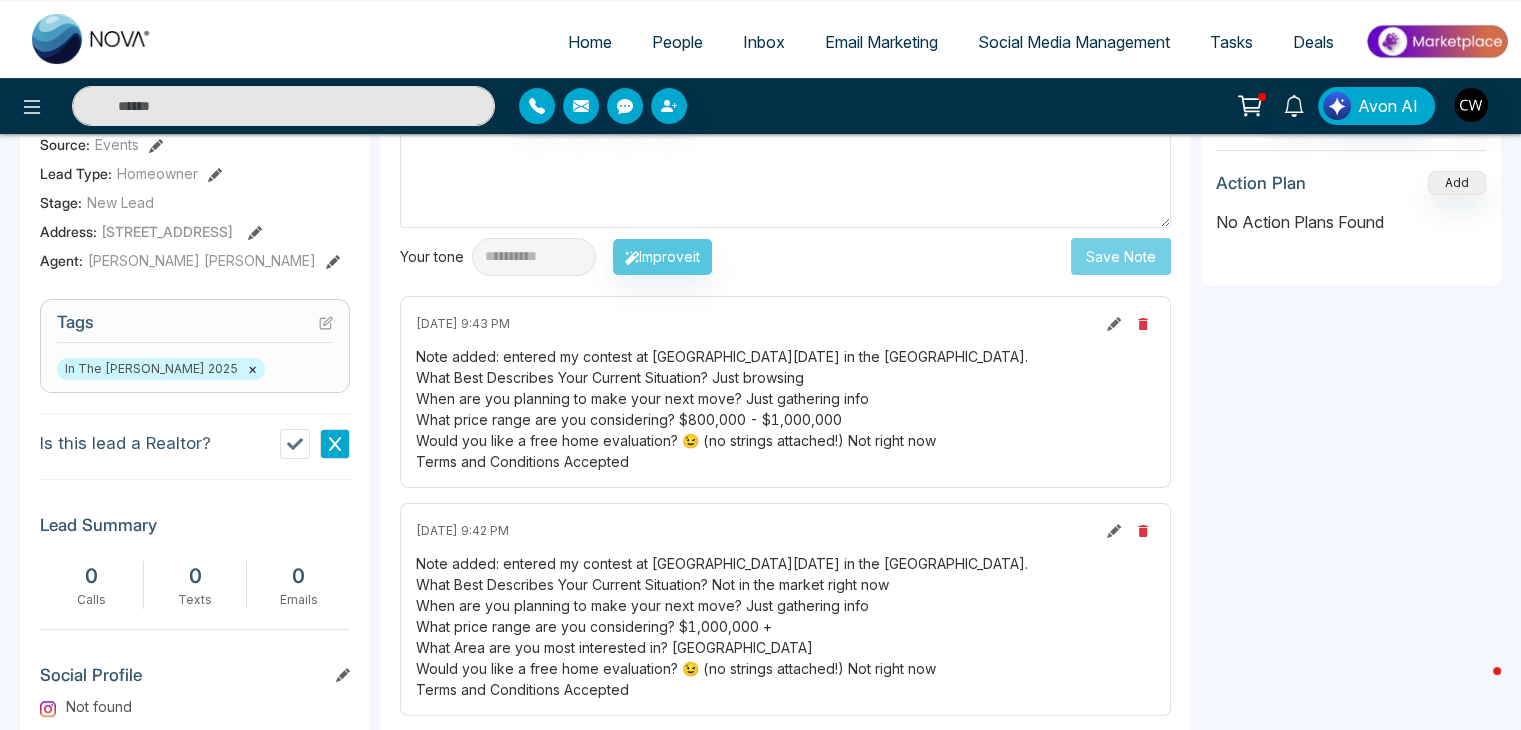 click 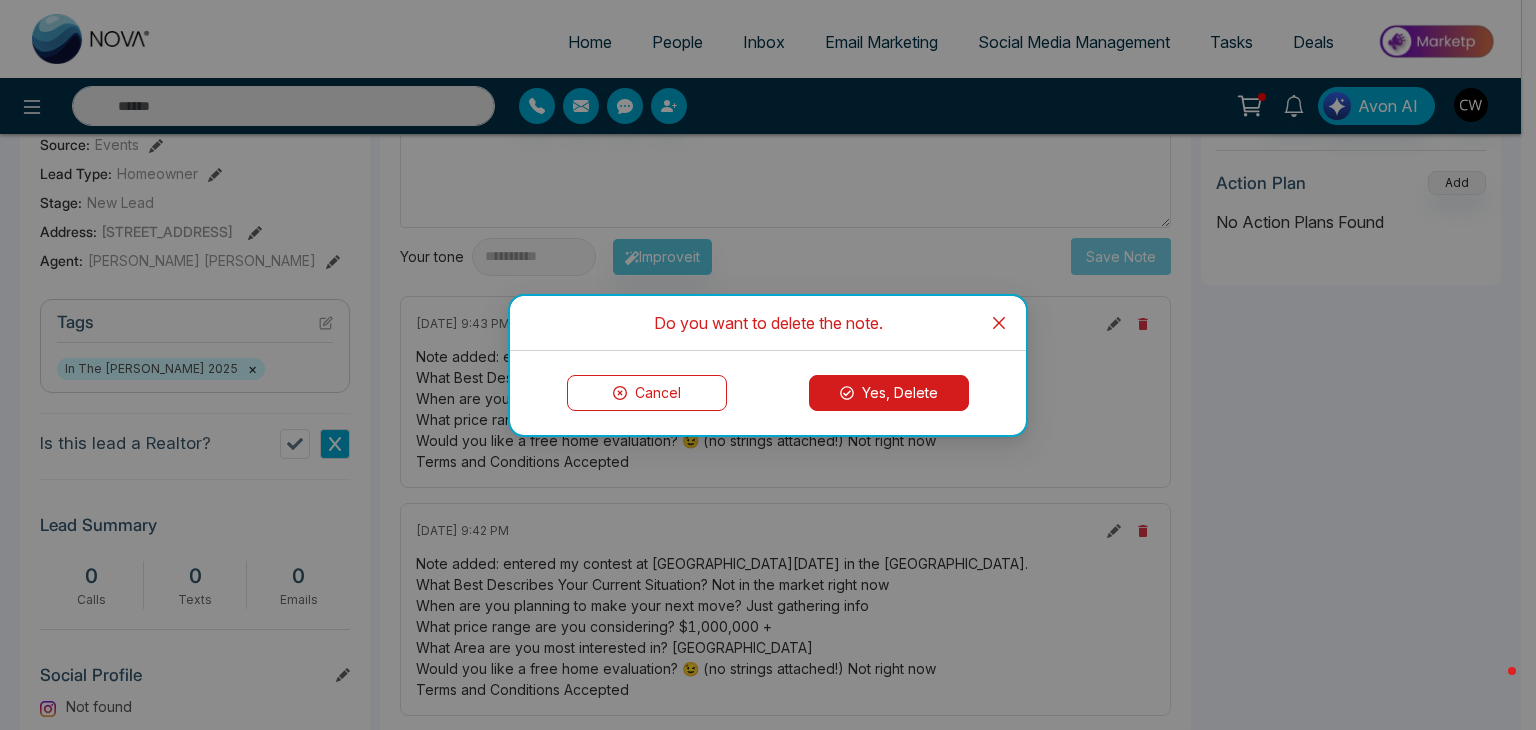 click on "Yes, Delete" at bounding box center (889, 393) 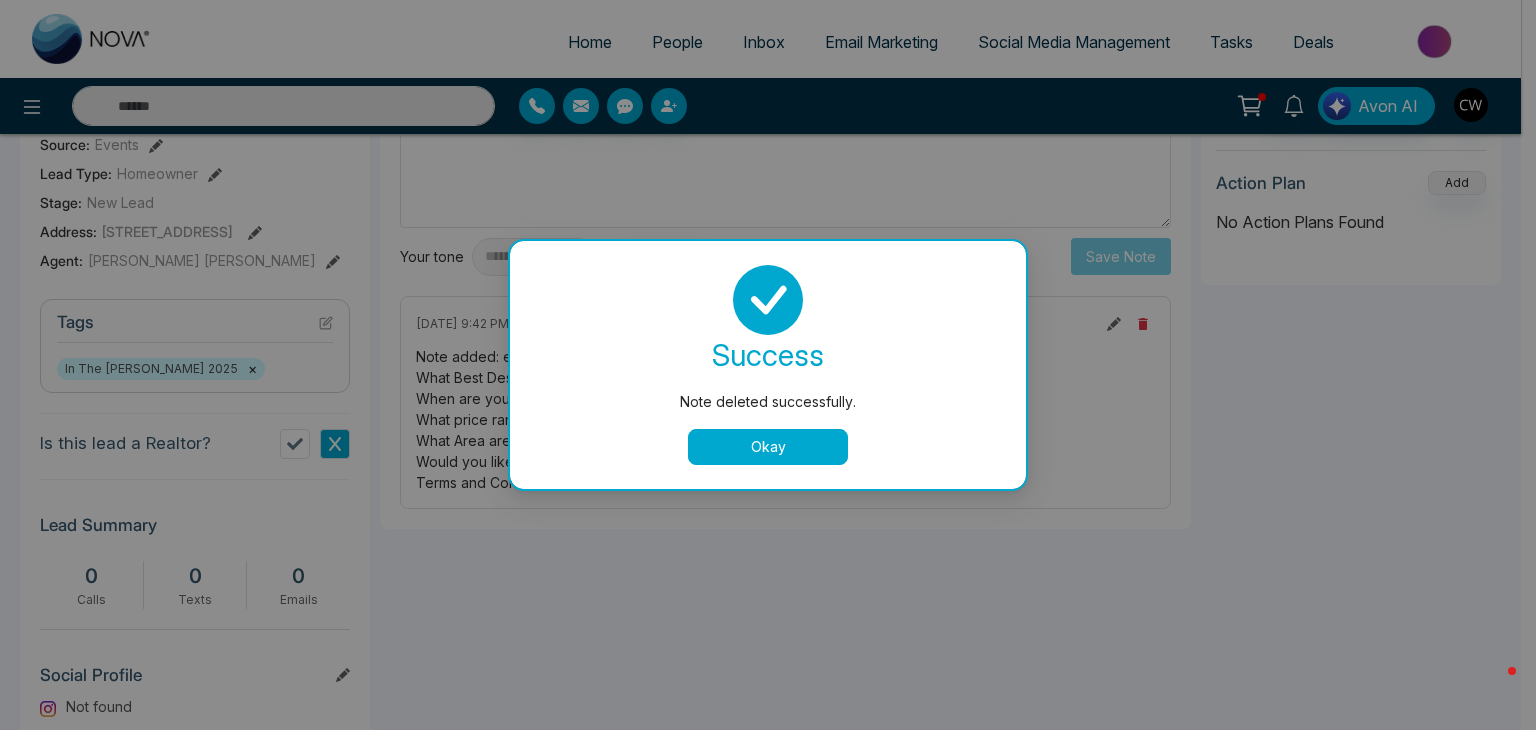 click on "Okay" at bounding box center [768, 447] 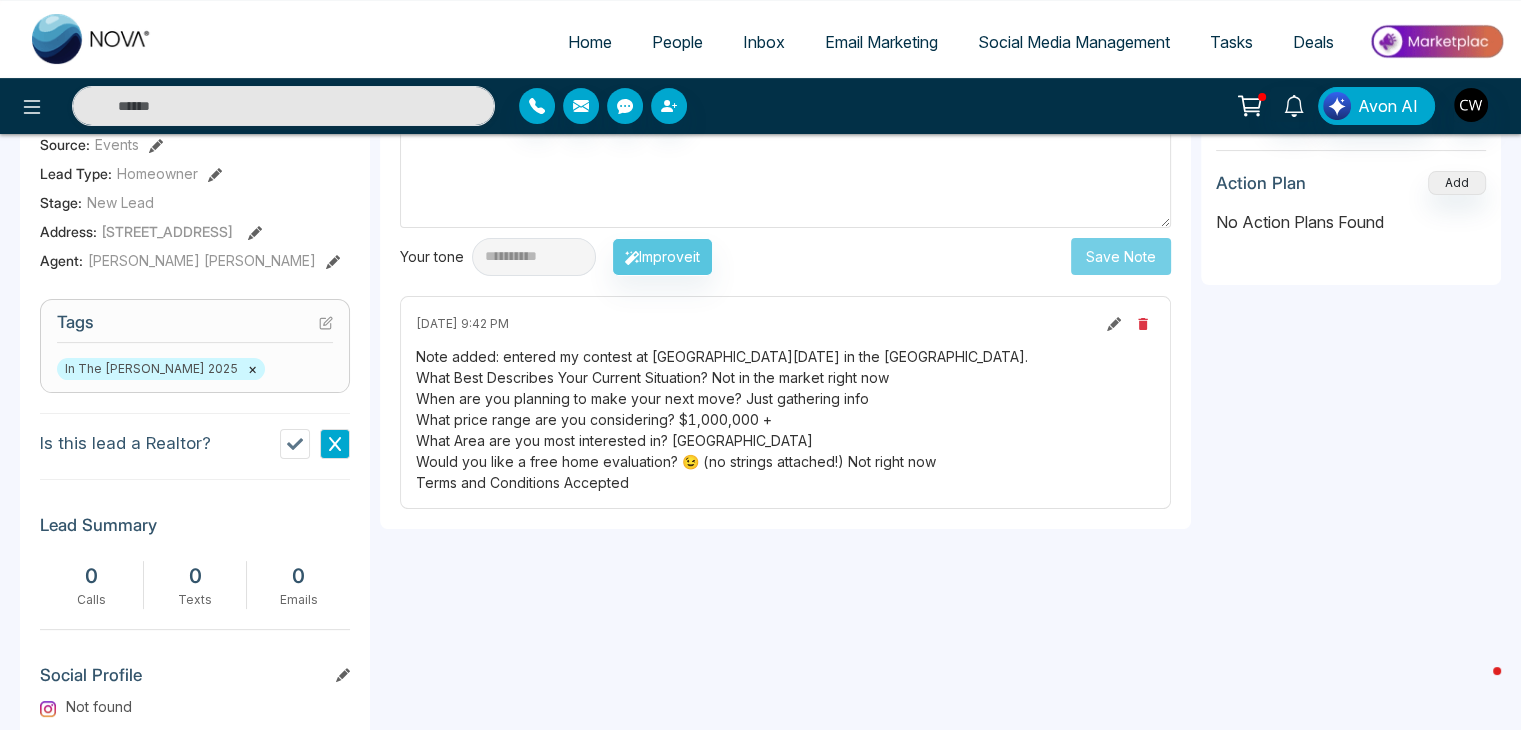 click on "People" at bounding box center (677, 42) 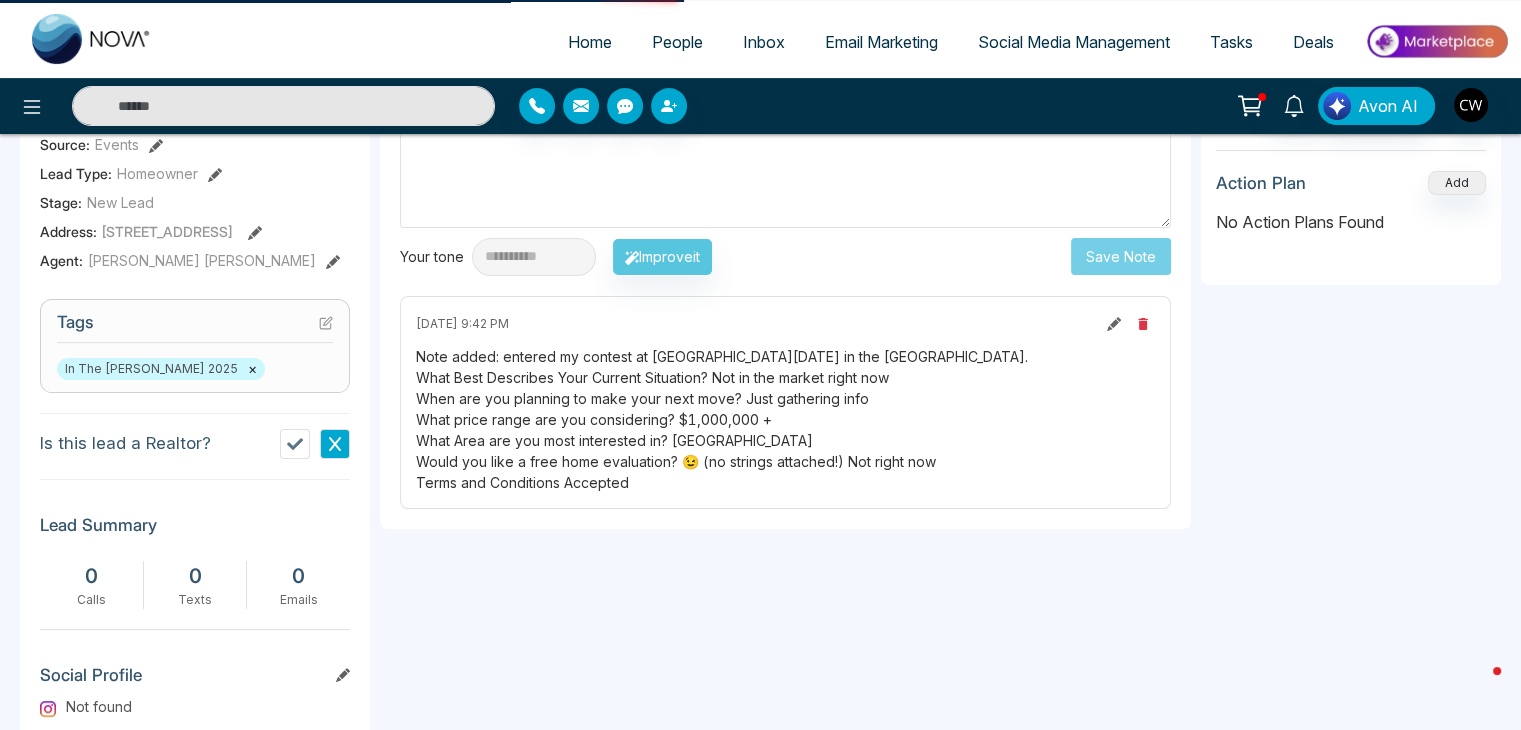 scroll, scrollTop: 0, scrollLeft: 0, axis: both 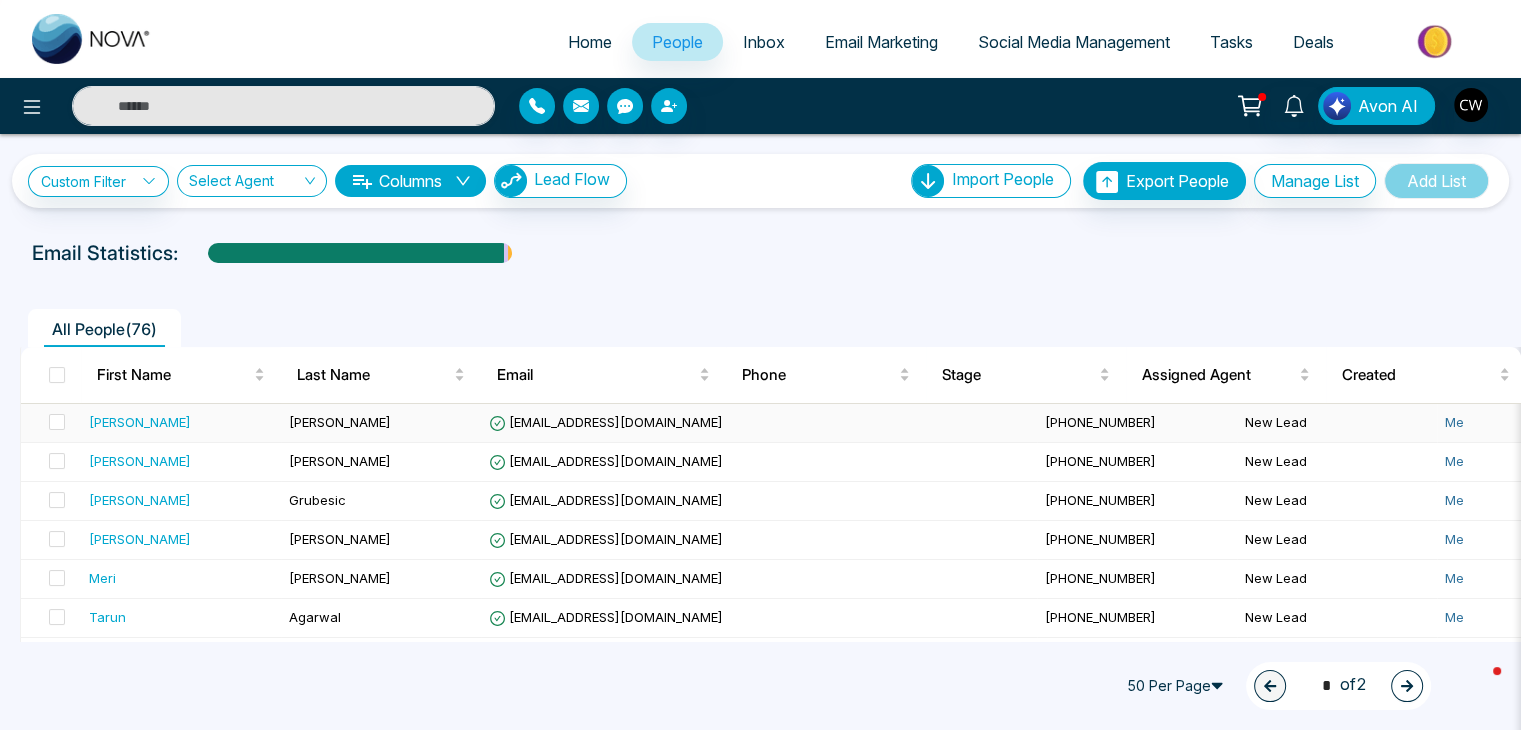 click on "[PERSON_NAME]" at bounding box center (140, 422) 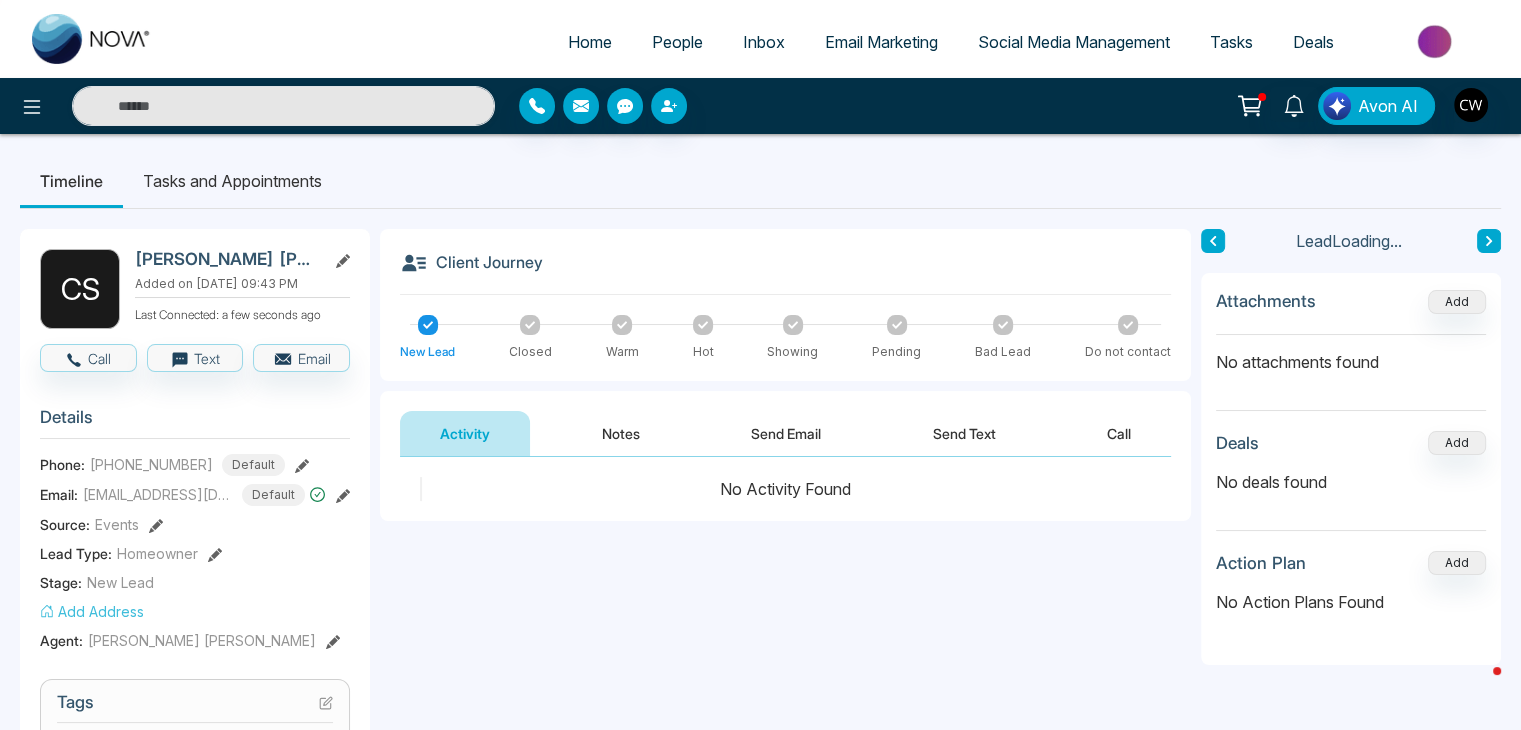 click on "Notes" at bounding box center [621, 433] 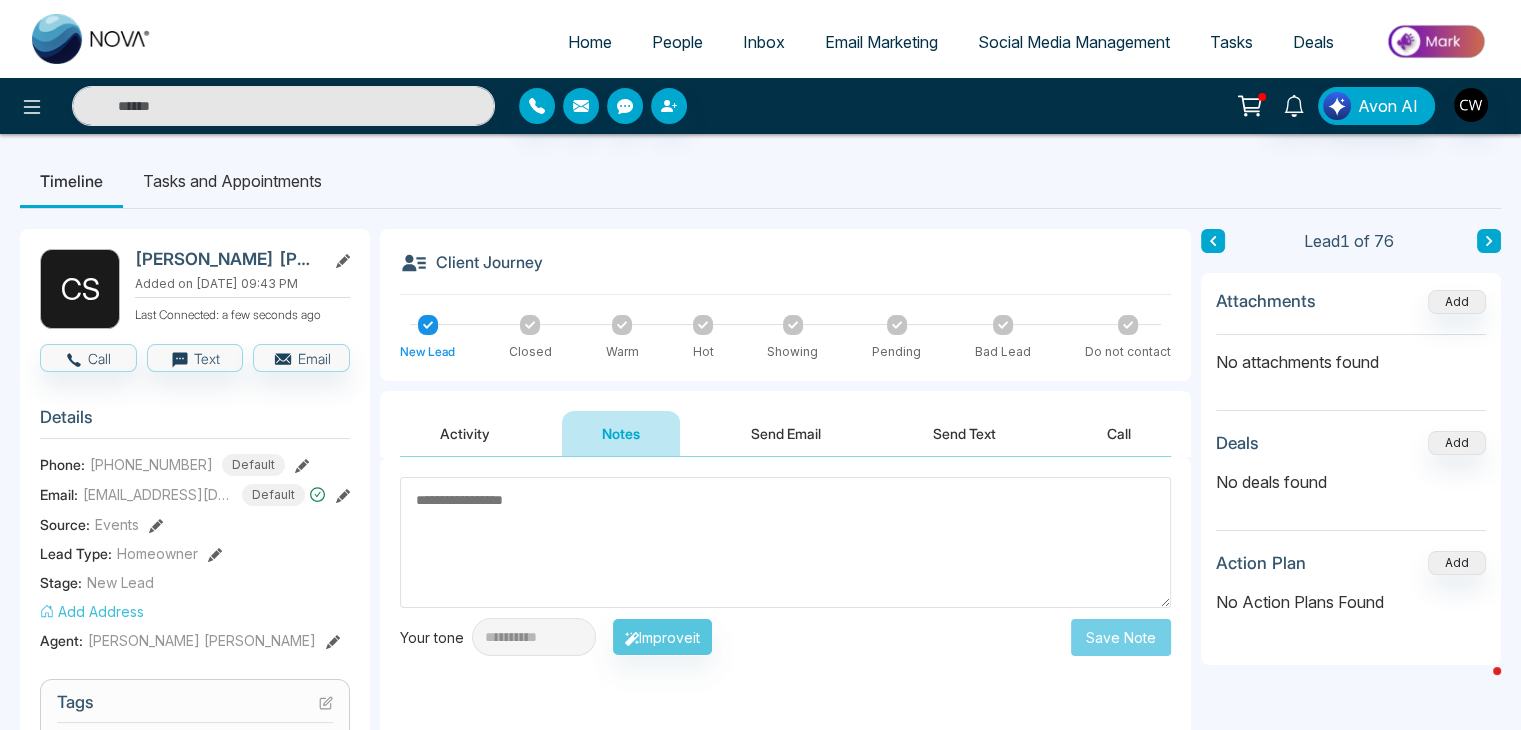 click at bounding box center (785, 542) 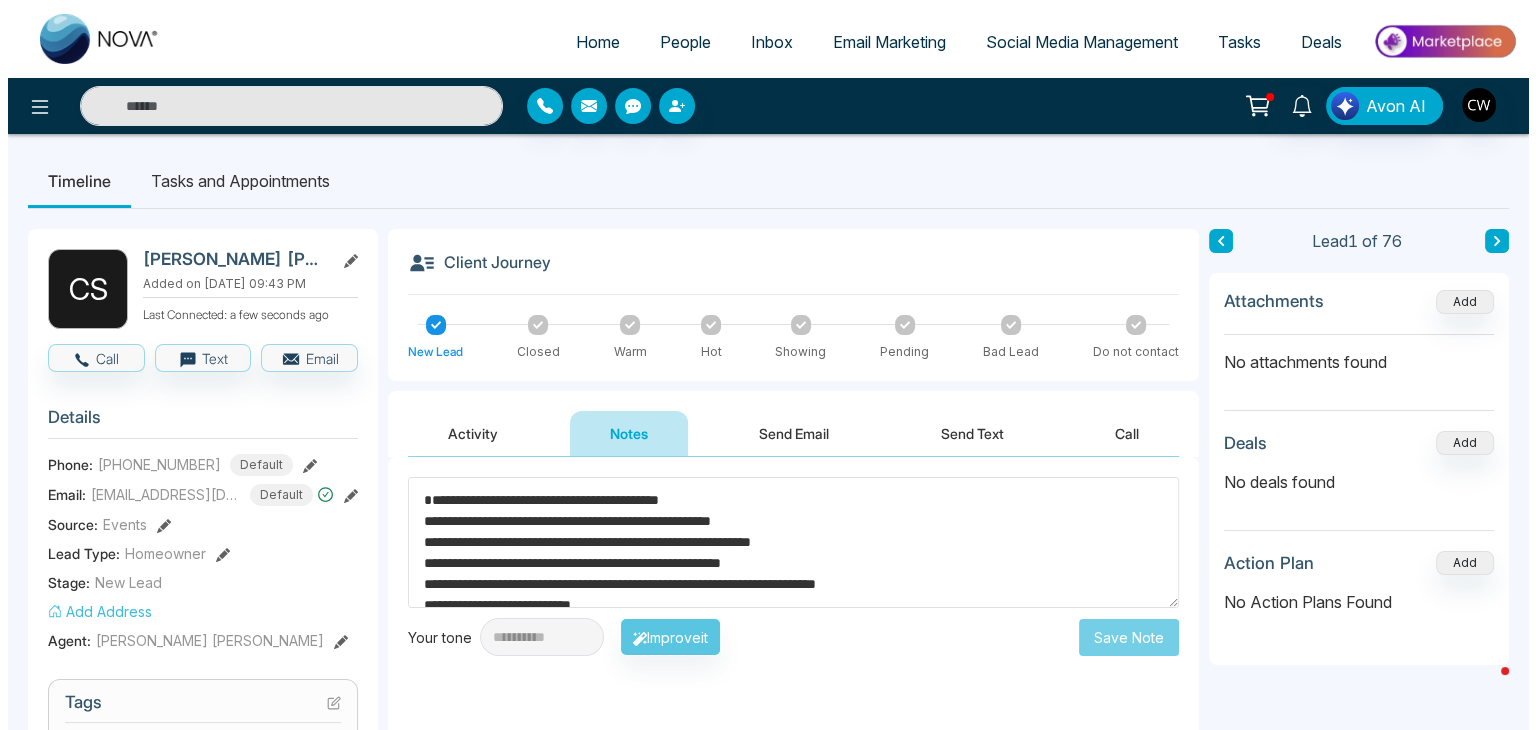 scroll, scrollTop: 6, scrollLeft: 0, axis: vertical 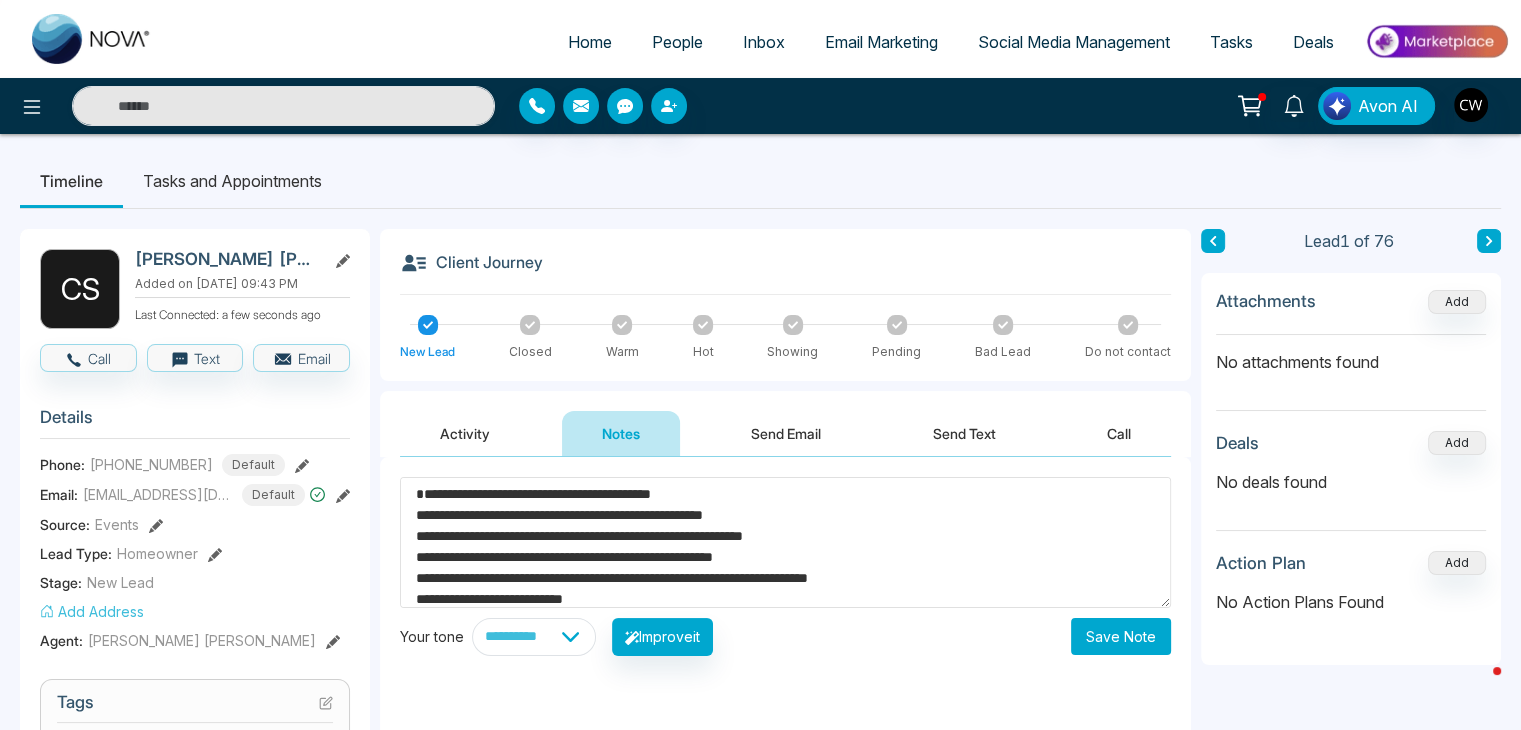 type on "**********" 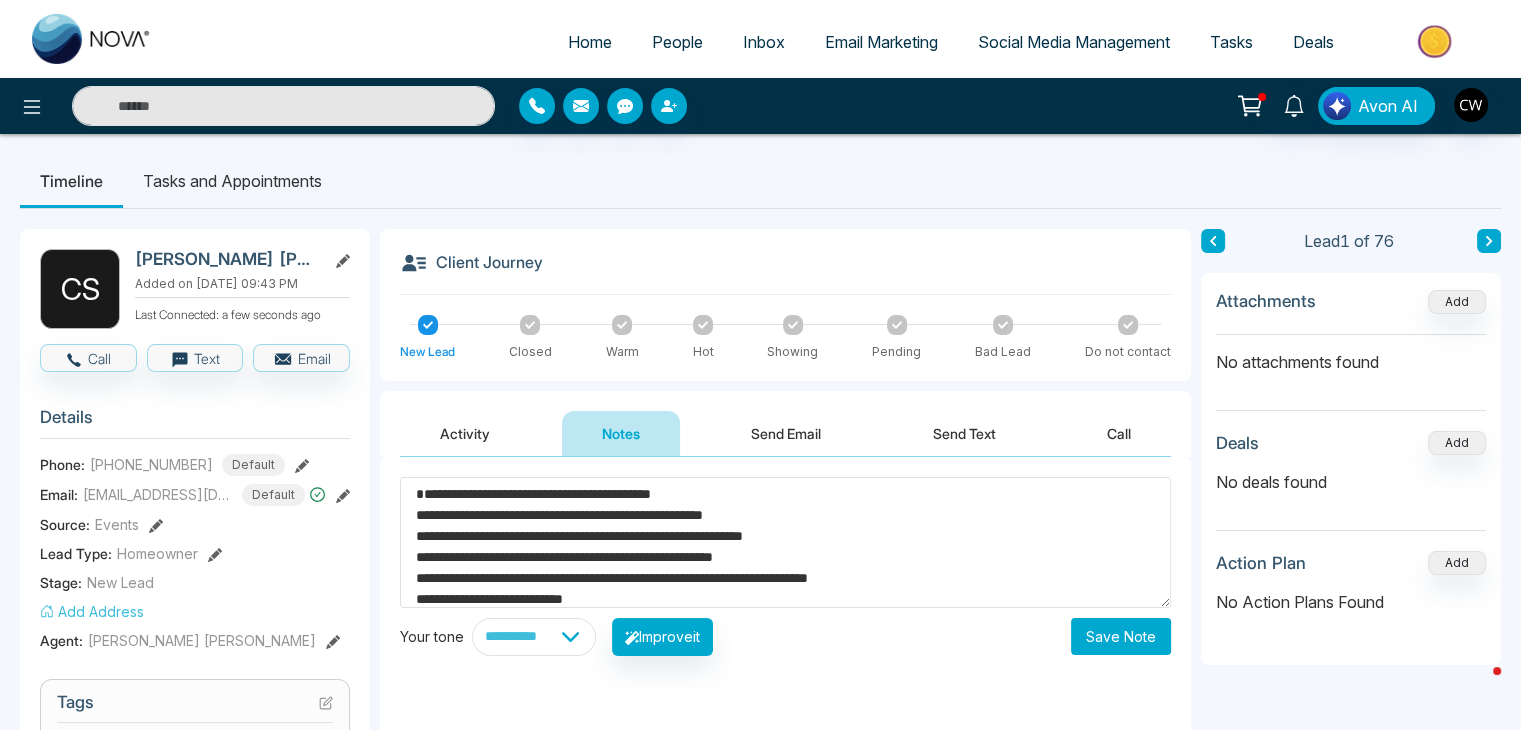 click on "Save Note" at bounding box center [1121, 636] 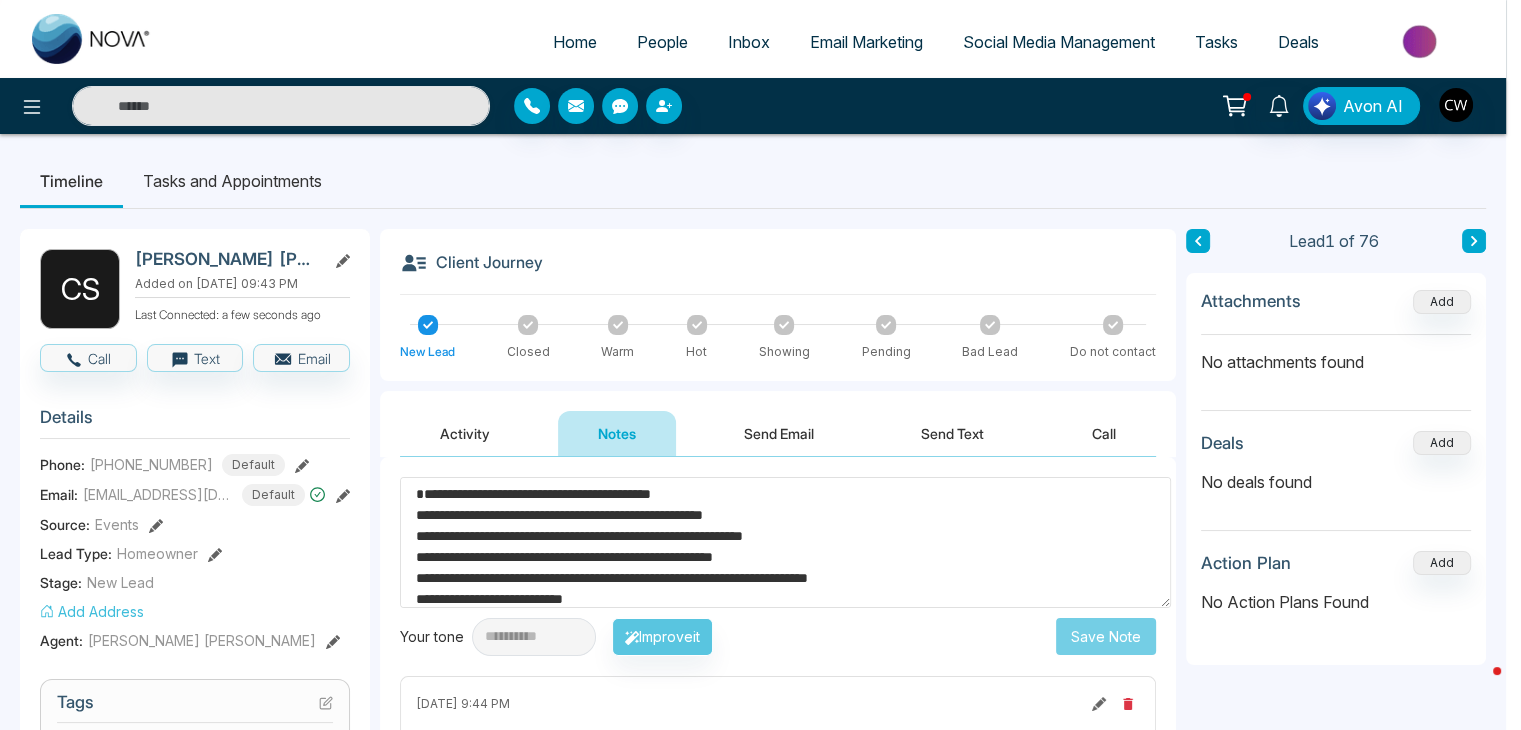 type 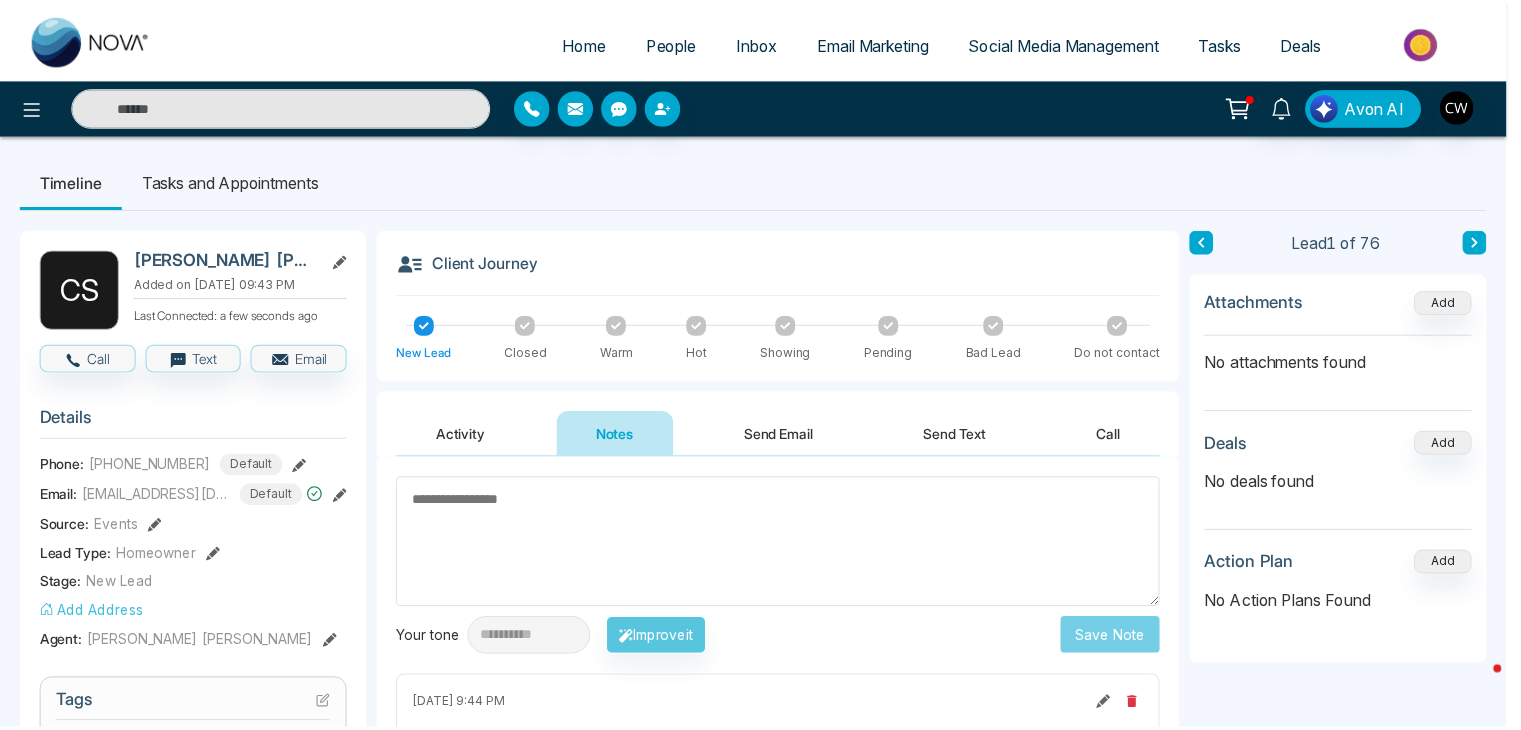 scroll, scrollTop: 0, scrollLeft: 0, axis: both 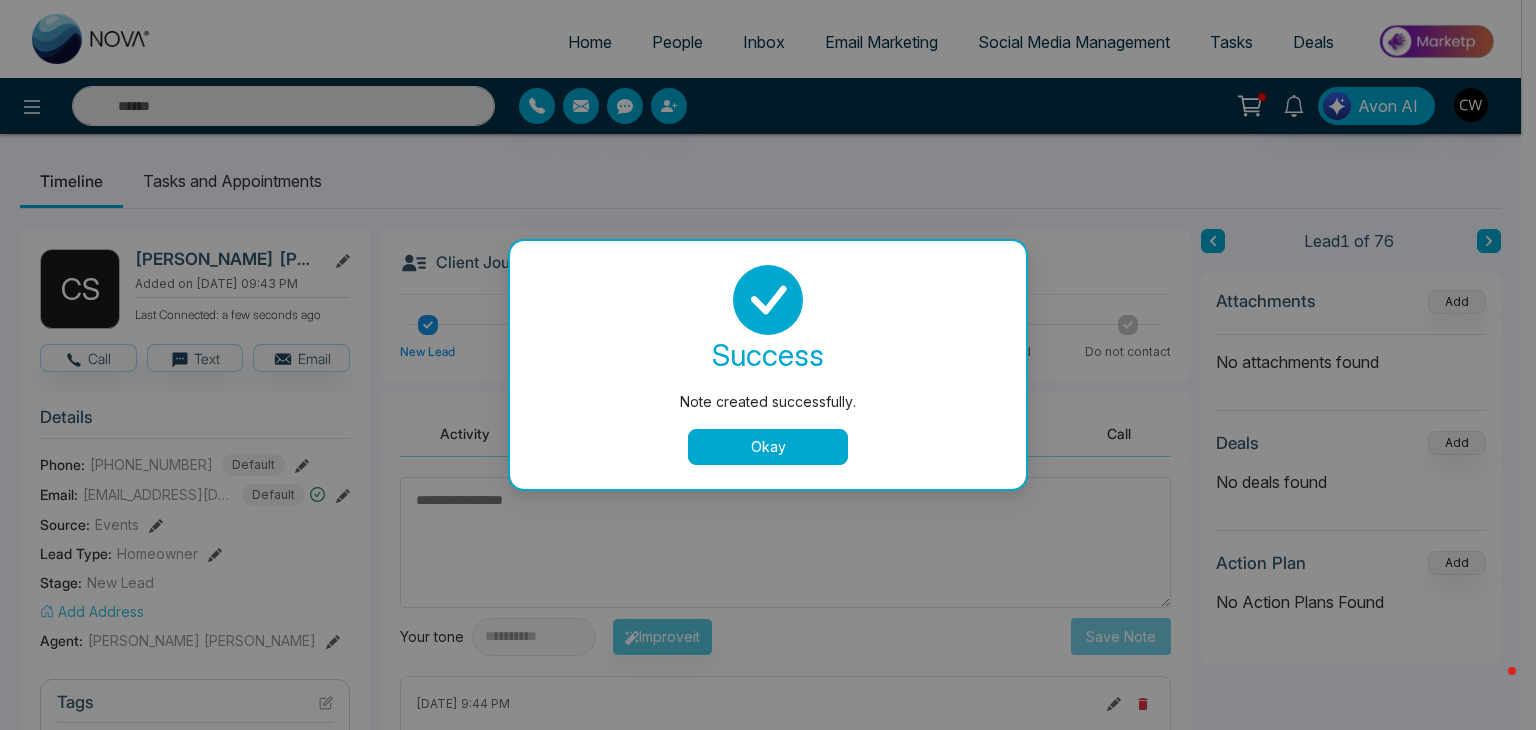 click on "Okay" at bounding box center [768, 447] 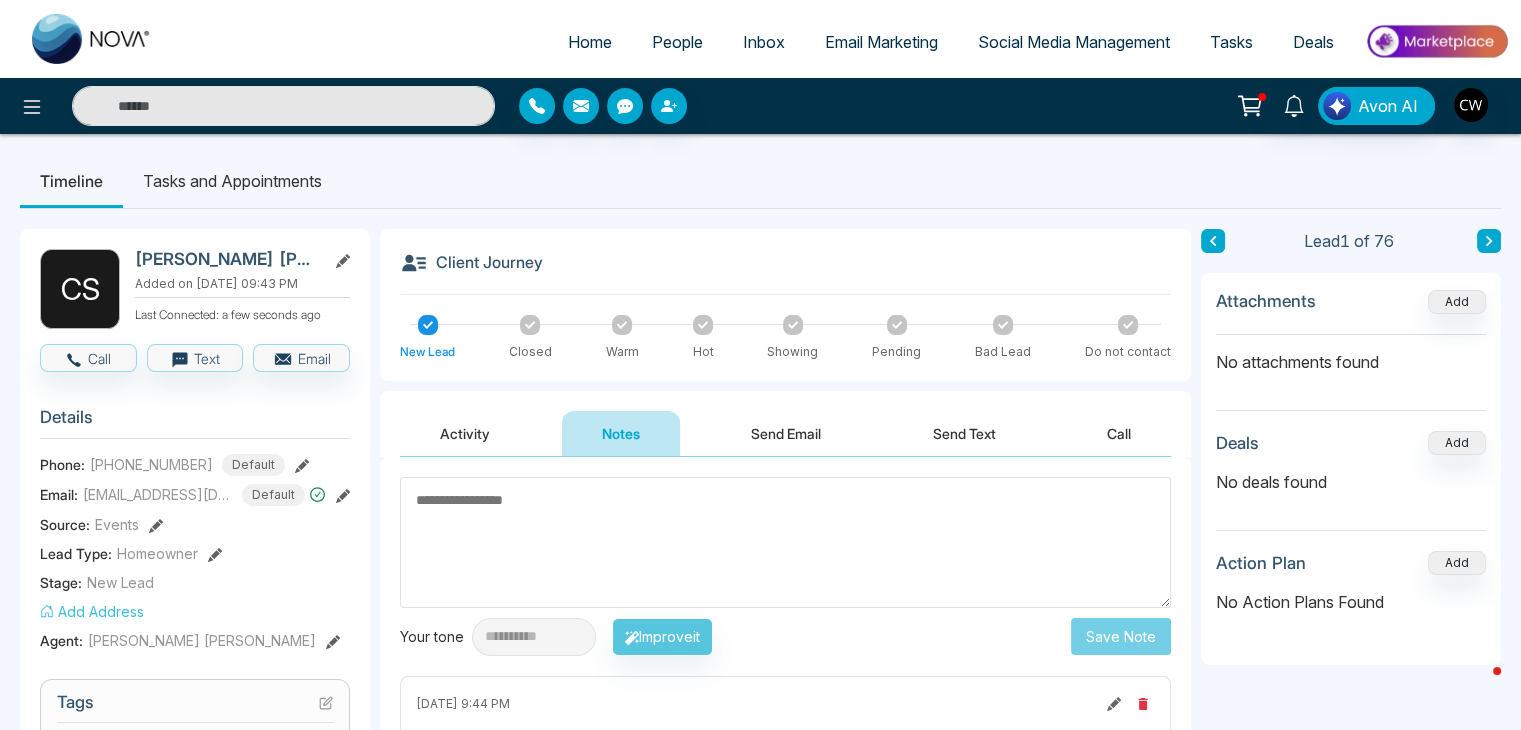 click on "Add Address" at bounding box center [92, 611] 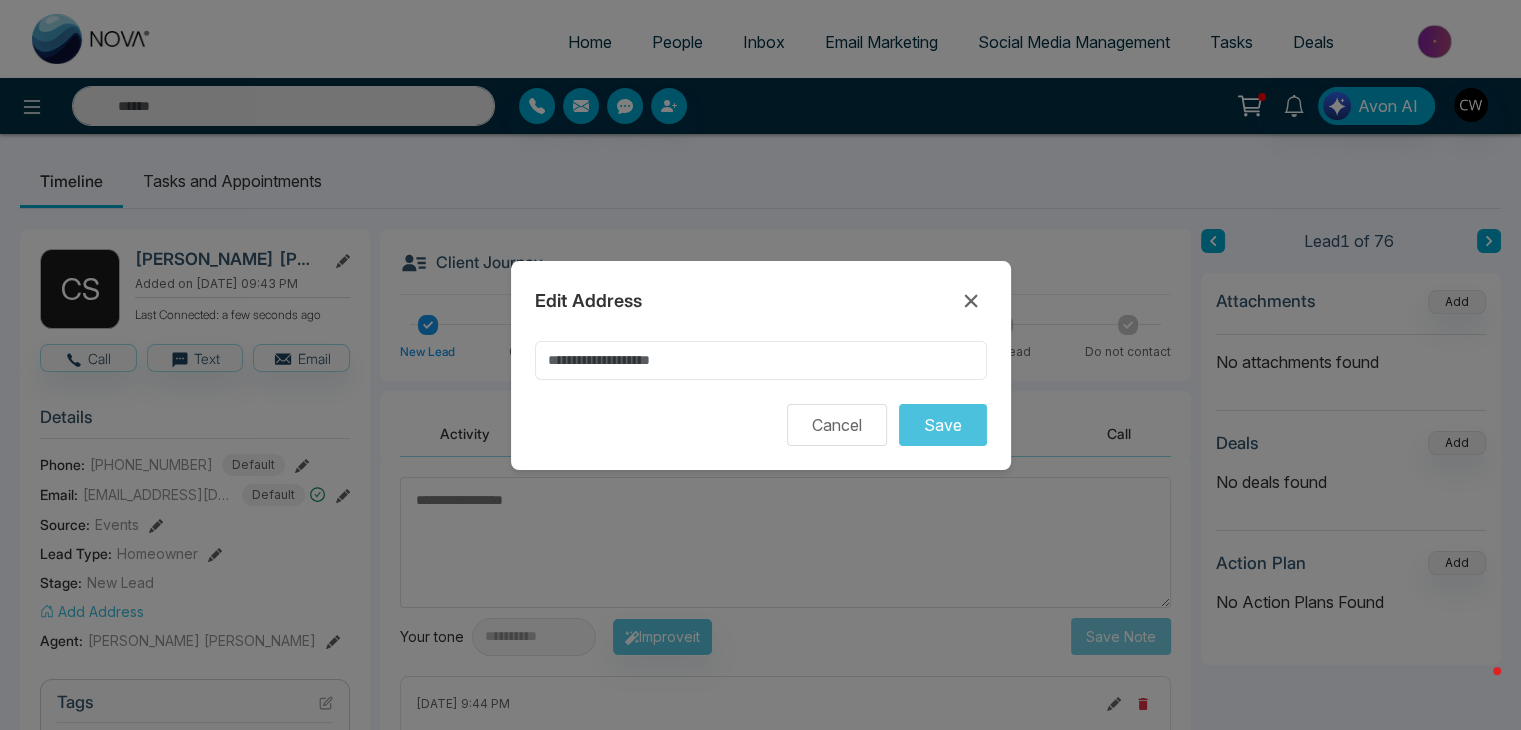 click at bounding box center (761, 360) 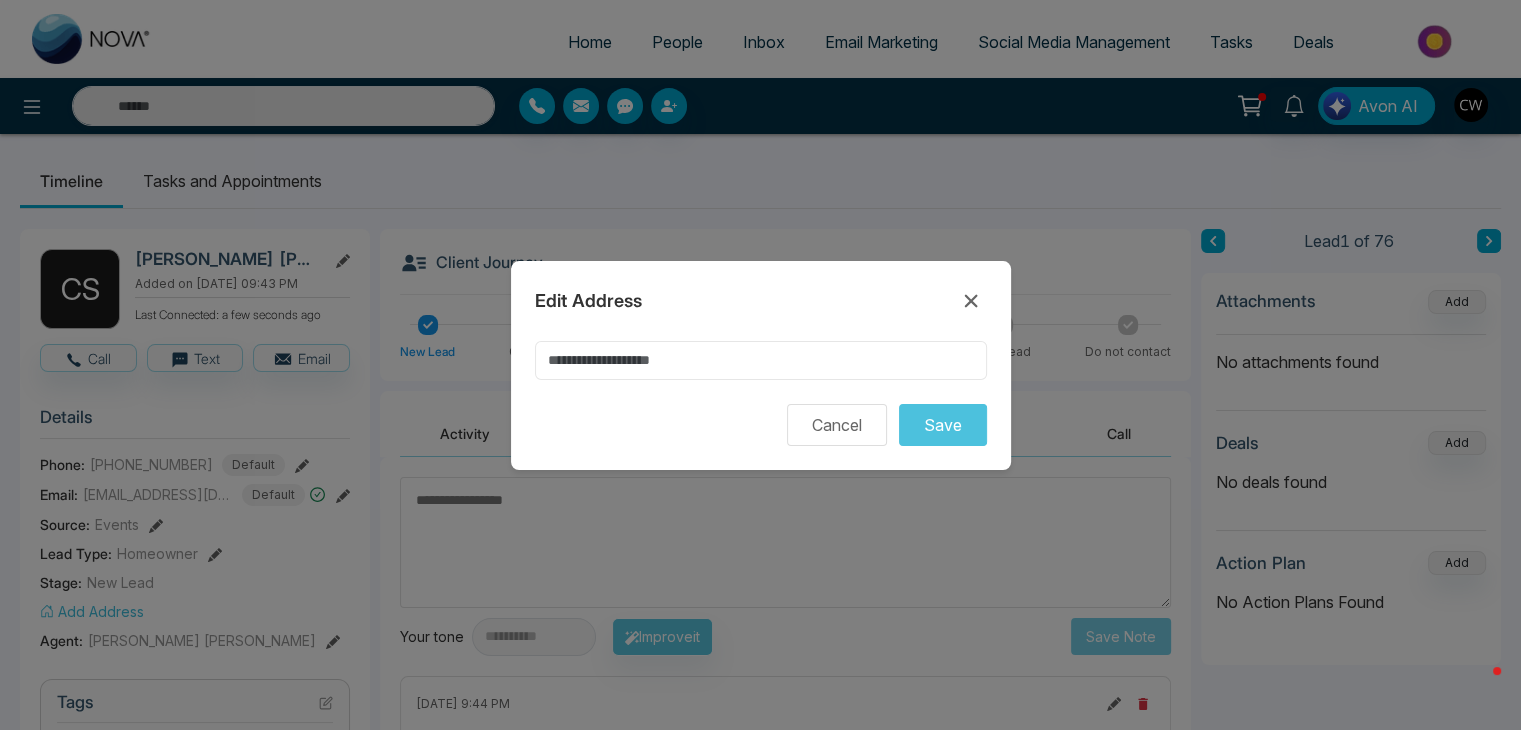 paste on "**********" 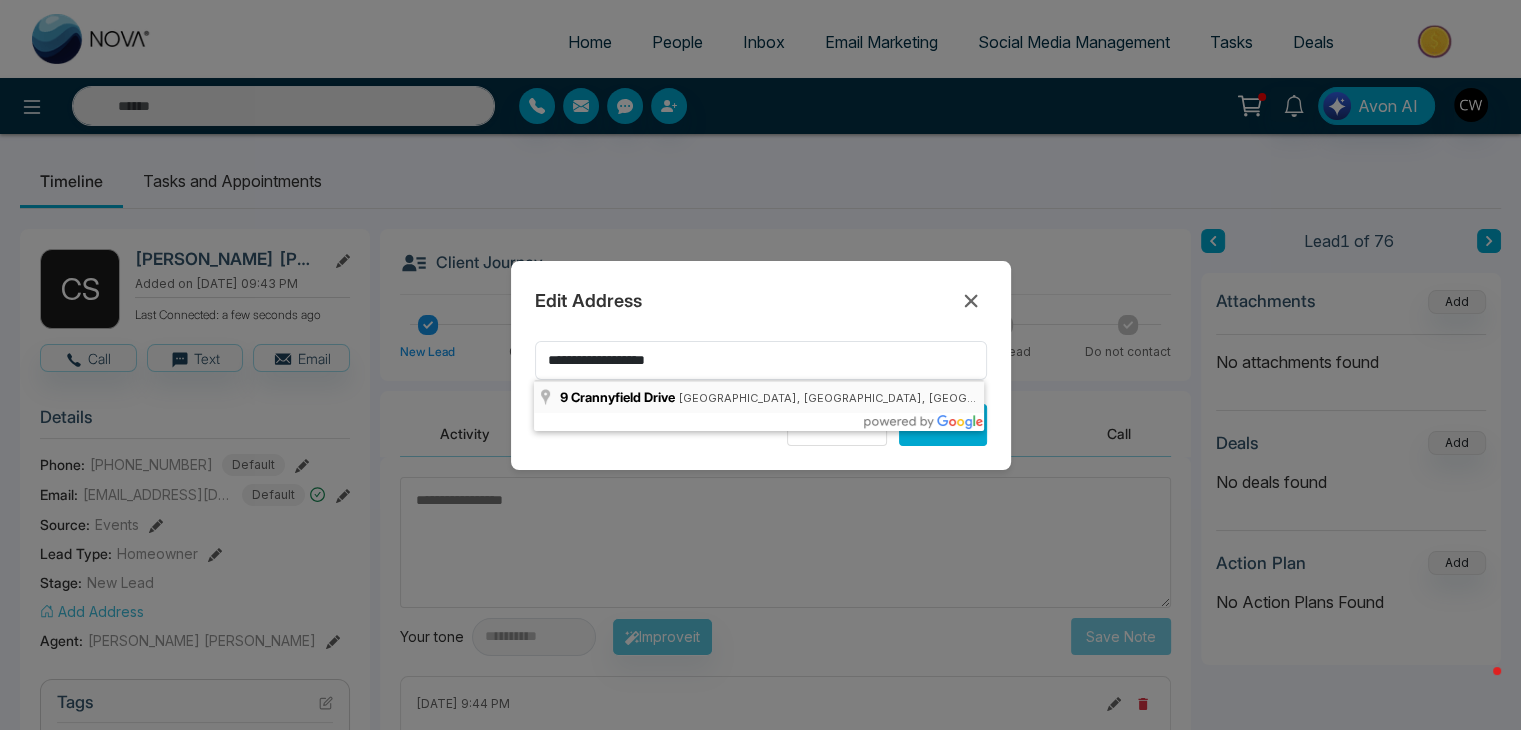 type on "**********" 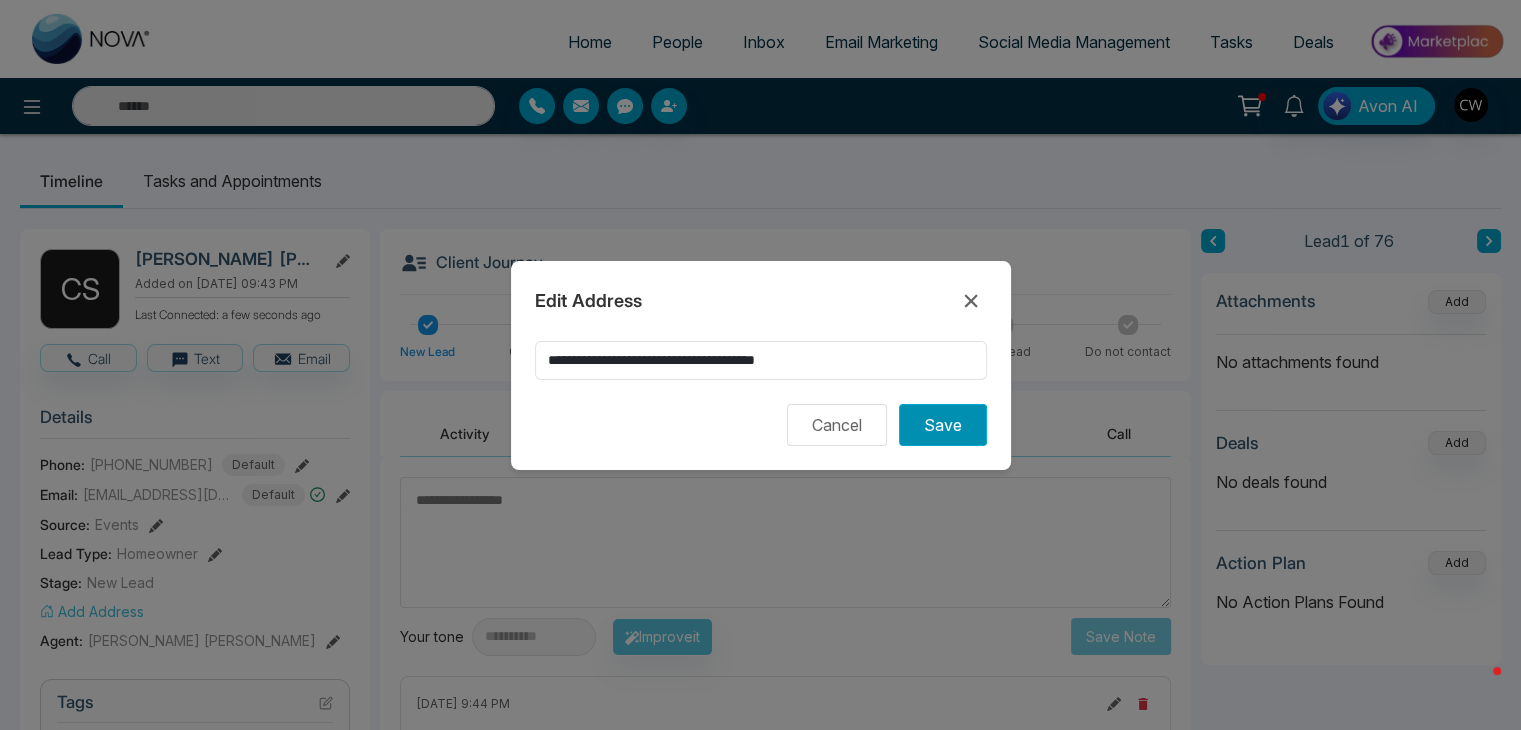 click on "Save" at bounding box center (943, 425) 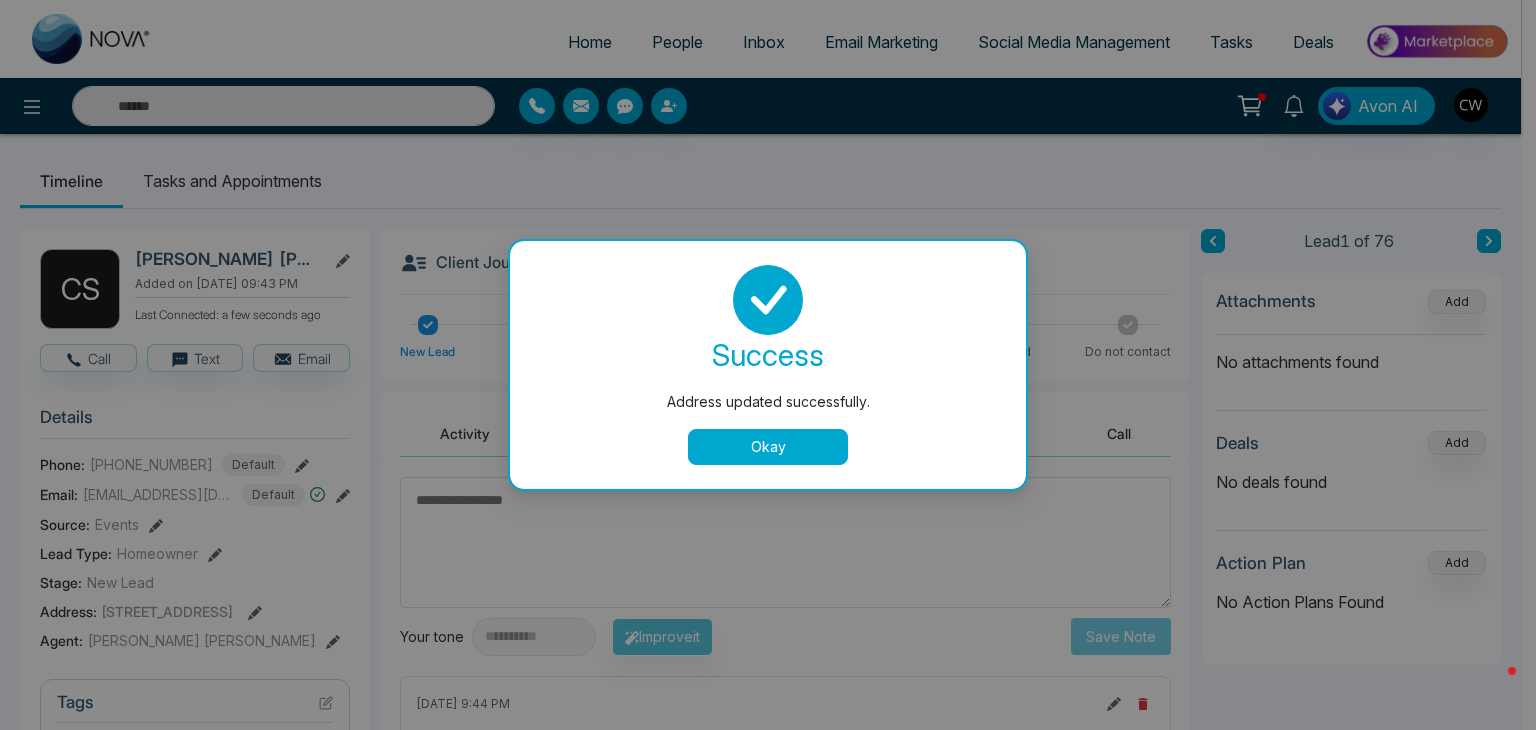 click on "Okay" at bounding box center (768, 447) 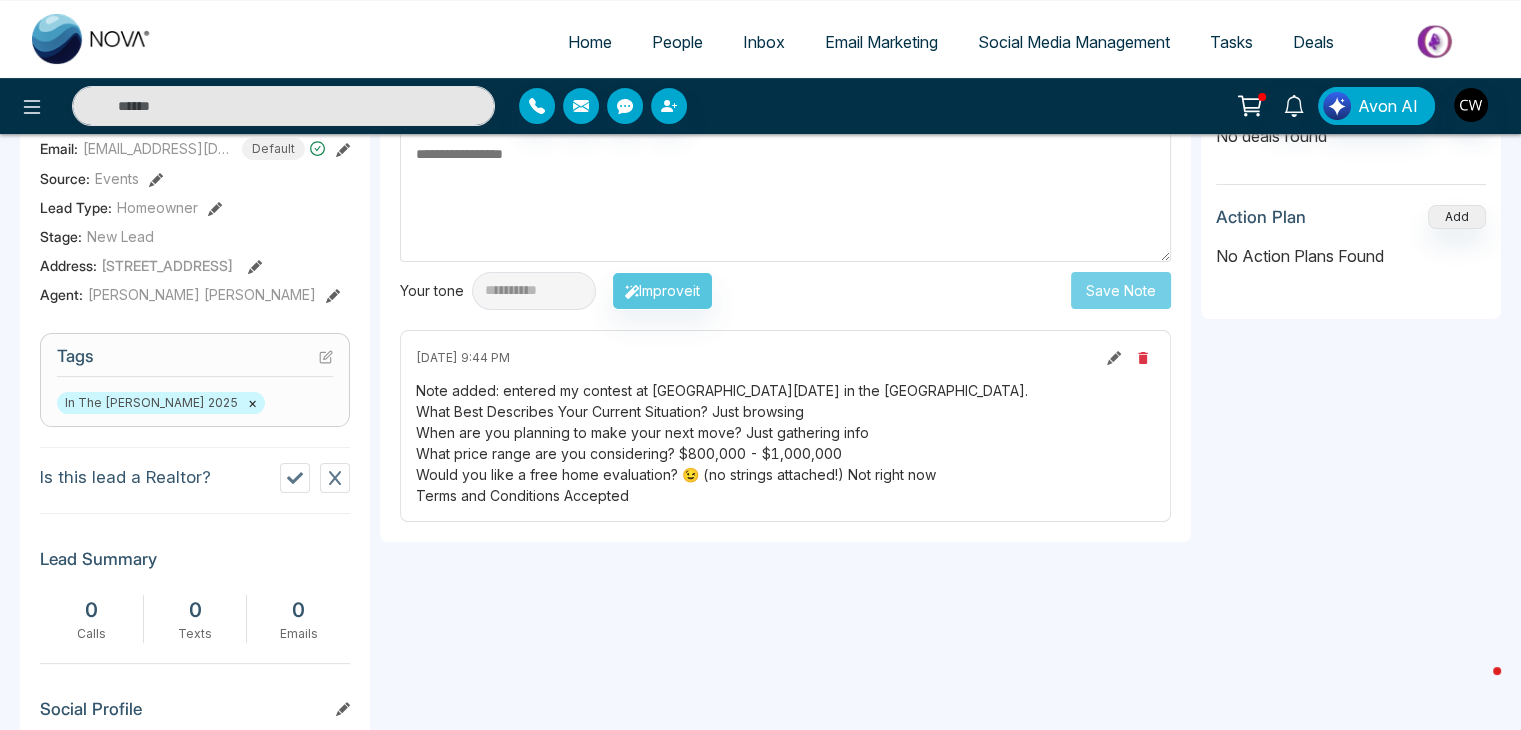 scroll, scrollTop: 348, scrollLeft: 0, axis: vertical 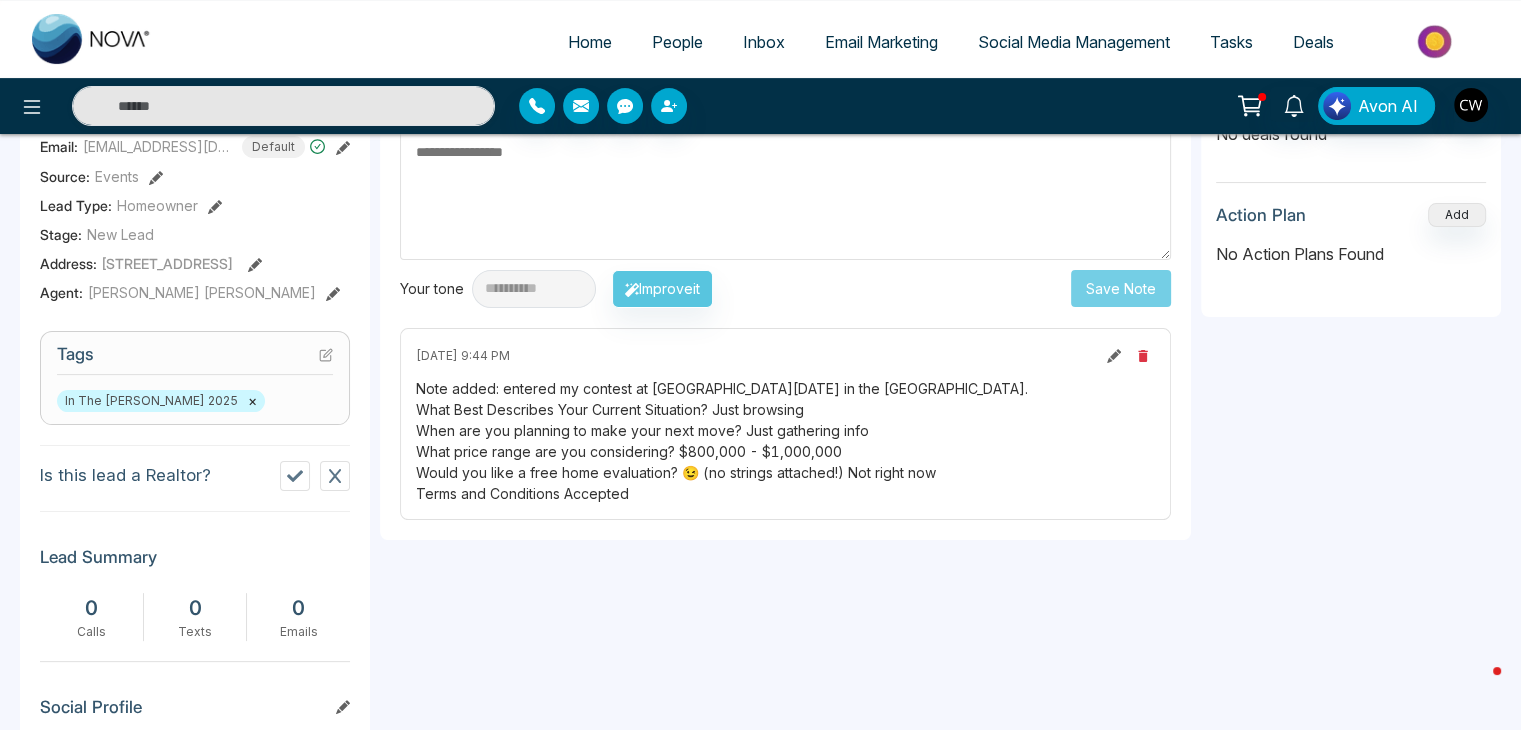 click at bounding box center [335, 476] 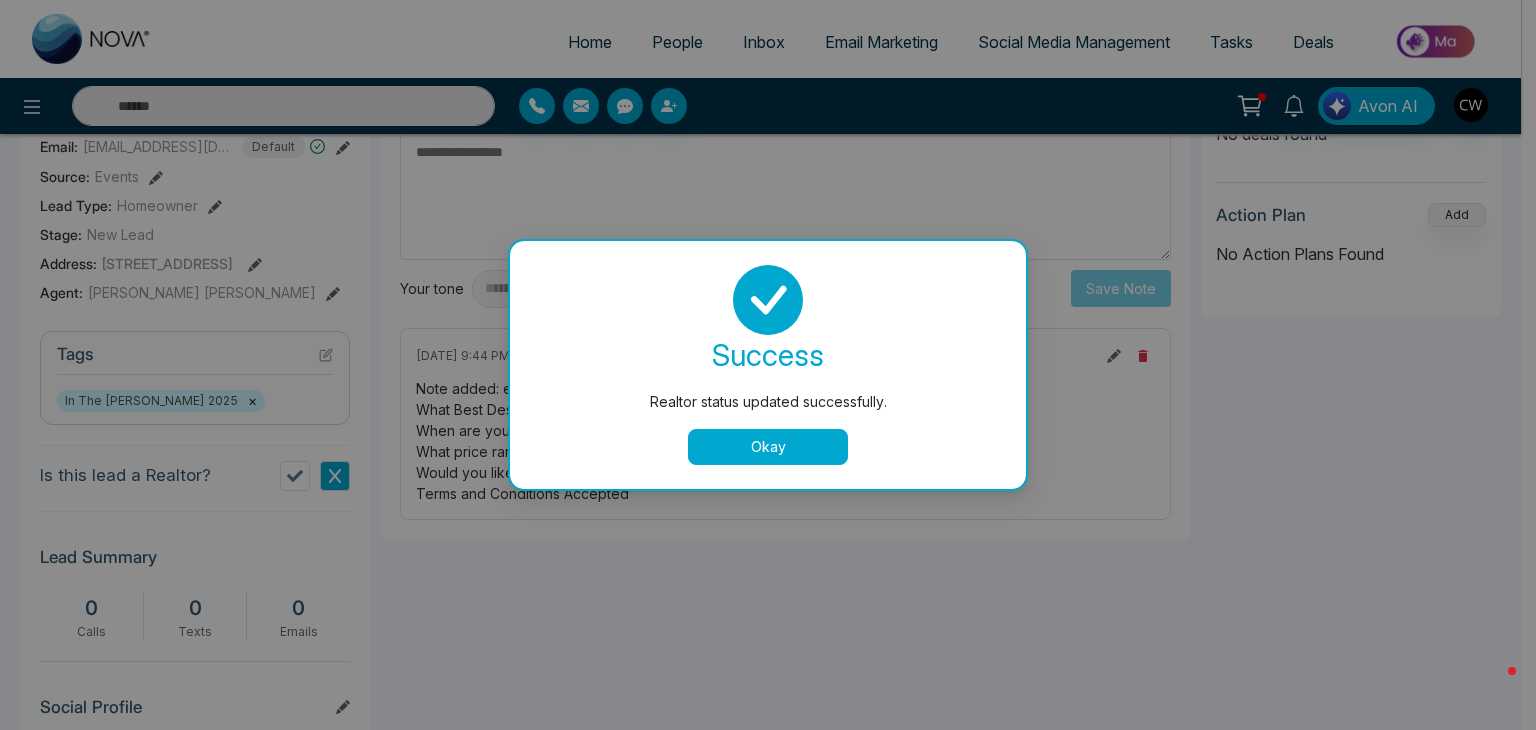 click on "Okay" at bounding box center [768, 447] 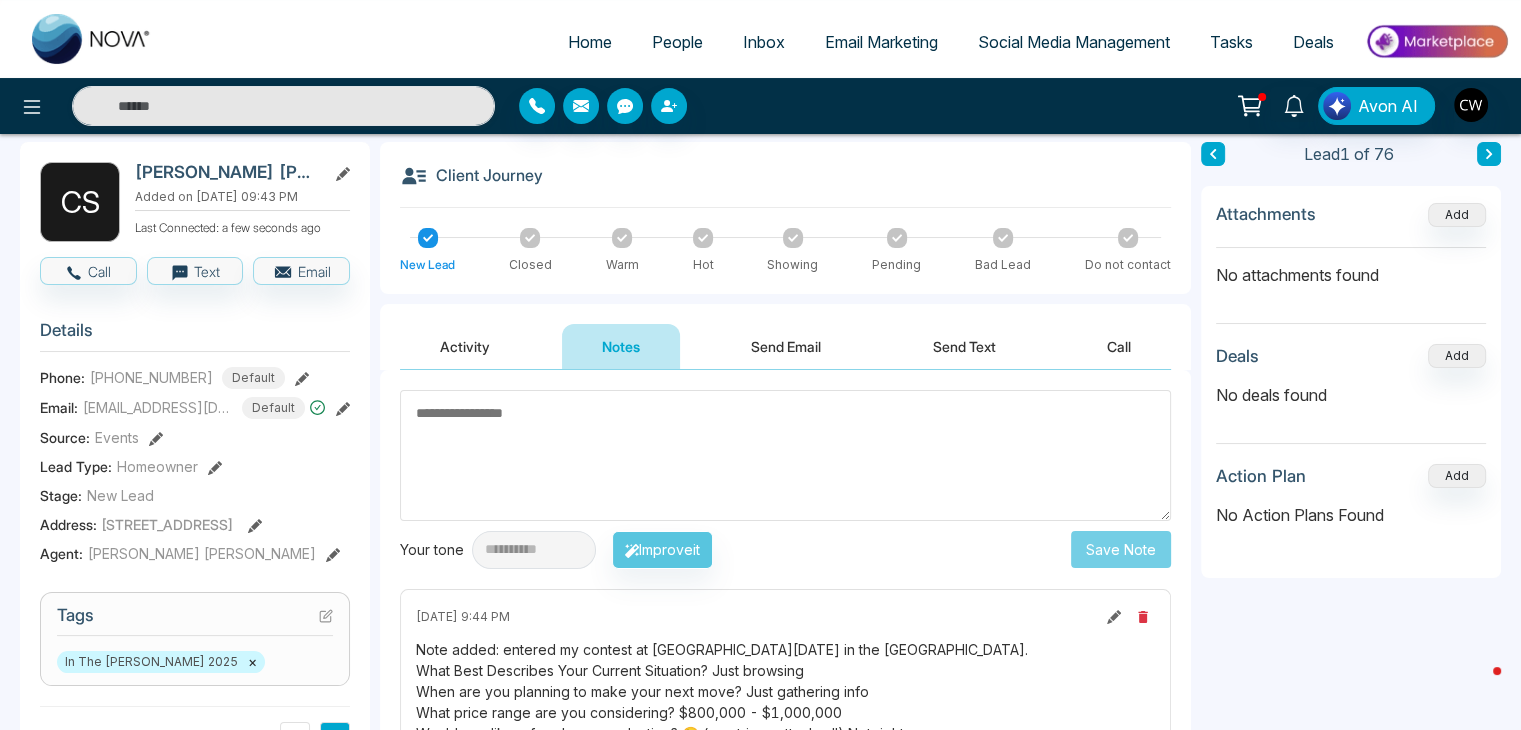 scroll, scrollTop: 0, scrollLeft: 0, axis: both 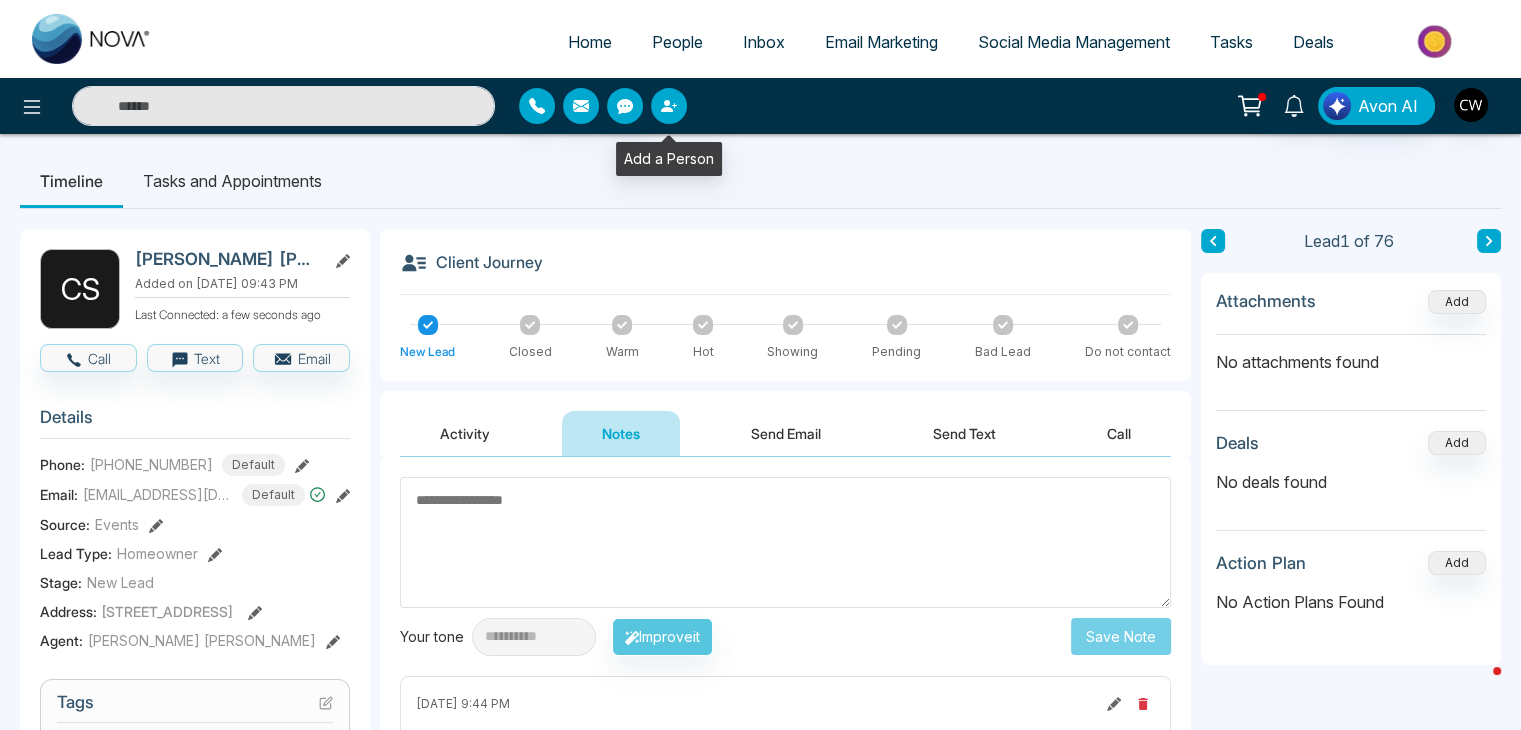 click 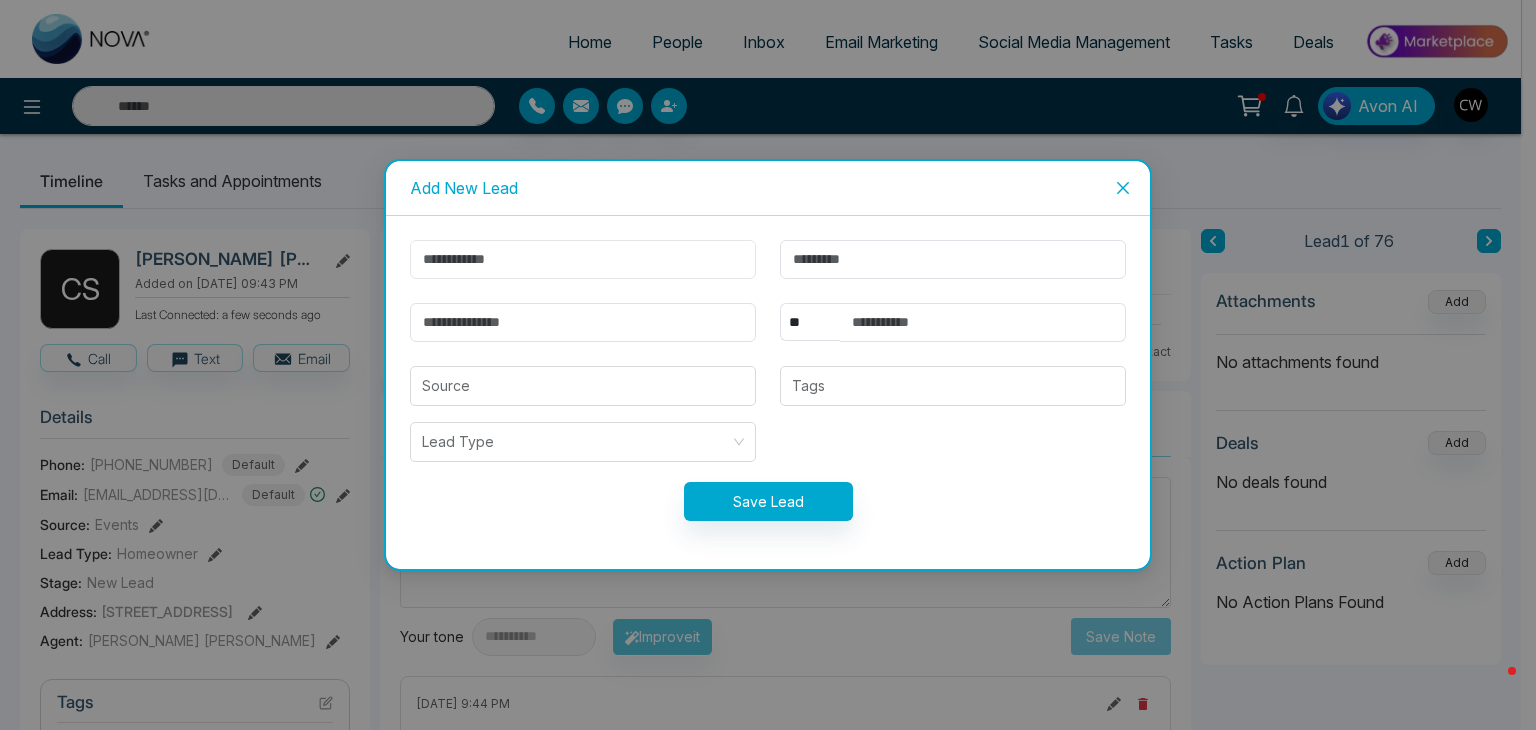 click at bounding box center [583, 259] 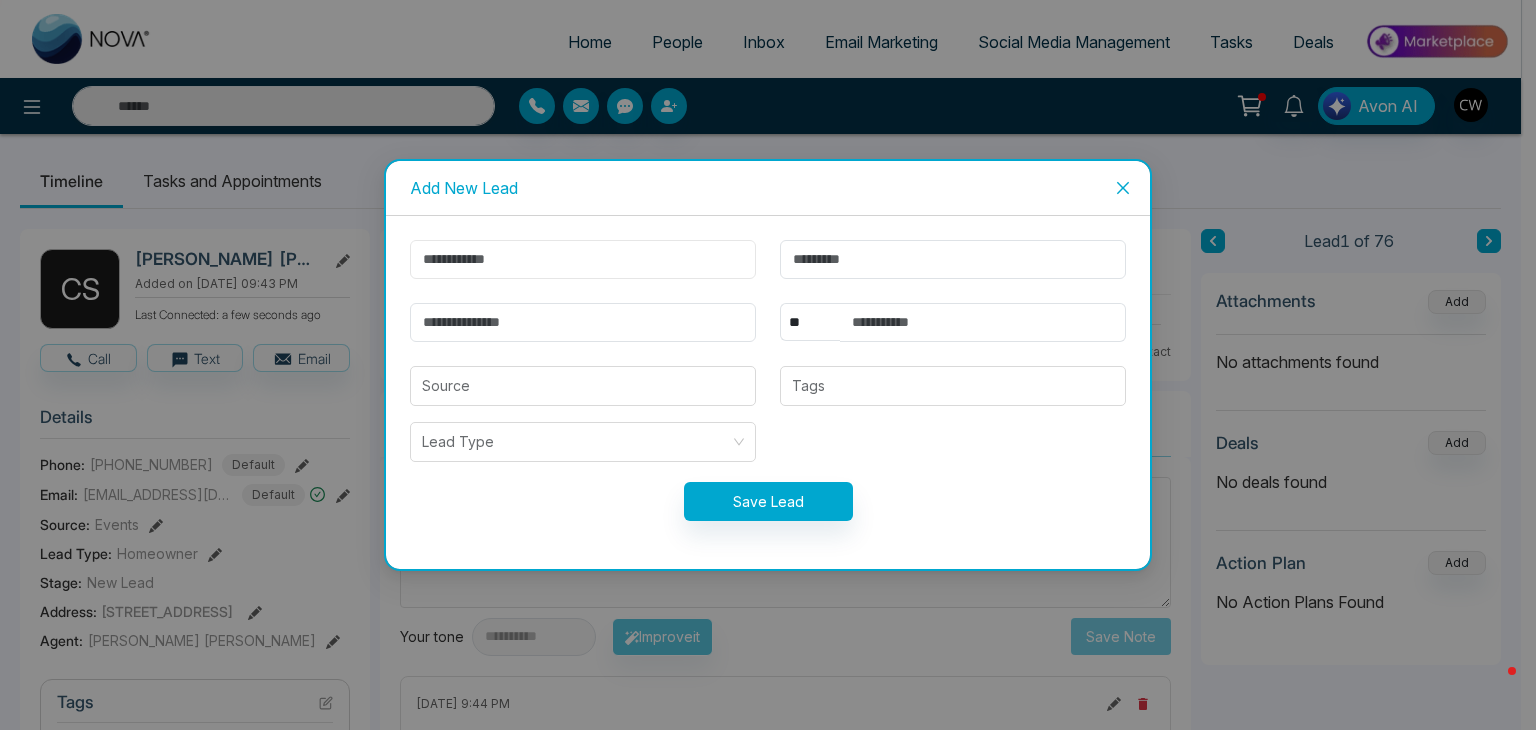 paste on "**********" 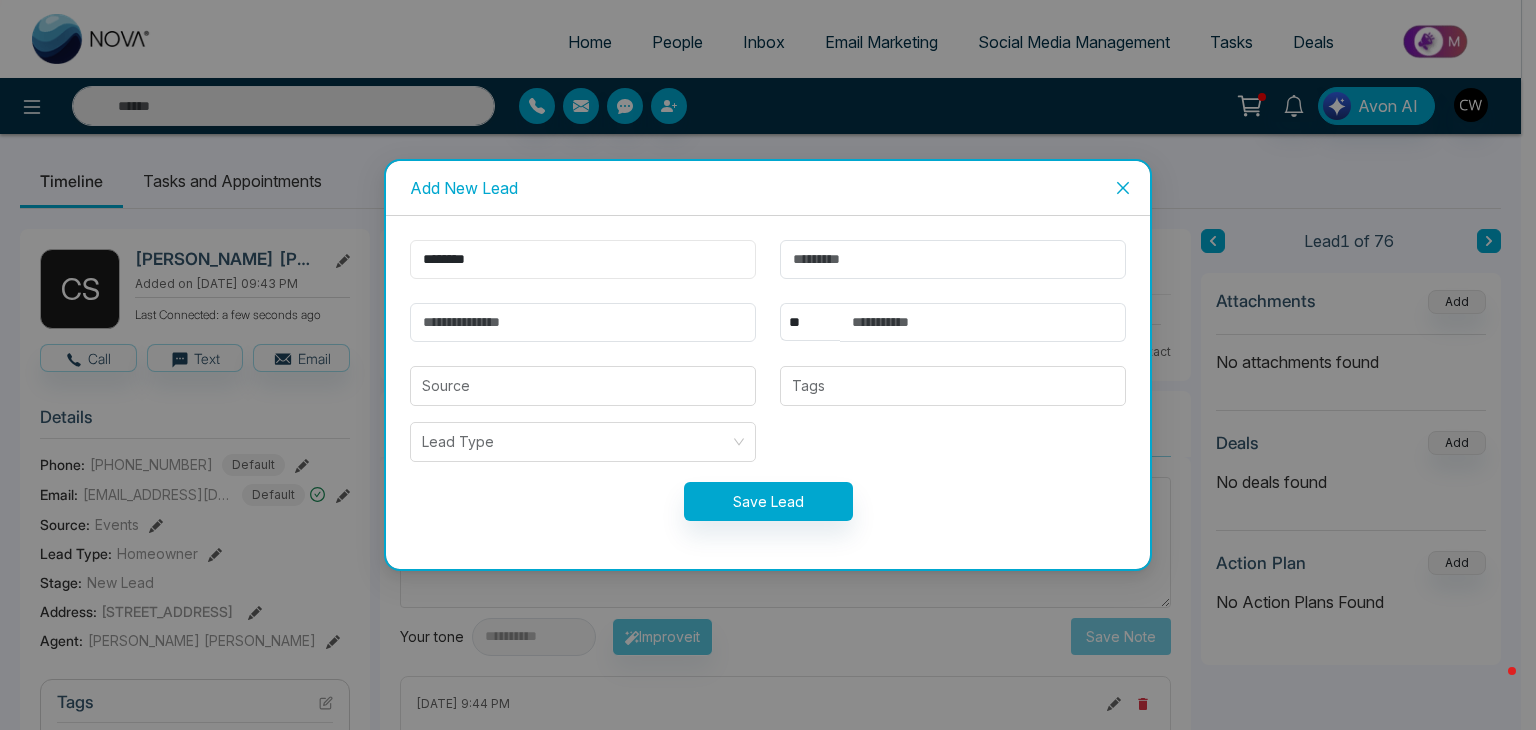 type on "********" 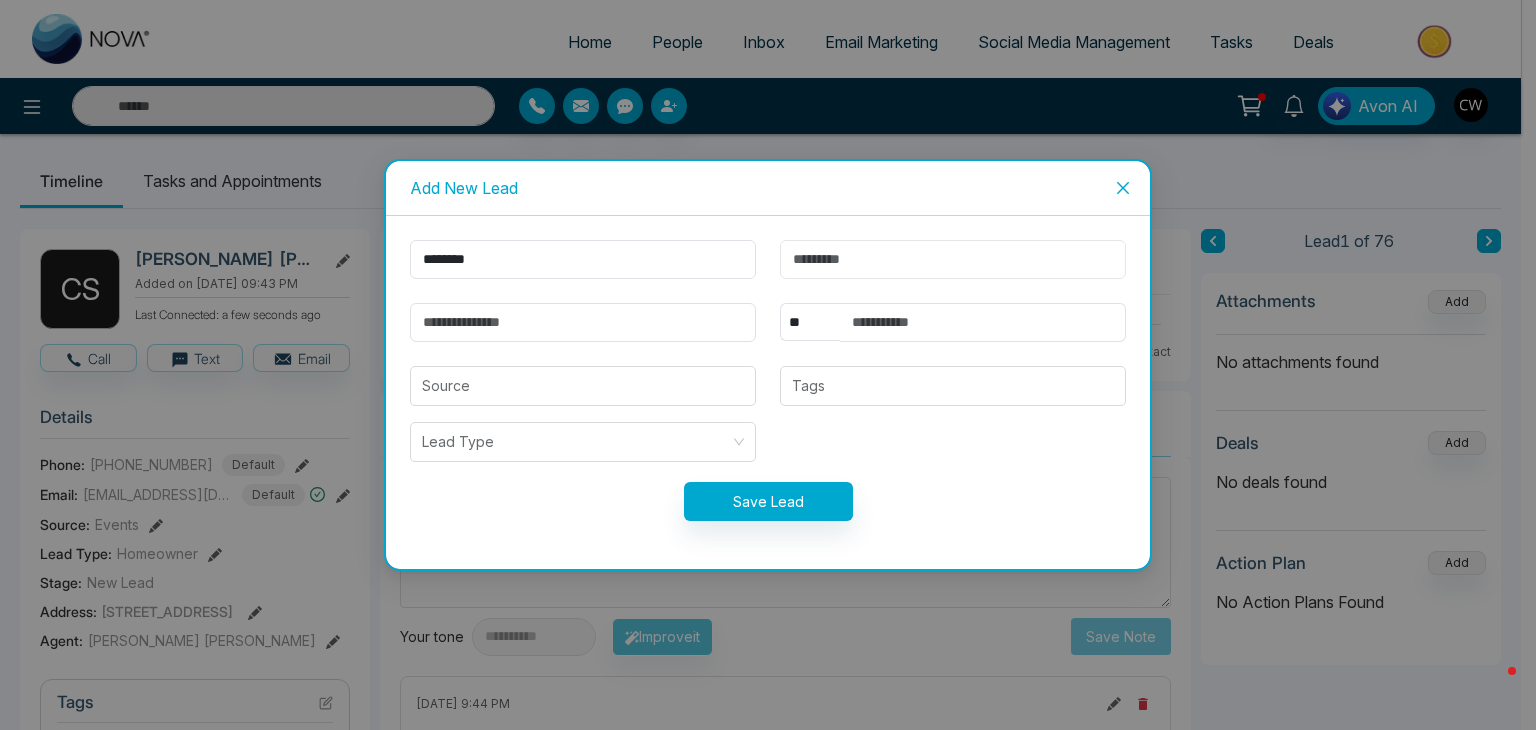 click at bounding box center (953, 259) 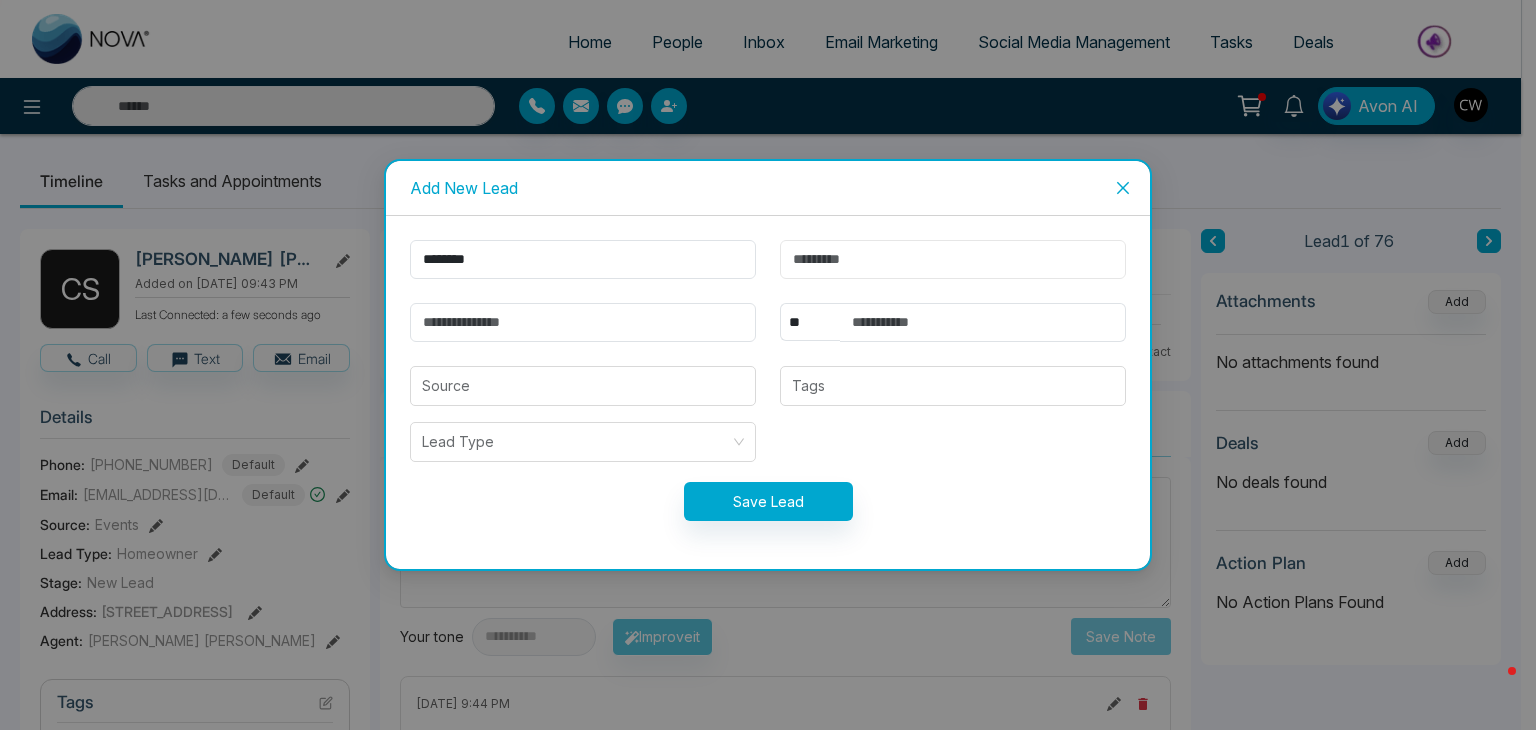 paste on "**********" 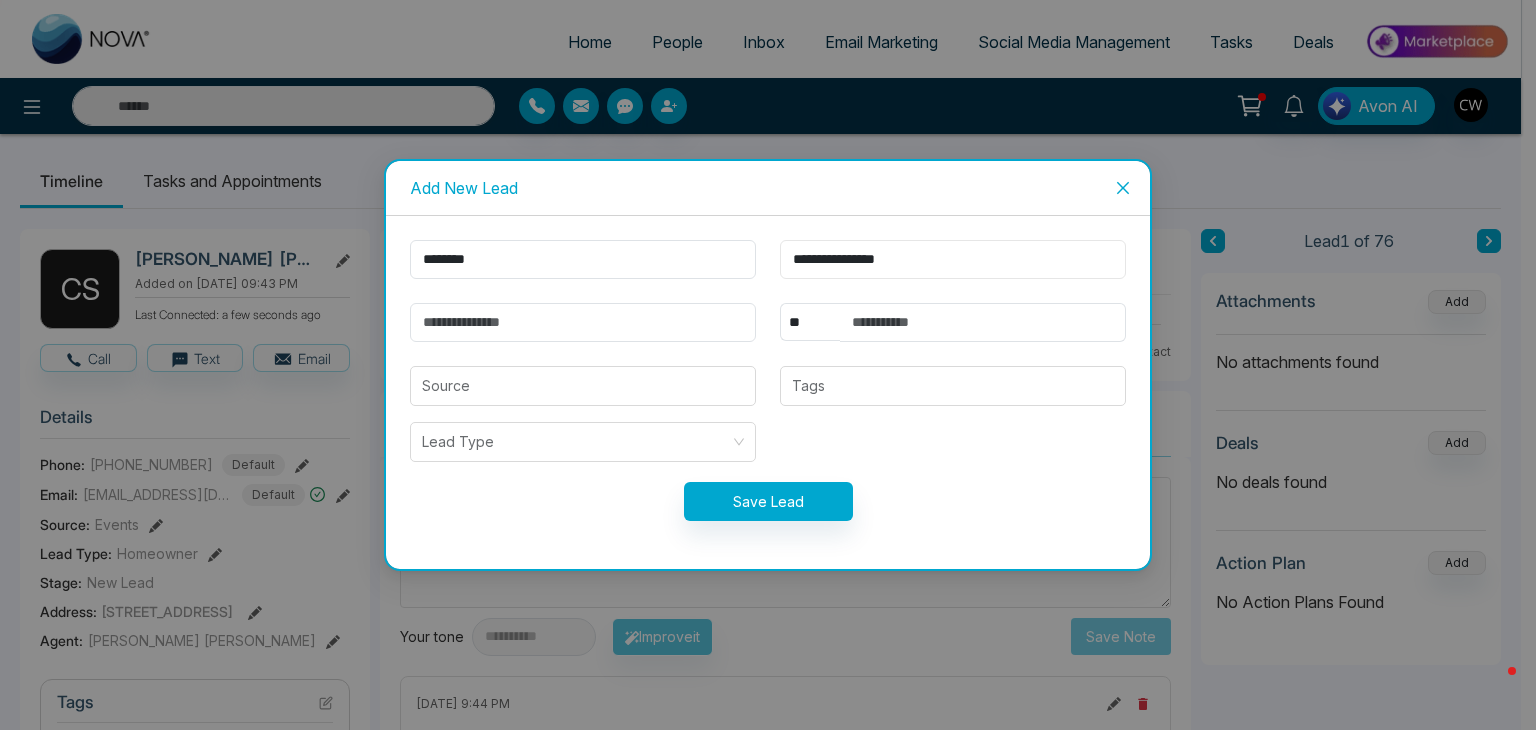click on "**********" at bounding box center (953, 259) 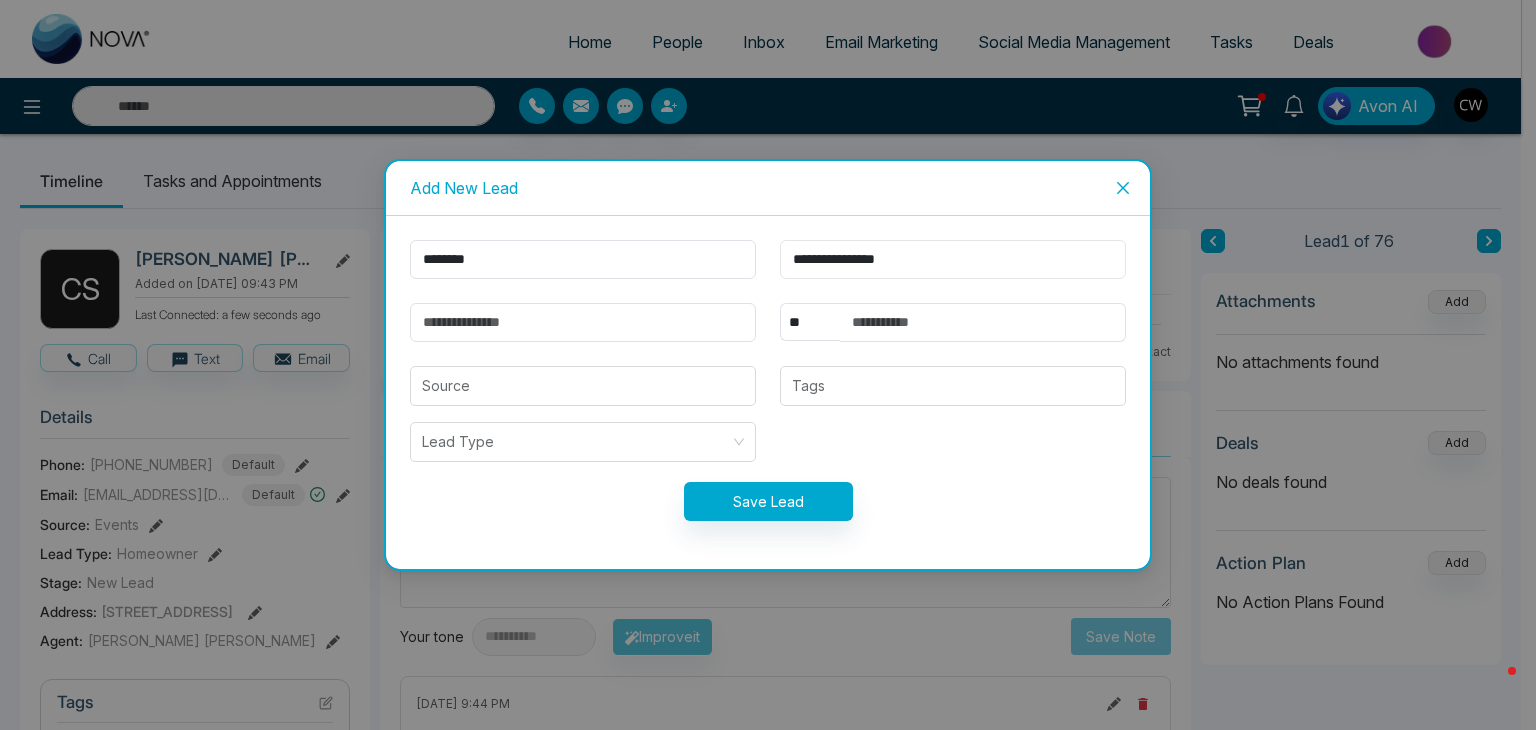click on "**********" at bounding box center (953, 259) 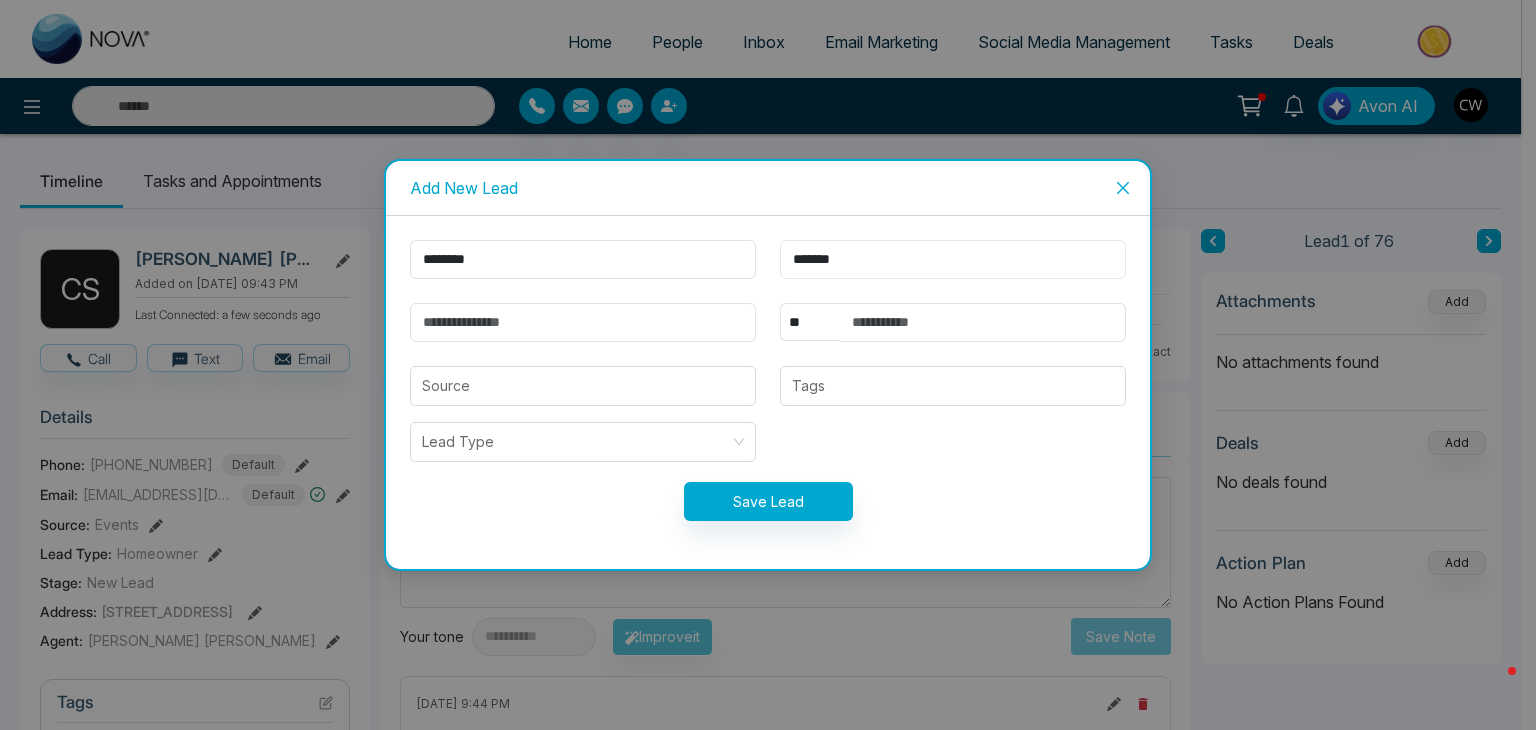 type on "*******" 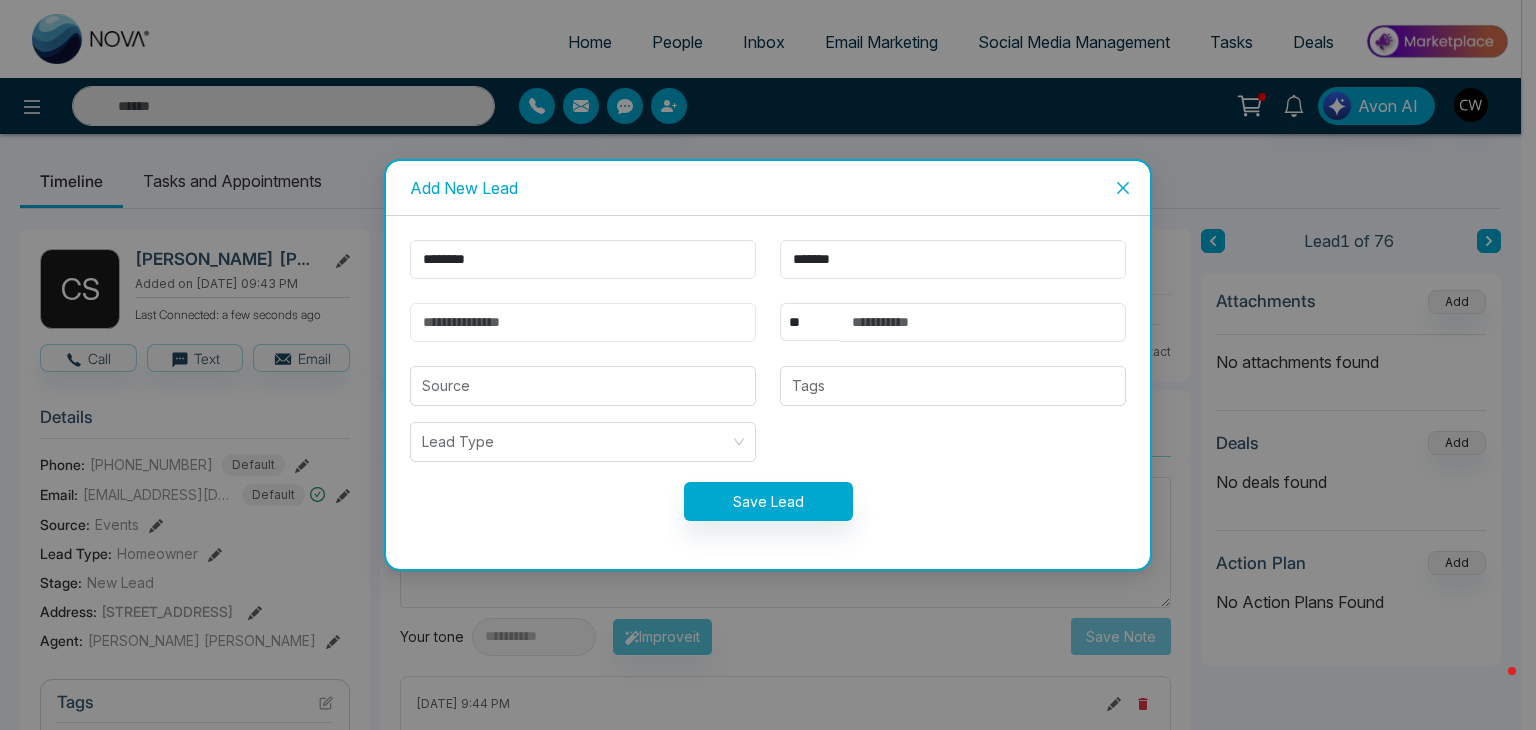 click at bounding box center [583, 322] 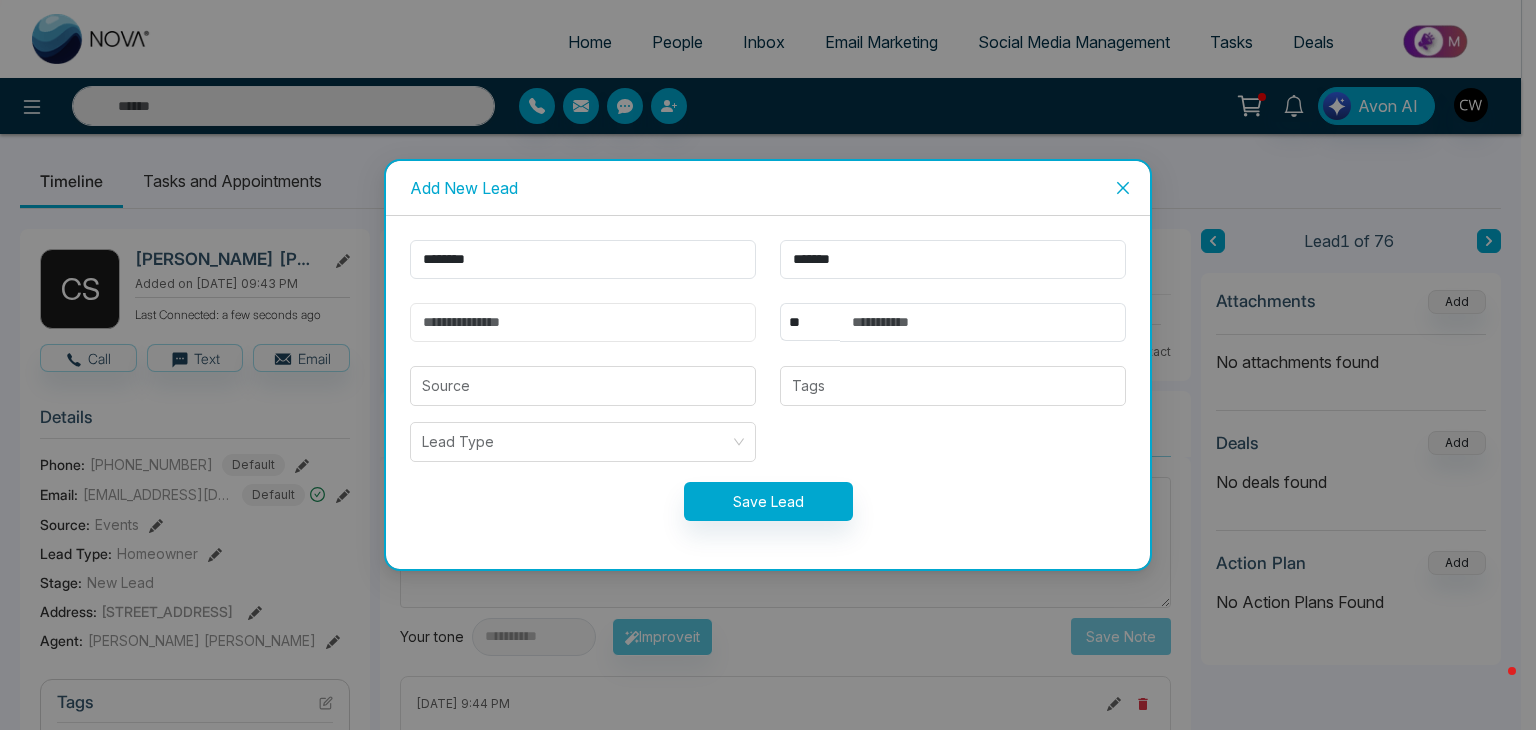 paste on "**********" 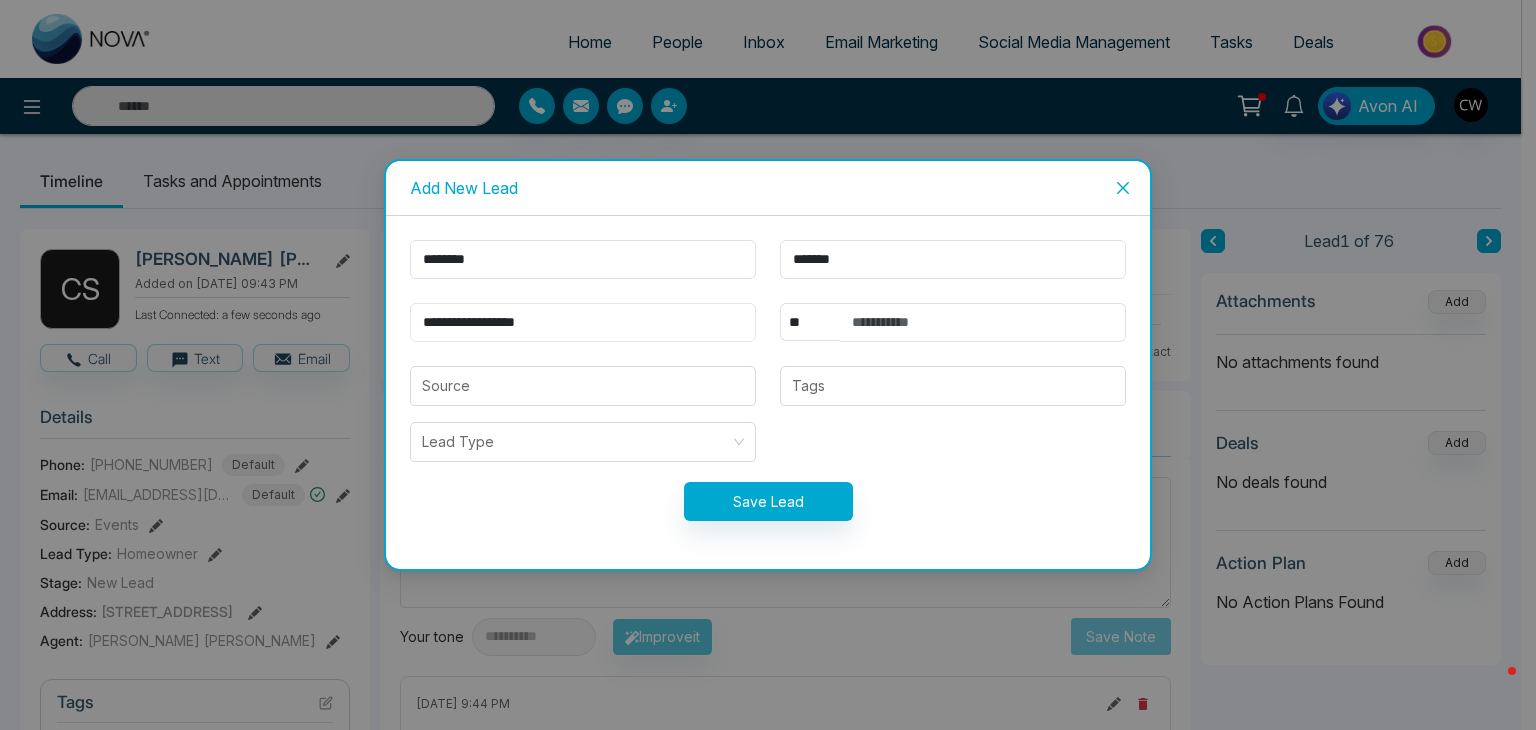 type on "**********" 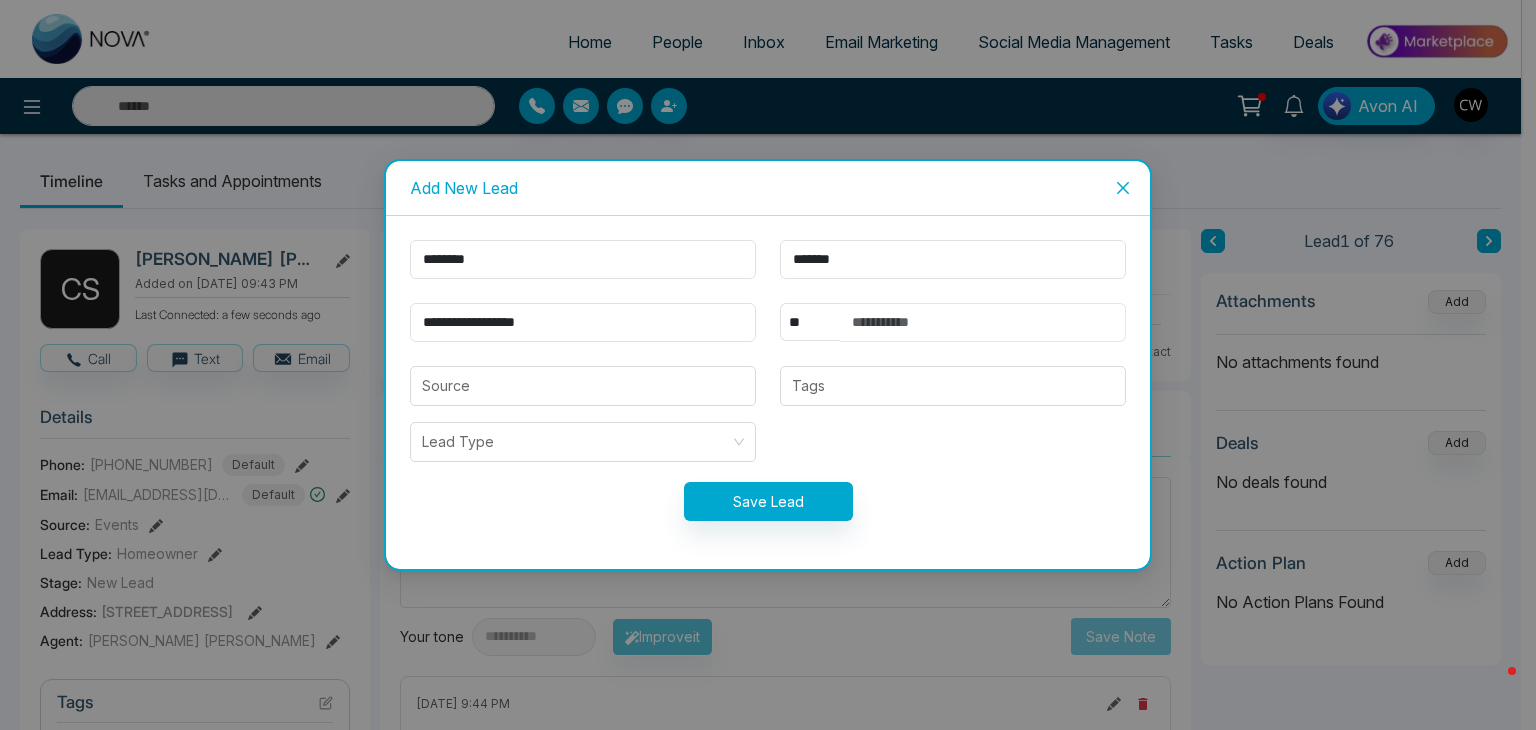 click at bounding box center [983, 322] 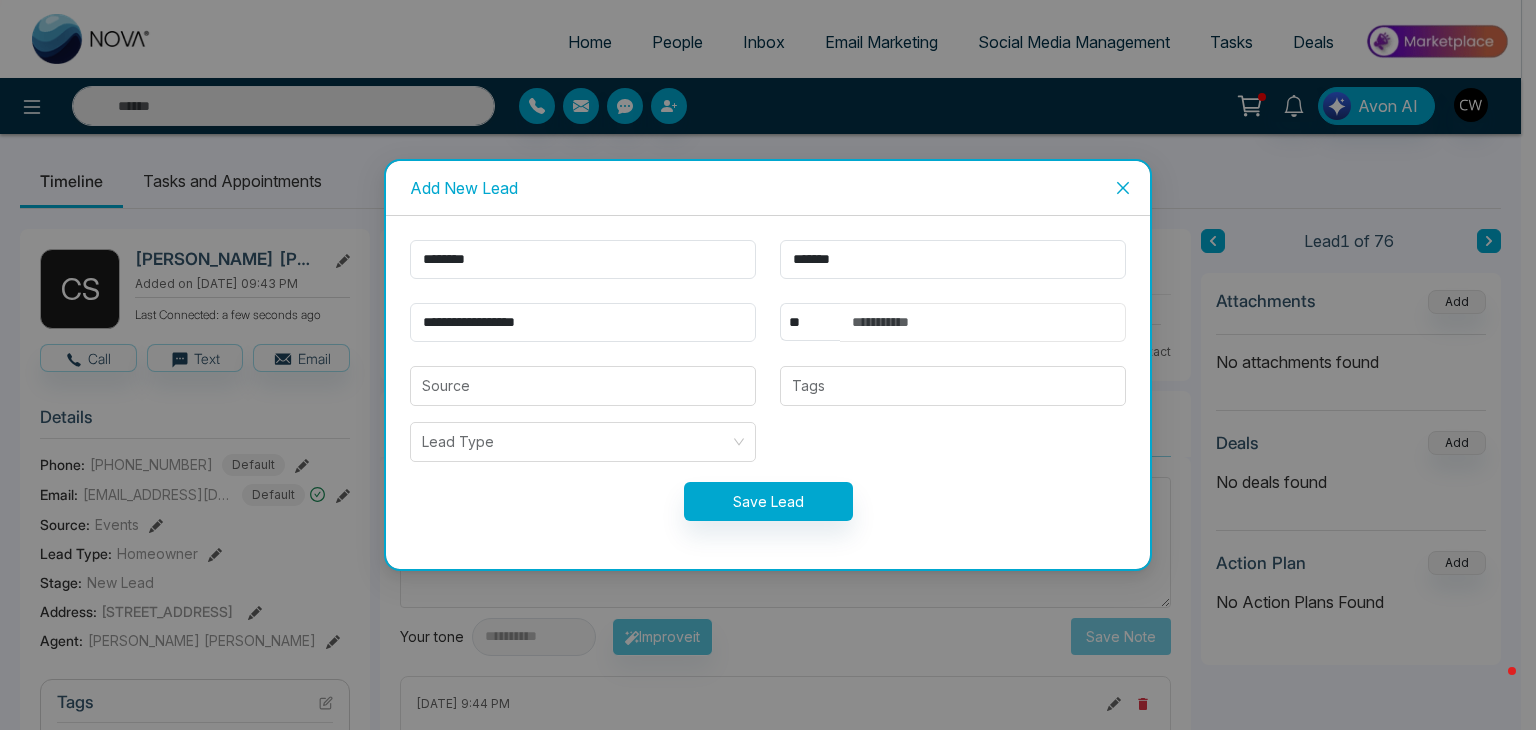 paste on "**********" 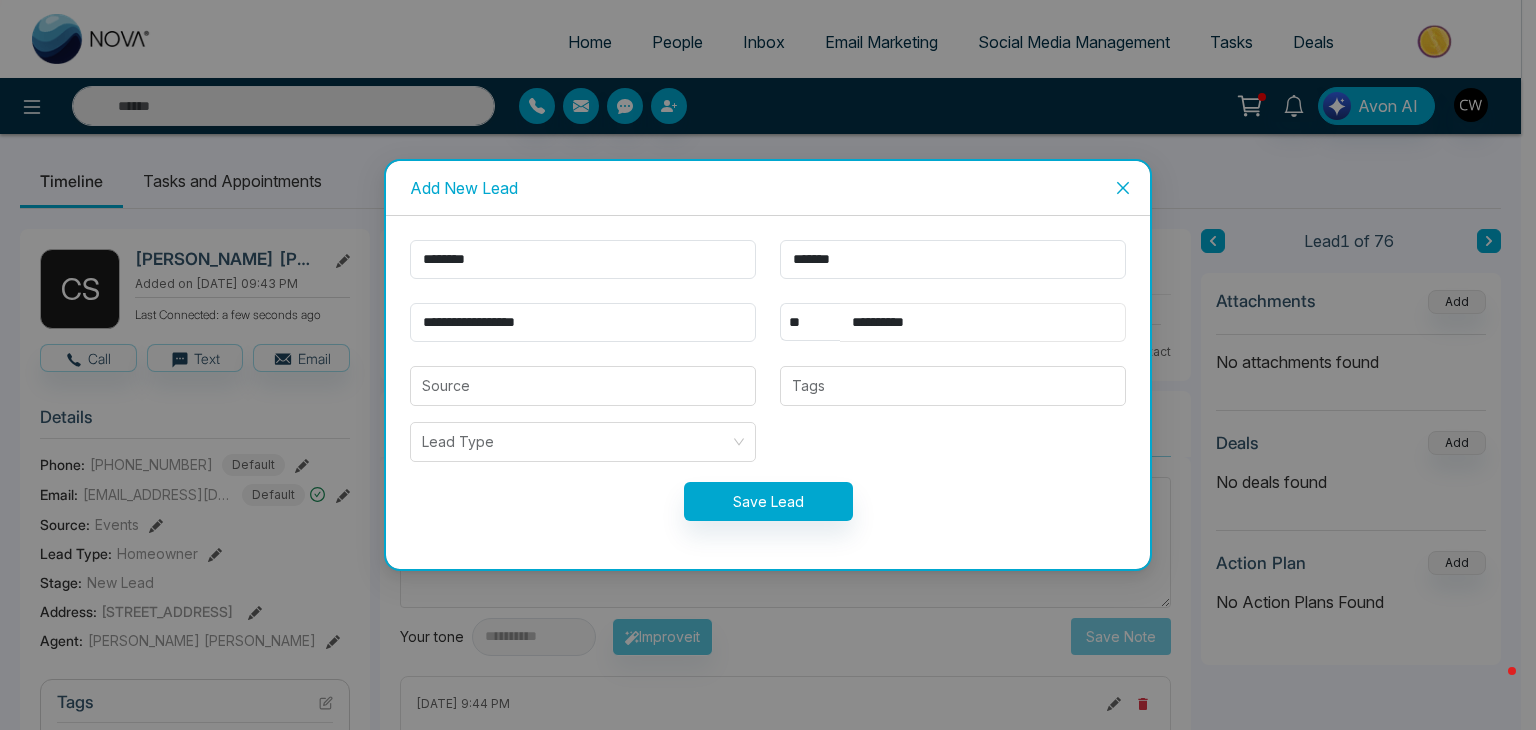 click on "**********" at bounding box center (983, 322) 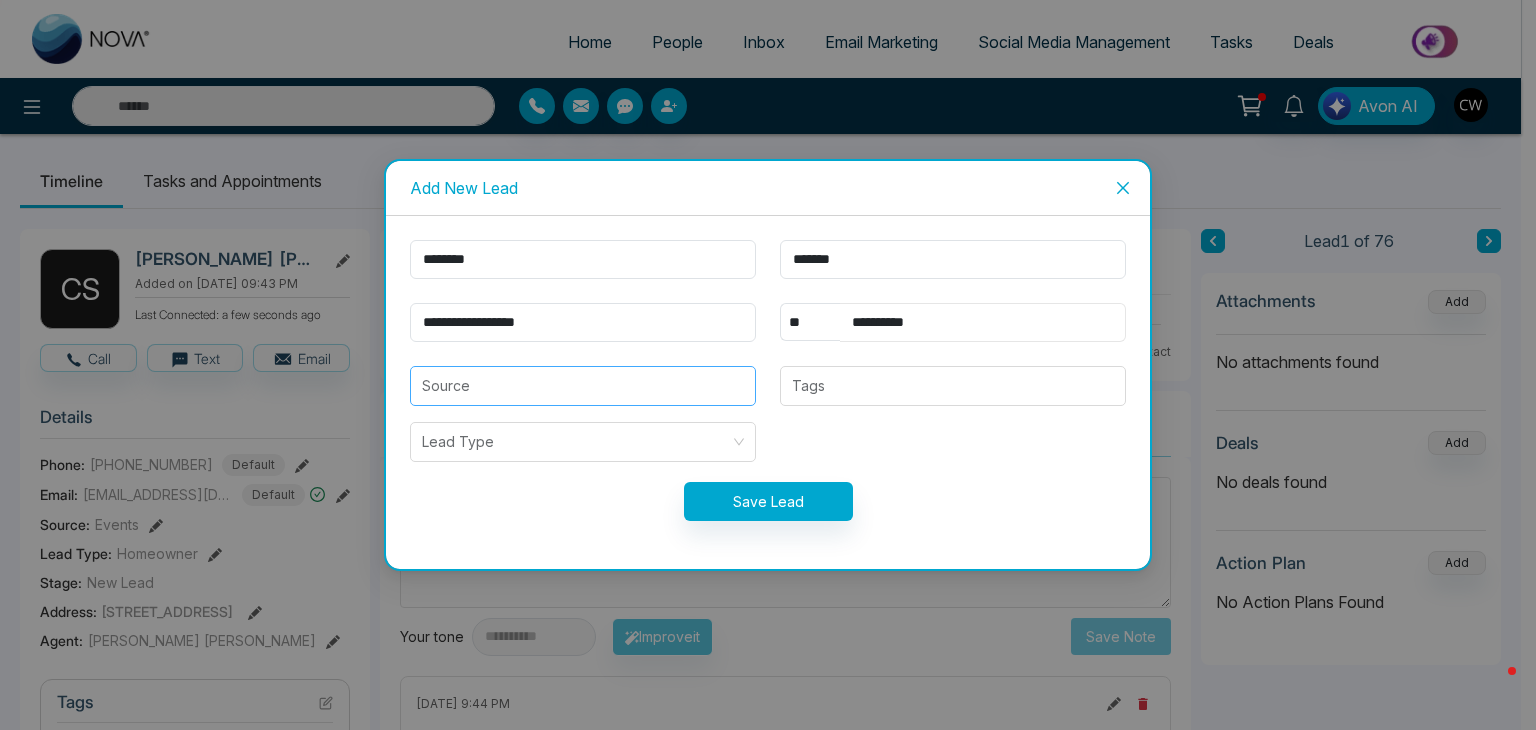 type on "**********" 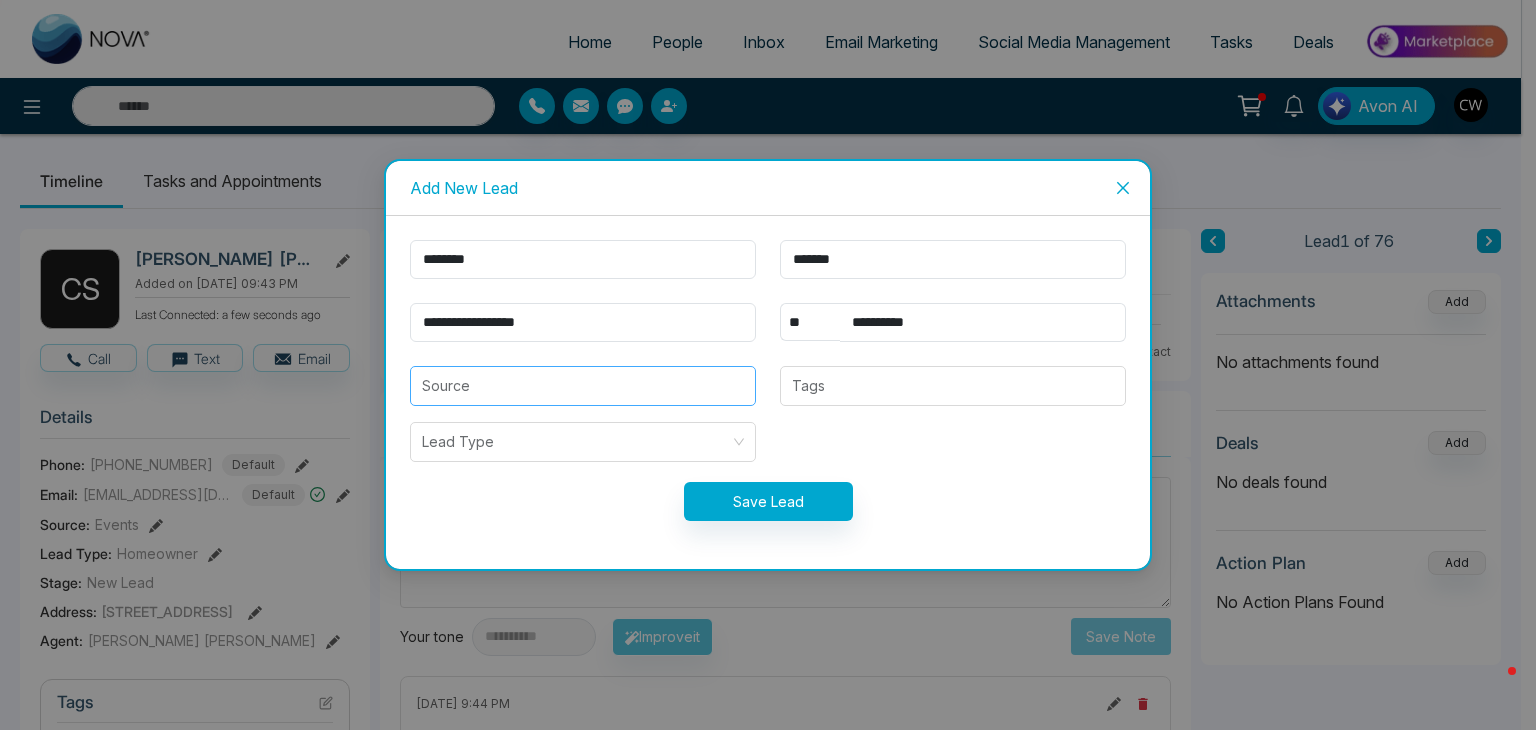 click at bounding box center [583, 386] 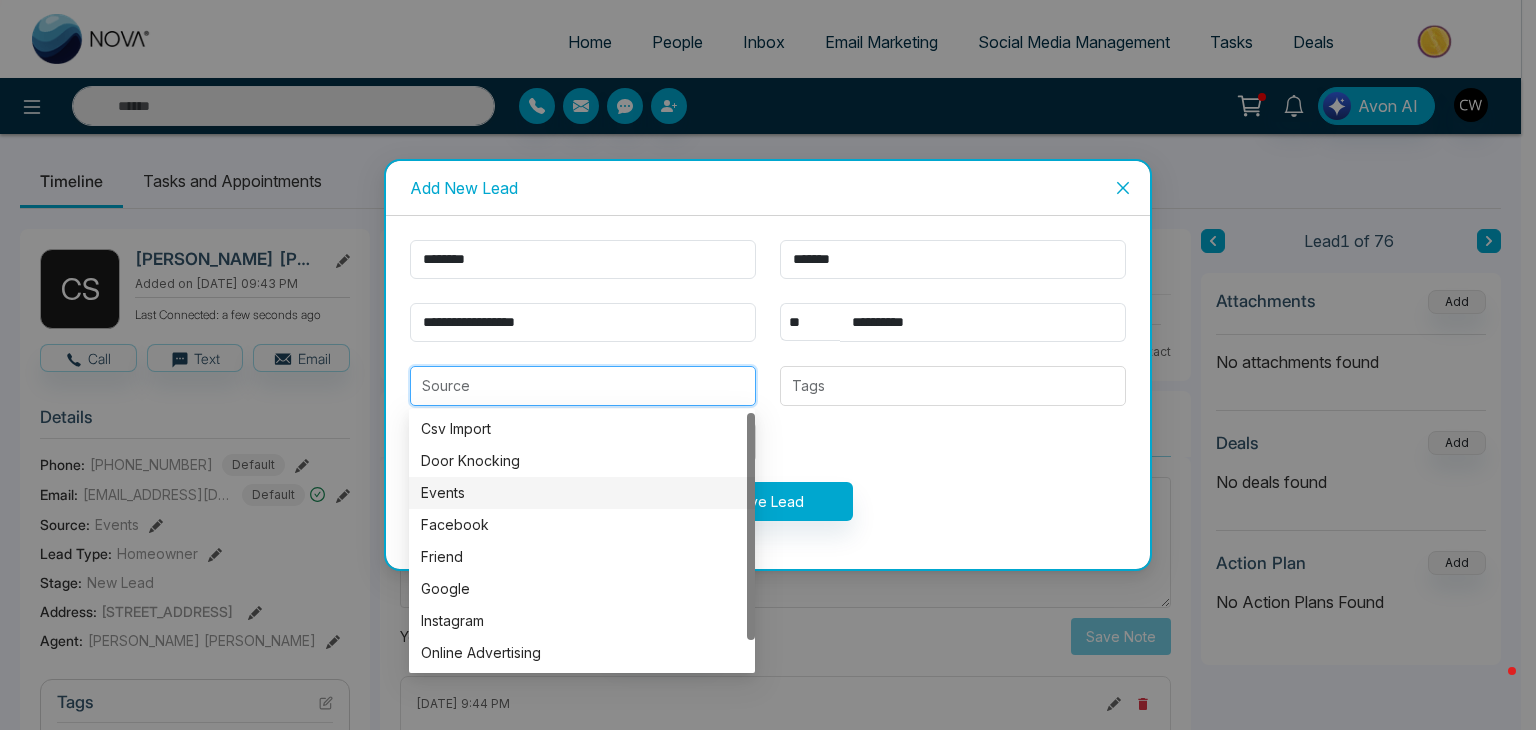 click on "Events" at bounding box center (582, 493) 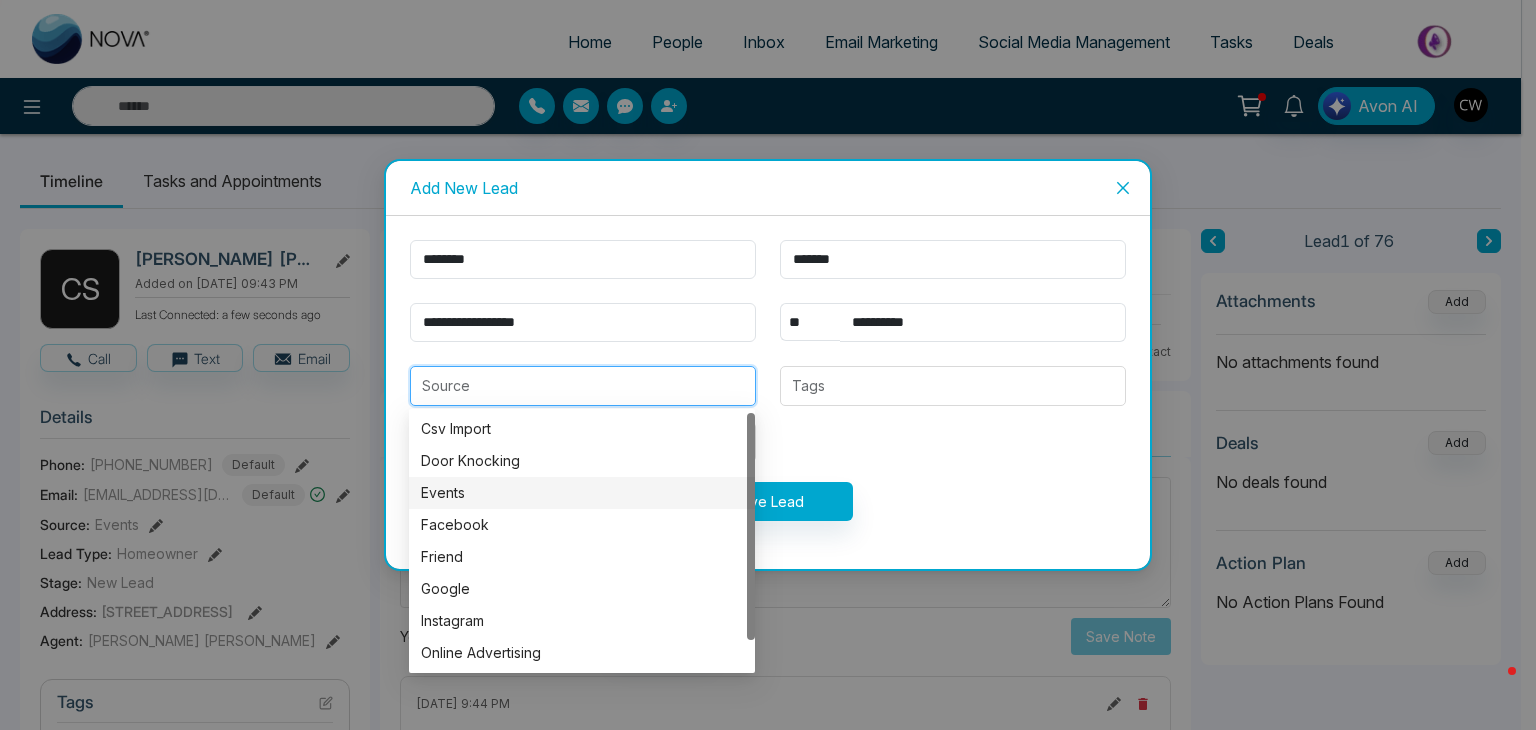 type on "******" 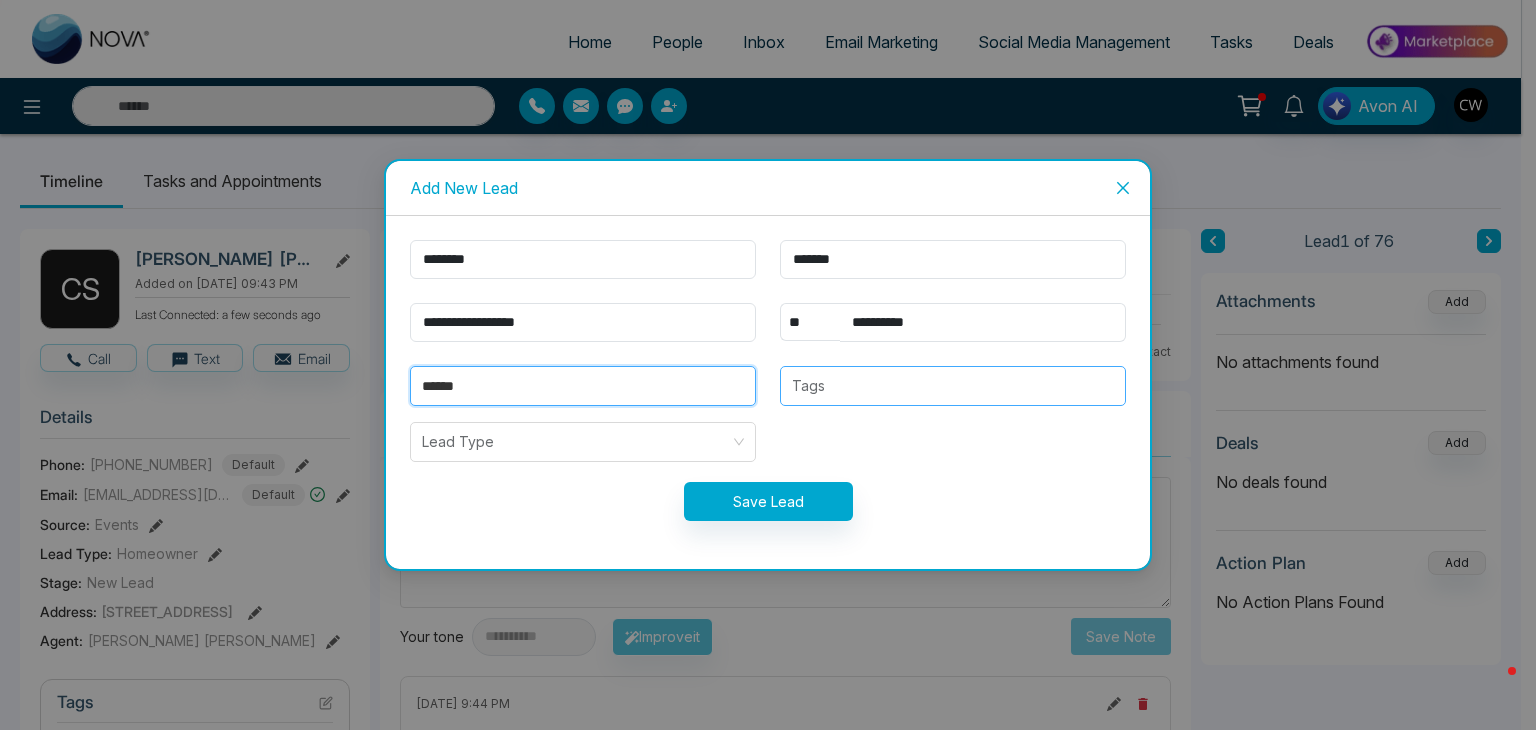 click at bounding box center (953, 386) 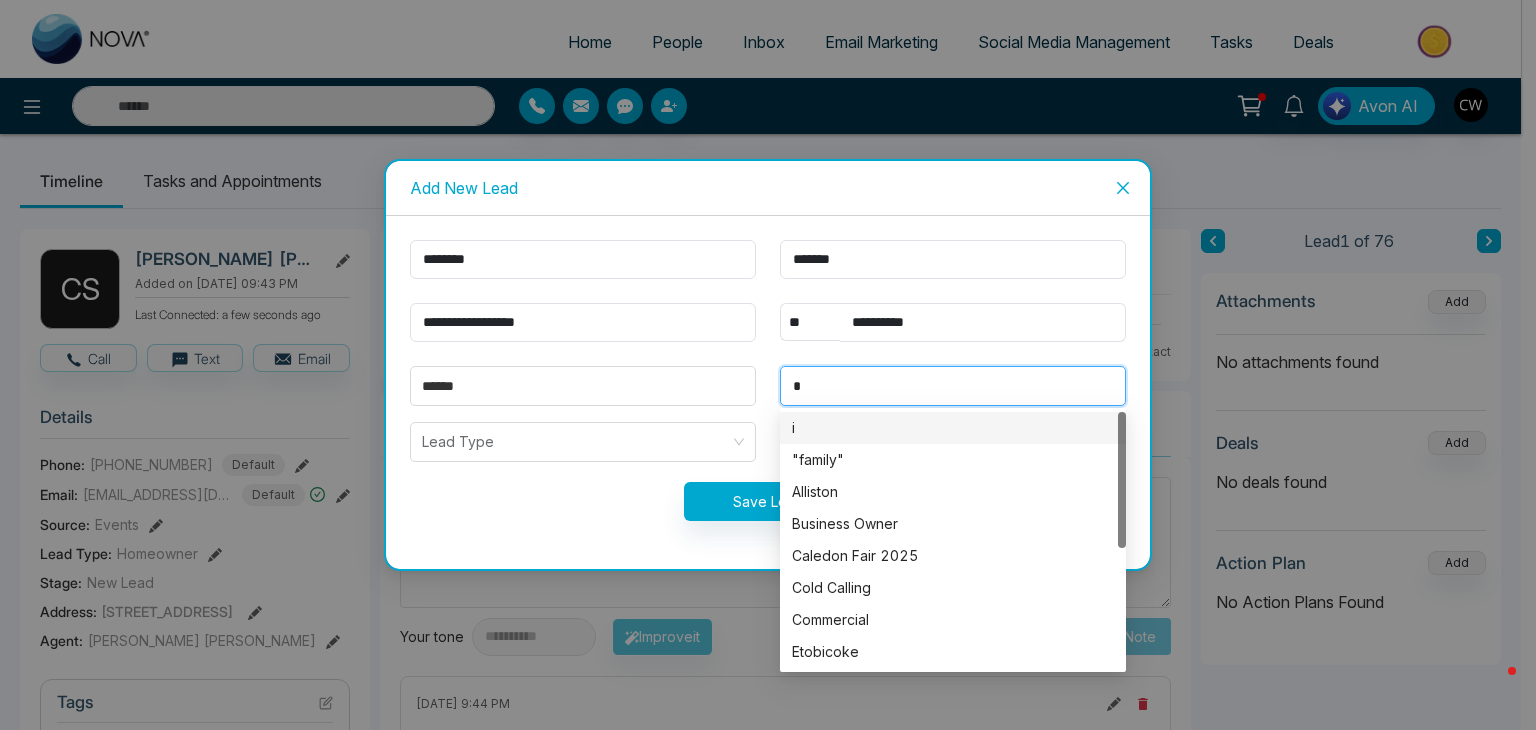 type on "**" 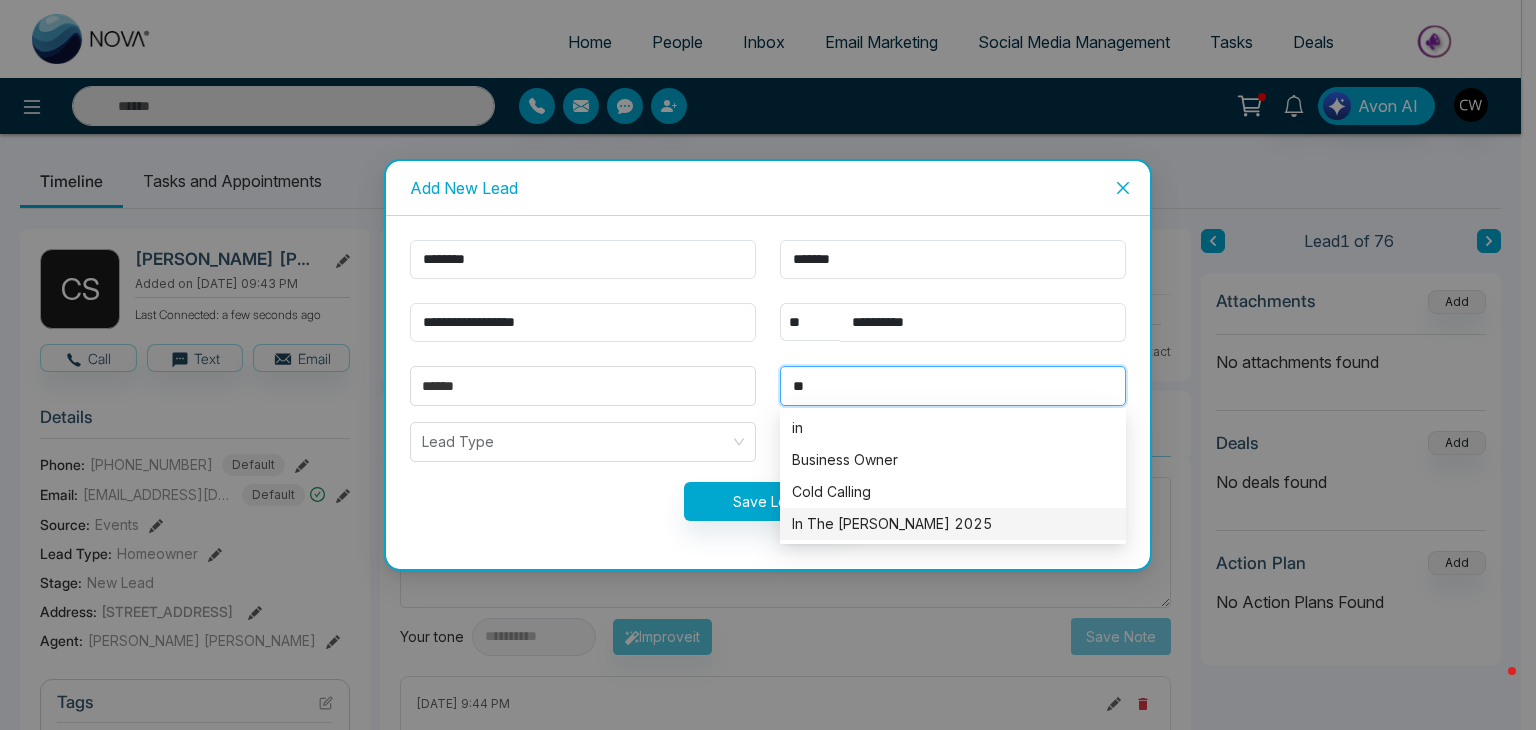 click on "In The [PERSON_NAME] 2025" at bounding box center (953, 524) 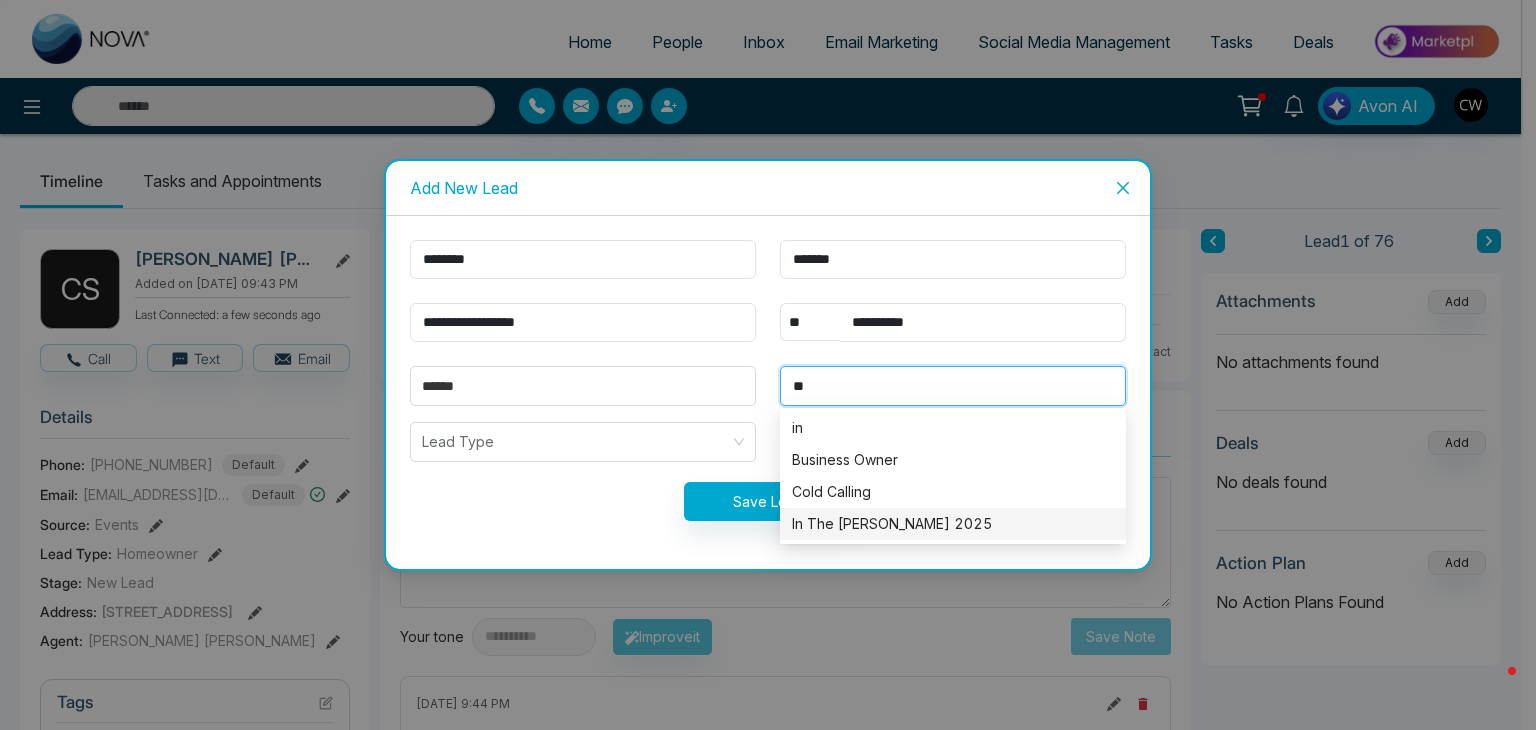 type 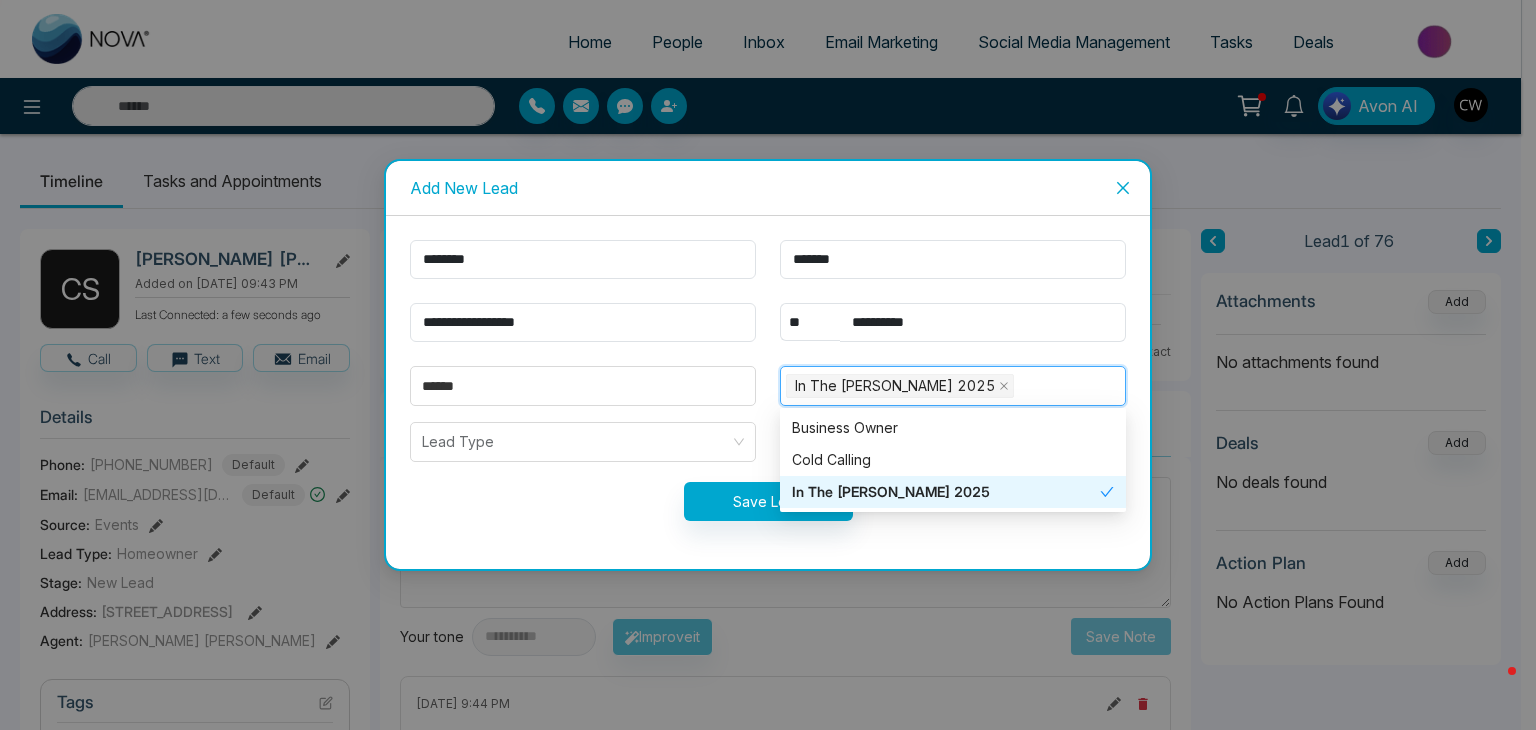 click on "Lead Type" at bounding box center (583, 442) 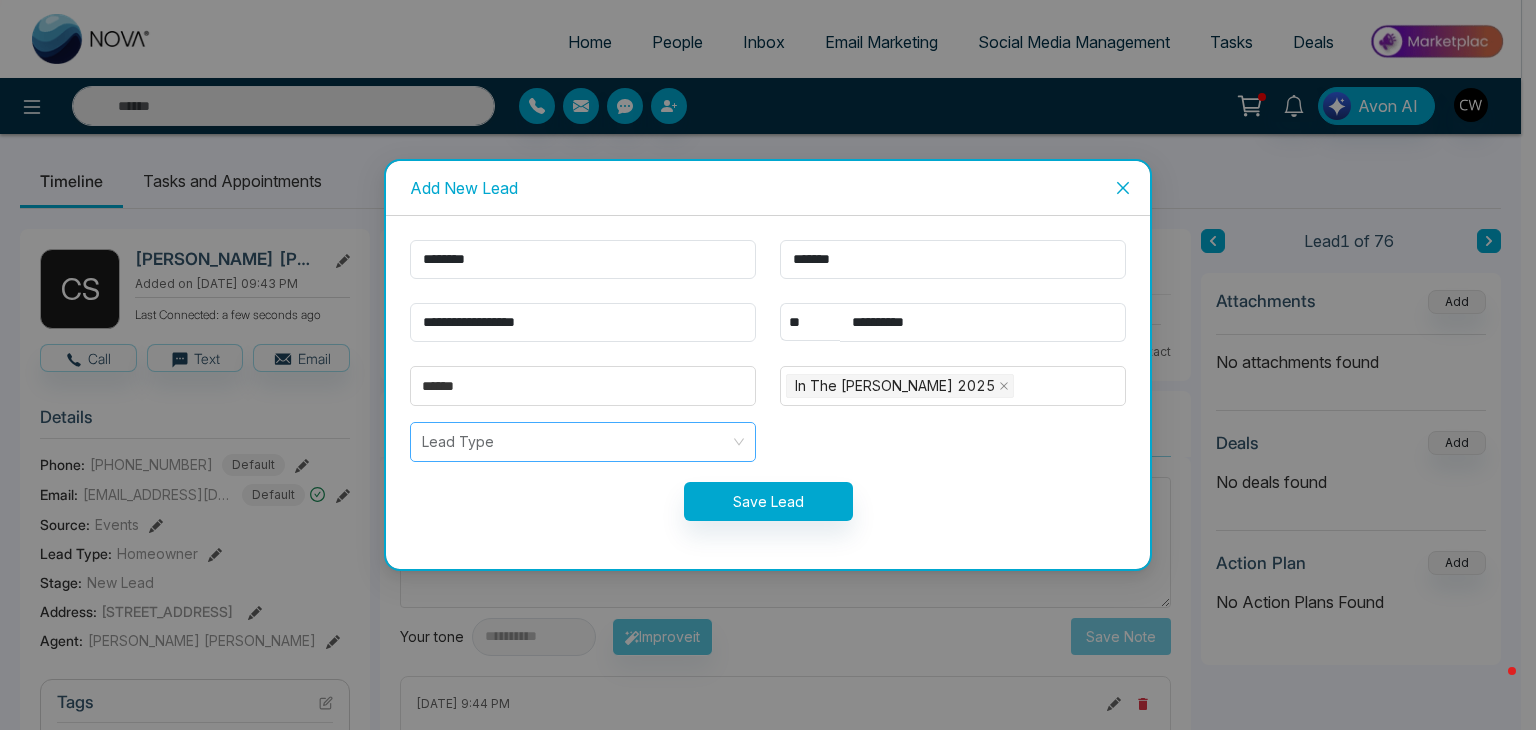 click at bounding box center (576, 442) 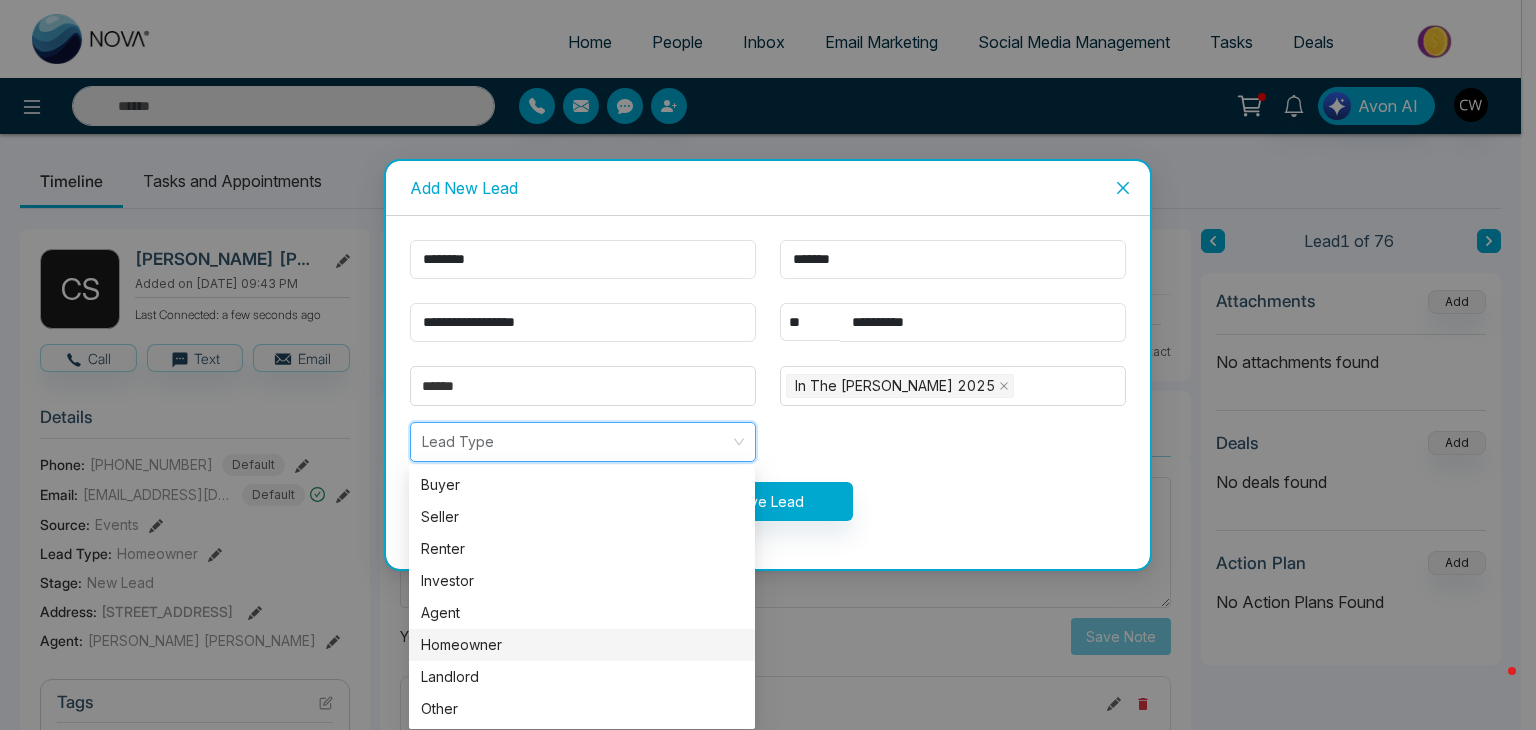 click on "Homeowner" at bounding box center [582, 645] 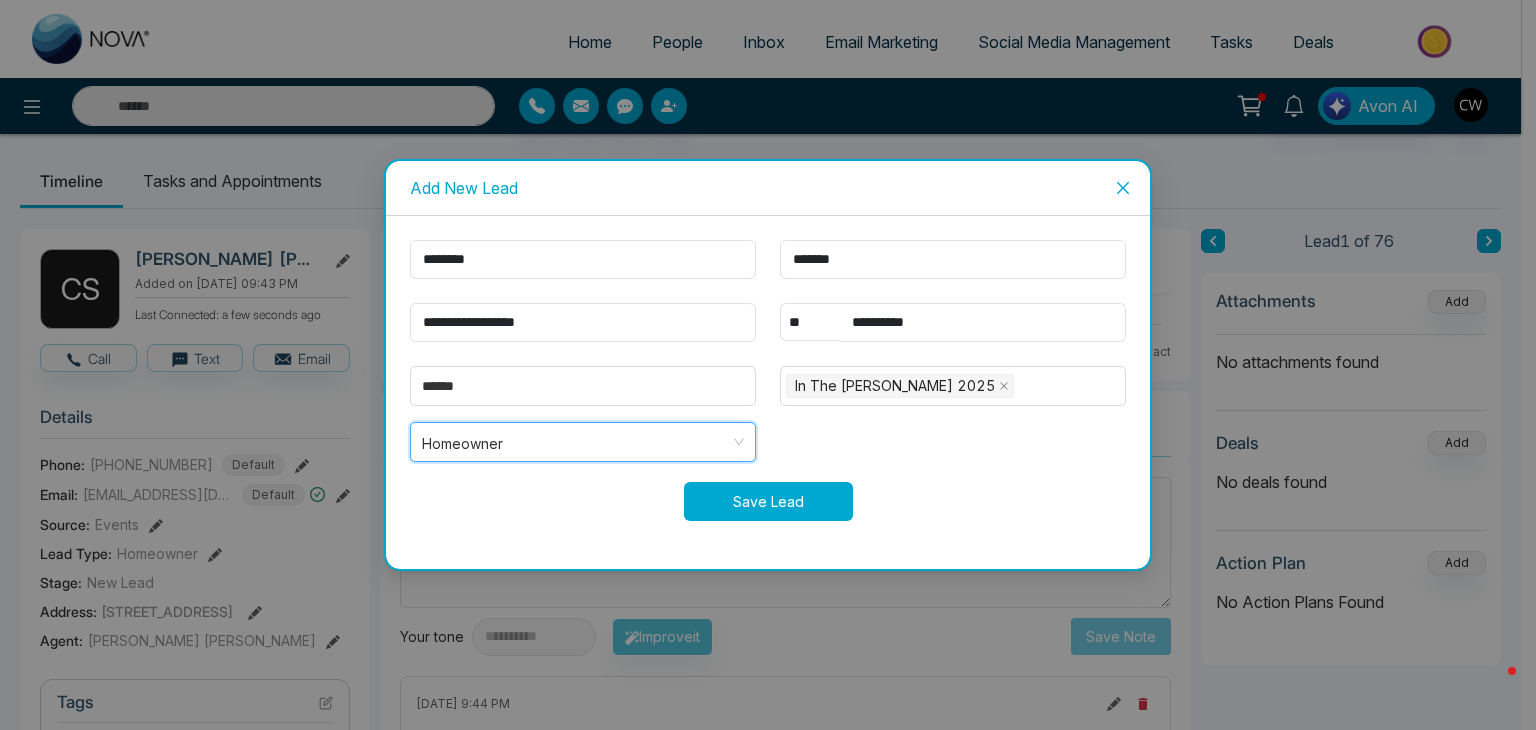 click on "Save Lead" at bounding box center [768, 501] 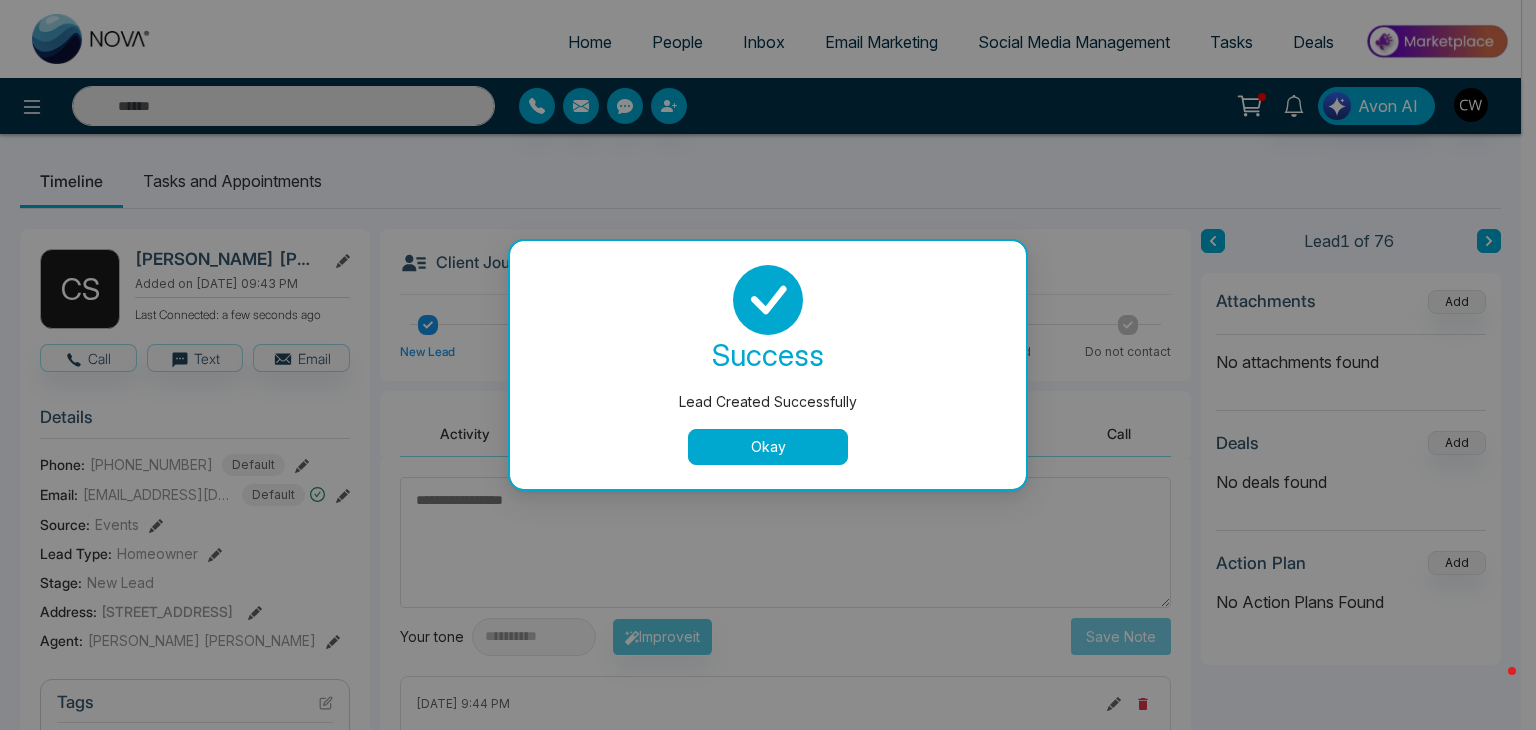 click on "Okay" at bounding box center (768, 447) 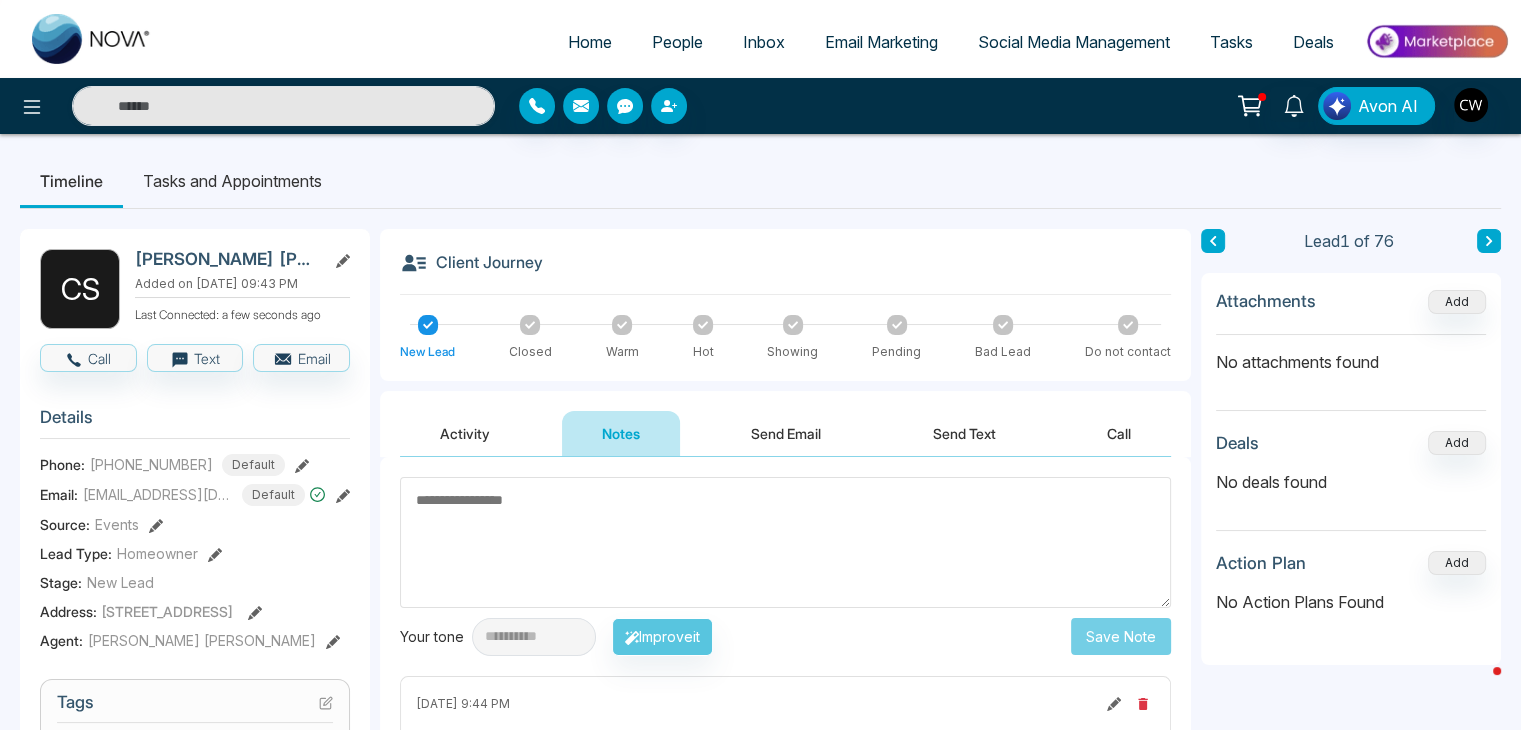 click on "People" at bounding box center (677, 42) 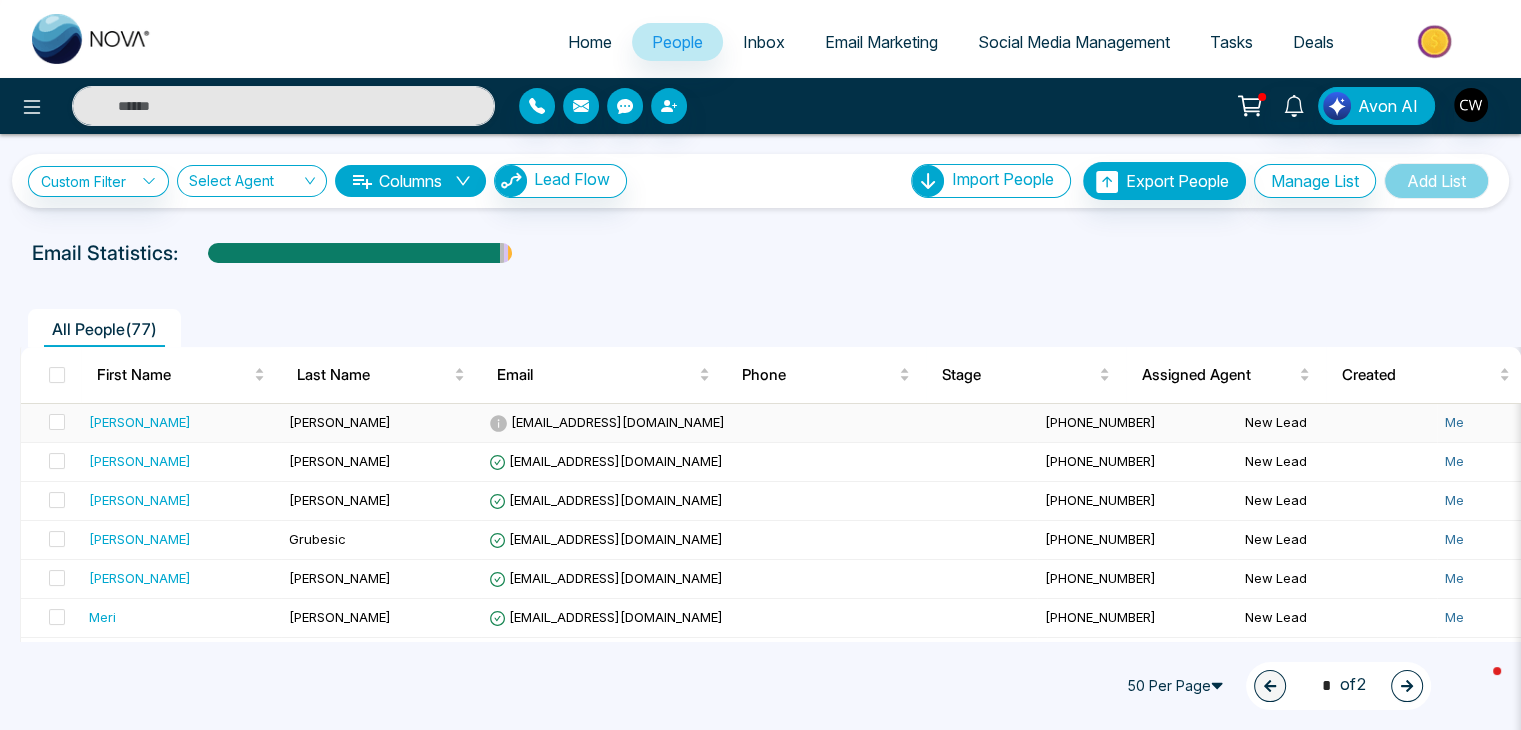 click on "[PERSON_NAME]" at bounding box center (140, 422) 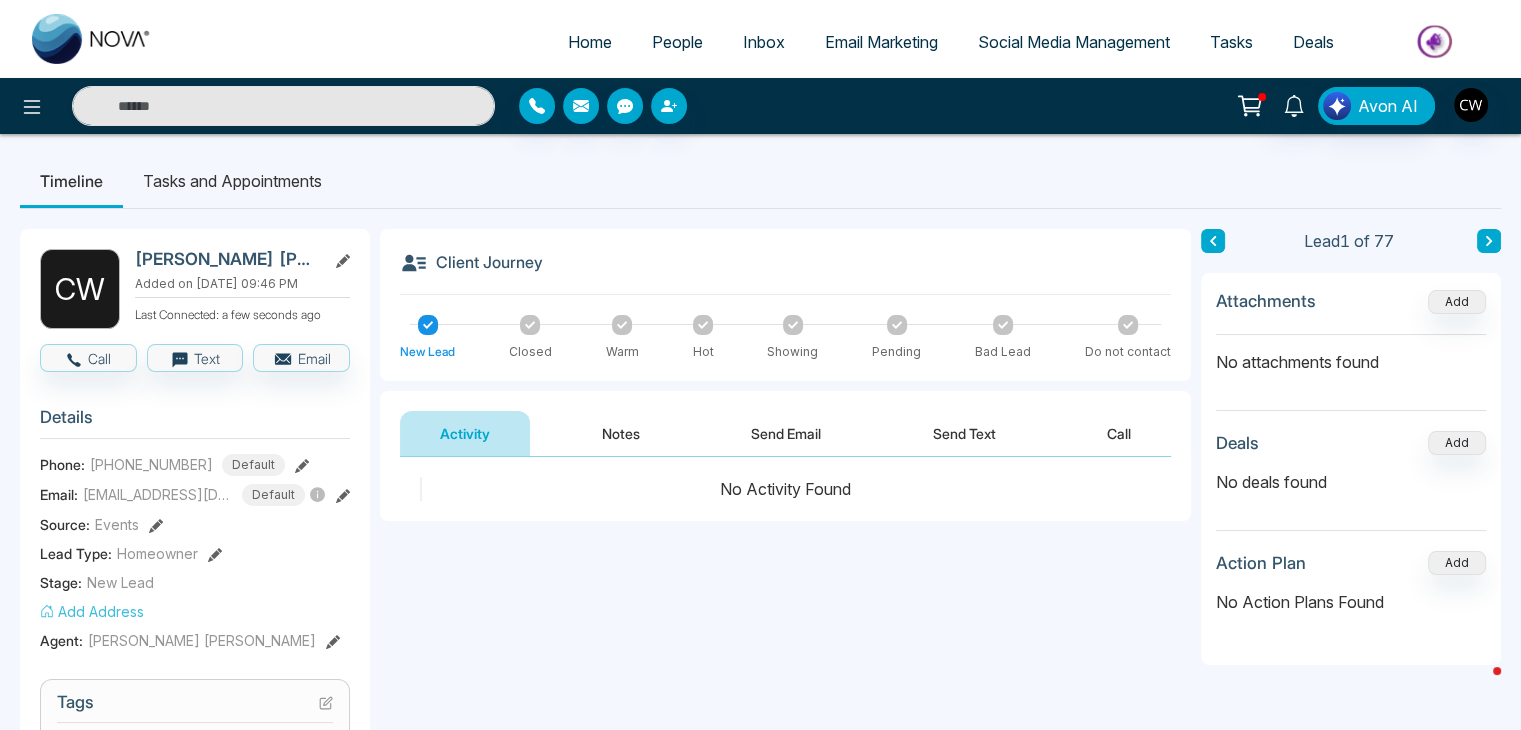 scroll, scrollTop: 76, scrollLeft: 0, axis: vertical 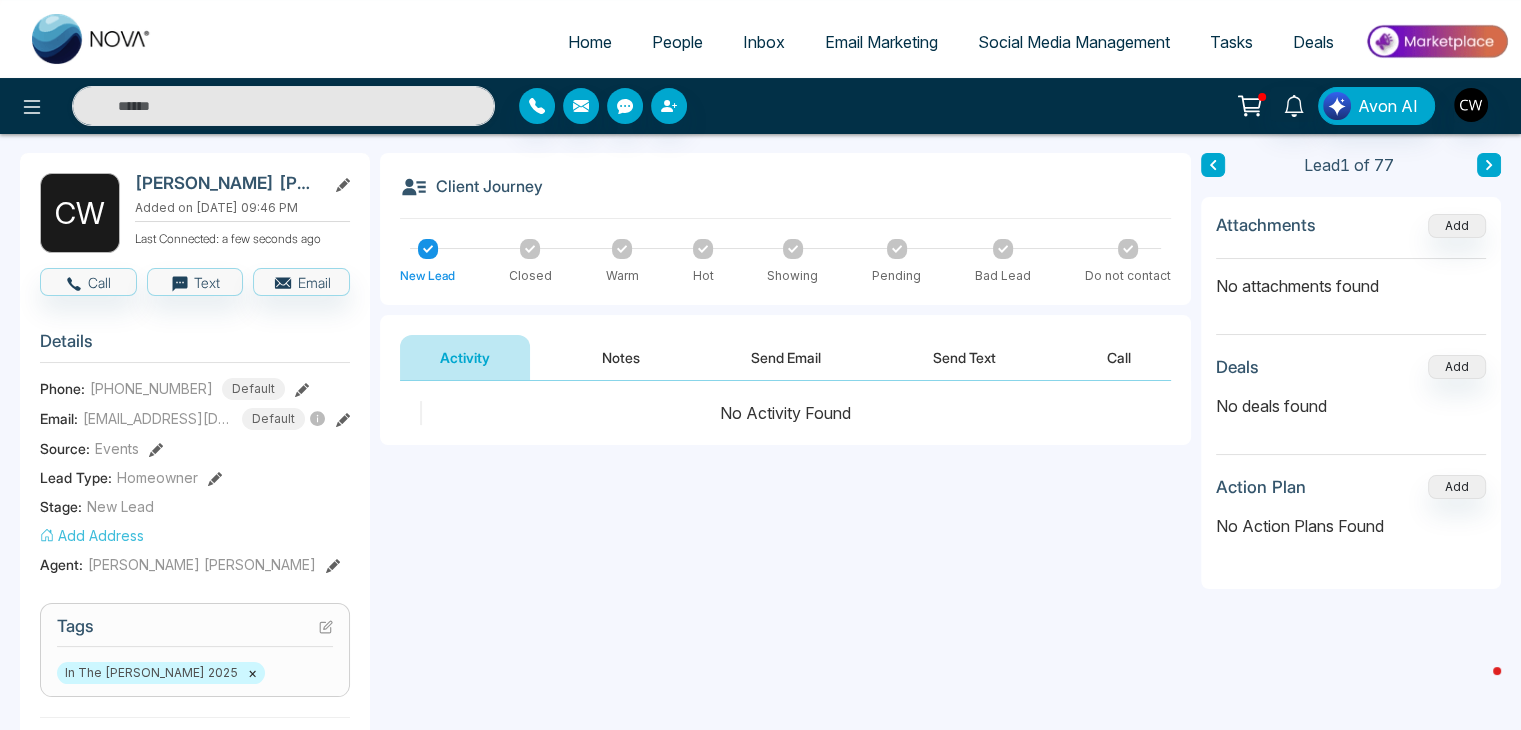 click on "Add Address" at bounding box center (92, 535) 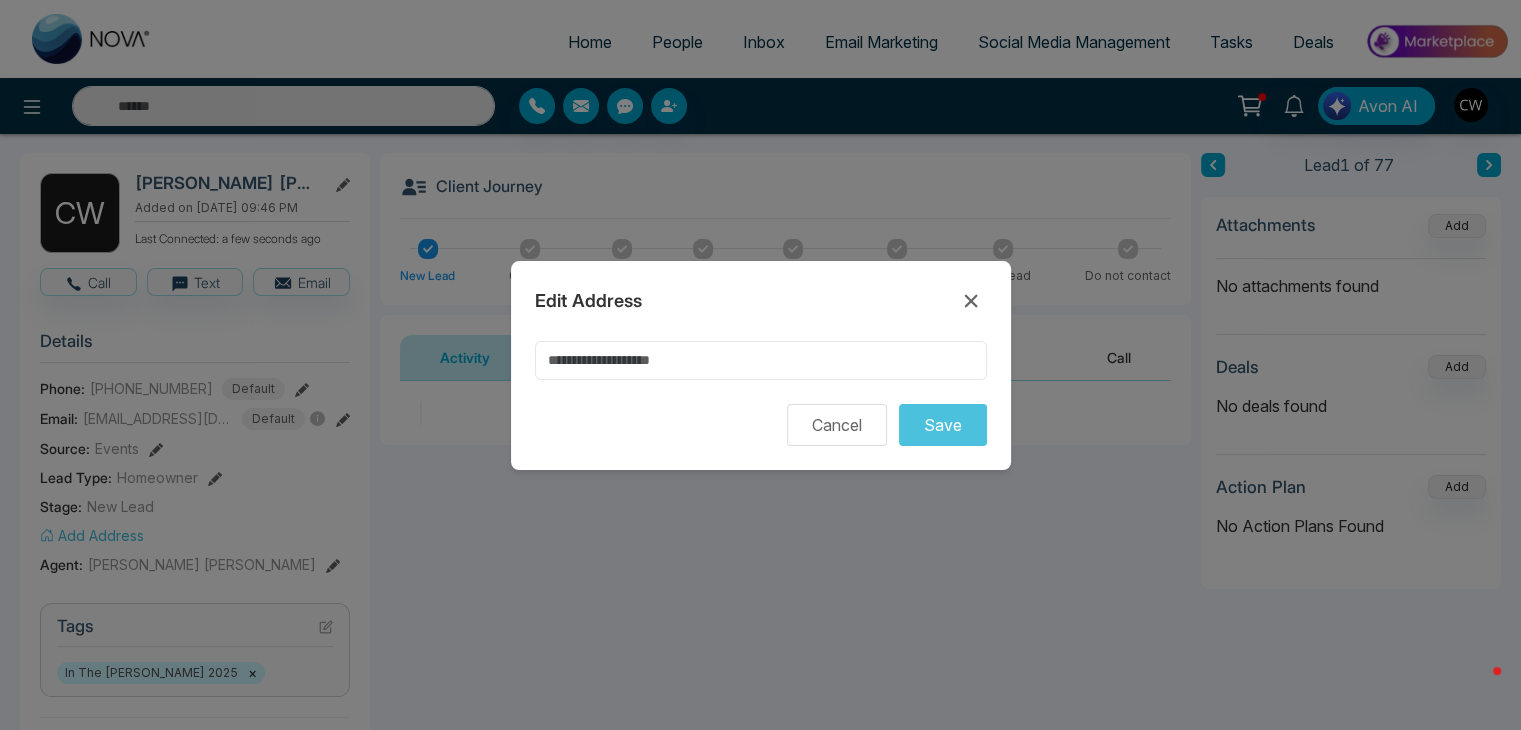 click at bounding box center (761, 360) 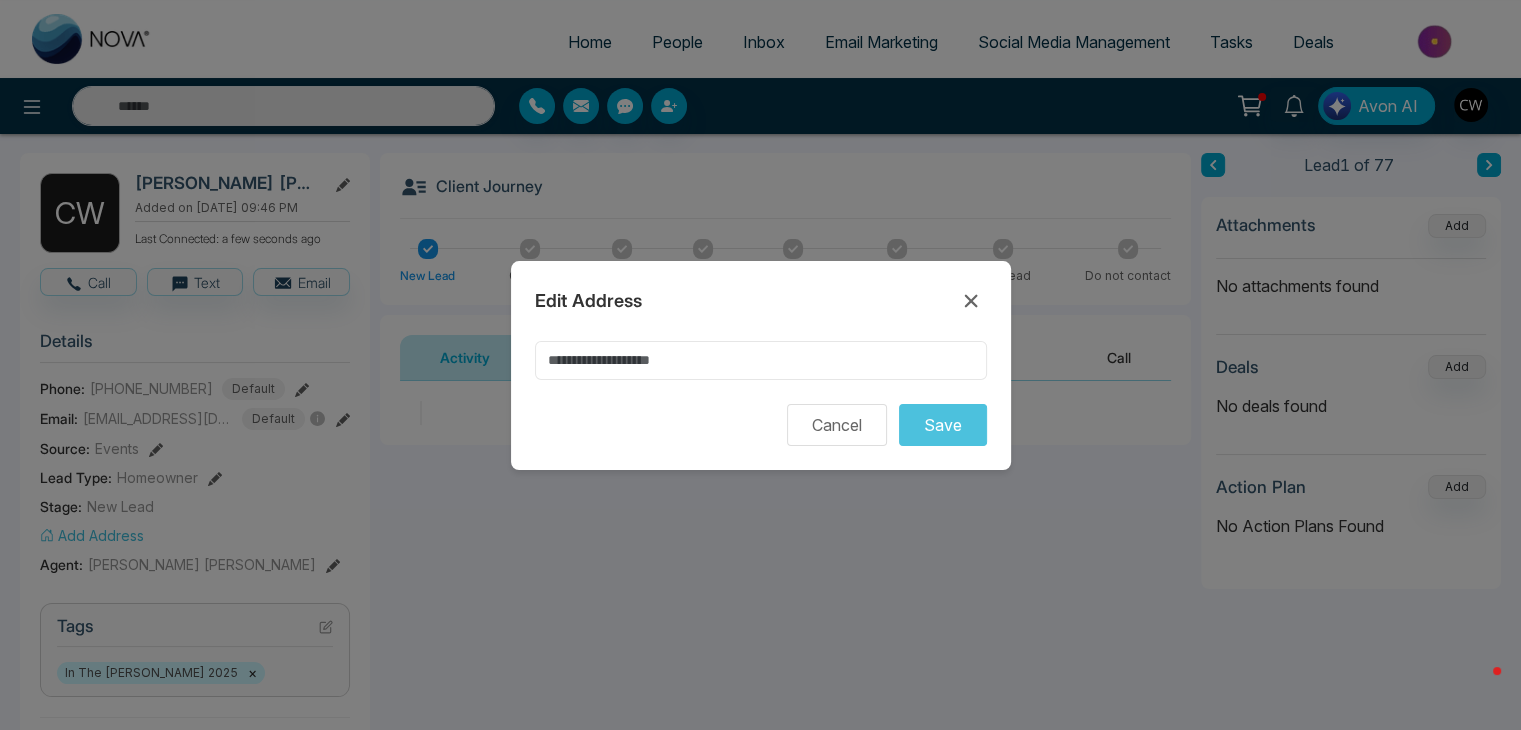 paste on "**********" 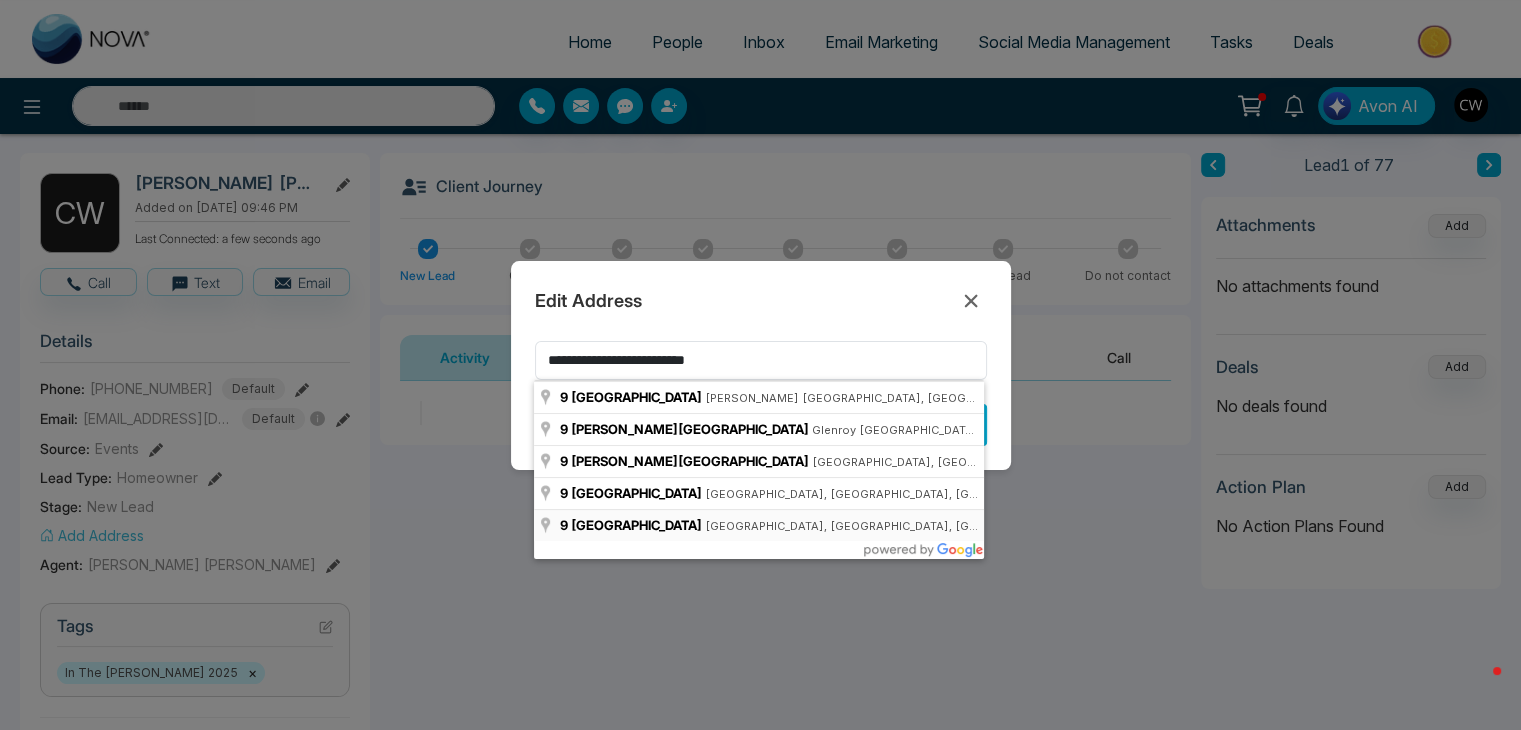type on "**********" 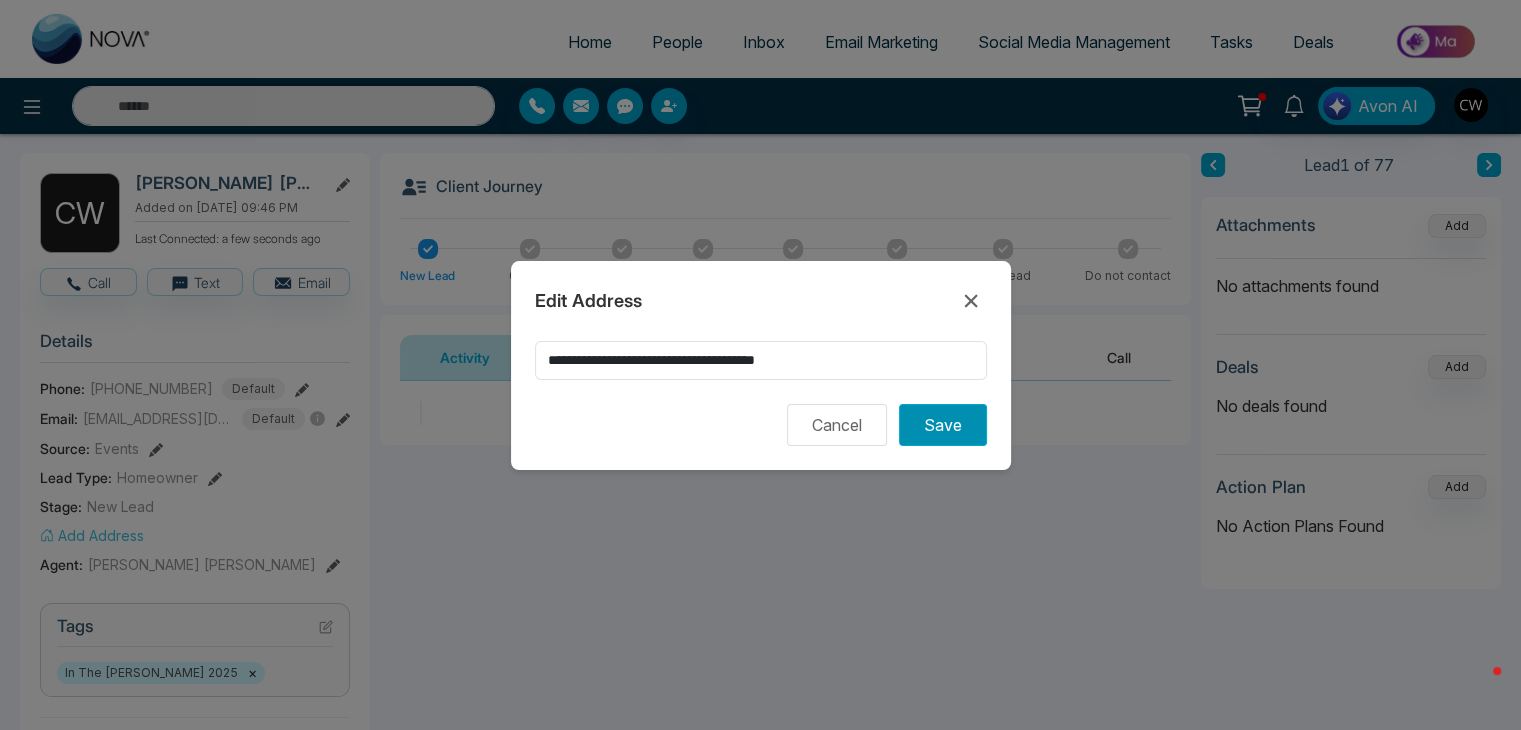click on "Save" at bounding box center [943, 425] 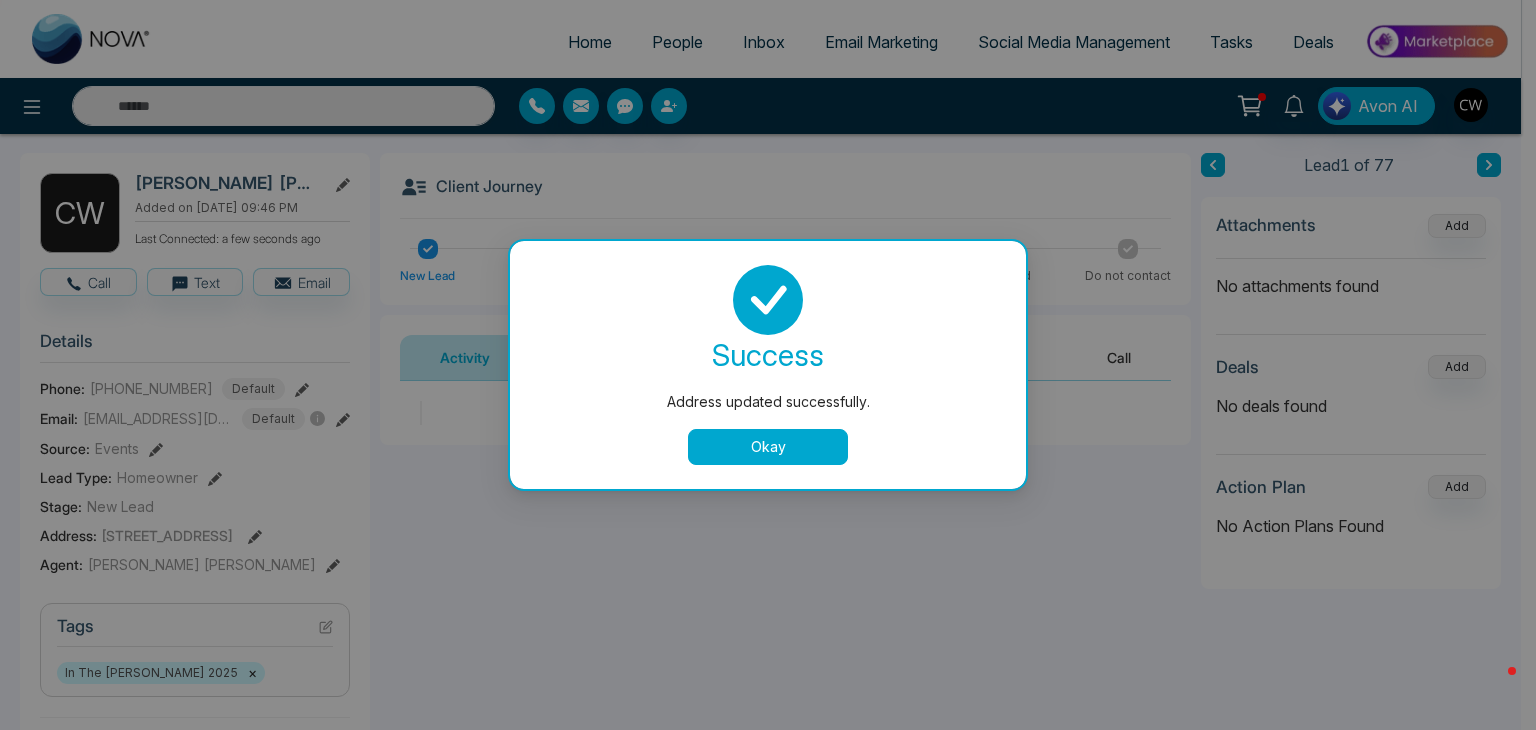 click on "Okay" at bounding box center [768, 447] 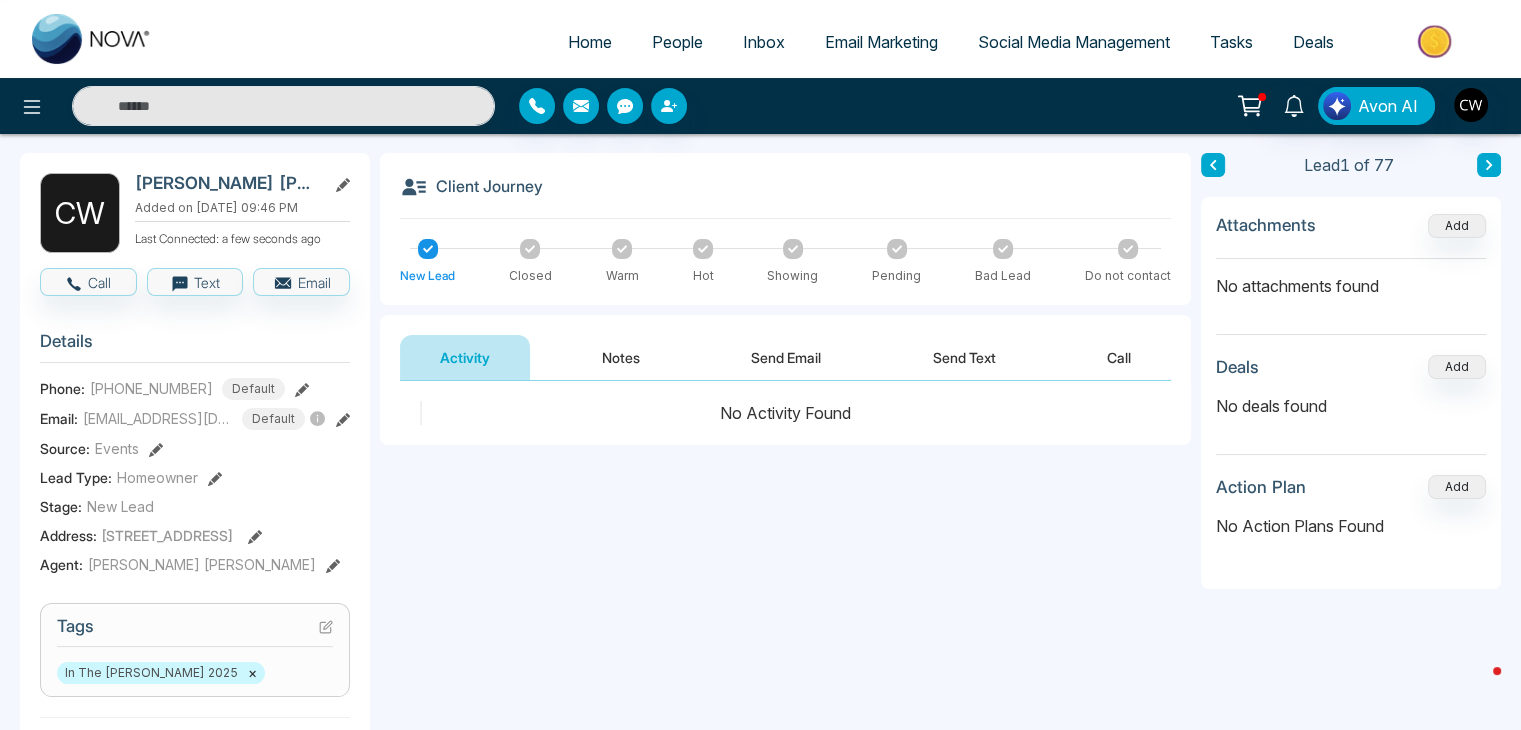 click on "Notes" at bounding box center [621, 357] 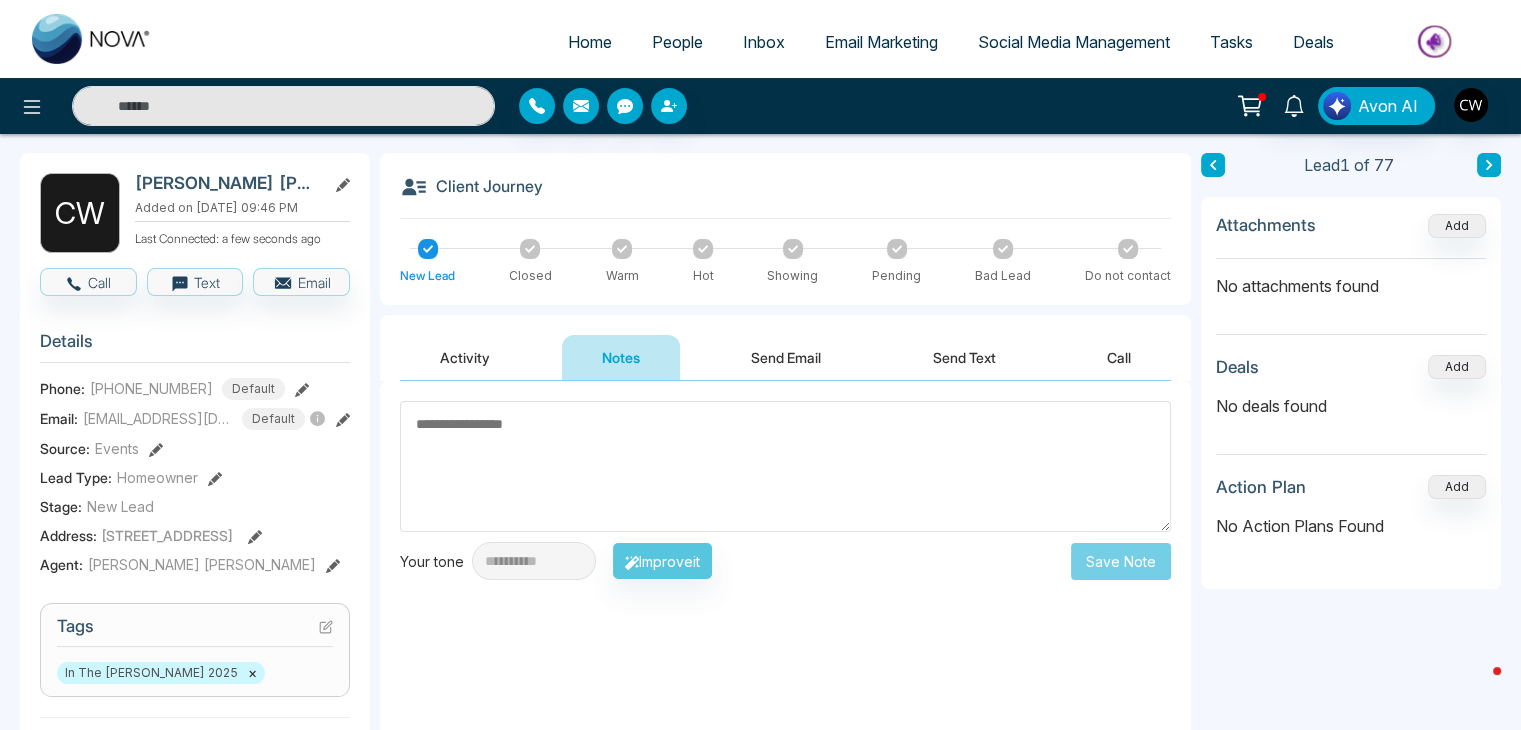 click at bounding box center (326, 626) 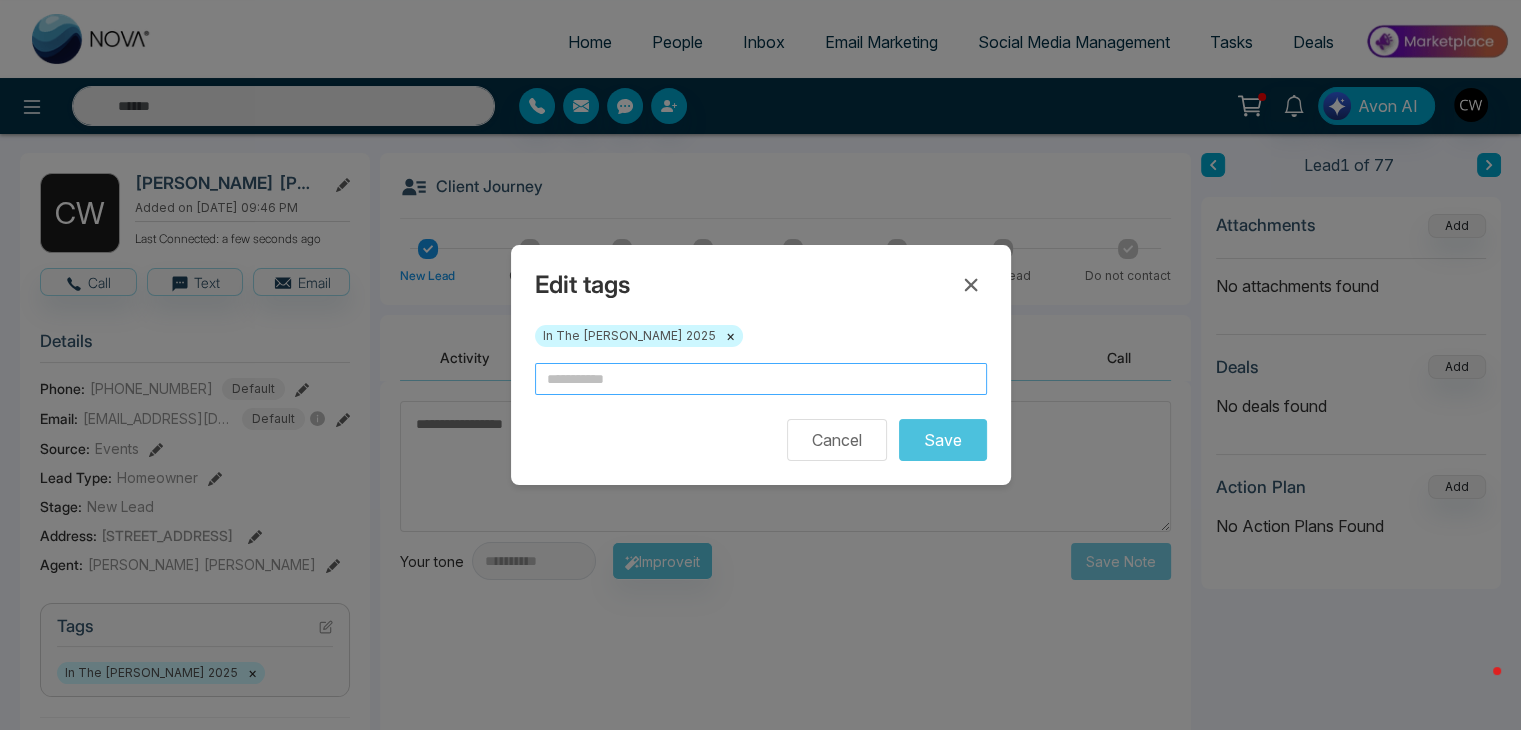 click at bounding box center (761, 379) 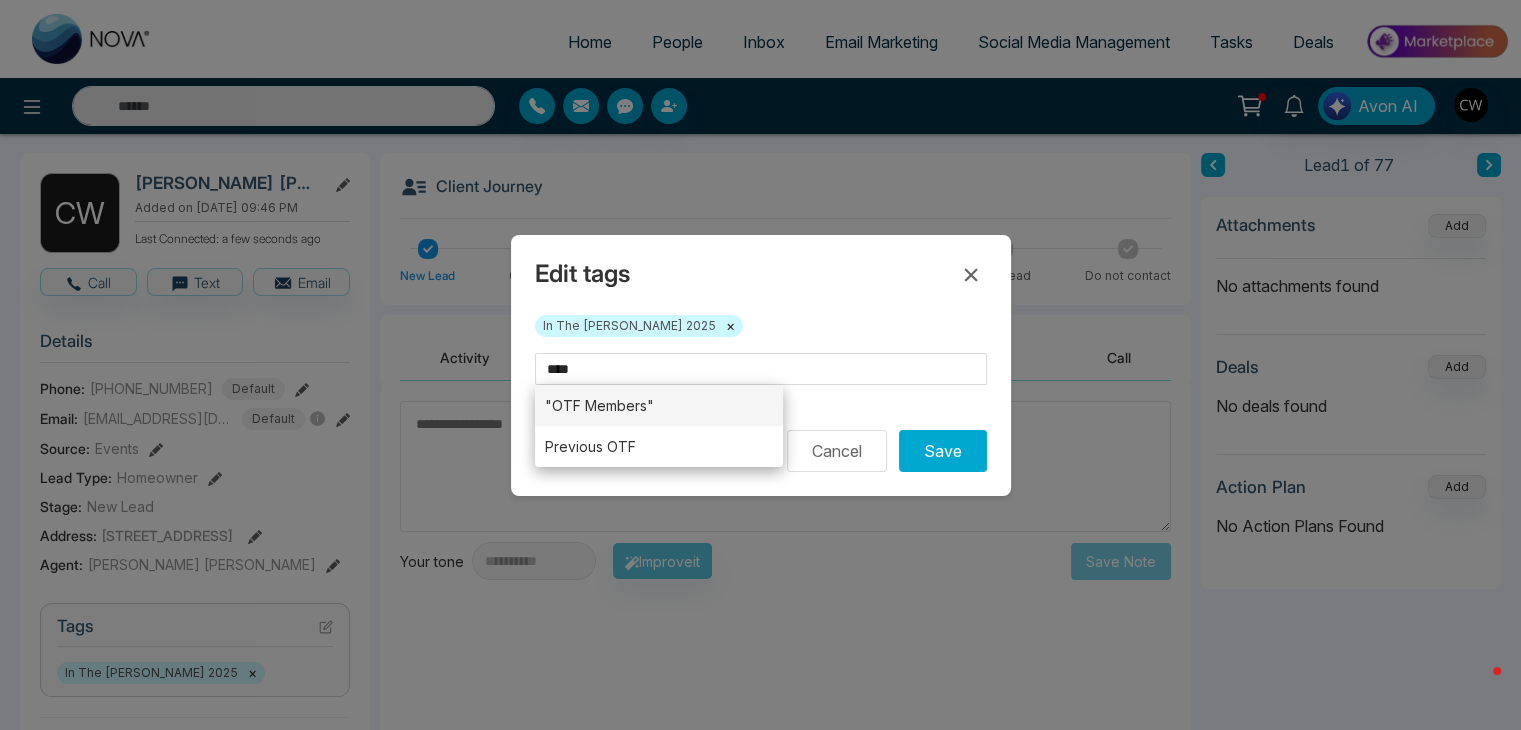 click on ""OTF Members"" at bounding box center (659, 405) 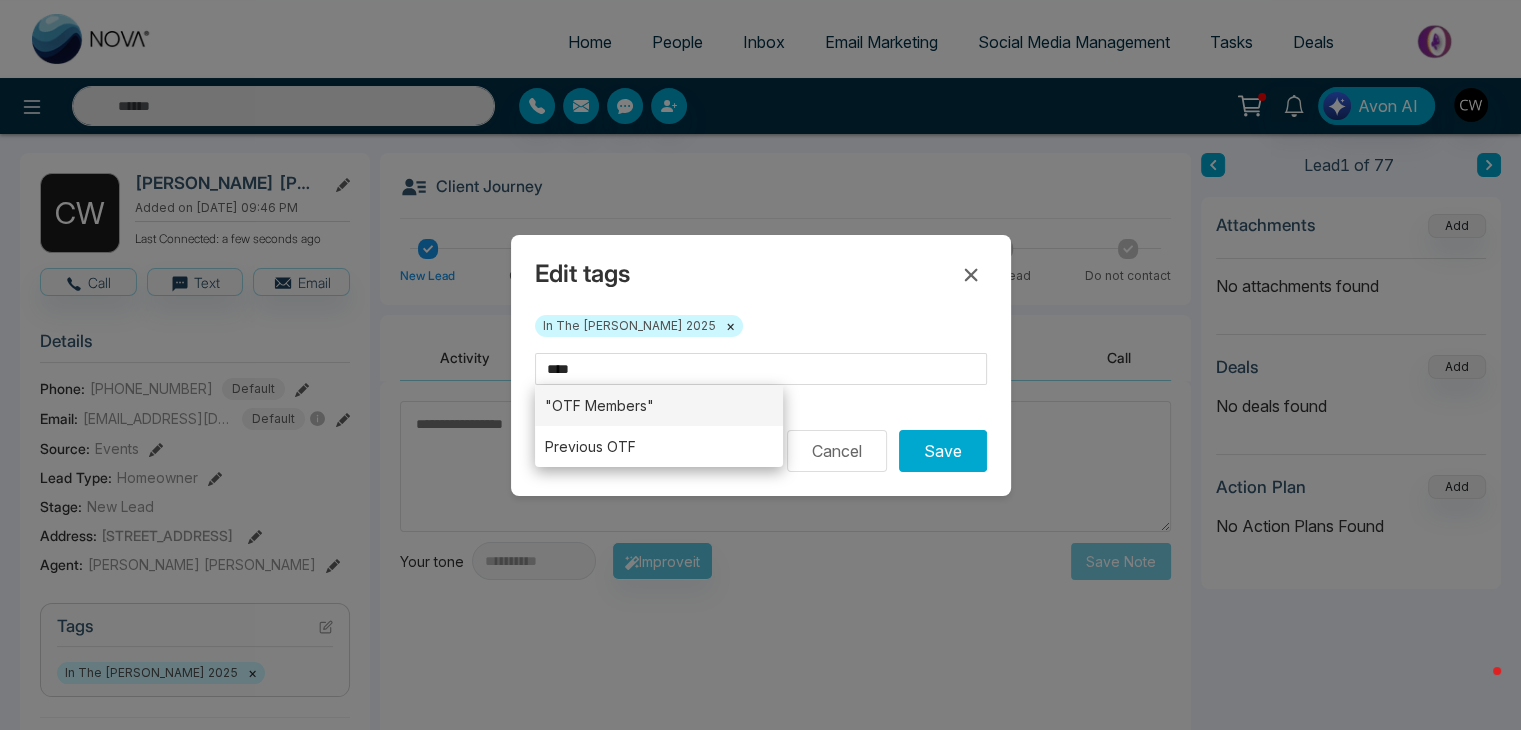 type on "**********" 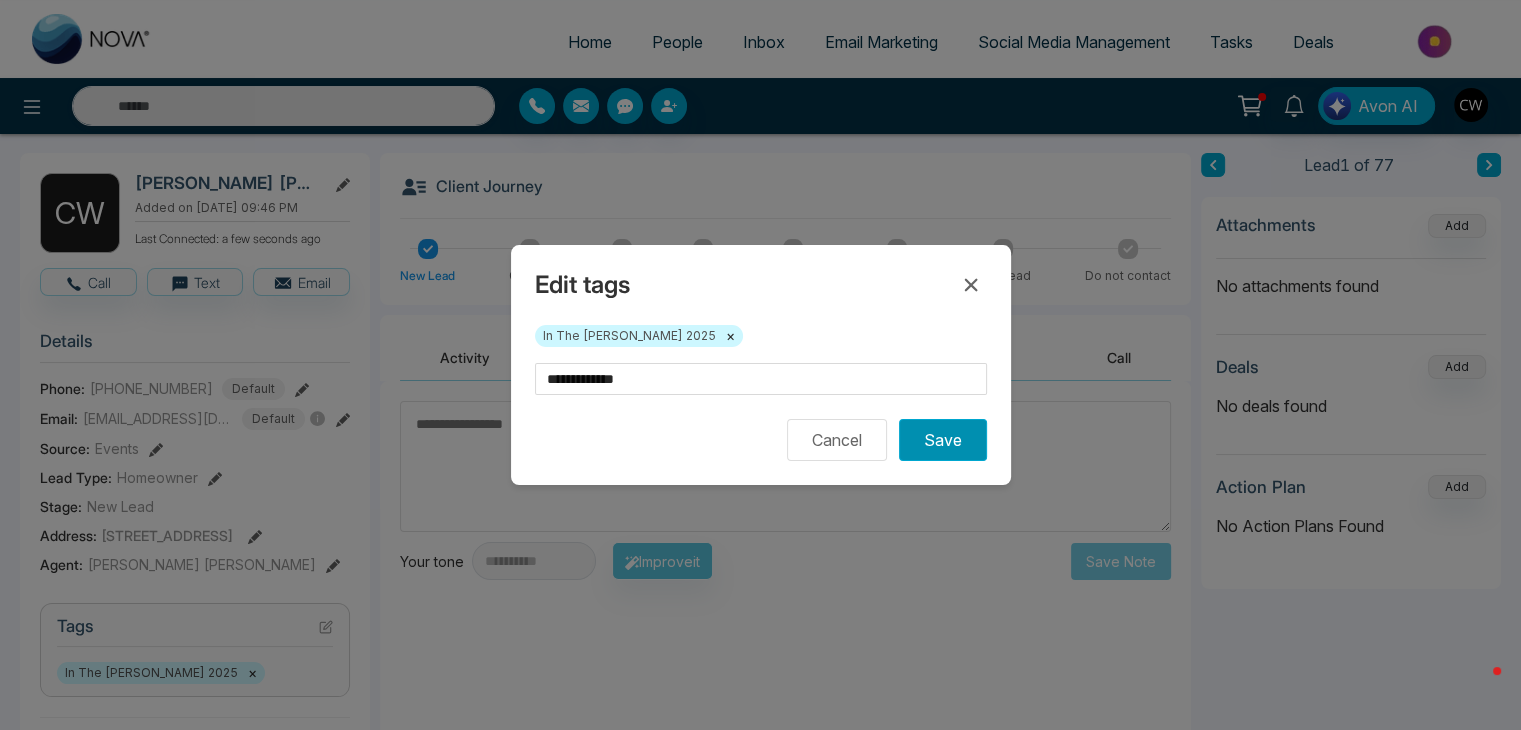 click on "Save" at bounding box center (943, 440) 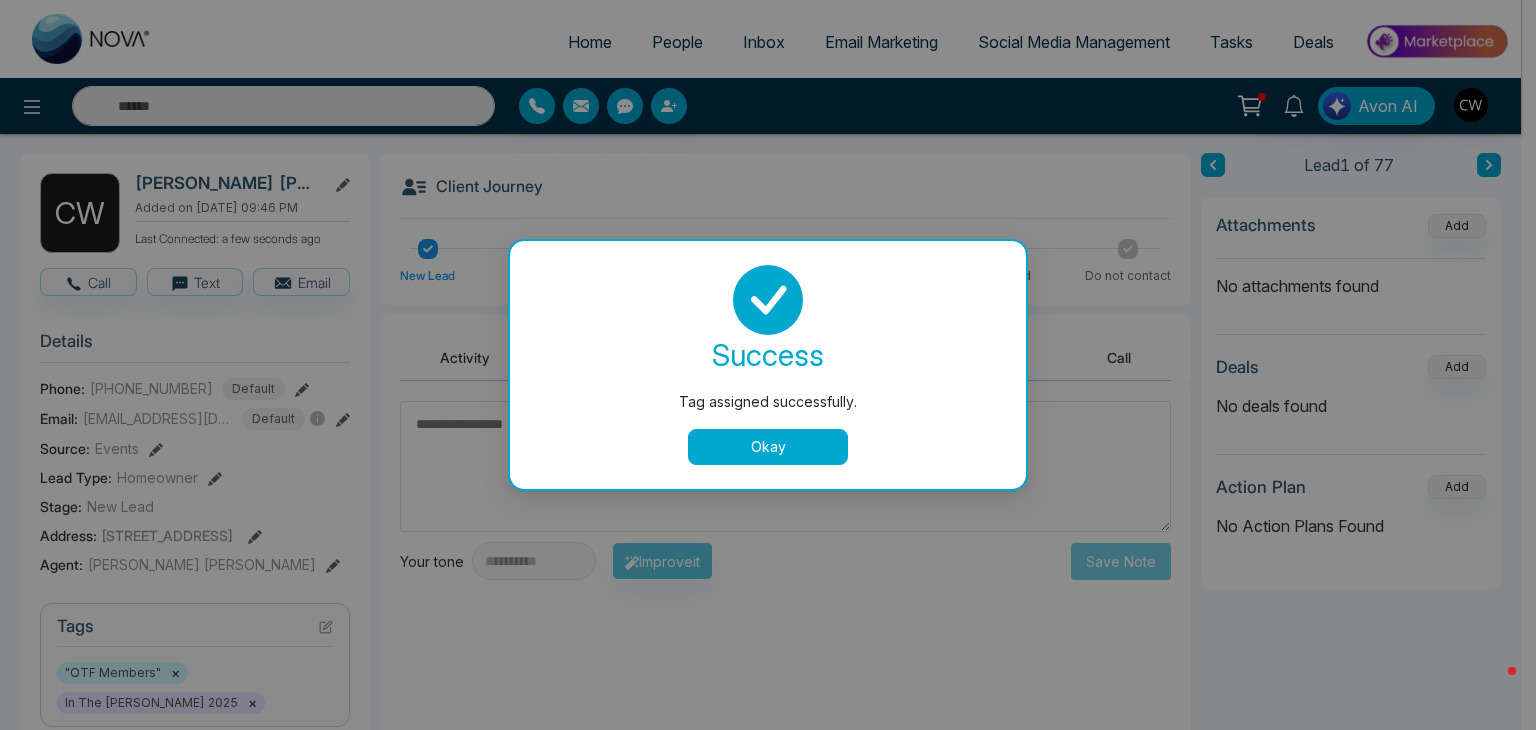 click on "Okay" at bounding box center [768, 447] 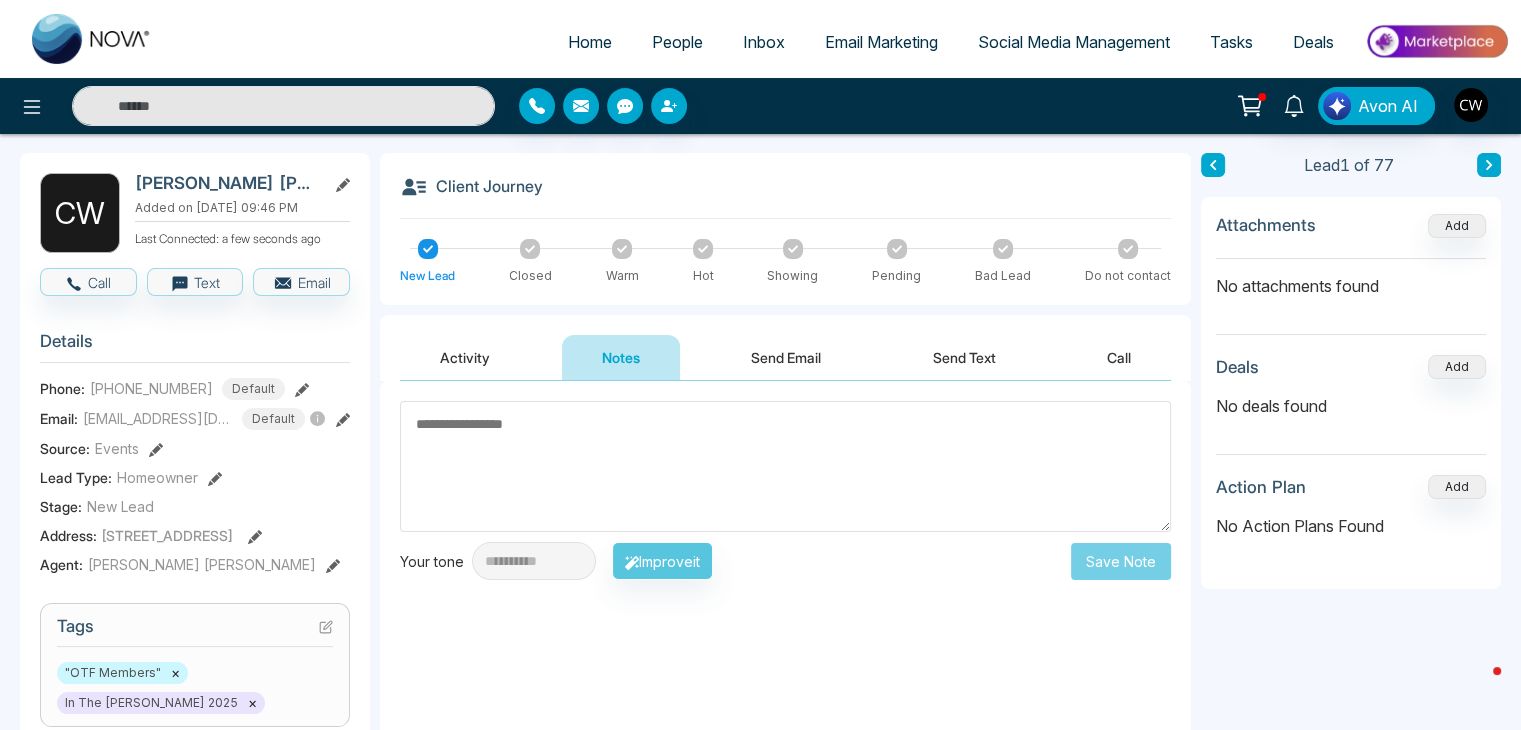 click at bounding box center (785, 466) 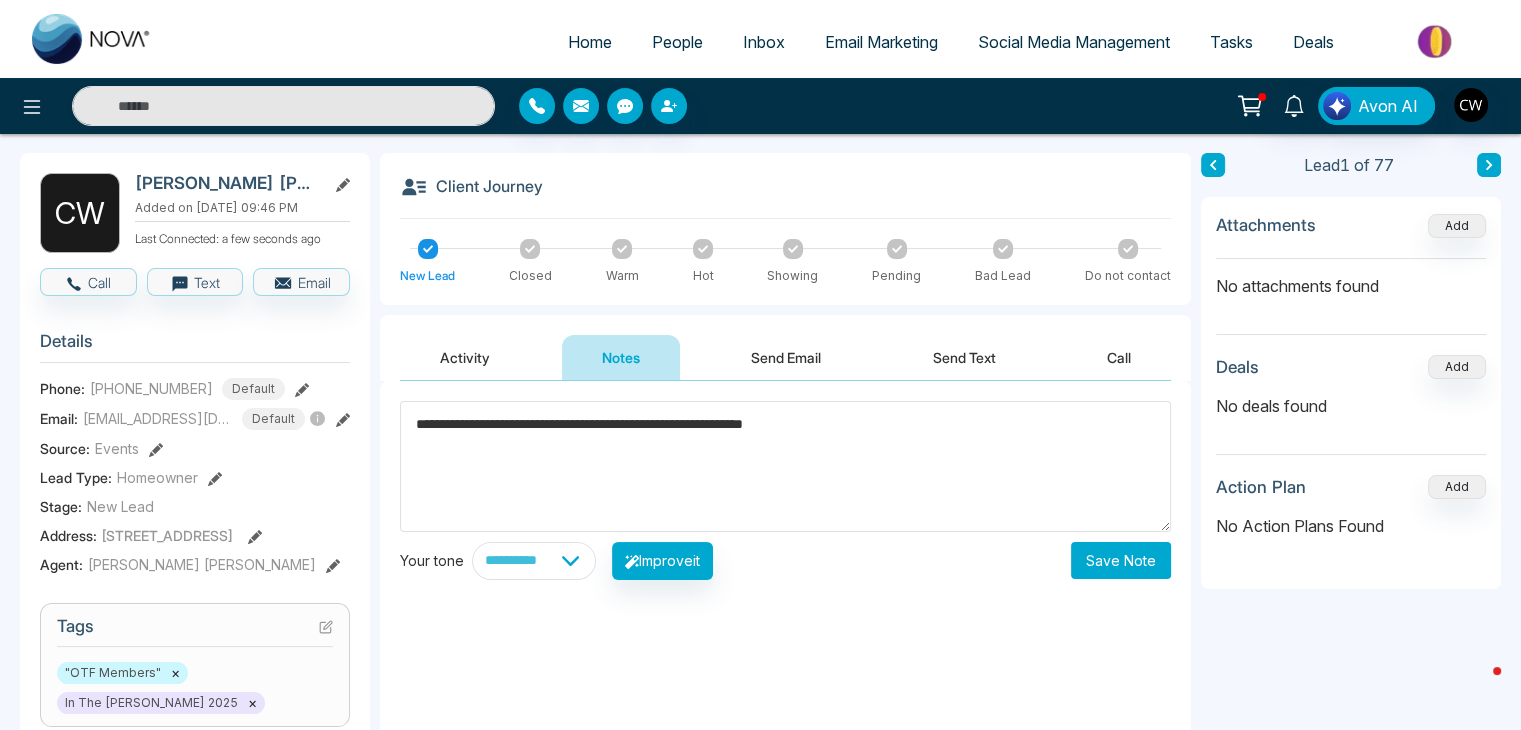 paste on "**********" 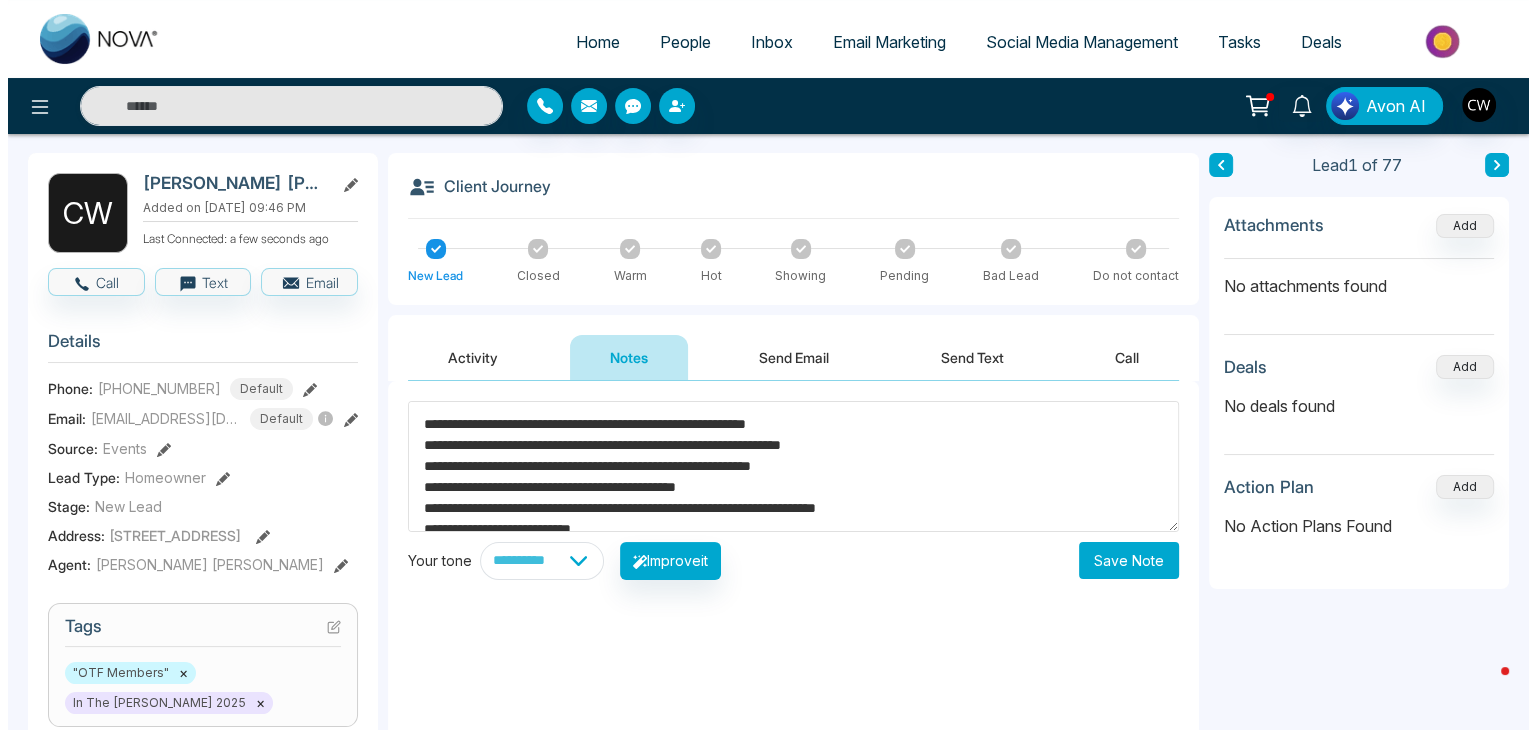 scroll, scrollTop: 6, scrollLeft: 0, axis: vertical 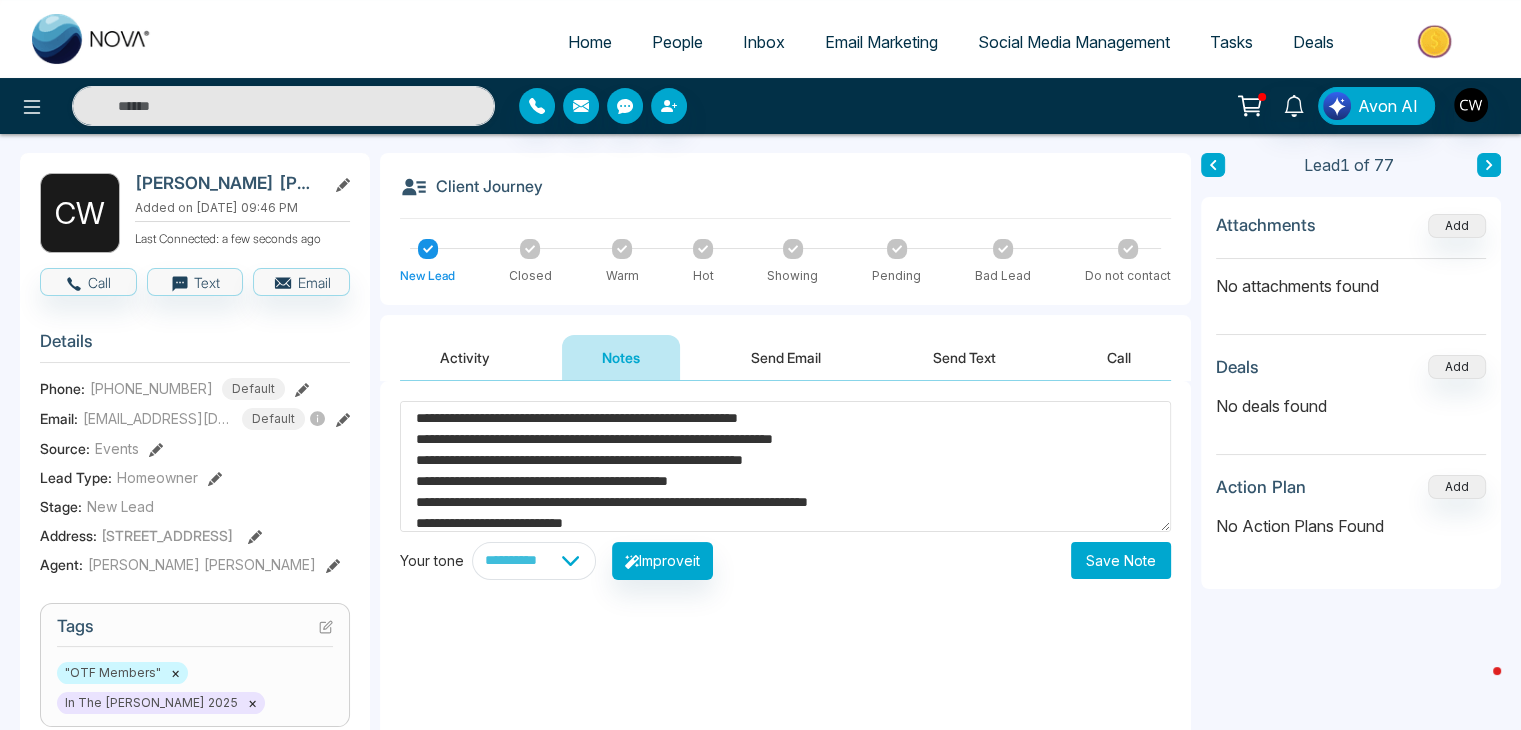 type on "**********" 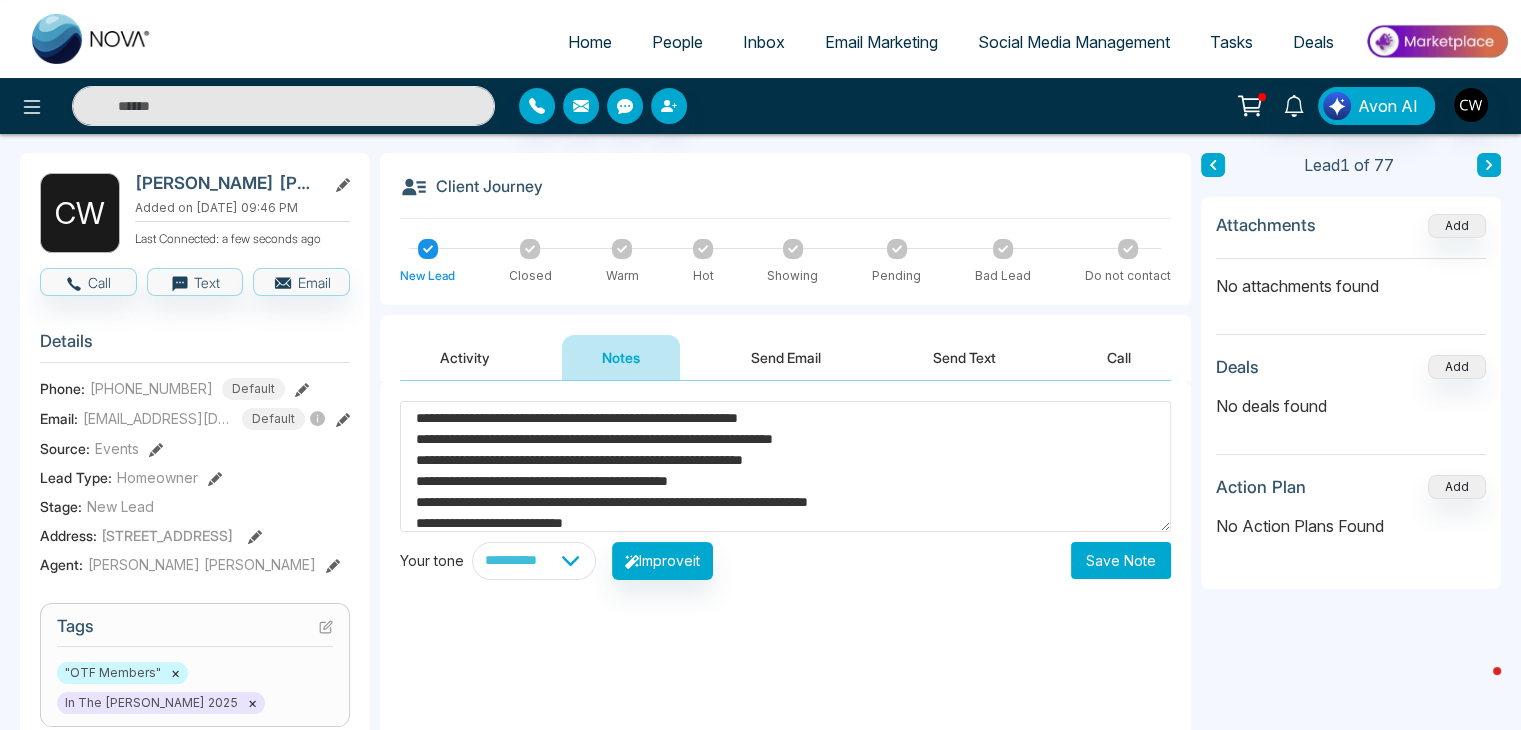 click on "Save Note" at bounding box center [1121, 560] 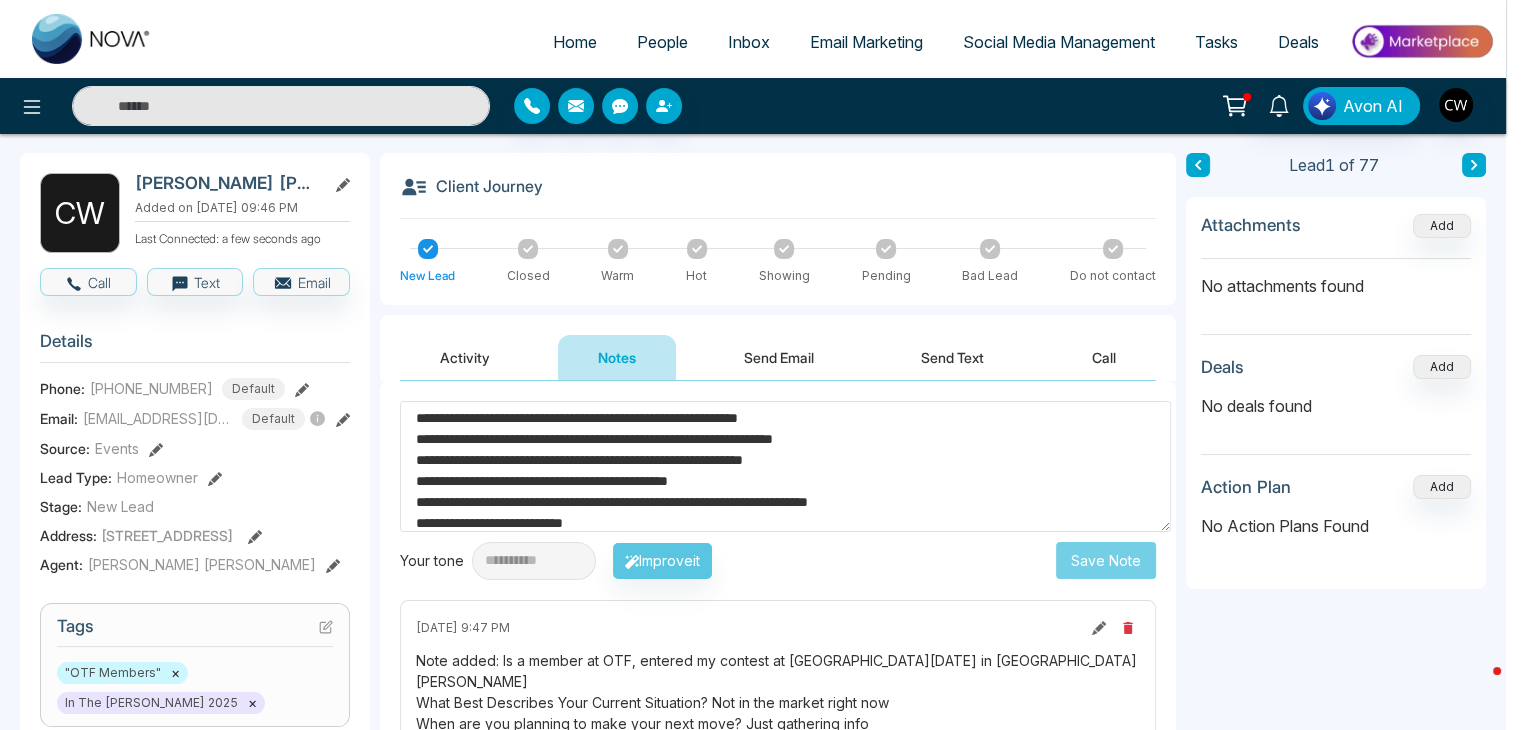 type 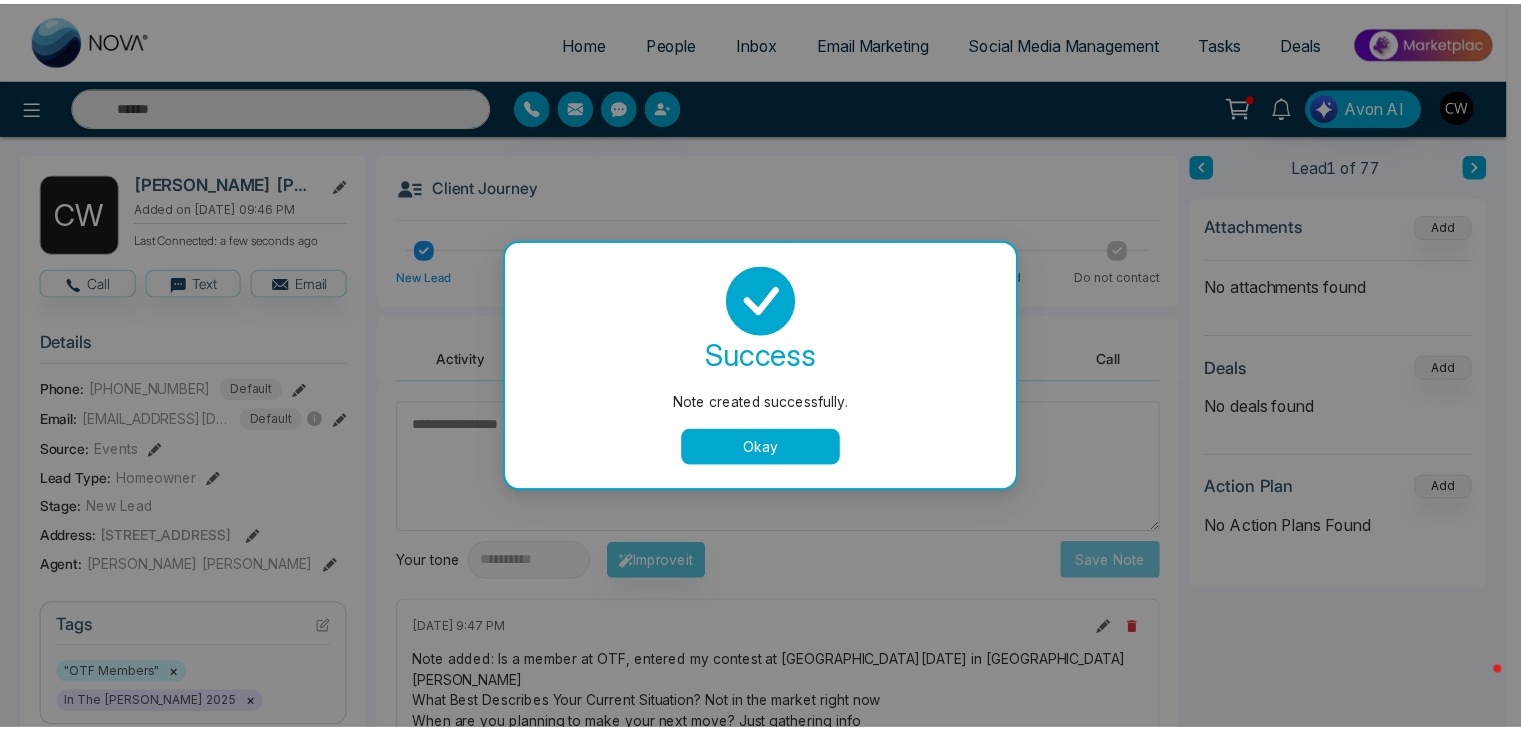 scroll, scrollTop: 0, scrollLeft: 0, axis: both 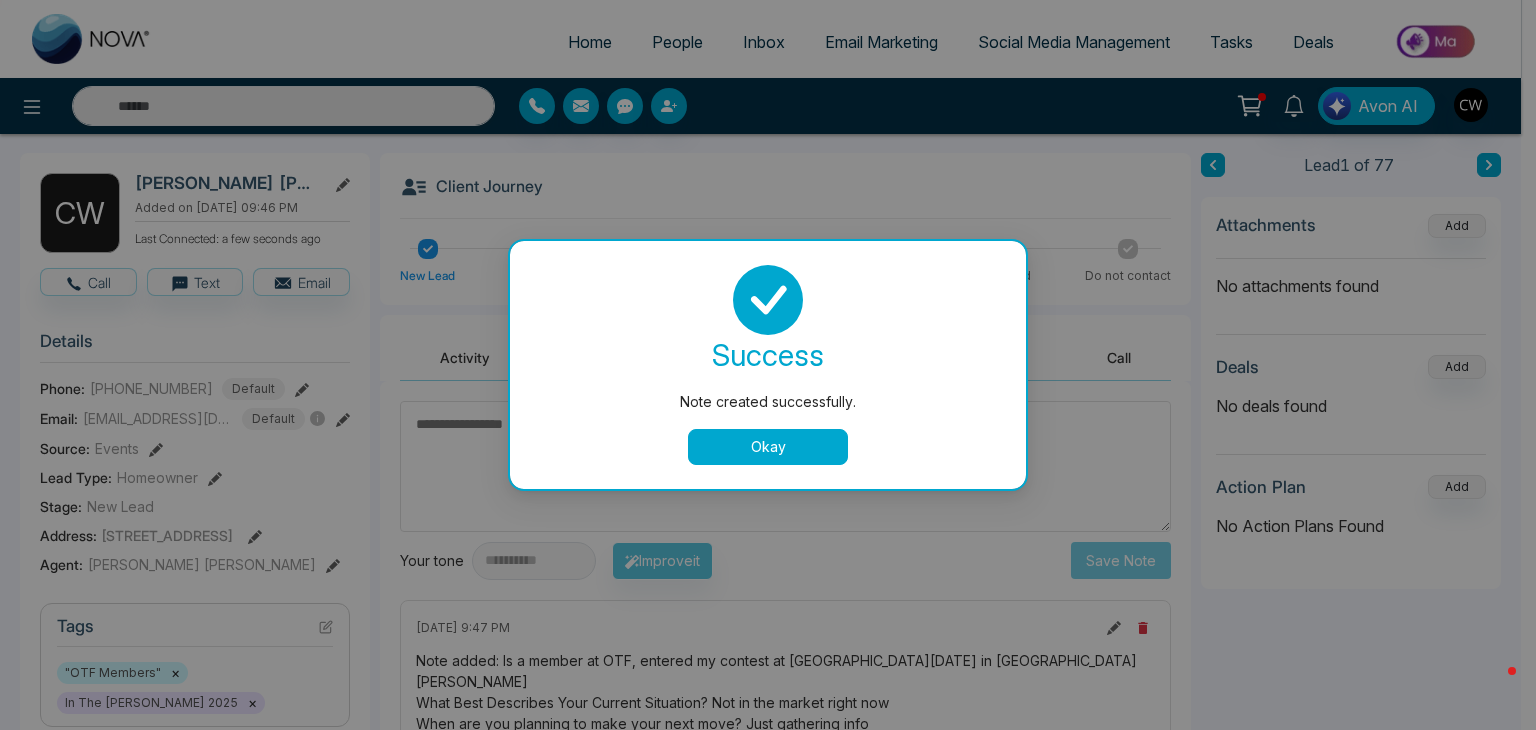 click on "Okay" at bounding box center [768, 447] 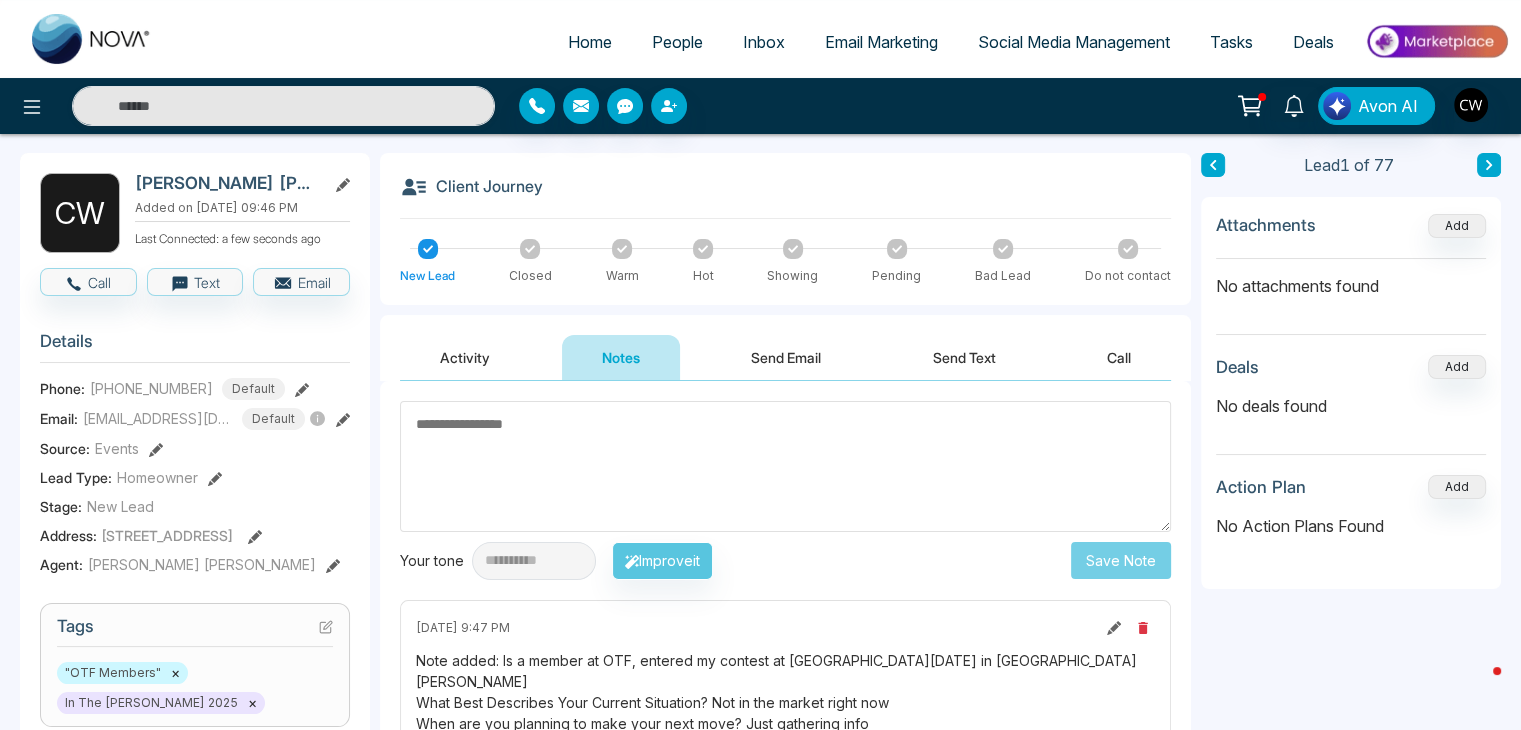 scroll, scrollTop: 0, scrollLeft: 0, axis: both 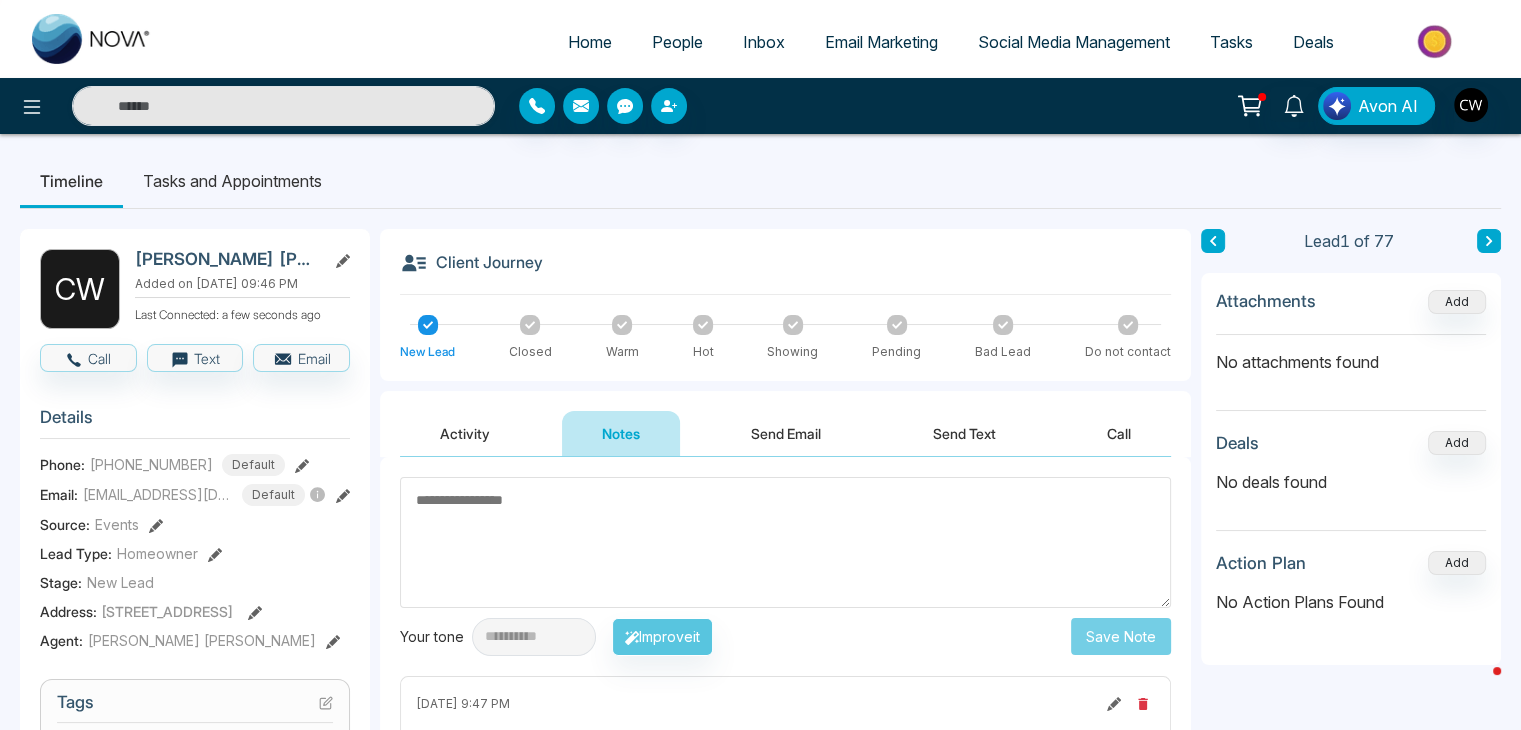 click on "Home" at bounding box center [590, 42] 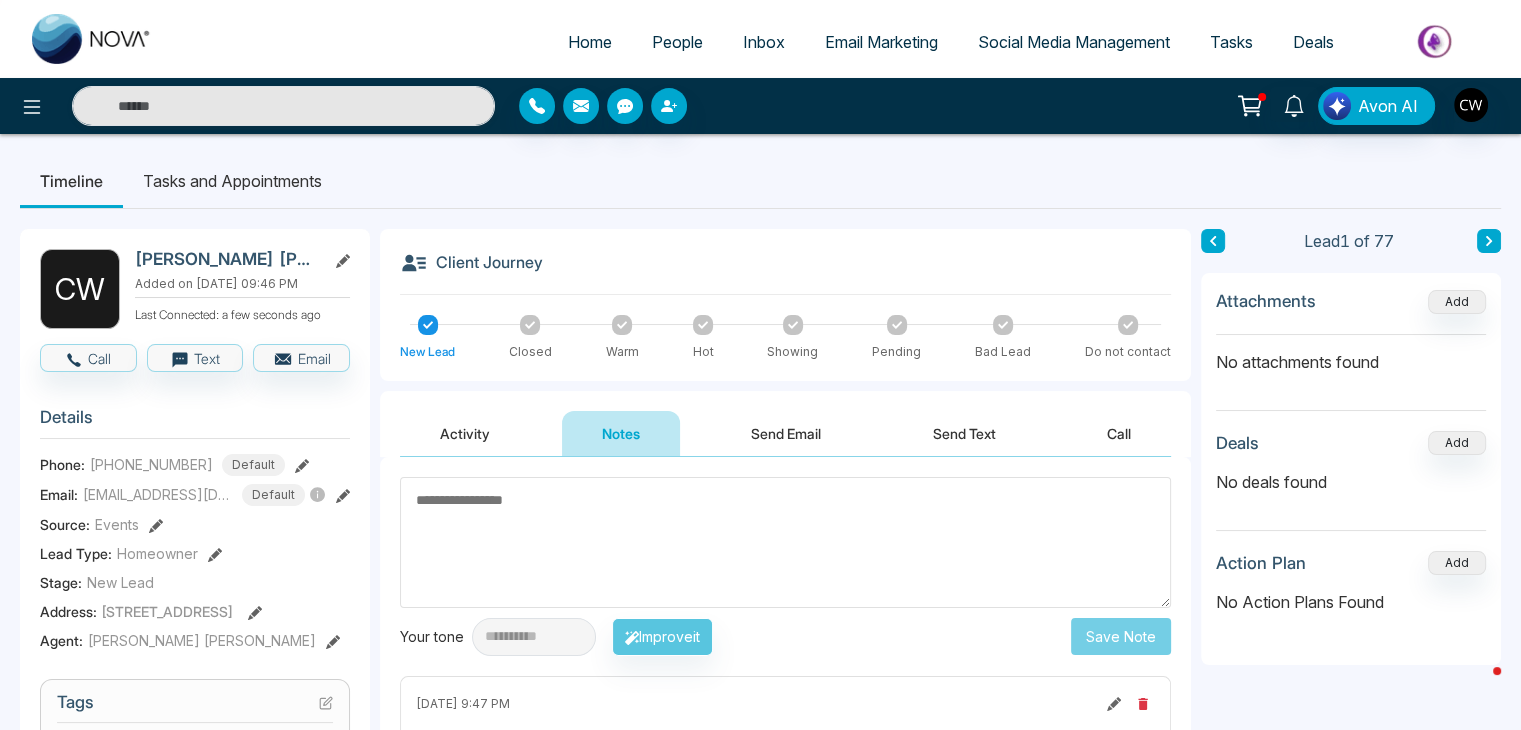 select on "*" 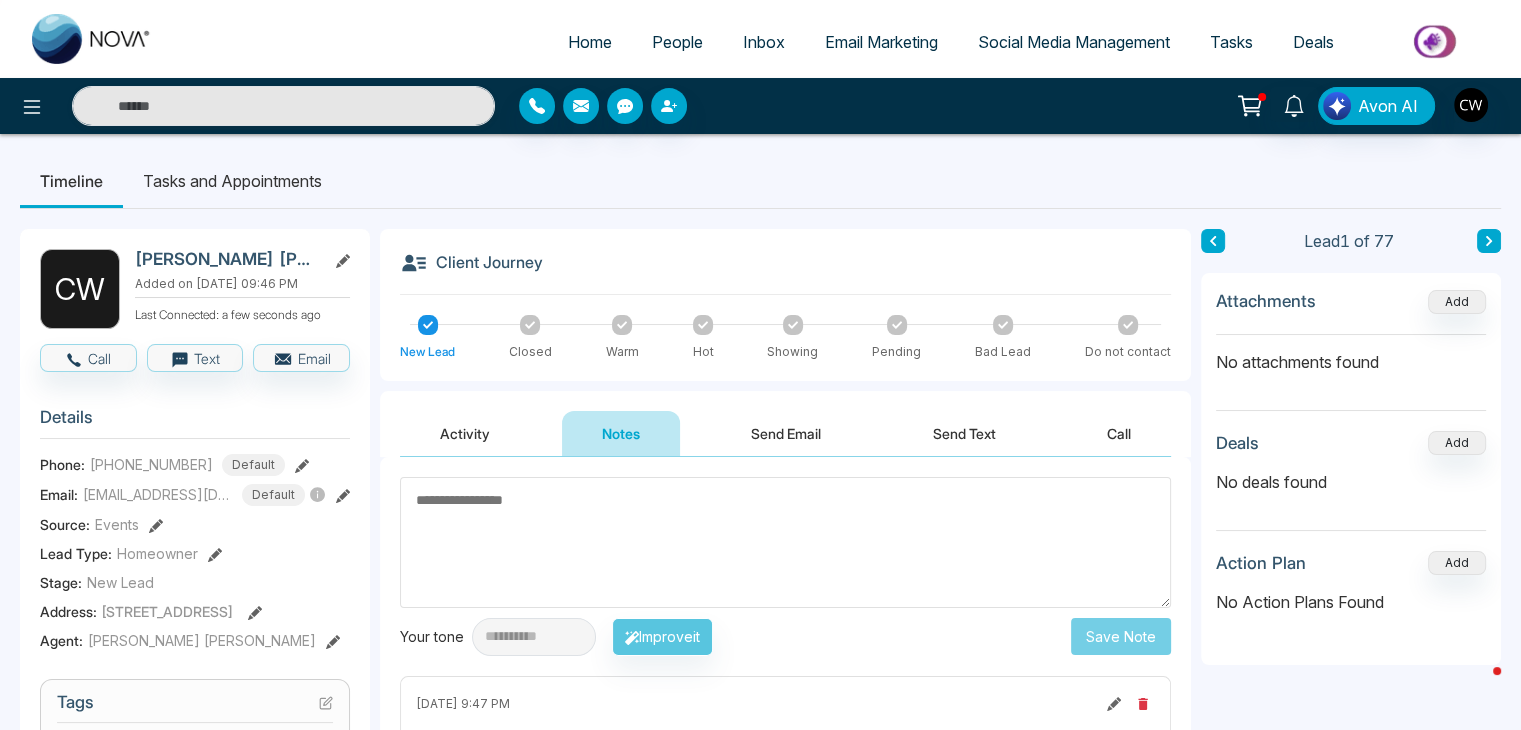 select on "*" 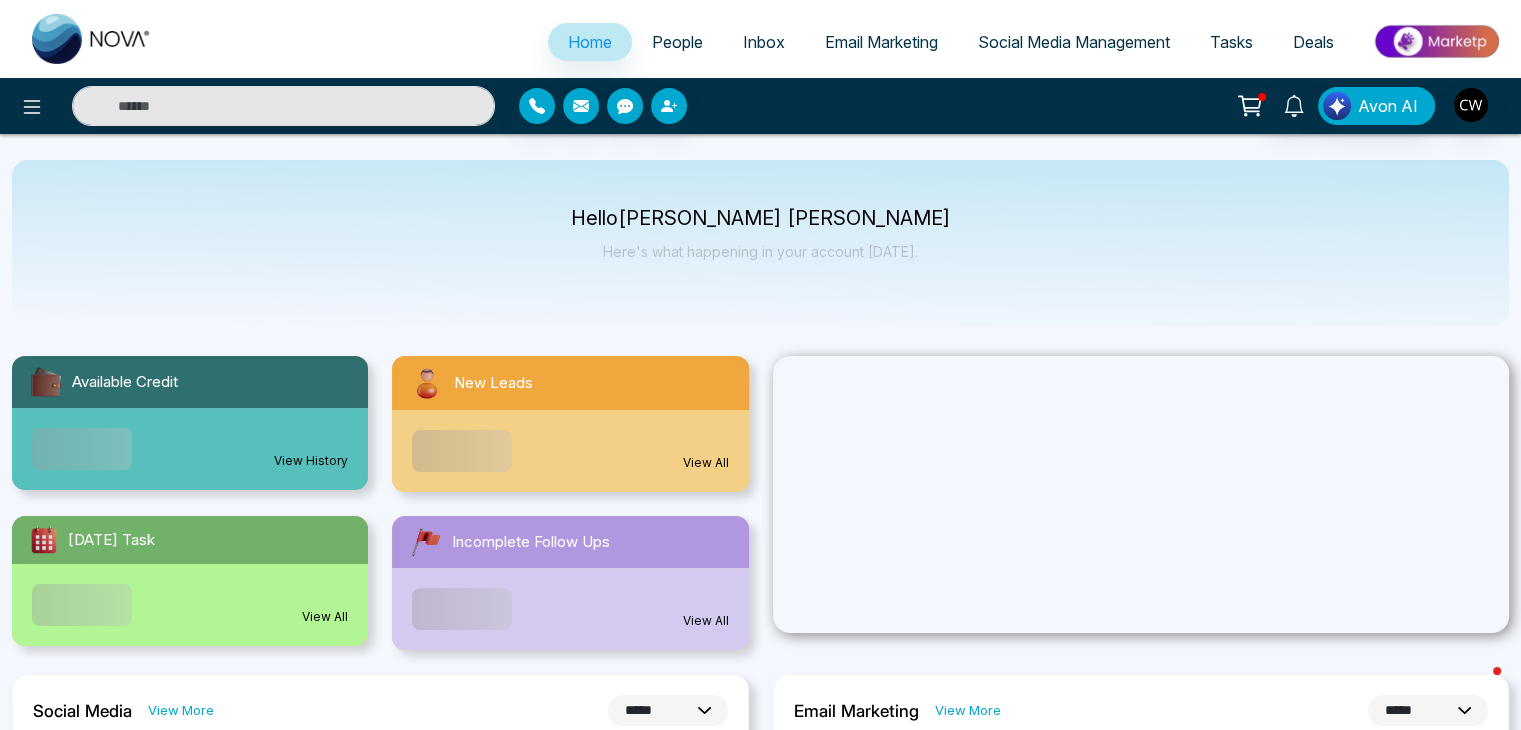 click on "People" at bounding box center (677, 42) 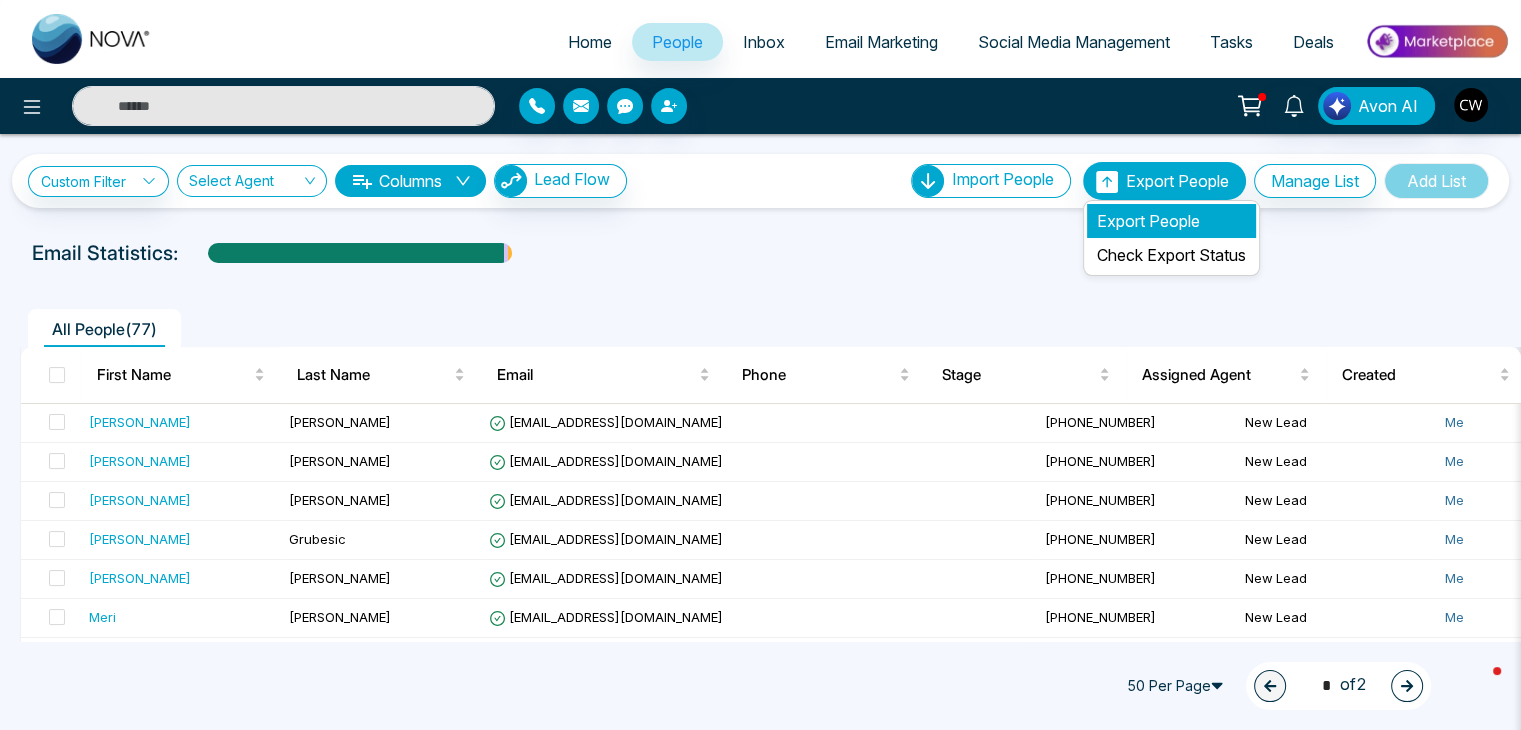 click on "Export People" at bounding box center (1171, 221) 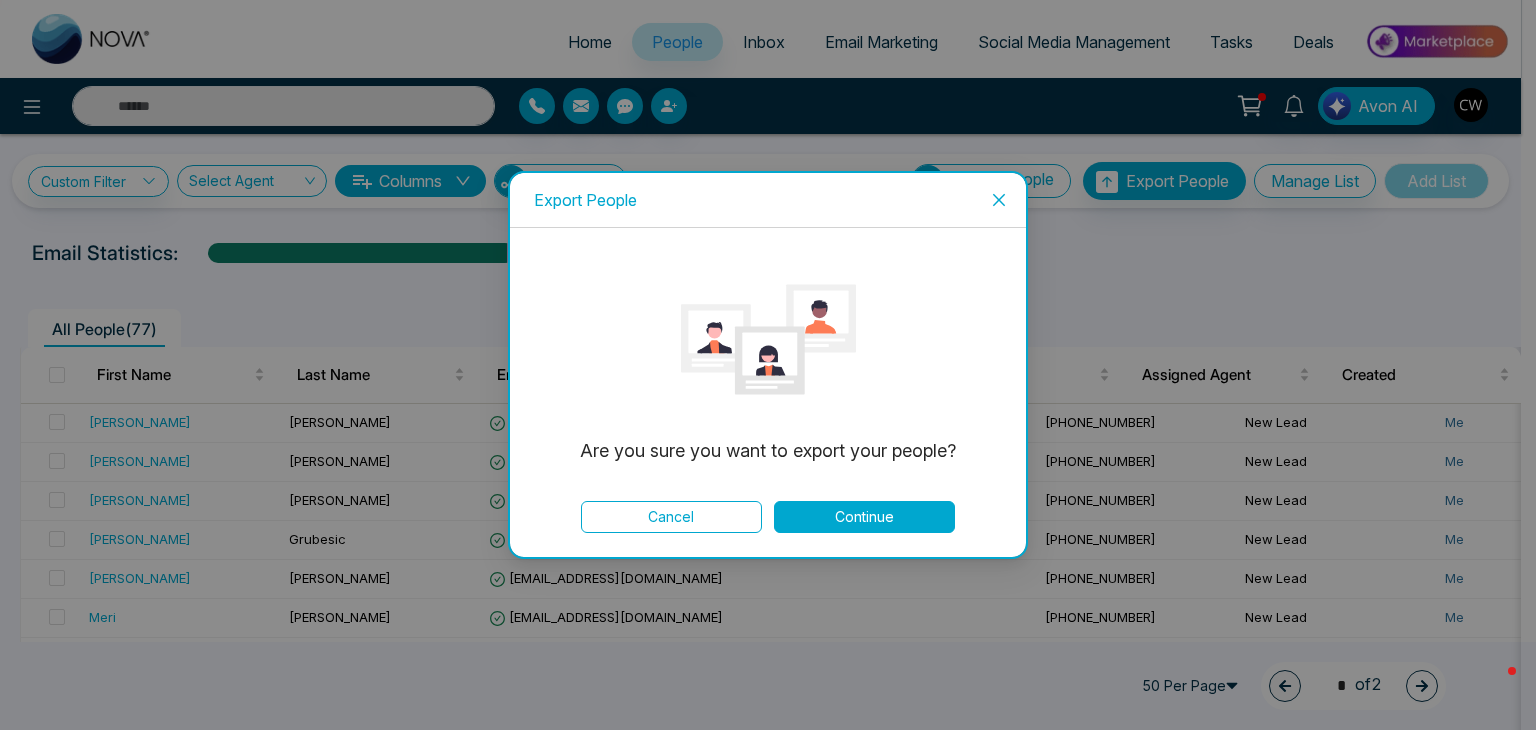click on "Cancel" at bounding box center [671, 517] 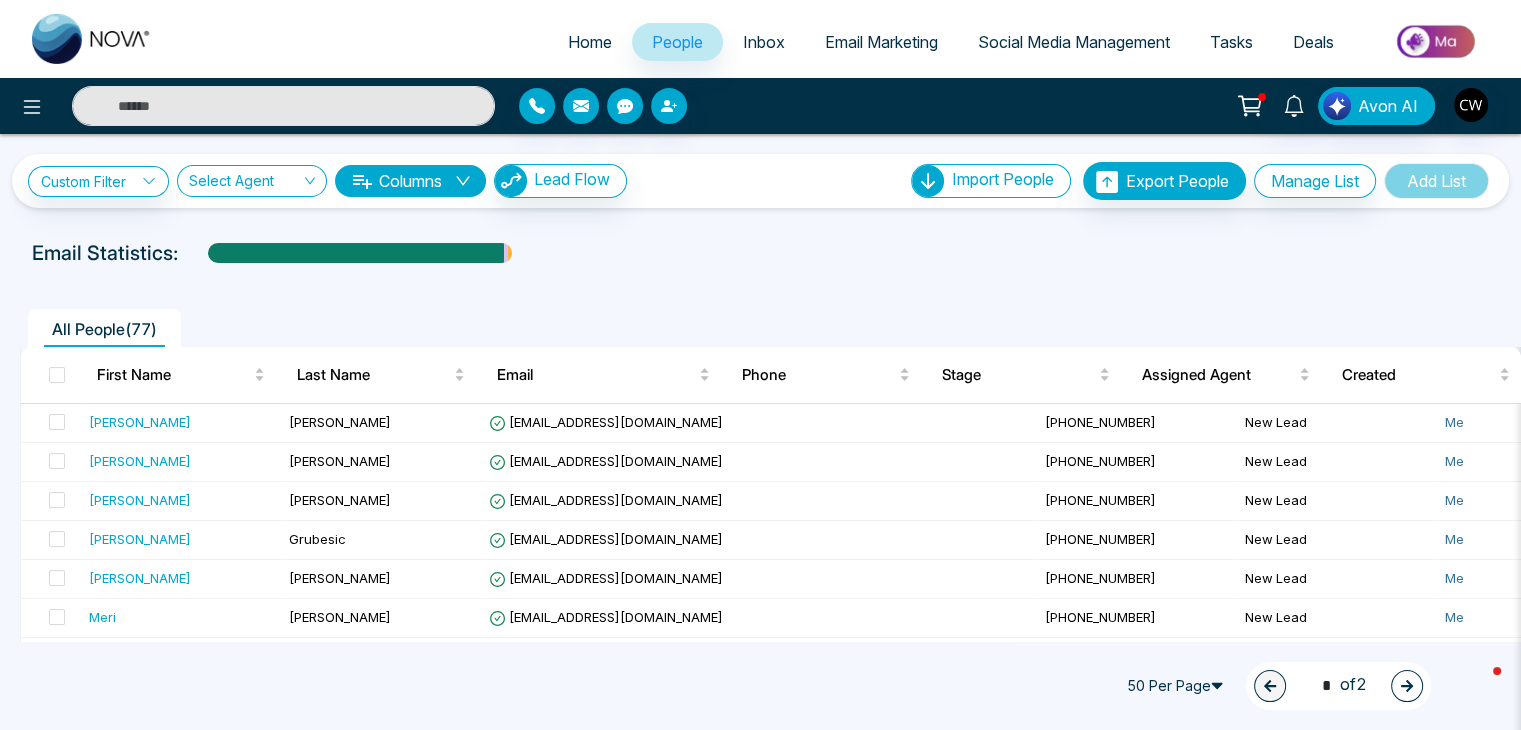 click on "Email Statistics:" at bounding box center [760, 253] 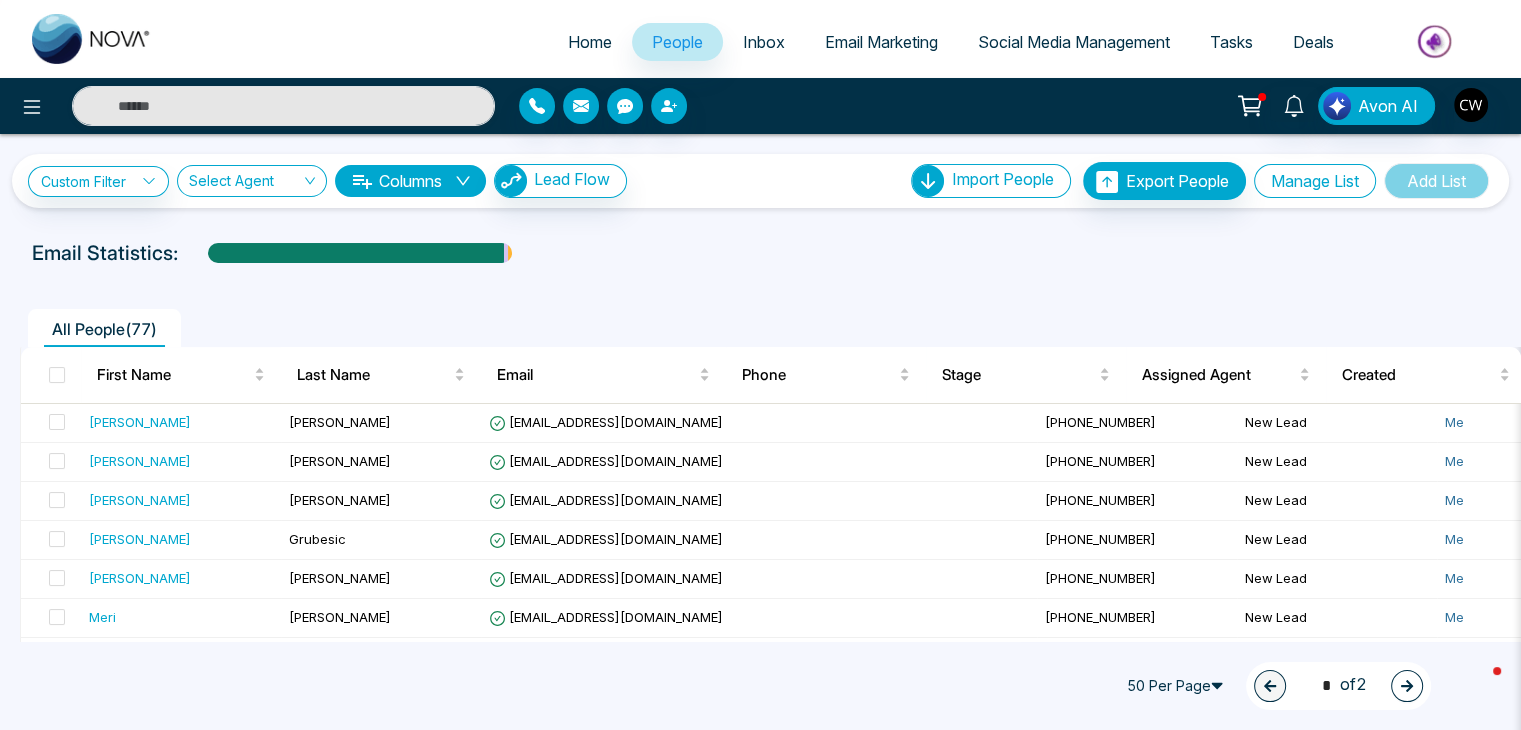 click on "Manage List" at bounding box center [1315, 181] 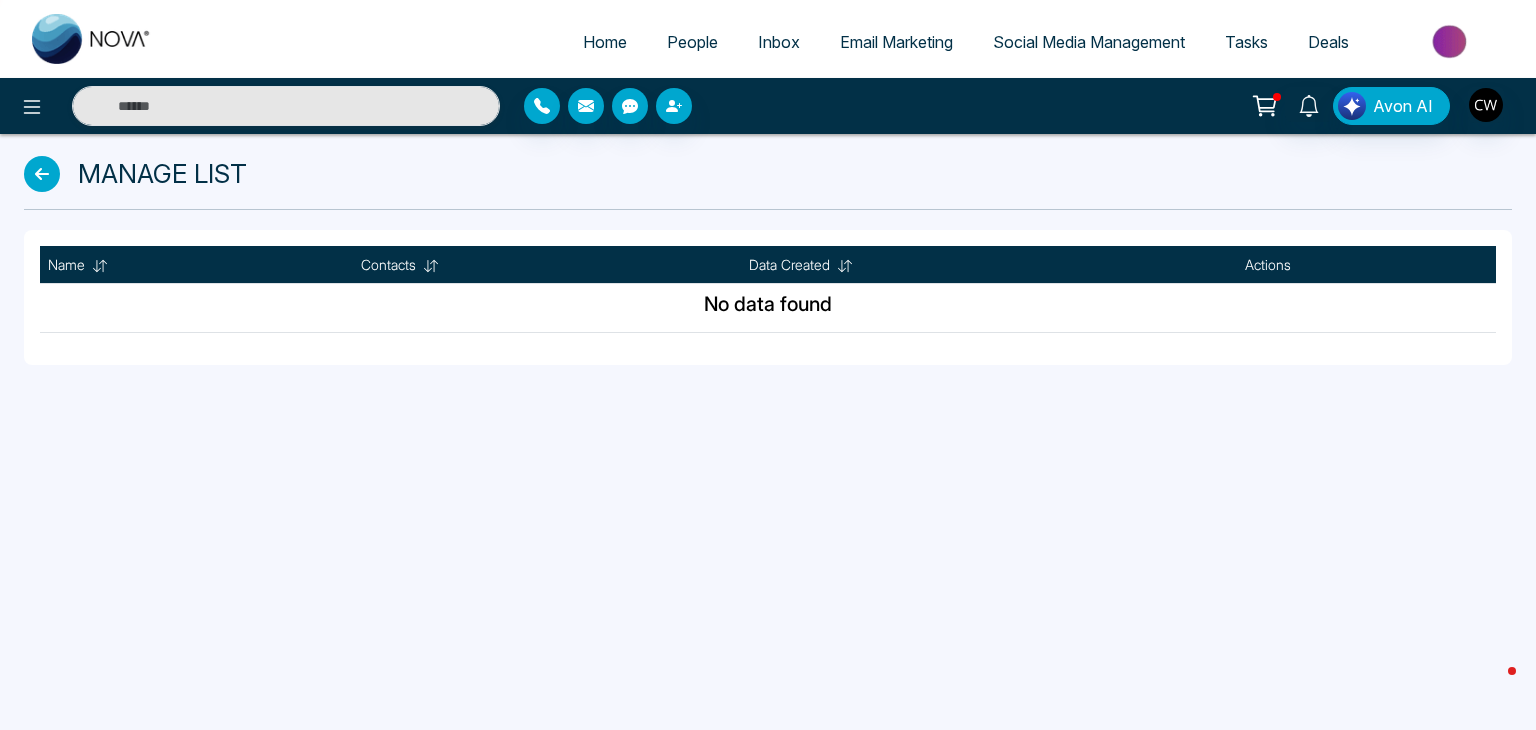 click at bounding box center (42, 174) 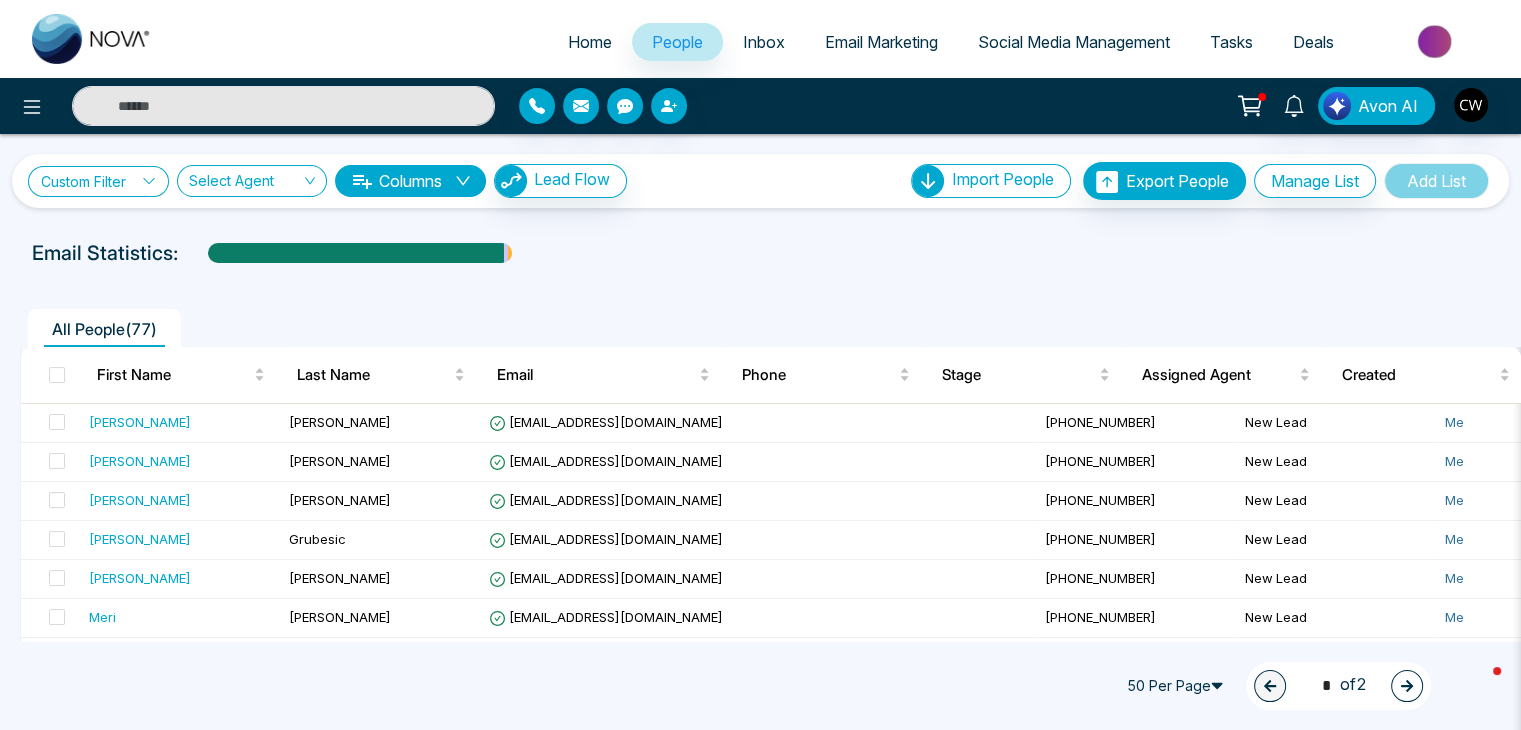 click on "Custom Filter" at bounding box center (98, 181) 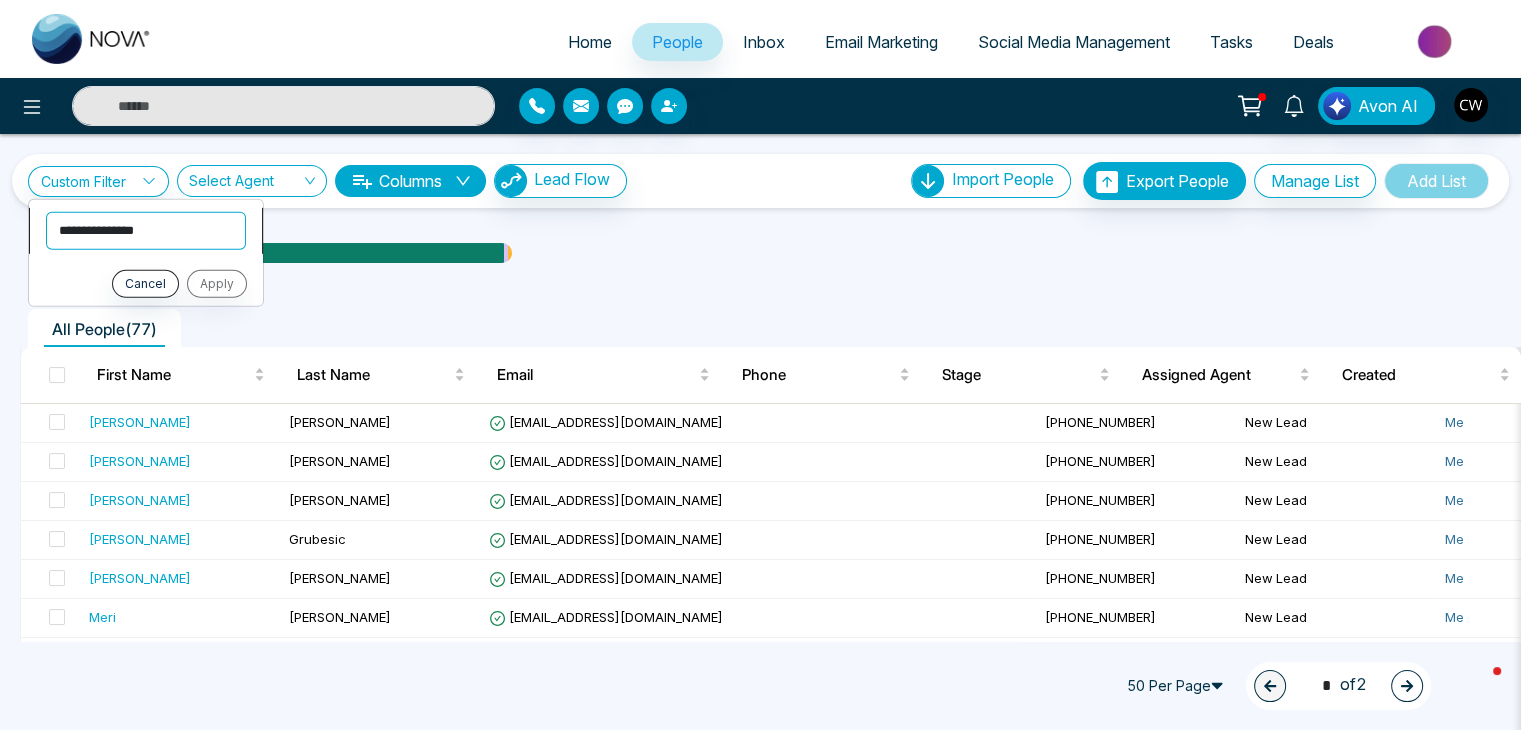 click on "**********" at bounding box center [146, 230] 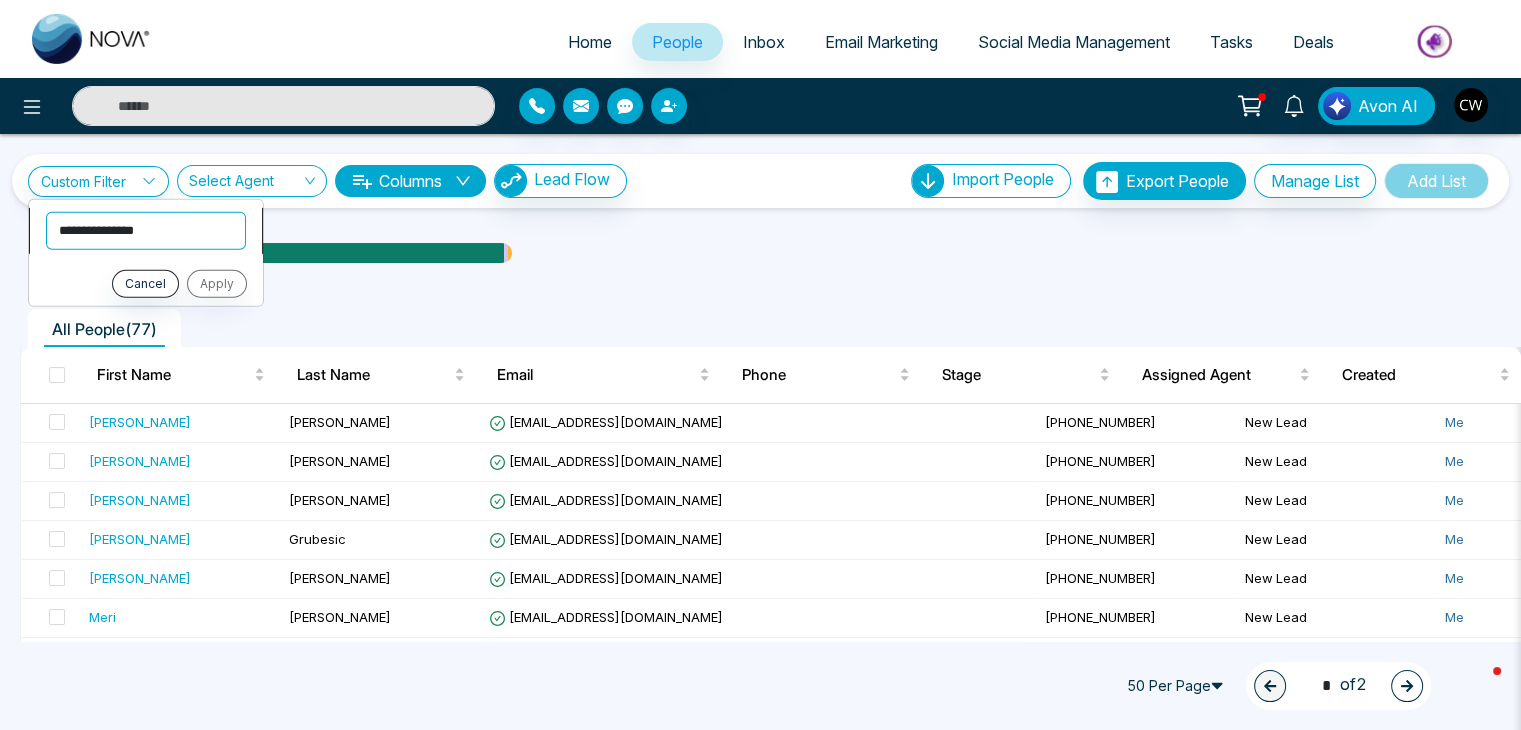 select on "******" 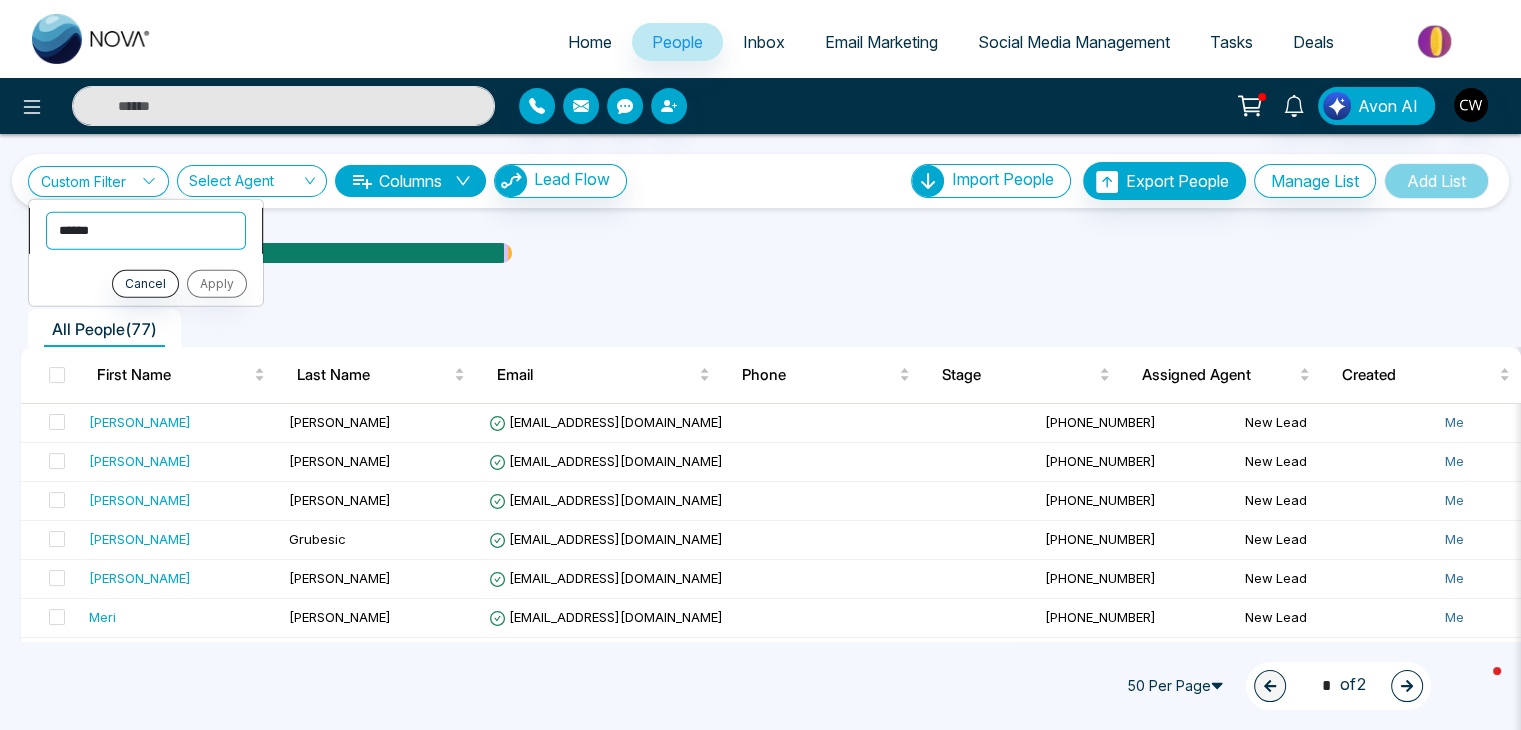 click on "**********" at bounding box center [146, 230] 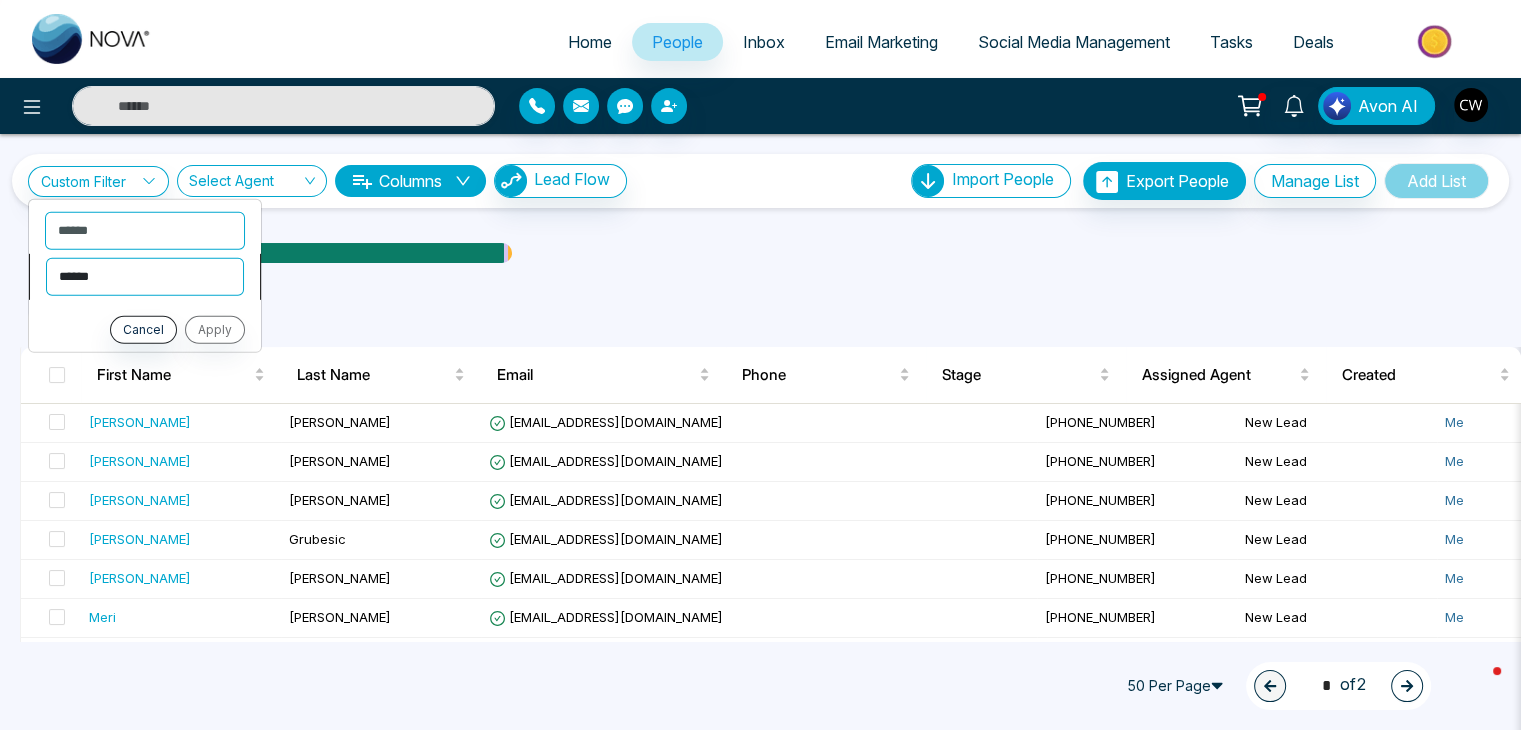 click on "**********" at bounding box center [145, 276] 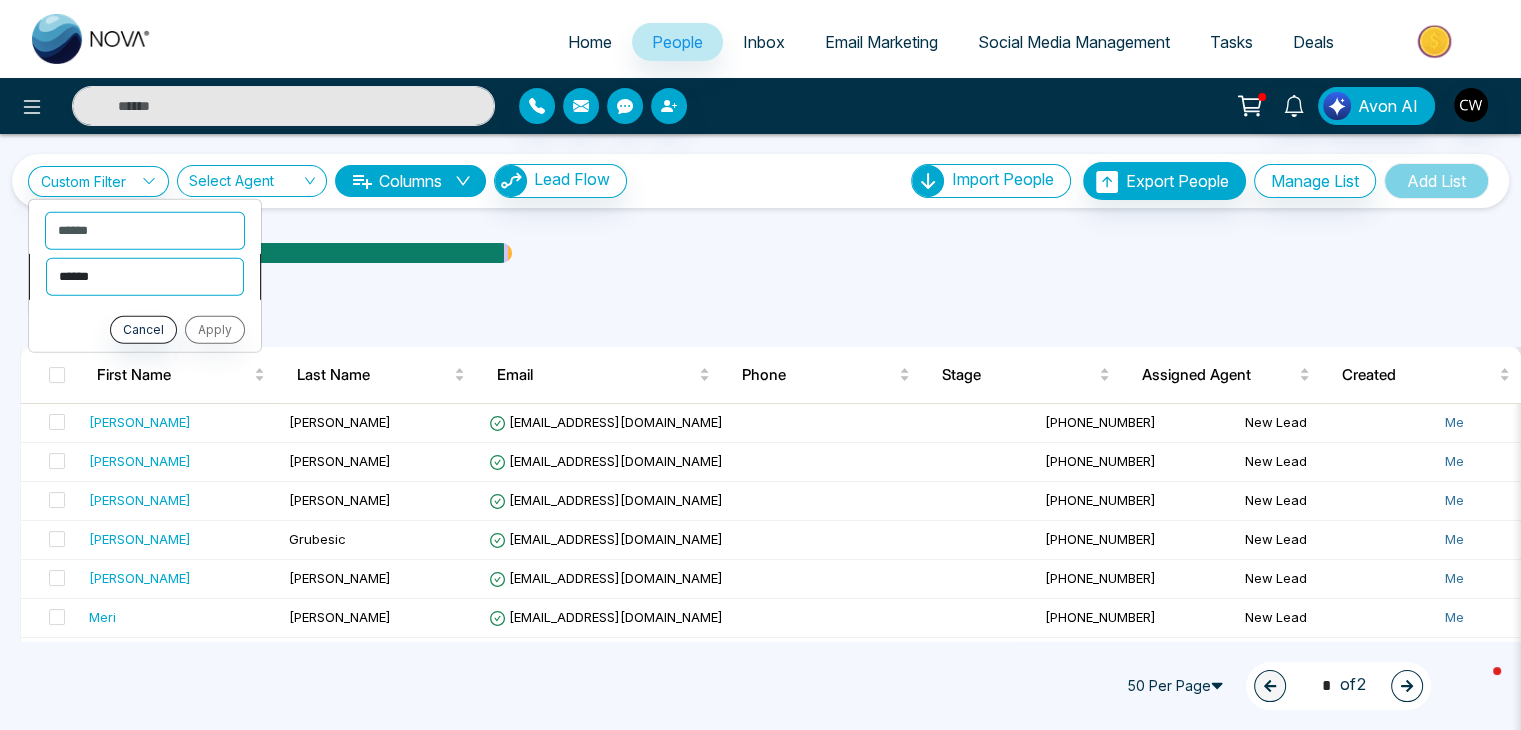 select on "*******" 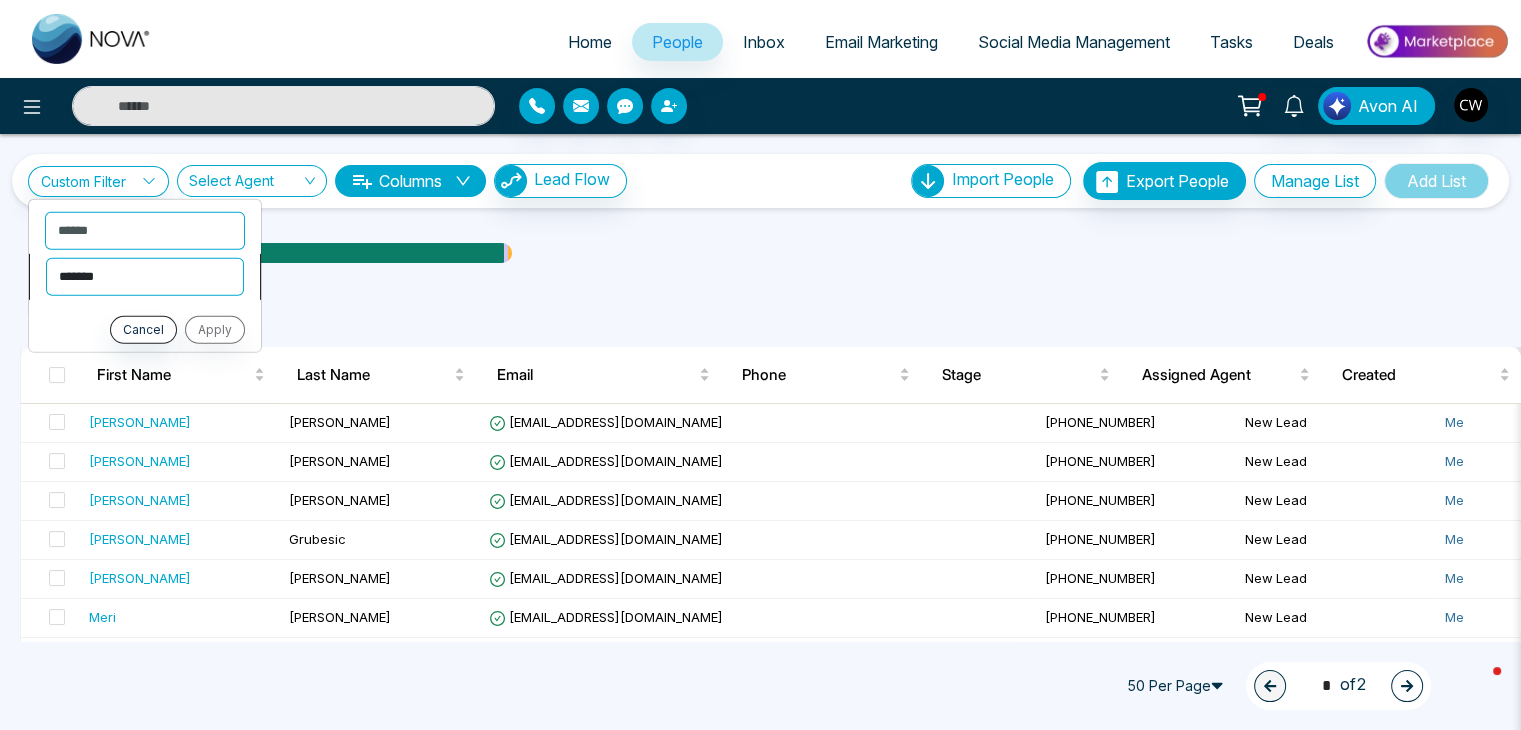 click on "**********" at bounding box center (145, 276) 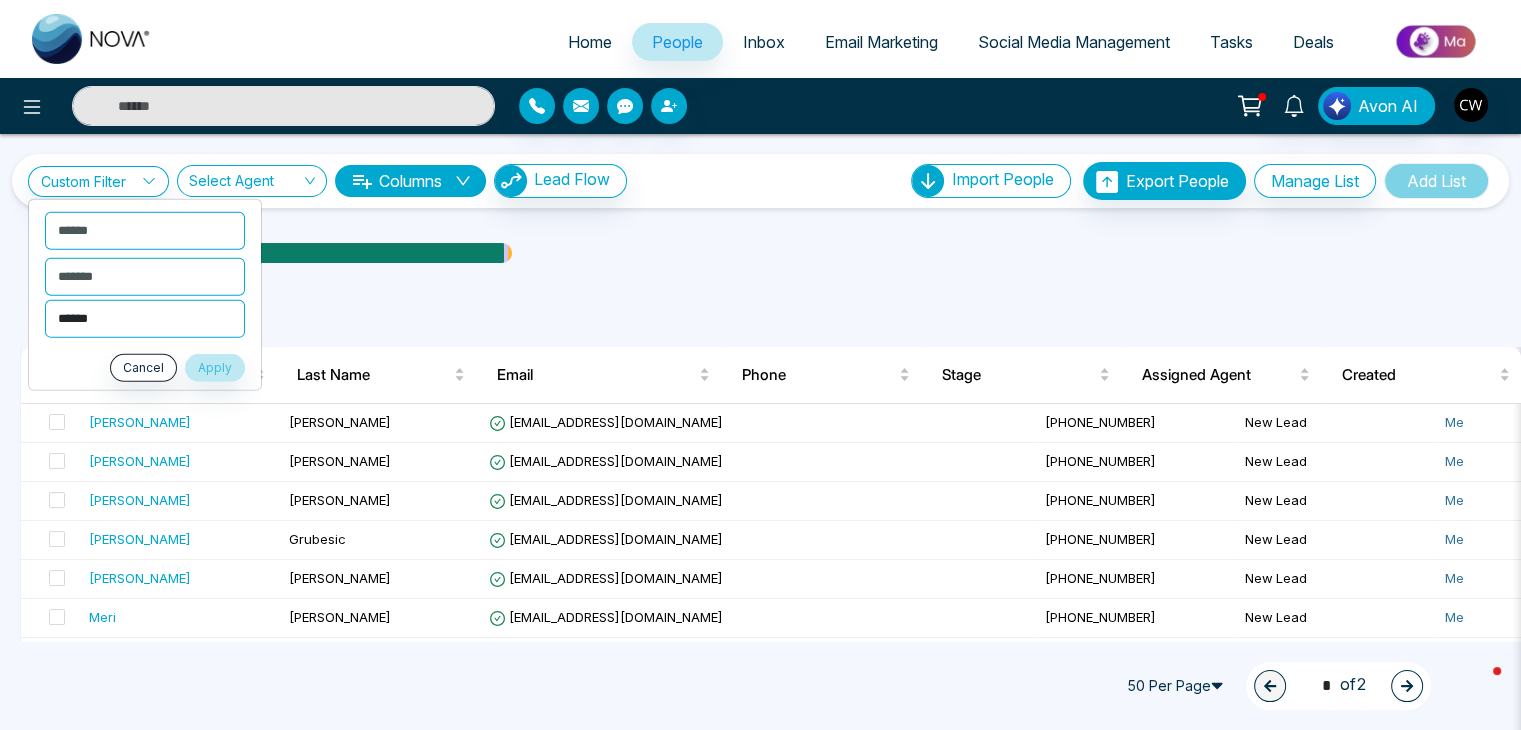 click on "**********" at bounding box center (145, 318) 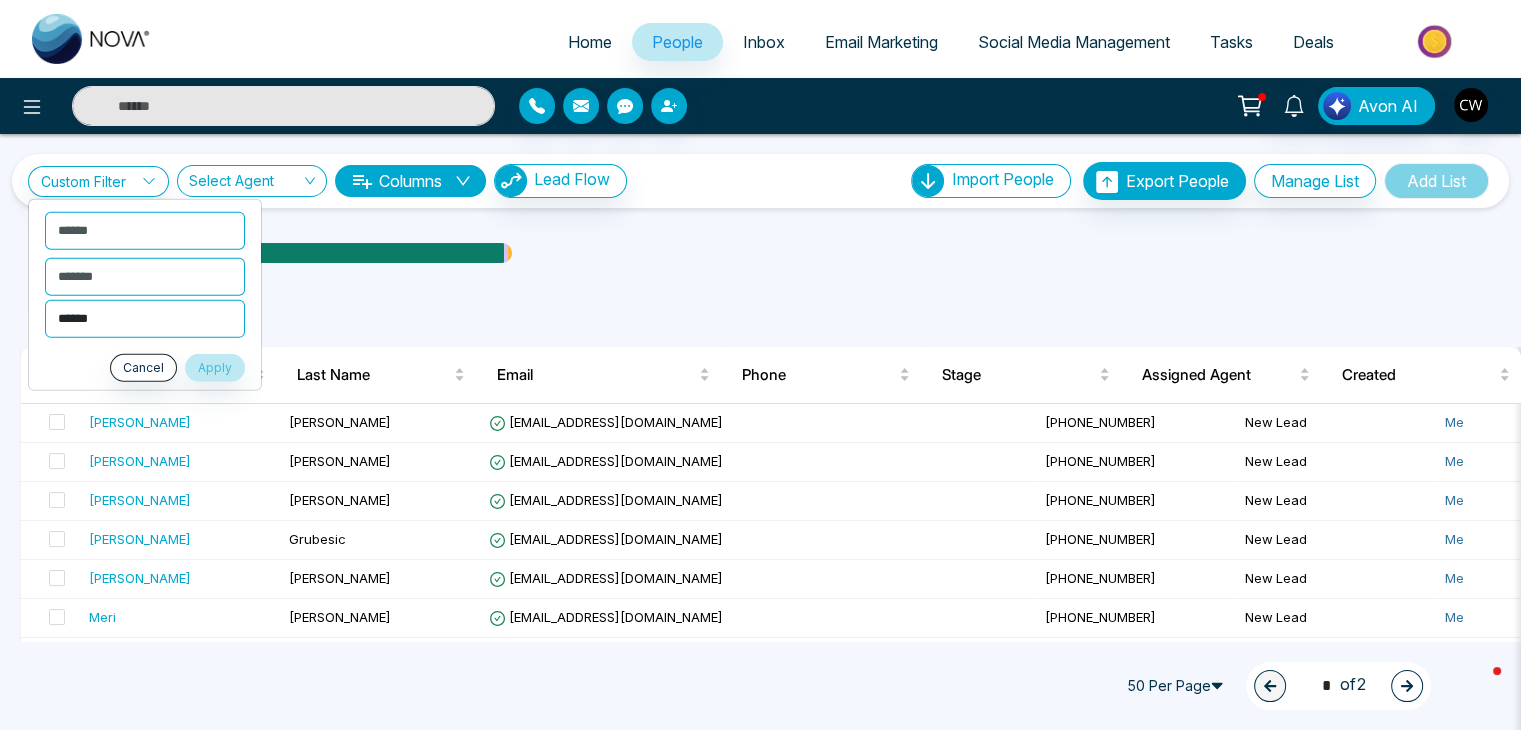 select on "******" 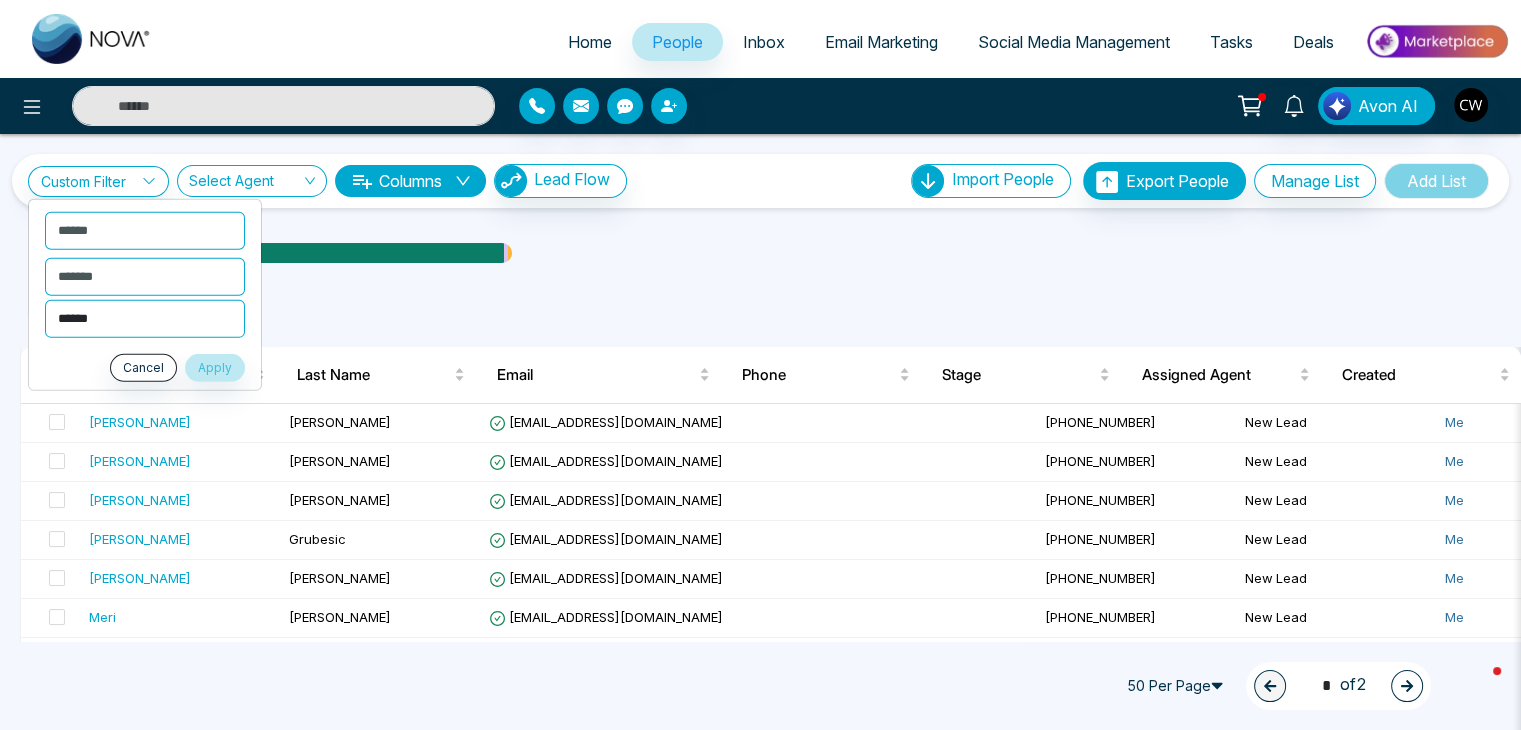click on "**********" at bounding box center (145, 318) 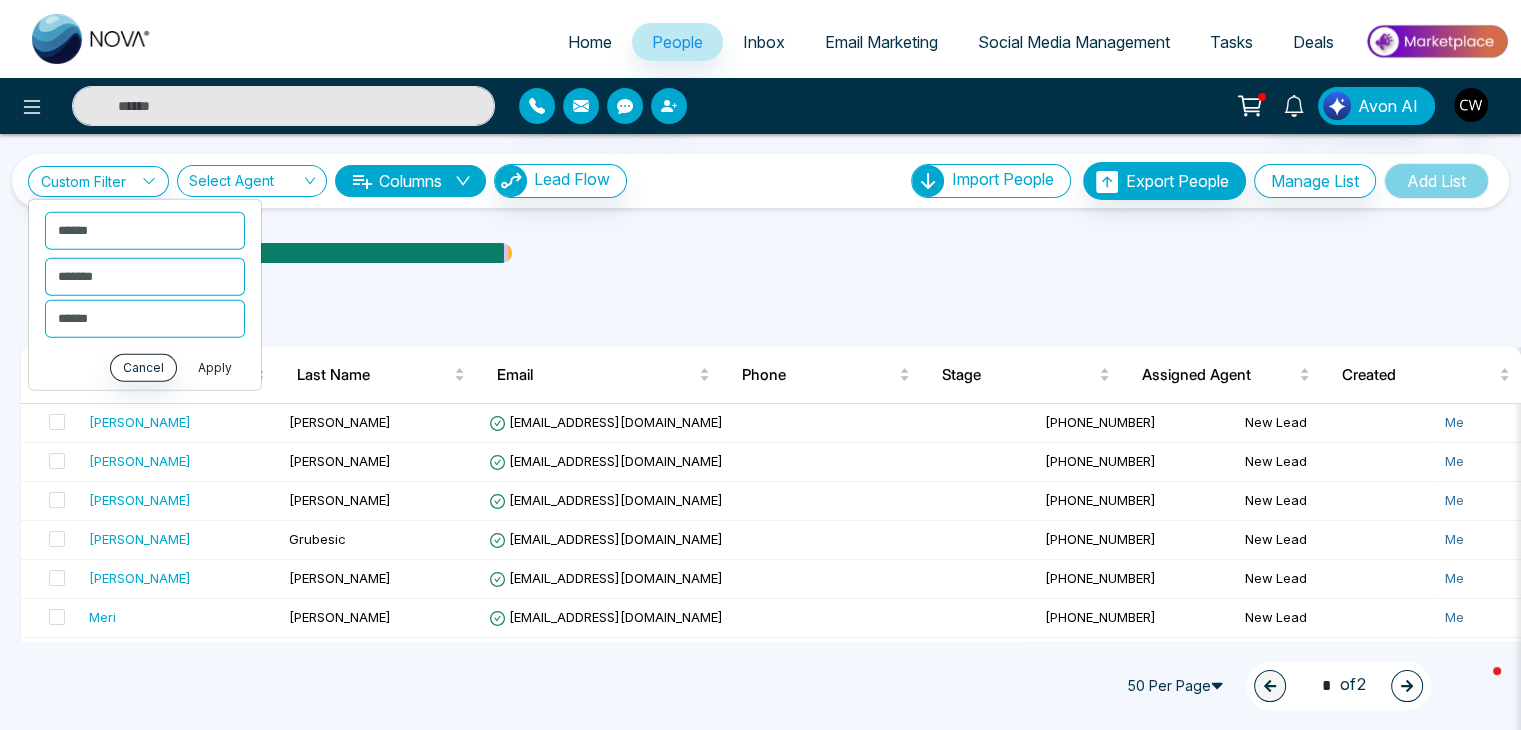 click on "Apply" at bounding box center [215, 367] 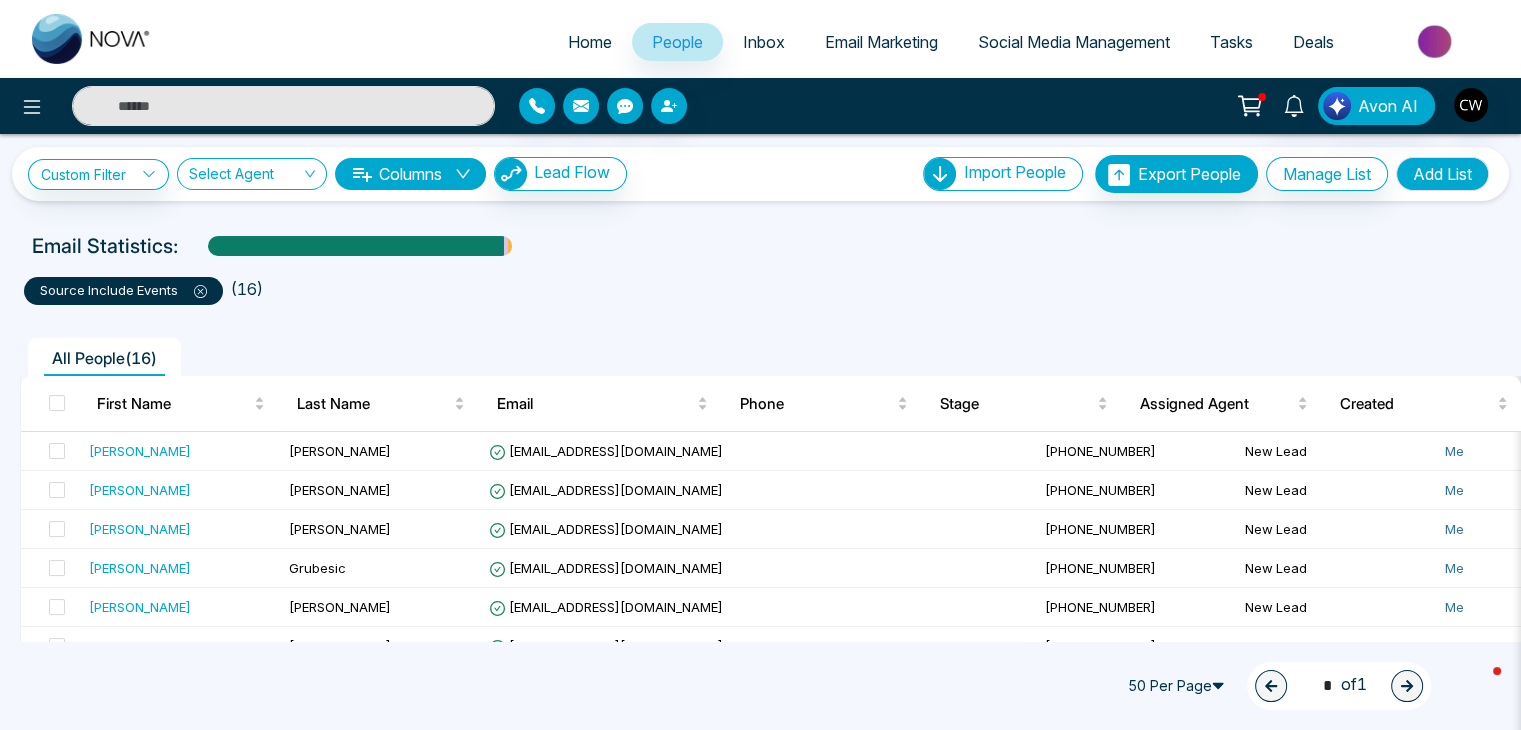 scroll, scrollTop: 0, scrollLeft: 0, axis: both 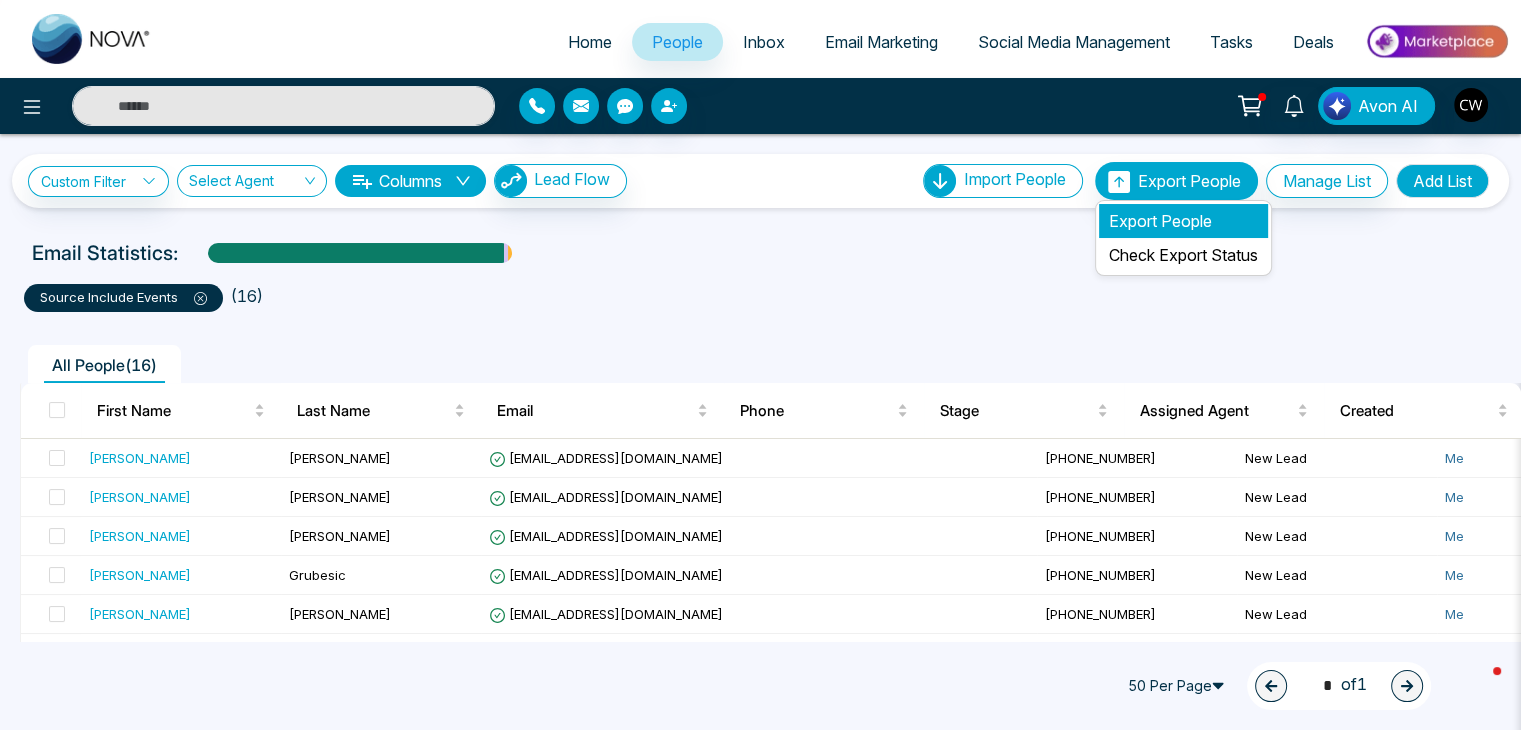 click on "Export People" at bounding box center [1183, 221] 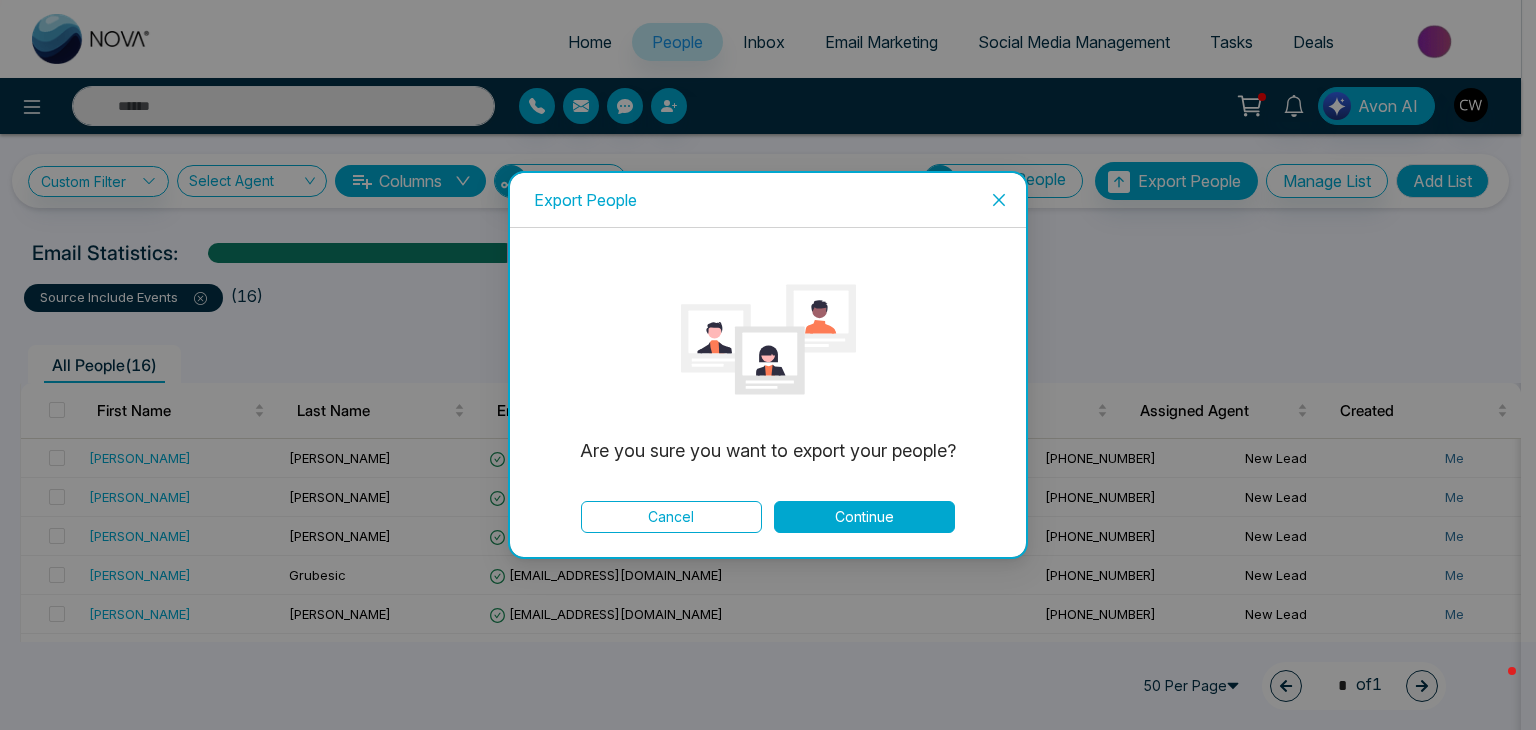 click on "Continue" at bounding box center [864, 517] 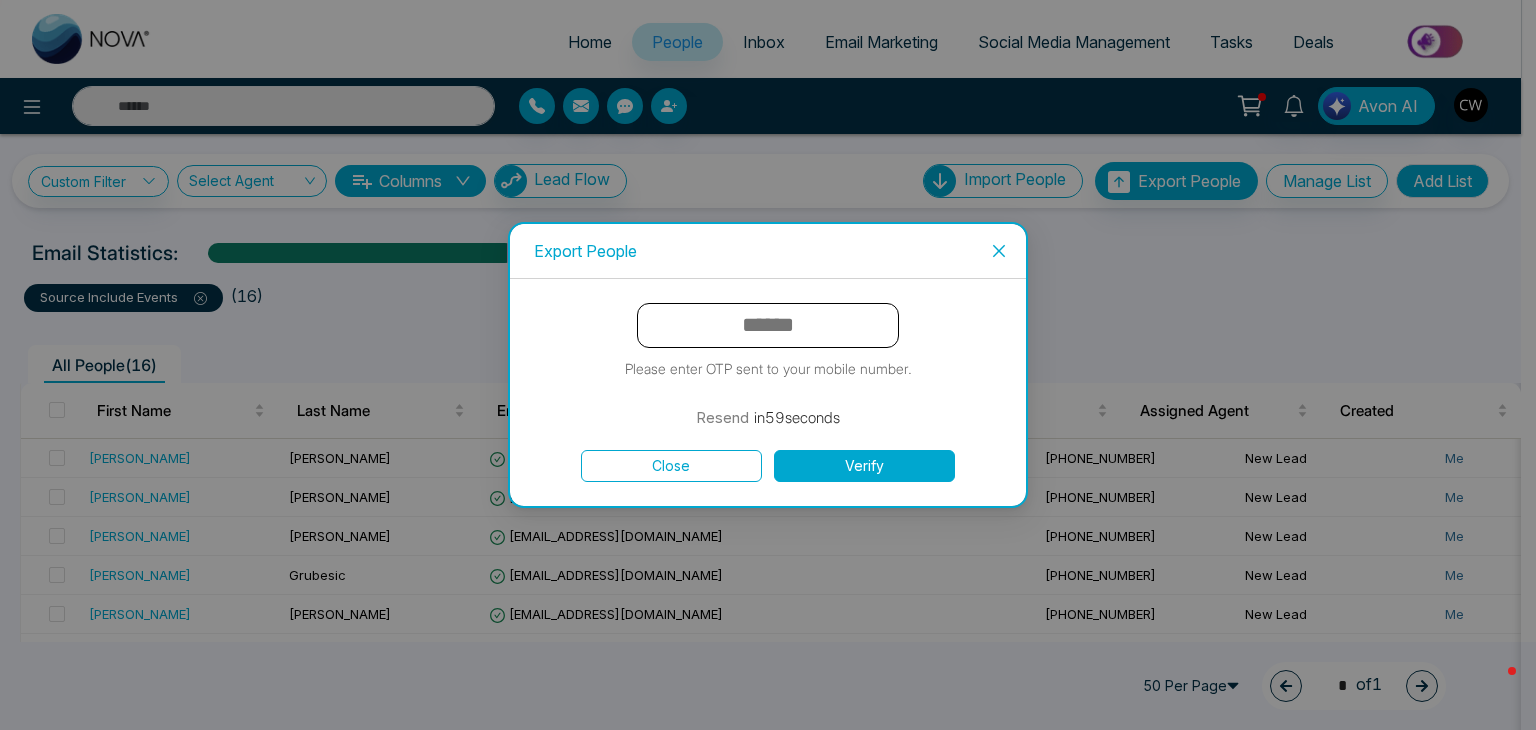 click at bounding box center (768, 325) 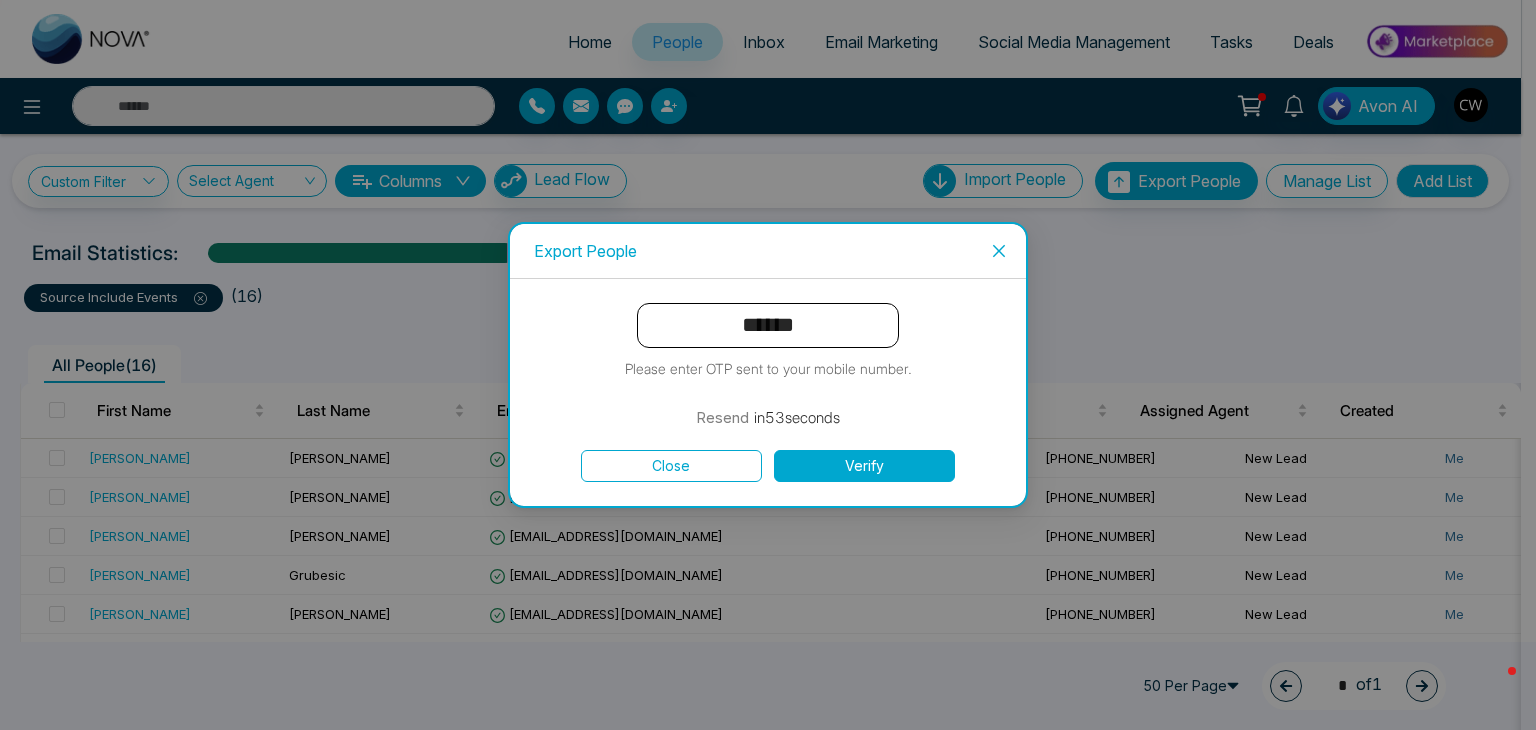 type on "******" 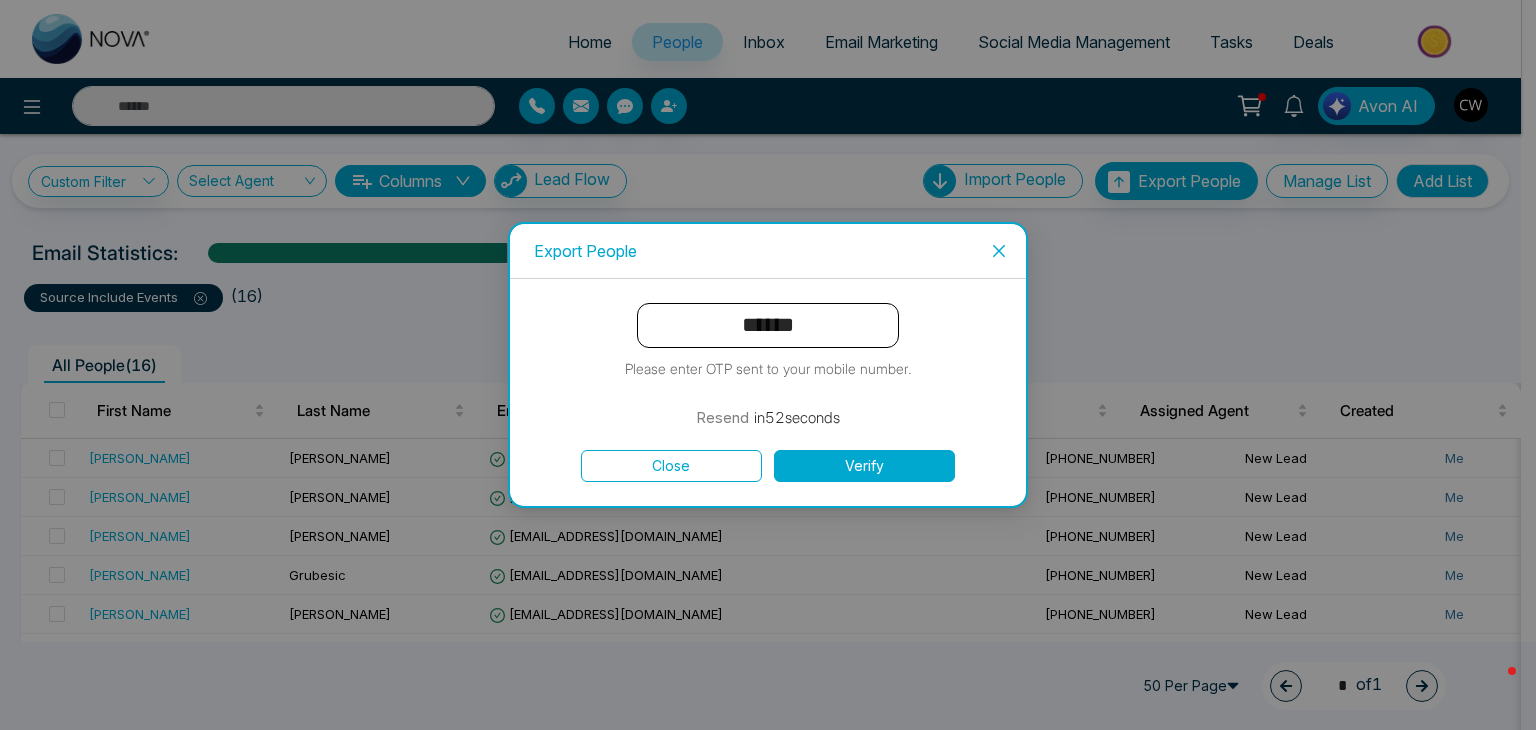 click on "Verify" at bounding box center [864, 466] 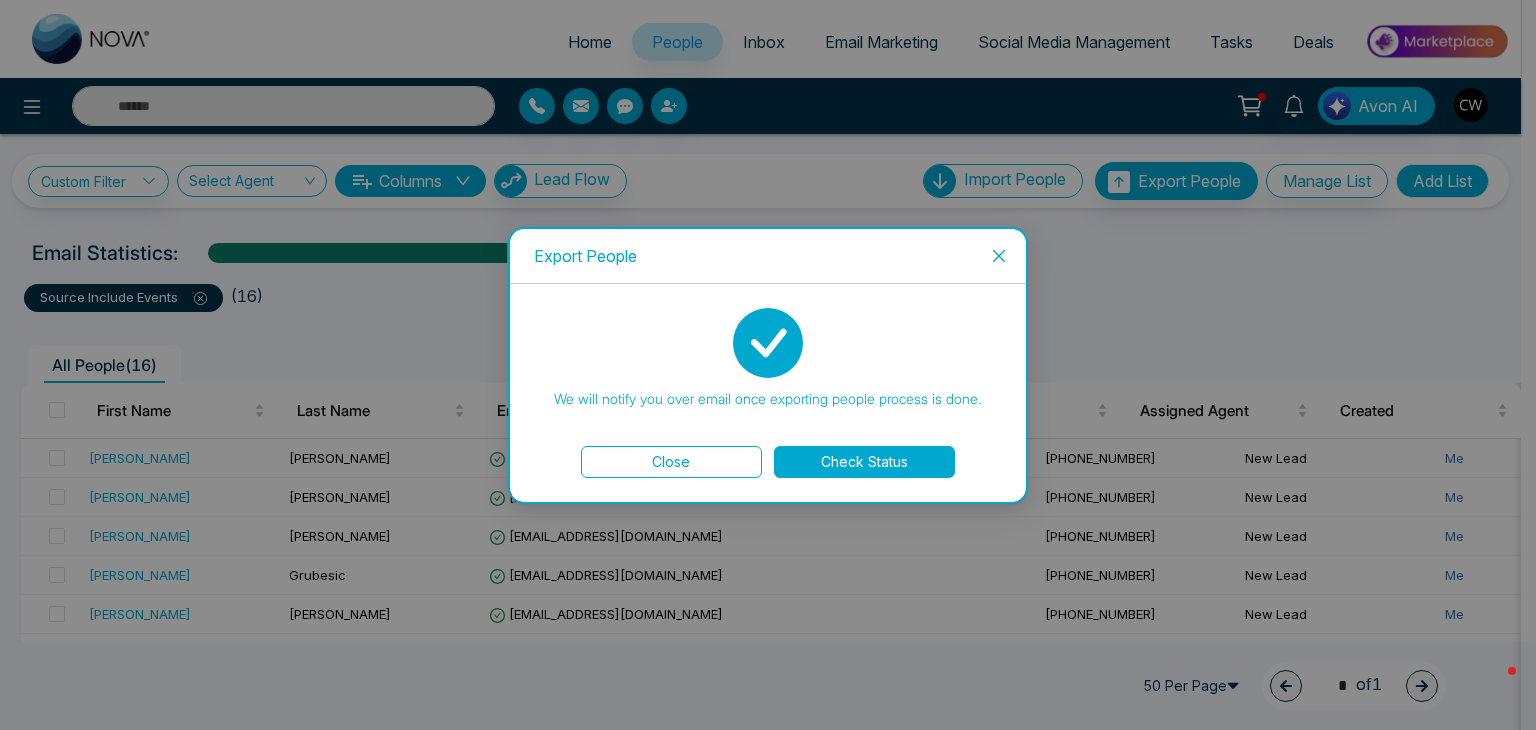 click on "Close" at bounding box center (671, 462) 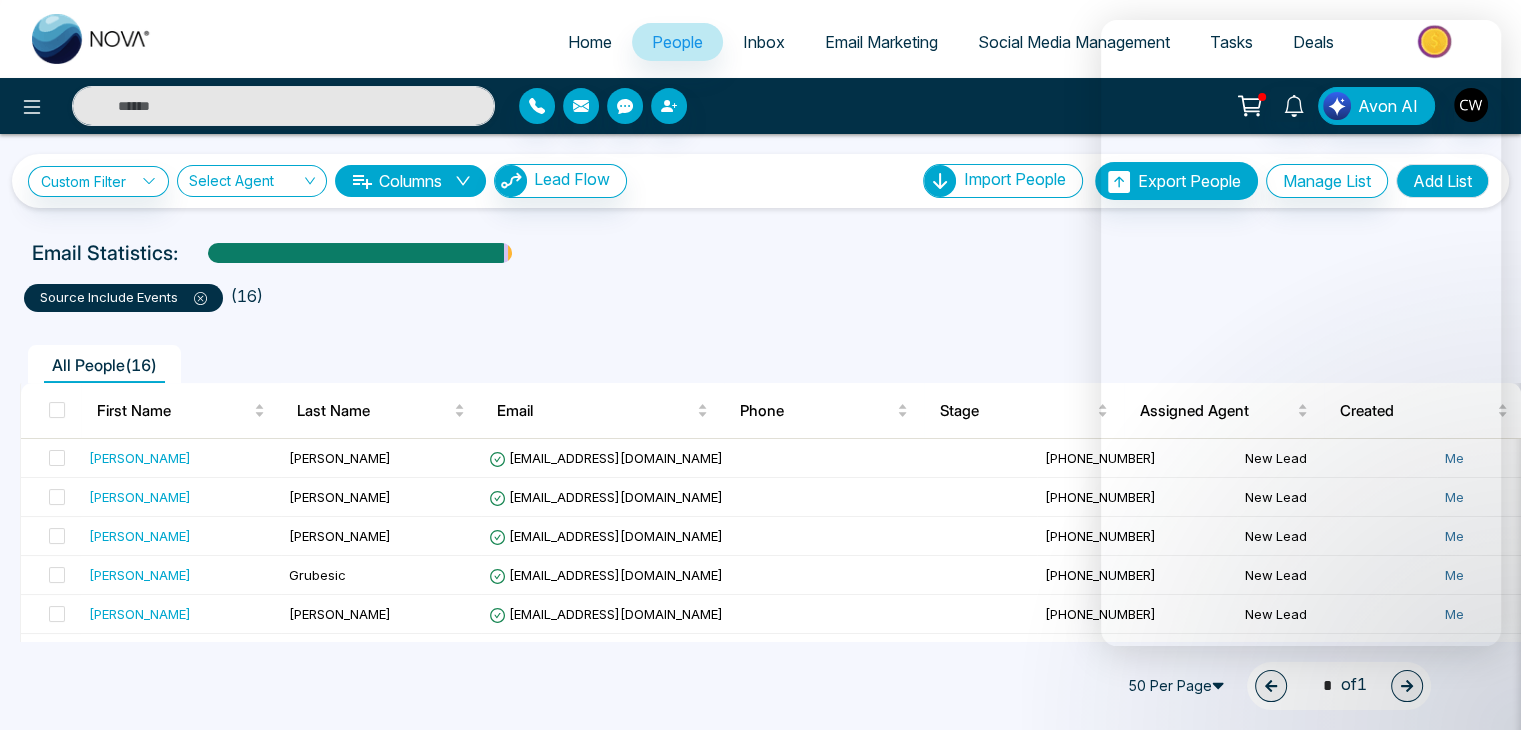 click on "source   include   Events ( 16 )" at bounding box center (760, 294) 